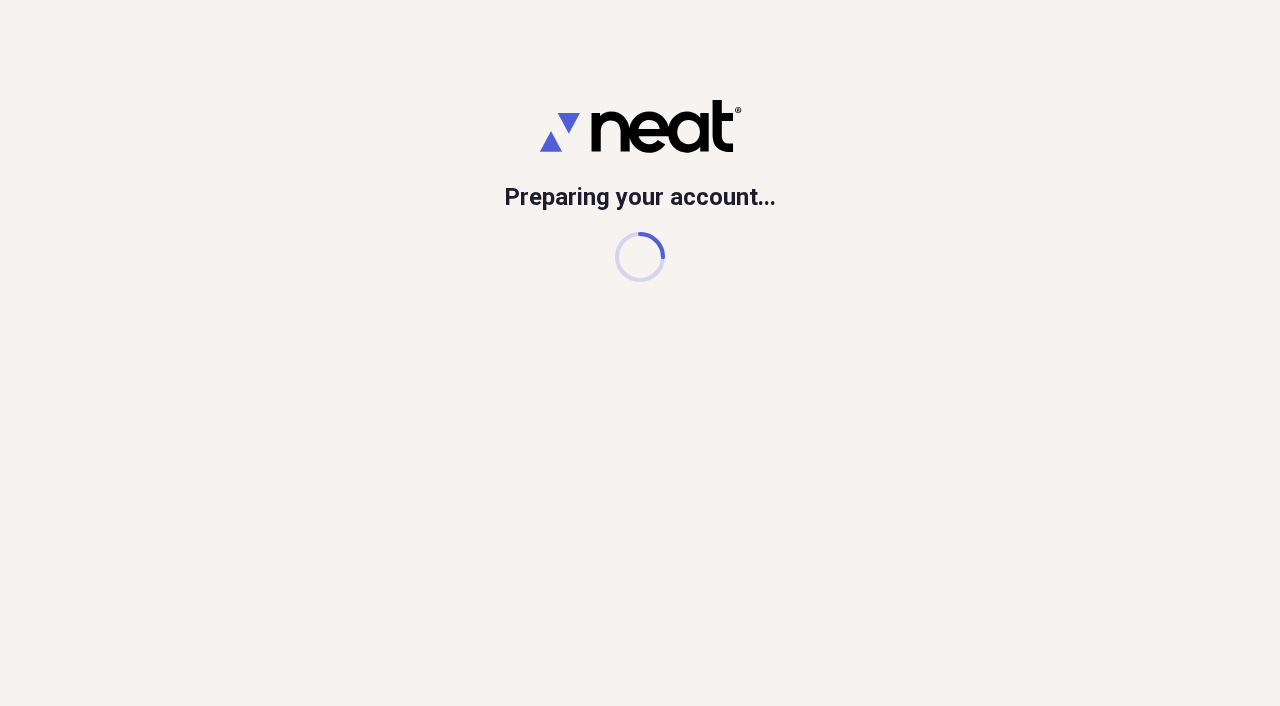 scroll, scrollTop: 0, scrollLeft: 0, axis: both 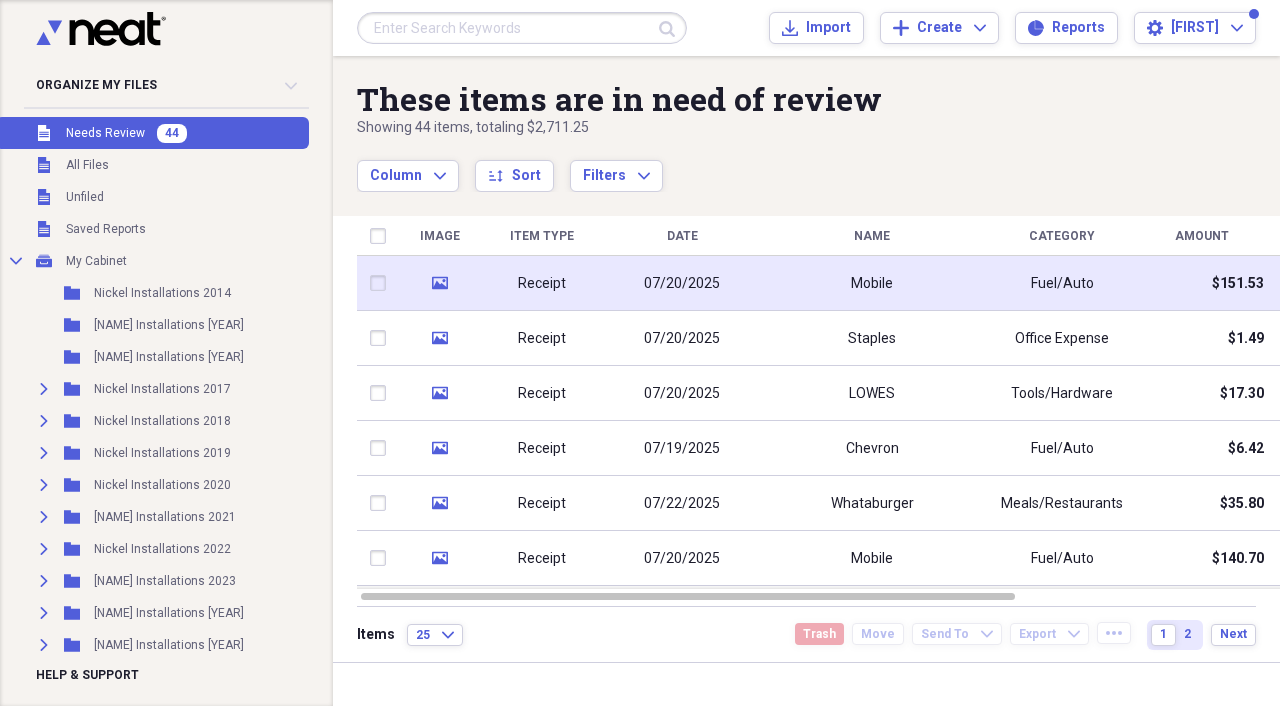click on "Receipt" at bounding box center [542, 283] 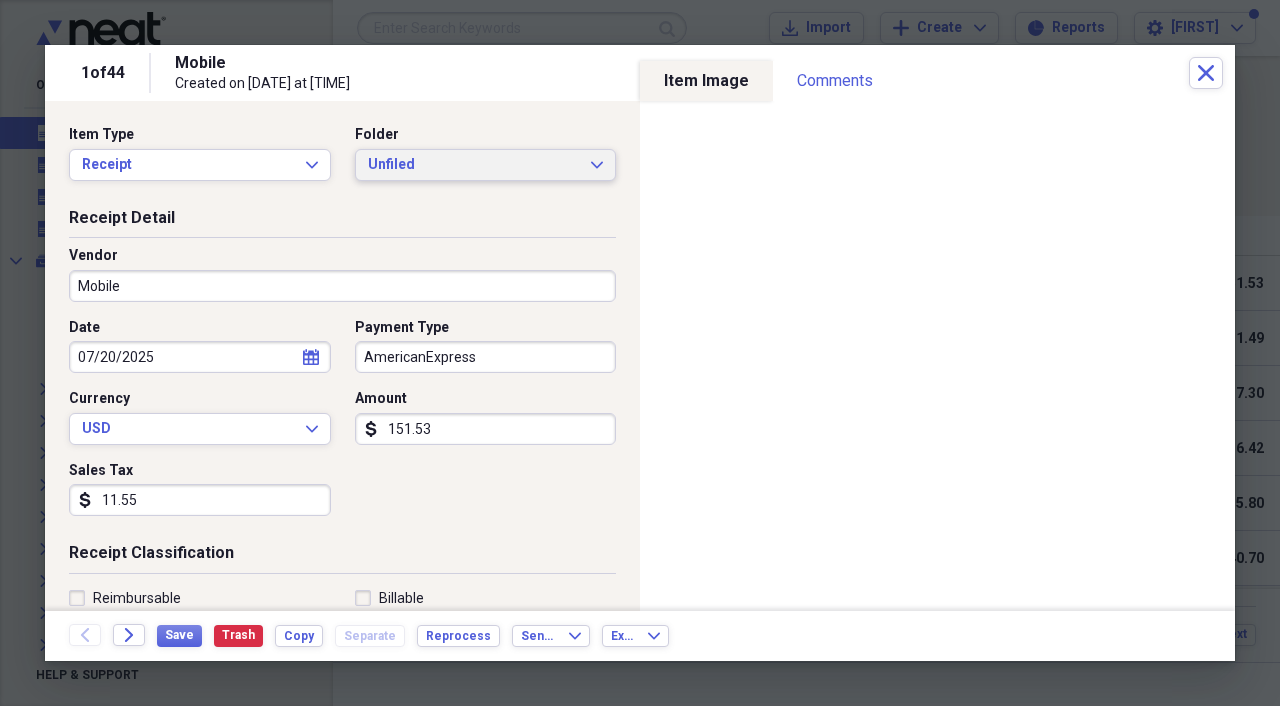 click on "Expand" 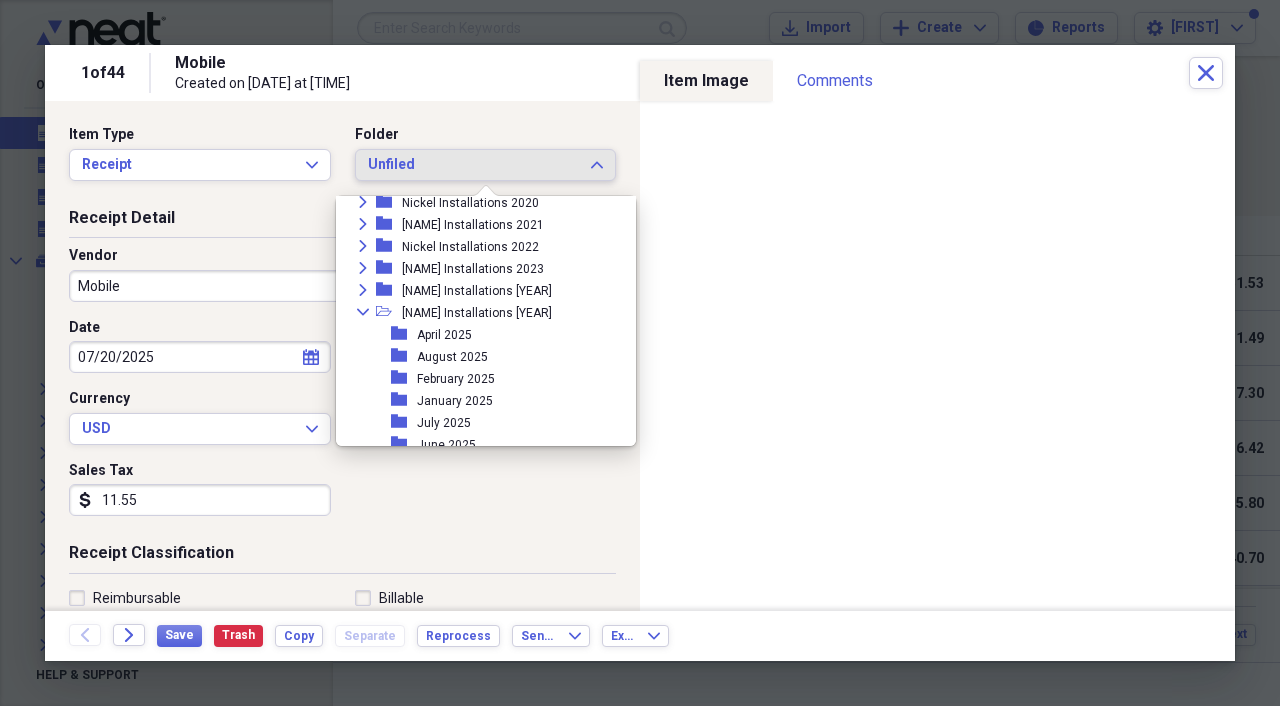 scroll, scrollTop: 205, scrollLeft: 0, axis: vertical 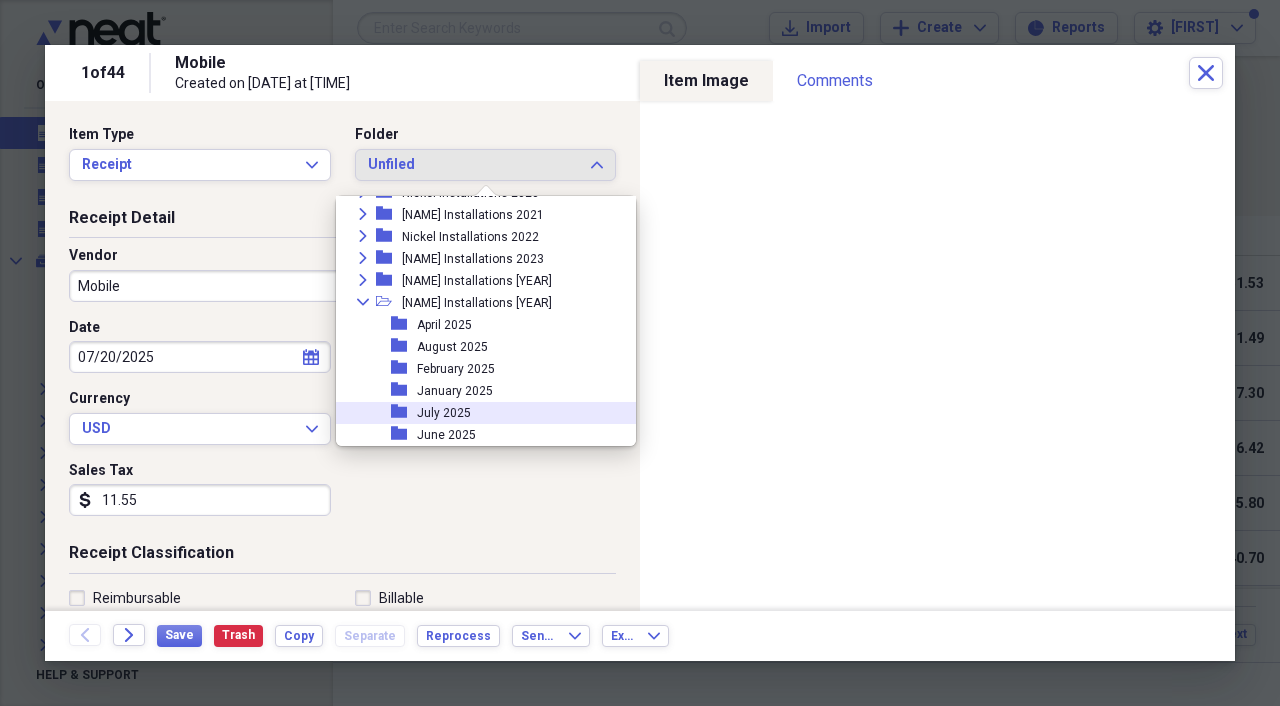 click on "July 2025" at bounding box center (444, 413) 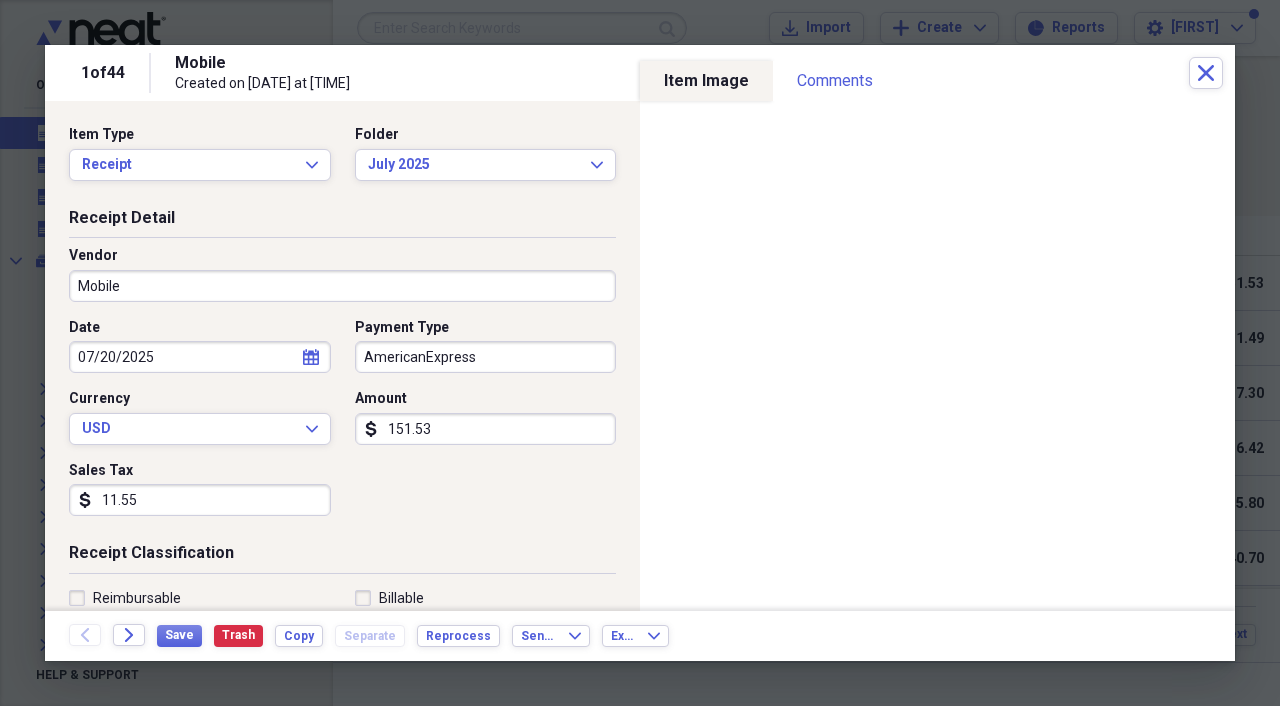 click on "Mobile" at bounding box center [342, 286] 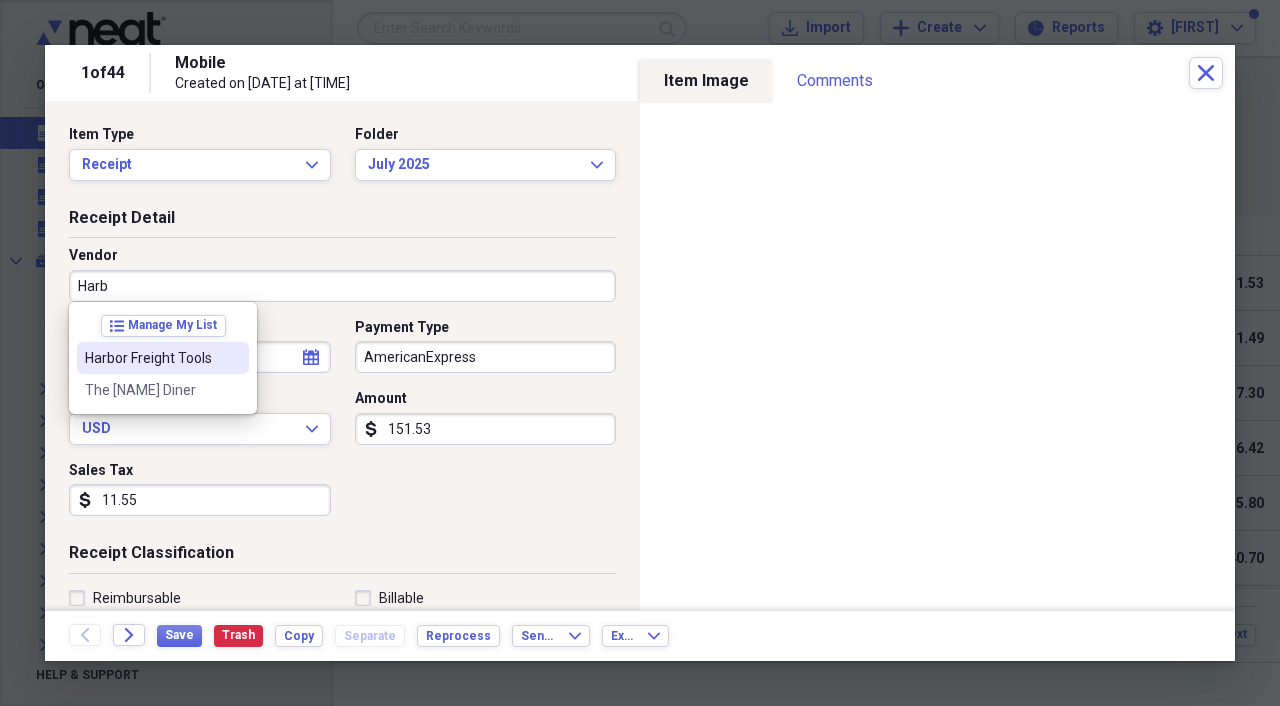 click on "Harbor Freight Tools" at bounding box center [151, 358] 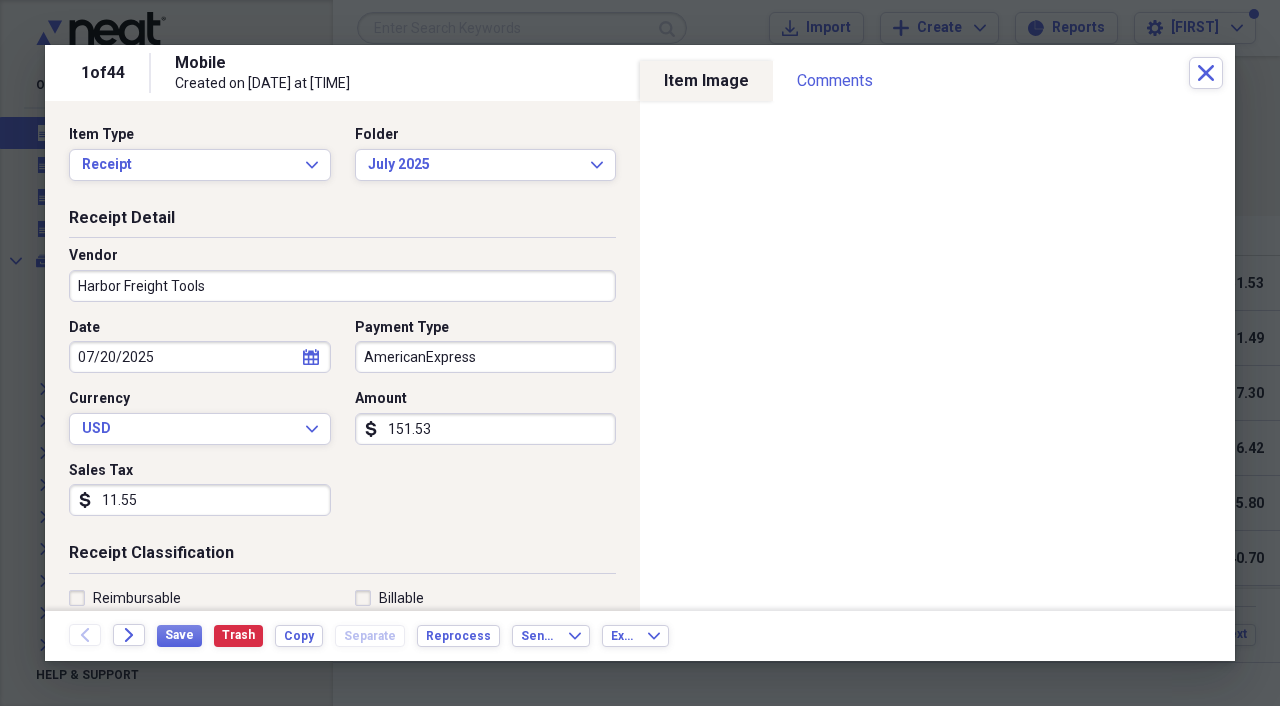 type on "Tools/Hardware" 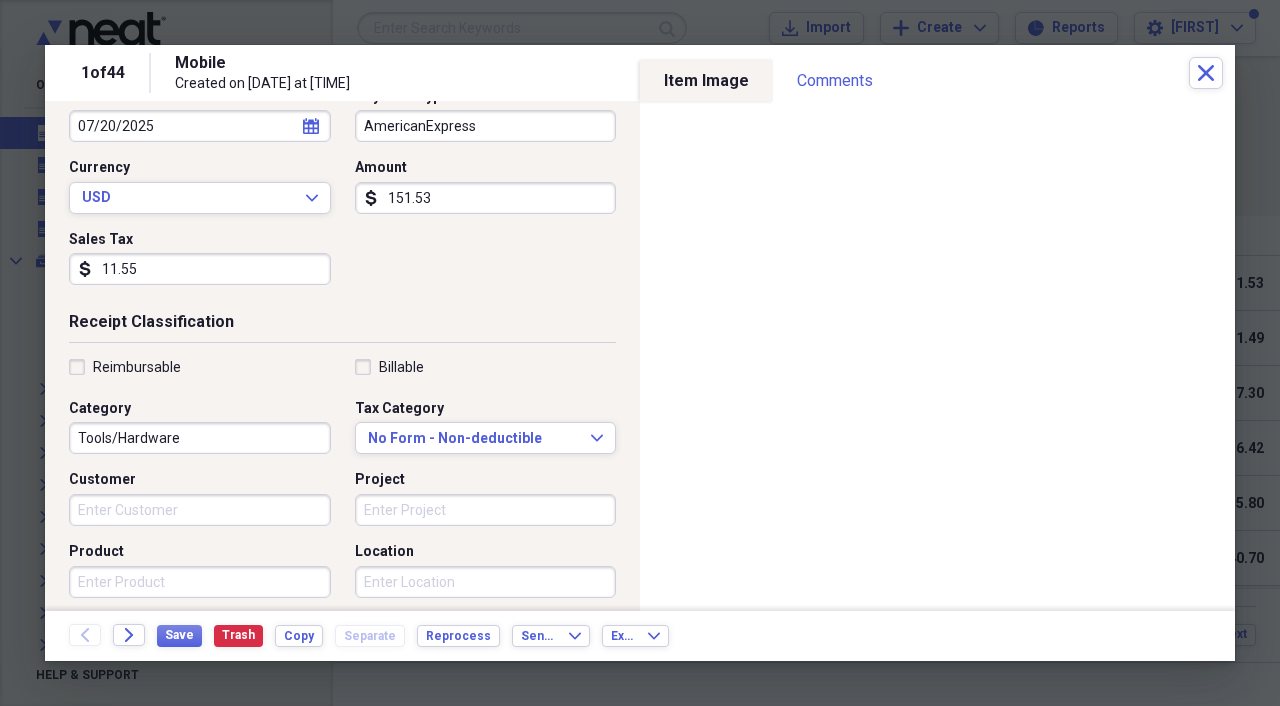 scroll, scrollTop: 237, scrollLeft: 0, axis: vertical 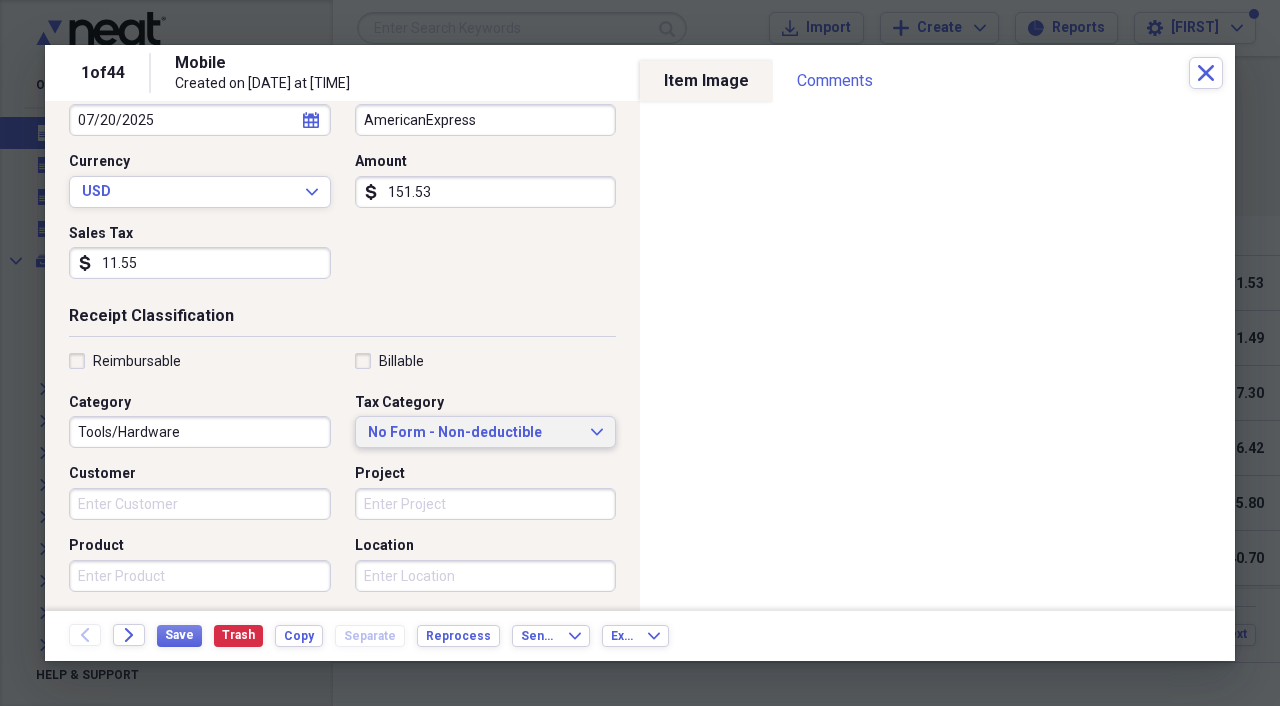 click on "Expand" 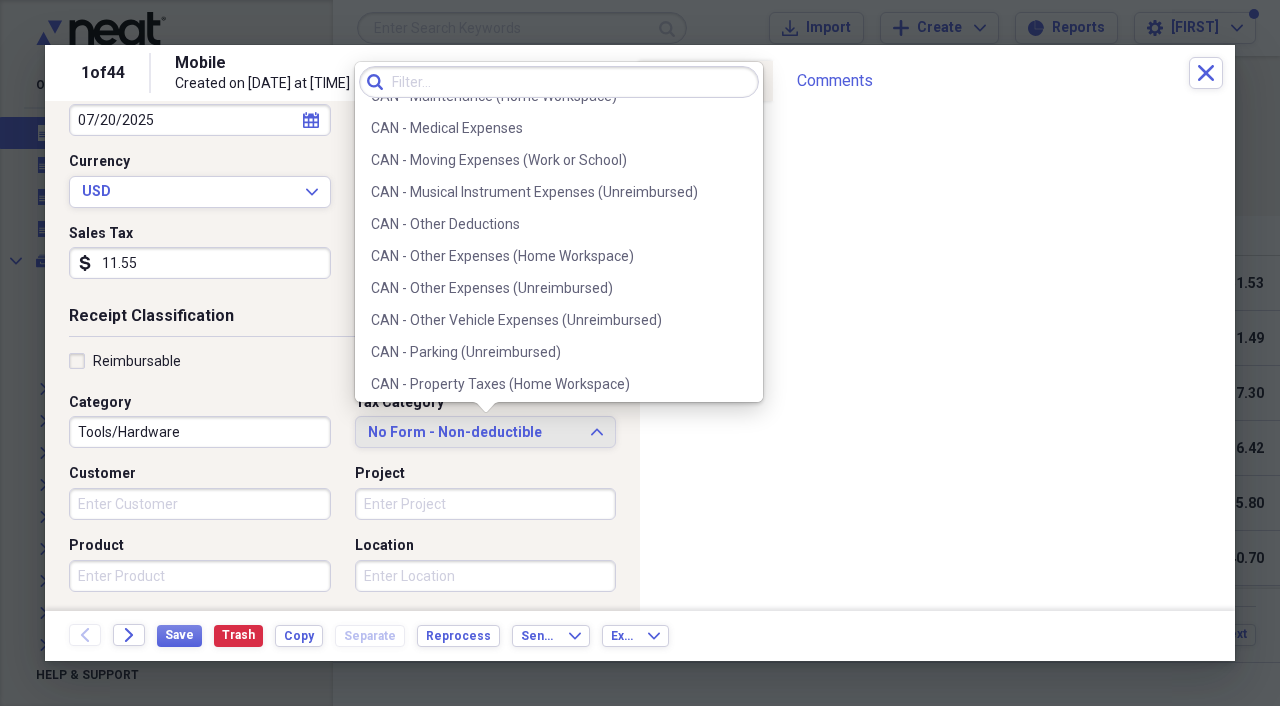 scroll, scrollTop: 925, scrollLeft: 0, axis: vertical 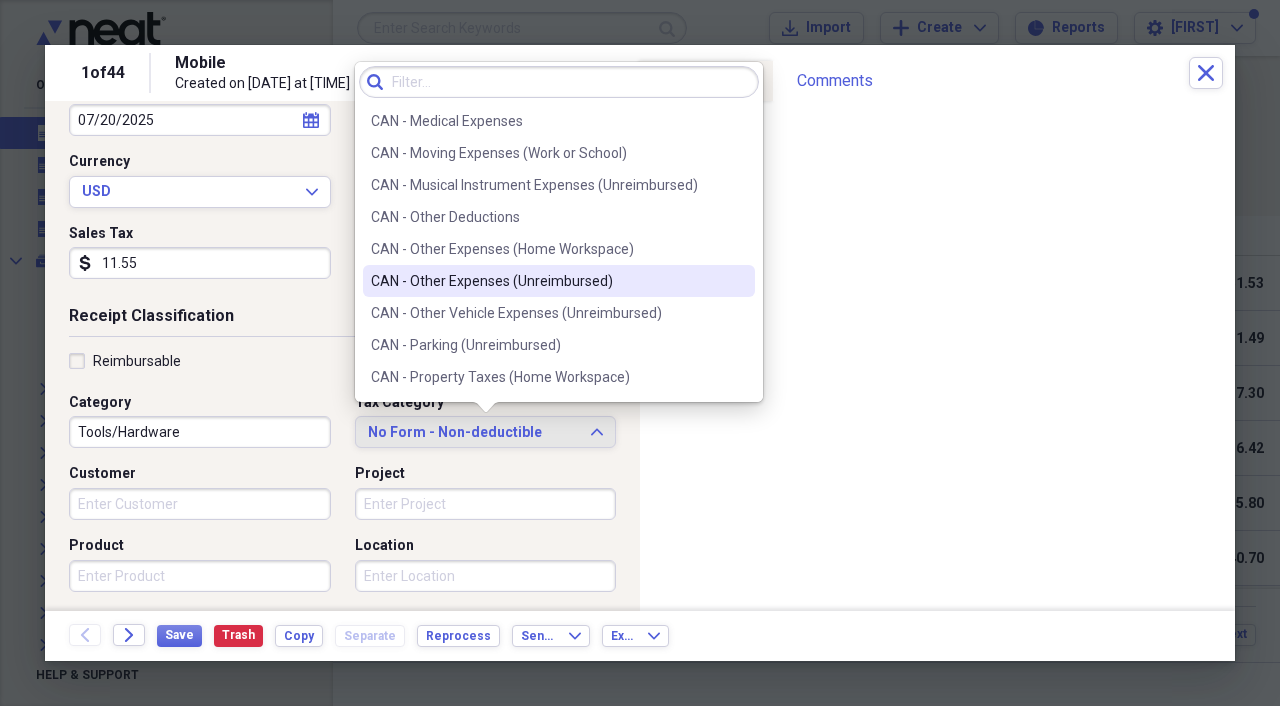 click on "CAN - Other Expenses (Unreimbursed)" at bounding box center (547, 281) 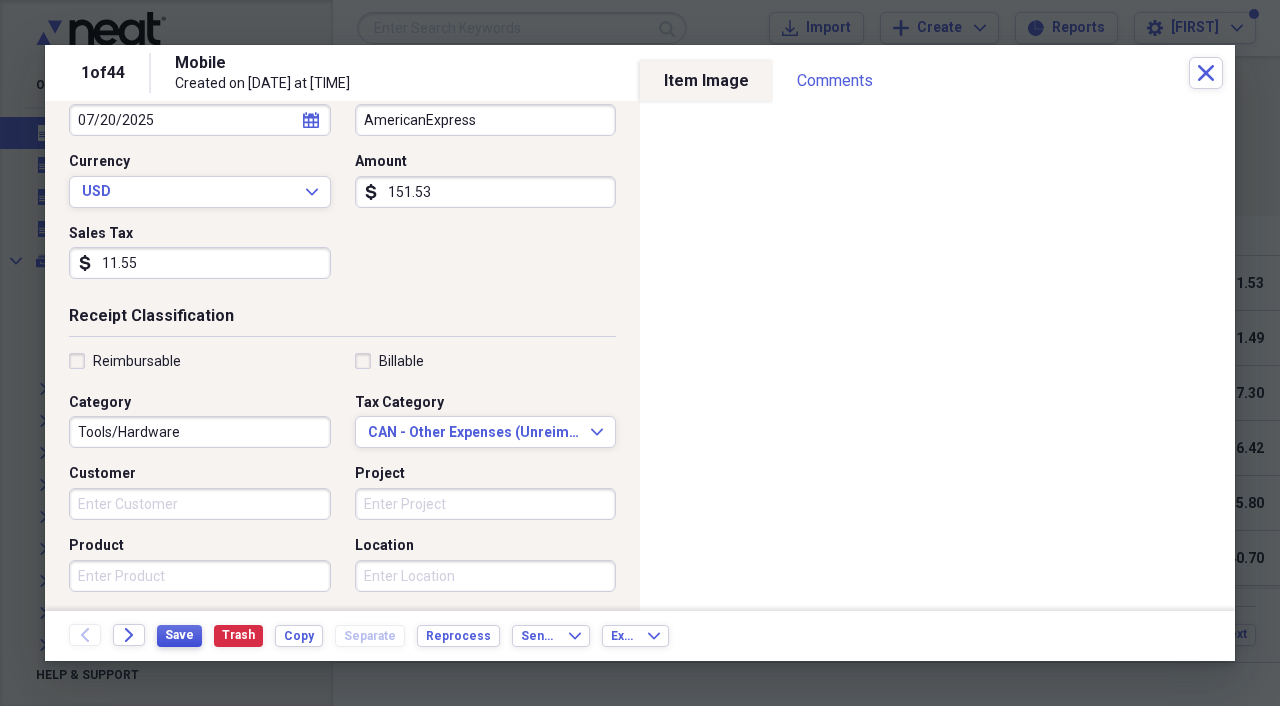 click on "Save" at bounding box center [179, 635] 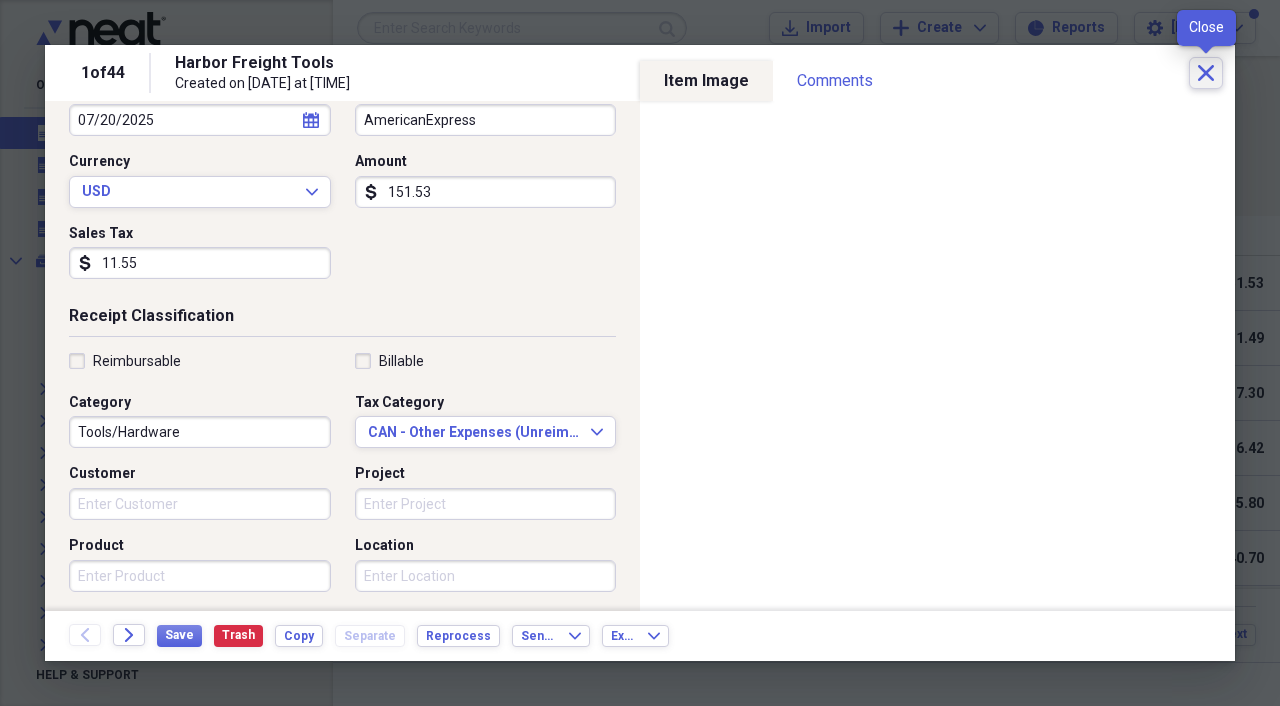 click 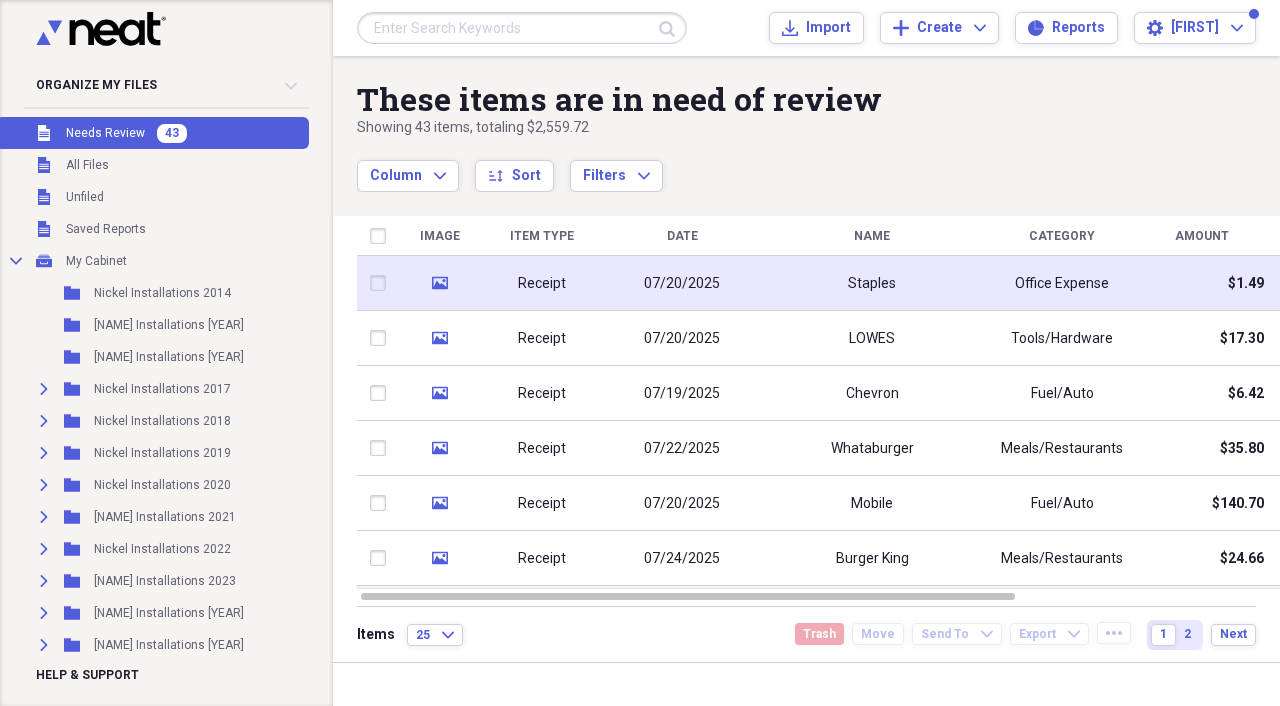 click on "07/20/2025" at bounding box center [682, 283] 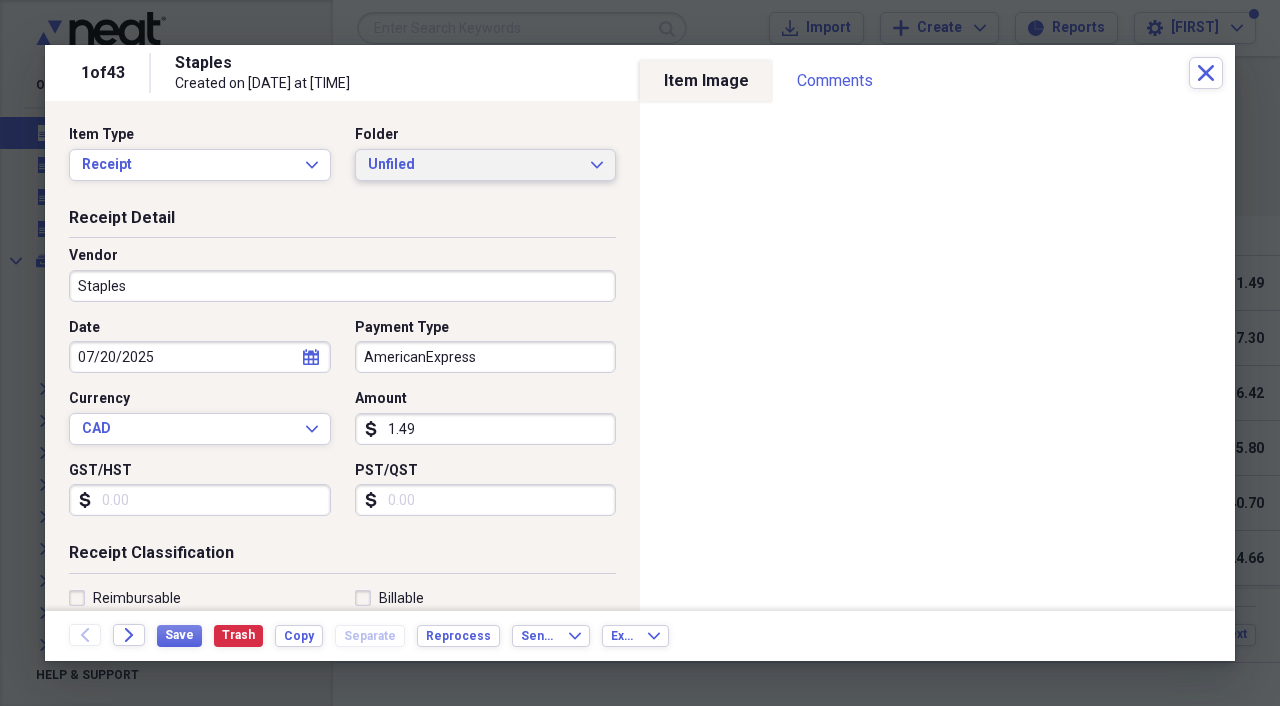 click on "Expand" 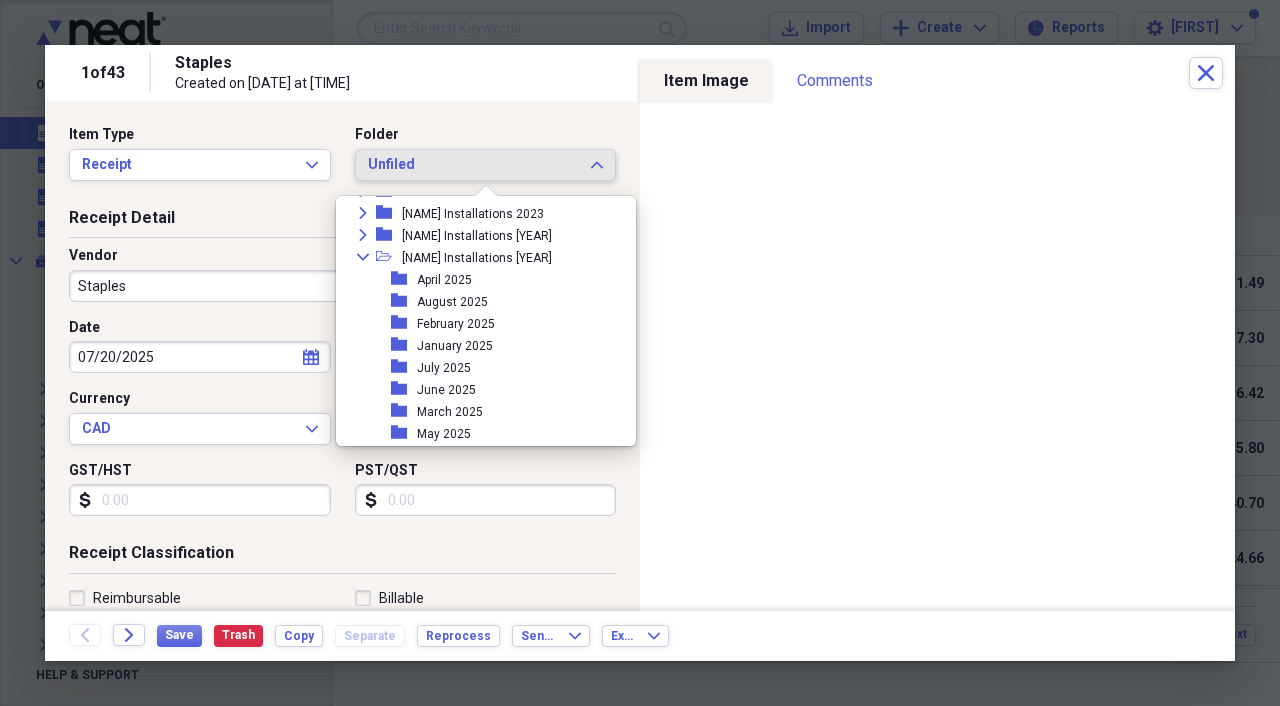 scroll, scrollTop: 259, scrollLeft: 0, axis: vertical 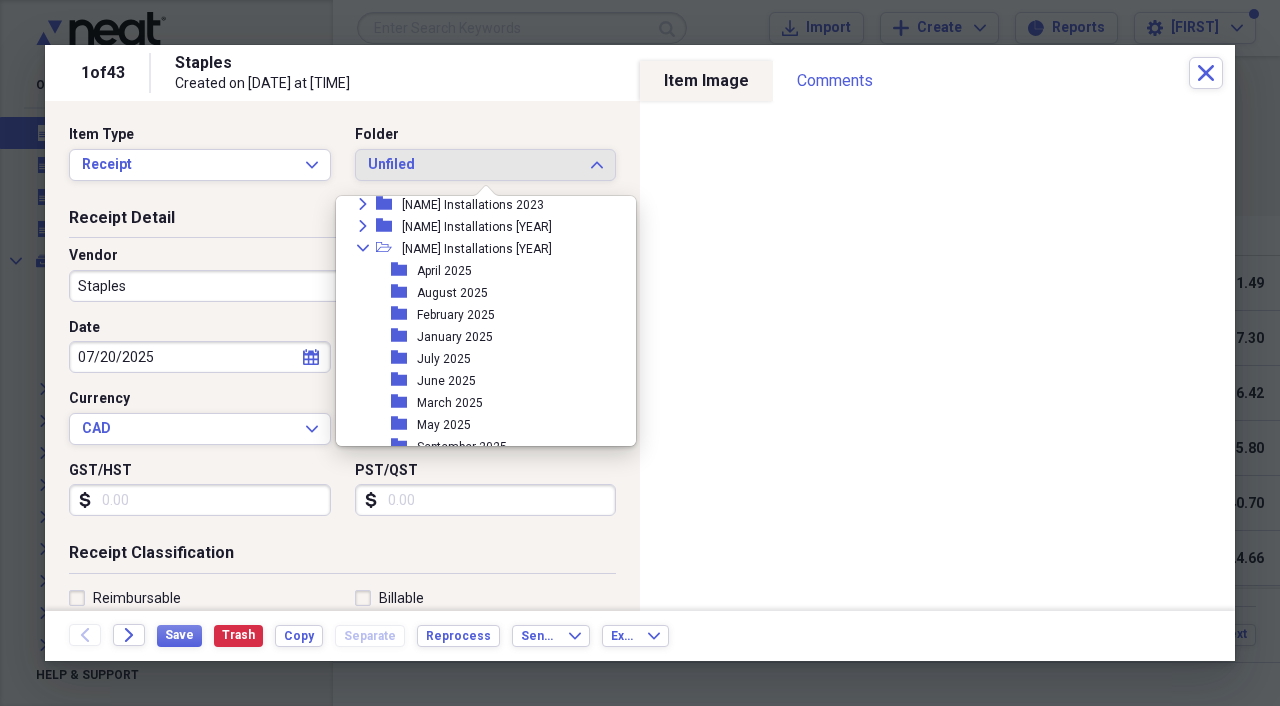 click on "folder July 2025" at bounding box center (478, 359) 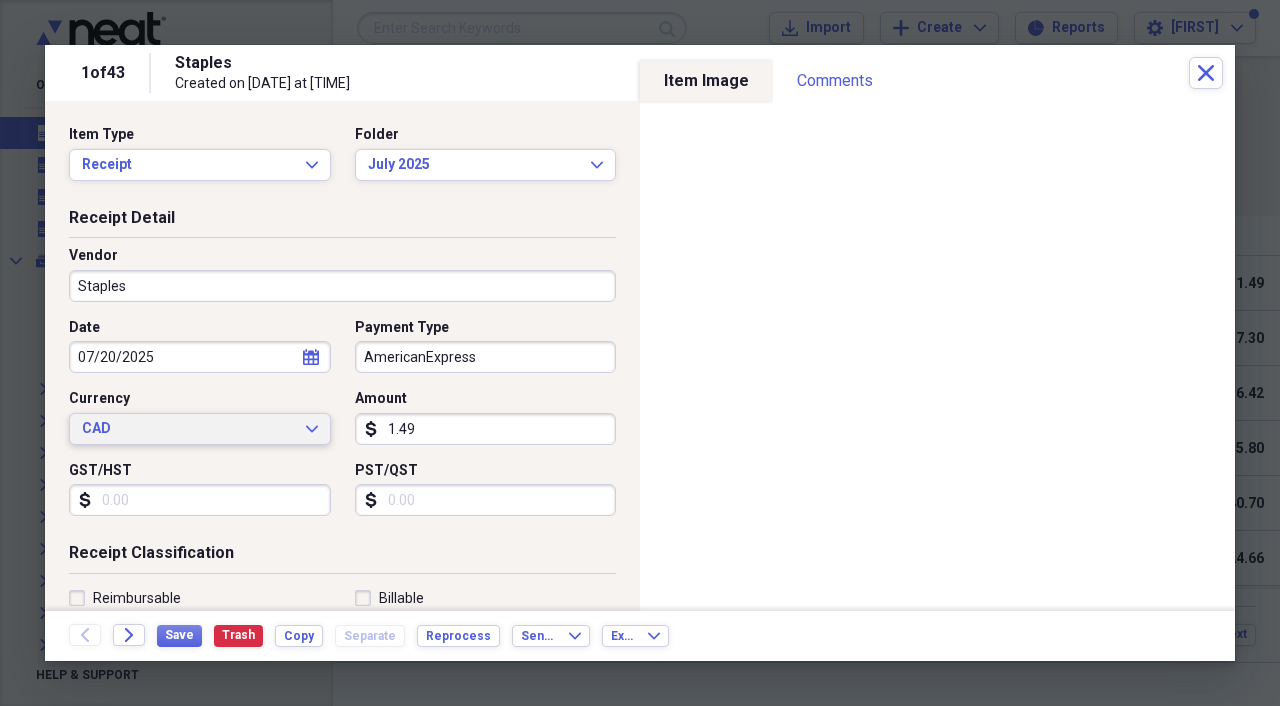 click on "Expand" 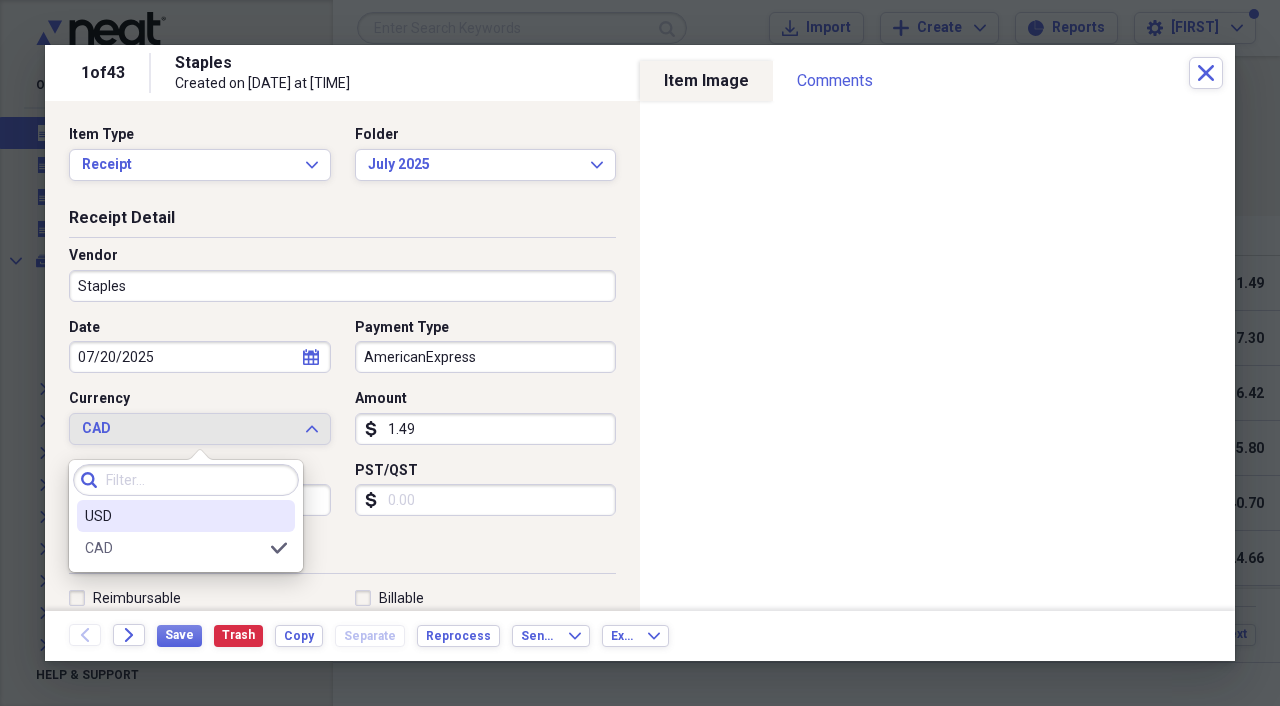 click on "USD" at bounding box center [174, 516] 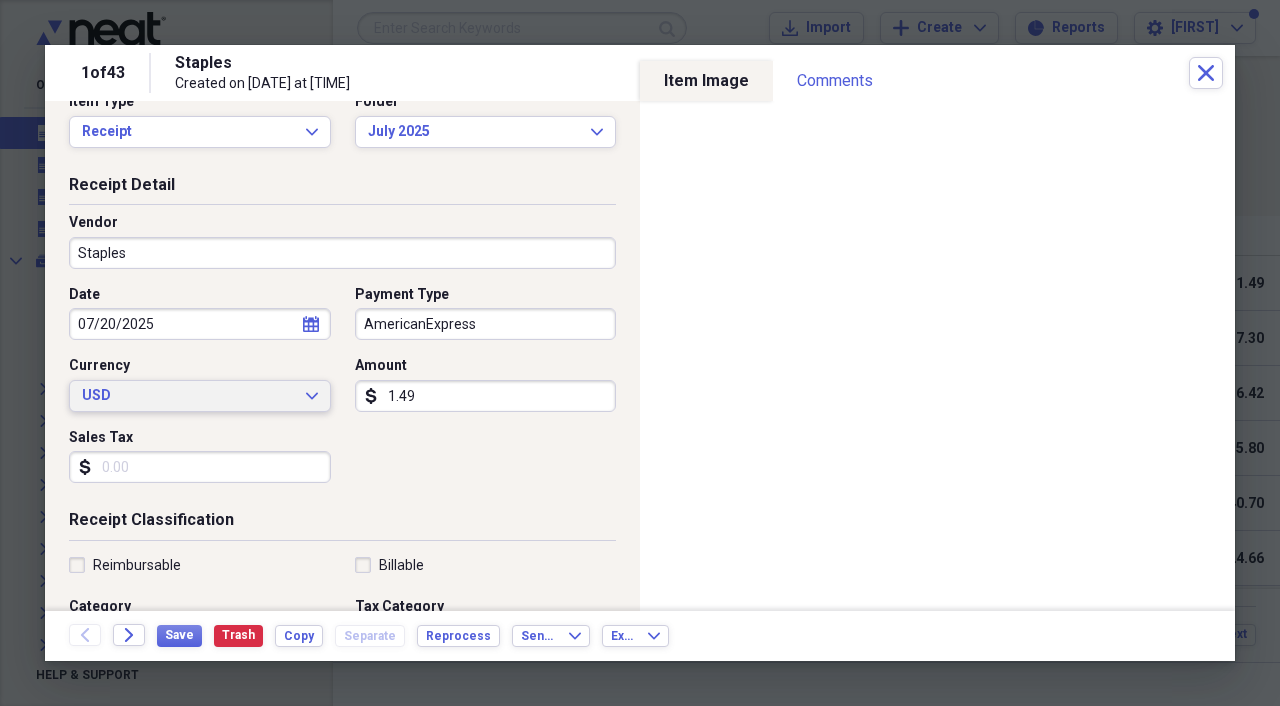 scroll, scrollTop: 164, scrollLeft: 0, axis: vertical 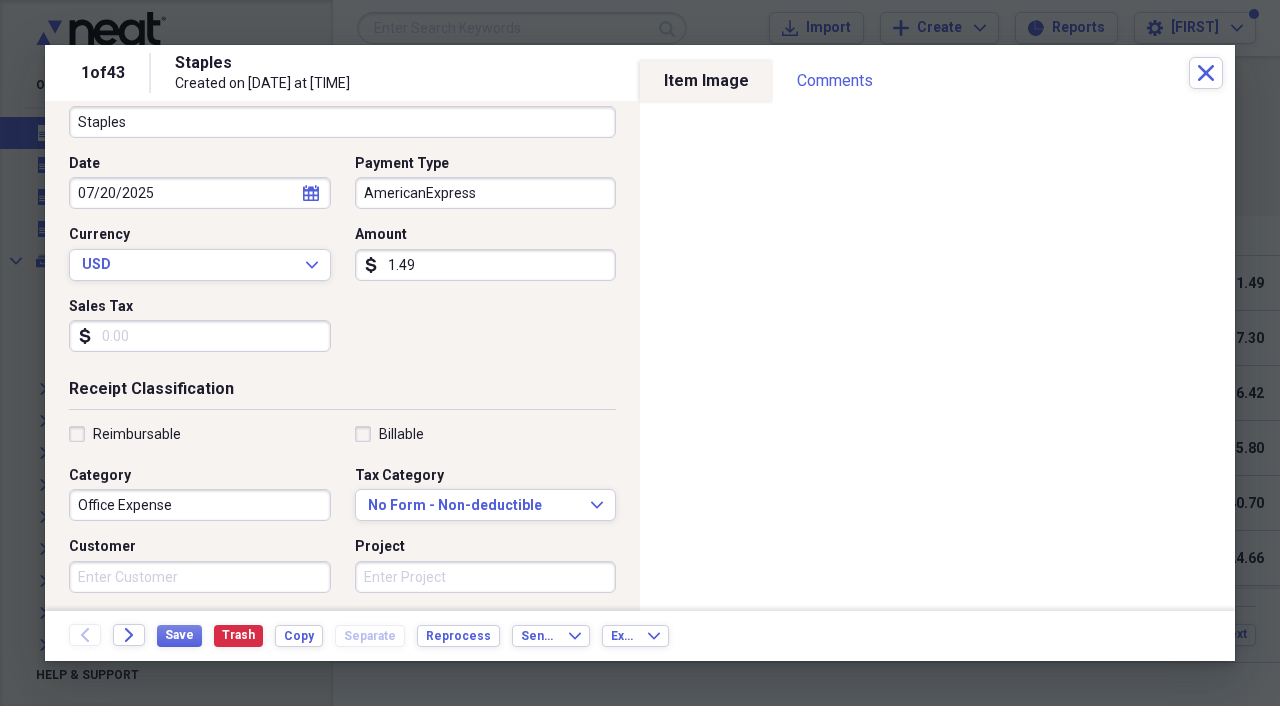 click on "1.49" at bounding box center [486, 265] 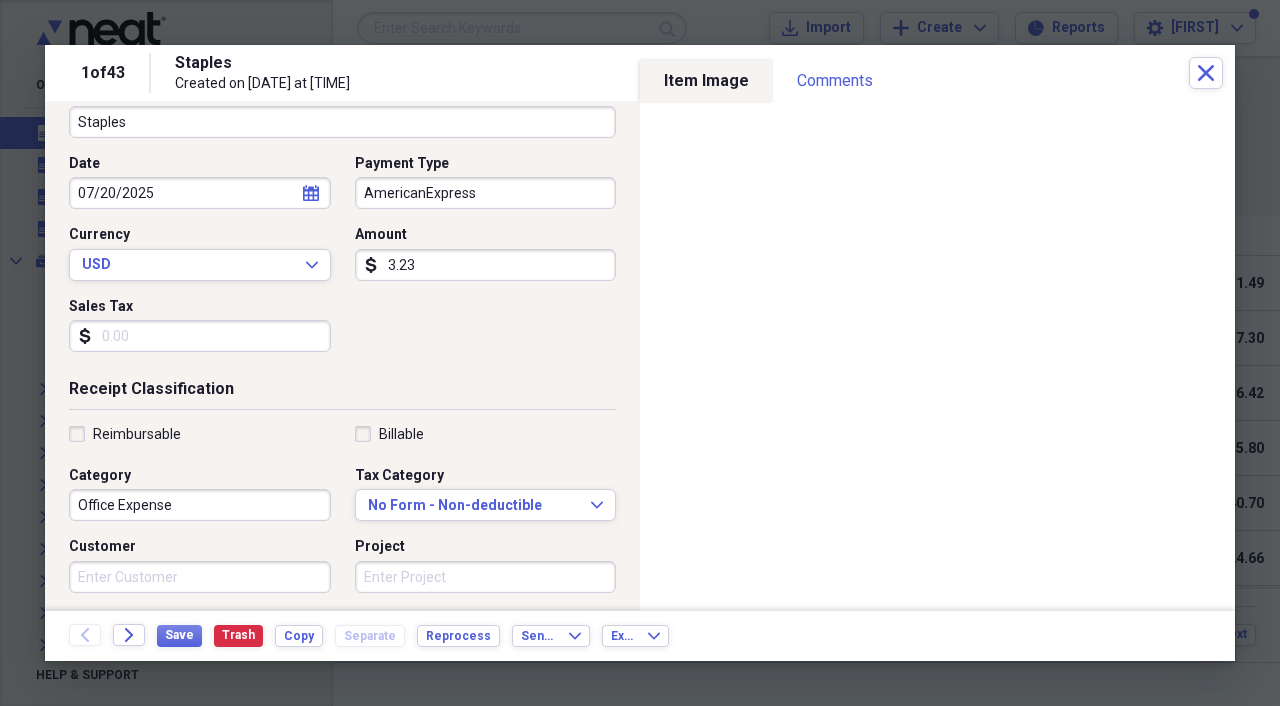 type on "3.23" 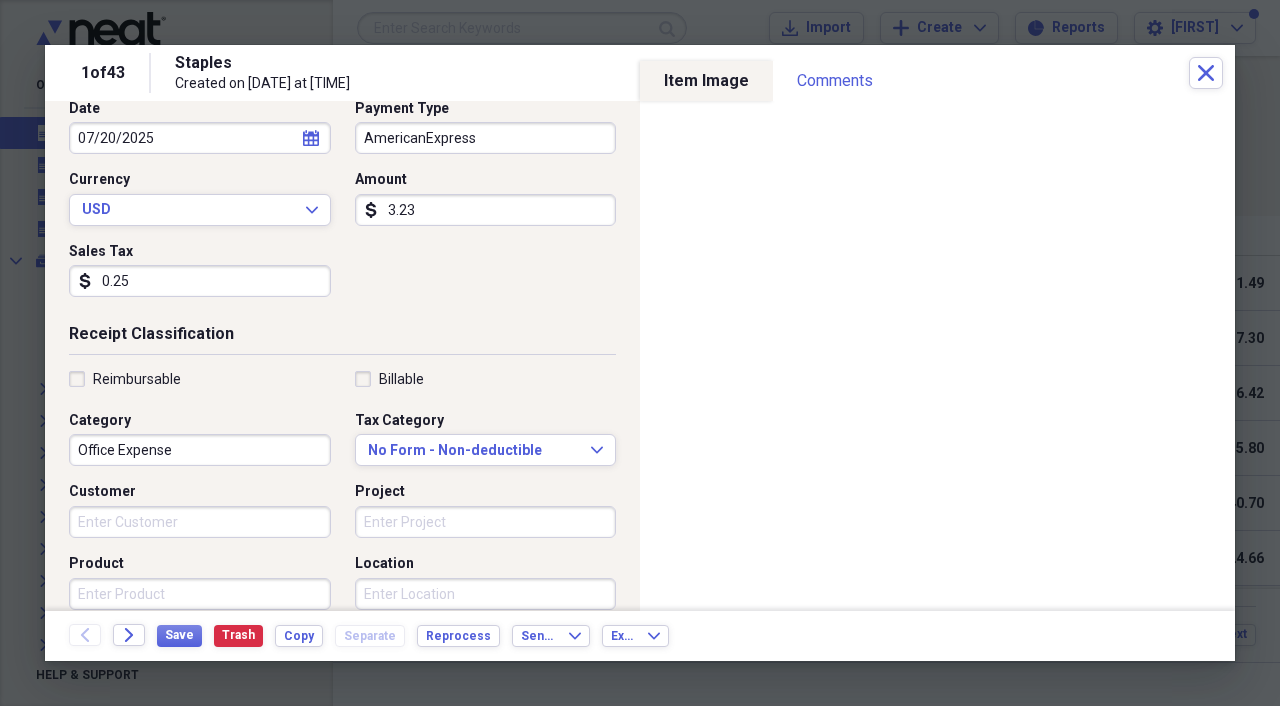 scroll, scrollTop: 227, scrollLeft: 0, axis: vertical 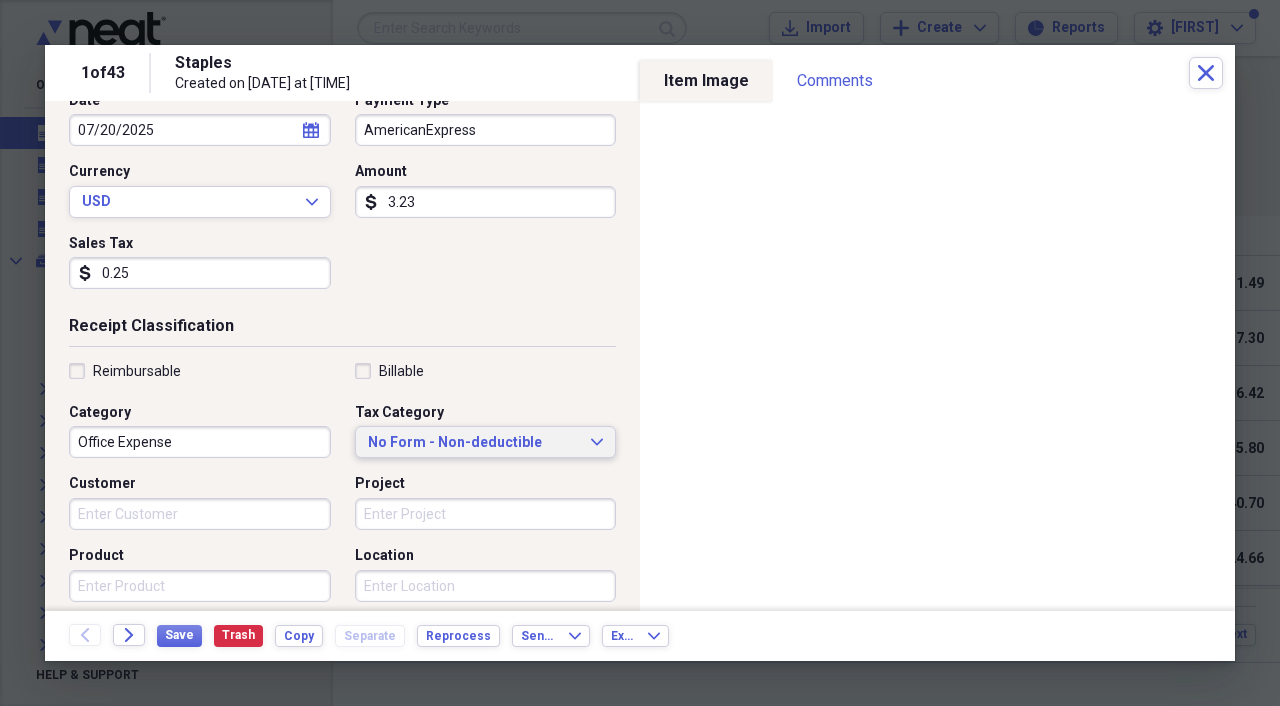 type on "0.25" 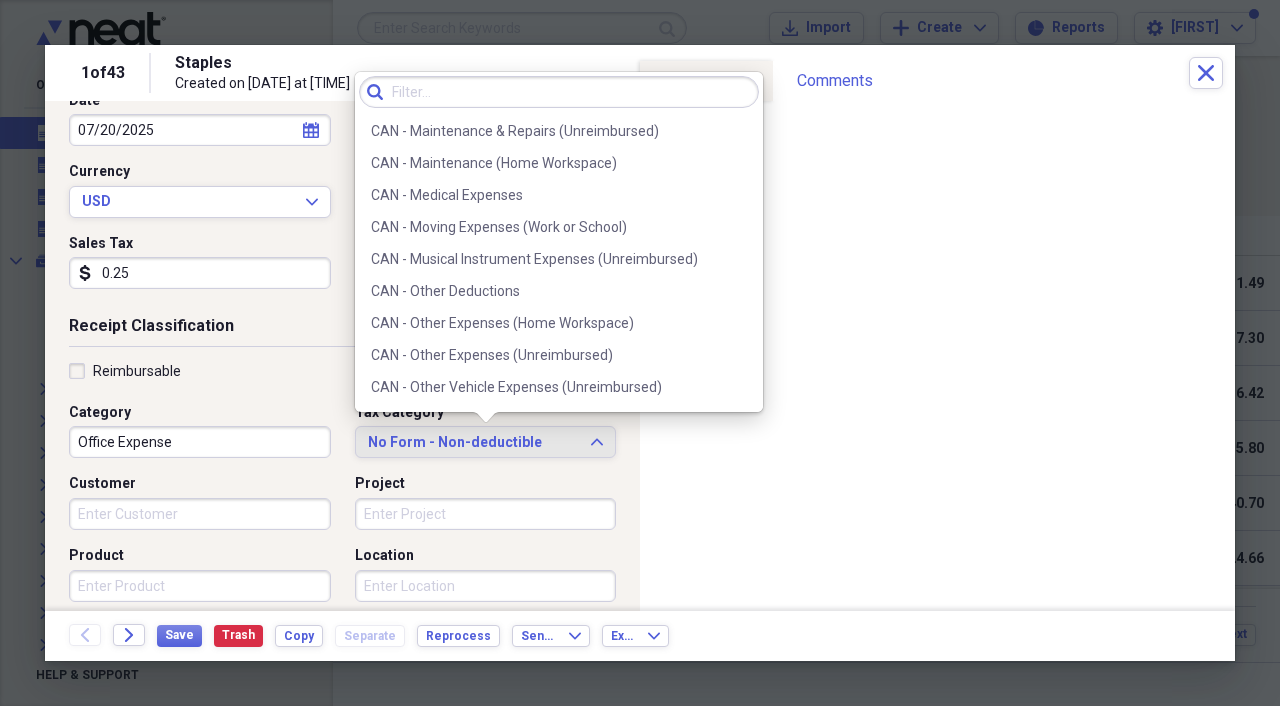 scroll, scrollTop: 868, scrollLeft: 0, axis: vertical 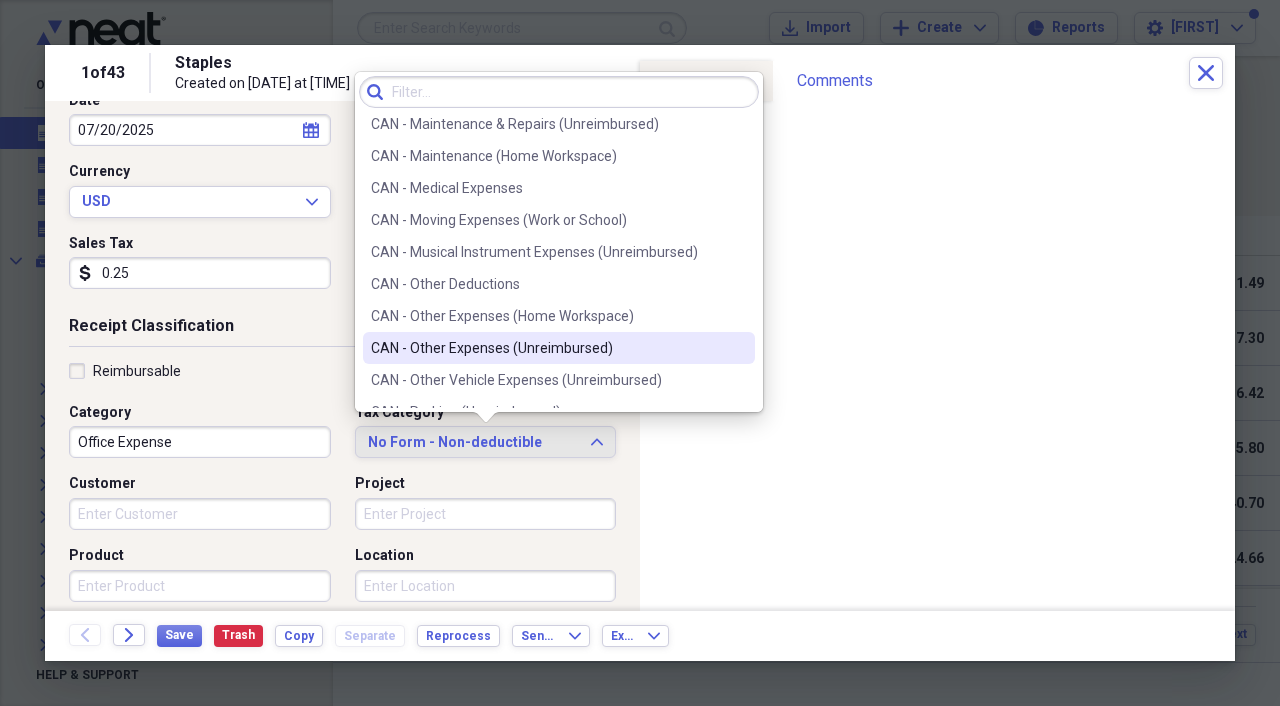 click on "CAN - Other Expenses (Unreimbursed)" at bounding box center [547, 348] 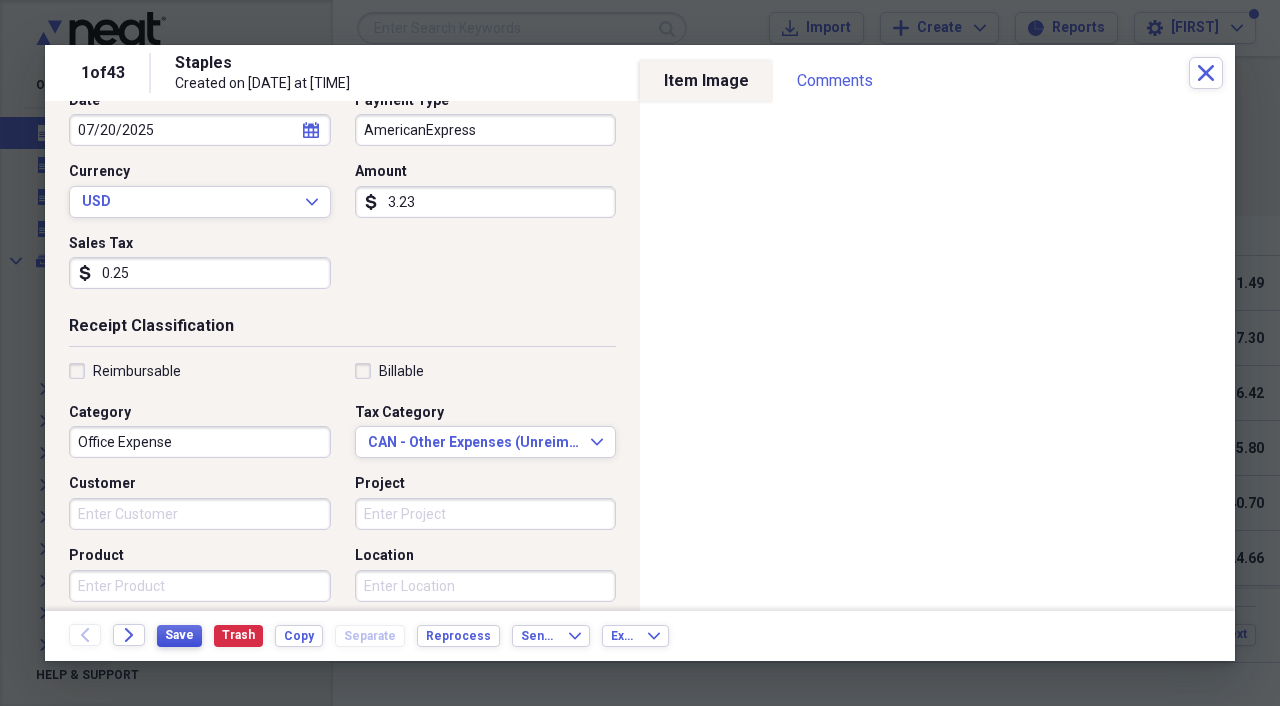 click on "Save" at bounding box center (179, 635) 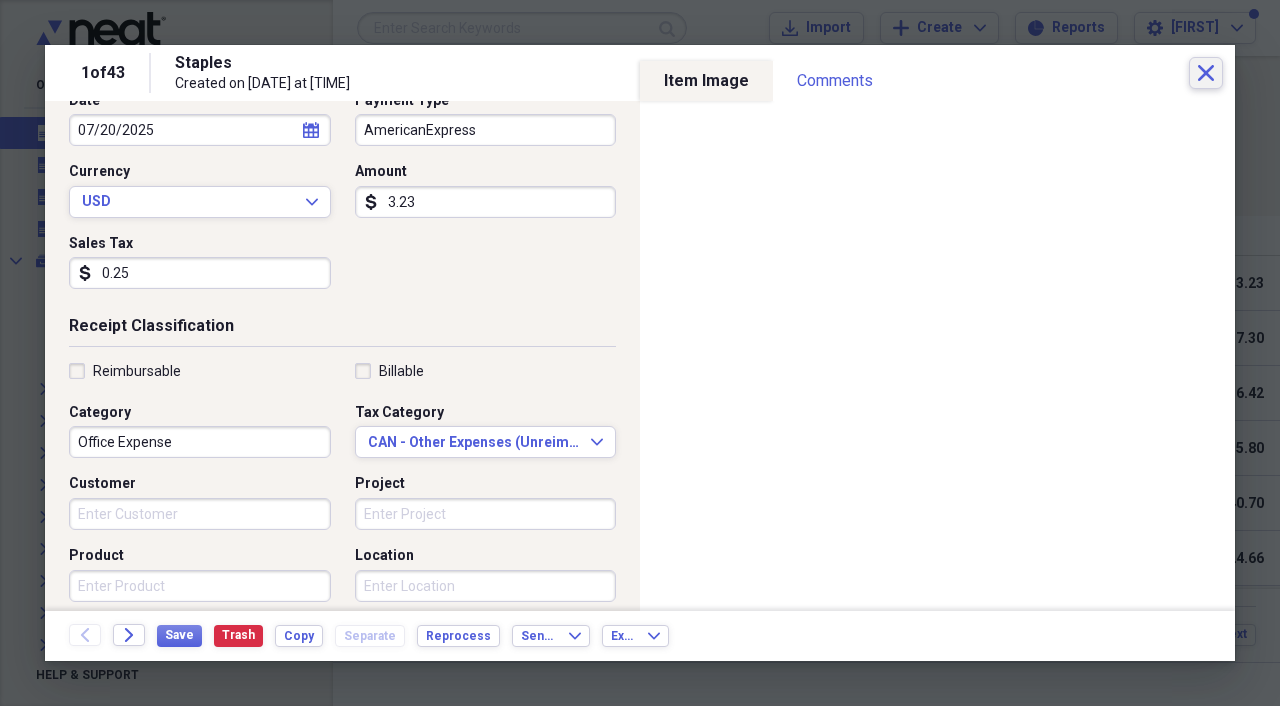 click on "Close" at bounding box center (1206, 73) 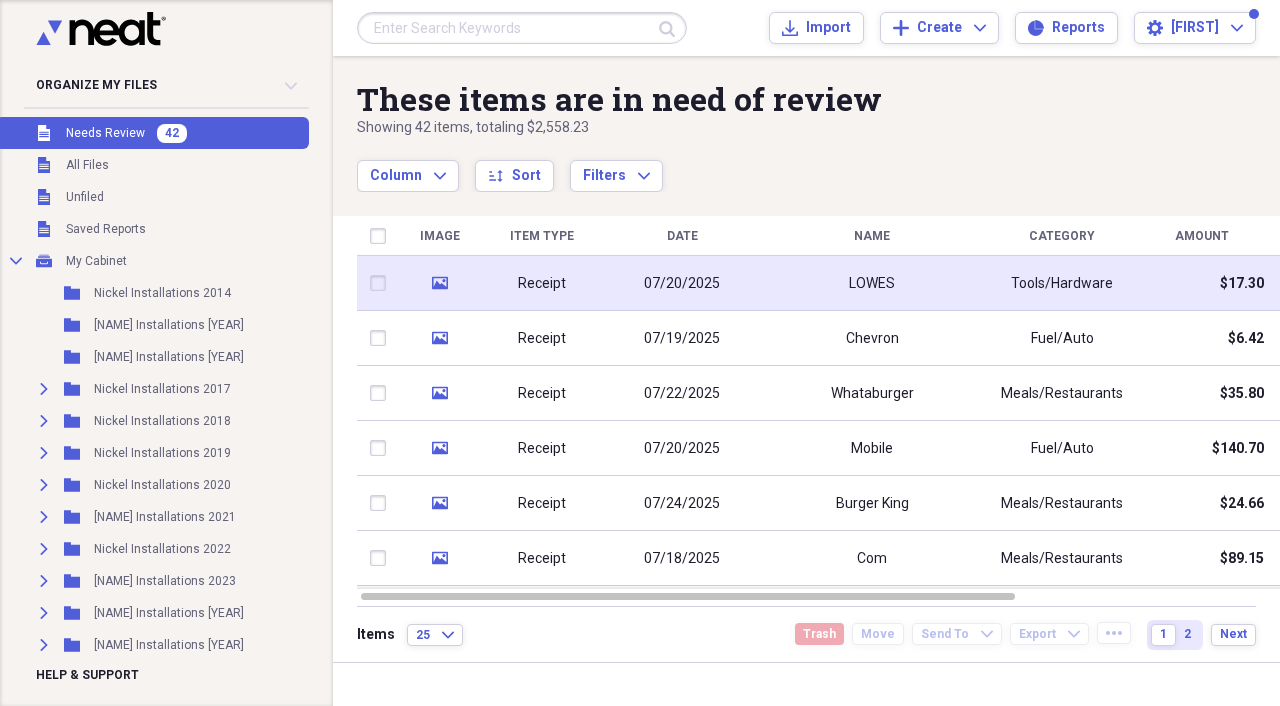 click on "07/20/2025" at bounding box center (682, 283) 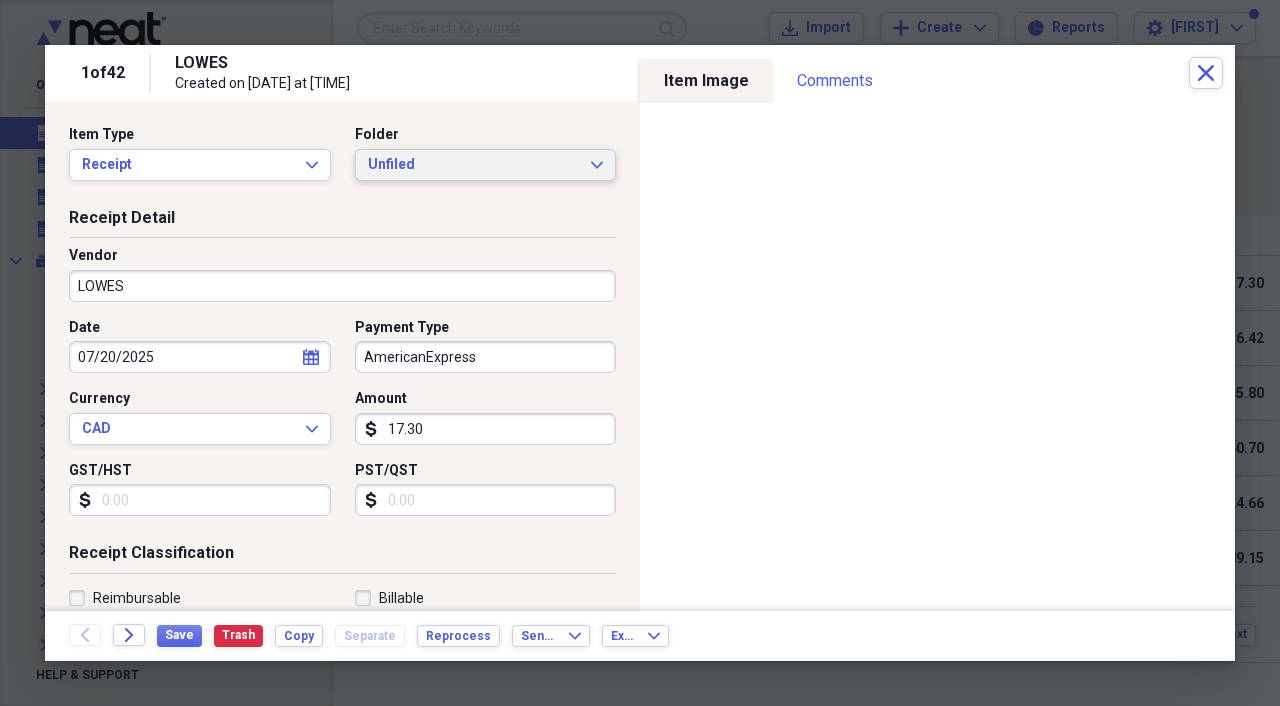 click on "Unfiled Expand" at bounding box center [486, 165] 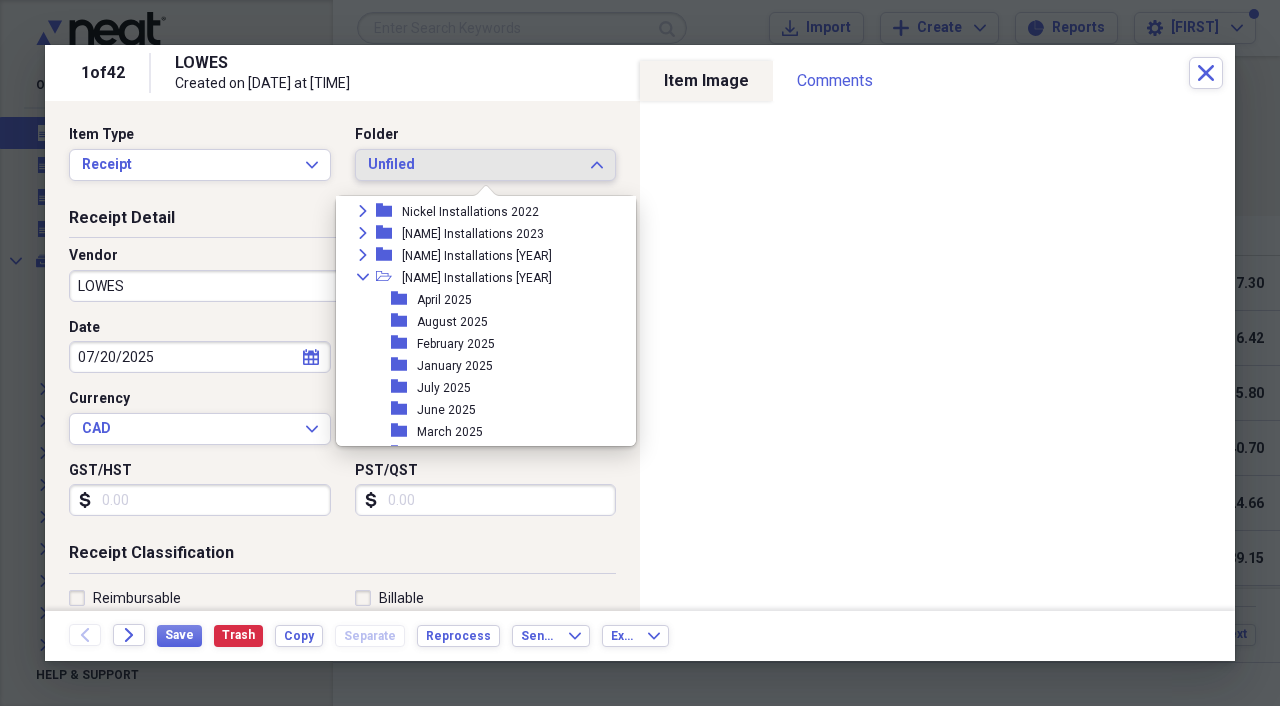 scroll, scrollTop: 257, scrollLeft: 0, axis: vertical 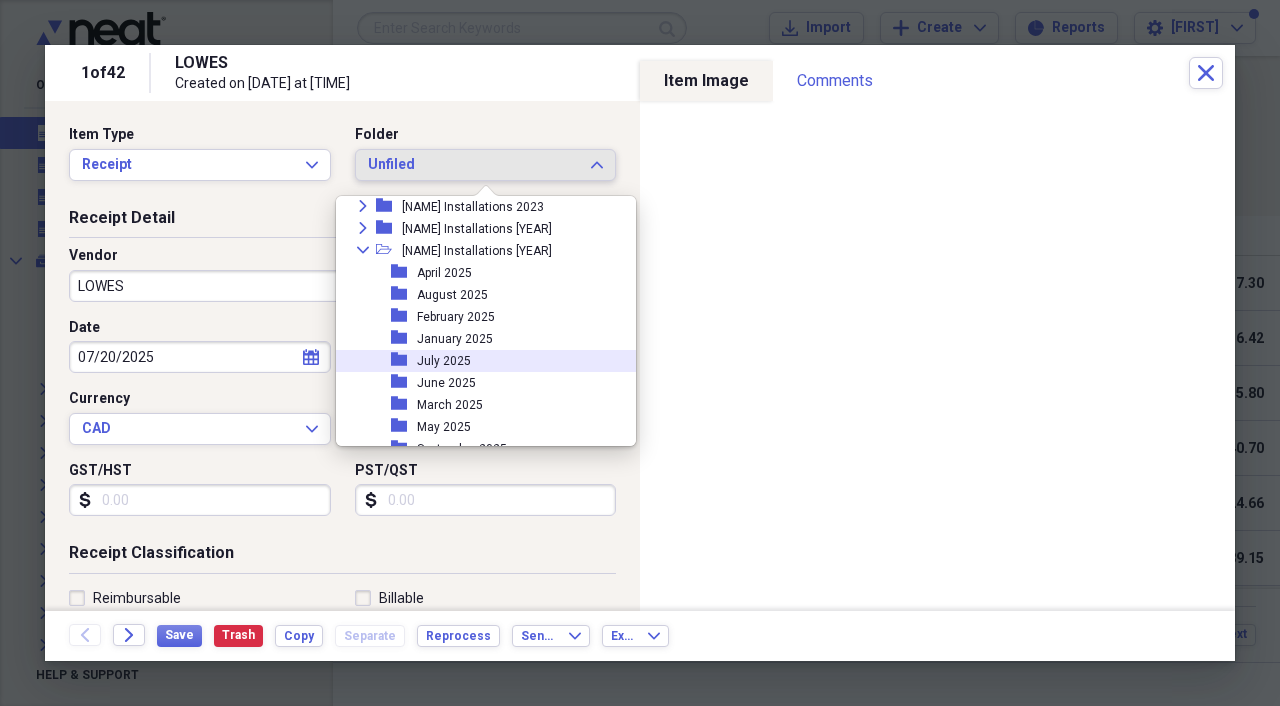 click on "folder July 2025" at bounding box center (478, 361) 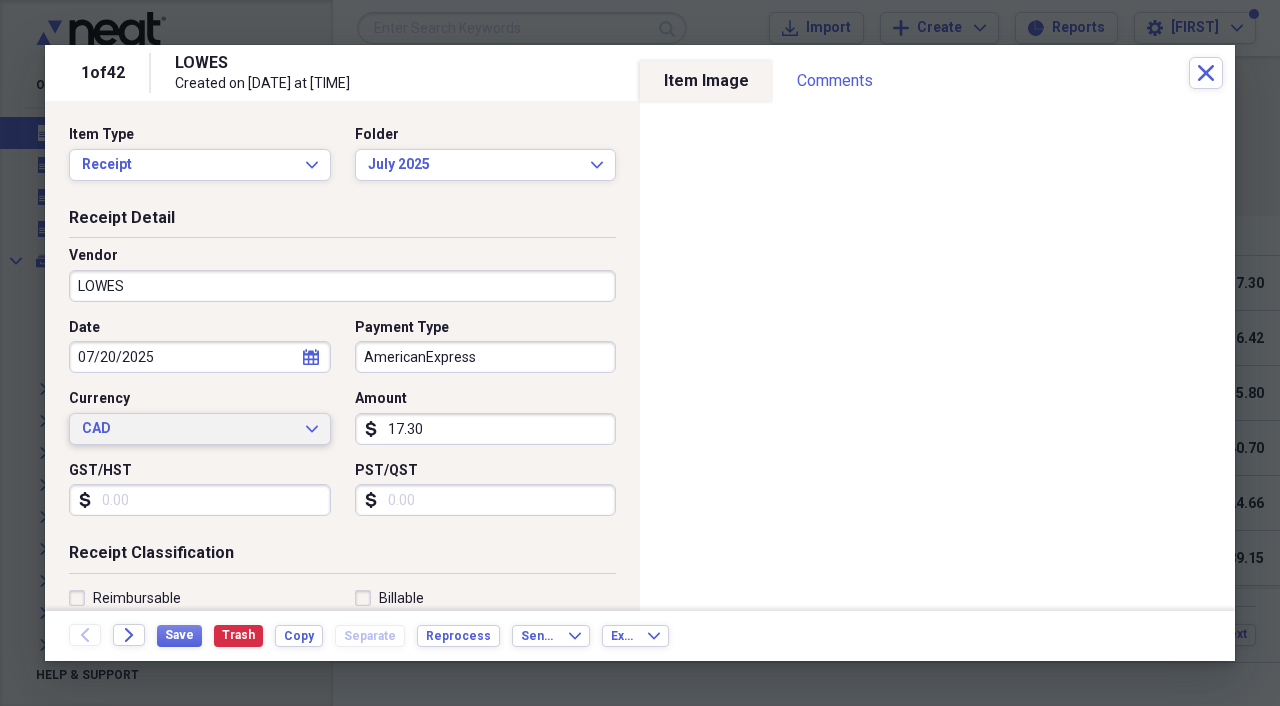 click on "Expand" 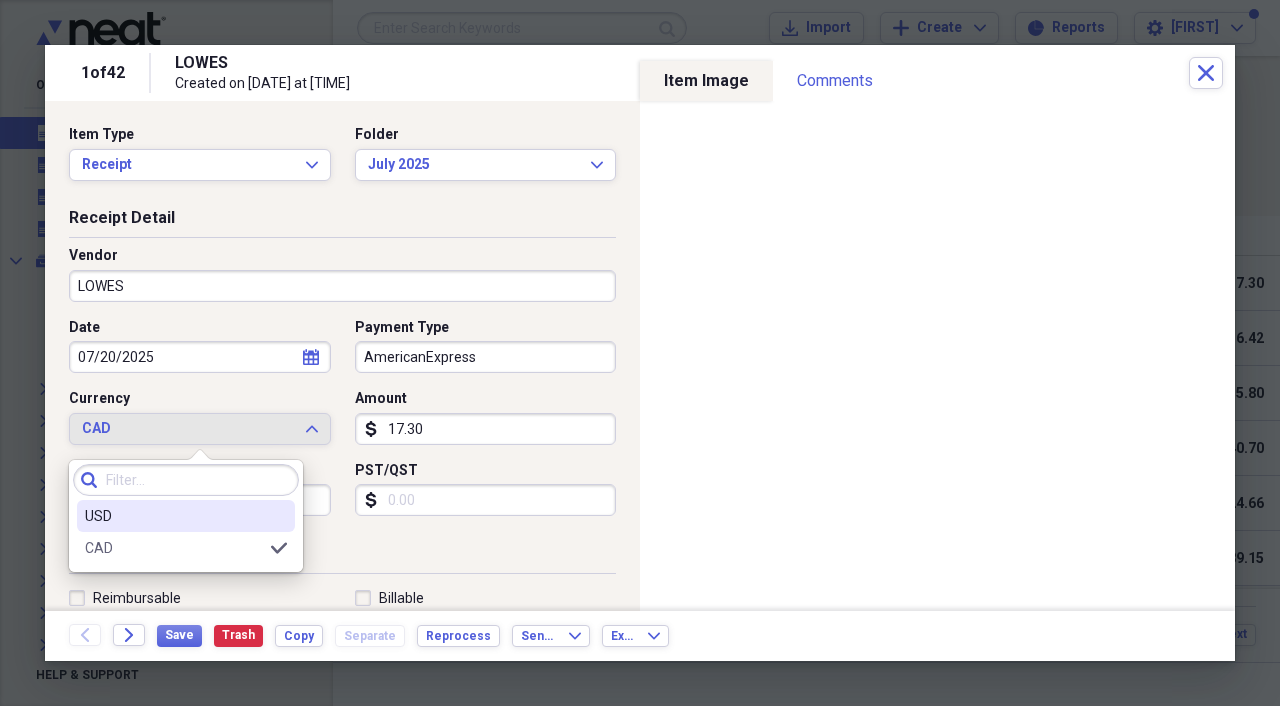 click on "USD" at bounding box center [174, 516] 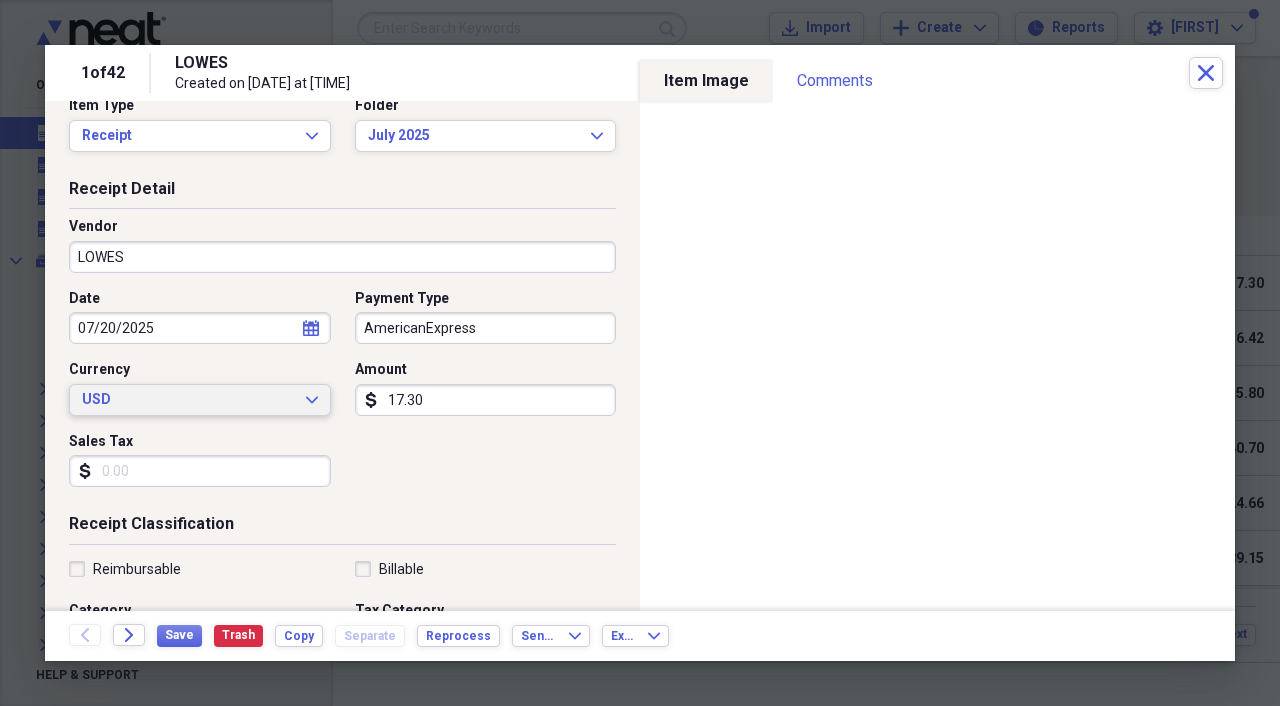scroll, scrollTop: 40, scrollLeft: 0, axis: vertical 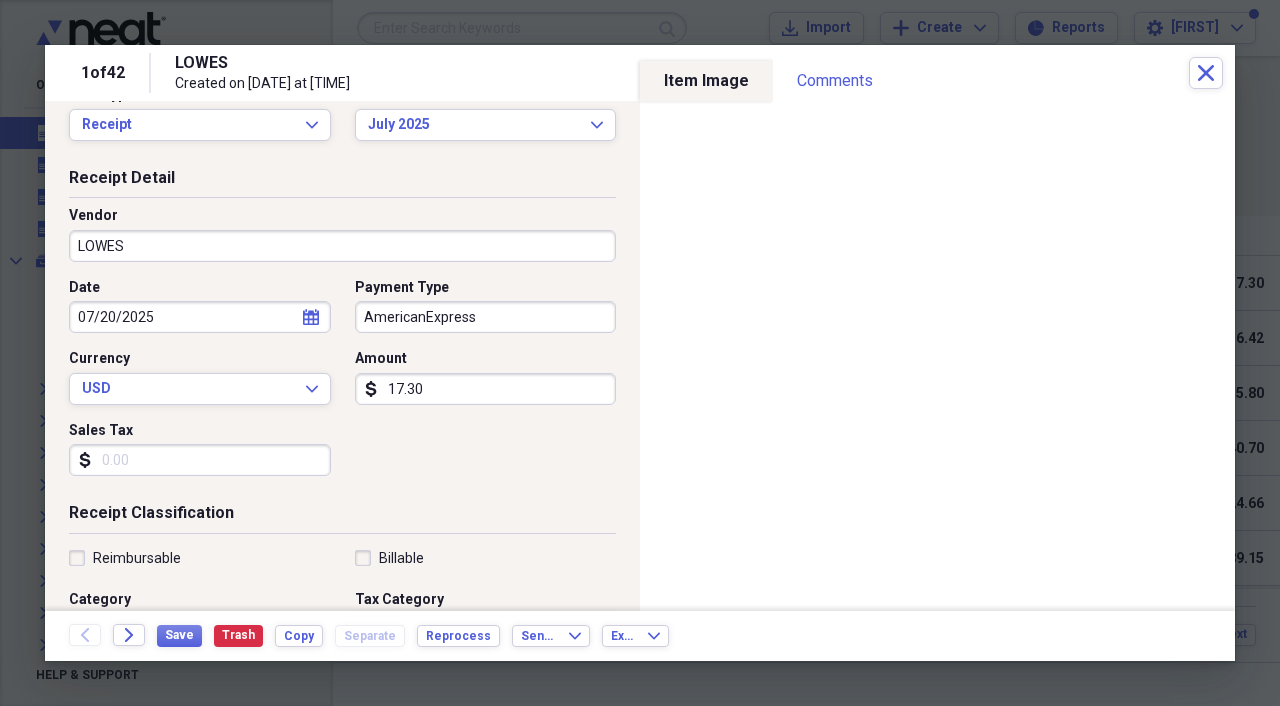click on "Sales Tax" at bounding box center (200, 460) 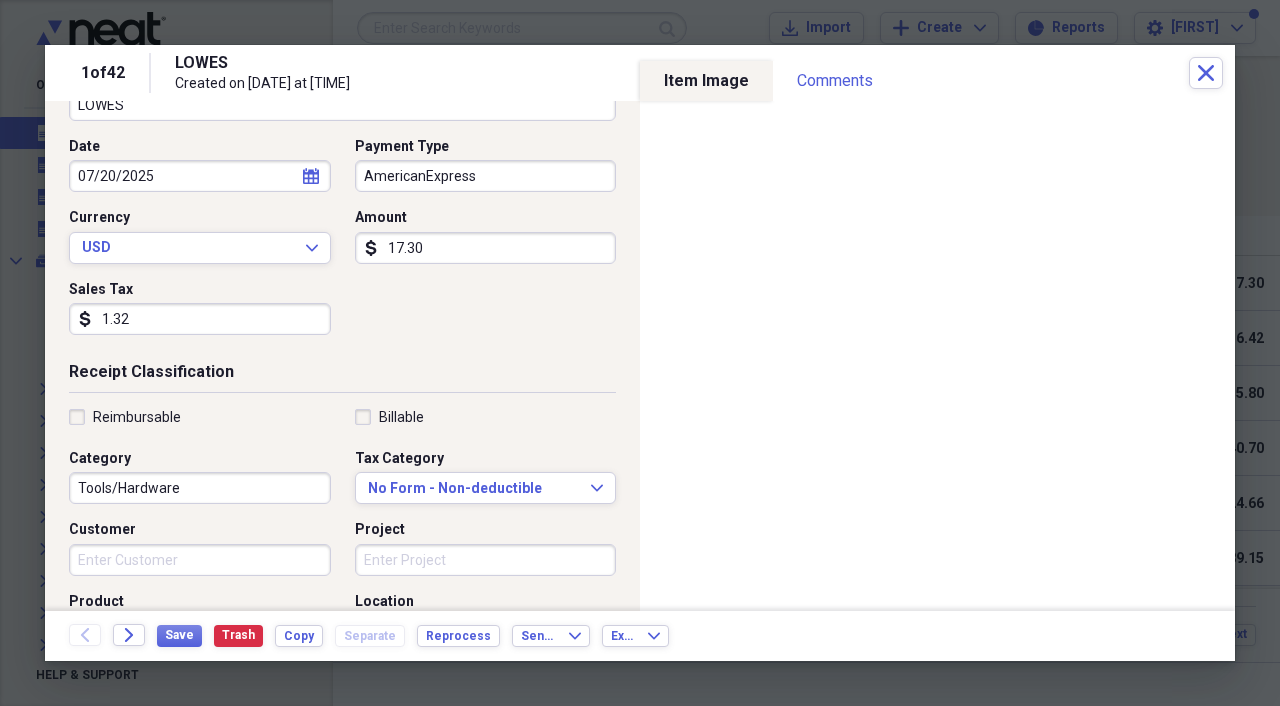 scroll, scrollTop: 188, scrollLeft: 0, axis: vertical 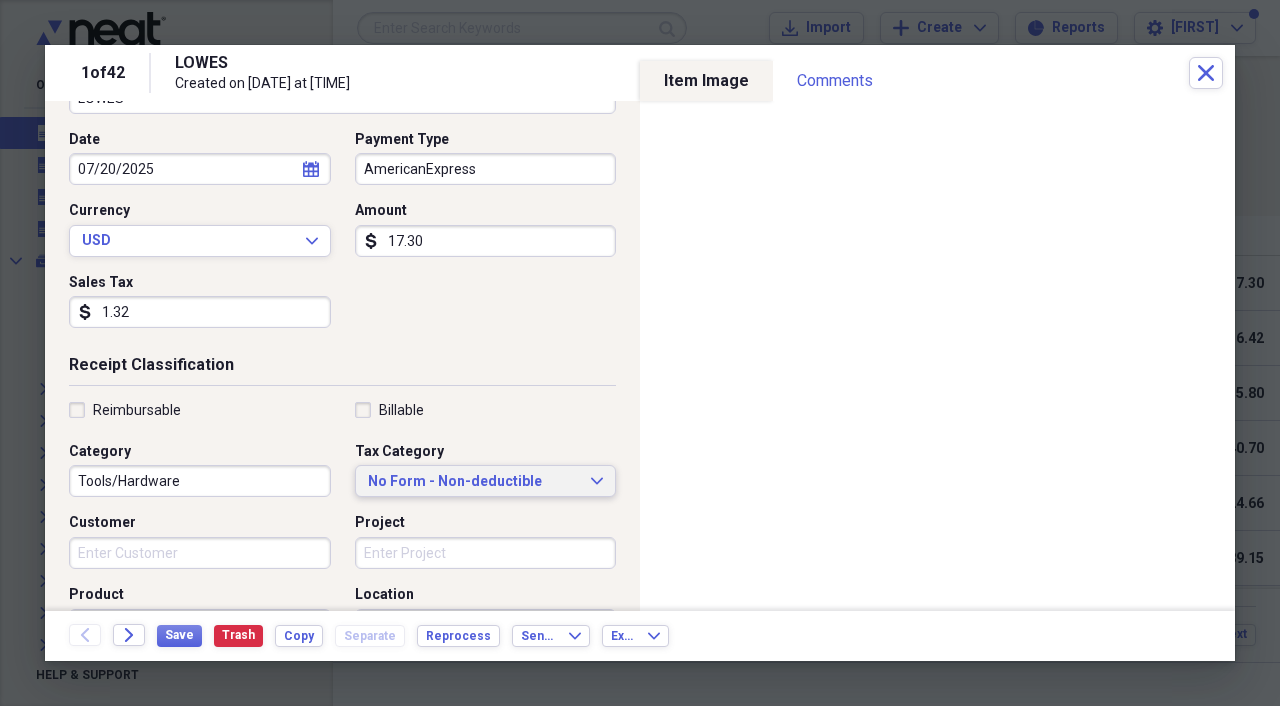 type on "1.32" 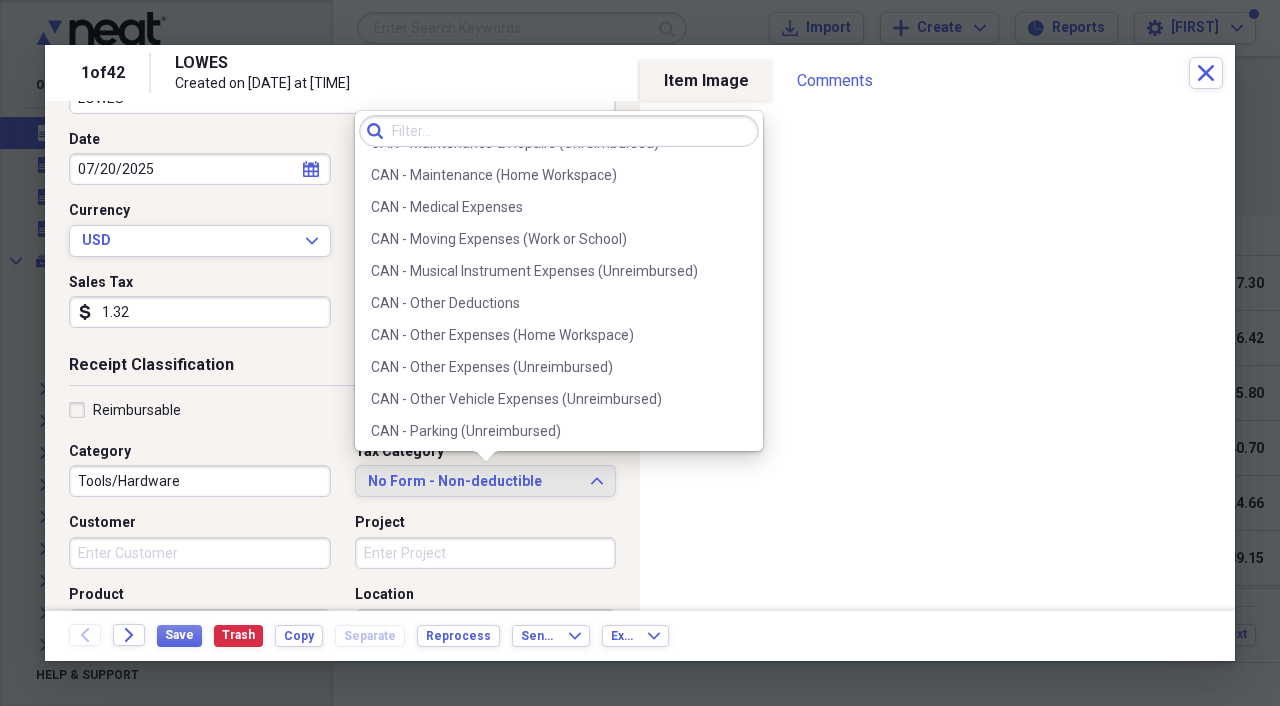 scroll, scrollTop: 893, scrollLeft: 0, axis: vertical 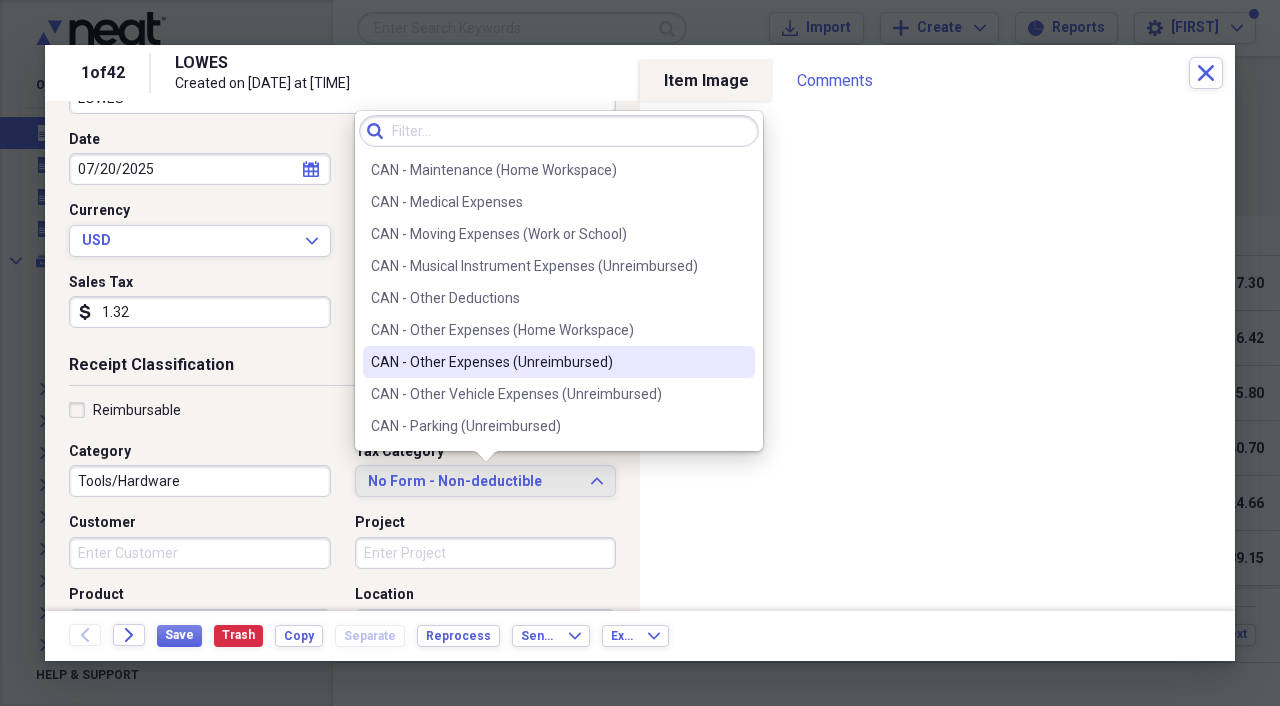 click on "CAN - Other Expenses (Unreimbursed)" at bounding box center [547, 362] 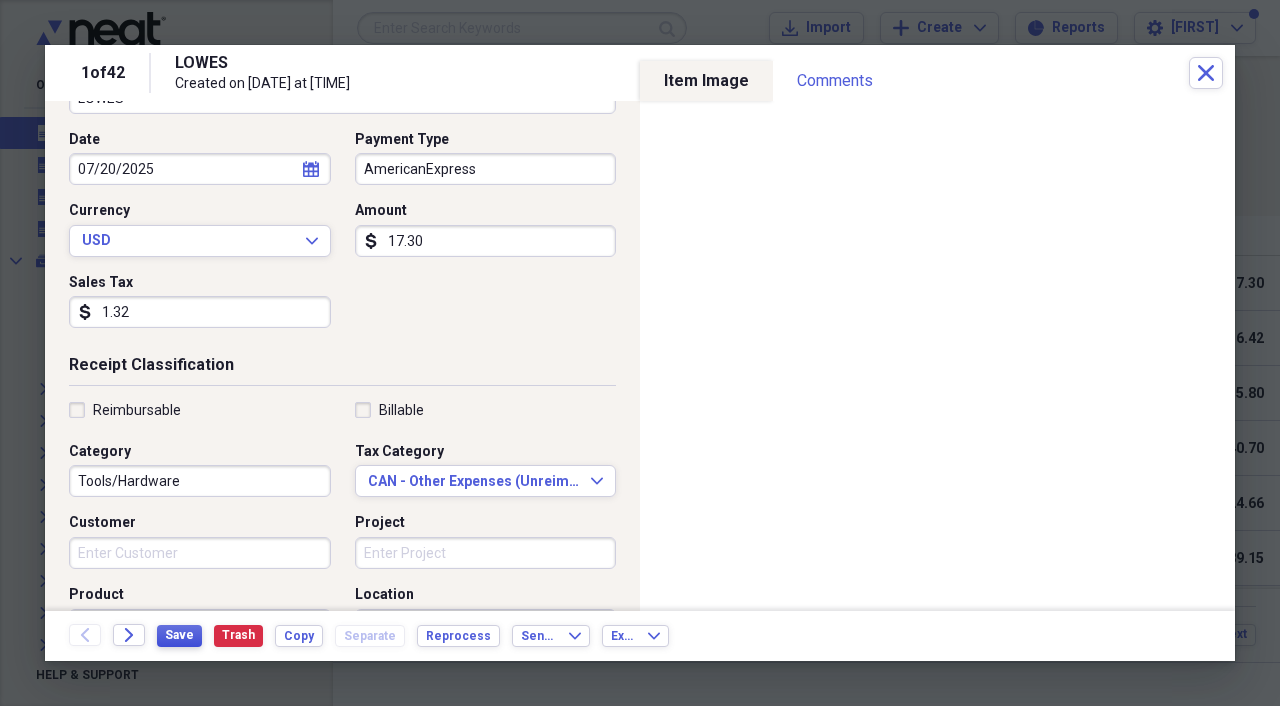click on "Save" at bounding box center (179, 635) 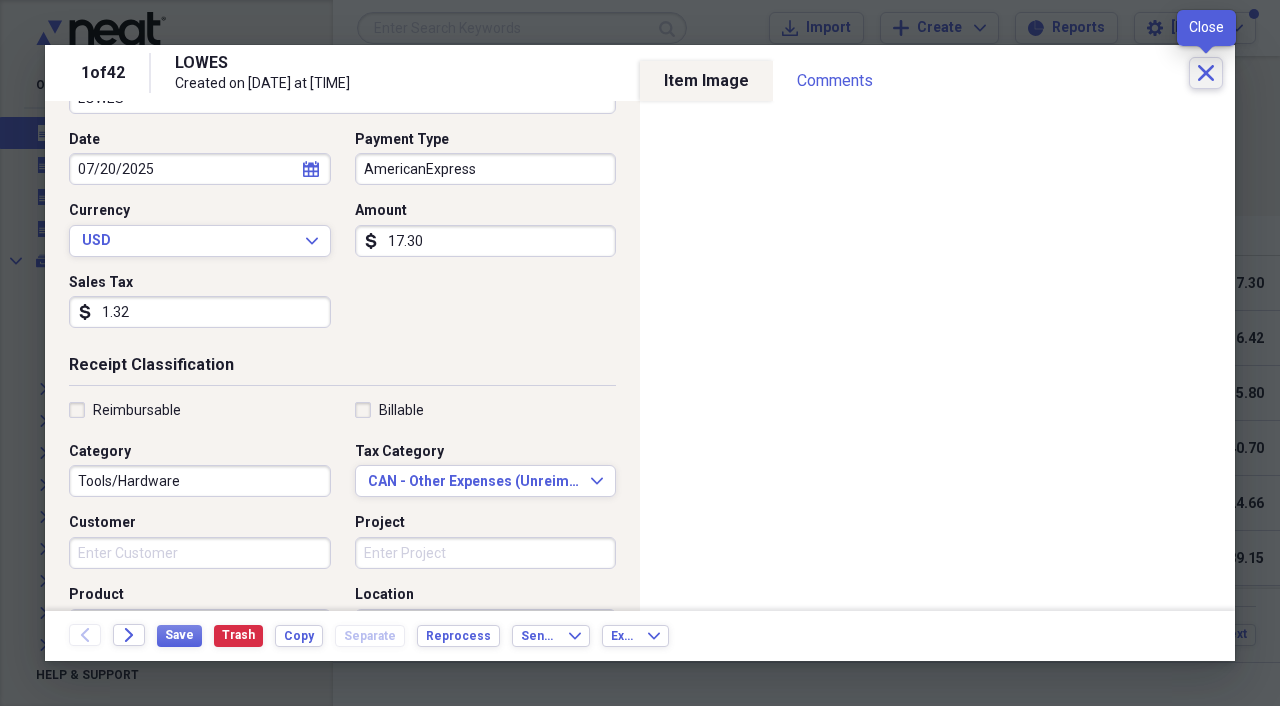 click 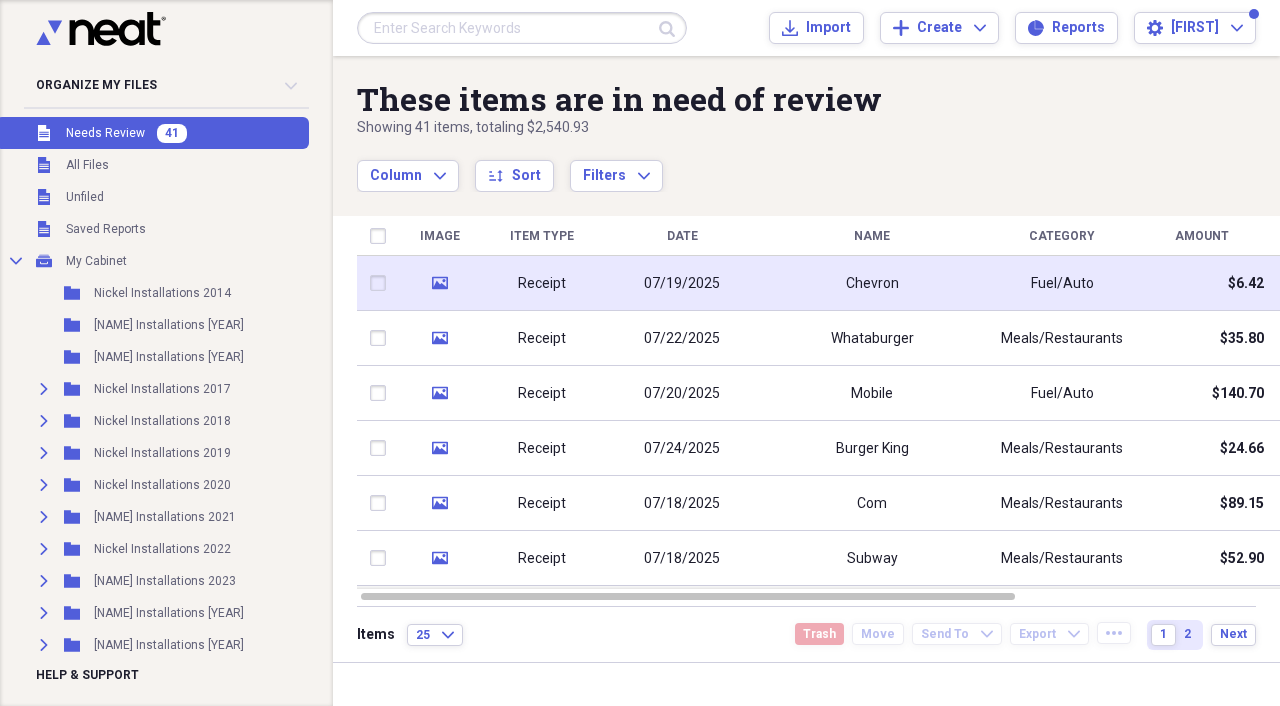 click on "Receipt" at bounding box center [542, 283] 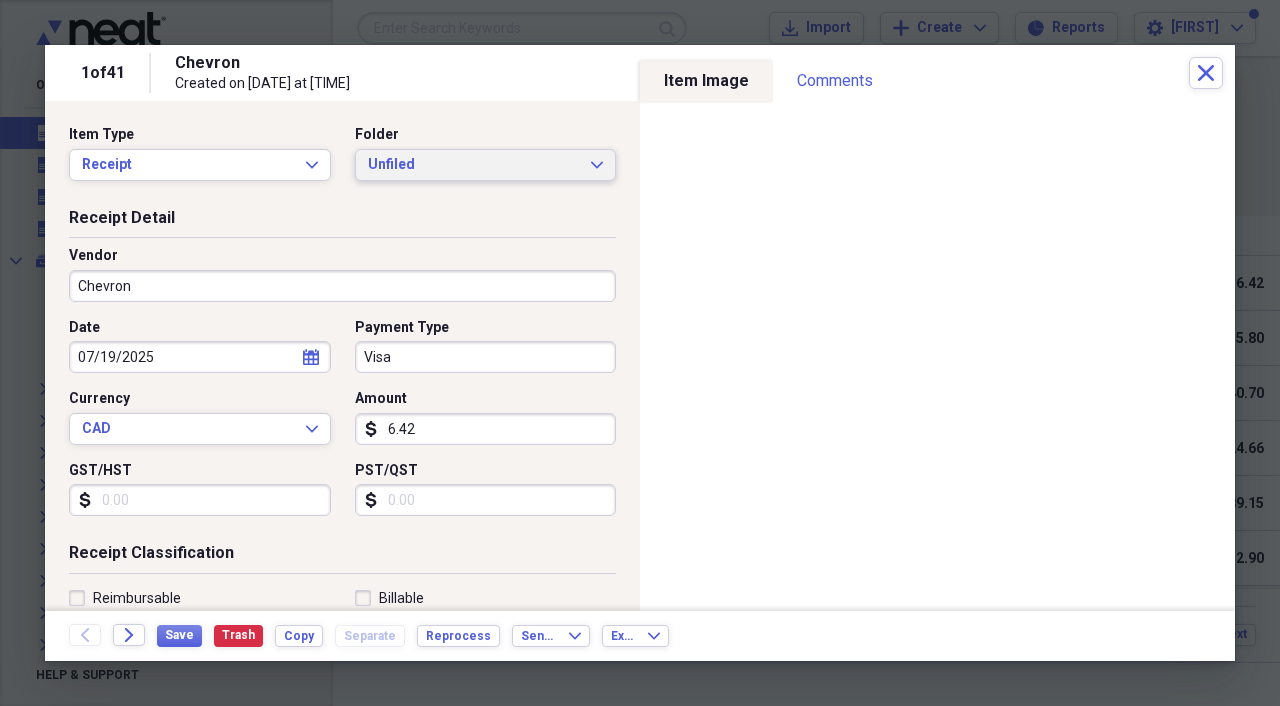 click on "Expand" 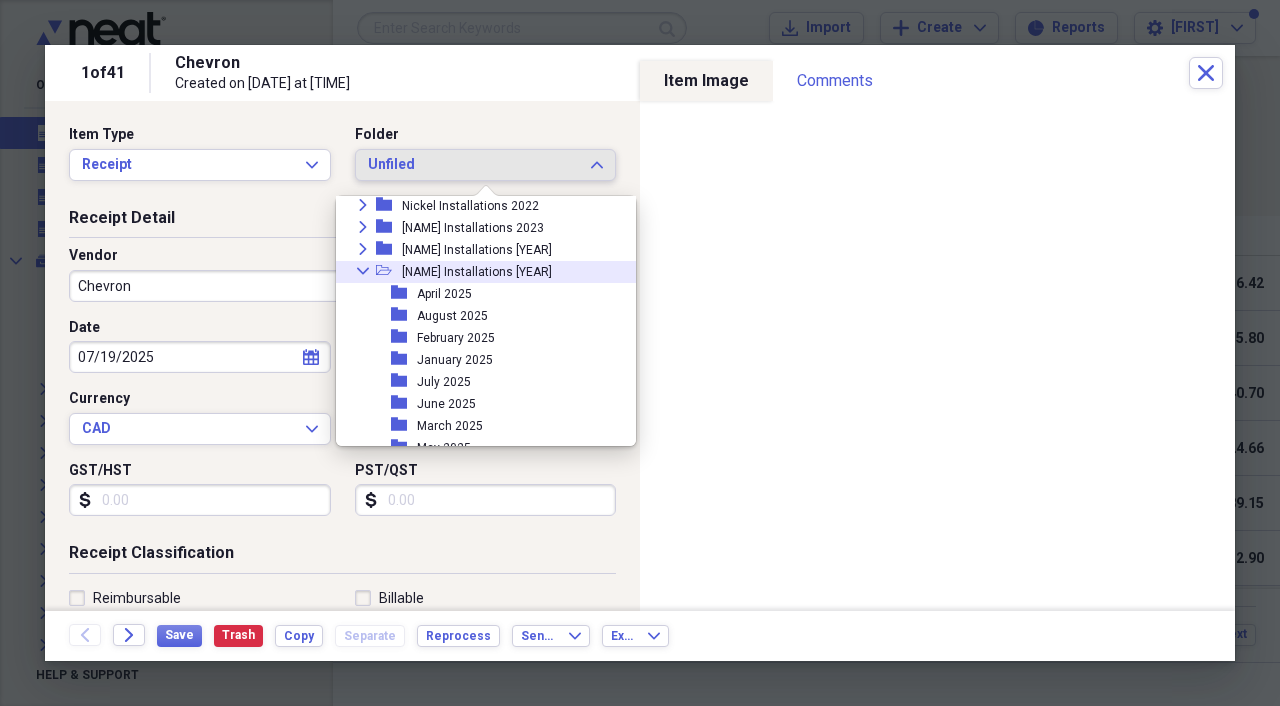 scroll, scrollTop: 239, scrollLeft: 0, axis: vertical 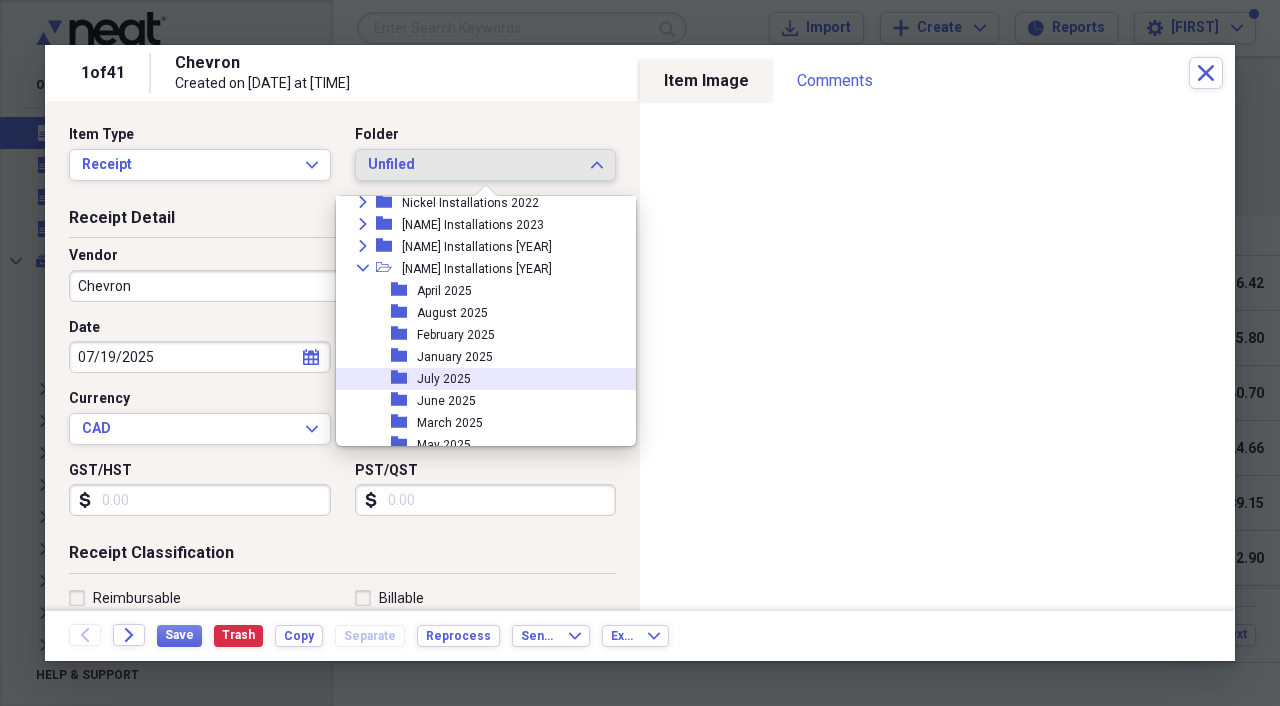 click on "folder July 2025" at bounding box center [478, 379] 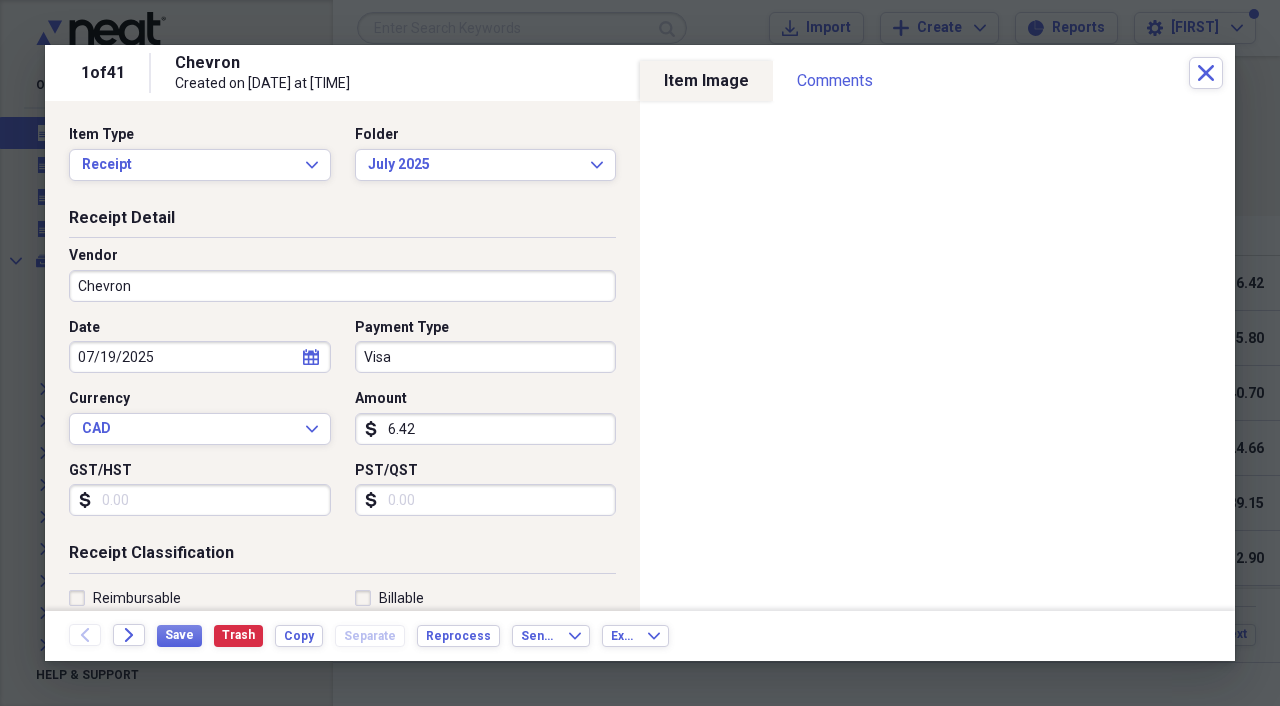 click on "Chevron" at bounding box center (342, 286) 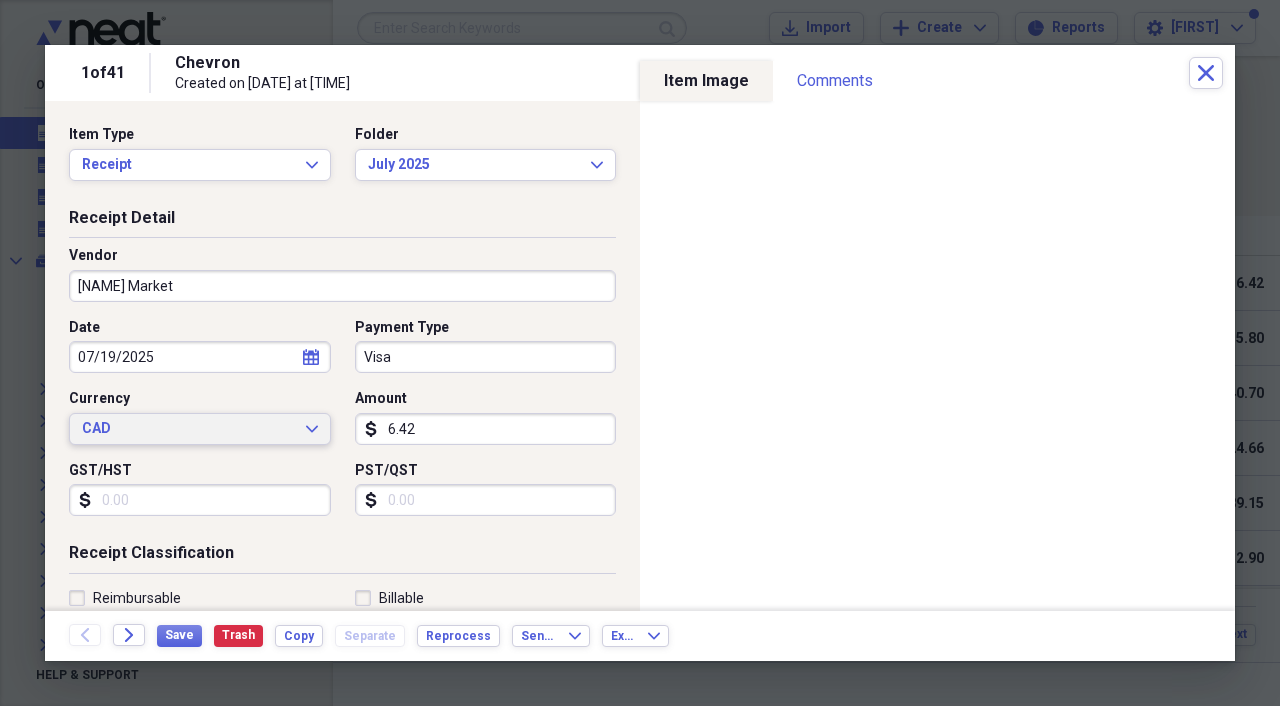 type on "[NAME] Market" 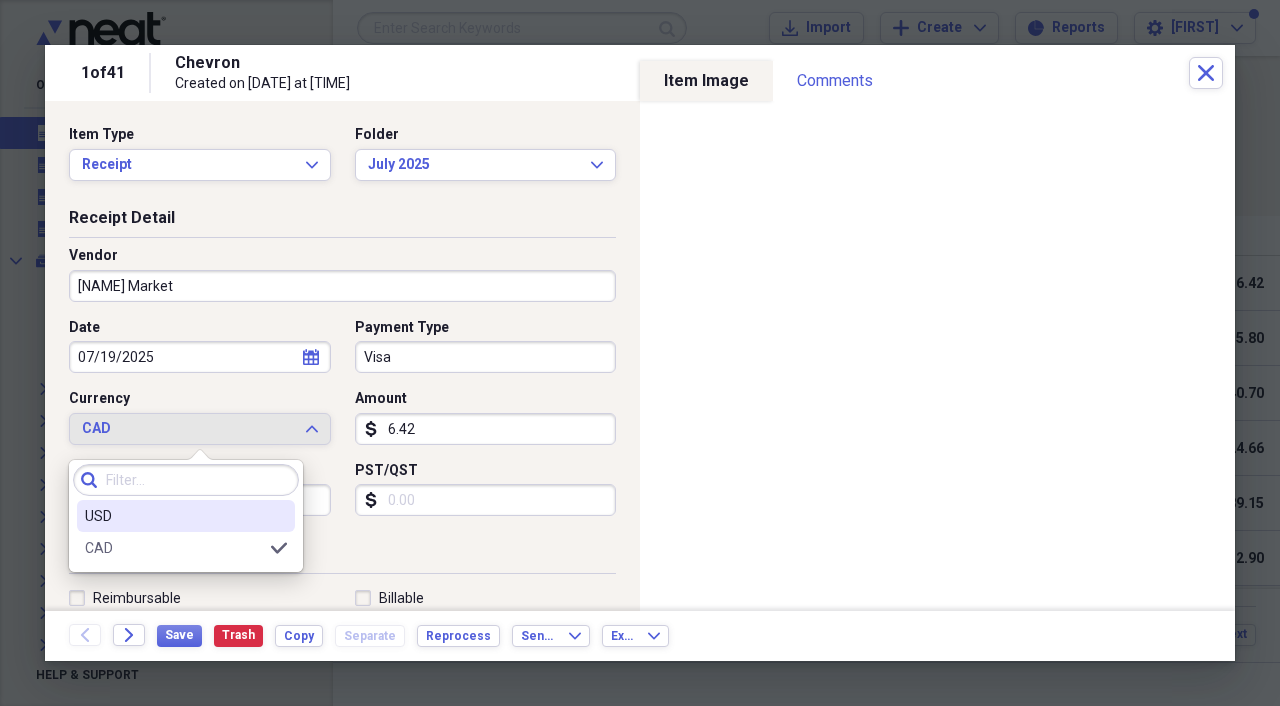 click on "USD" at bounding box center (174, 516) 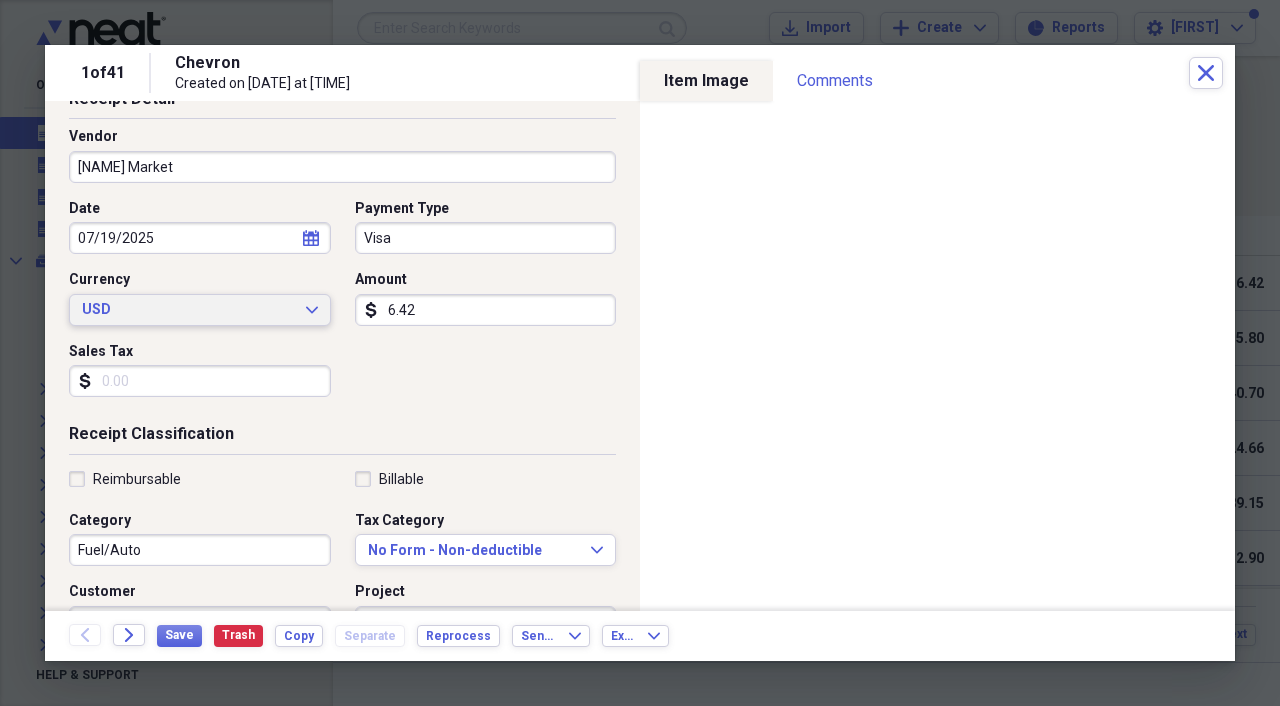 scroll, scrollTop: 132, scrollLeft: 0, axis: vertical 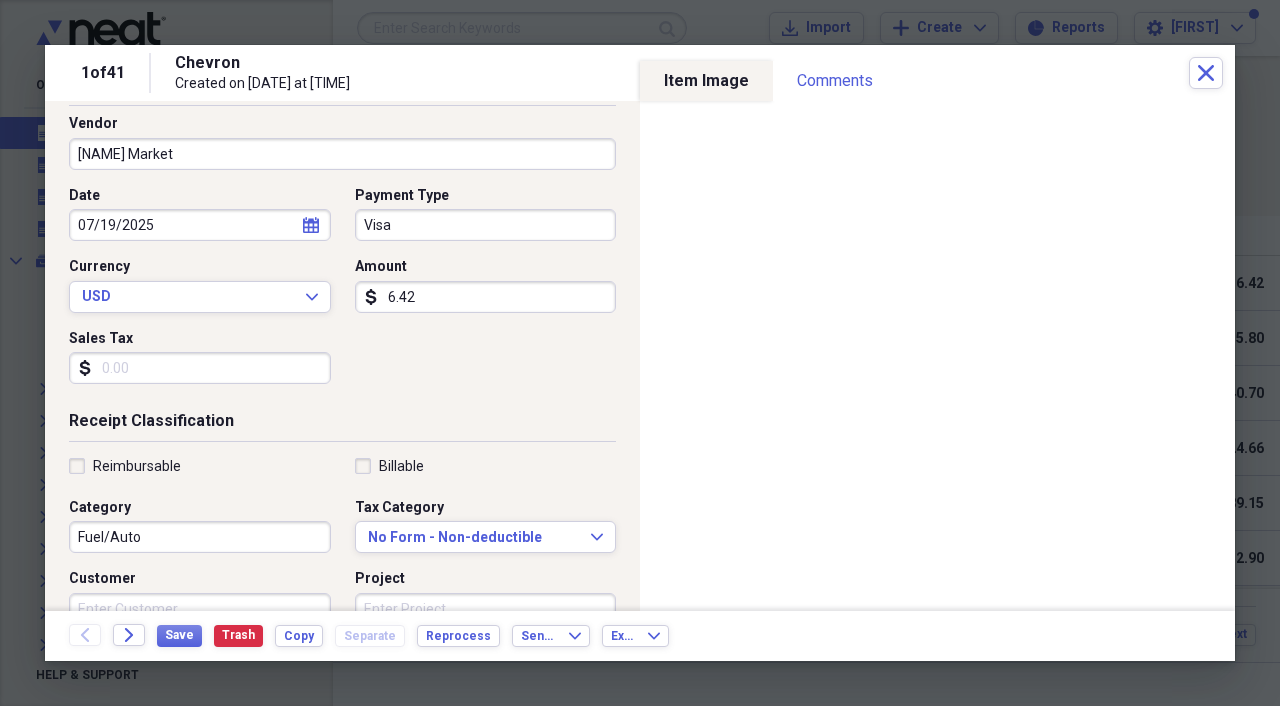 click on "Fuel/Auto" at bounding box center (200, 537) 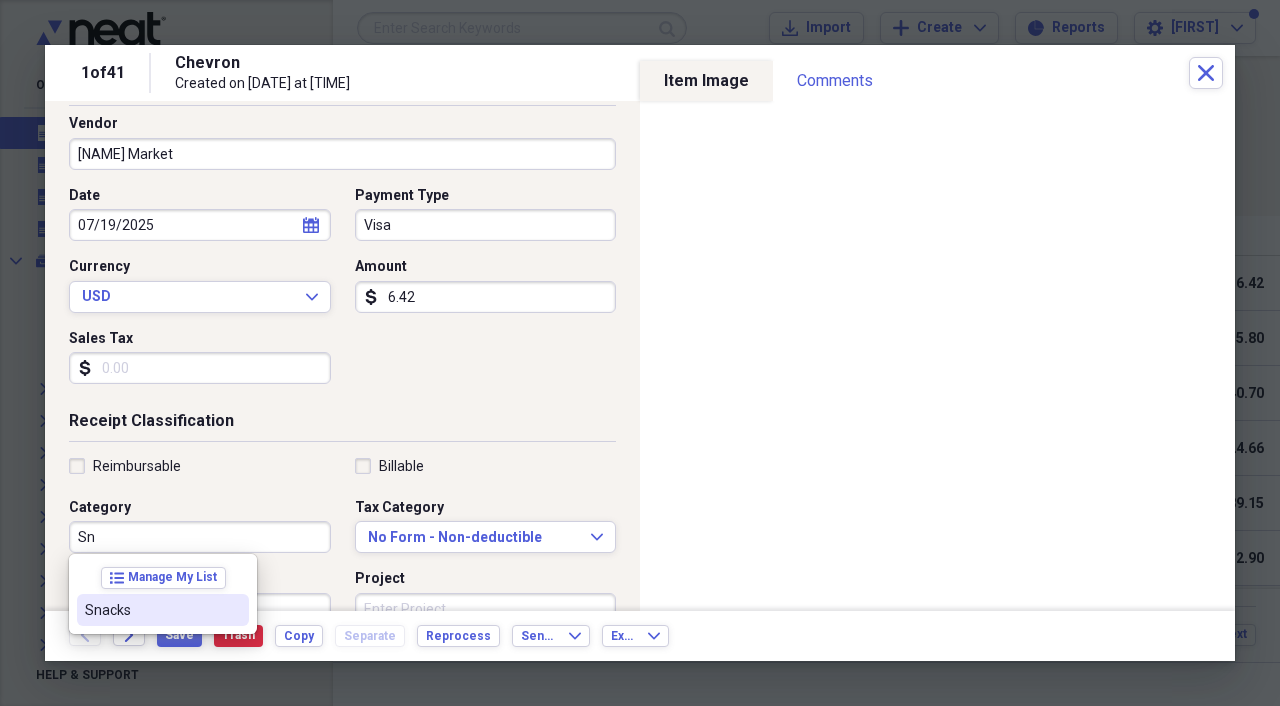 click on "Snacks" at bounding box center (151, 610) 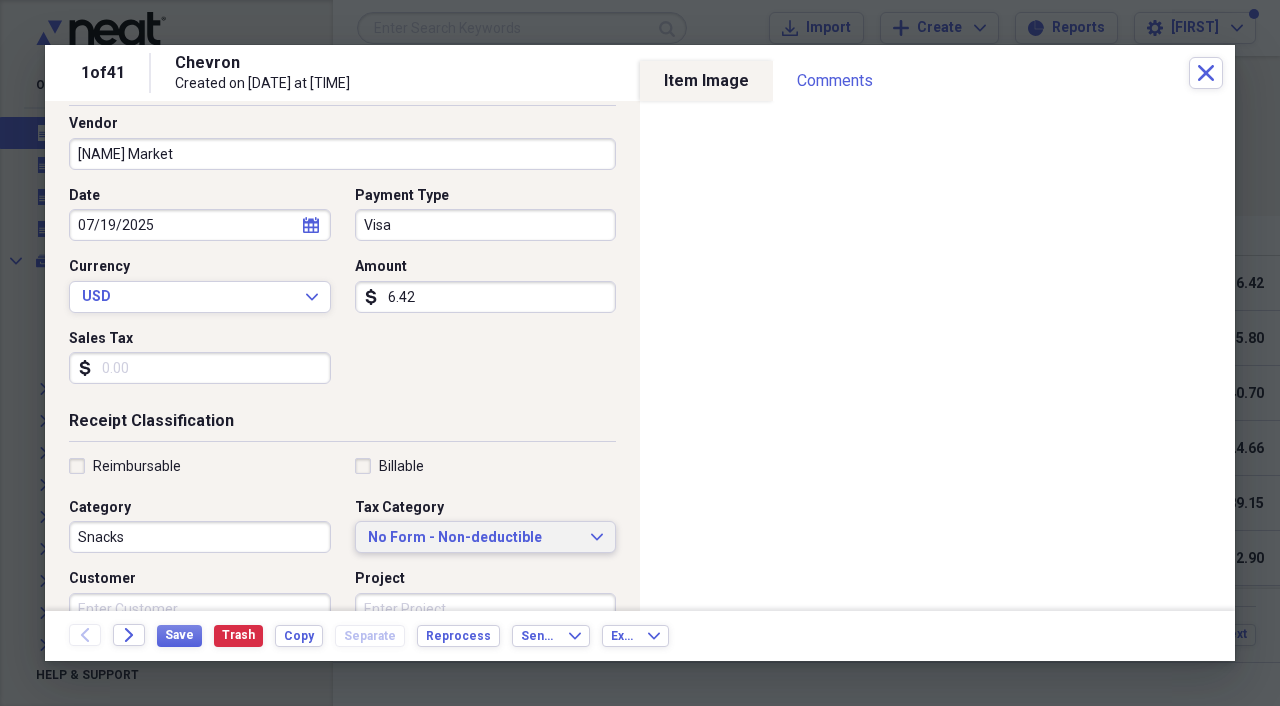 click on "Expand" 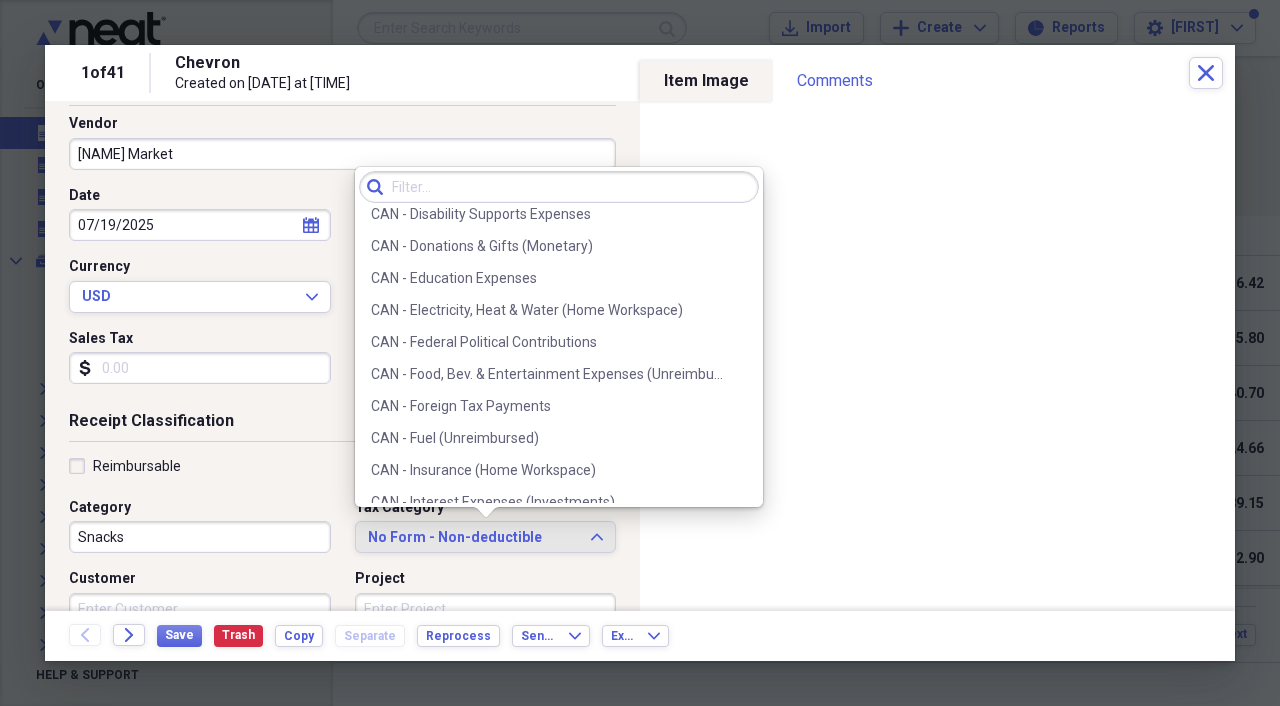 scroll, scrollTop: 459, scrollLeft: 0, axis: vertical 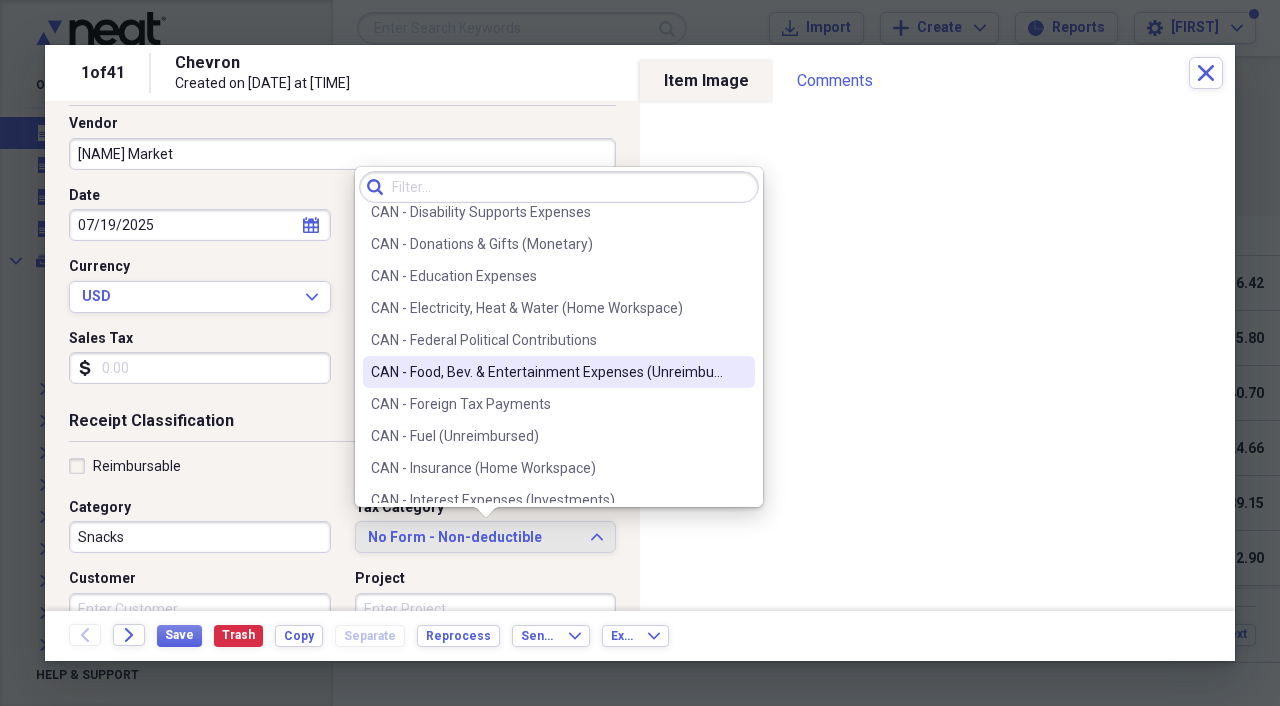 click on "CAN - Food, Bev. & Entertainment Expenses (Unreimbursed)" at bounding box center [547, 372] 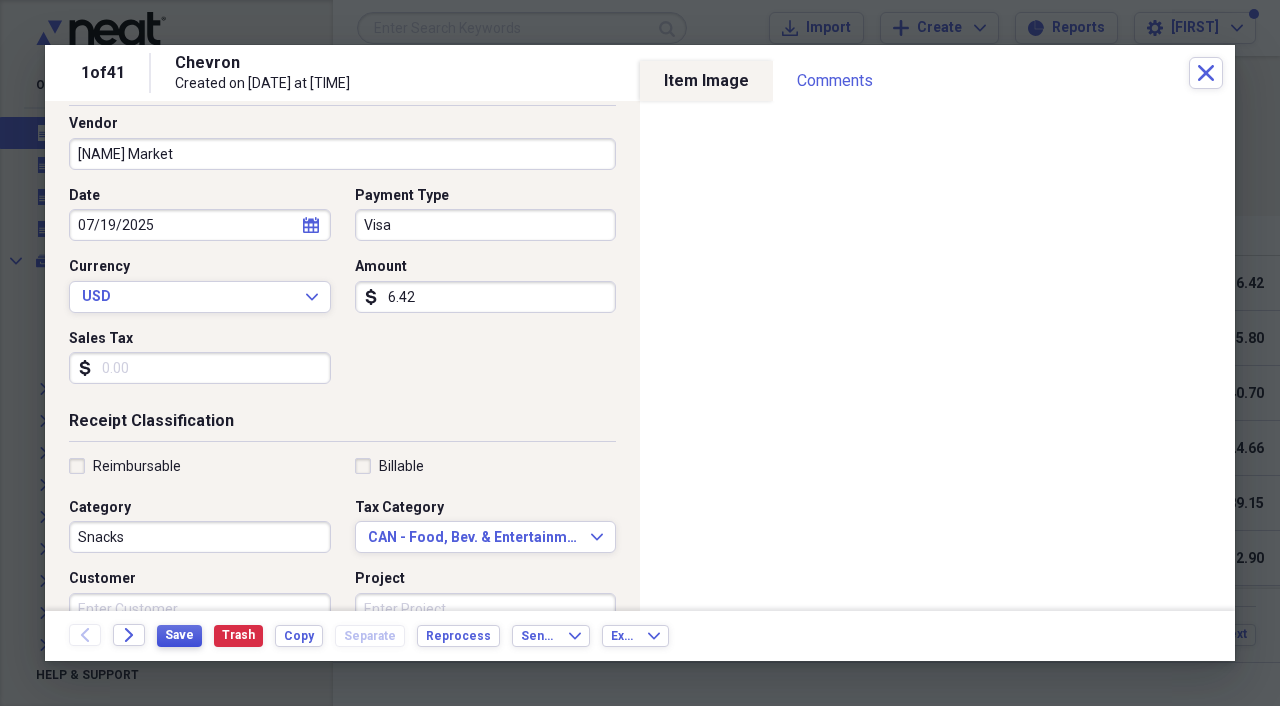 click on "Save" at bounding box center (179, 635) 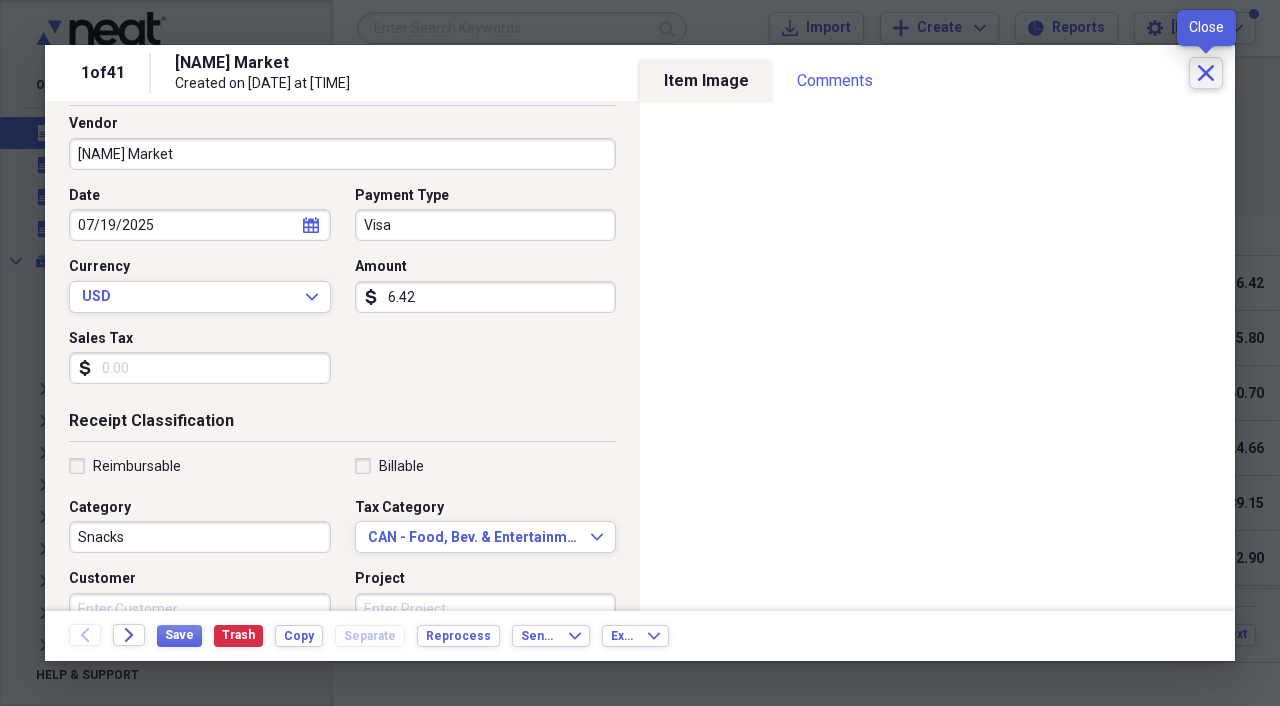 click 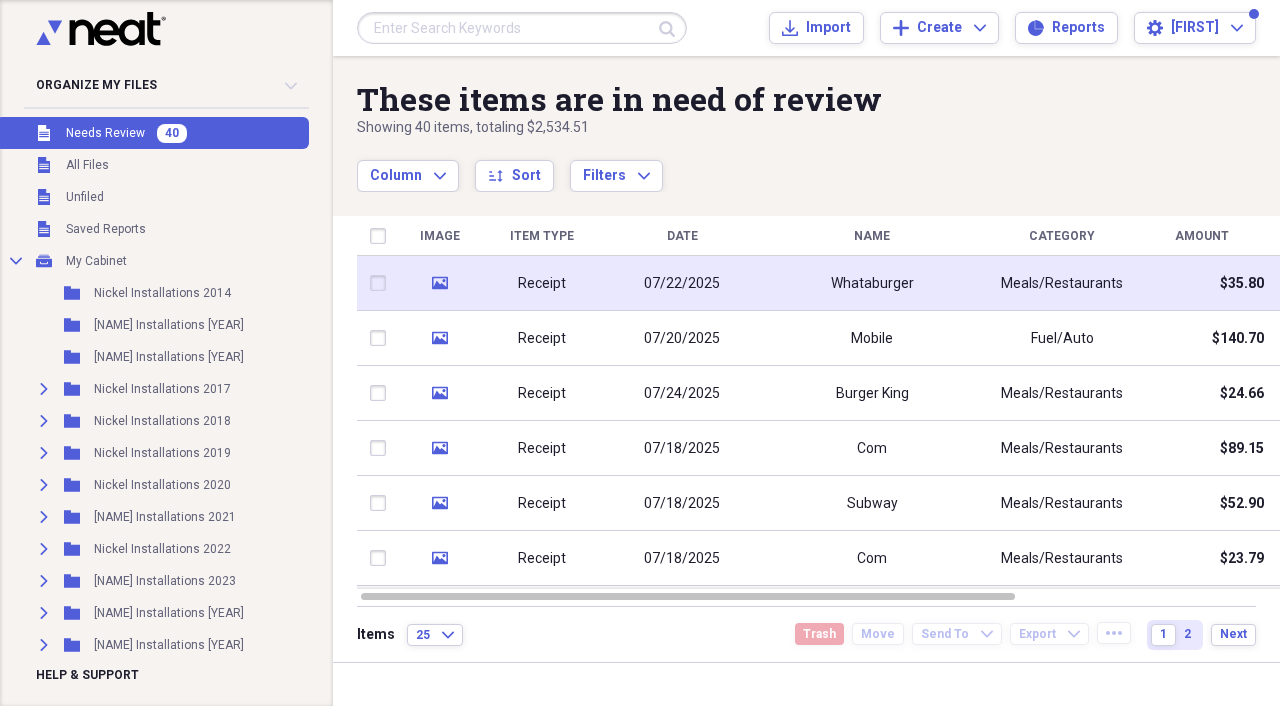 click on "Receipt" at bounding box center [542, 284] 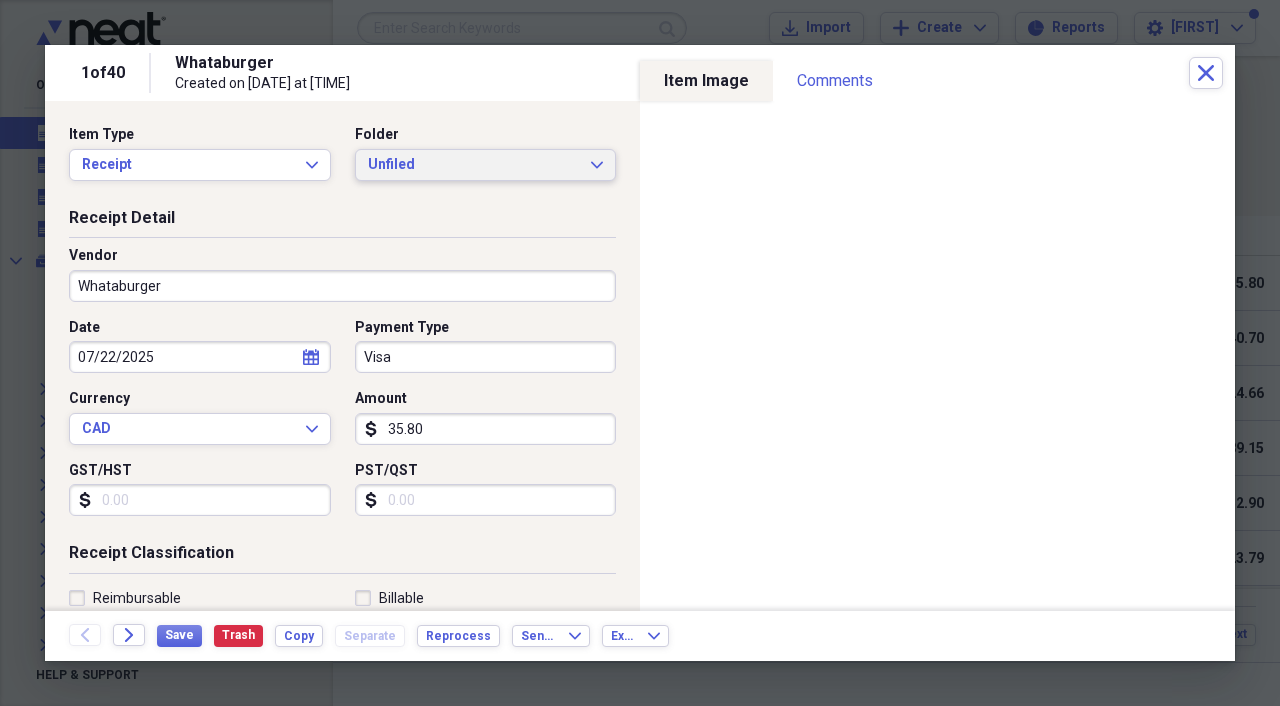 click on "Expand" 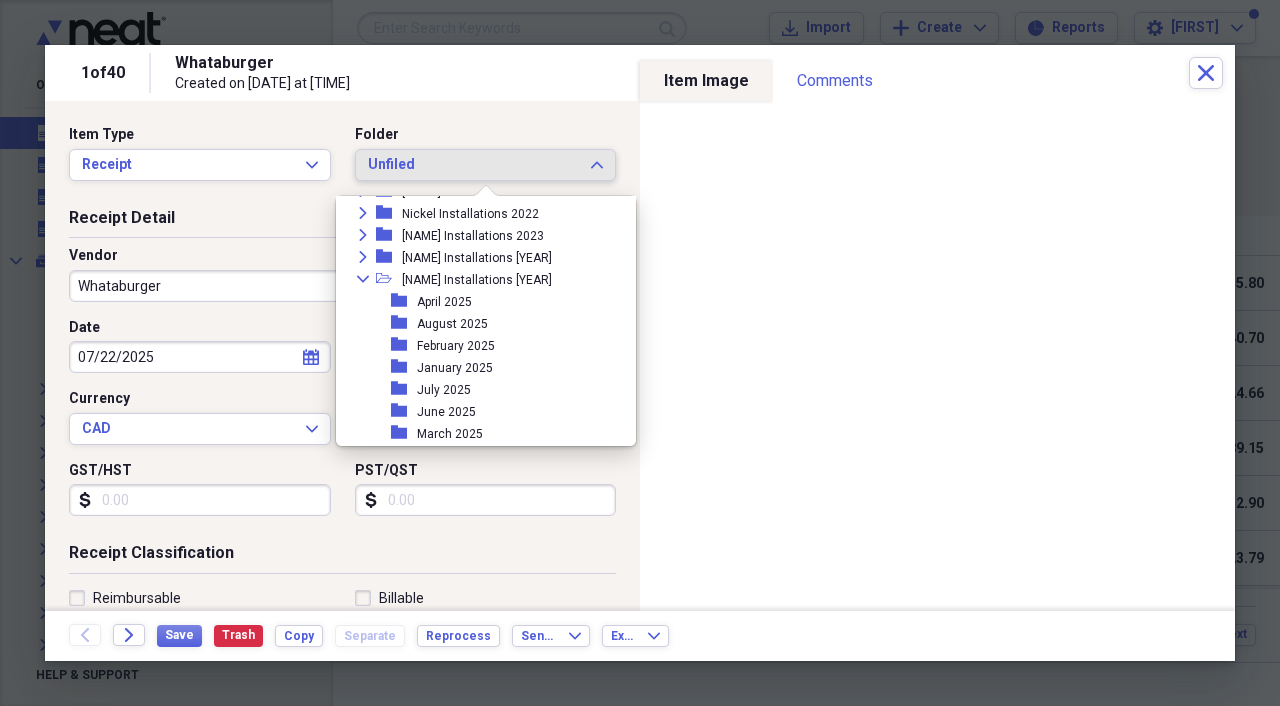 scroll, scrollTop: 232, scrollLeft: 0, axis: vertical 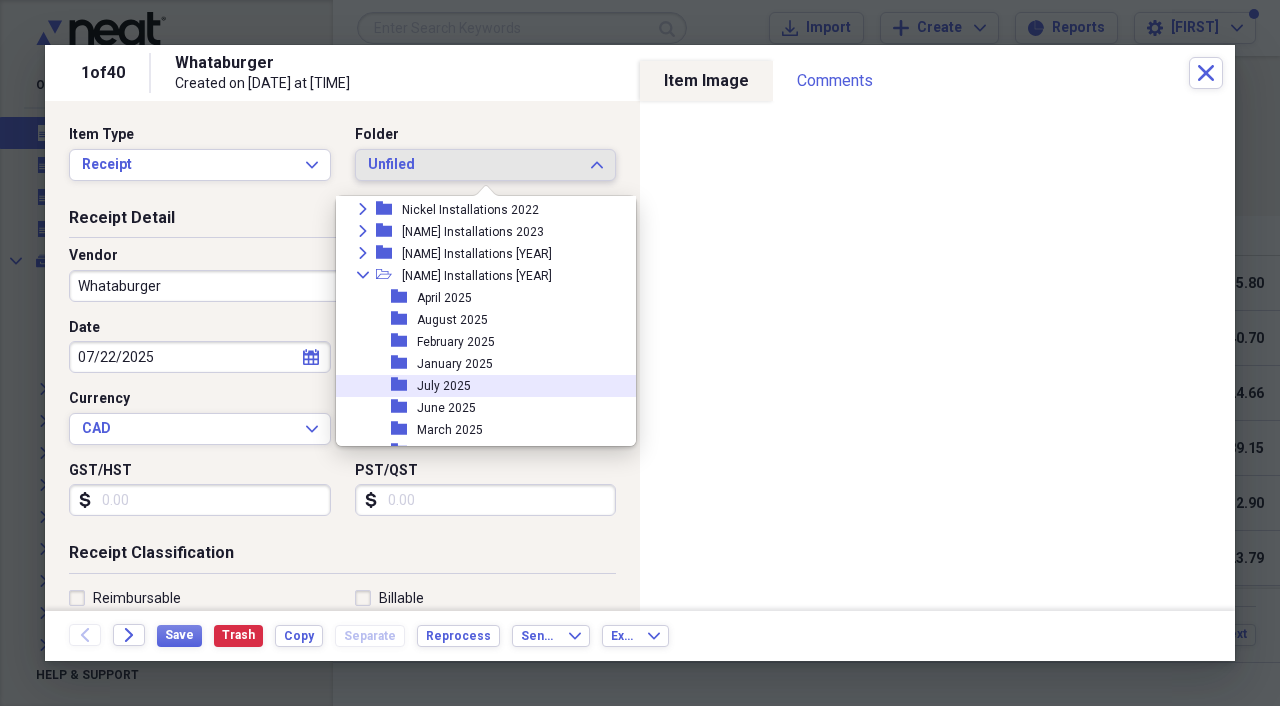click on "folder July 2025" at bounding box center [478, 386] 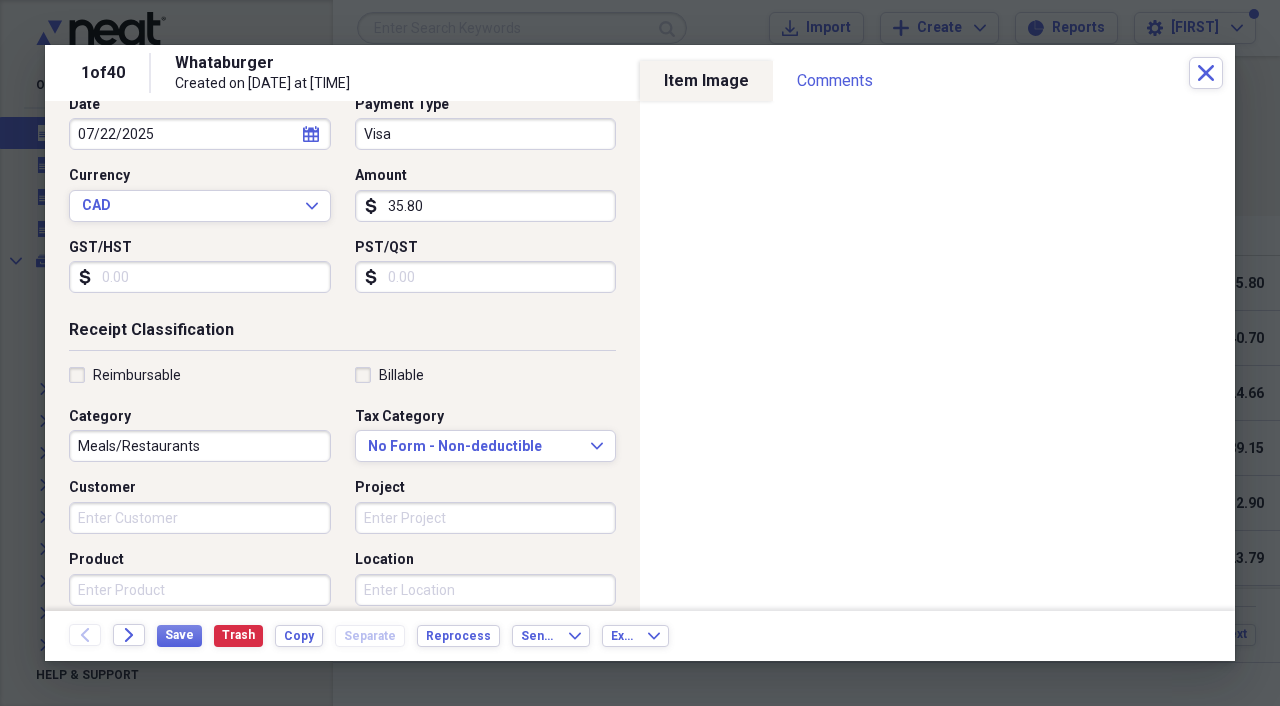 scroll, scrollTop: 240, scrollLeft: 0, axis: vertical 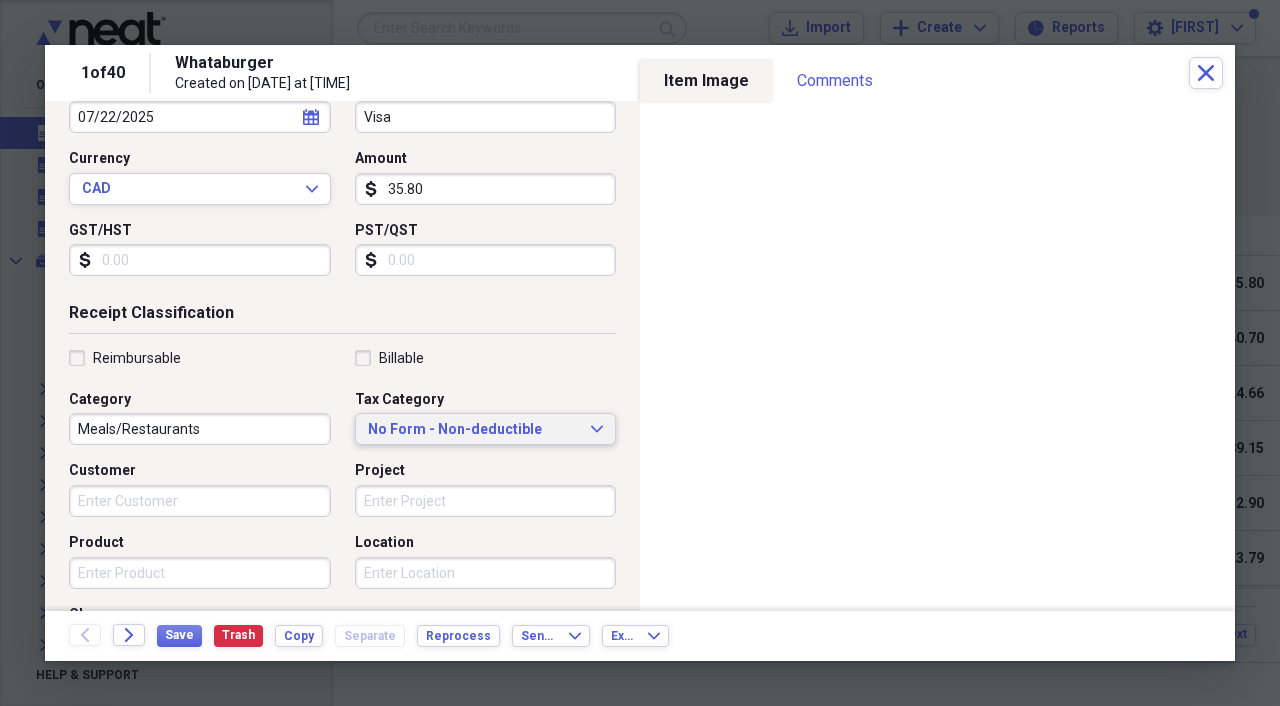 click on "No Form - Non-deductible Expand" at bounding box center [486, 430] 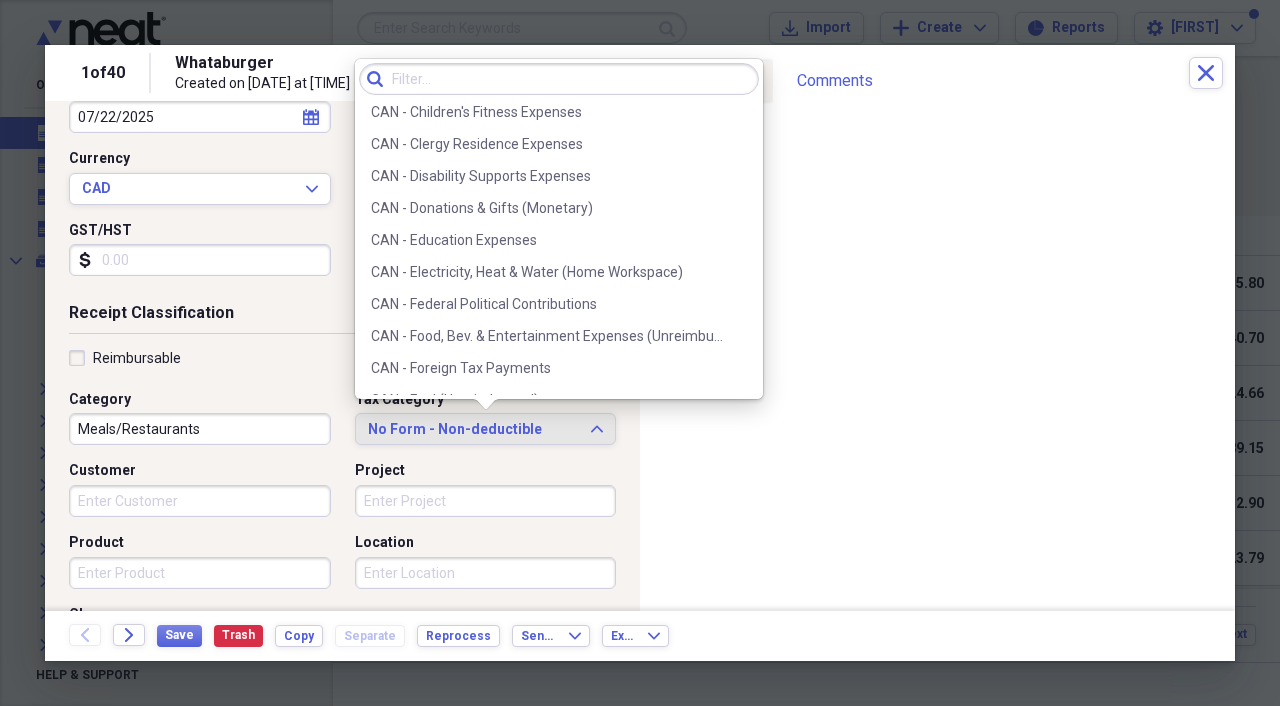 scroll, scrollTop: 393, scrollLeft: 0, axis: vertical 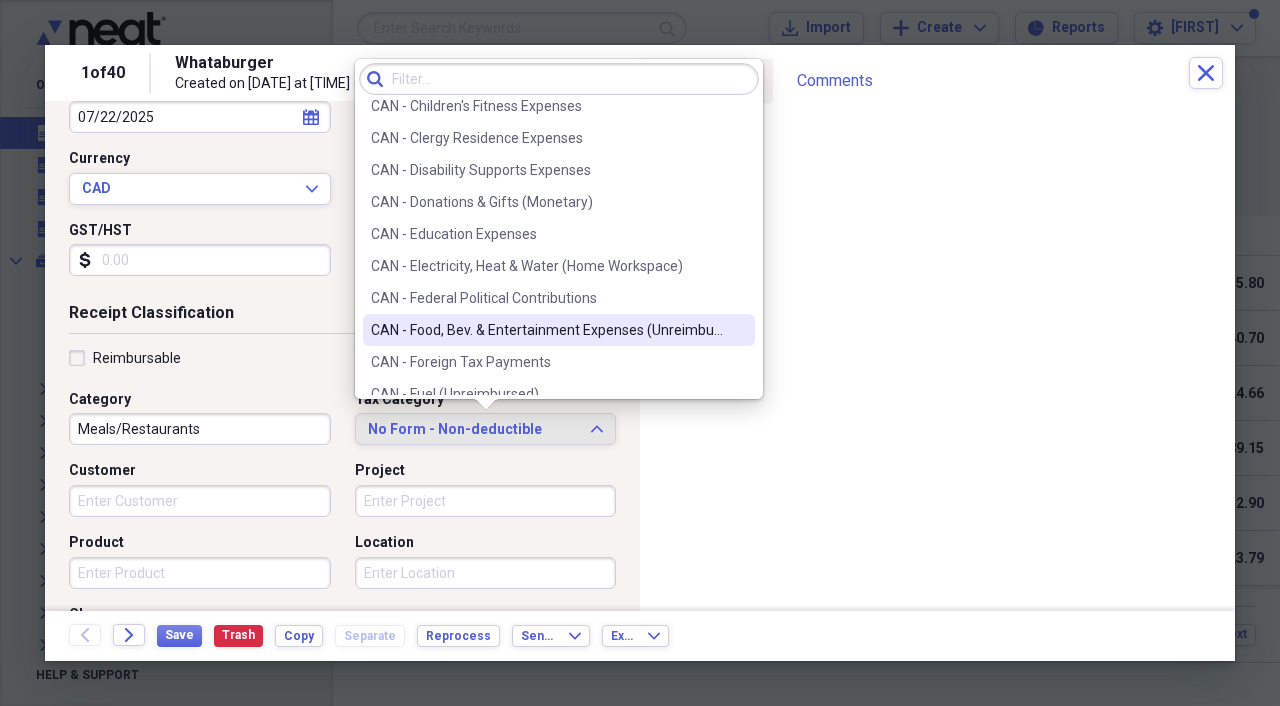 click on "CAN - Food, Bev. & Entertainment Expenses (Unreimbursed)" at bounding box center [547, 330] 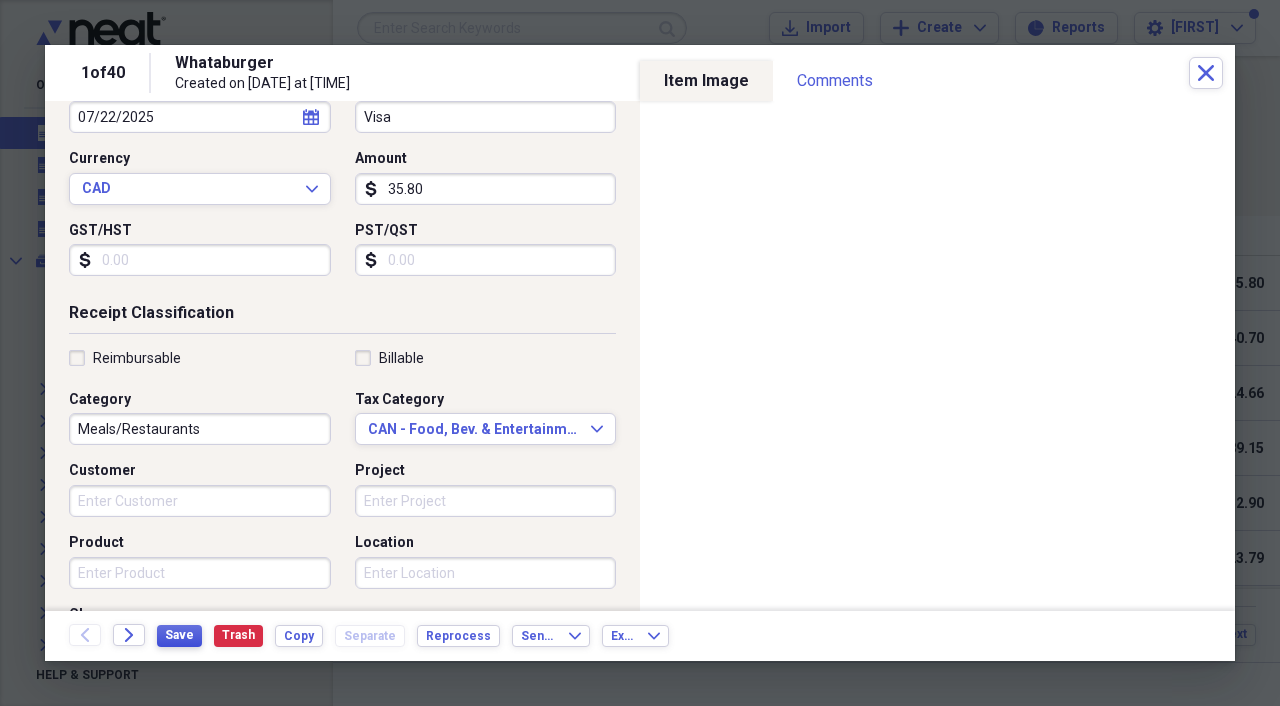 click on "Save" at bounding box center (179, 635) 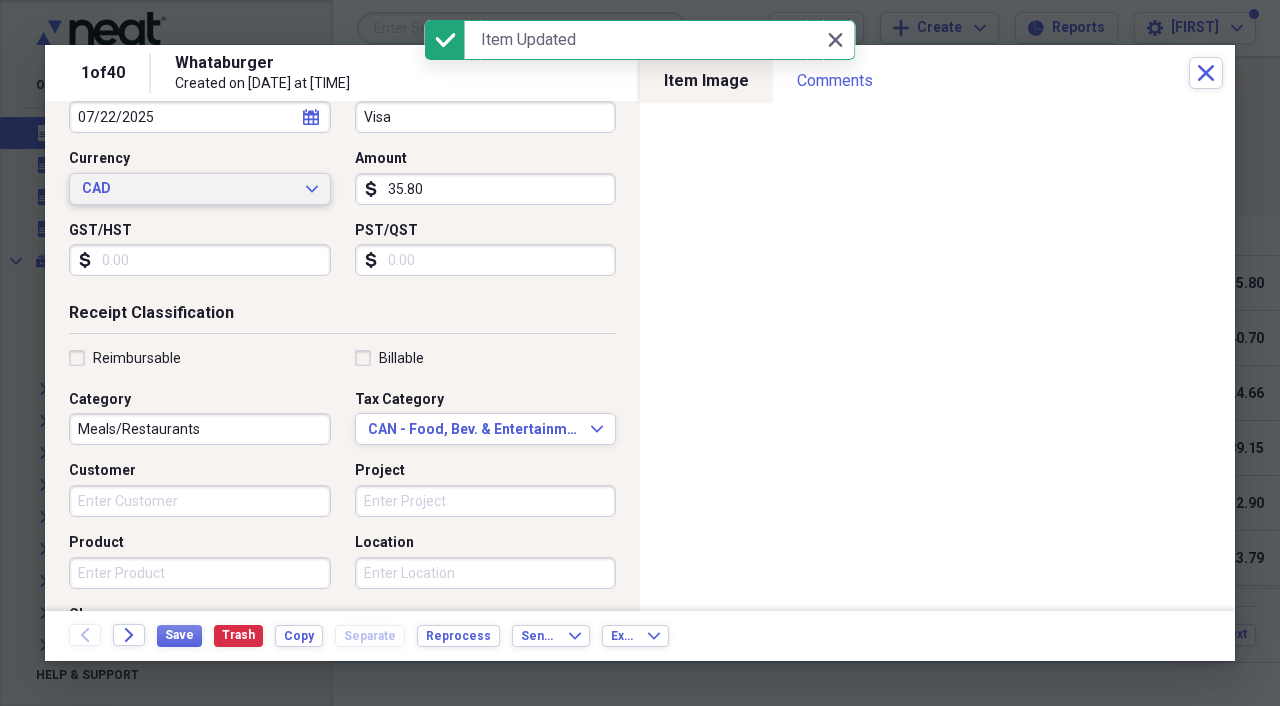 click on "Expand" 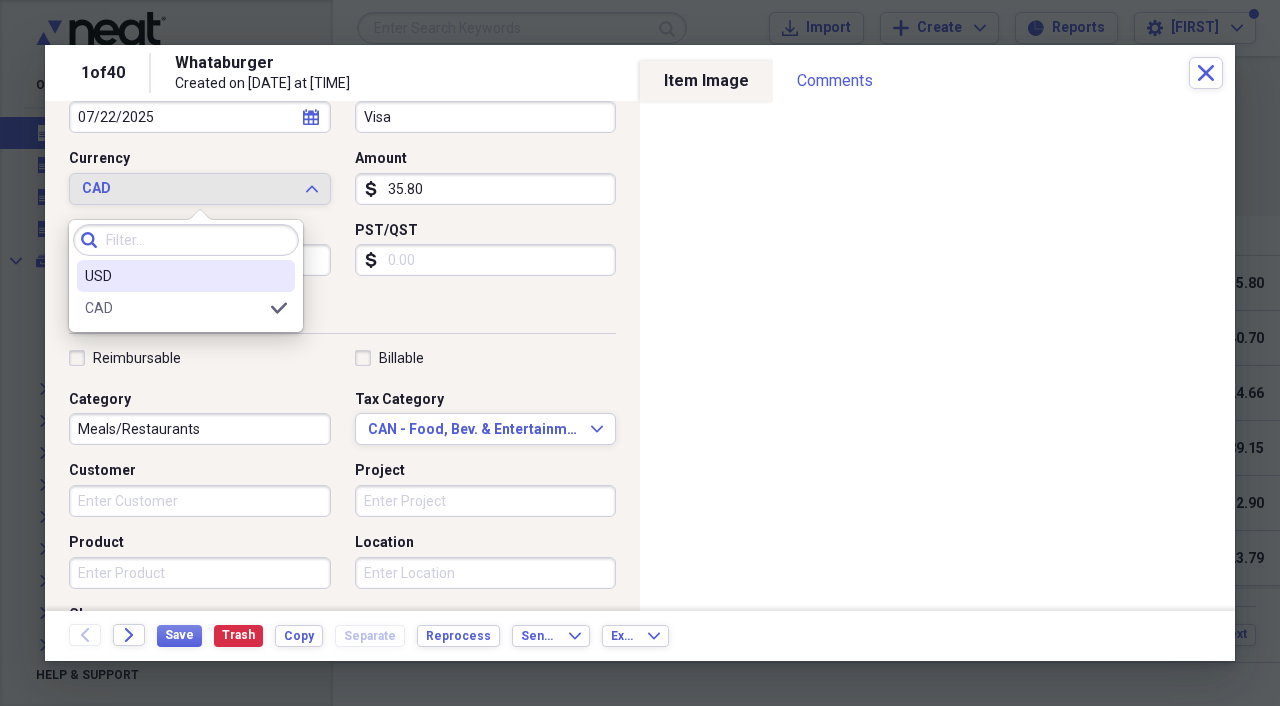 click on "USD" at bounding box center (174, 276) 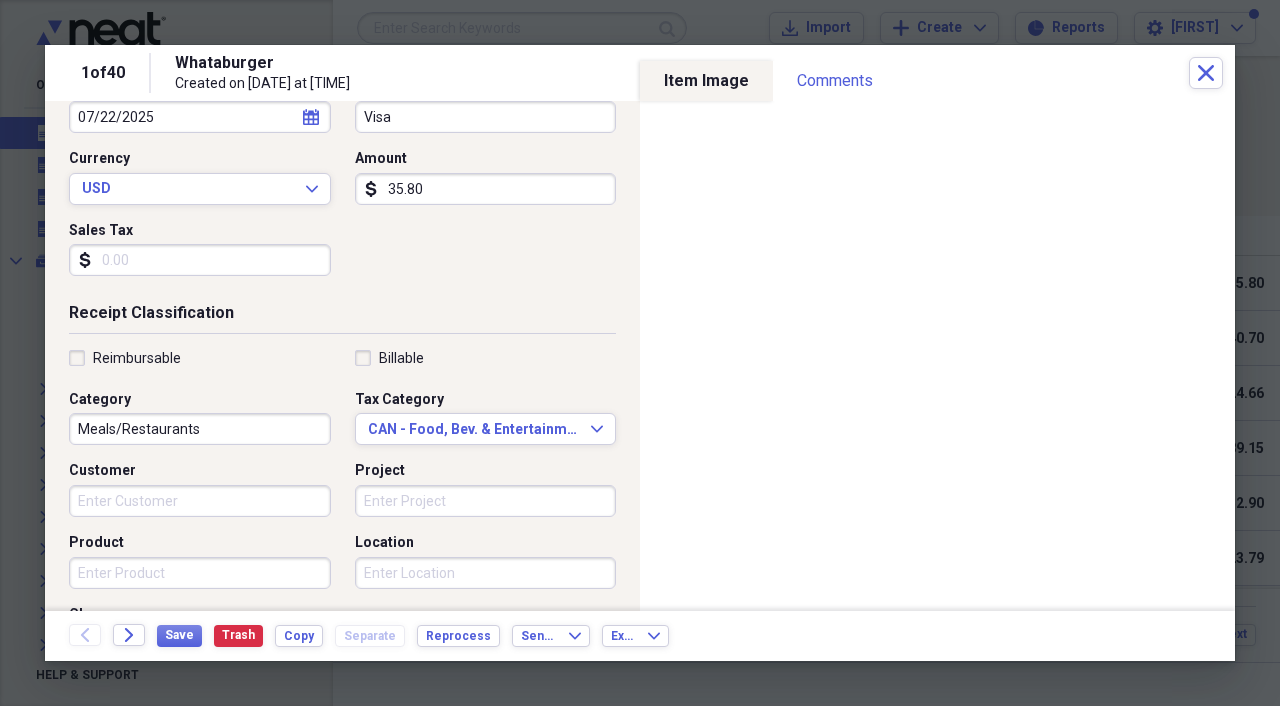 click on "Sales Tax" at bounding box center [200, 260] 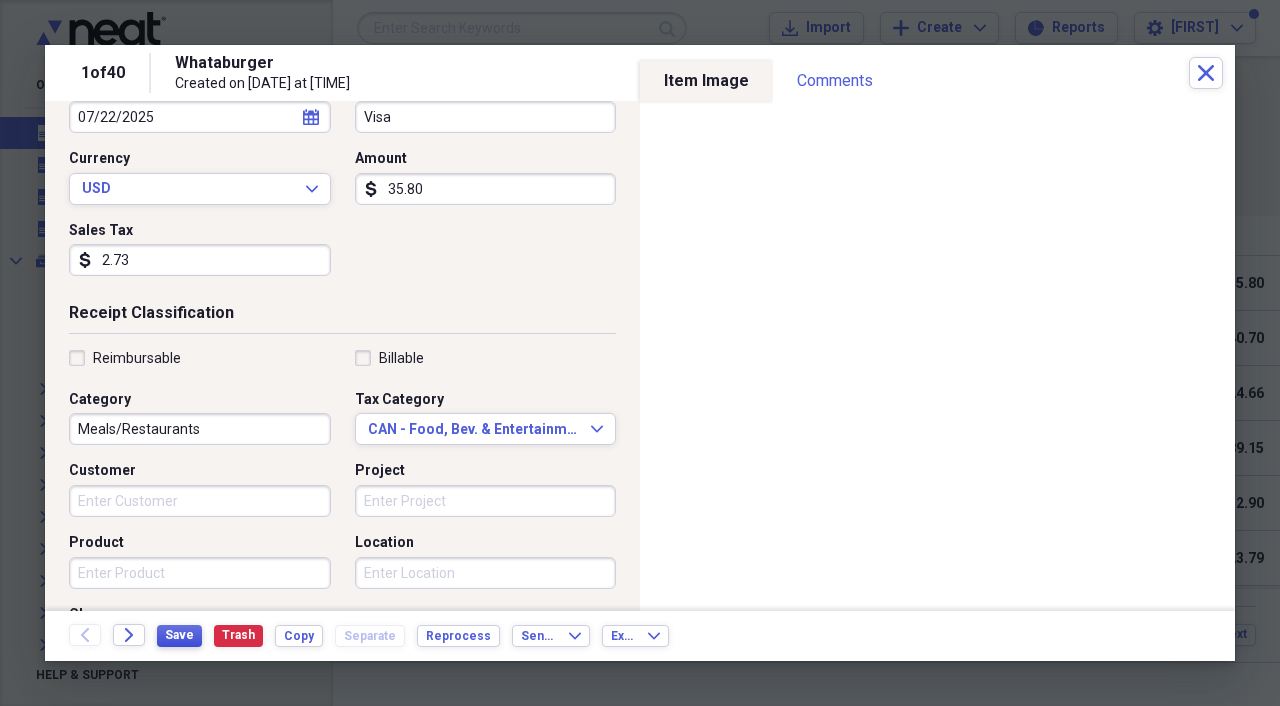 type on "2.73" 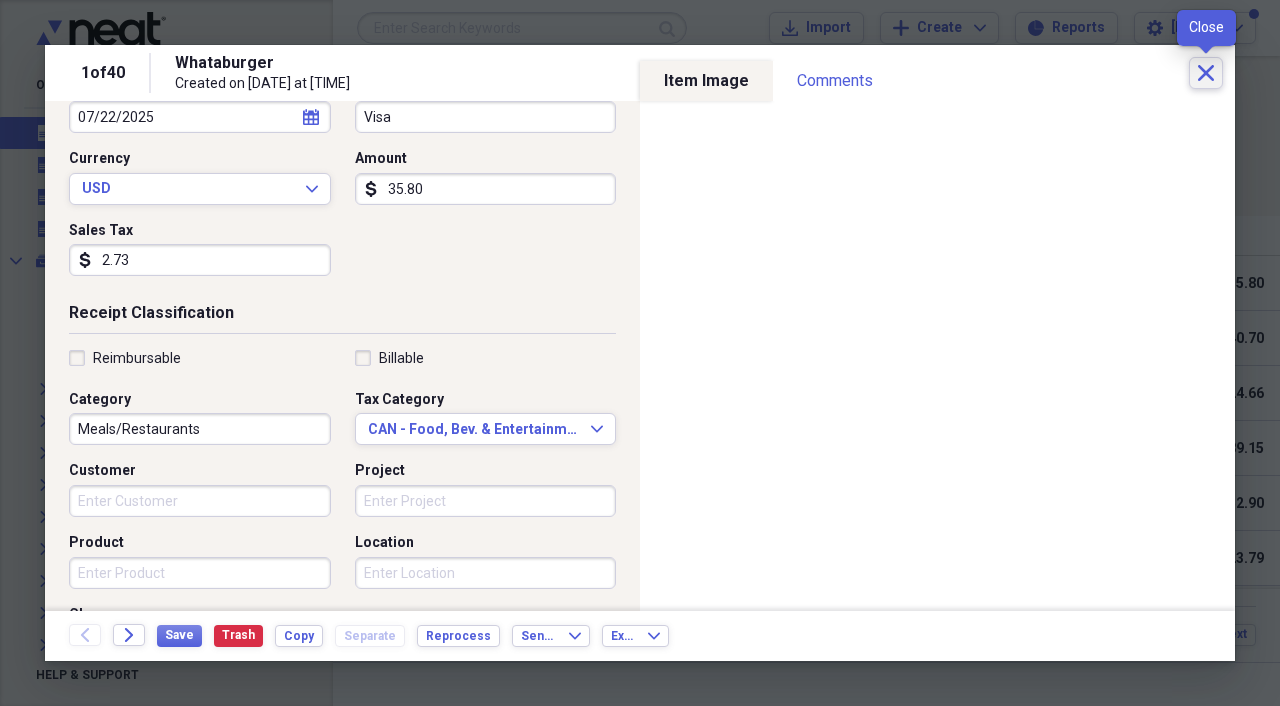 click 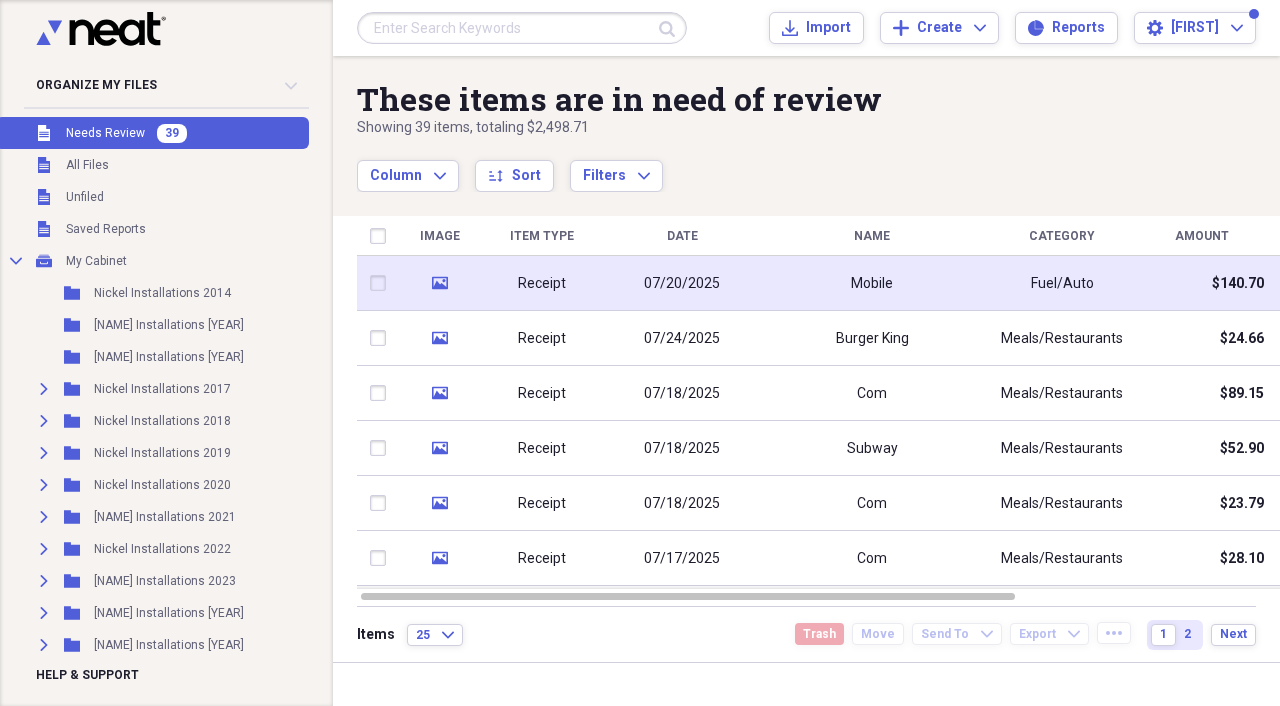 click on "Receipt" at bounding box center [542, 283] 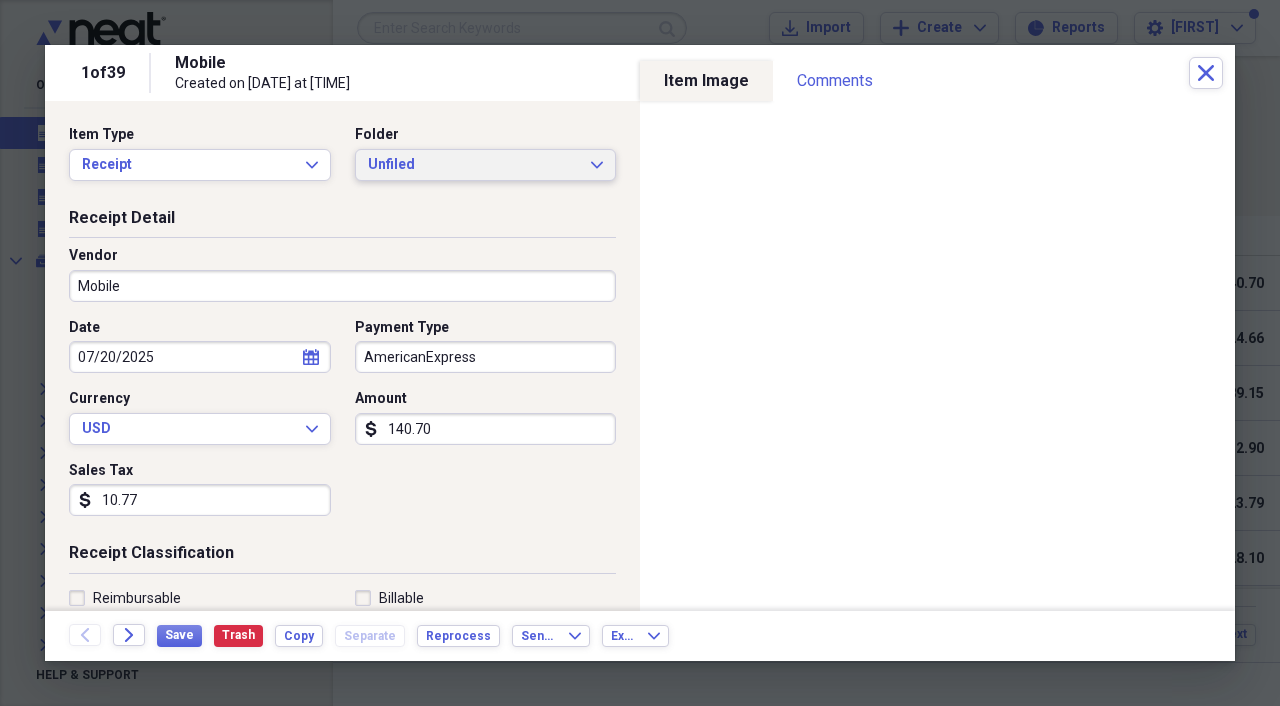 click on "Expand" 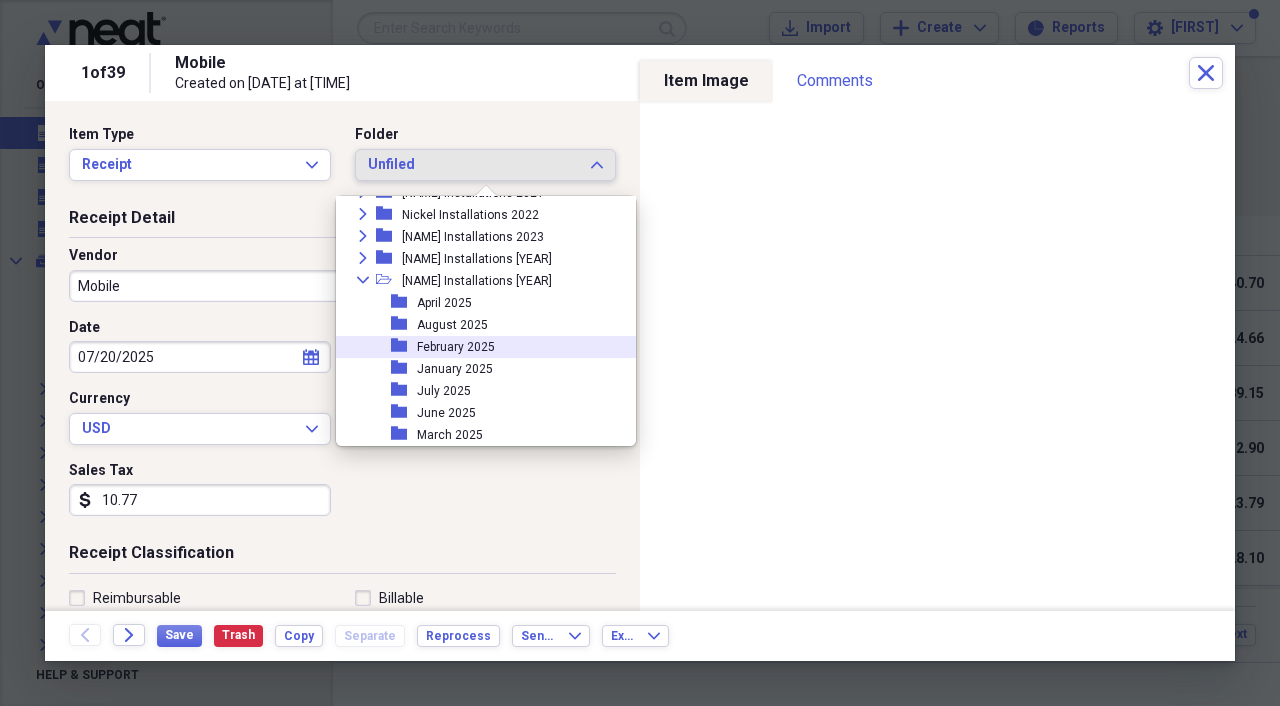 scroll, scrollTop: 231, scrollLeft: 0, axis: vertical 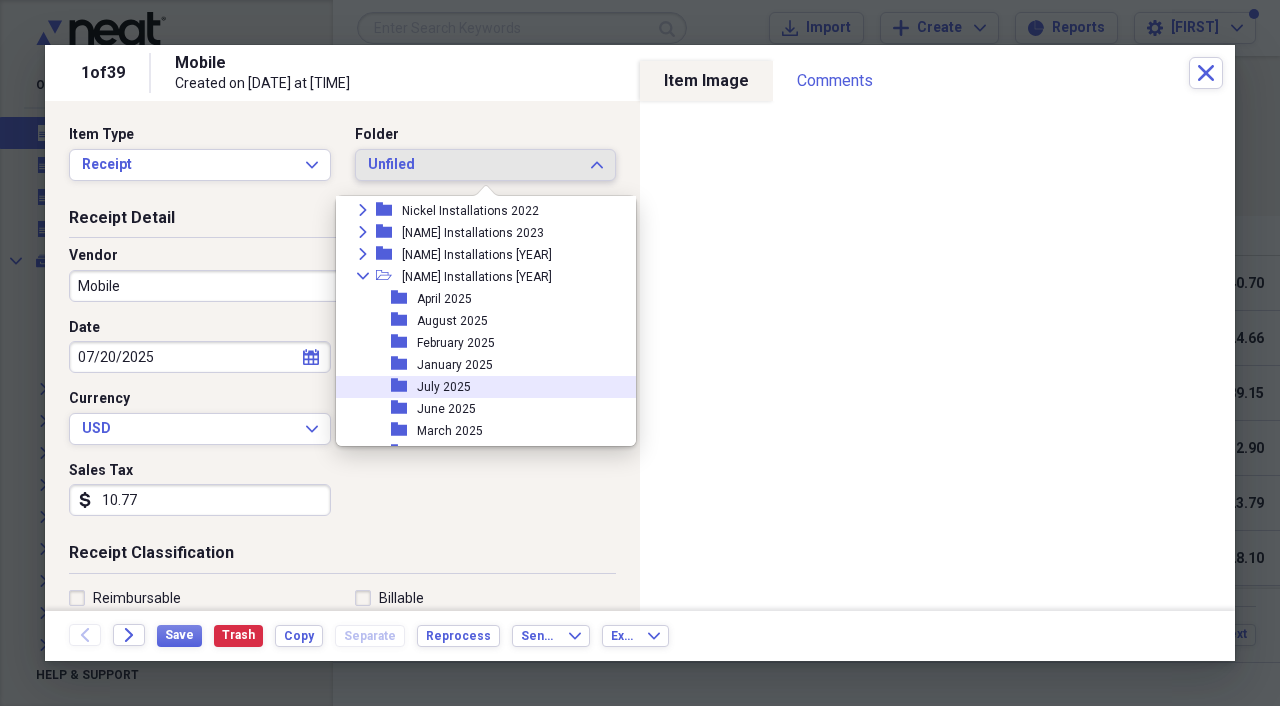click on "July 2025" at bounding box center (444, 387) 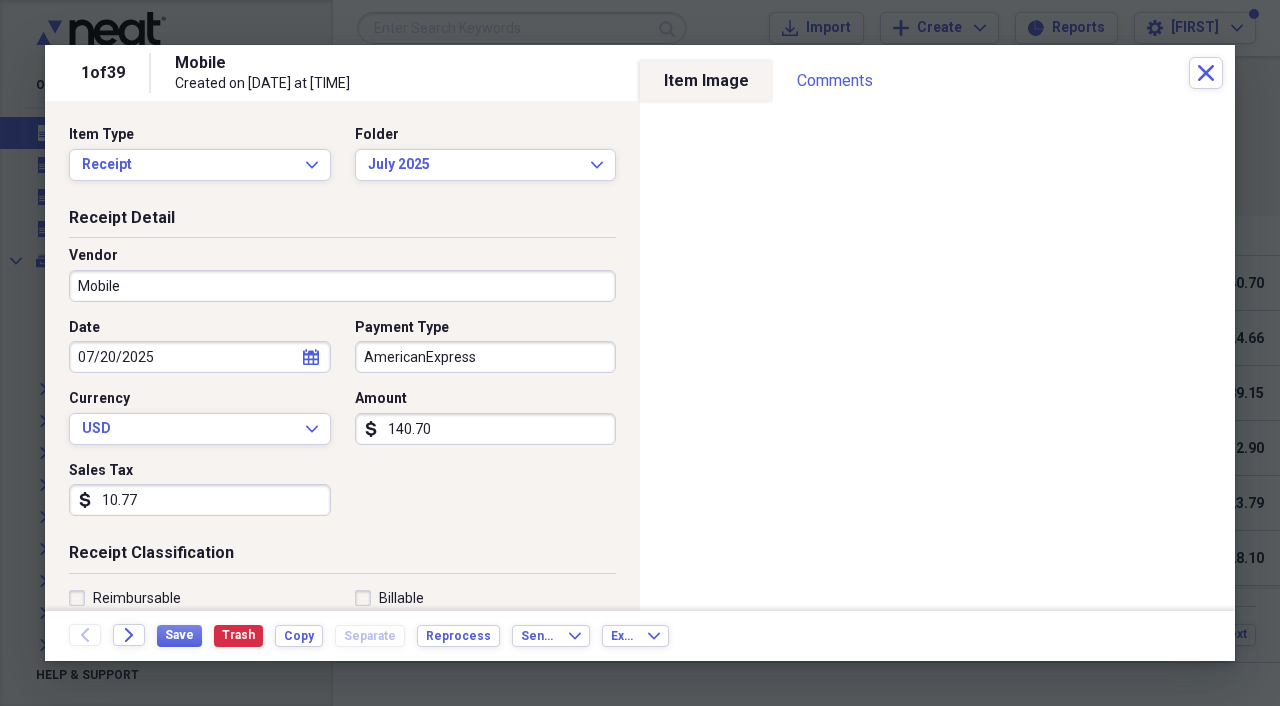 click on "Mobile" at bounding box center [342, 286] 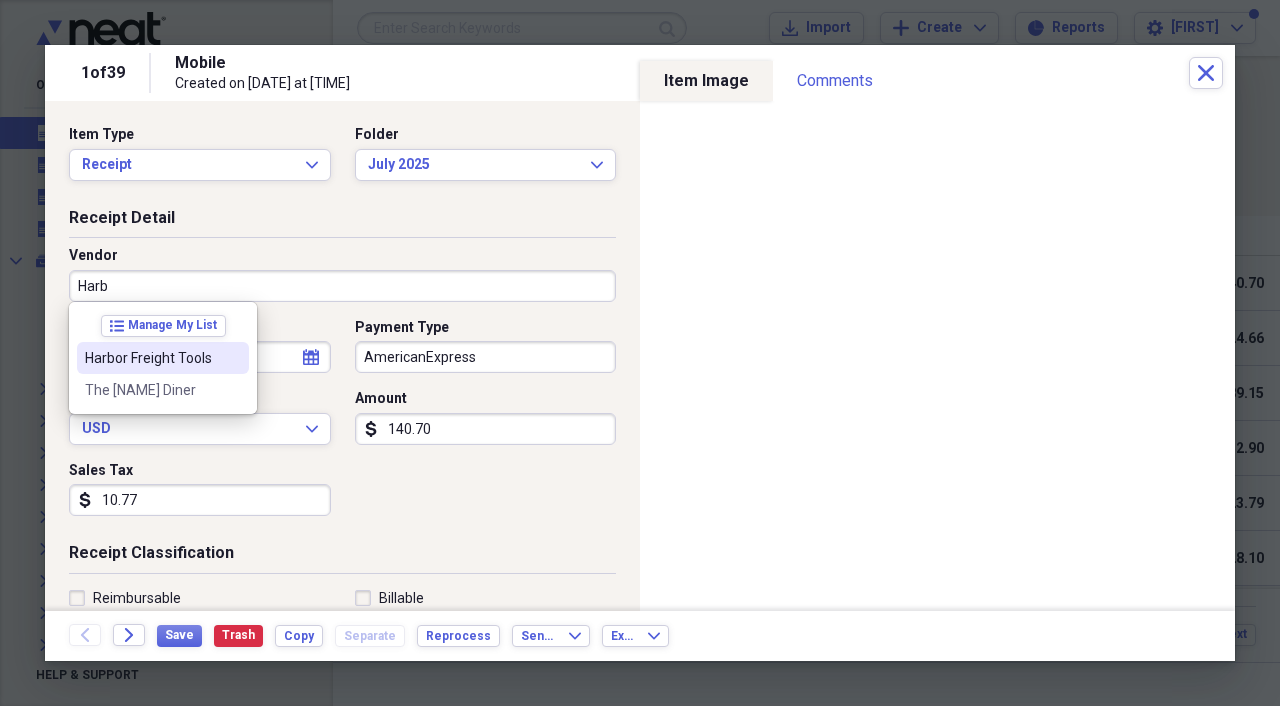 click at bounding box center [233, 358] 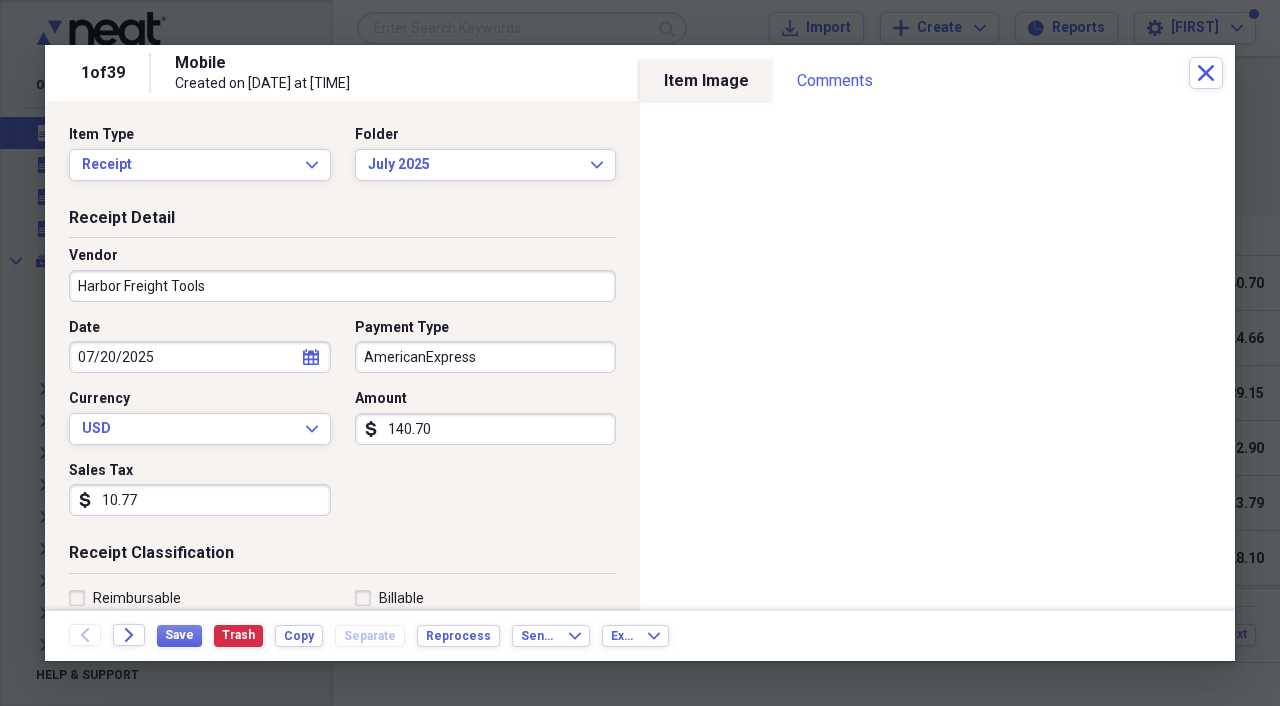 type on "Tools/Hardware" 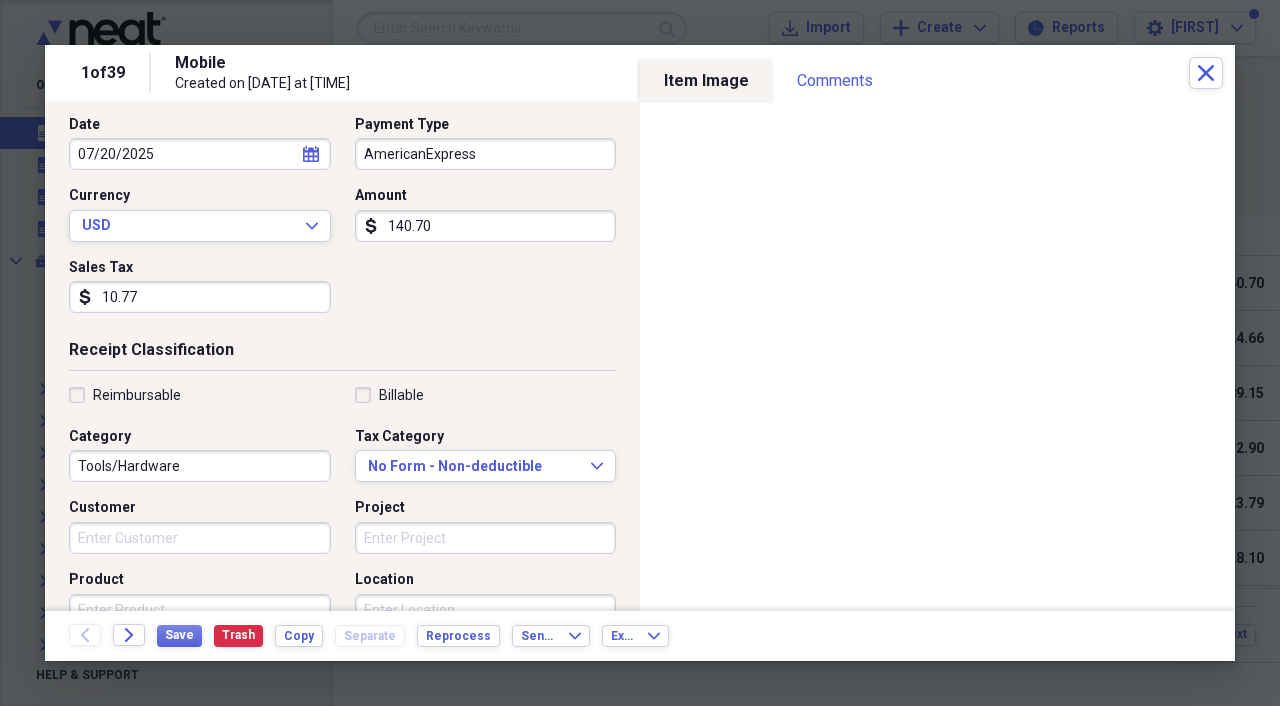 scroll, scrollTop: 211, scrollLeft: 0, axis: vertical 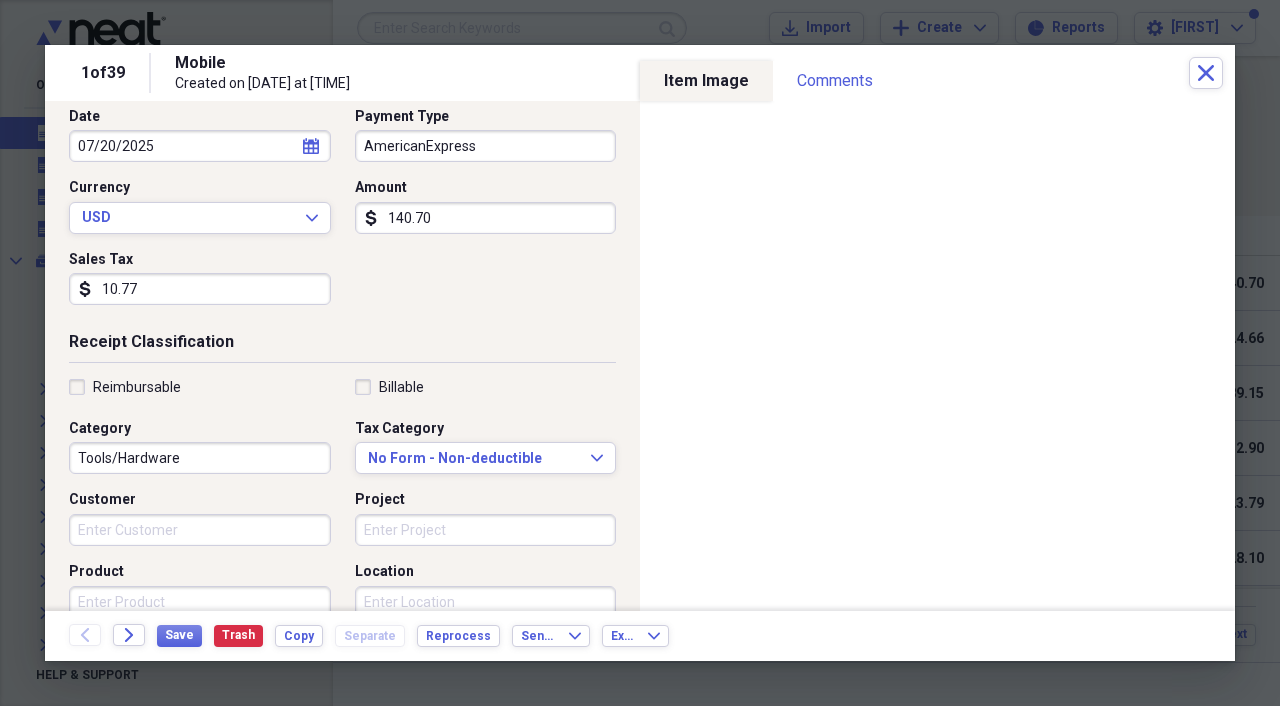 click on "Customer" at bounding box center (200, 530) 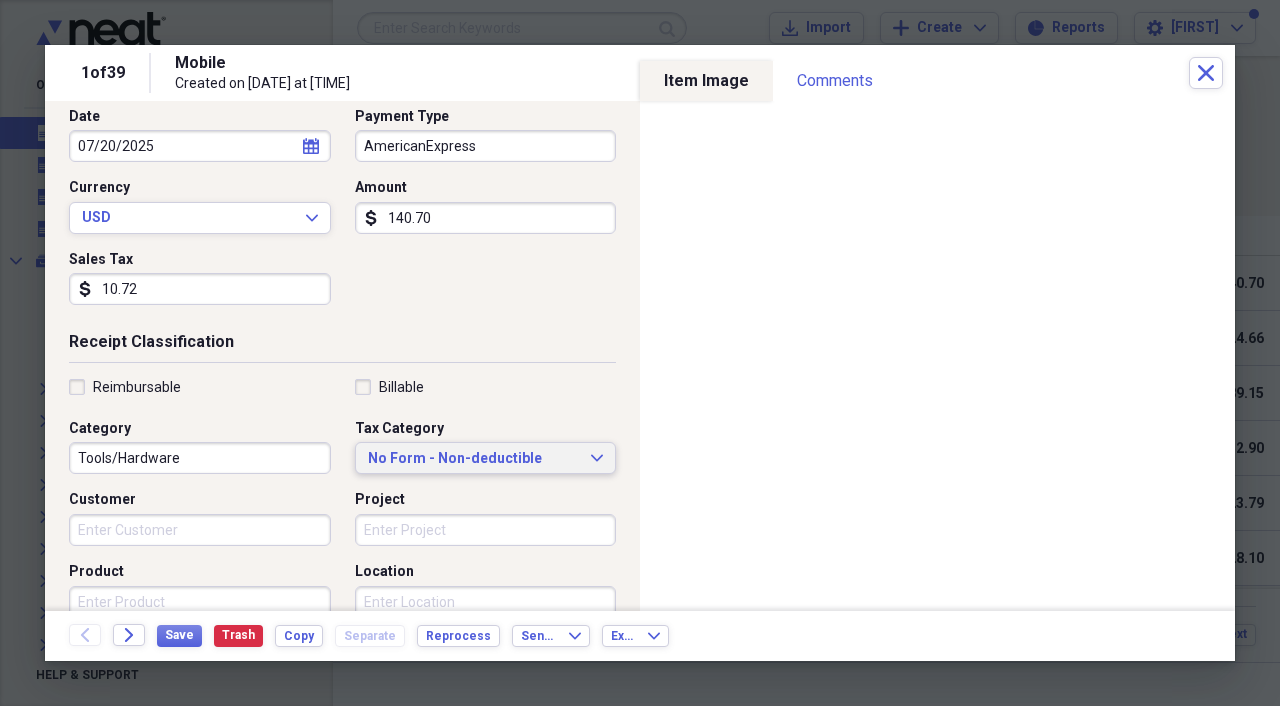 type on "10.72" 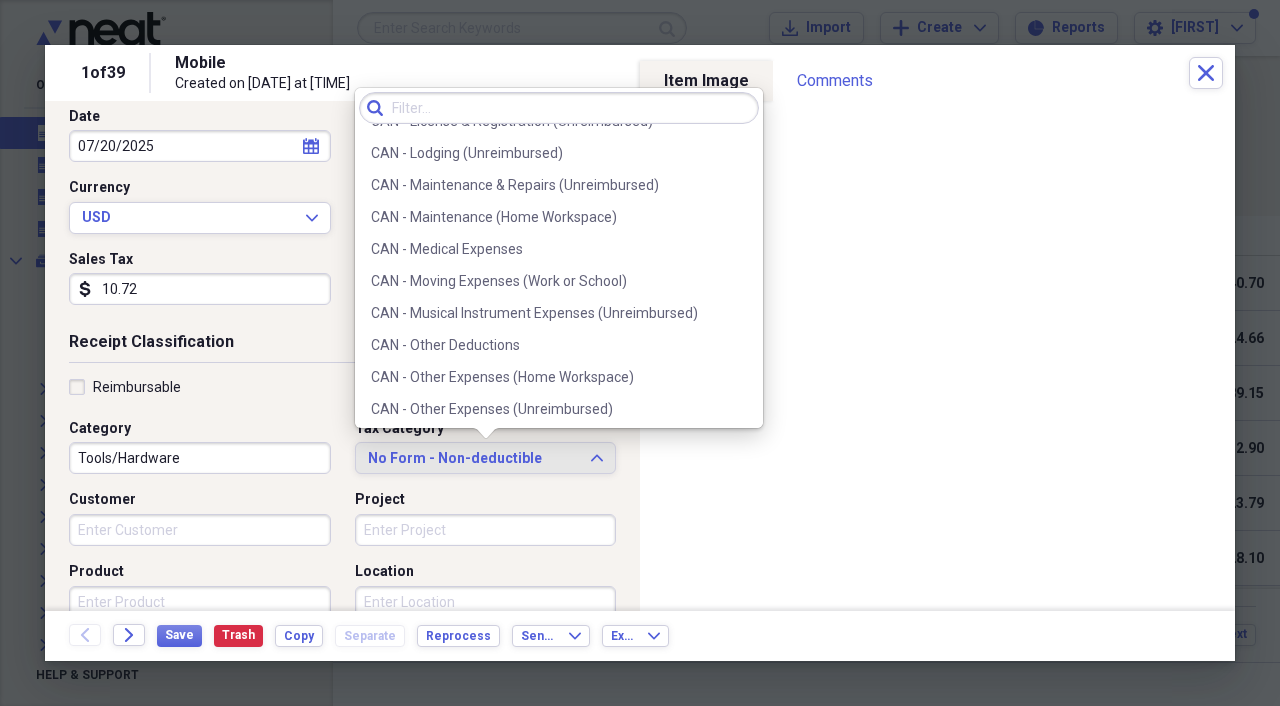 scroll, scrollTop: 858, scrollLeft: 0, axis: vertical 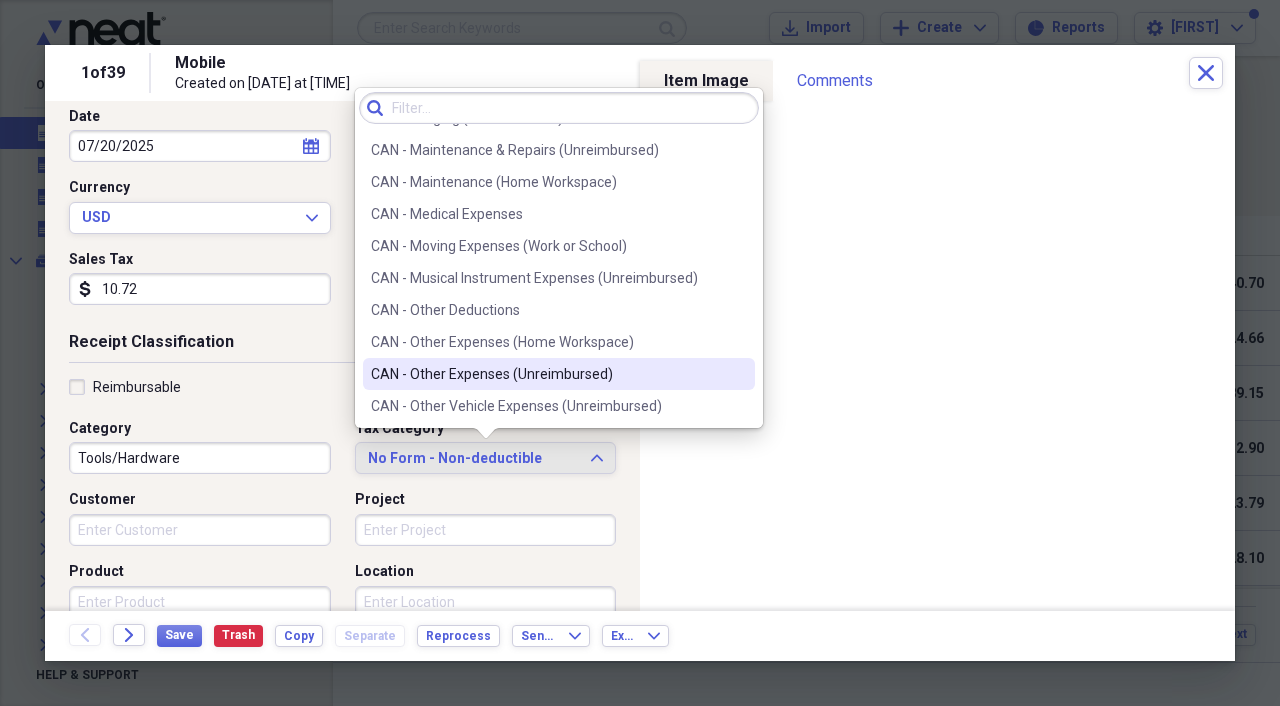 click on "CAN - Other Expenses (Unreimbursed)" at bounding box center (547, 374) 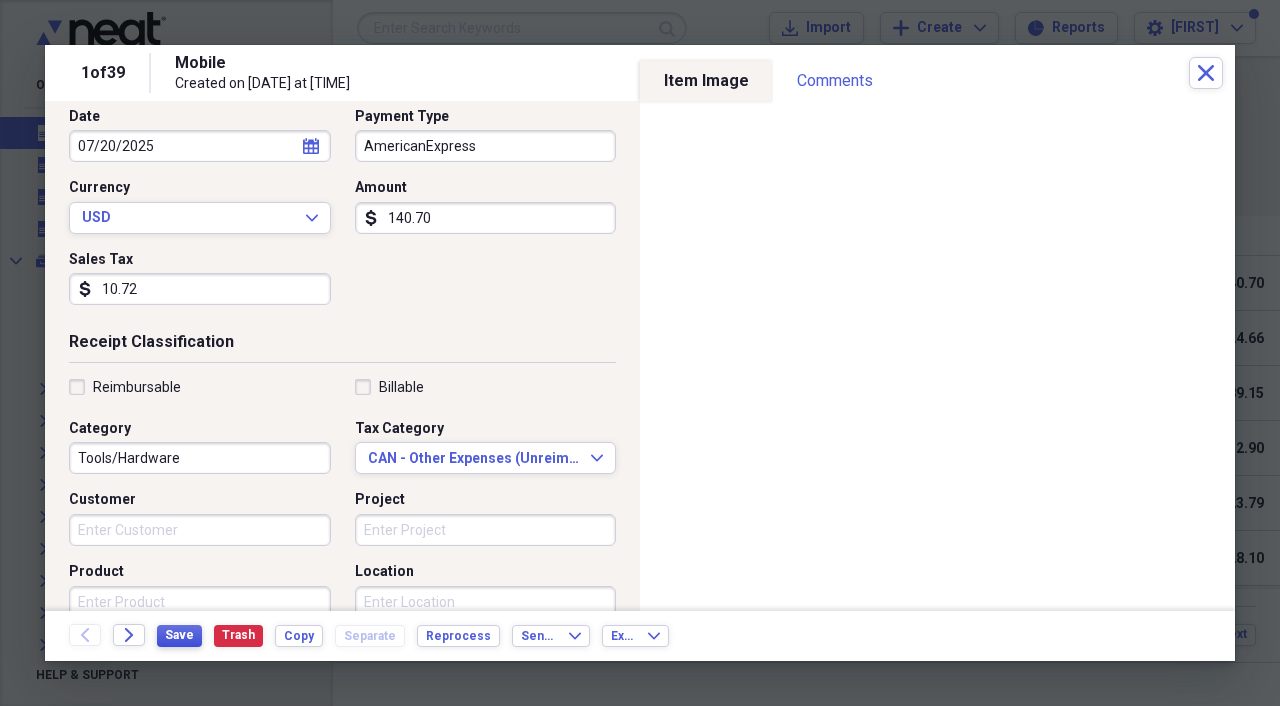 click on "Save" at bounding box center (179, 635) 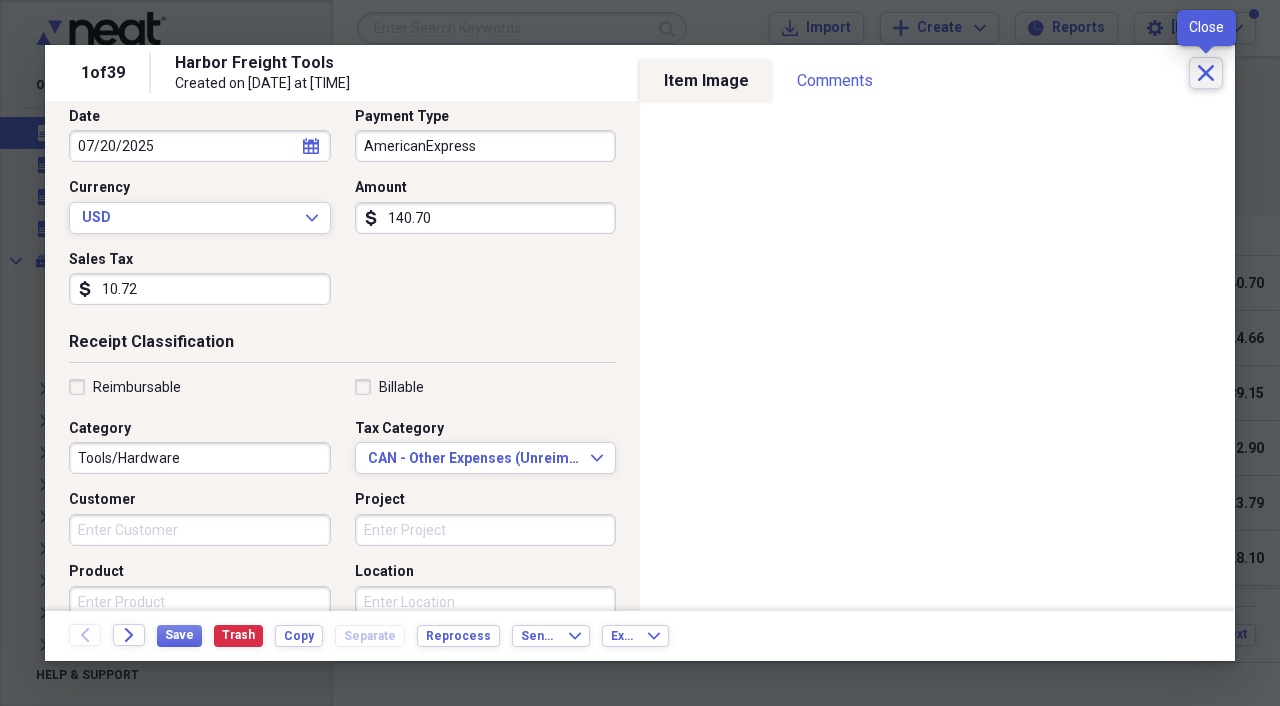 click 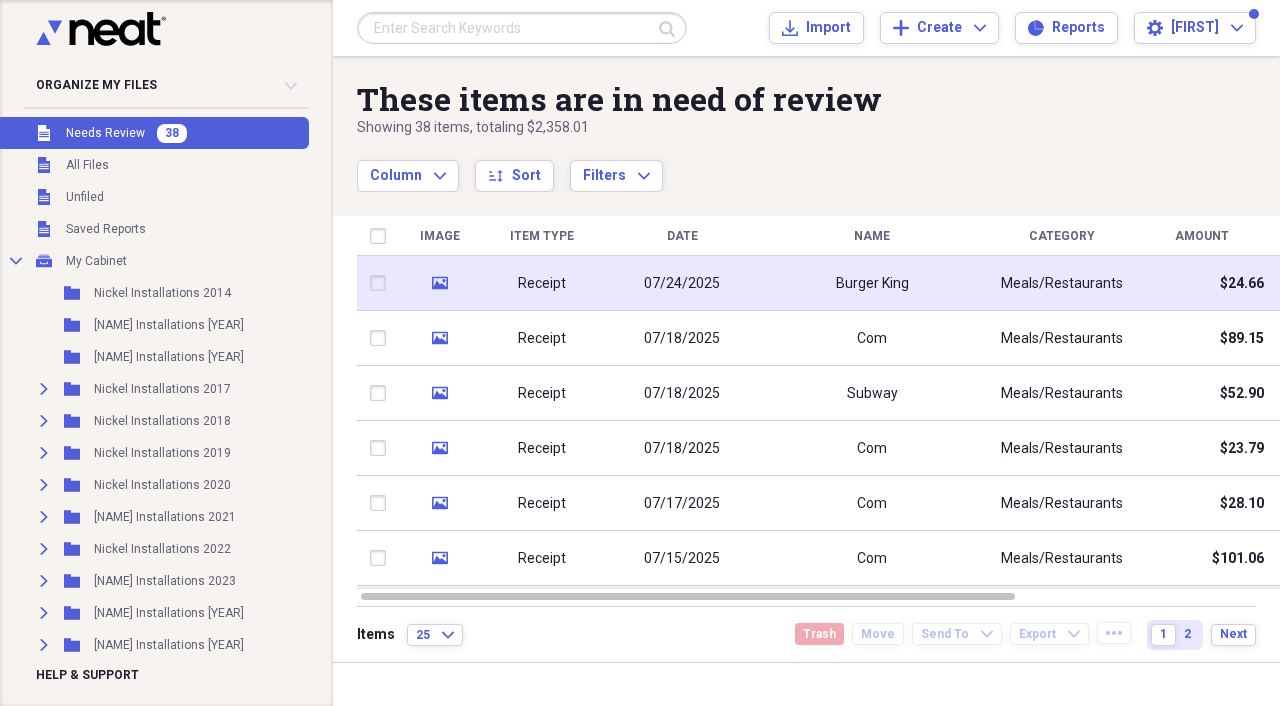 click on "Receipt" at bounding box center (542, 284) 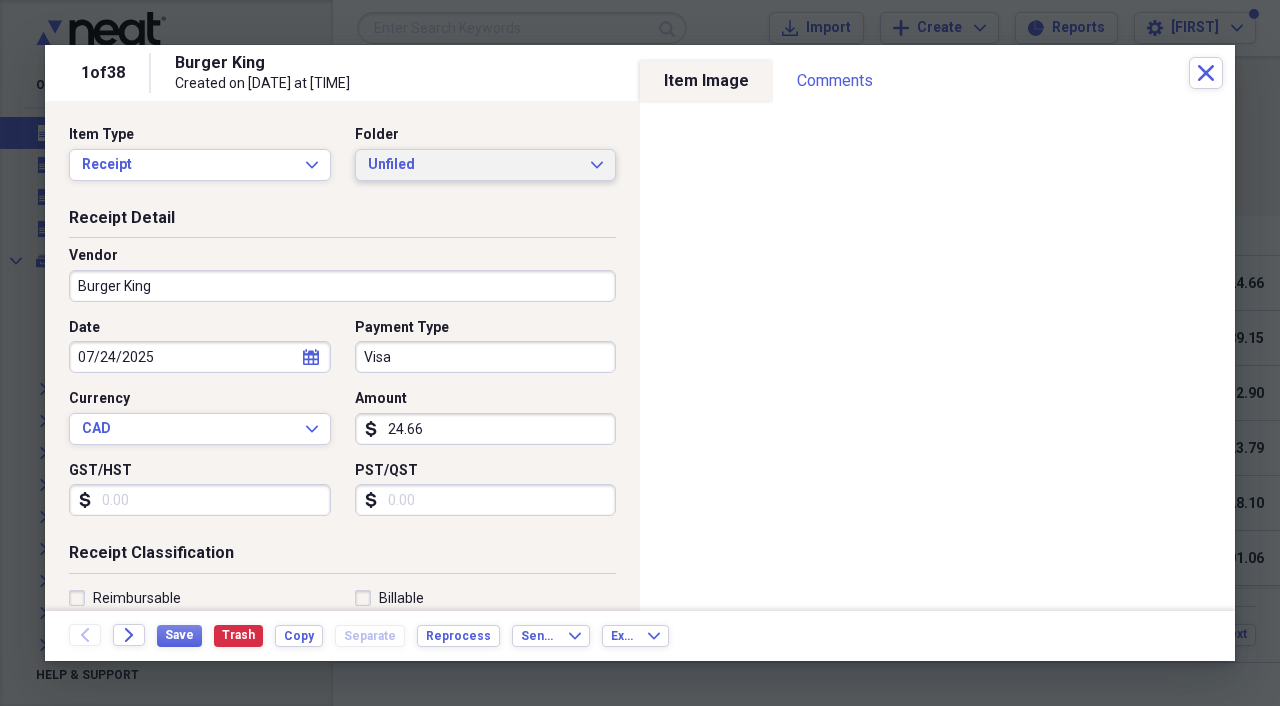 click on "Unfiled Expand" at bounding box center [486, 165] 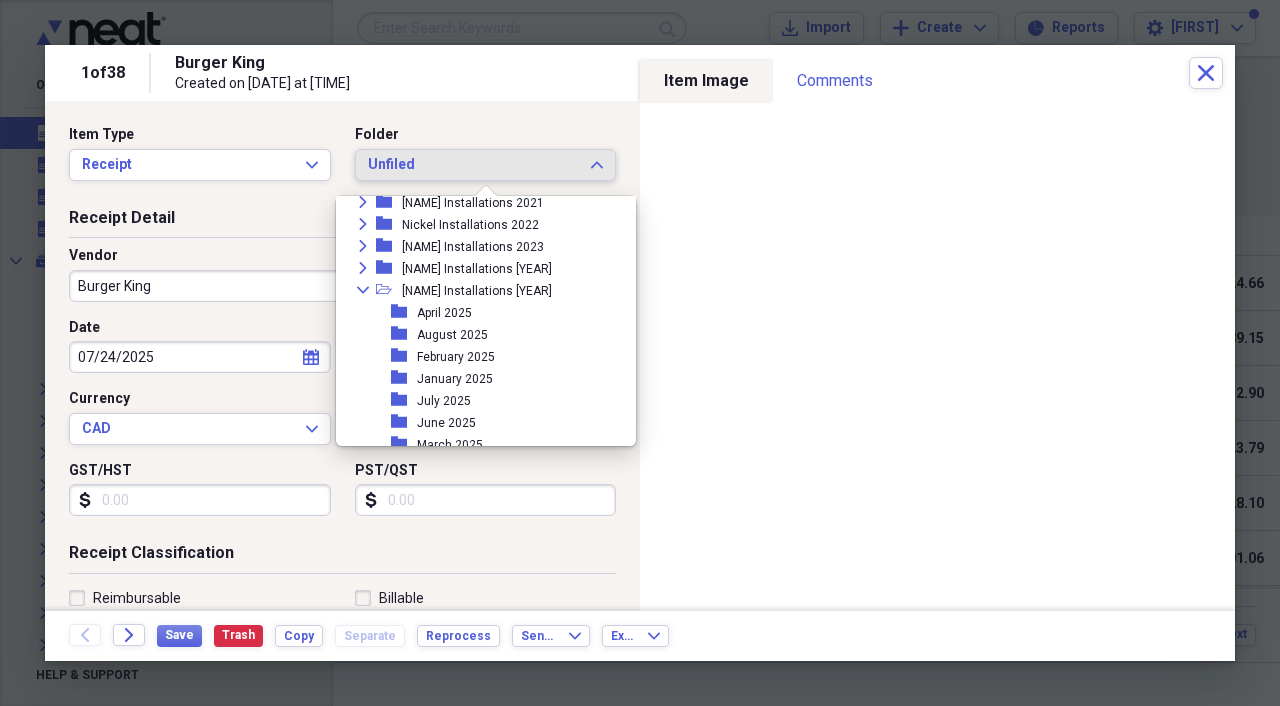 scroll, scrollTop: 226, scrollLeft: 0, axis: vertical 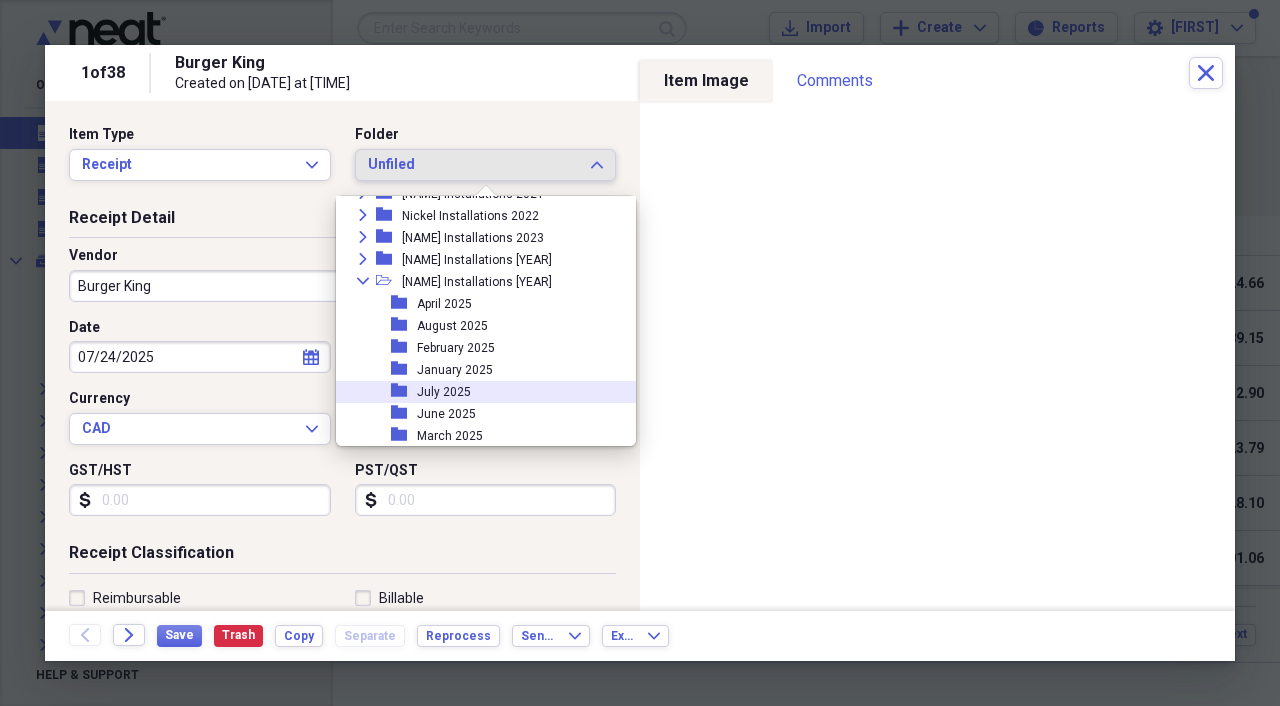 click on "July 2025" at bounding box center (444, 392) 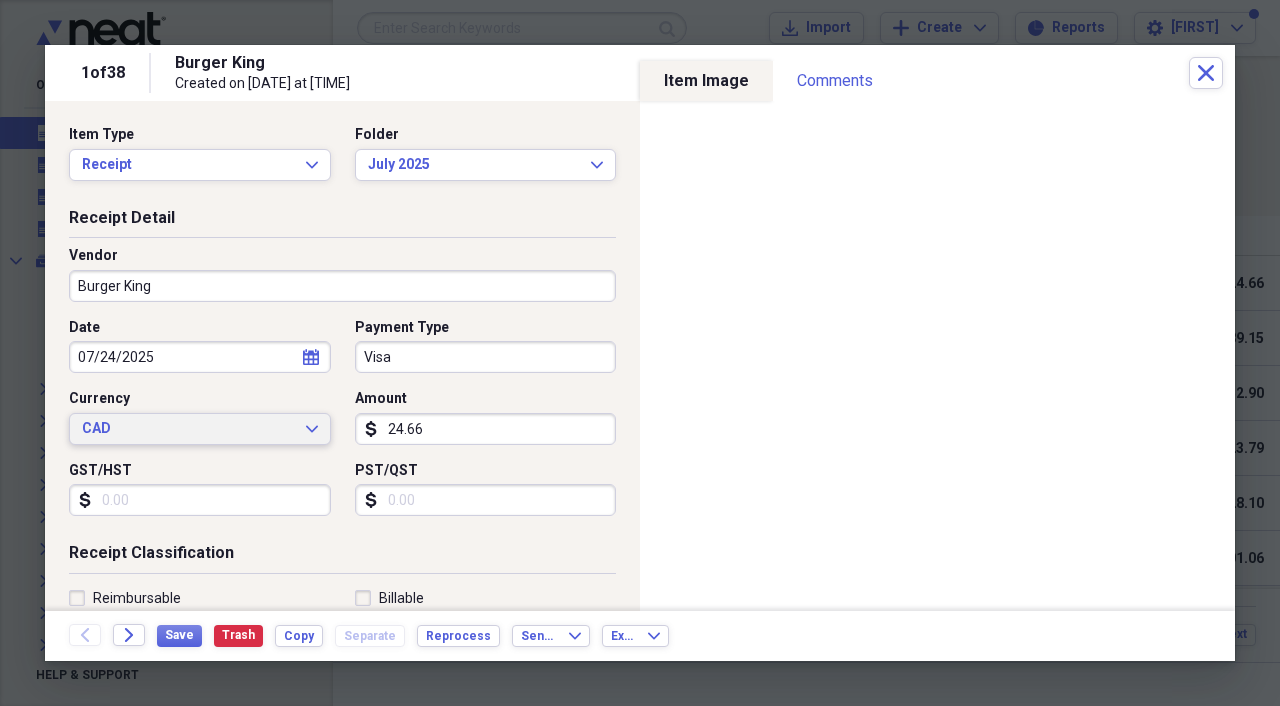 click on "Expand" 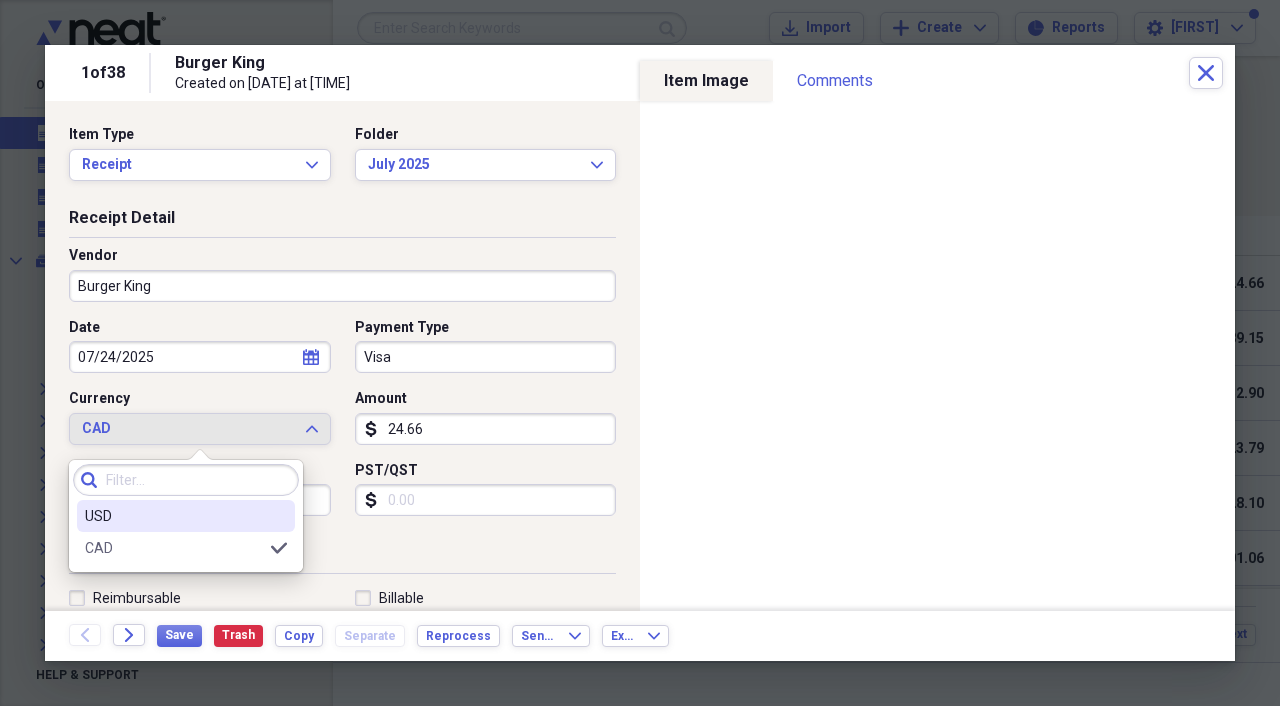 click on "USD" at bounding box center [174, 516] 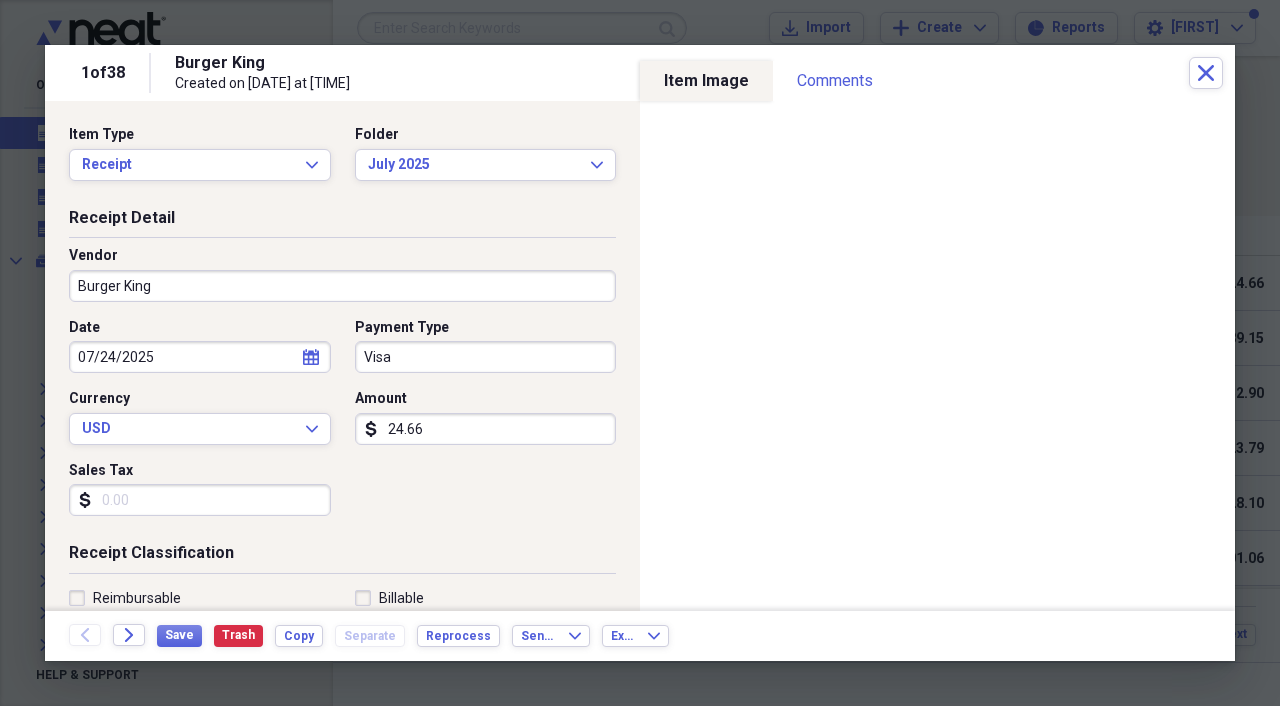 click on "Sales Tax" at bounding box center [200, 500] 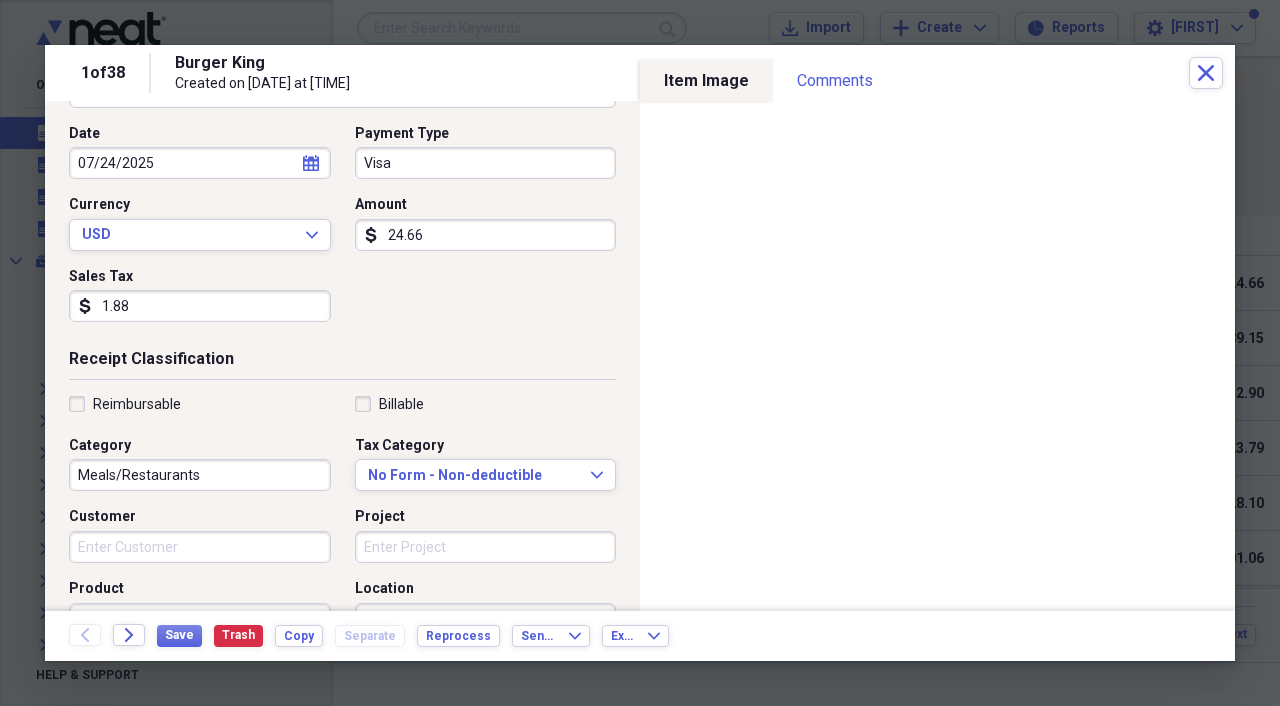 scroll, scrollTop: 201, scrollLeft: 0, axis: vertical 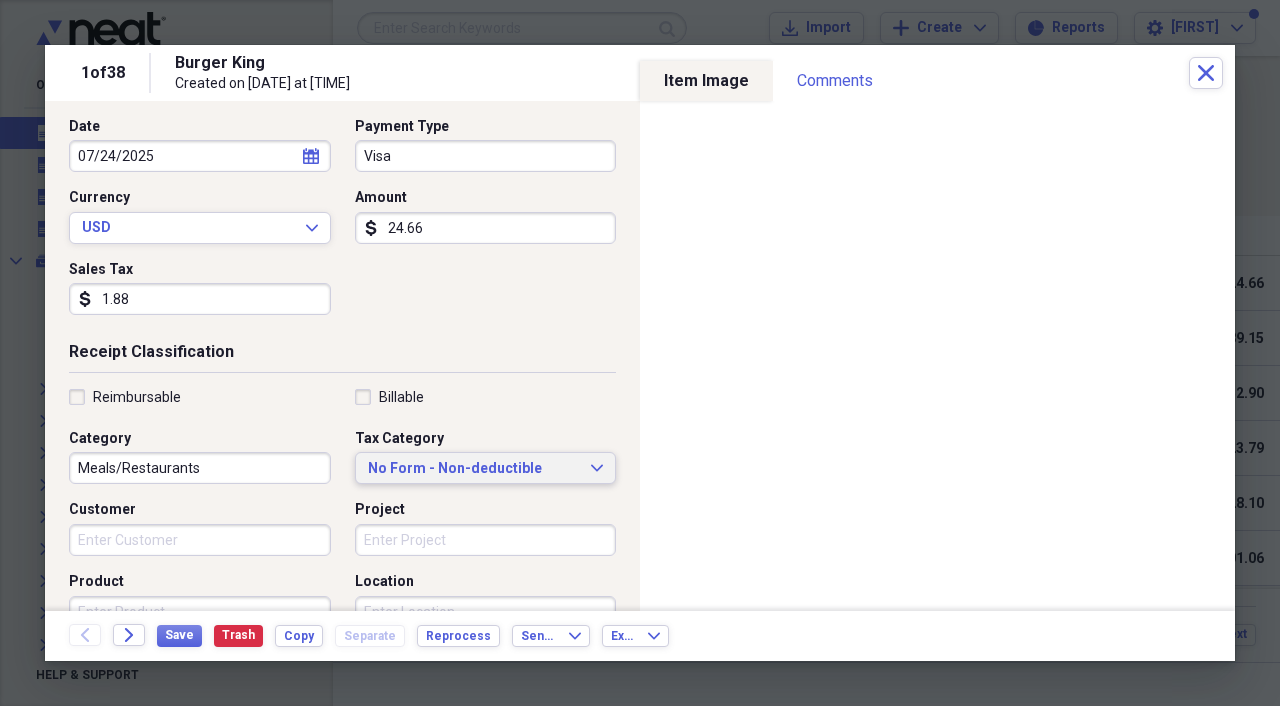 type on "1.88" 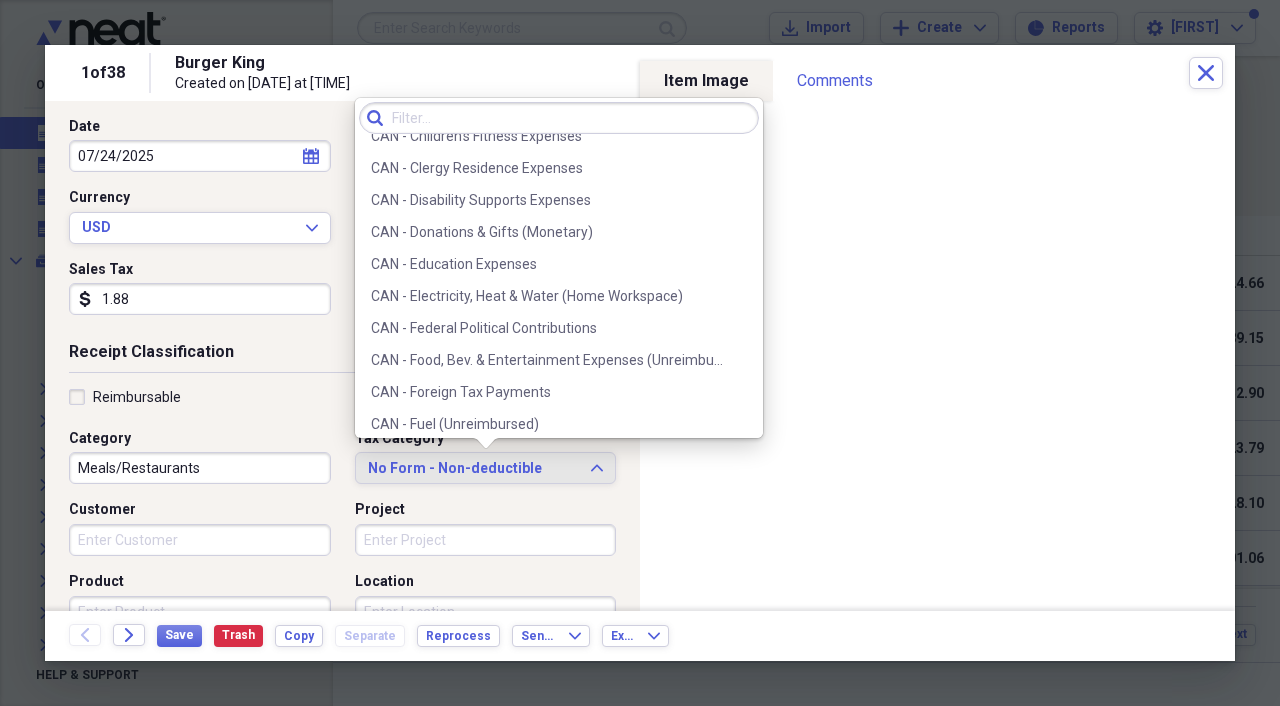 scroll, scrollTop: 410, scrollLeft: 0, axis: vertical 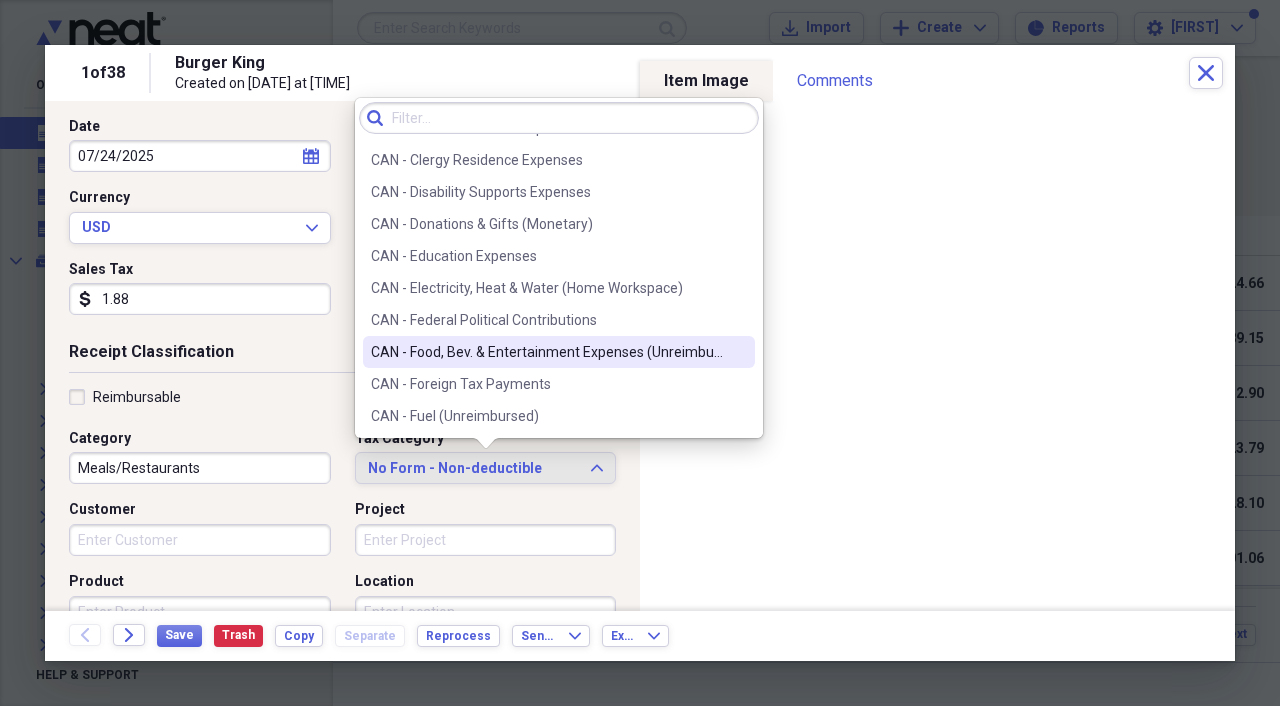 click on "CAN - Food, Bev. & Entertainment Expenses (Unreimbursed)" at bounding box center (547, 352) 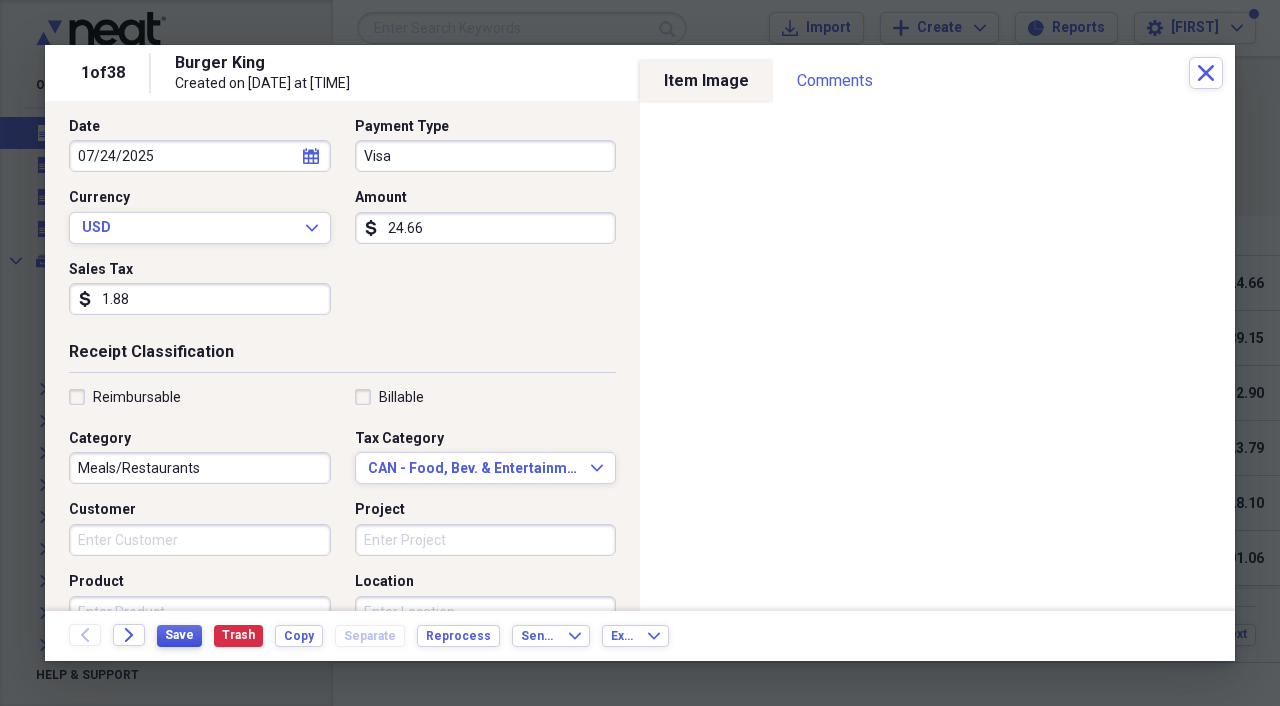 click on "Save" at bounding box center [179, 635] 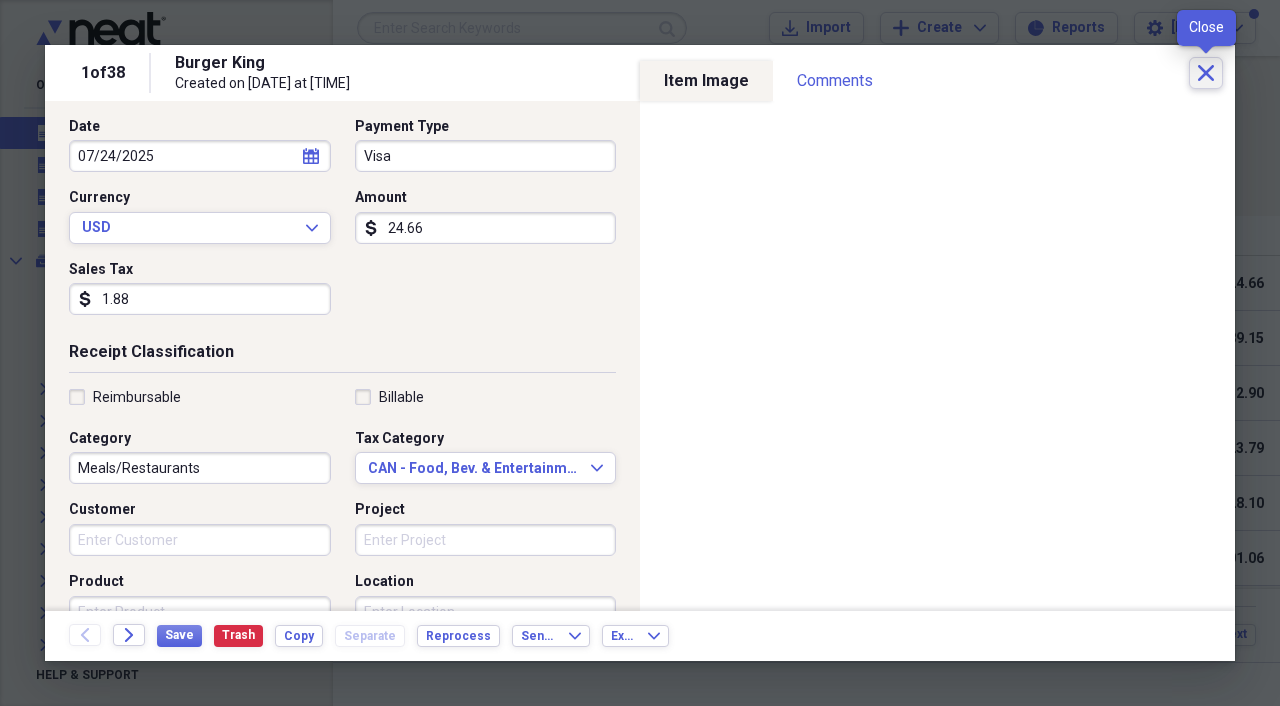 click 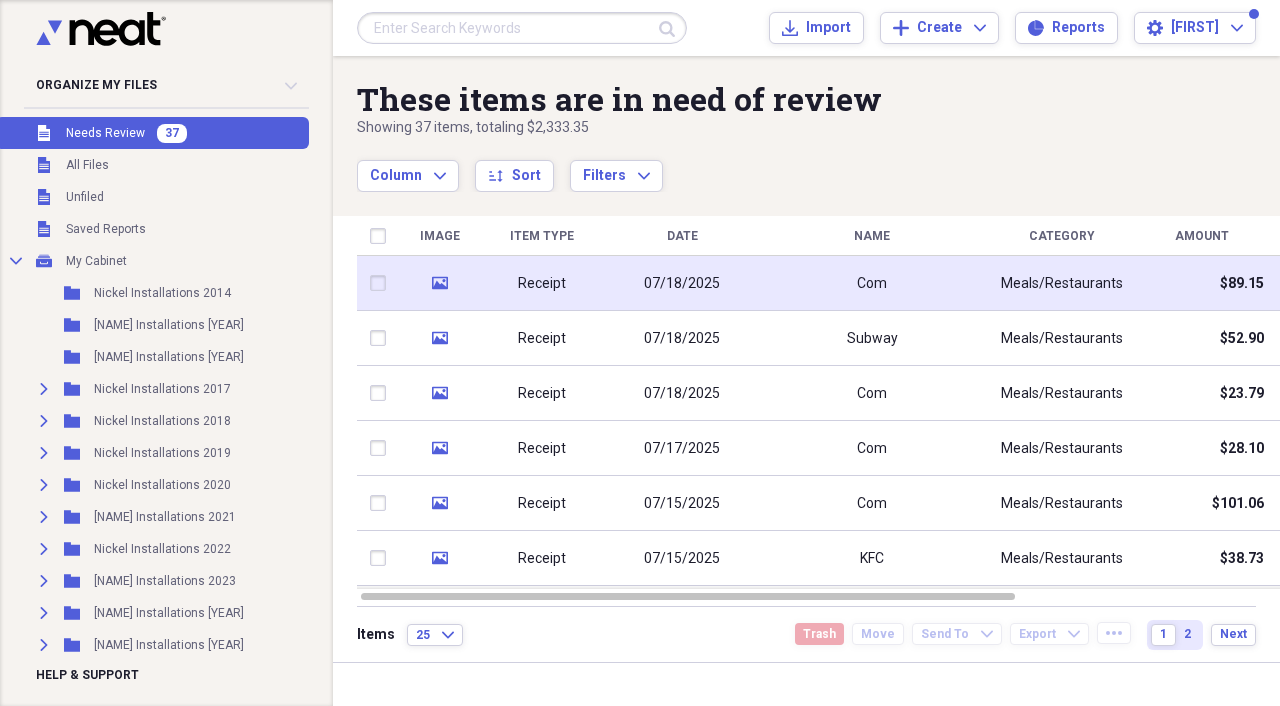 click on "07/18/2025" at bounding box center [682, 283] 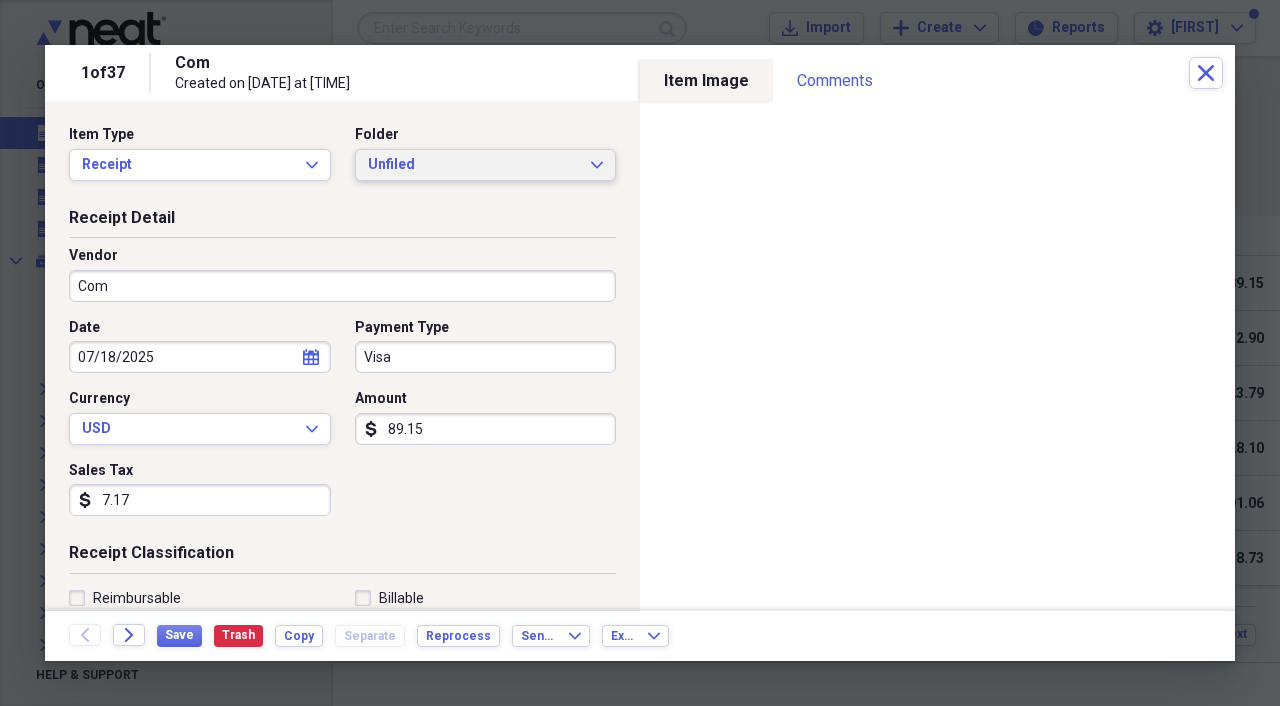 click on "Expand" 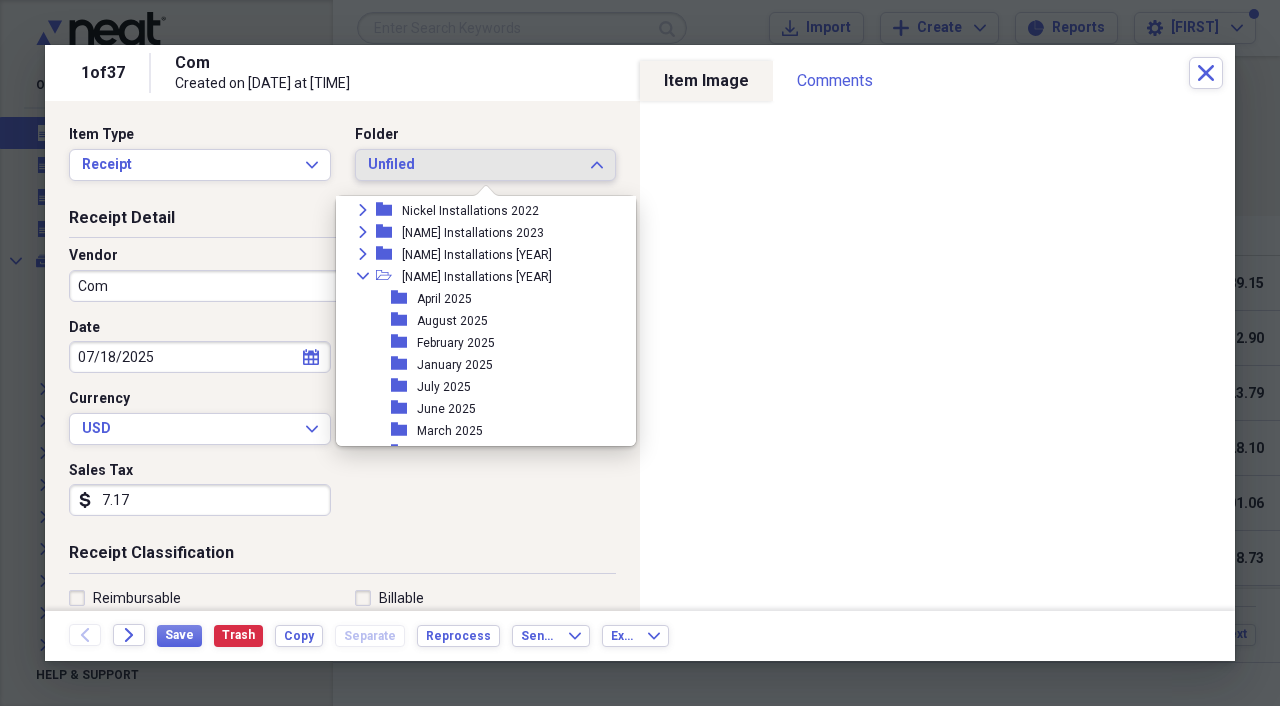 scroll, scrollTop: 233, scrollLeft: 0, axis: vertical 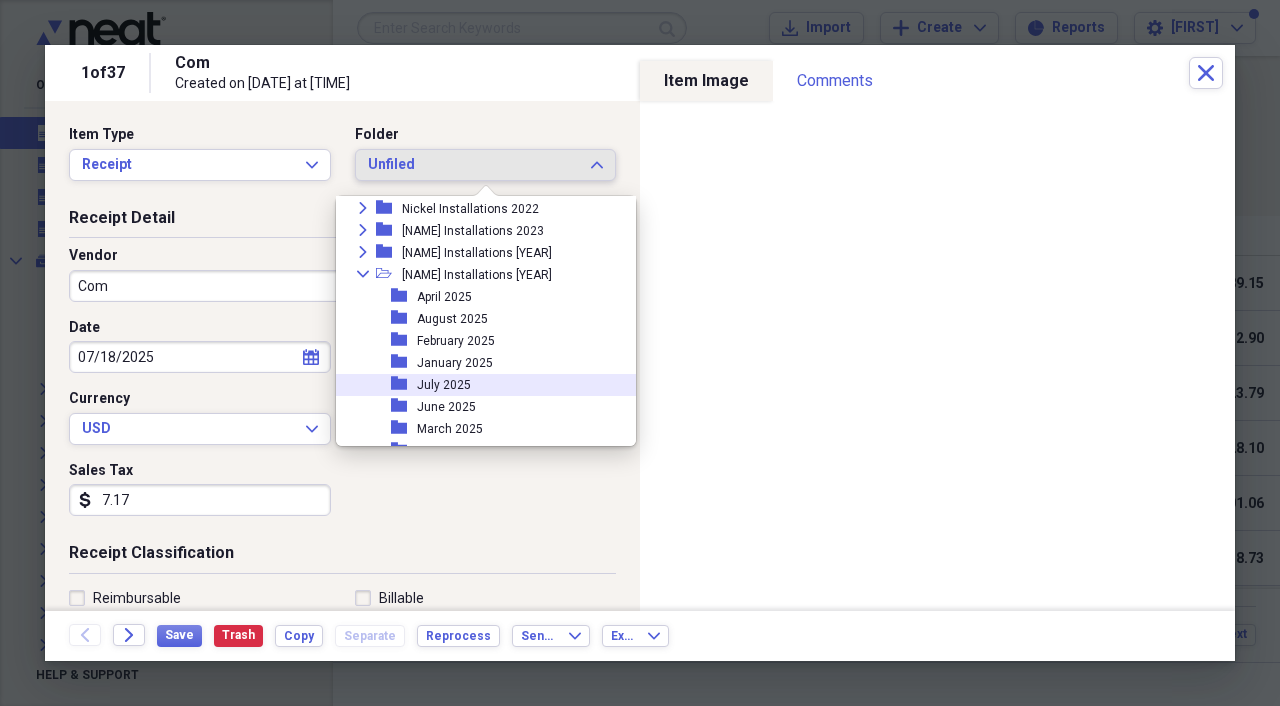 click on "July 2025" at bounding box center [444, 385] 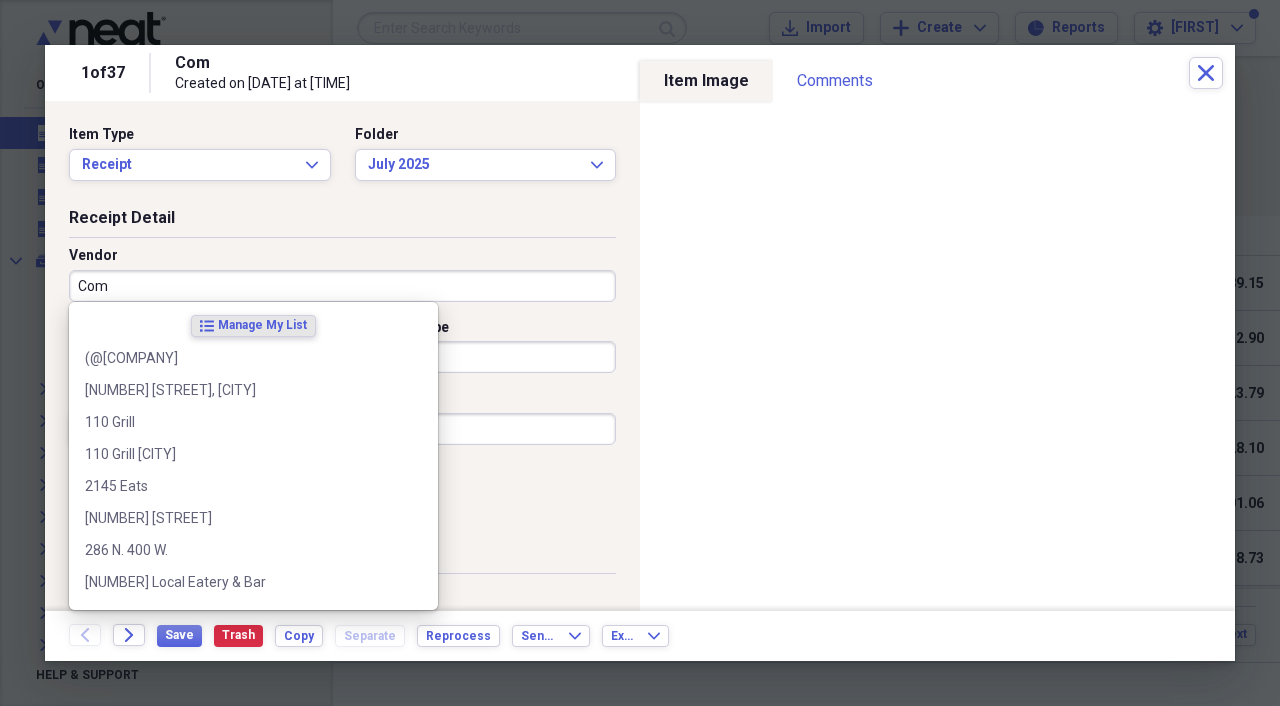click on "Com" at bounding box center (342, 286) 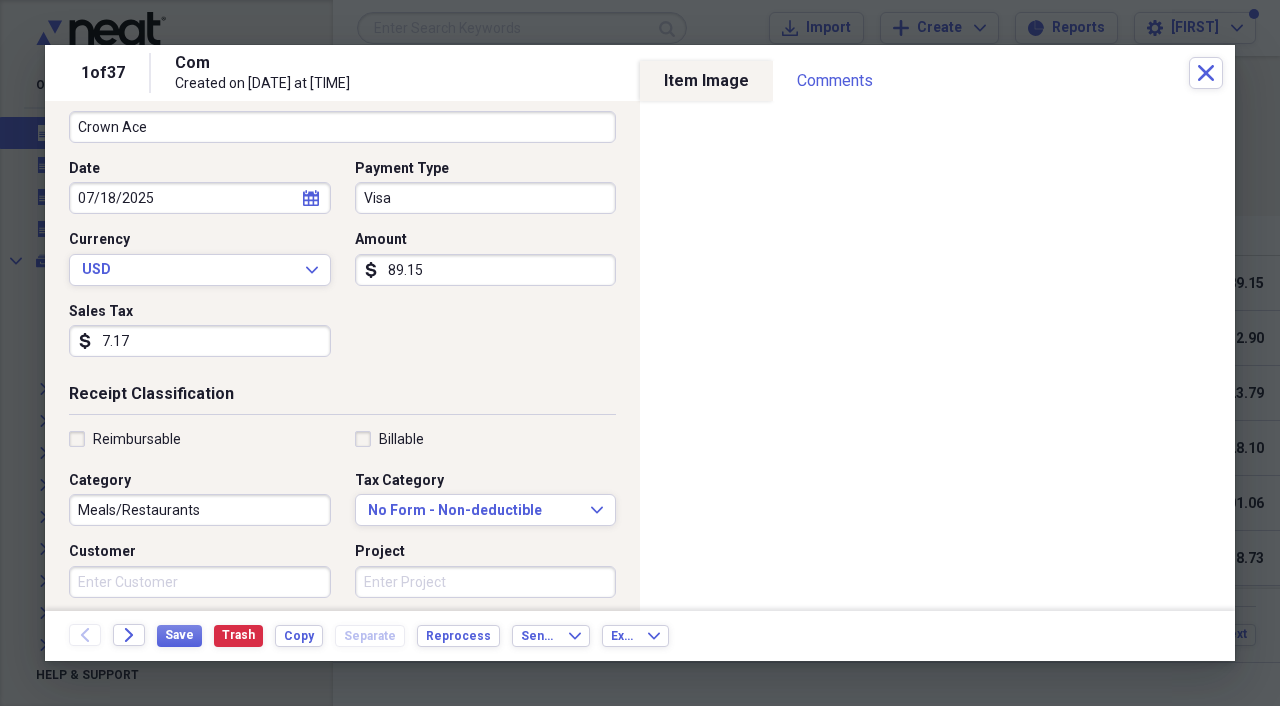 scroll, scrollTop: 163, scrollLeft: 0, axis: vertical 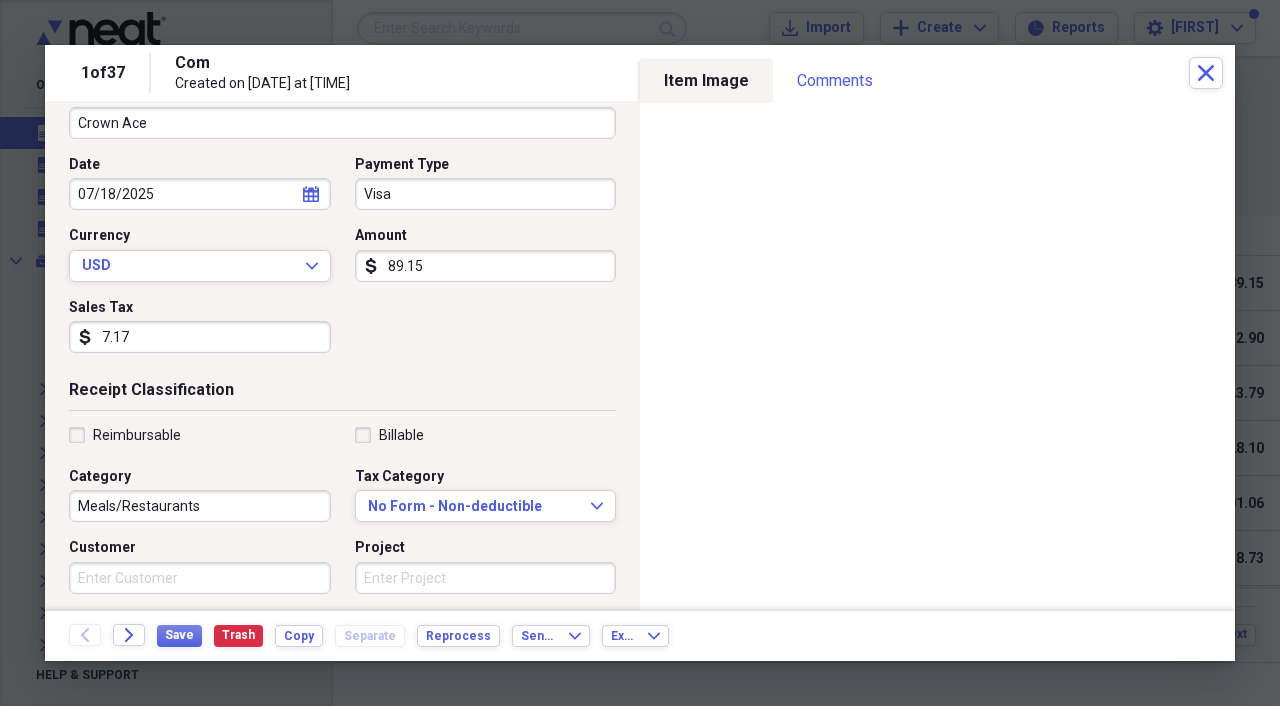 type on "Crown Ace" 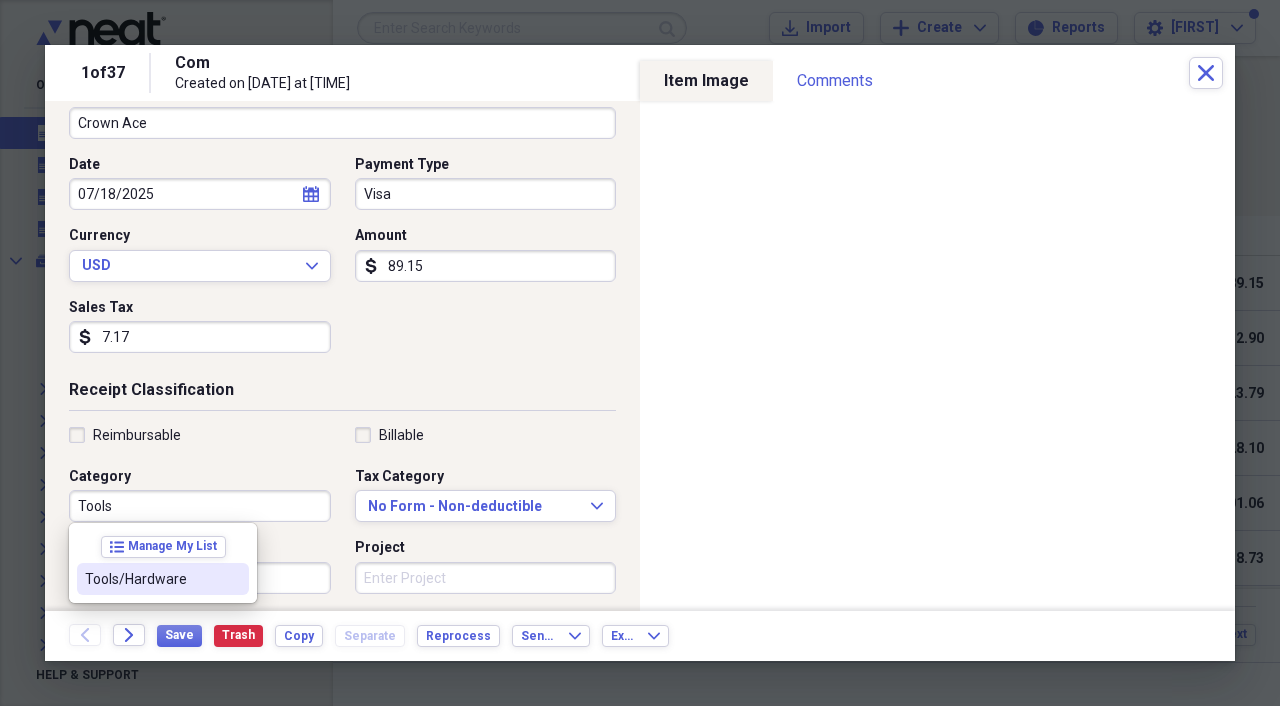 click on "Tools/Hardware" at bounding box center [151, 579] 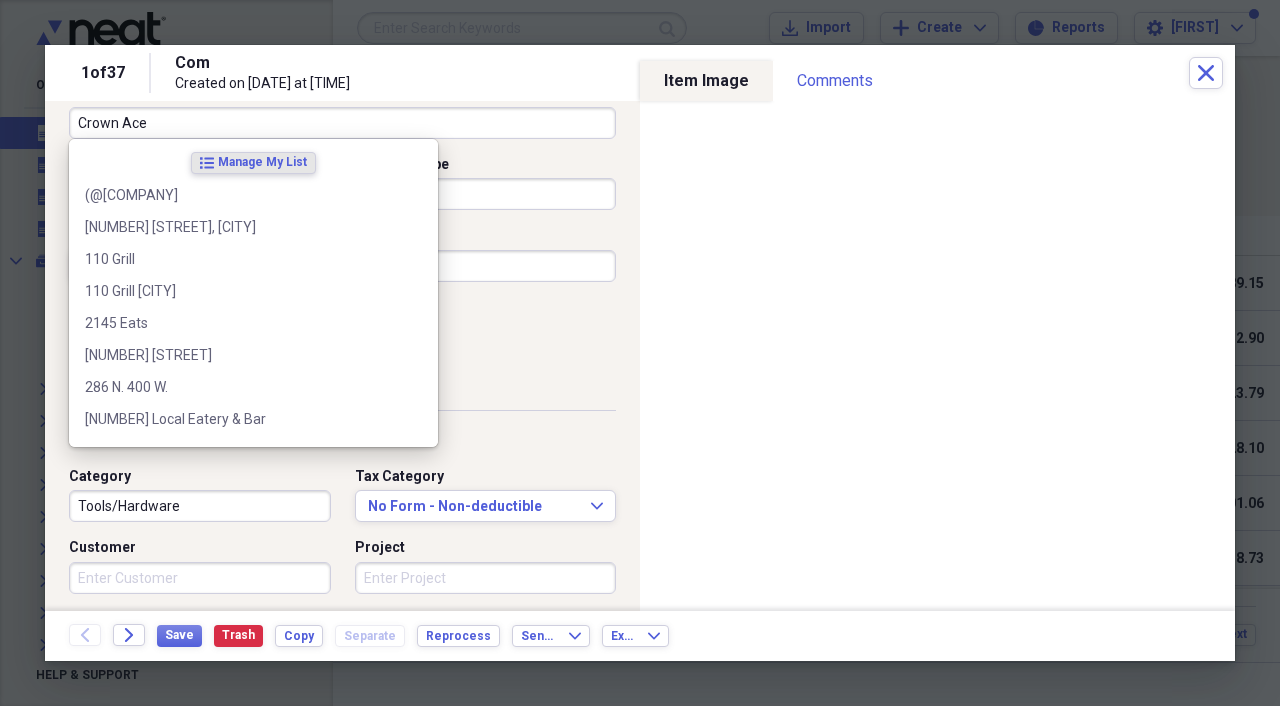click on "Crown Ace" at bounding box center [342, 123] 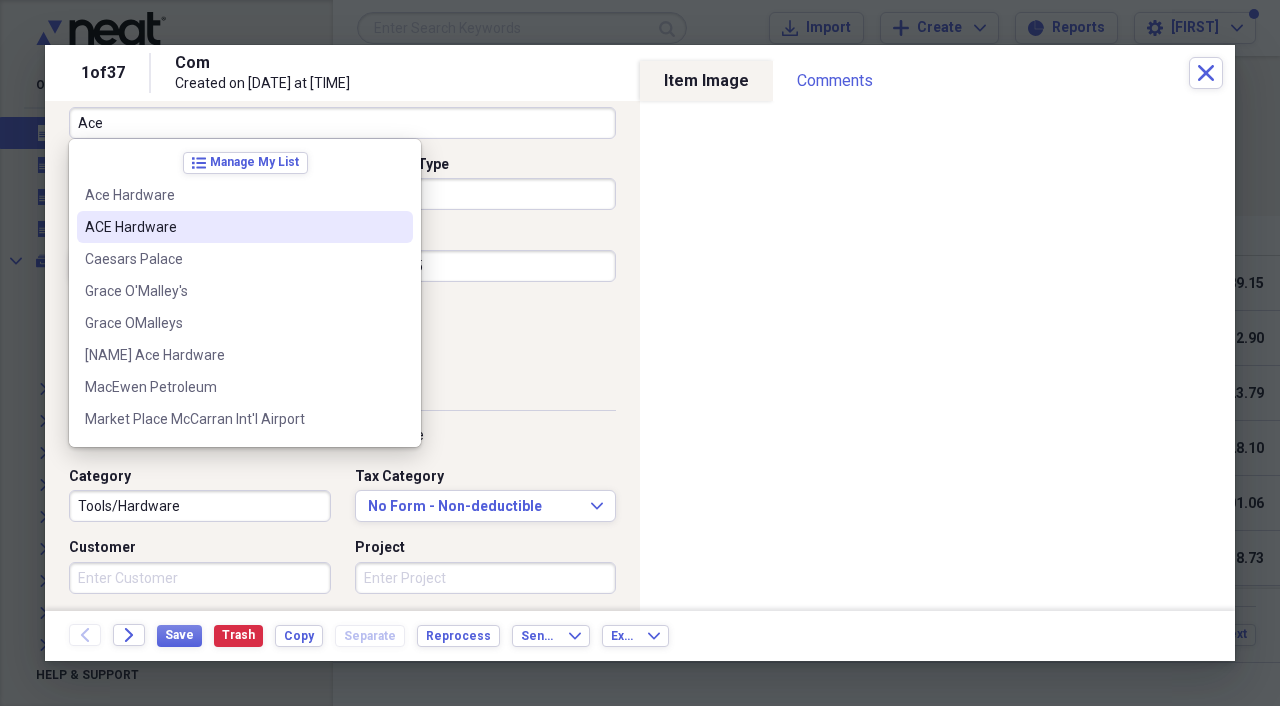 click on "ACE Hardware" at bounding box center [233, 227] 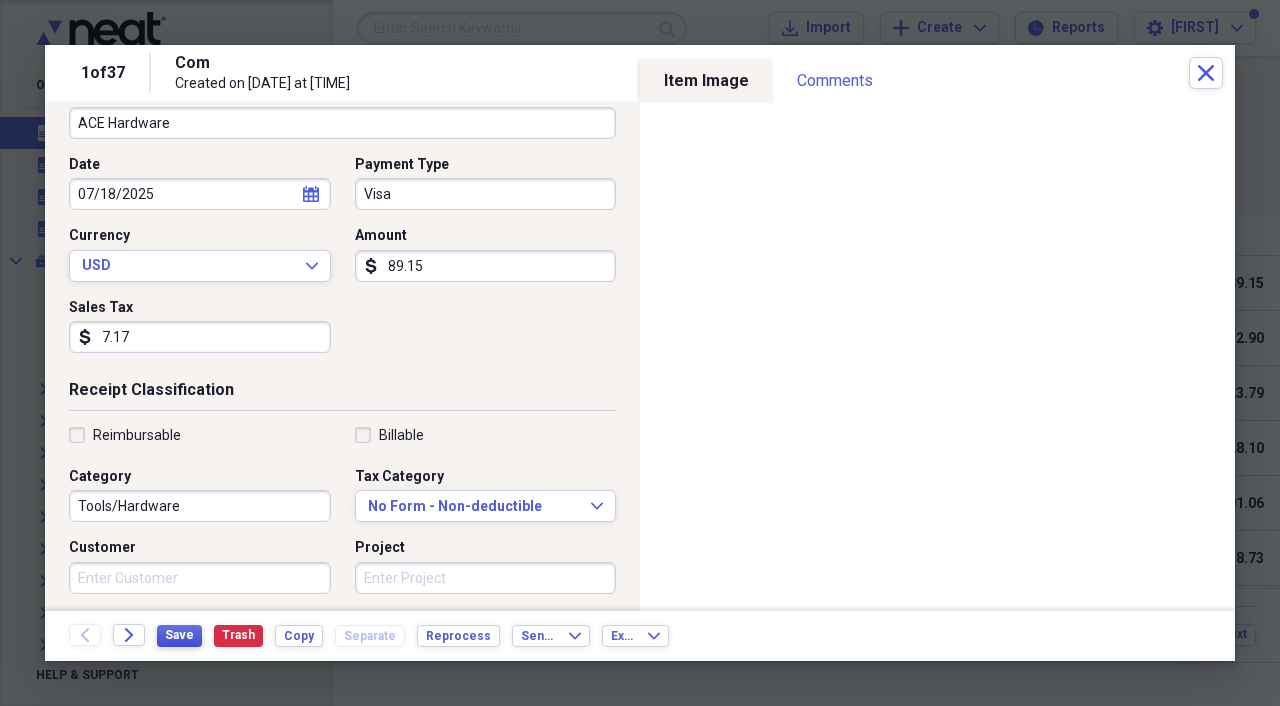 click on "Save" at bounding box center (179, 635) 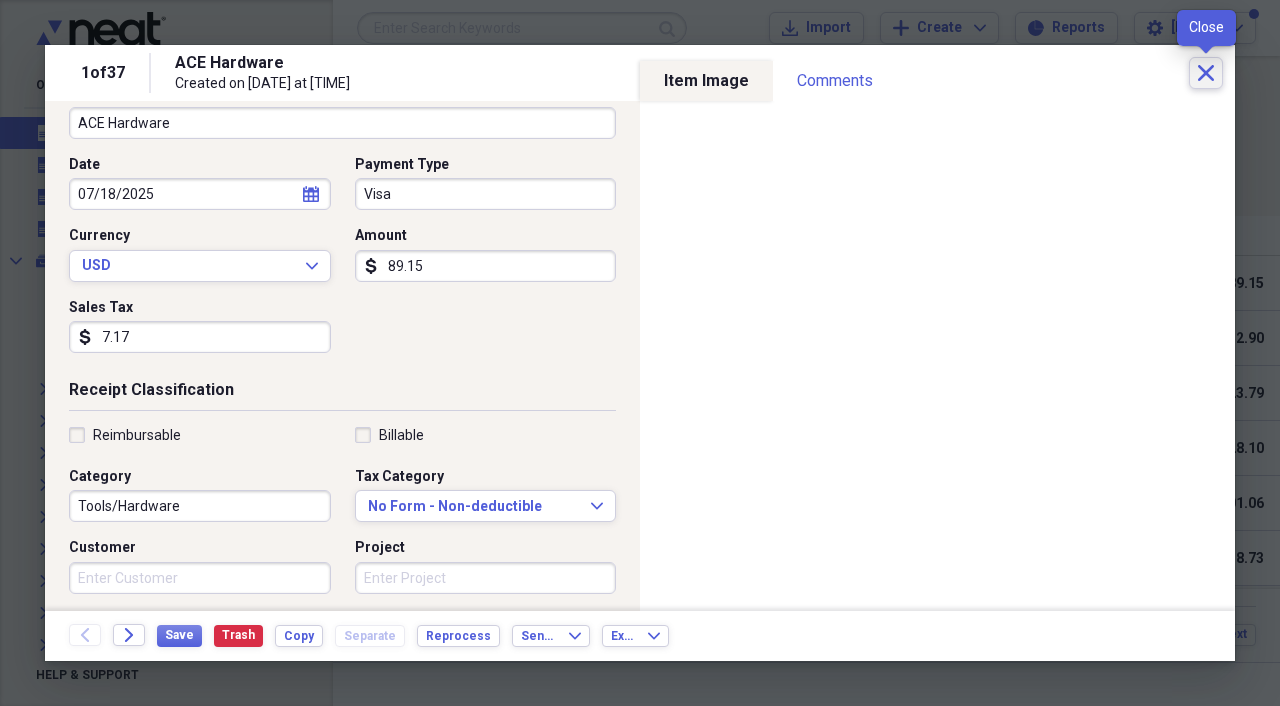 click on "Close" 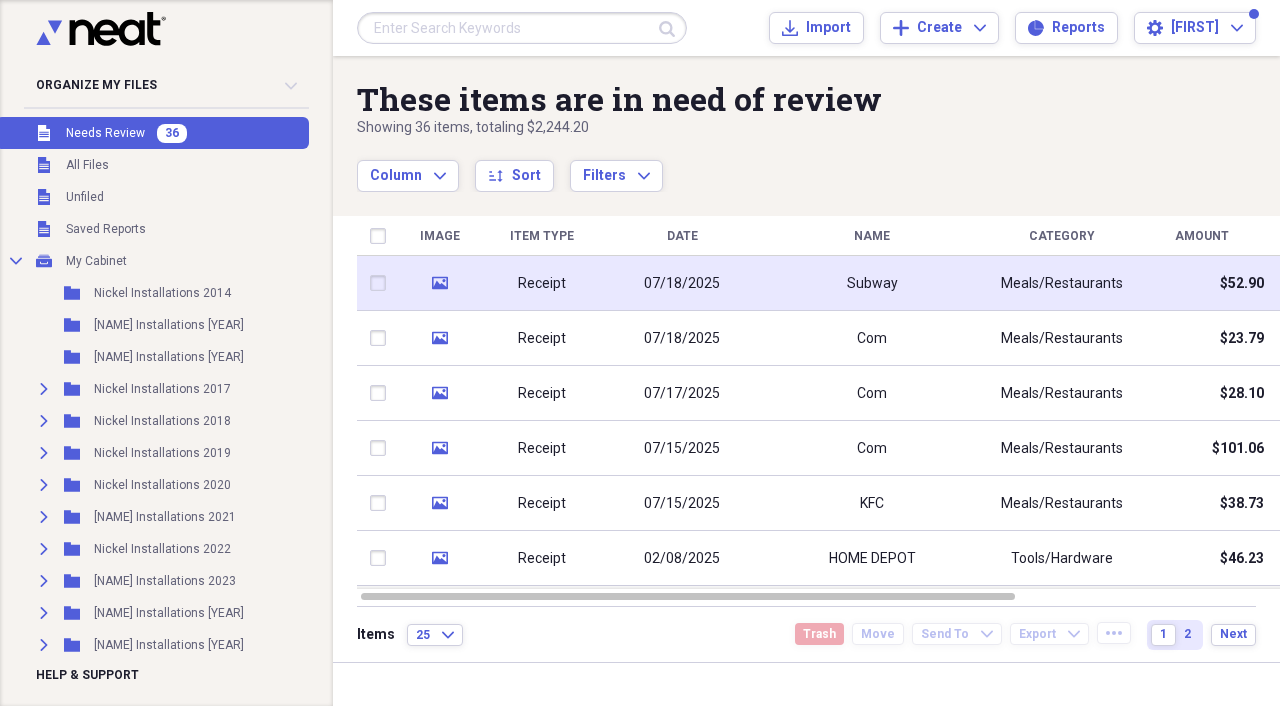 click on "Receipt" at bounding box center [542, 283] 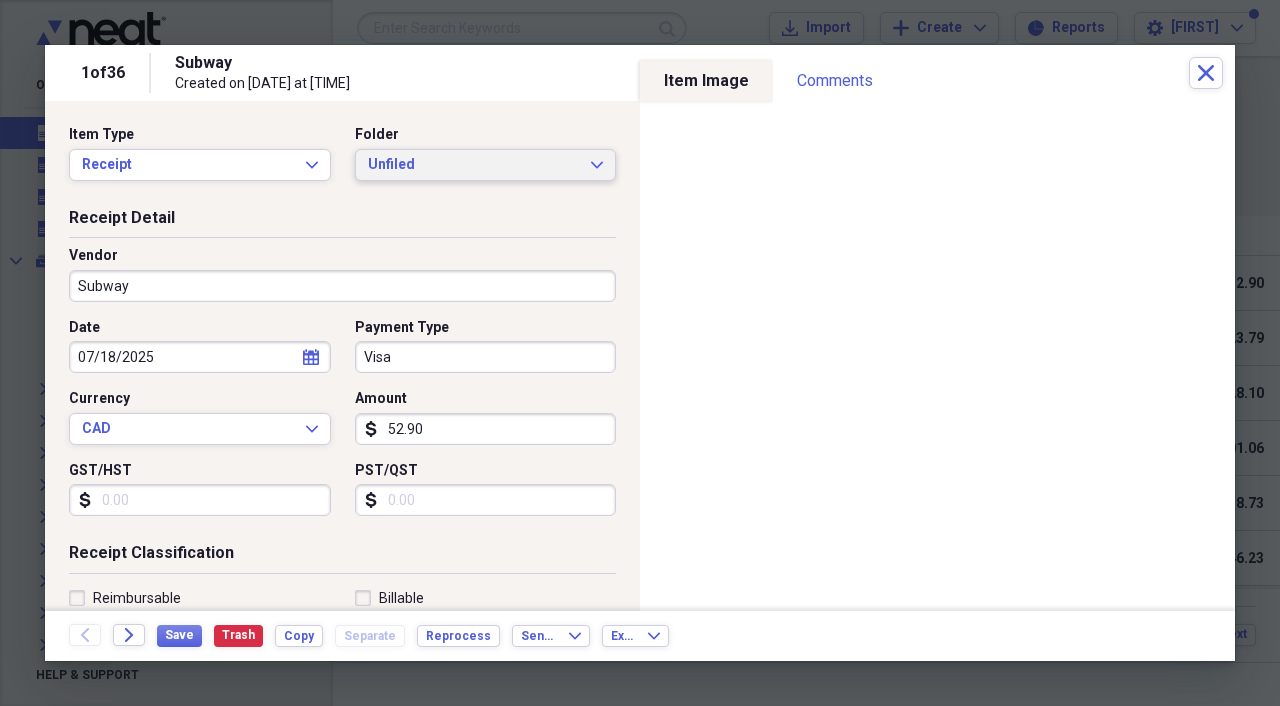 click on "Unfiled Expand" at bounding box center (486, 165) 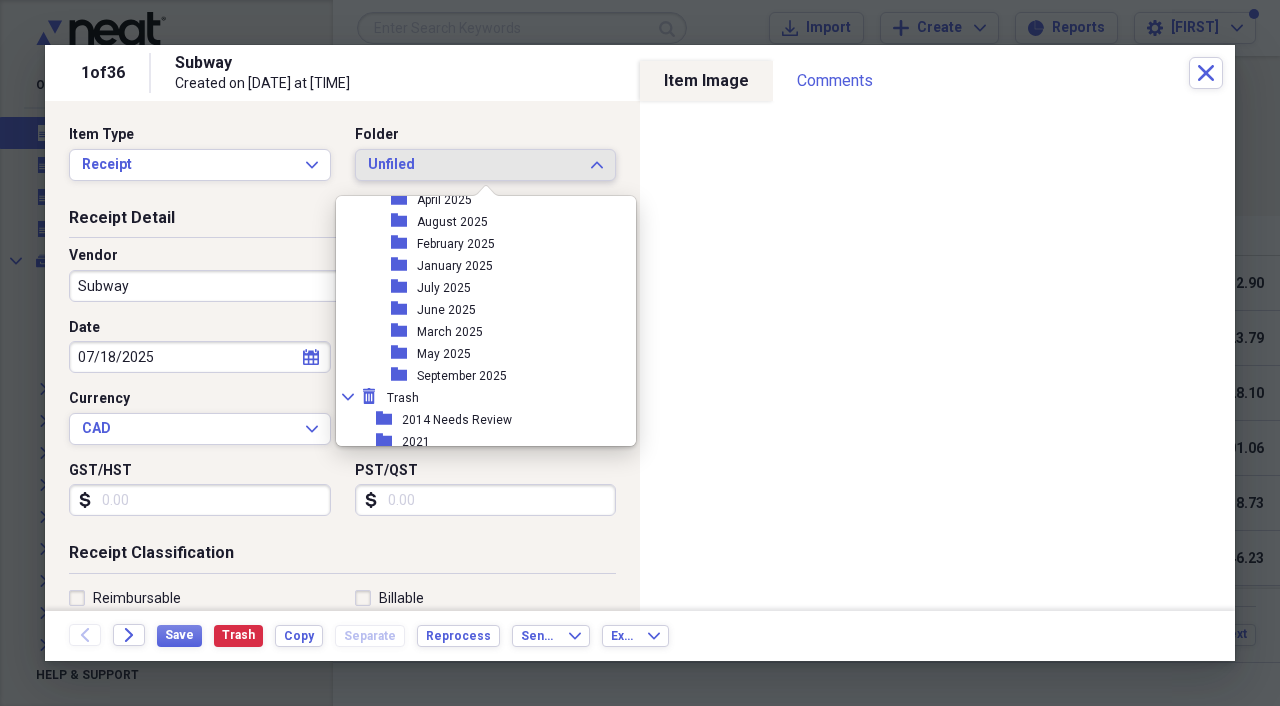 scroll, scrollTop: 334, scrollLeft: 0, axis: vertical 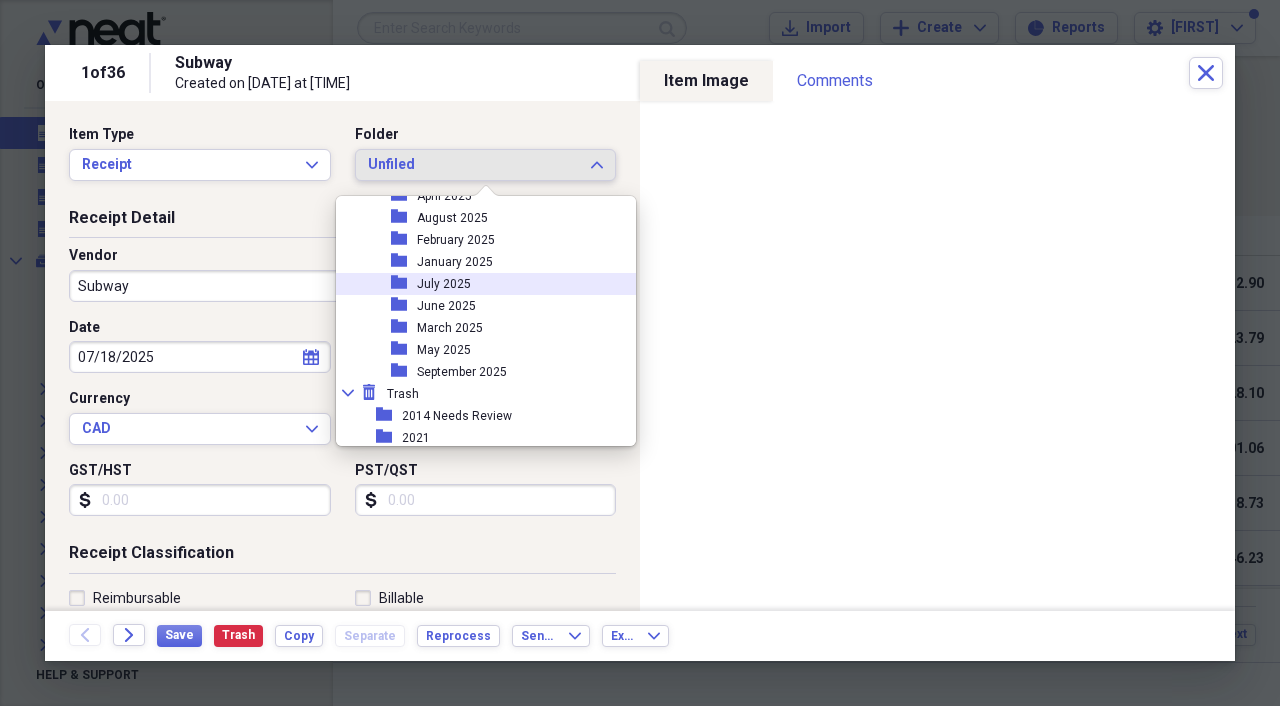 click on "folder July 2025" at bounding box center (478, 284) 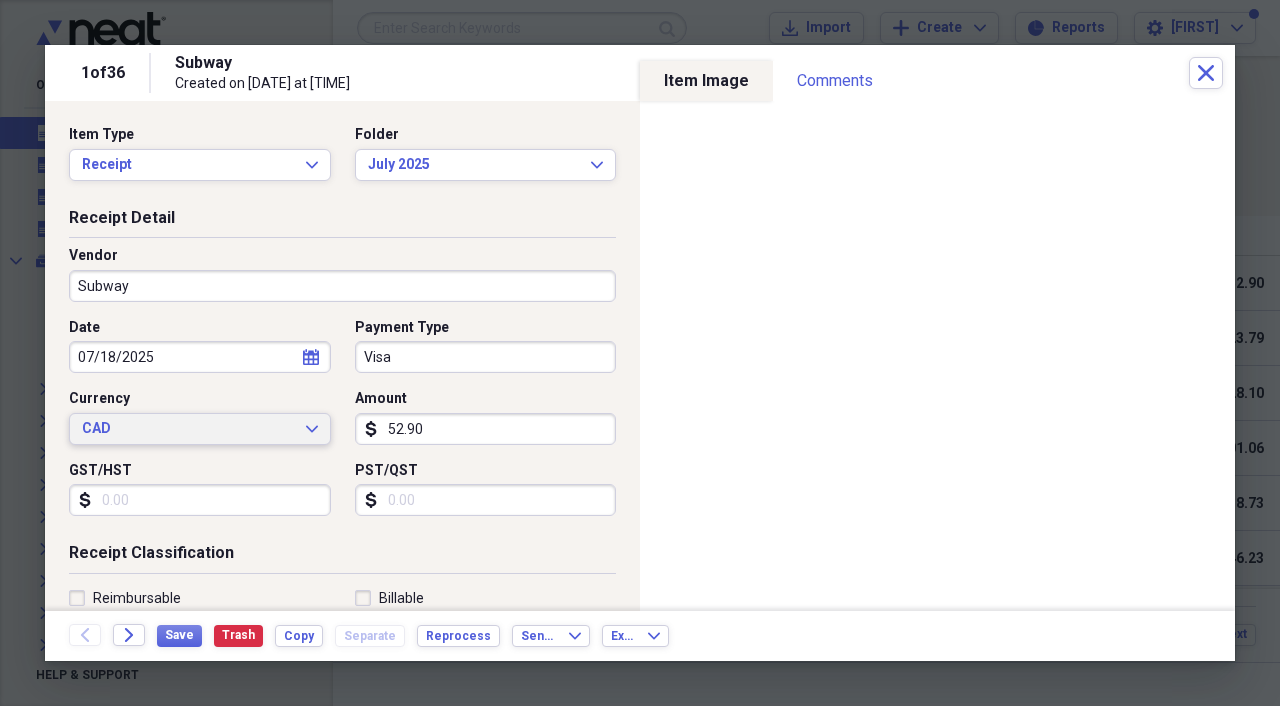 click on "Expand" 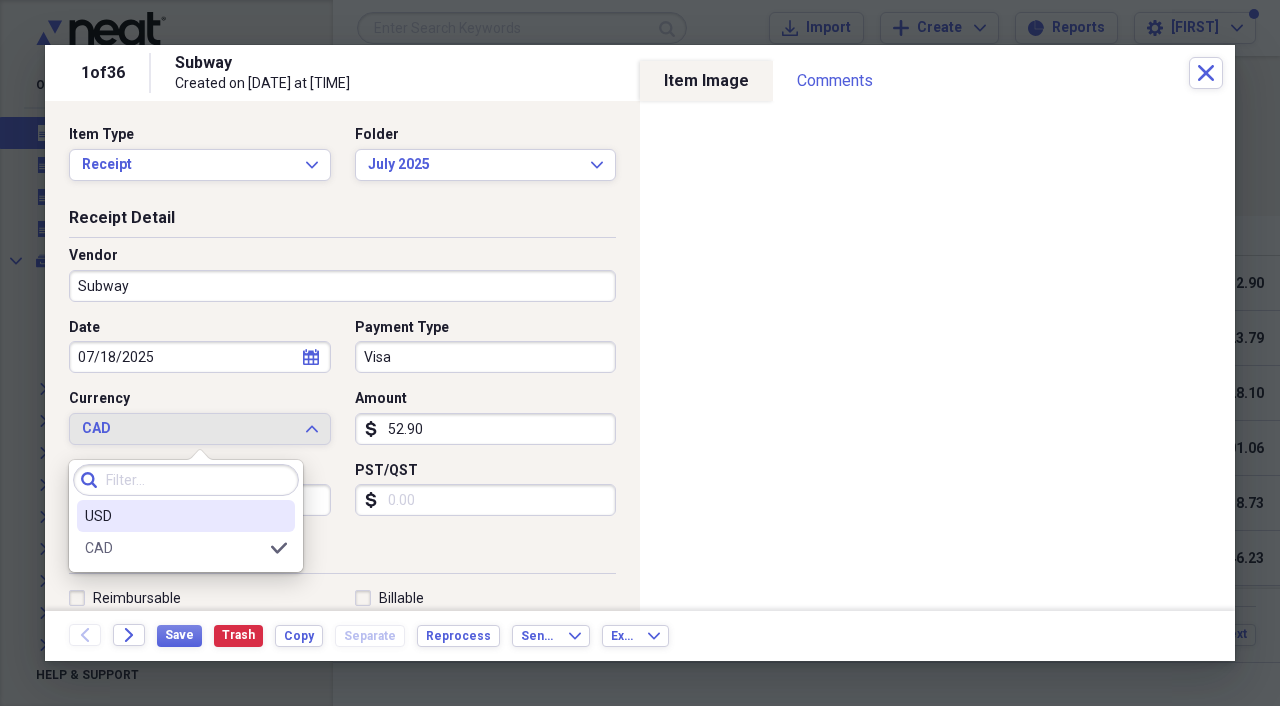 click on "USD" at bounding box center [186, 516] 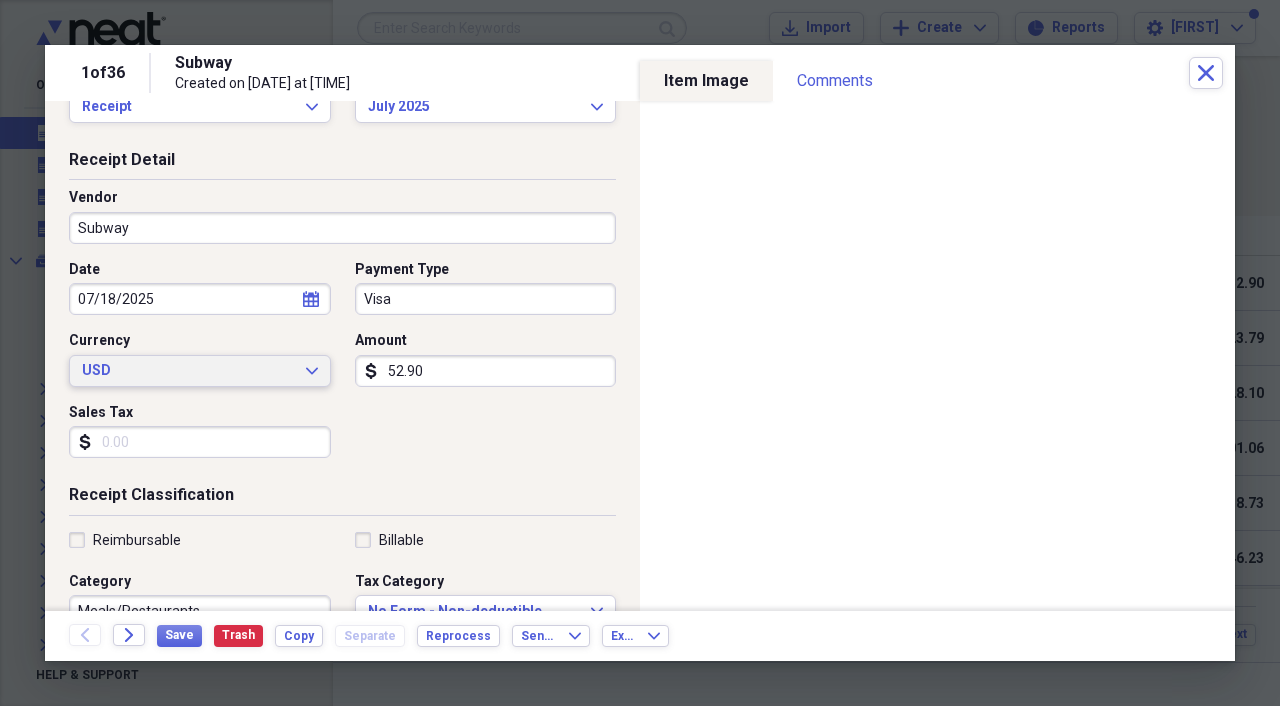 scroll, scrollTop: 63, scrollLeft: 0, axis: vertical 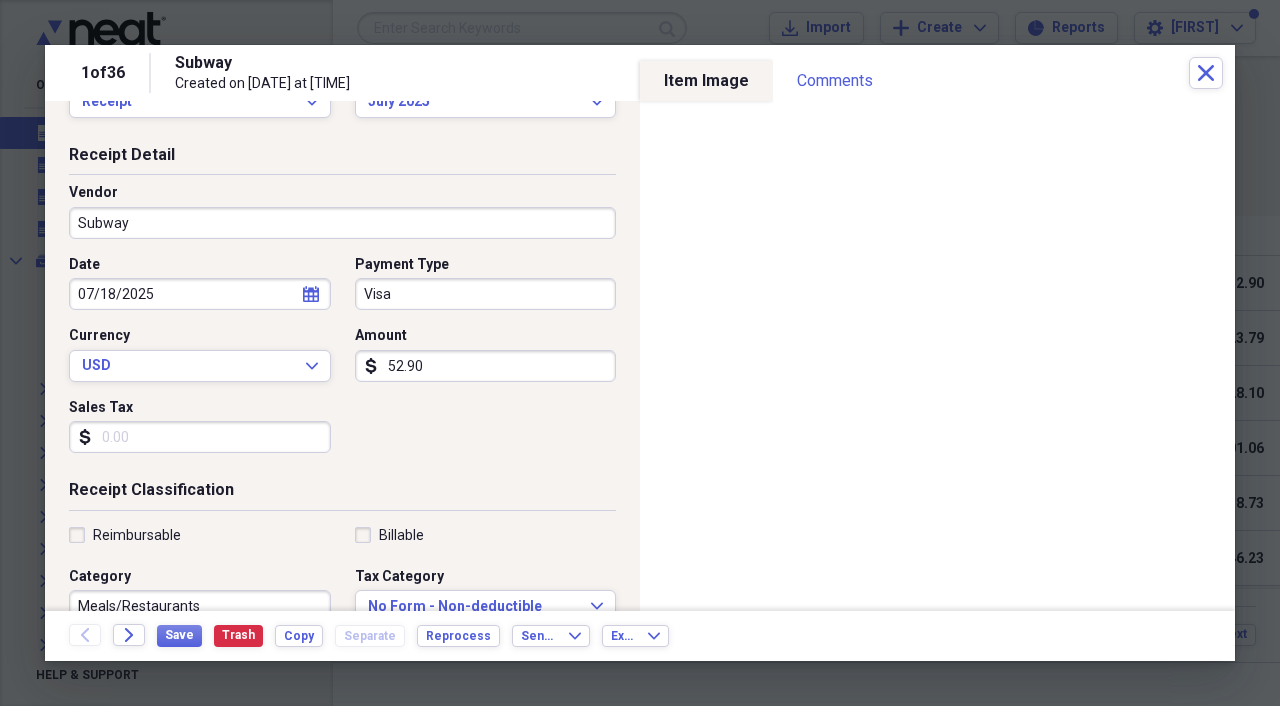 click on "Sales Tax" at bounding box center (200, 437) 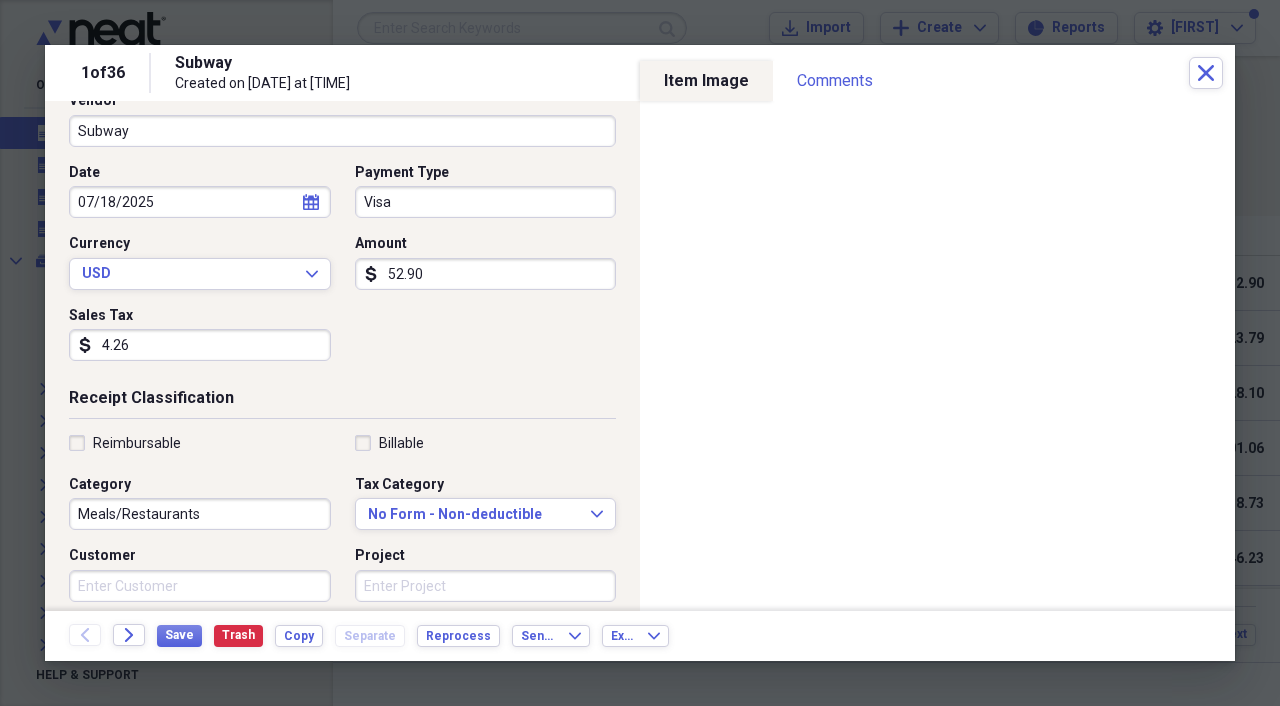 scroll, scrollTop: 164, scrollLeft: 0, axis: vertical 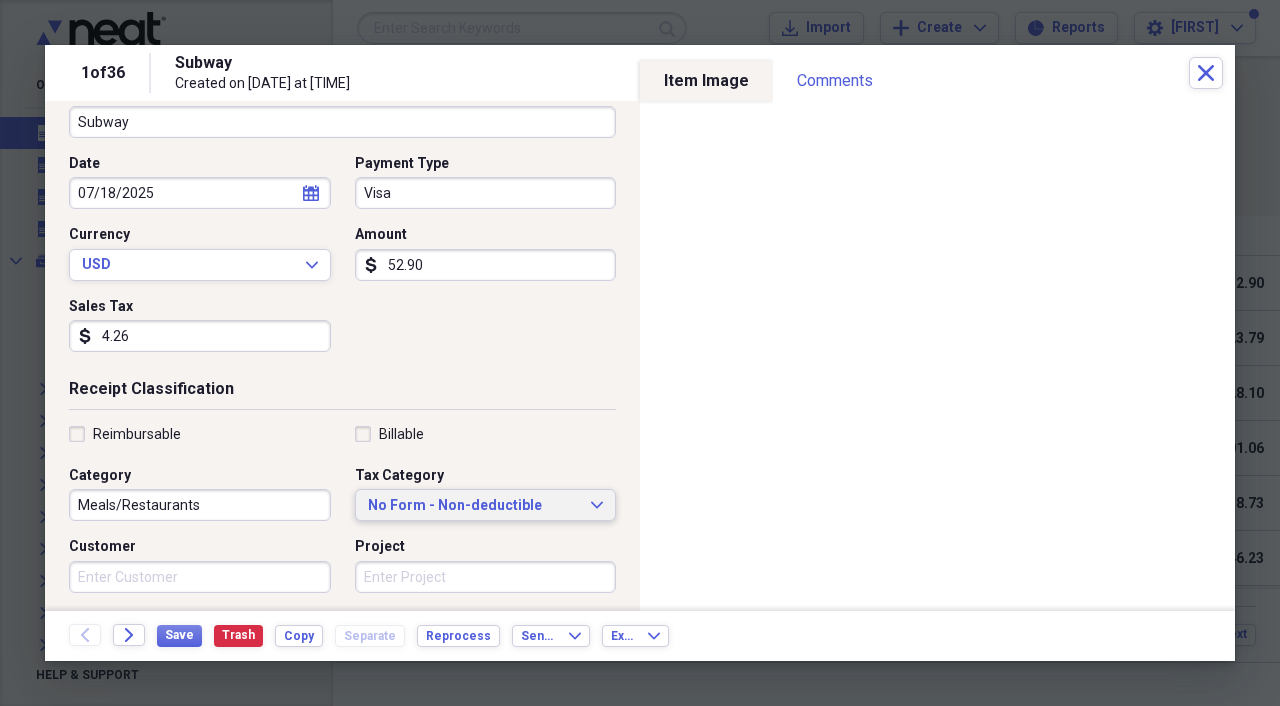type on "4.26" 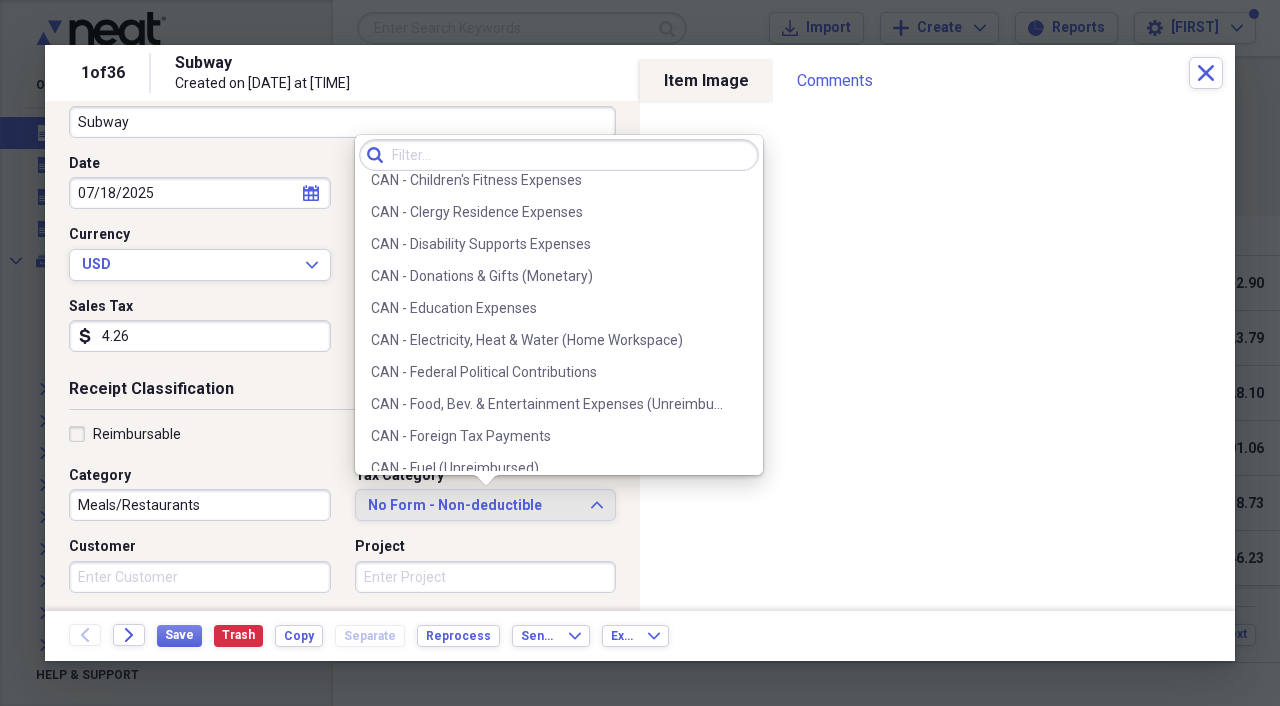 scroll, scrollTop: 401, scrollLeft: 0, axis: vertical 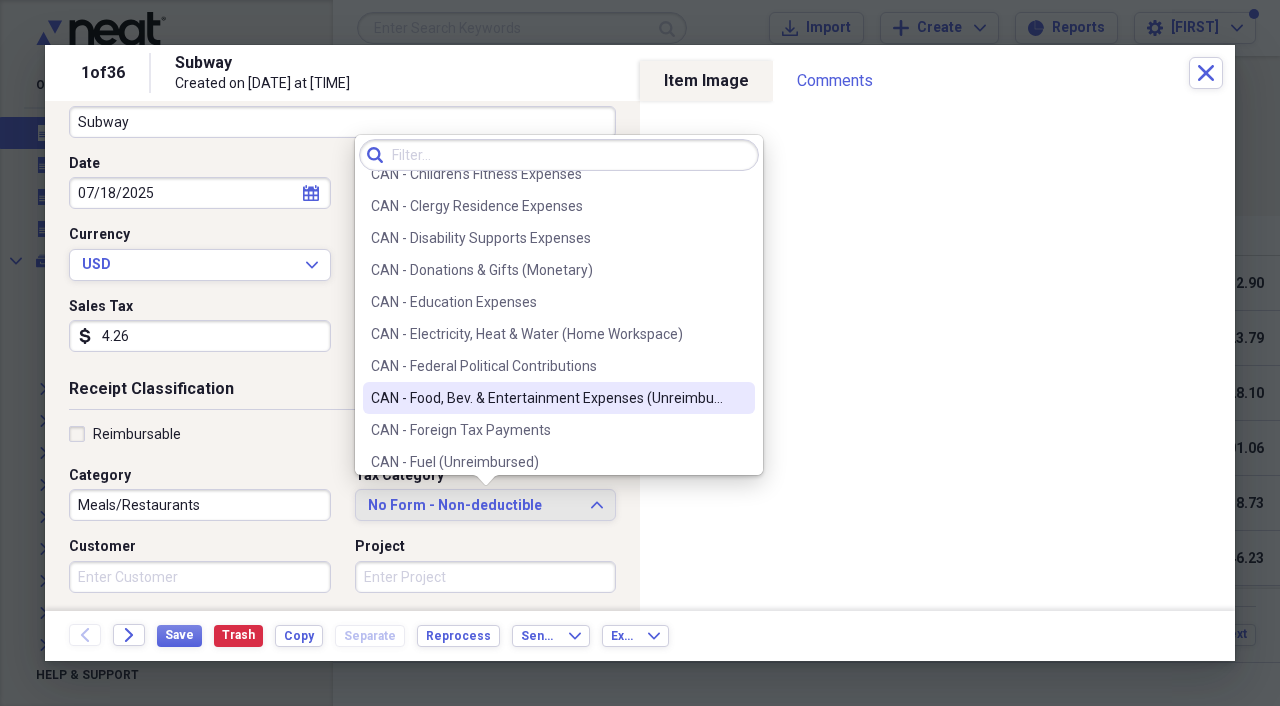 click on "CAN - Food, Bev. & Entertainment Expenses (Unreimbursed)" at bounding box center (547, 398) 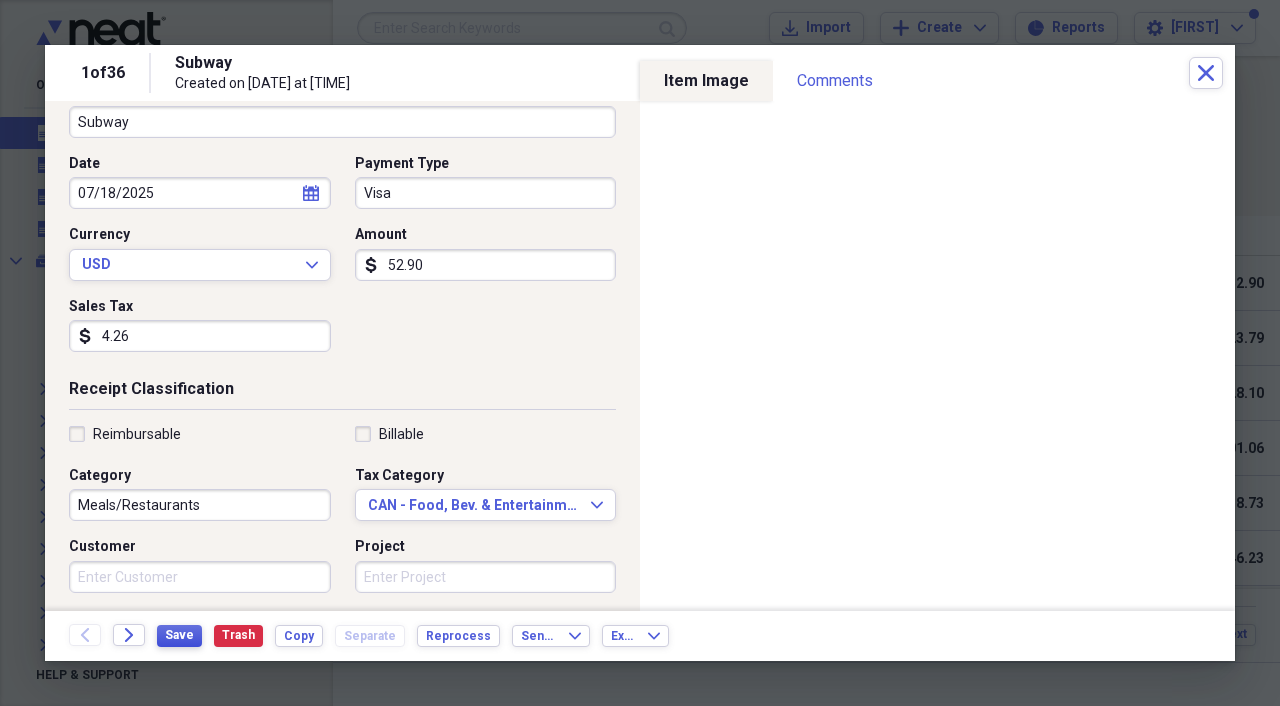 click on "Save" at bounding box center (179, 635) 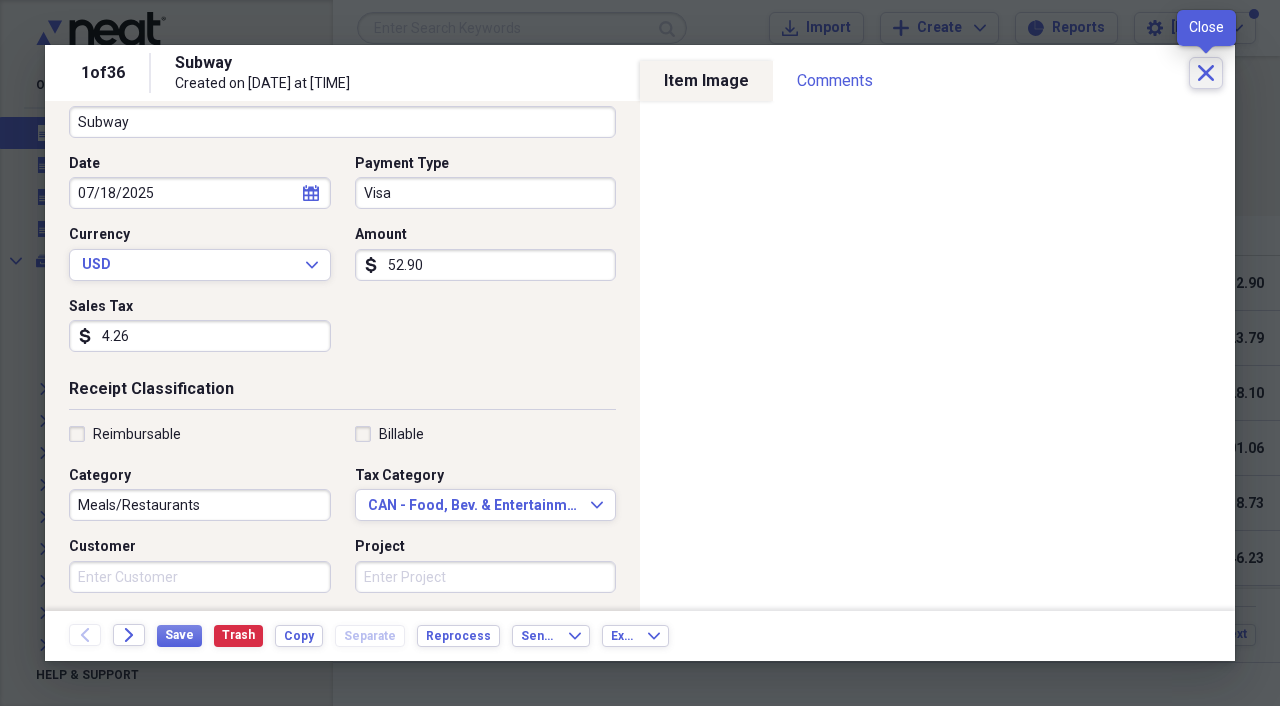 click on "Close" 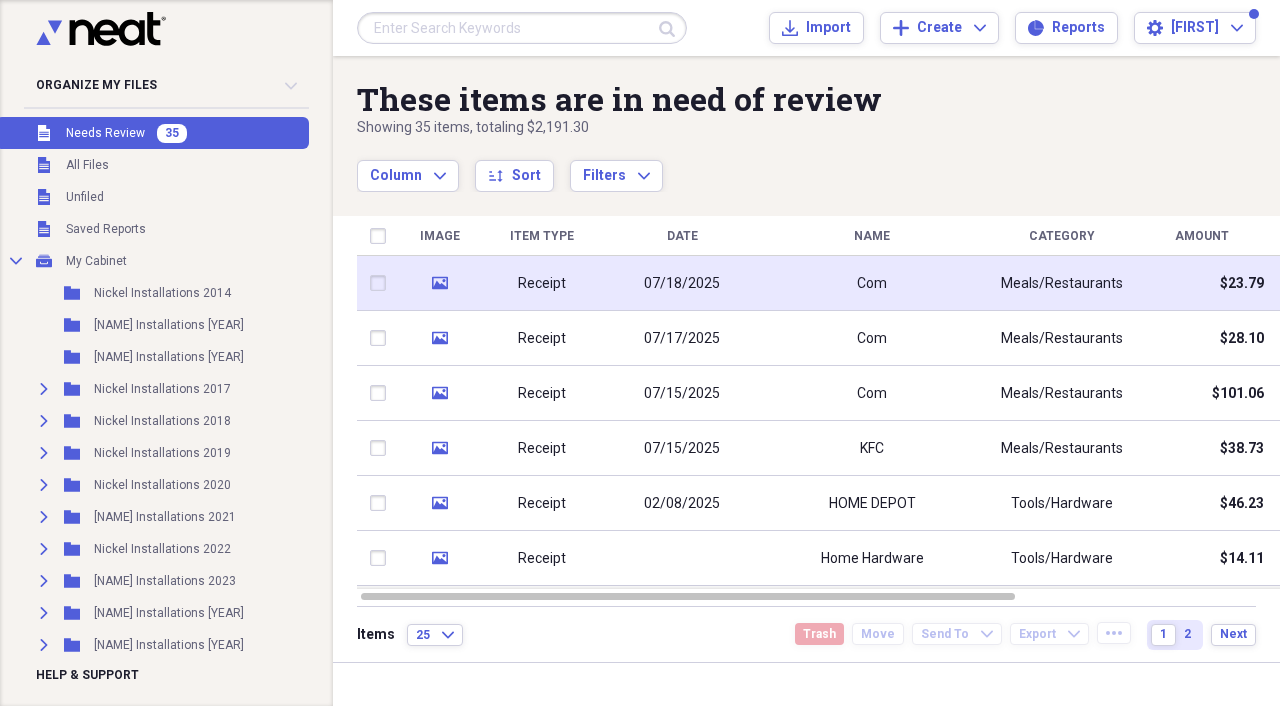 click on "Receipt" at bounding box center (542, 283) 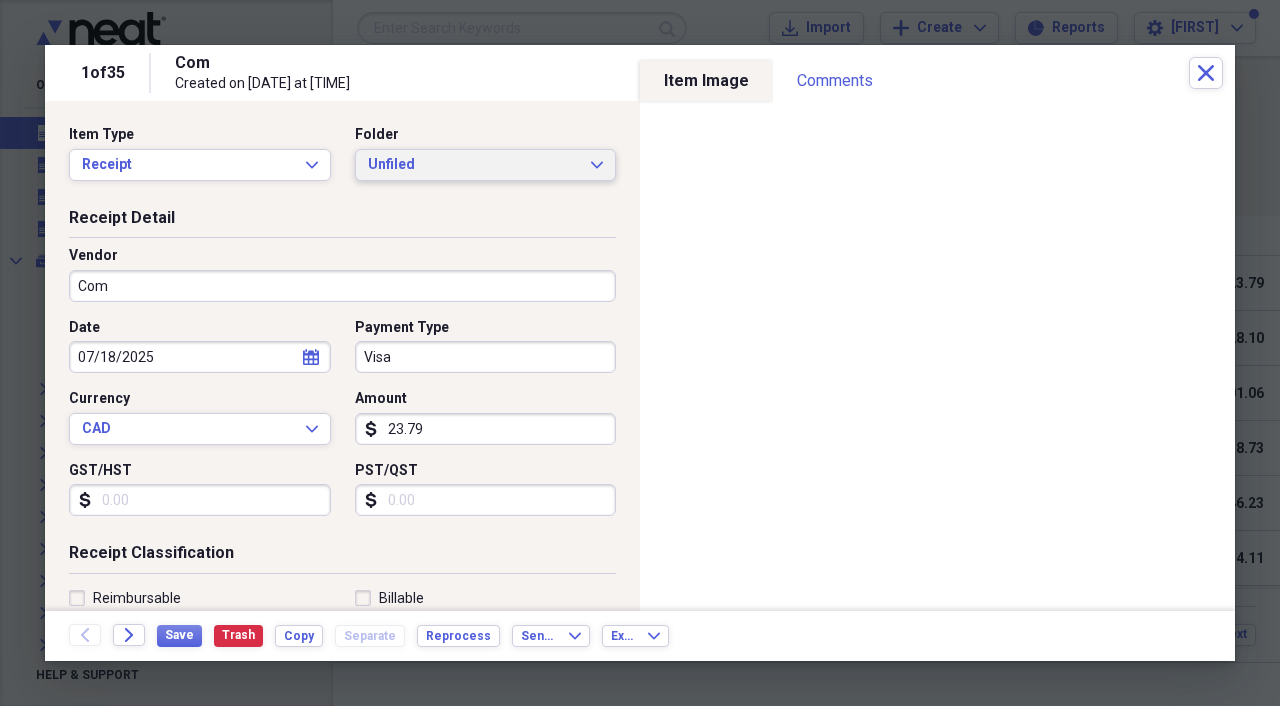 click on "Unfiled Expand" at bounding box center (486, 165) 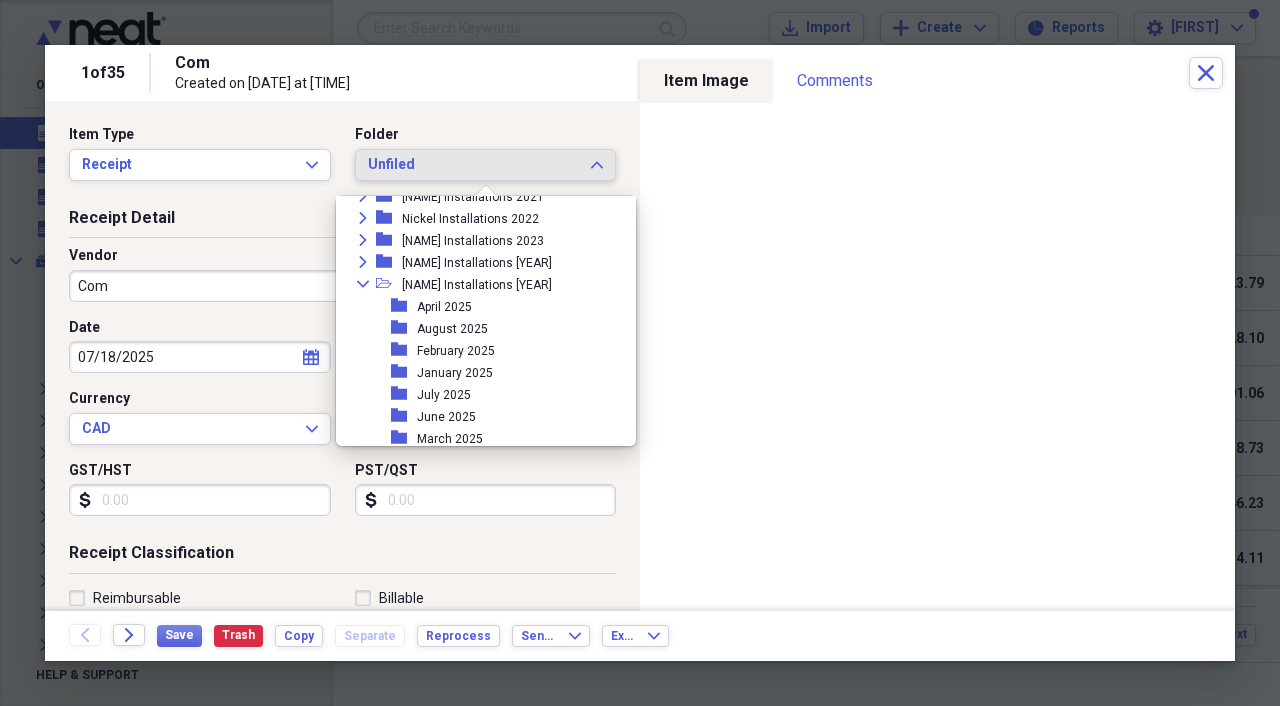 scroll, scrollTop: 251, scrollLeft: 0, axis: vertical 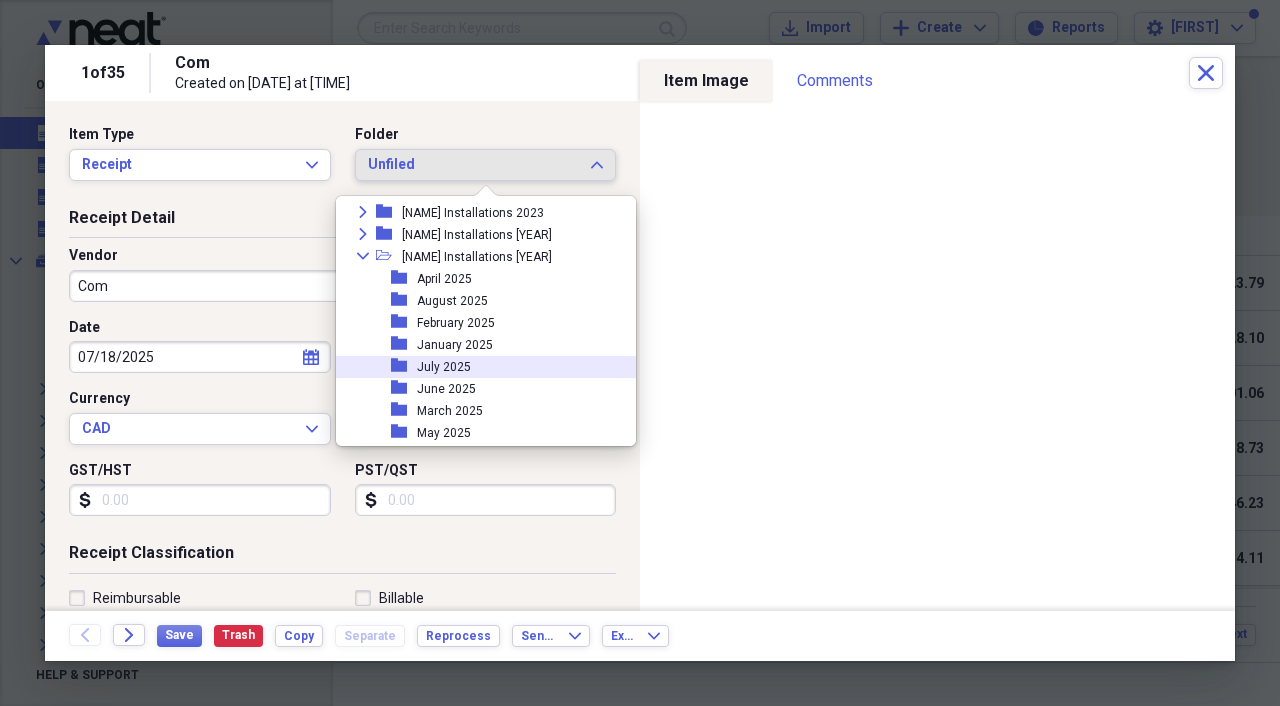 click on "July 2025" at bounding box center (444, 367) 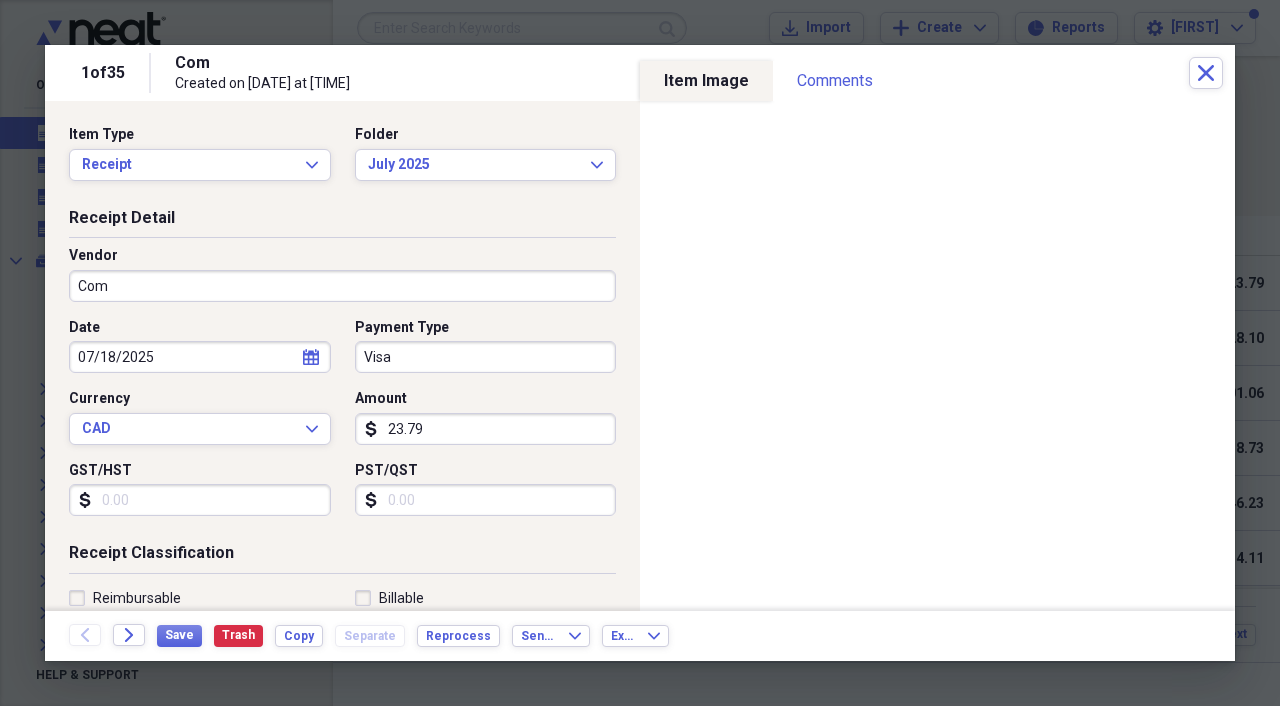 click on "Com" at bounding box center (342, 286) 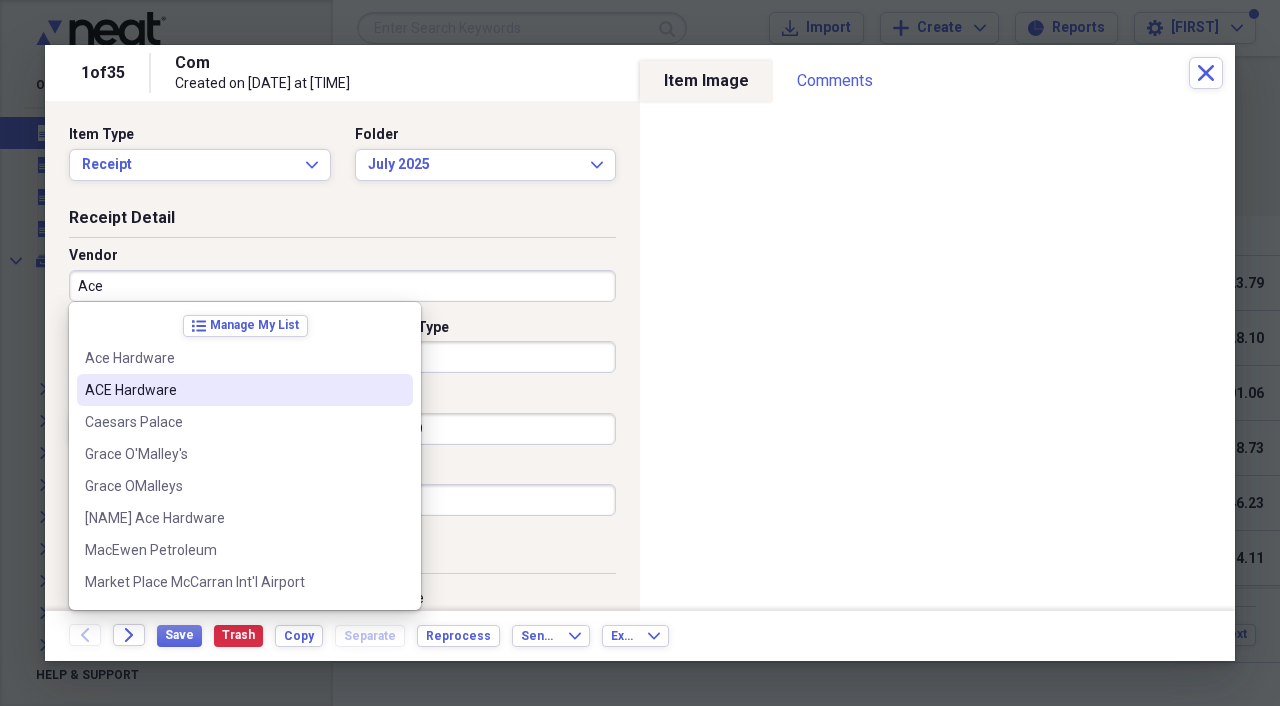 click on "ACE Hardware" at bounding box center [233, 390] 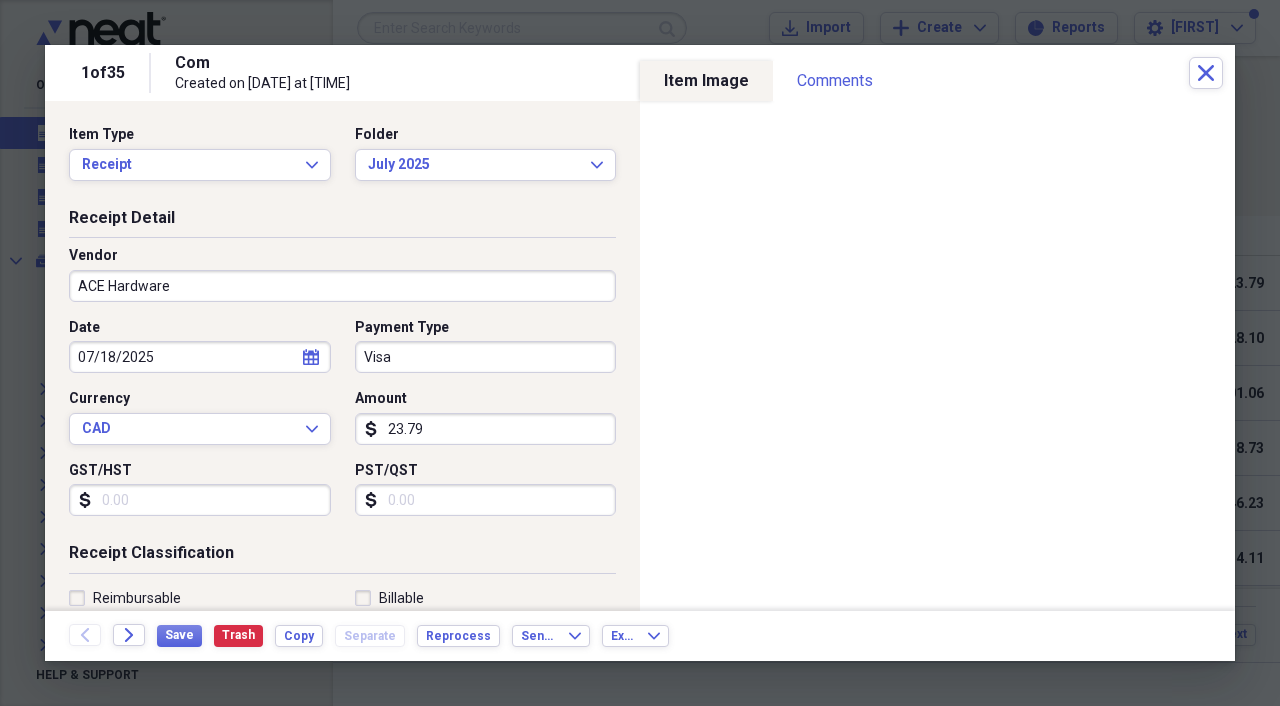type on "Tools/Hardware" 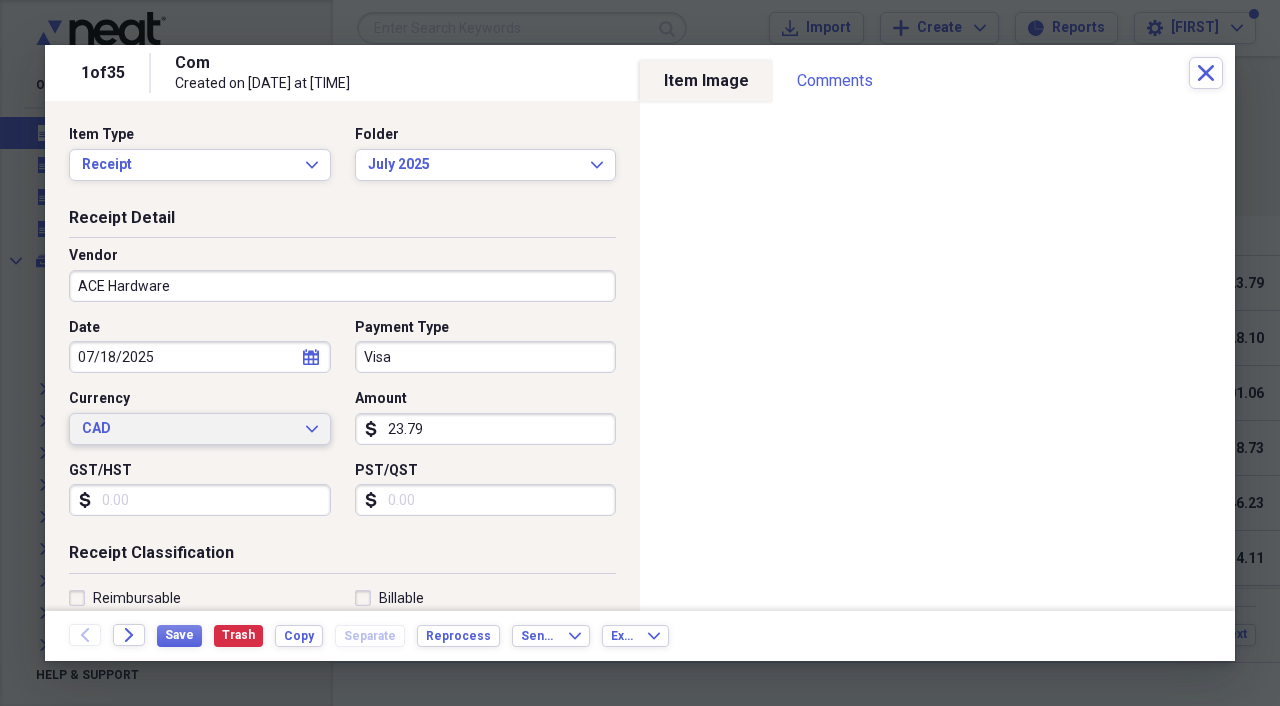 click on "CAD Expand" at bounding box center [200, 429] 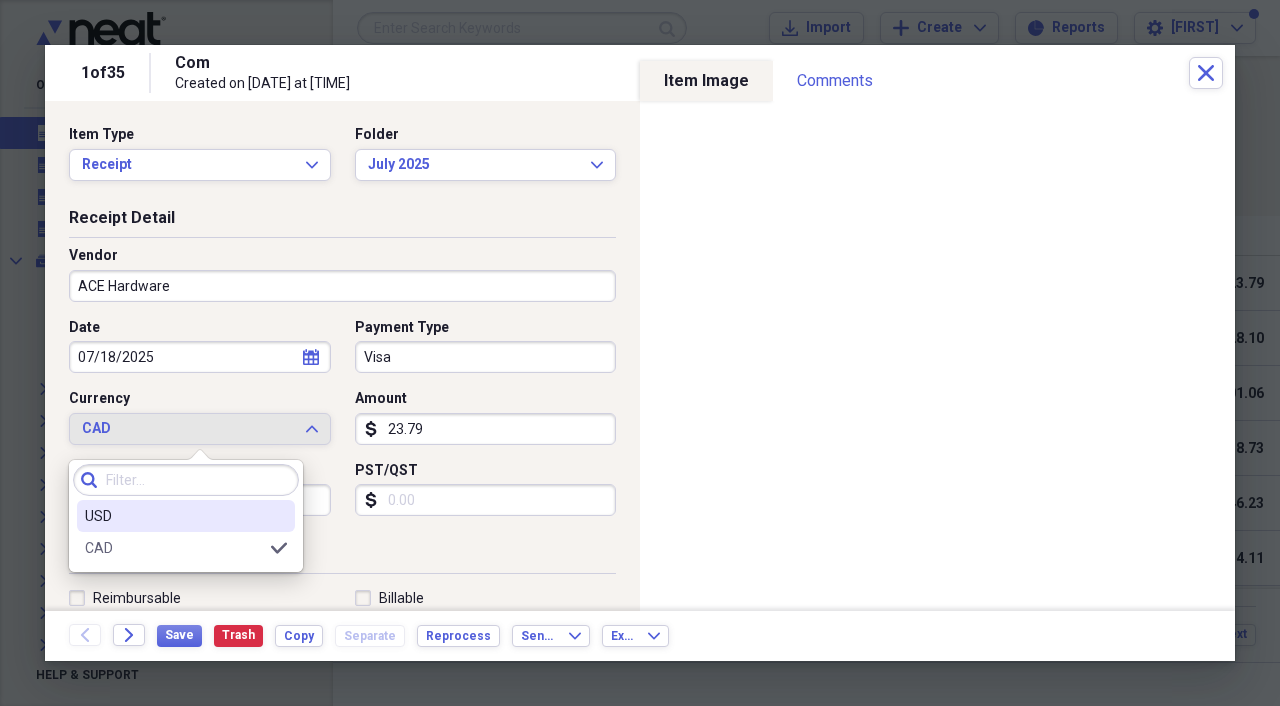 click on "USD" at bounding box center (174, 516) 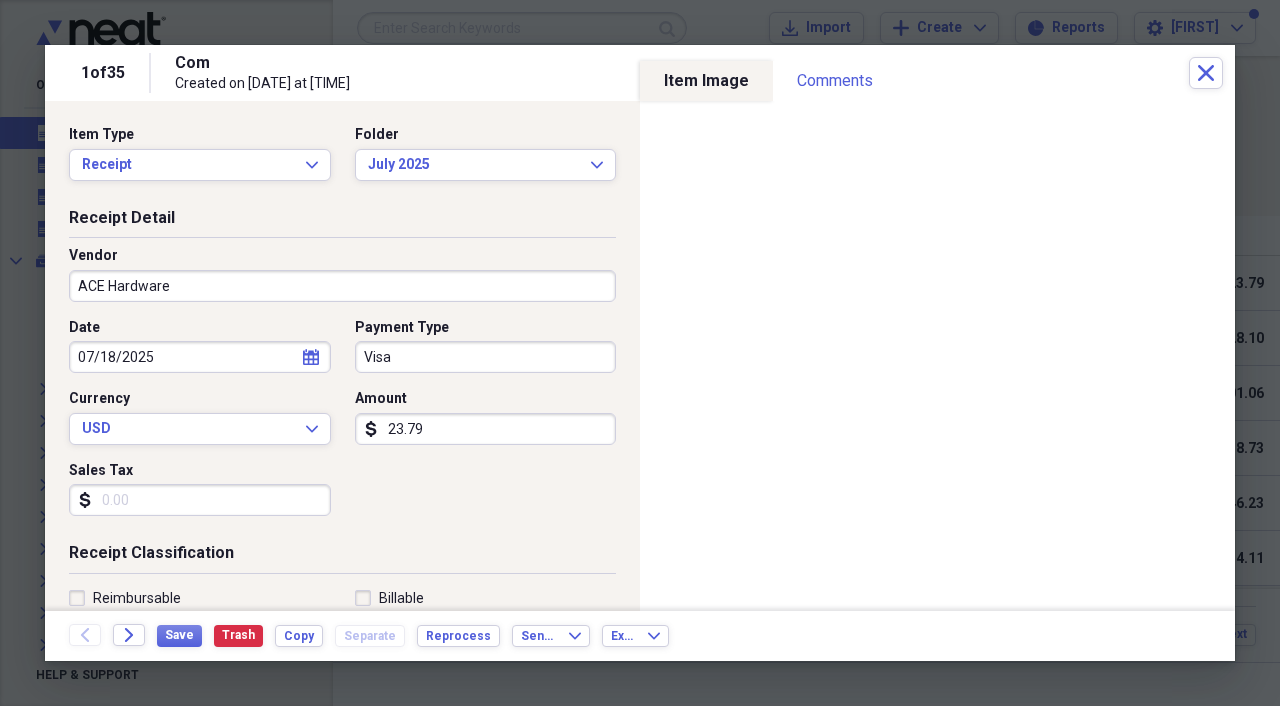 click on "Sales Tax" at bounding box center [200, 500] 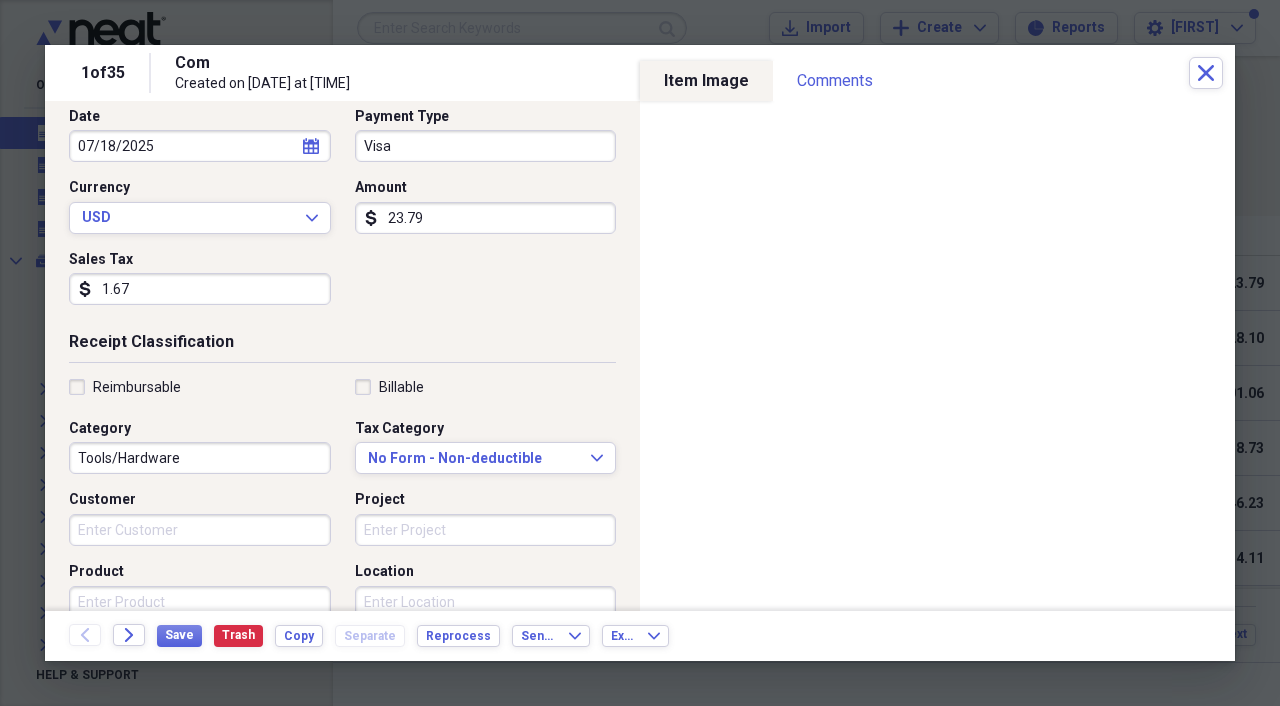scroll, scrollTop: 219, scrollLeft: 0, axis: vertical 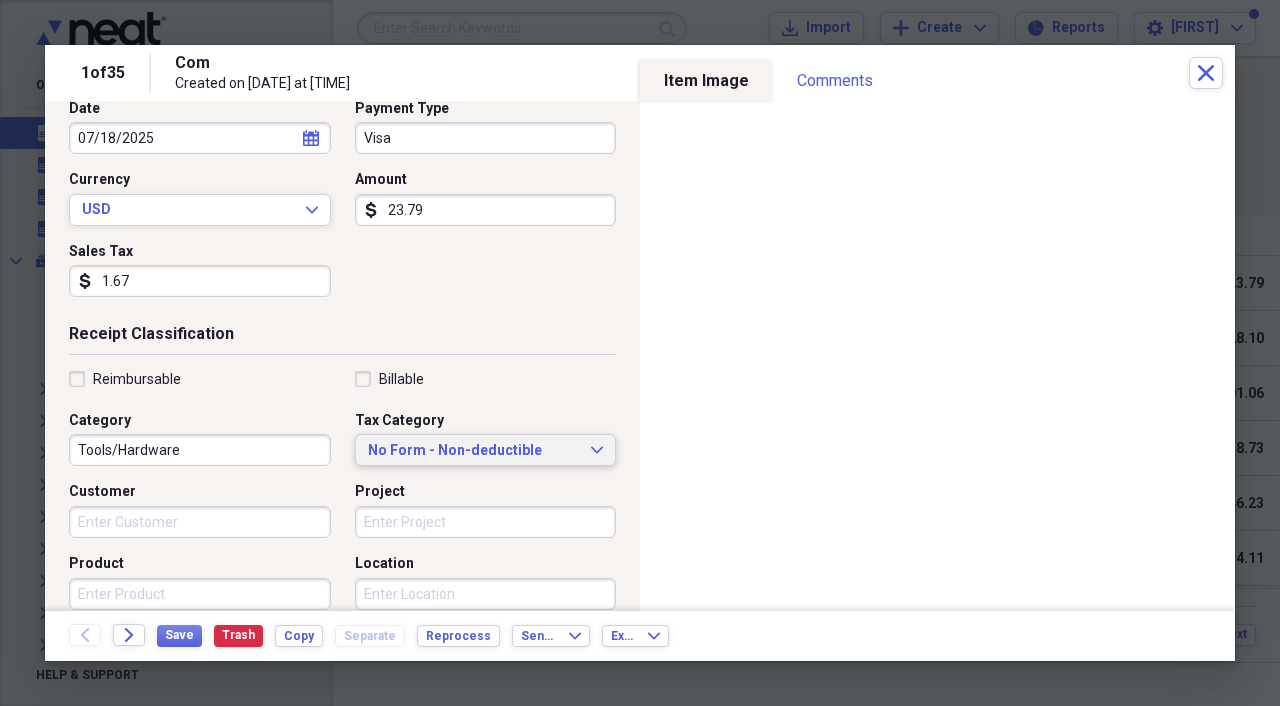 type on "1.67" 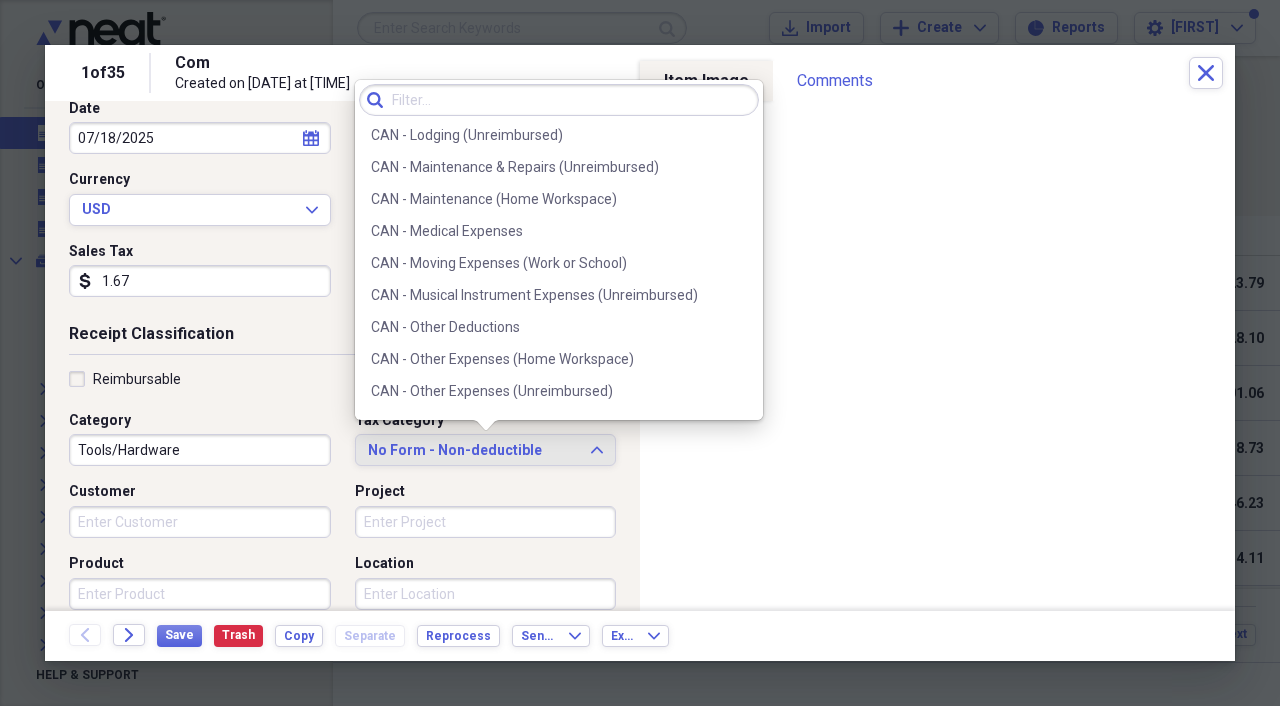 scroll, scrollTop: 839, scrollLeft: 0, axis: vertical 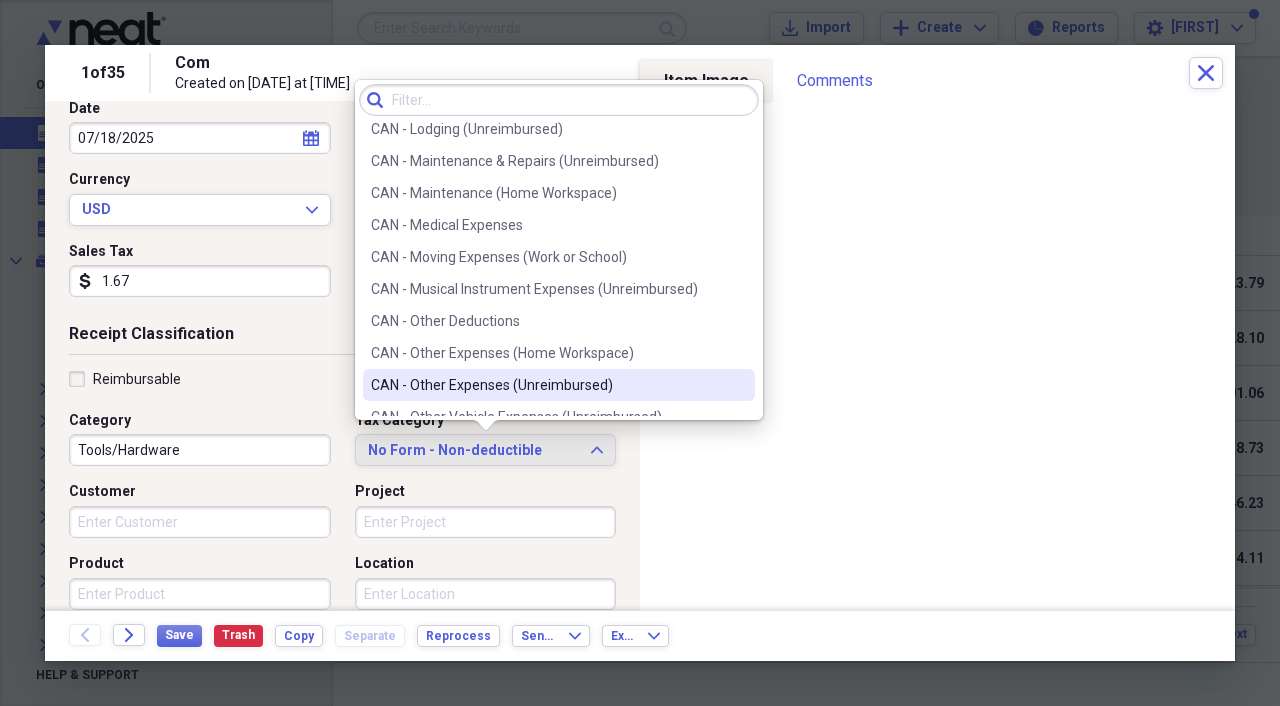 click on "CAN - Other Expenses (Unreimbursed)" at bounding box center [547, 385] 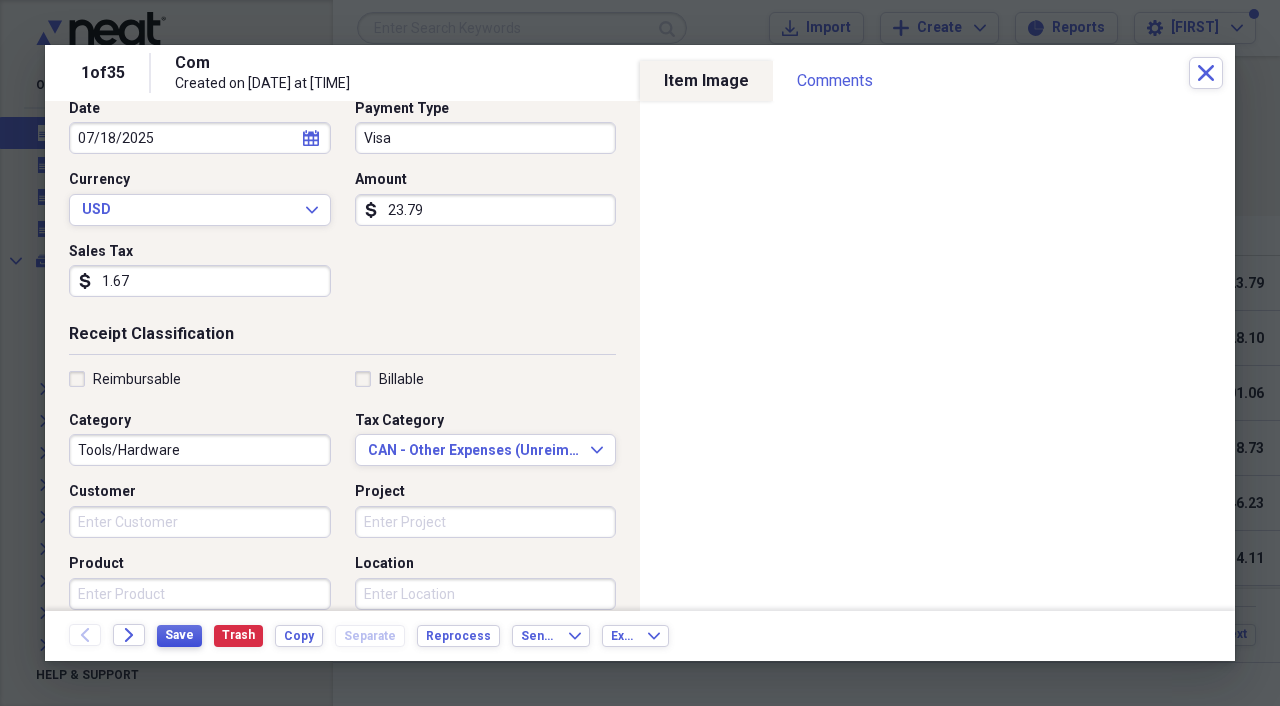 click on "Save" at bounding box center (179, 635) 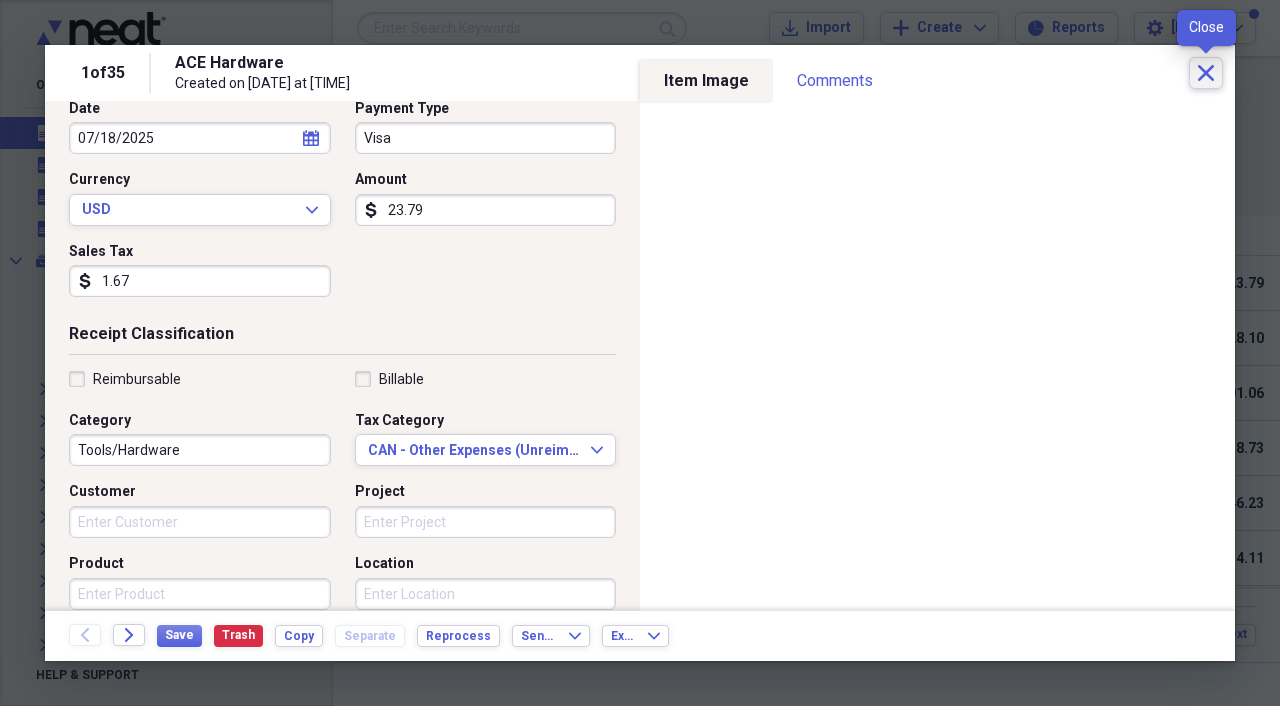 click 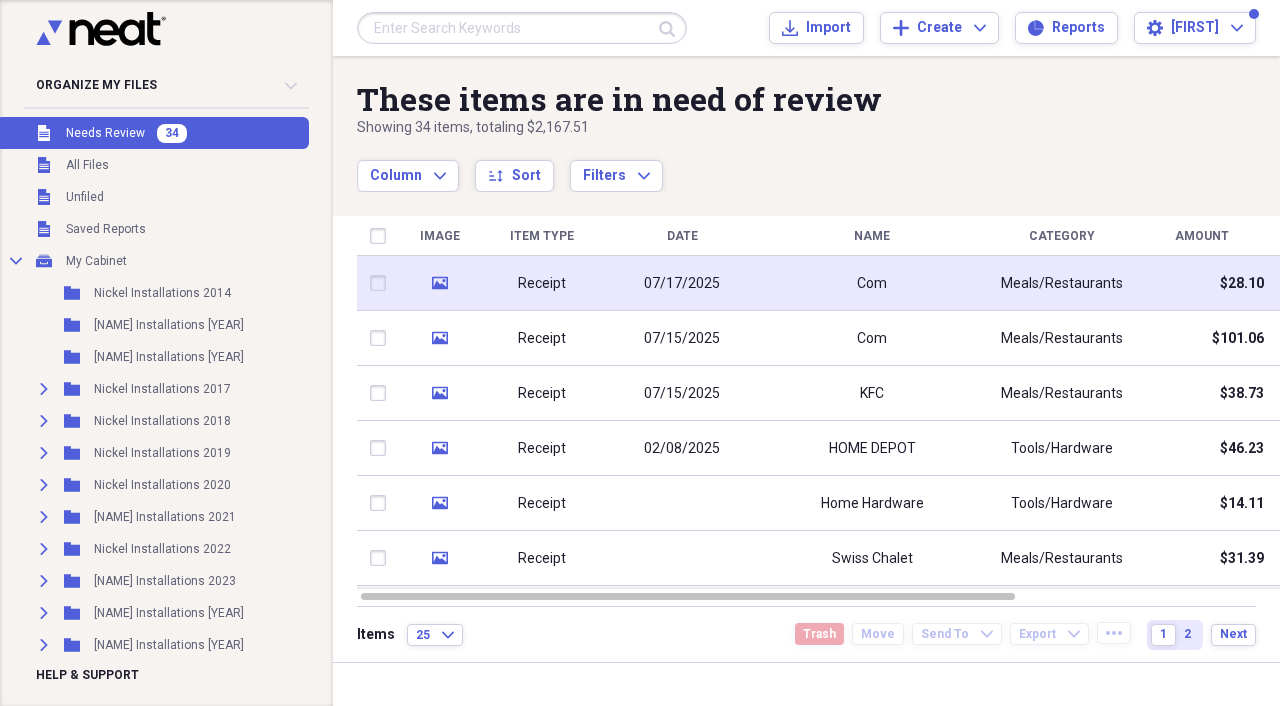 click on "07/17/2025" at bounding box center (682, 284) 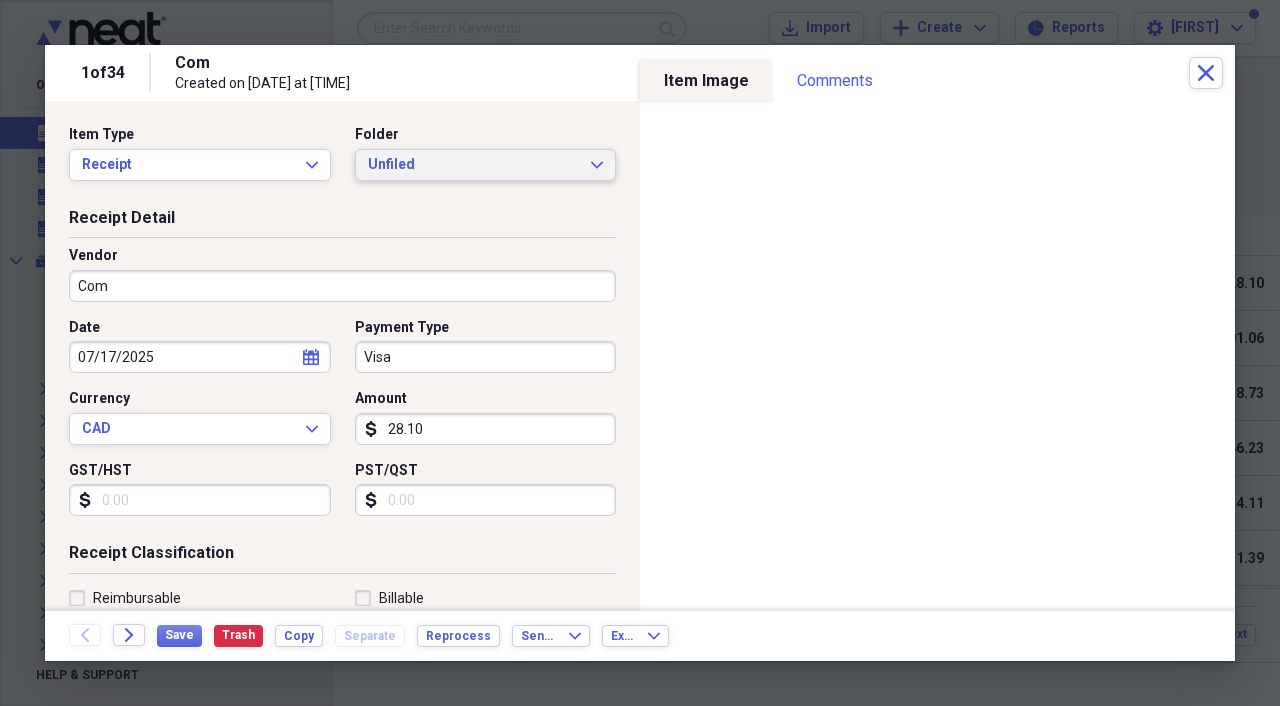 click on "Expand" 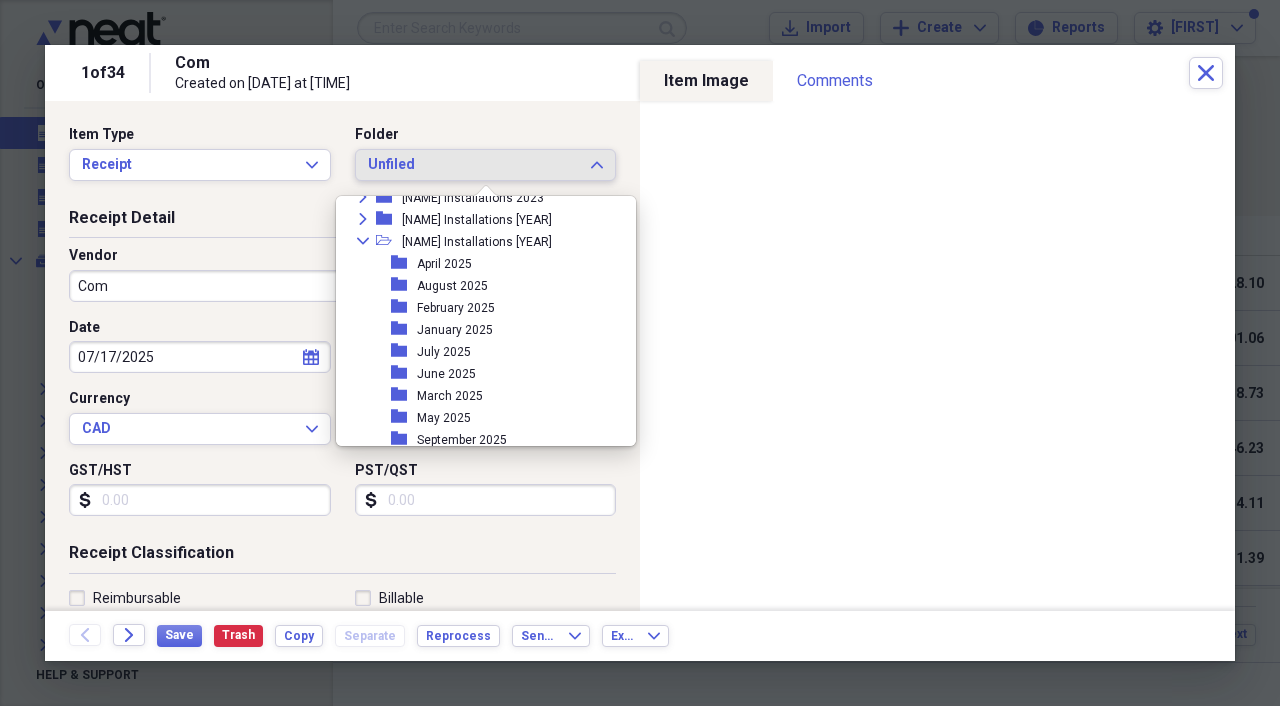 scroll, scrollTop: 273, scrollLeft: 0, axis: vertical 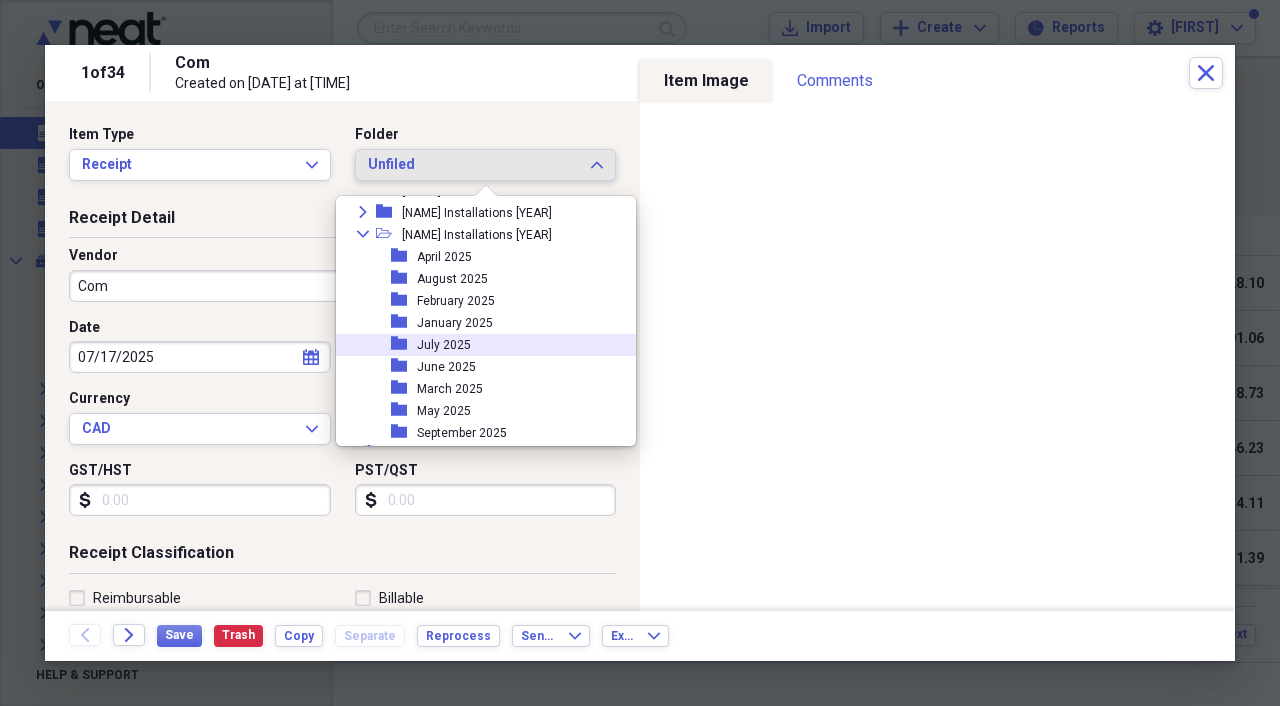 click on "folder July 2025" at bounding box center (478, 345) 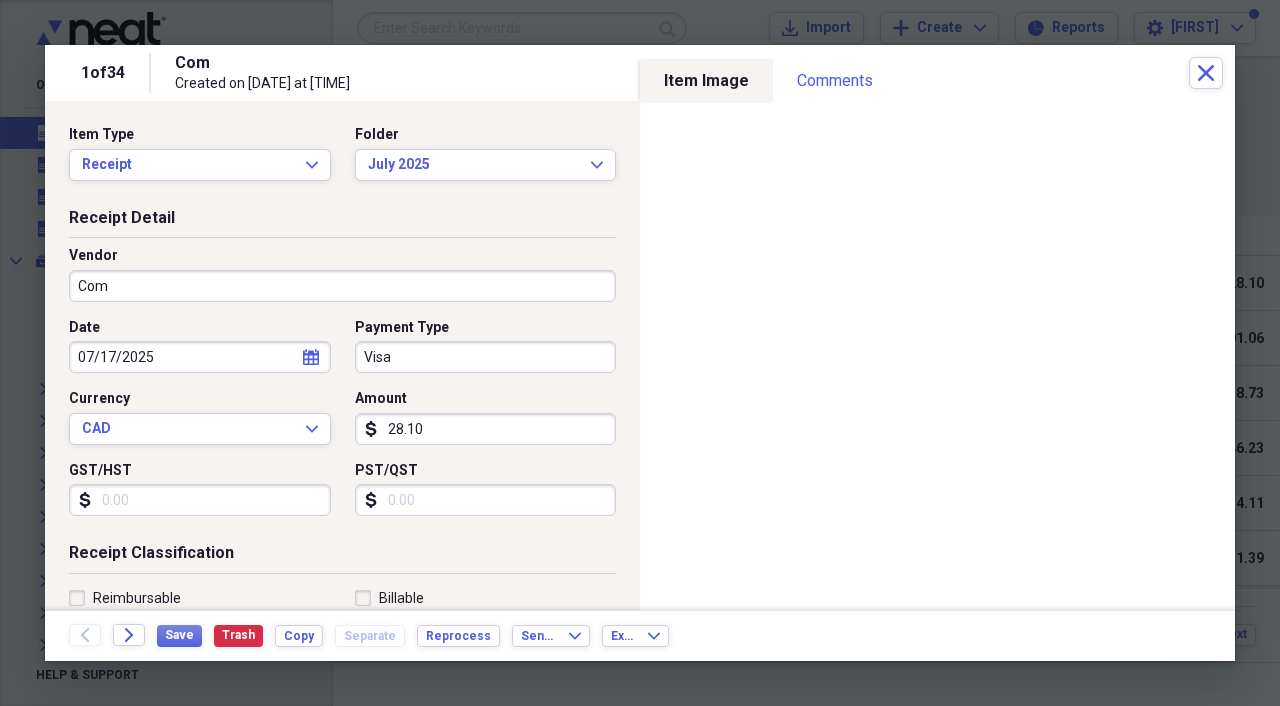 click on "Com" at bounding box center (342, 286) 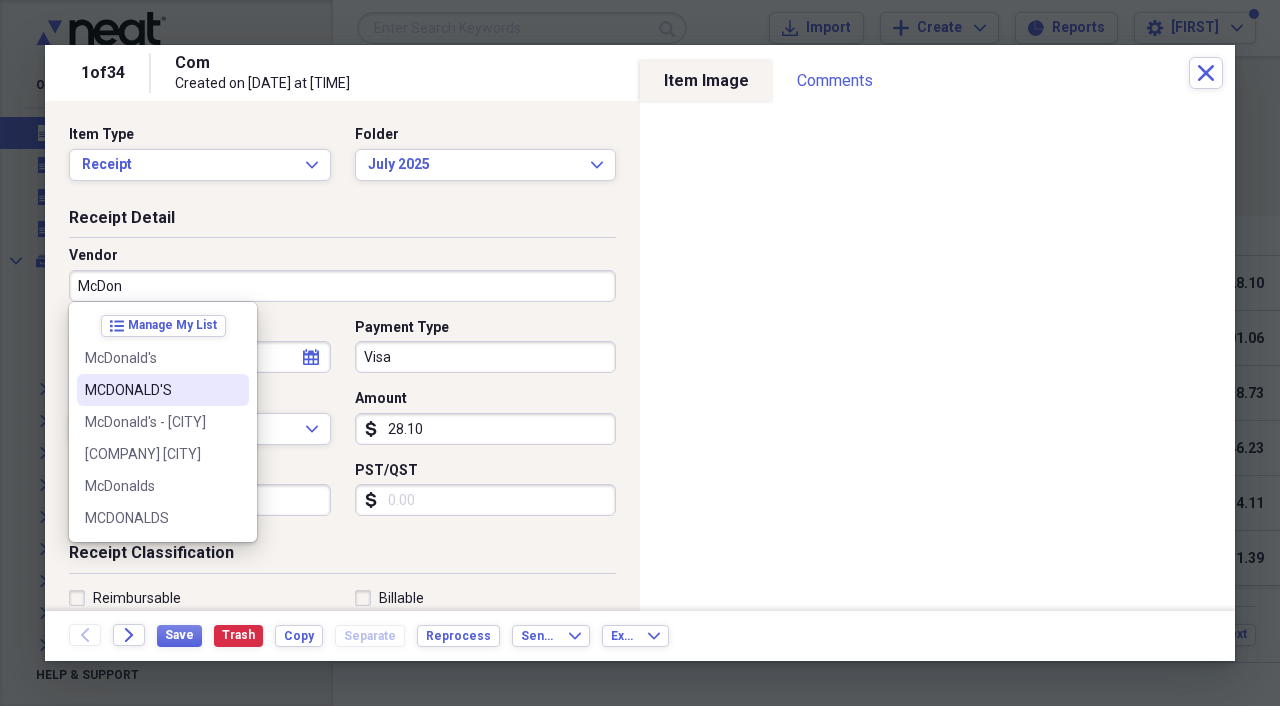 click on "MCDONALD'S" at bounding box center (163, 390) 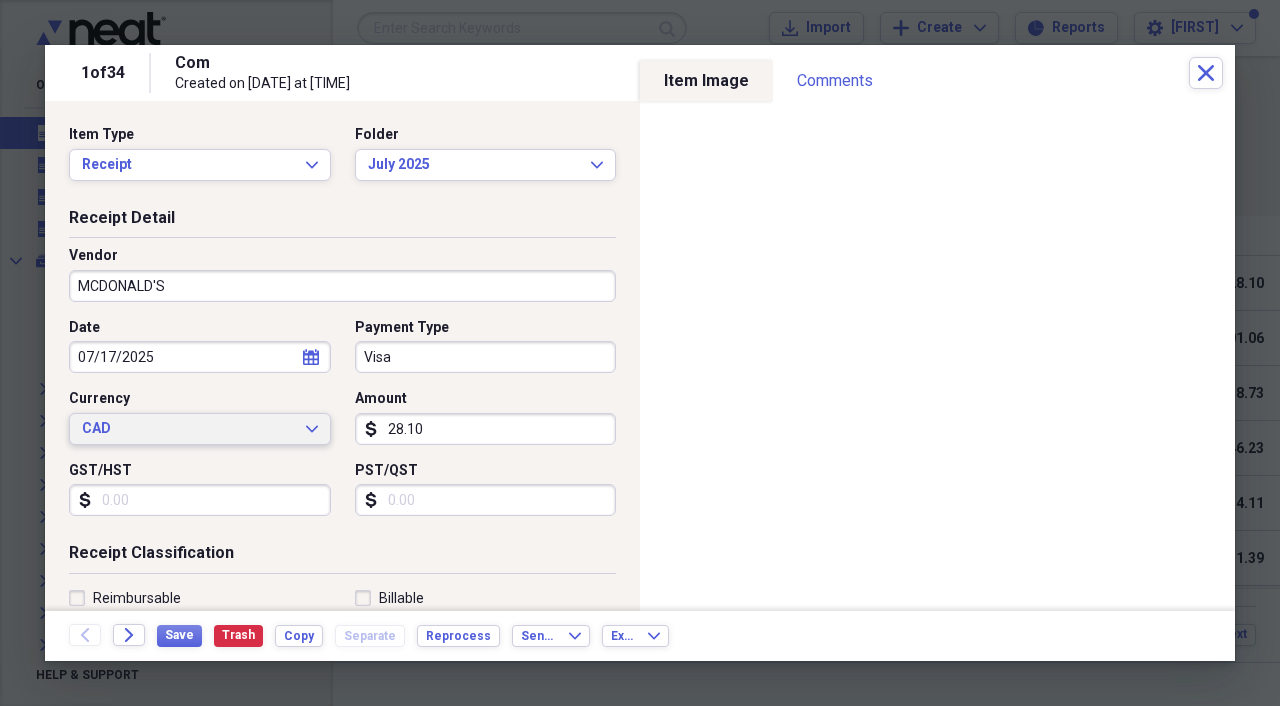 click on "Expand" 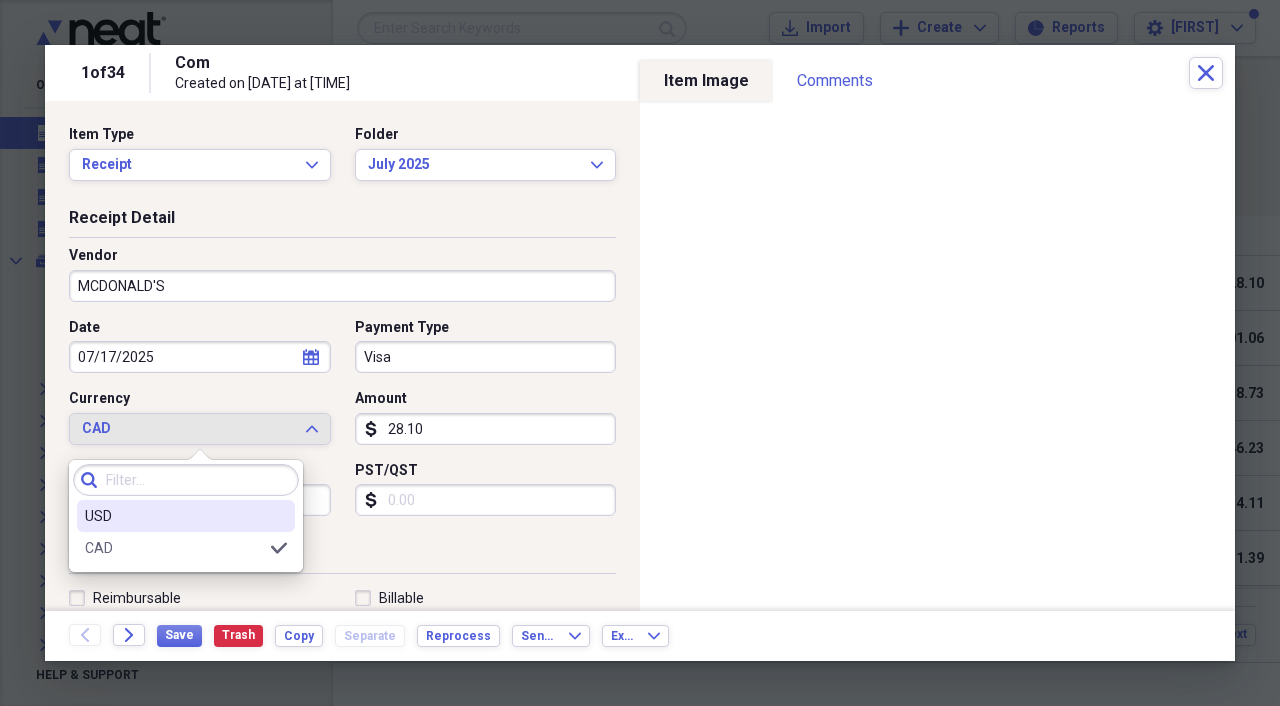 click on "USD" at bounding box center (174, 516) 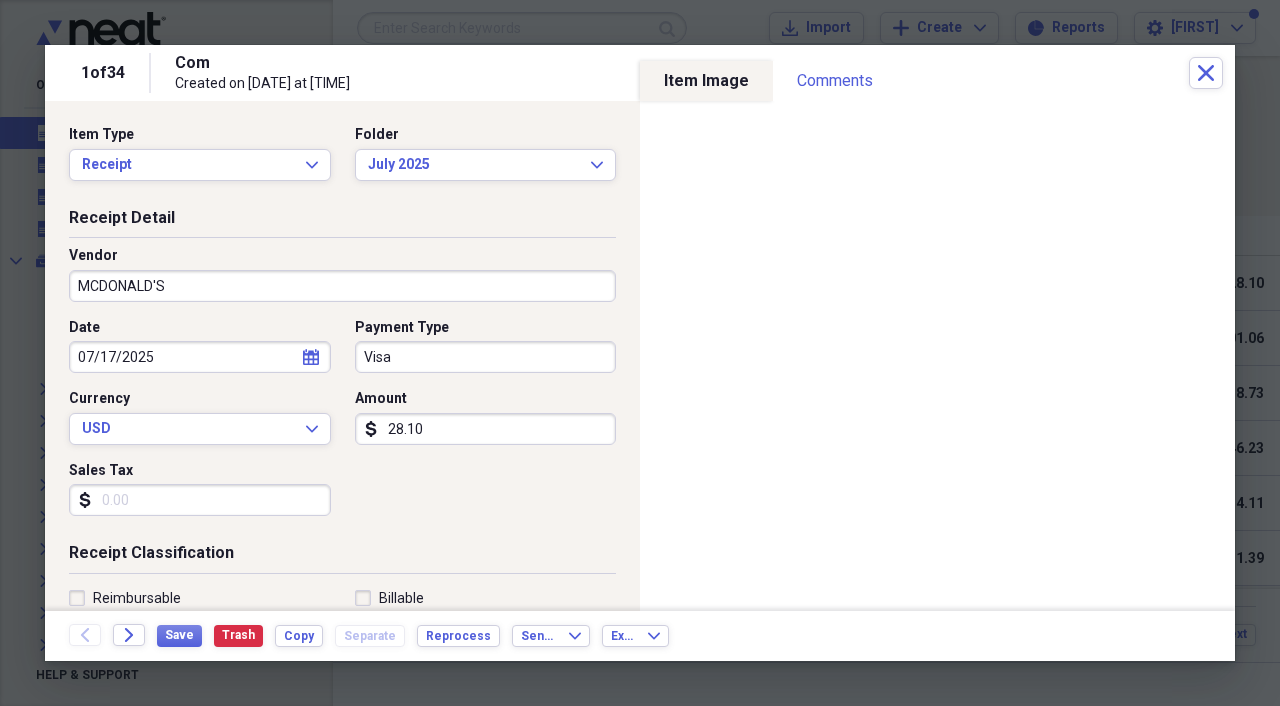 click on "28.10" at bounding box center [486, 429] 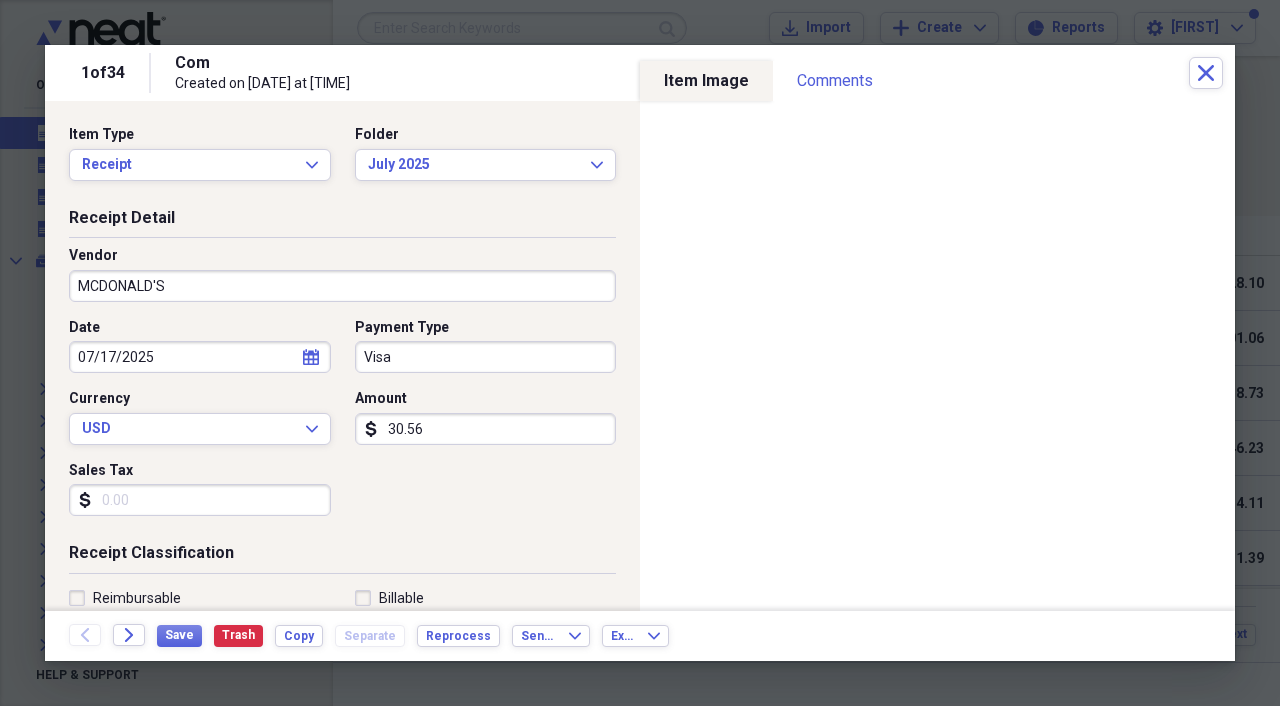 type on "30.56" 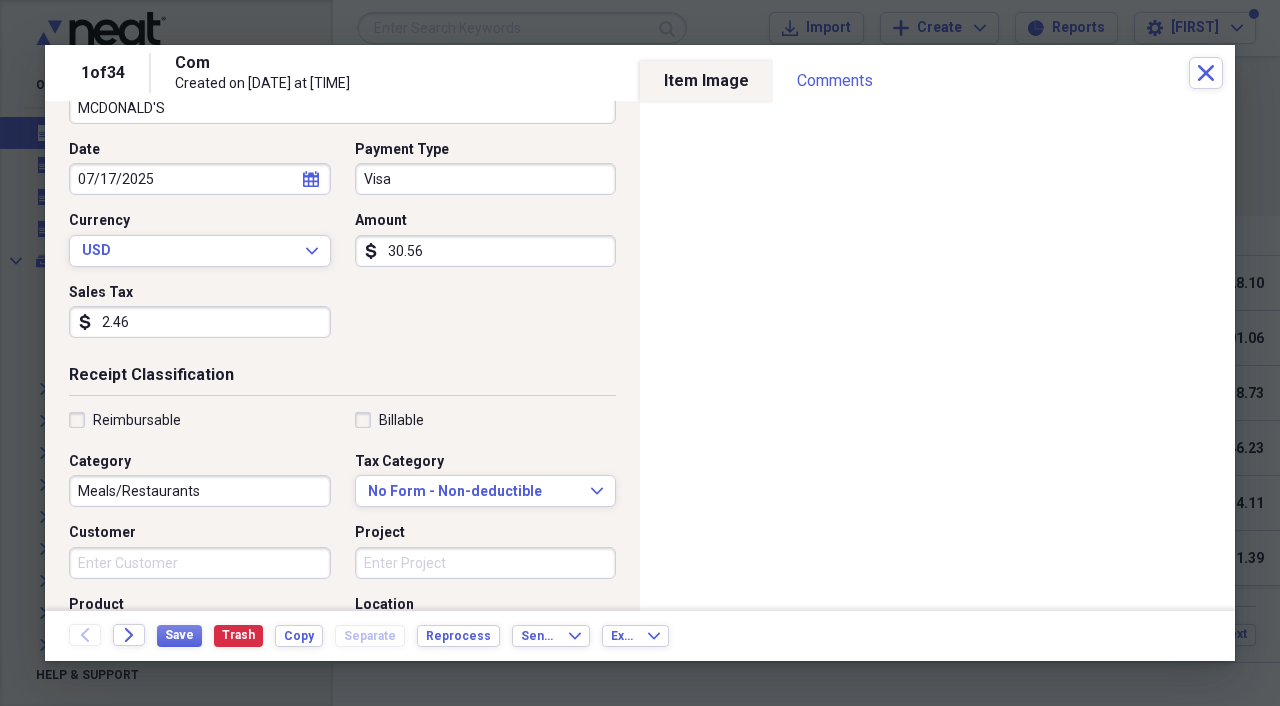 scroll, scrollTop: 184, scrollLeft: 0, axis: vertical 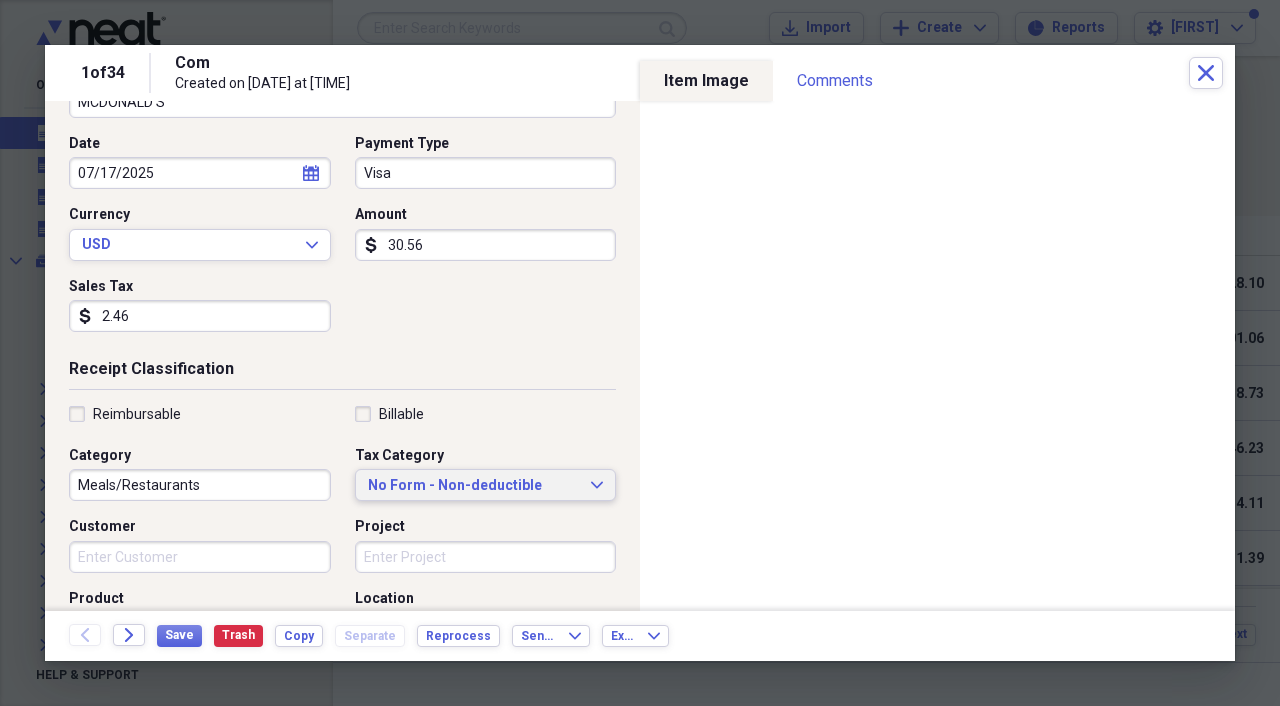 type on "2.46" 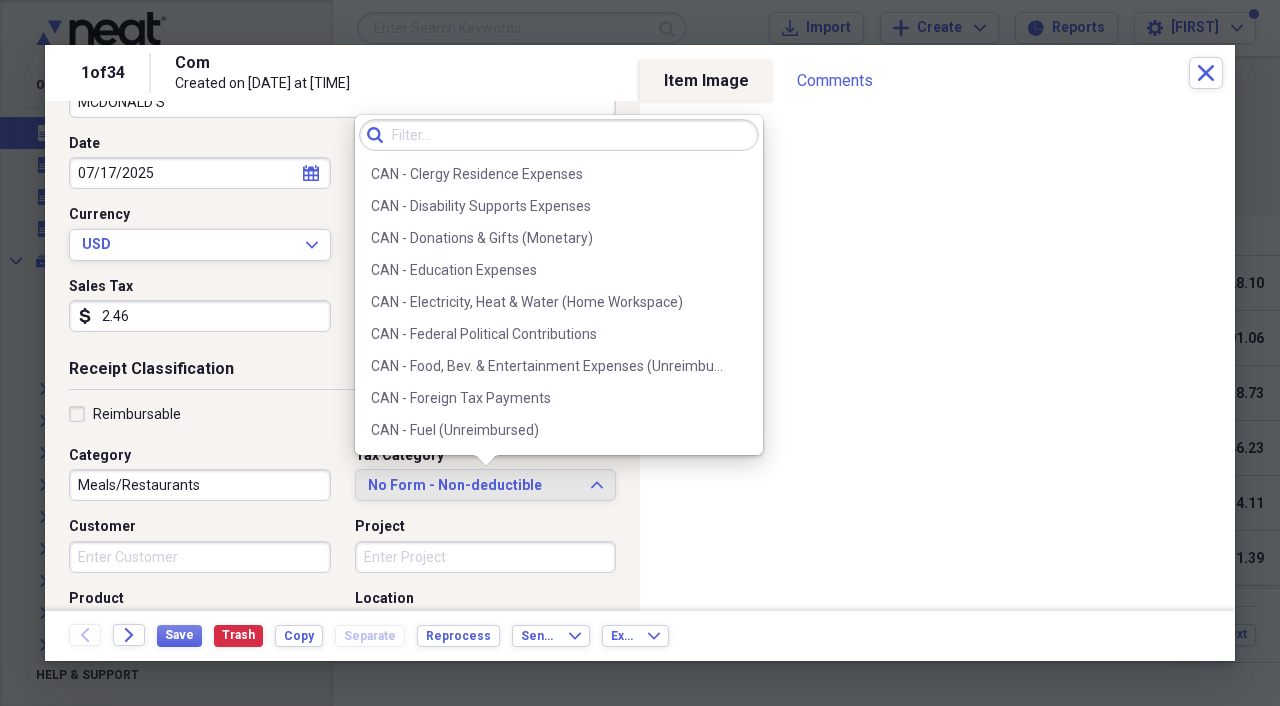 scroll, scrollTop: 422, scrollLeft: 0, axis: vertical 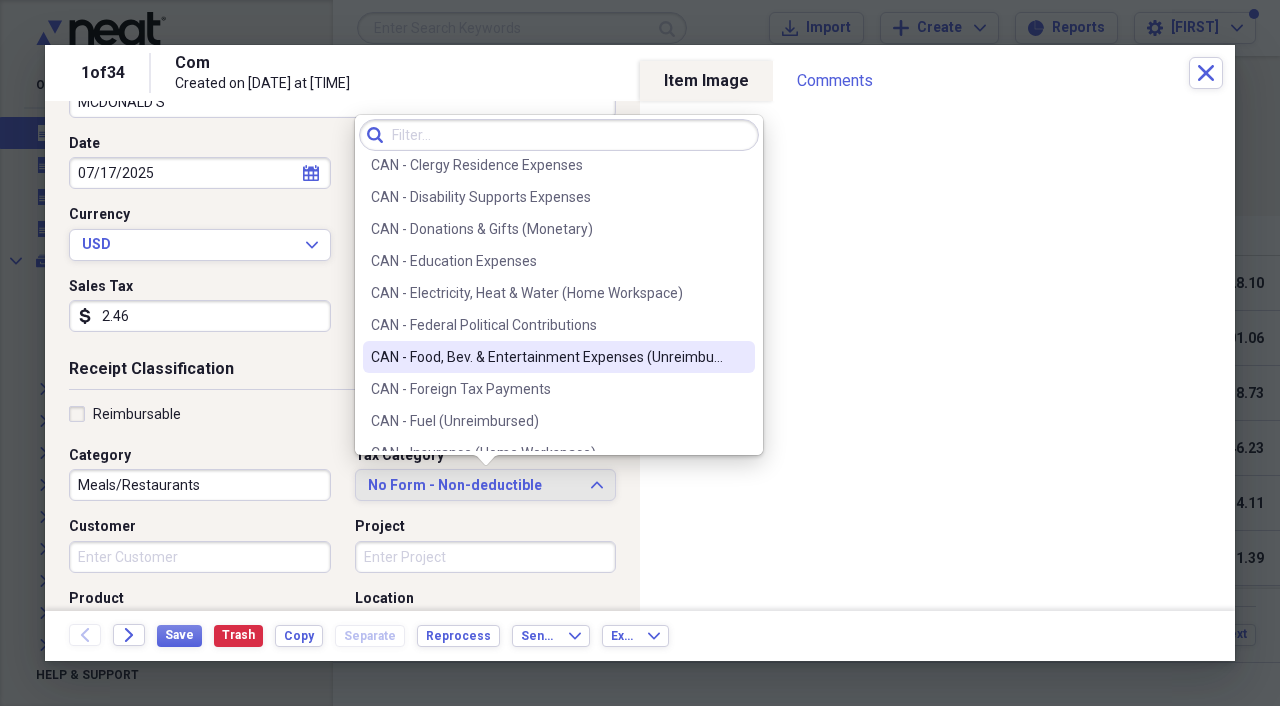 click on "CAN - Food, Bev. & Entertainment Expenses (Unreimbursed)" at bounding box center [547, 357] 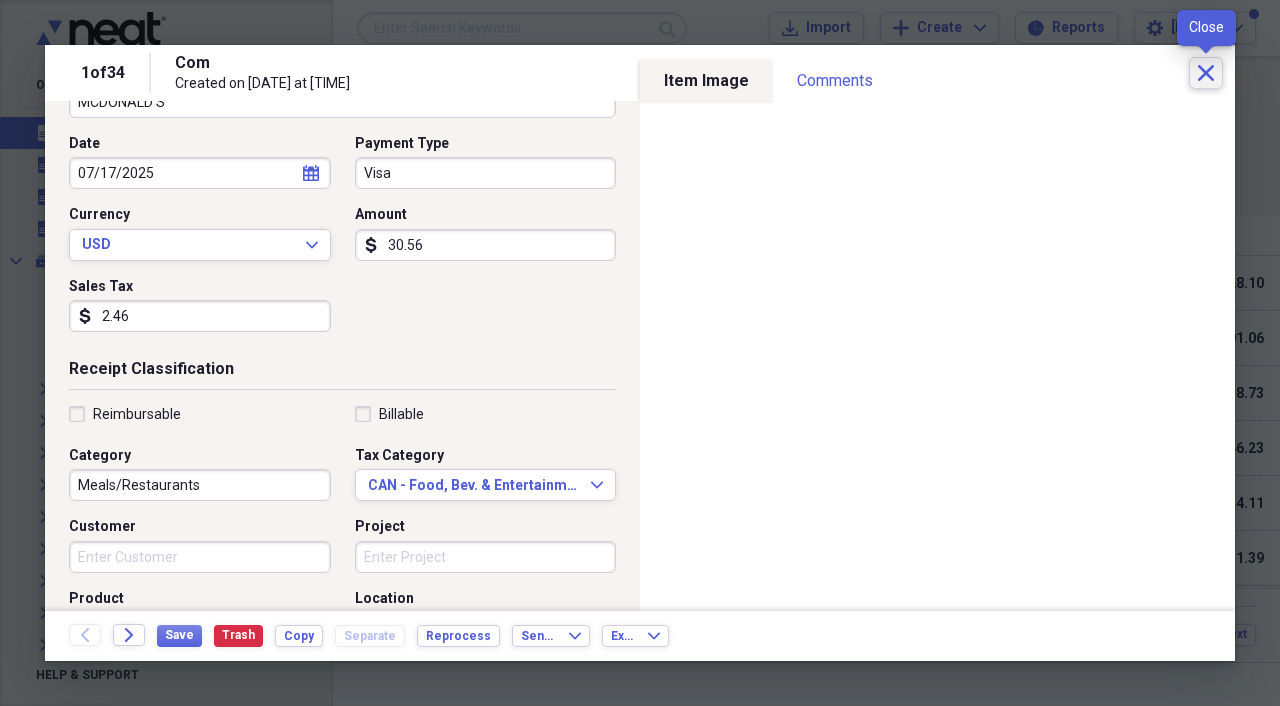 click 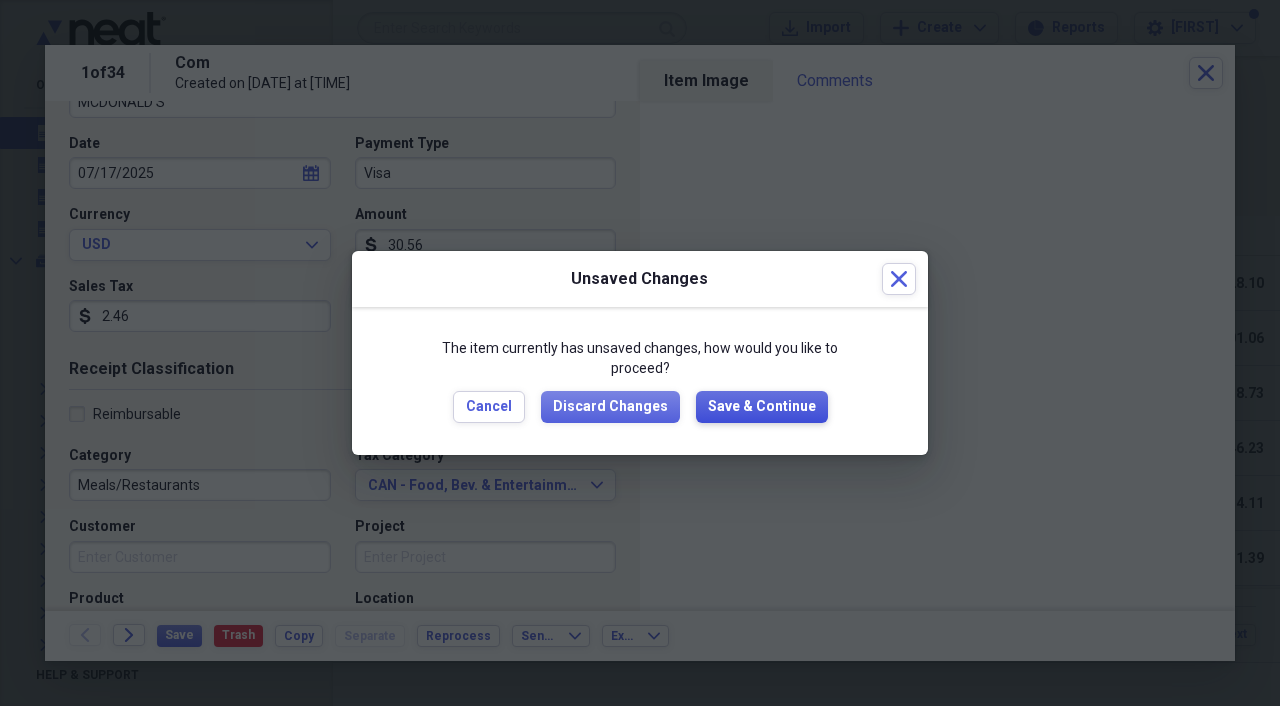 click on "Save & Continue" at bounding box center [762, 407] 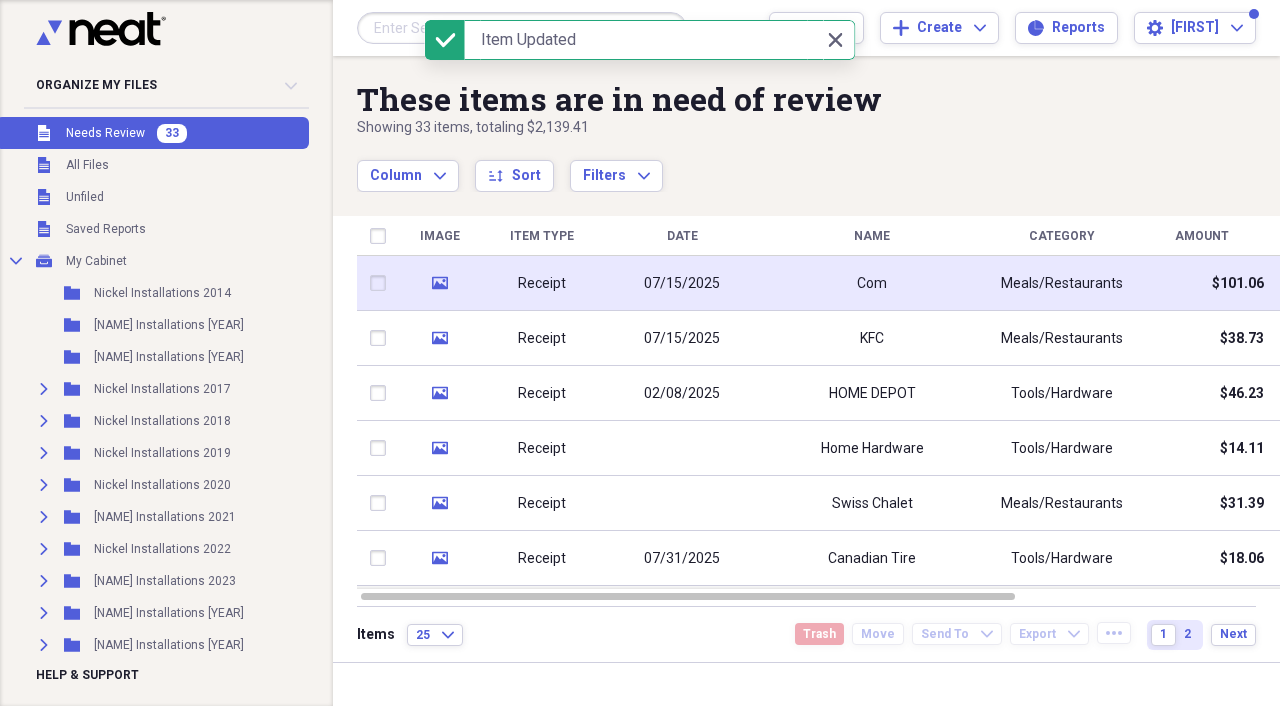 click on "Receipt" at bounding box center (542, 283) 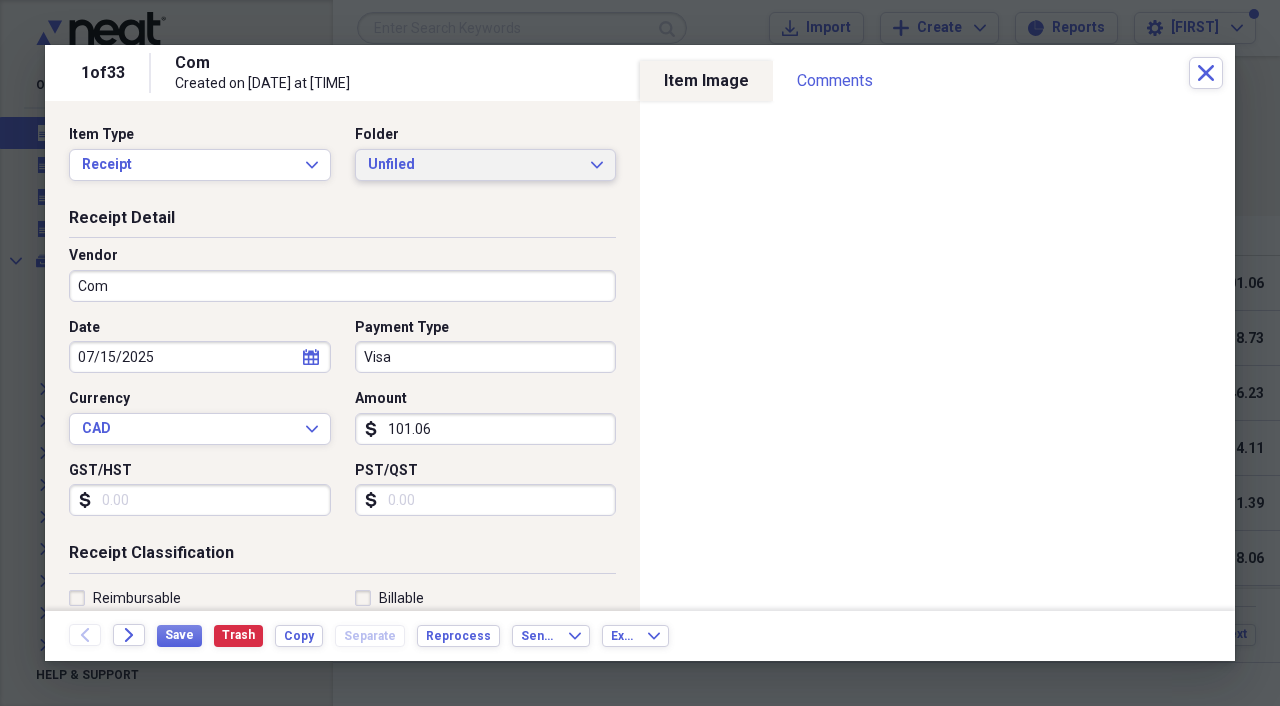 click on "Expand" 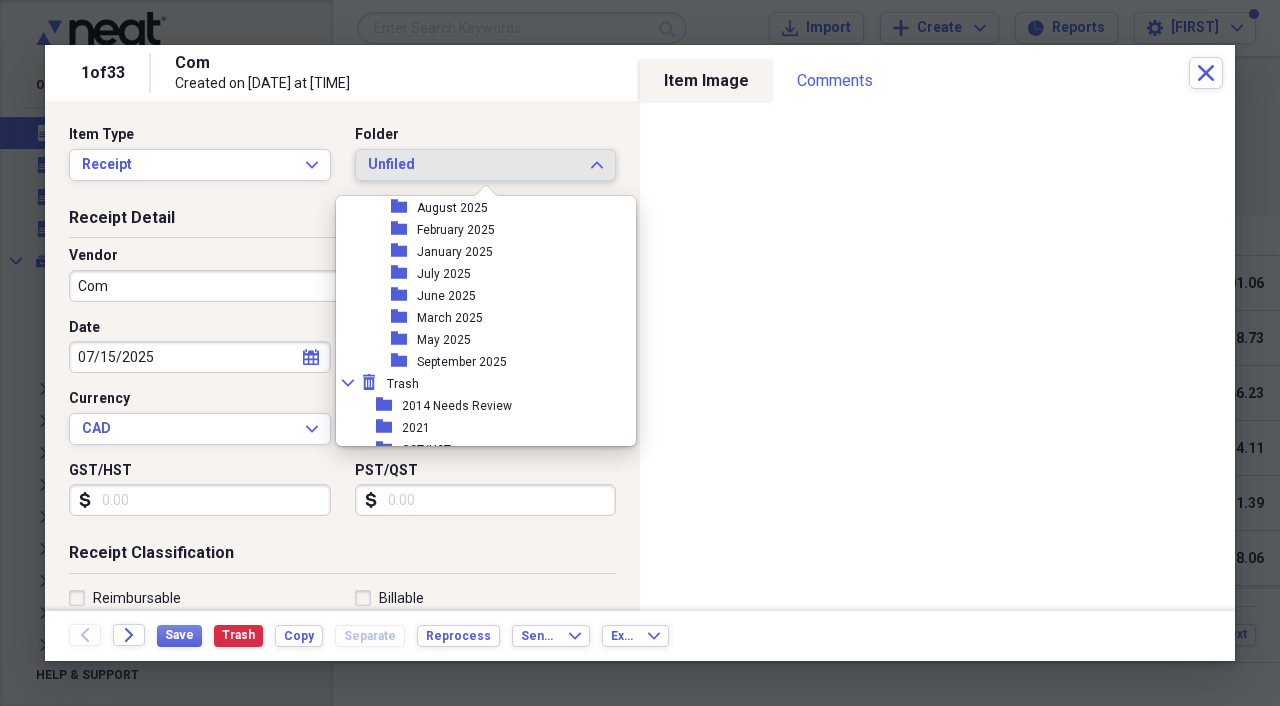 scroll, scrollTop: 351, scrollLeft: 0, axis: vertical 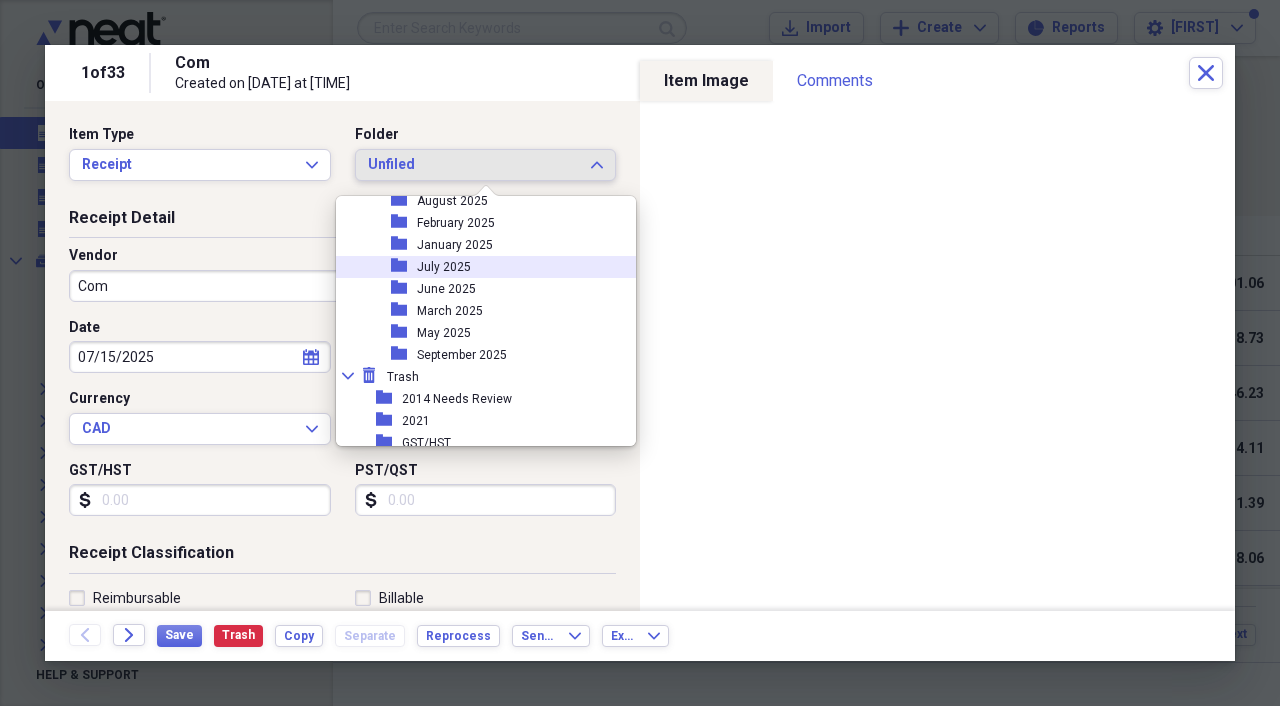 click on "folder July 2025" at bounding box center (478, 267) 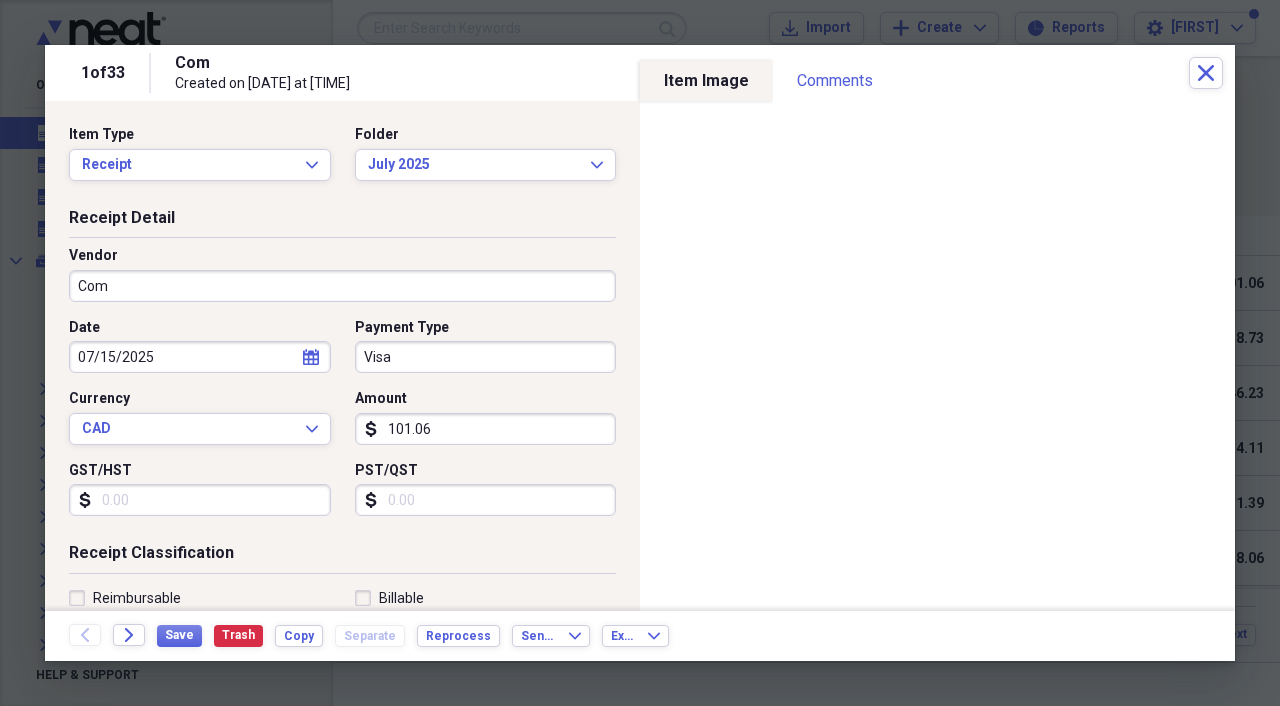 click on "Com" at bounding box center [342, 286] 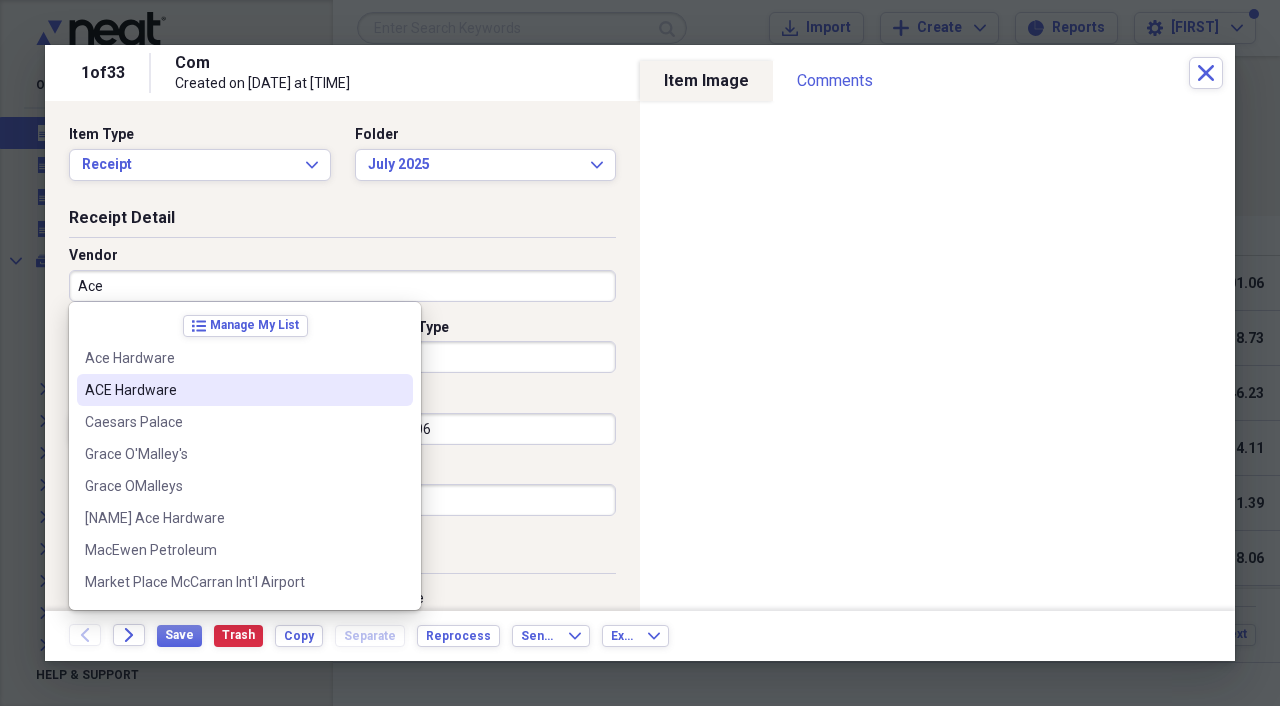 click on "ACE Hardware" at bounding box center [245, 390] 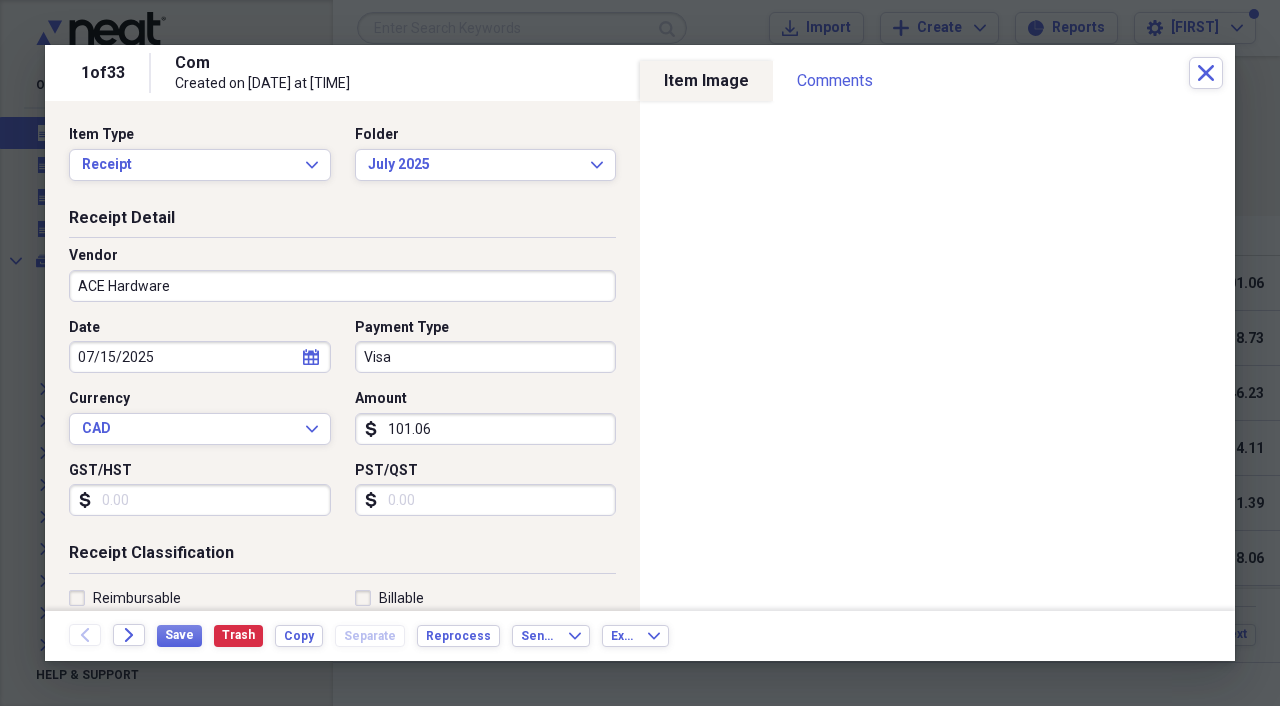 type on "Tools/Hardware" 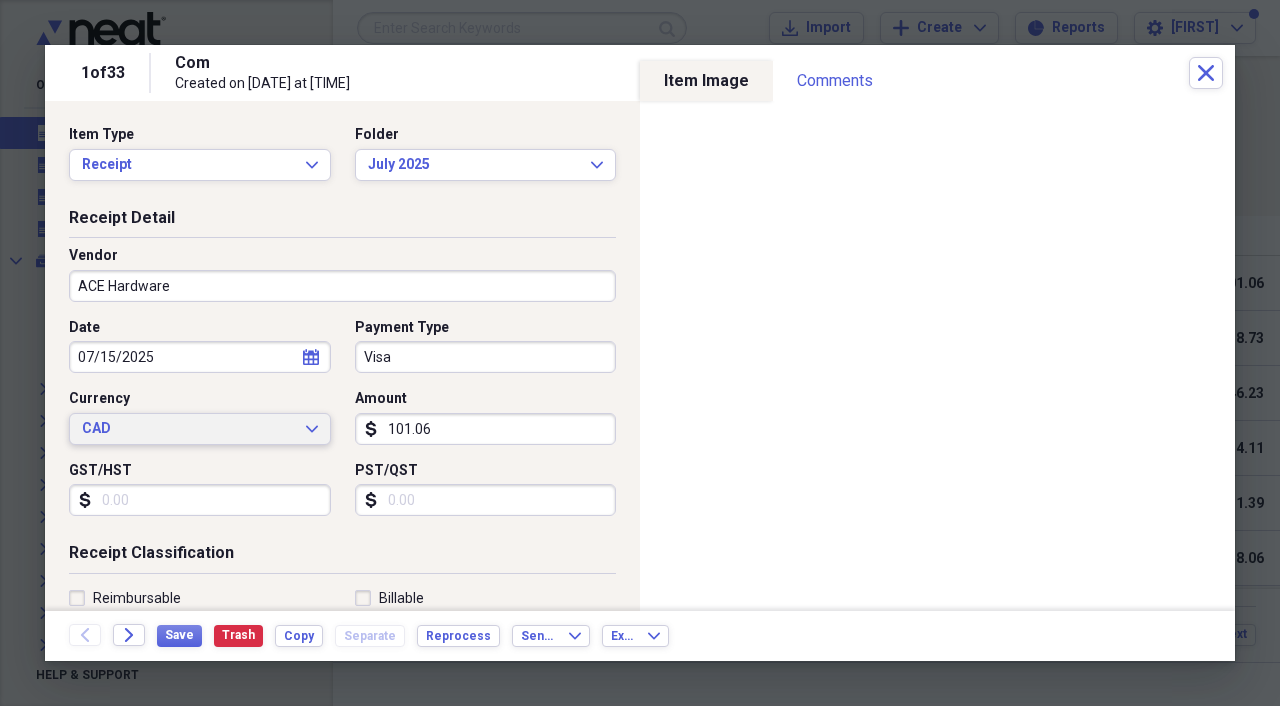 click on "CAD Expand" at bounding box center (200, 429) 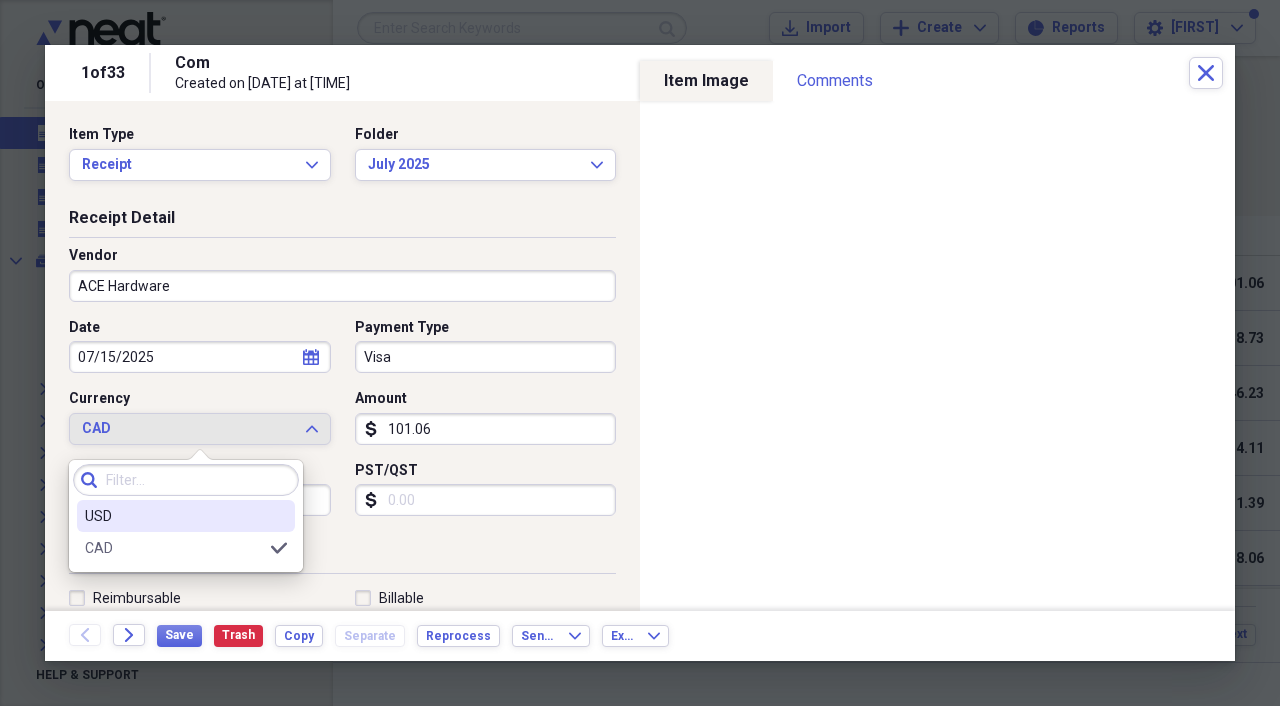 click on "USD" at bounding box center [186, 516] 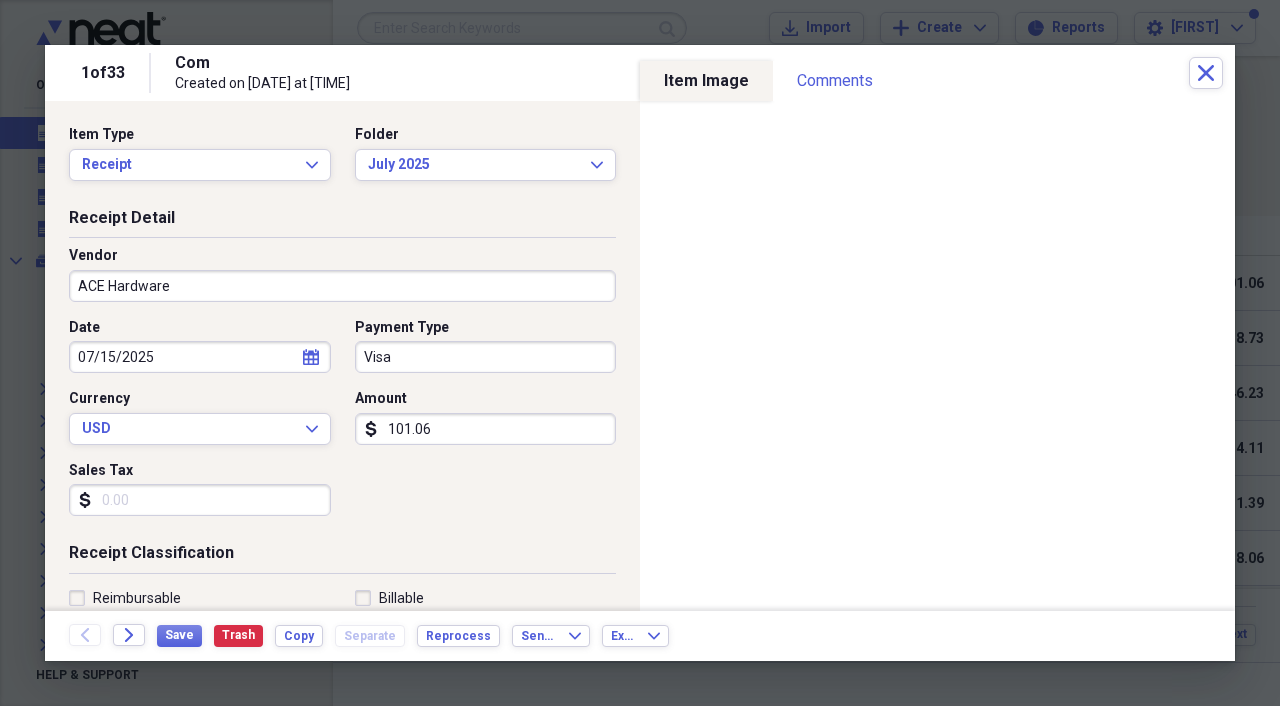 click on "Sales Tax" at bounding box center [200, 500] 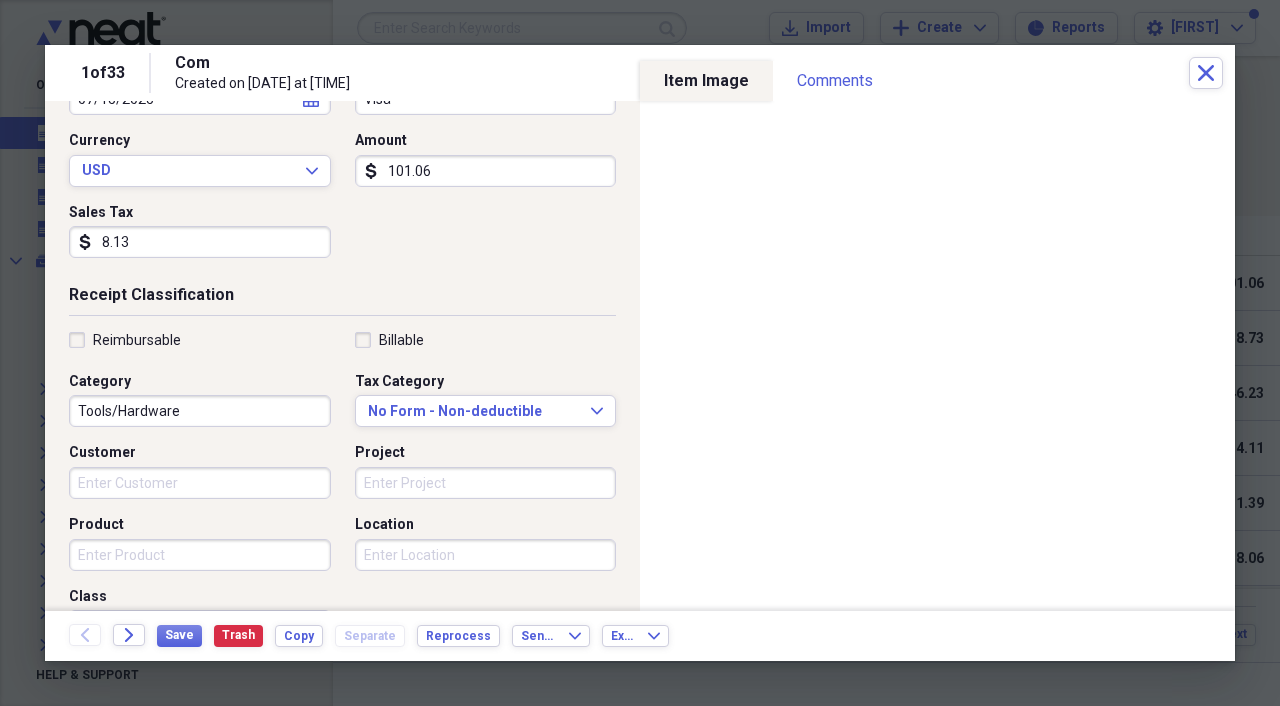 scroll, scrollTop: 274, scrollLeft: 0, axis: vertical 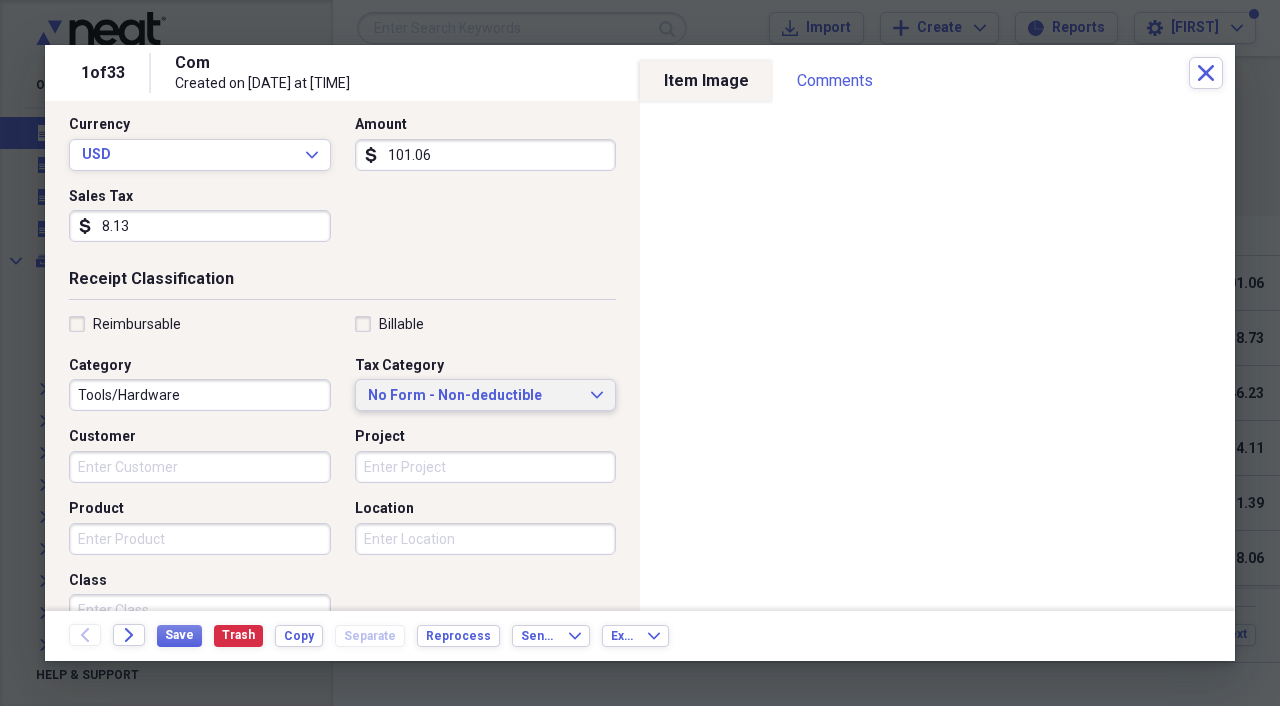 type on "8.13" 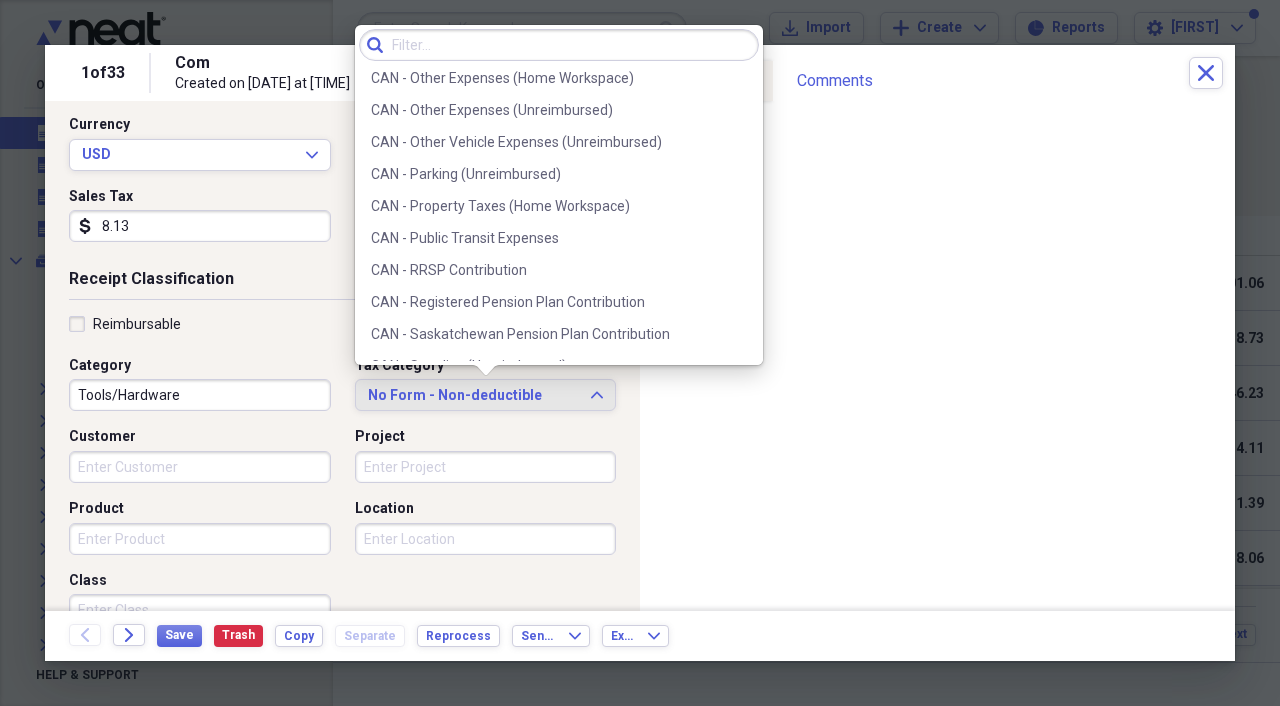 scroll, scrollTop: 1043, scrollLeft: 0, axis: vertical 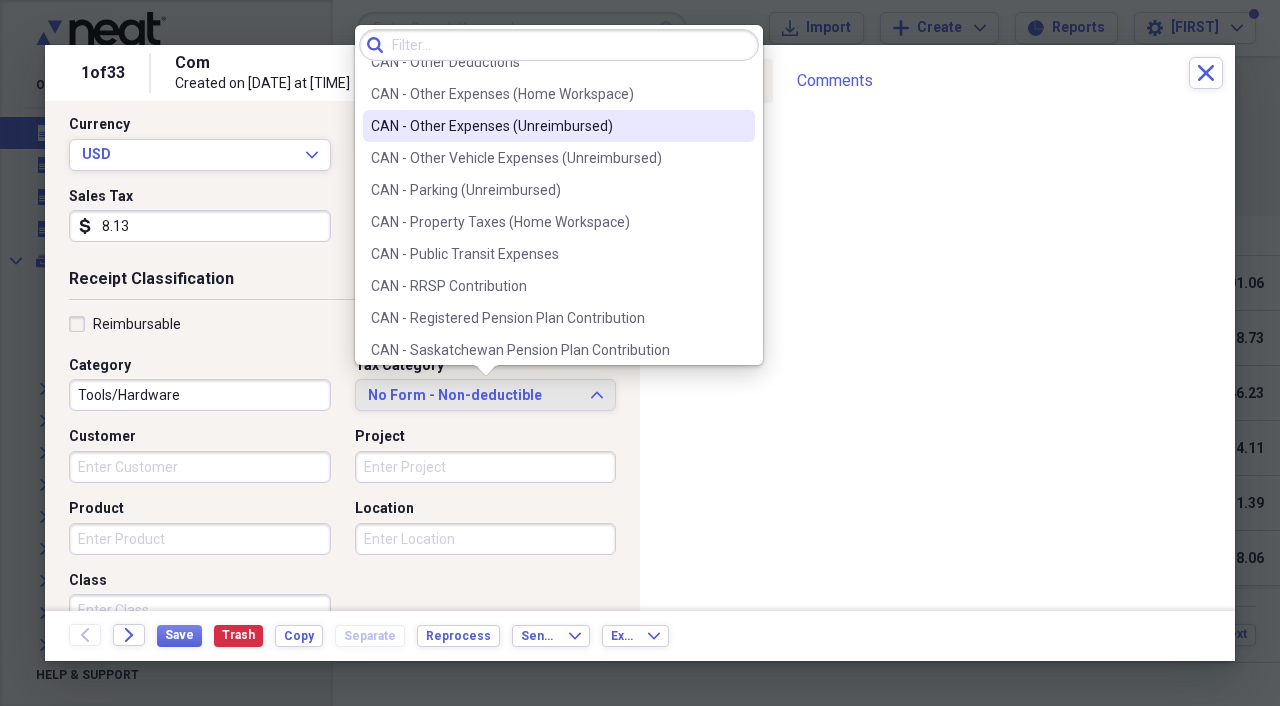 click on "CAN - Other Expenses (Unreimbursed)" at bounding box center [547, 126] 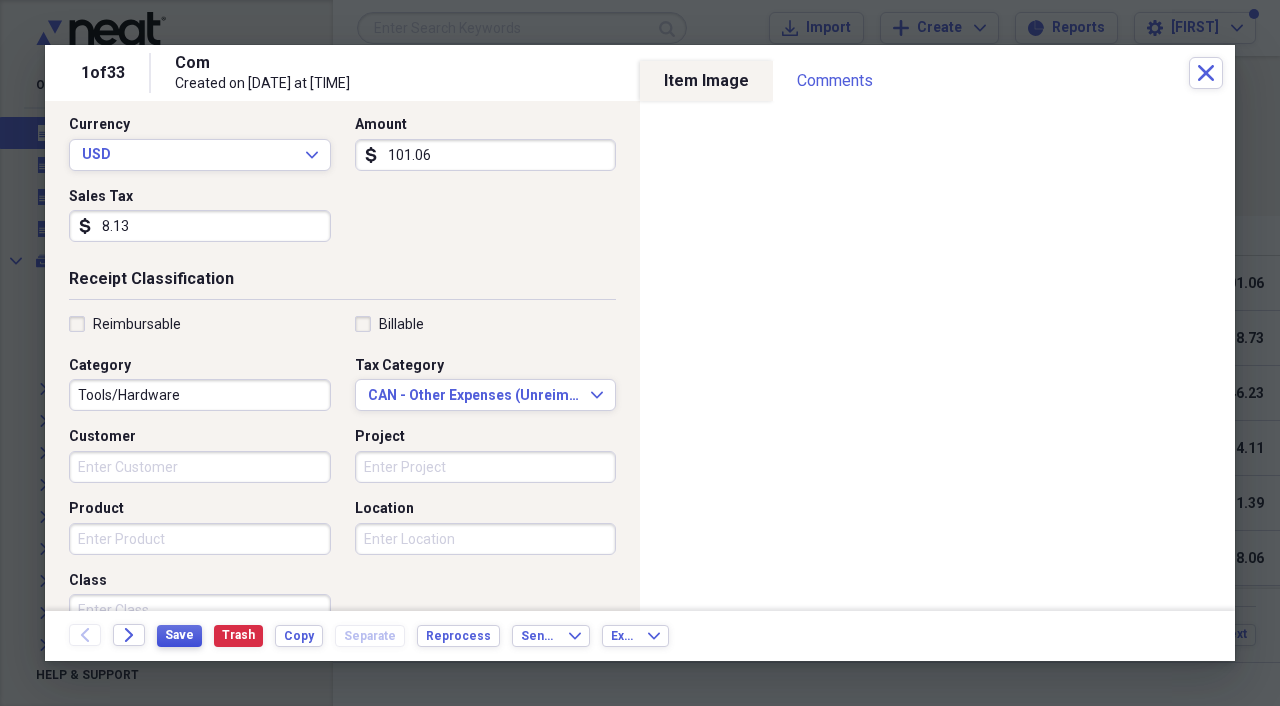 click on "Save" at bounding box center [179, 635] 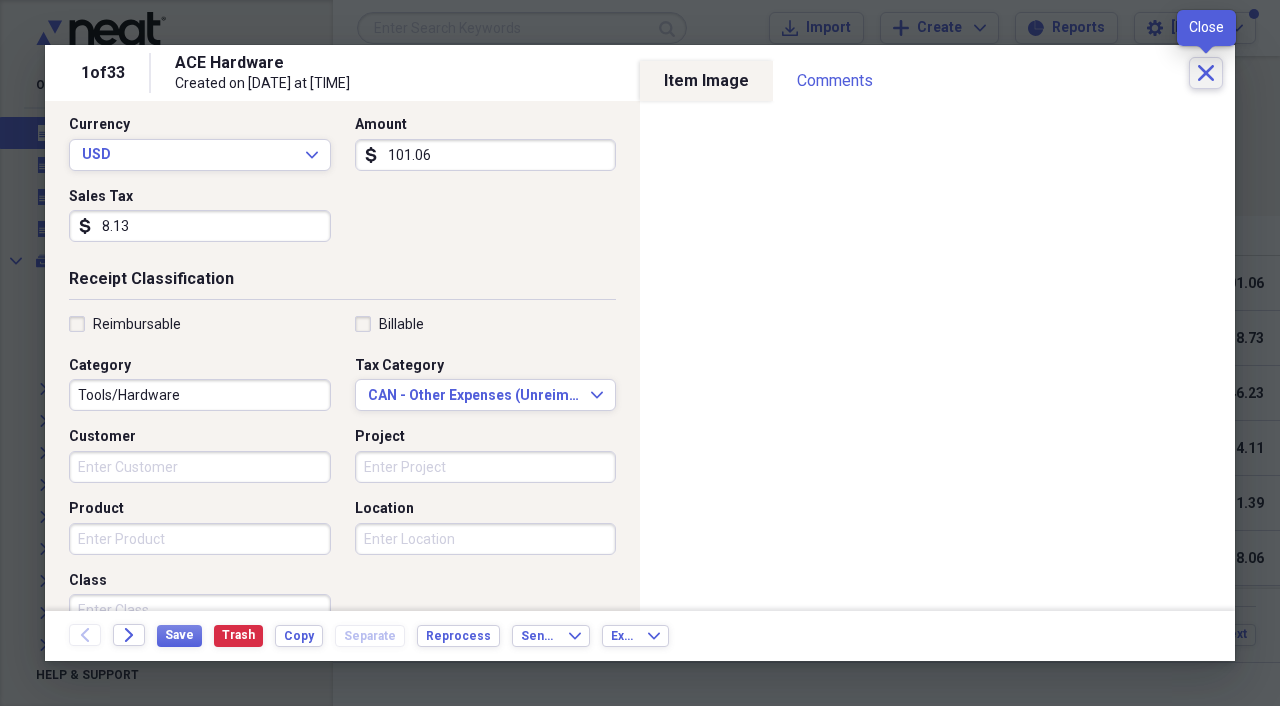 click on "Close" 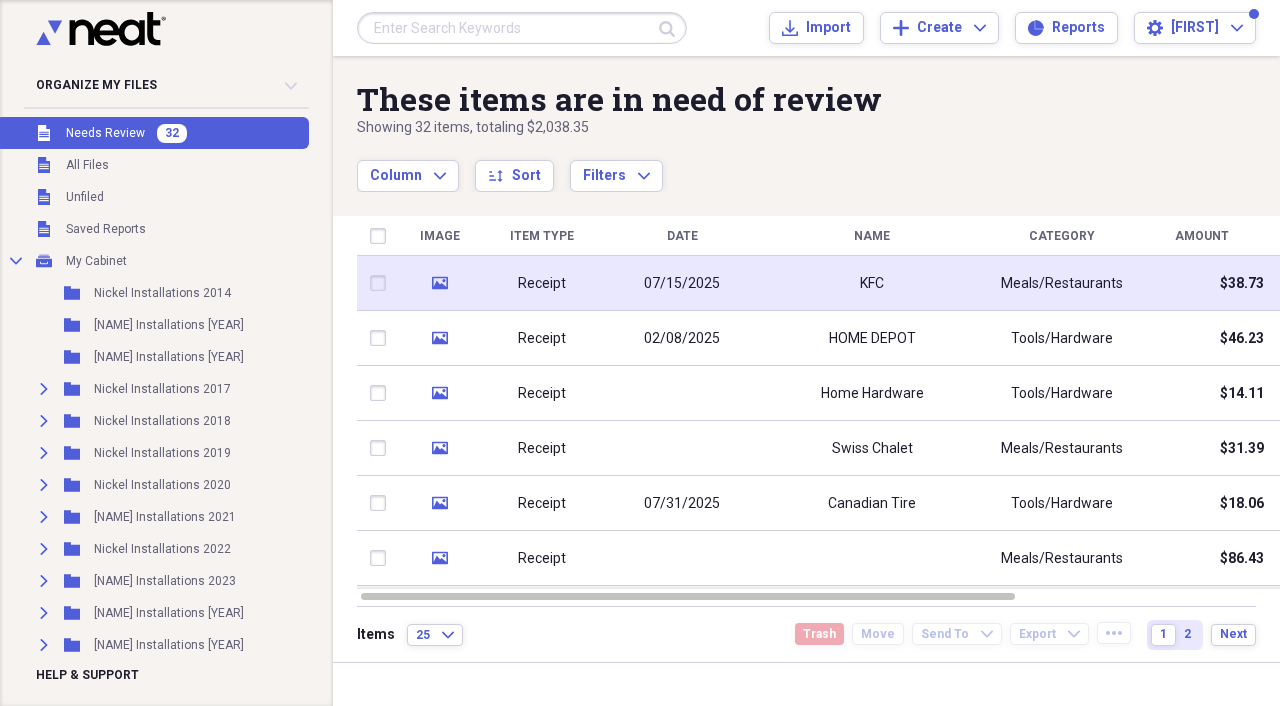 click on "Receipt" at bounding box center (542, 284) 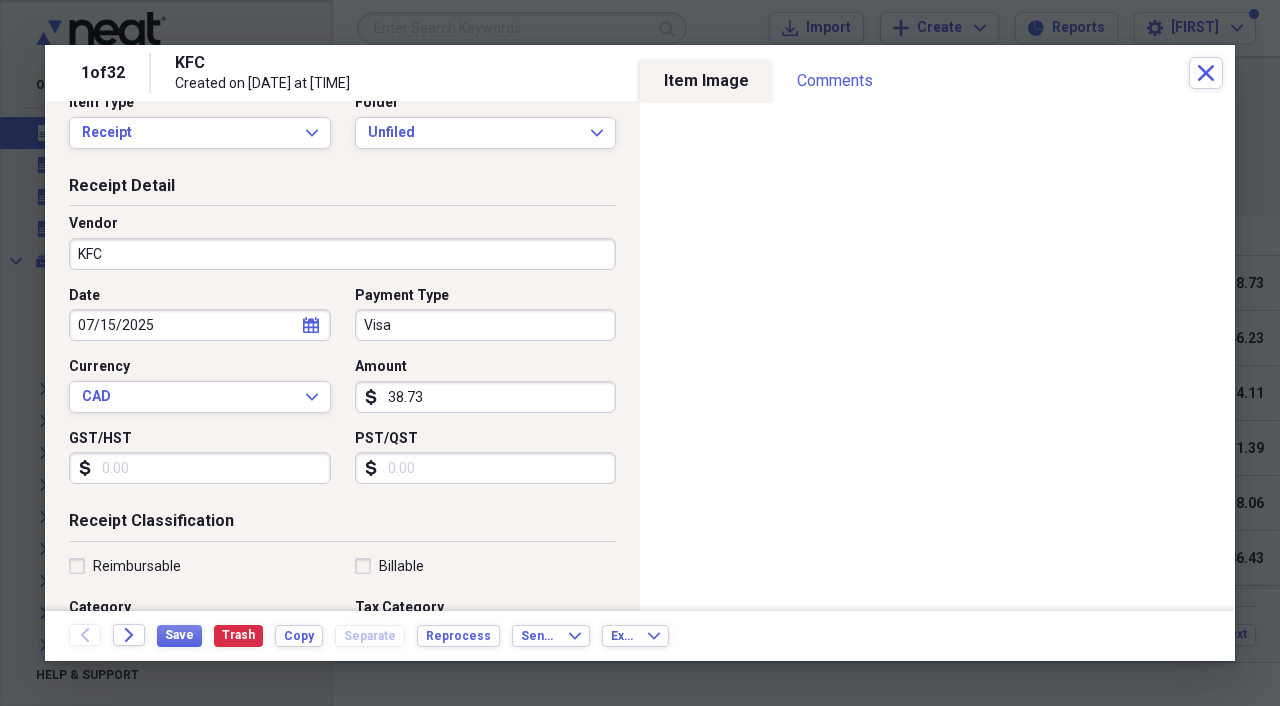scroll, scrollTop: 36, scrollLeft: 0, axis: vertical 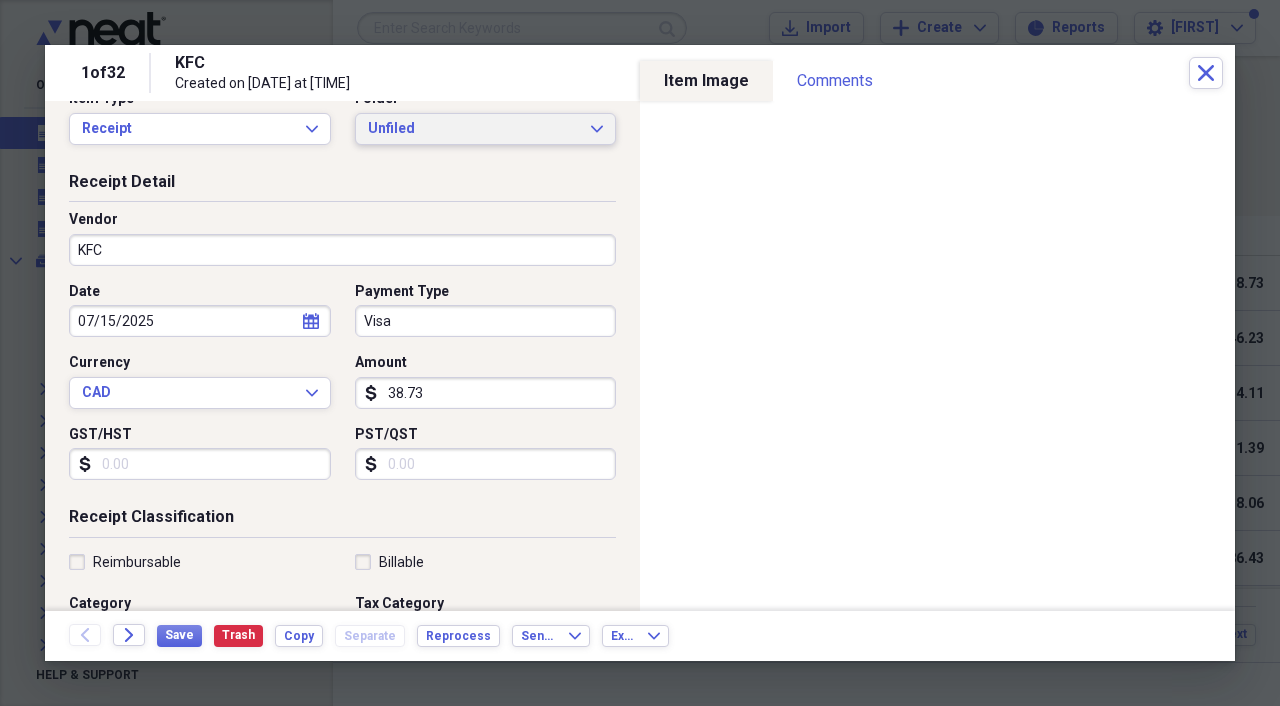 click on "Unfiled Expand" at bounding box center (486, 129) 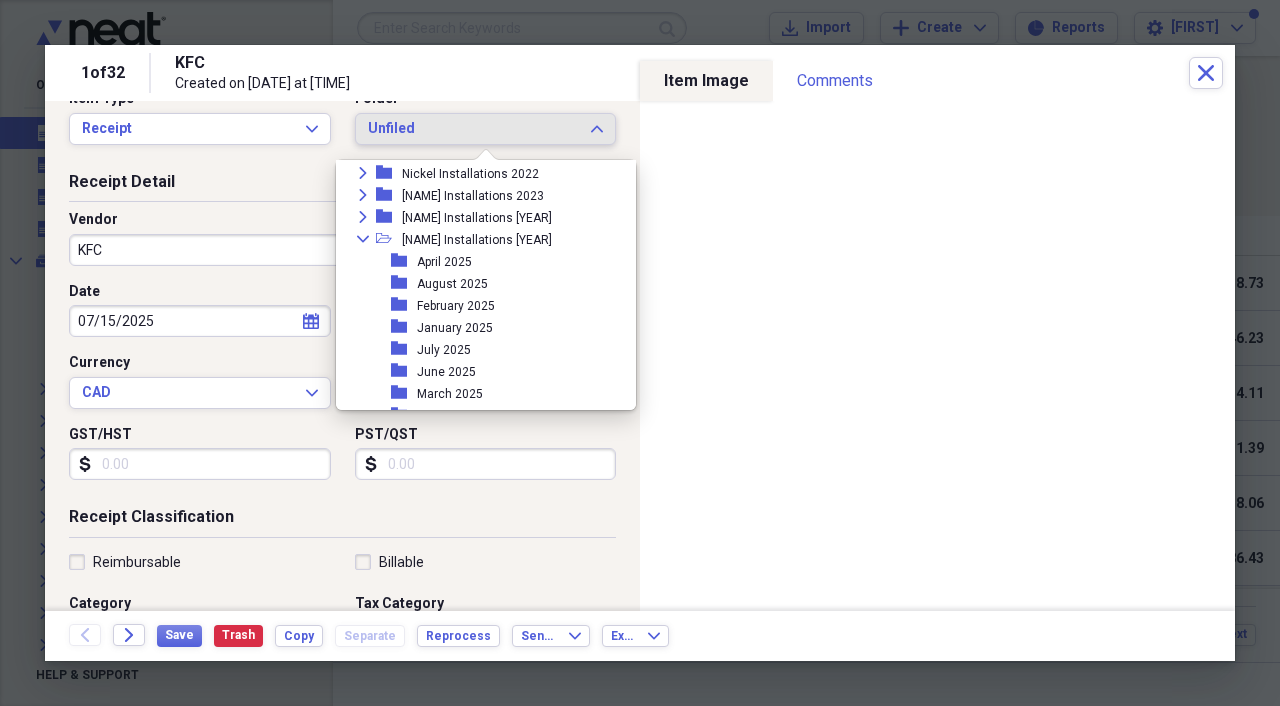 scroll, scrollTop: 235, scrollLeft: 0, axis: vertical 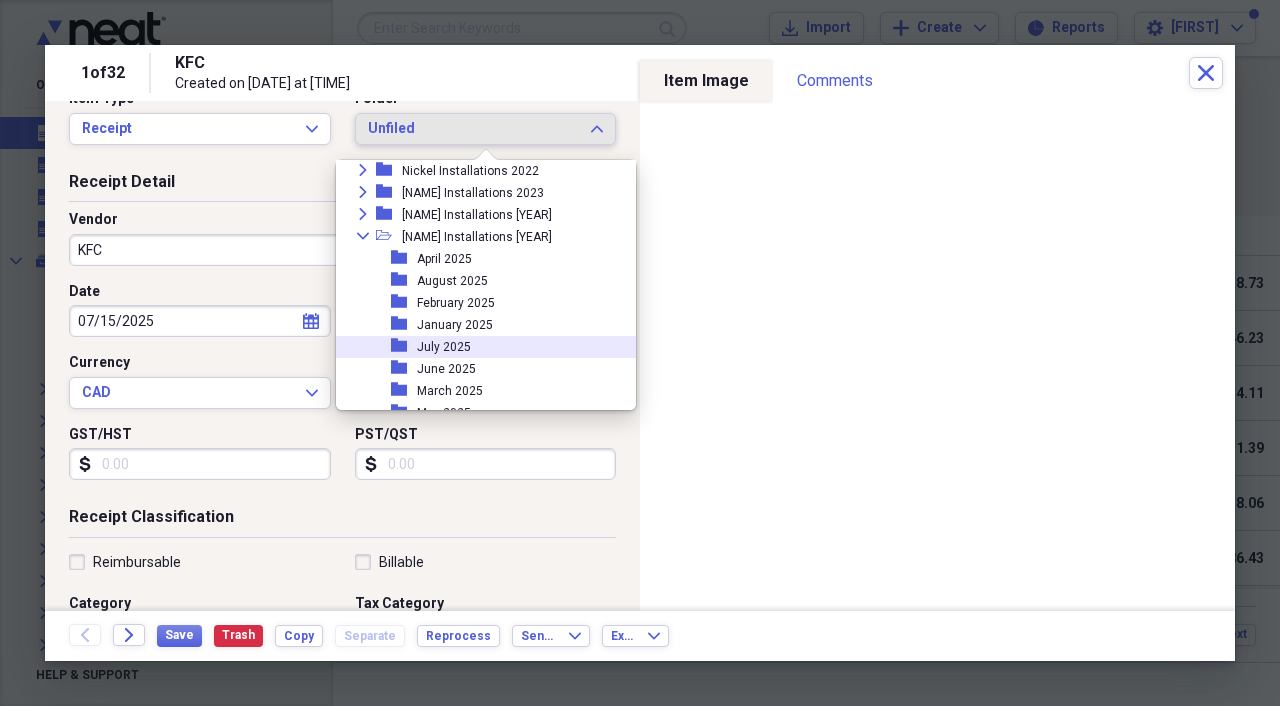 click on "July 2025" at bounding box center [444, 347] 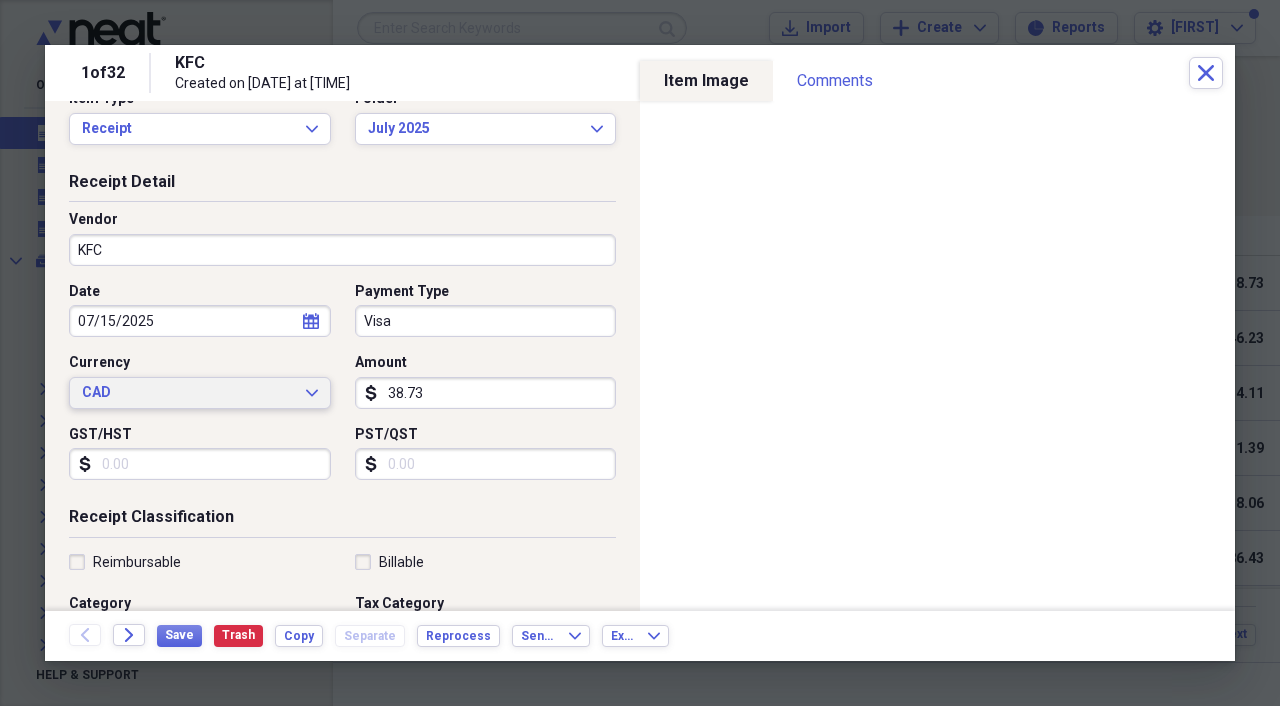 click on "Expand" 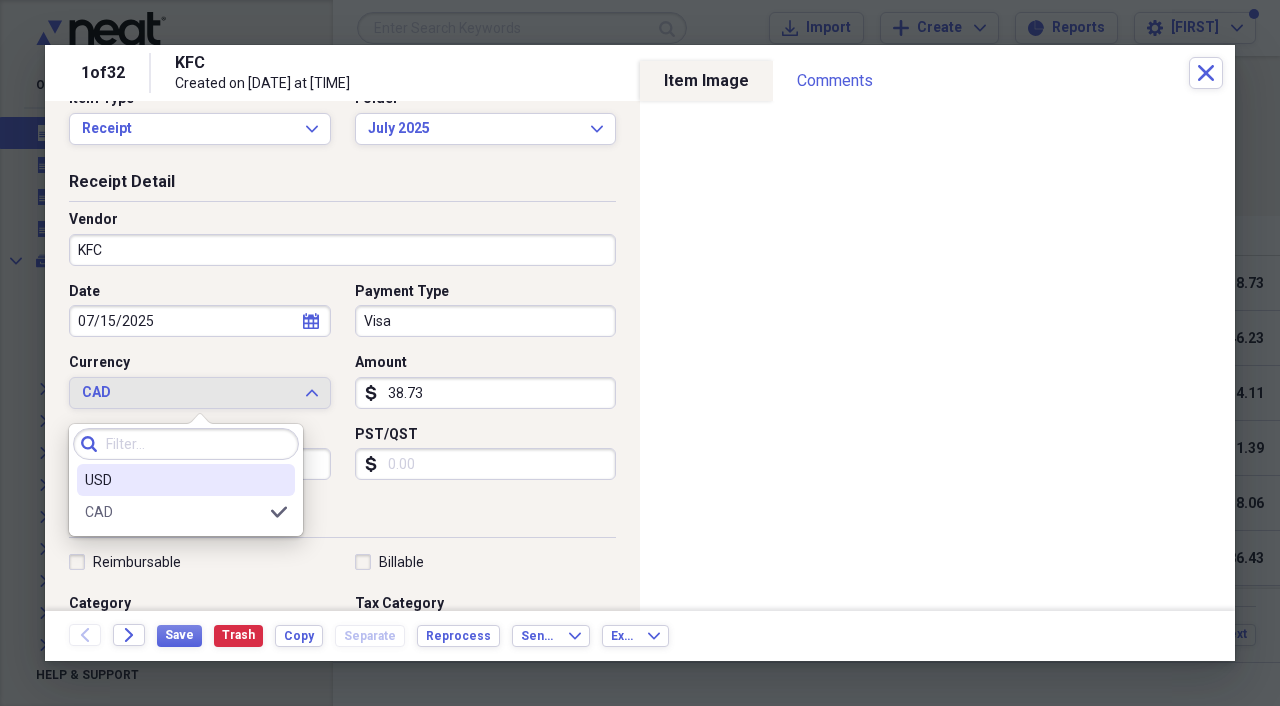 click on "USD" at bounding box center (174, 480) 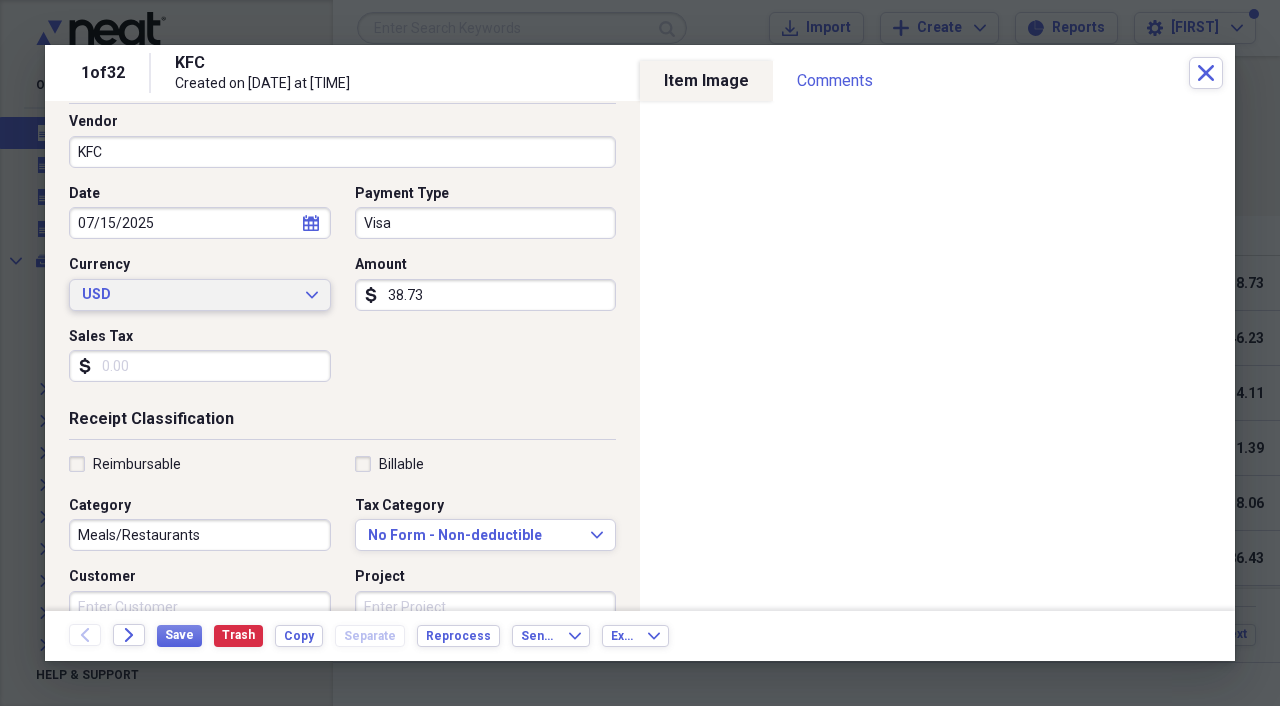 scroll, scrollTop: 141, scrollLeft: 0, axis: vertical 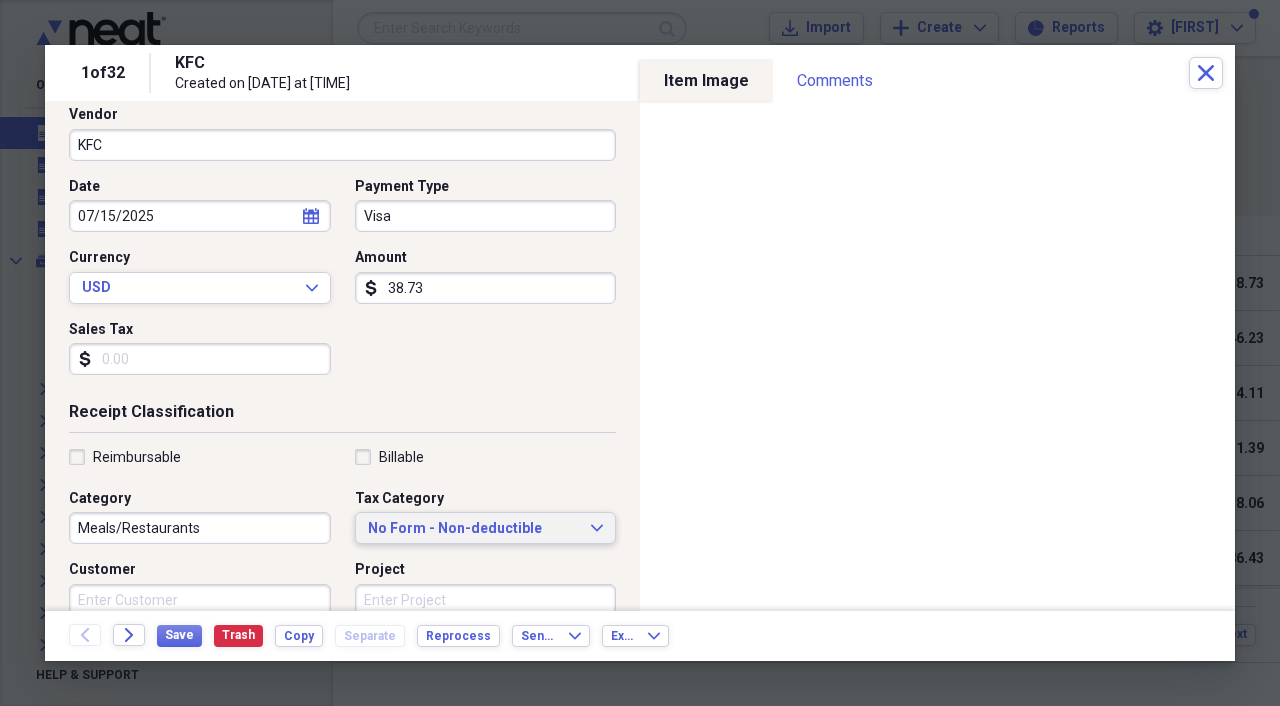 click on "Expand" 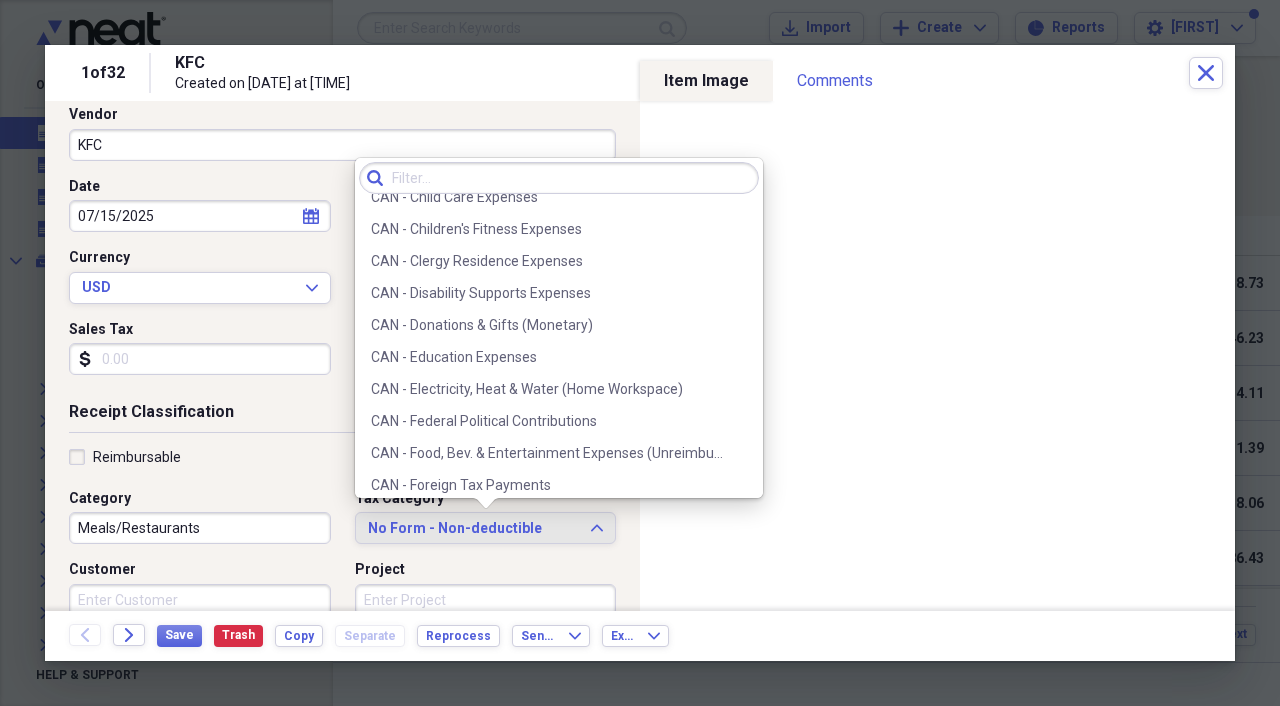 scroll, scrollTop: 384, scrollLeft: 0, axis: vertical 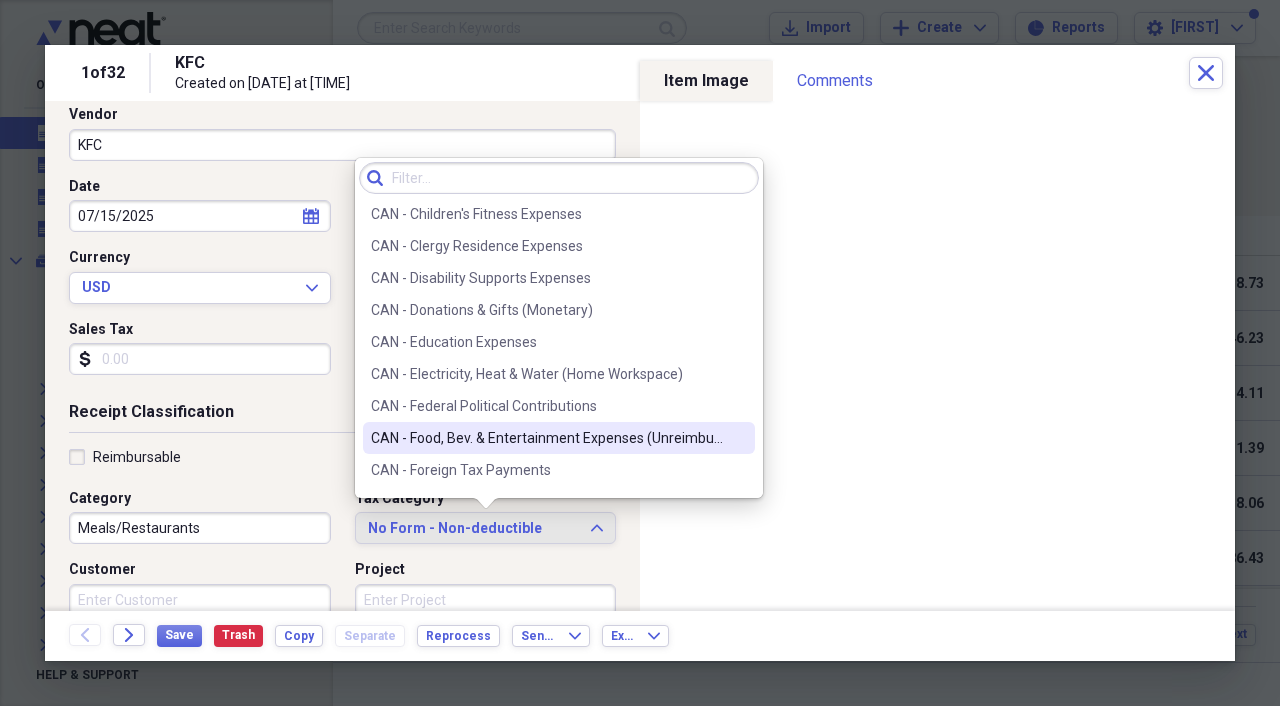 click on "CAN - Food, Bev. & Entertainment Expenses (Unreimbursed)" at bounding box center (547, 438) 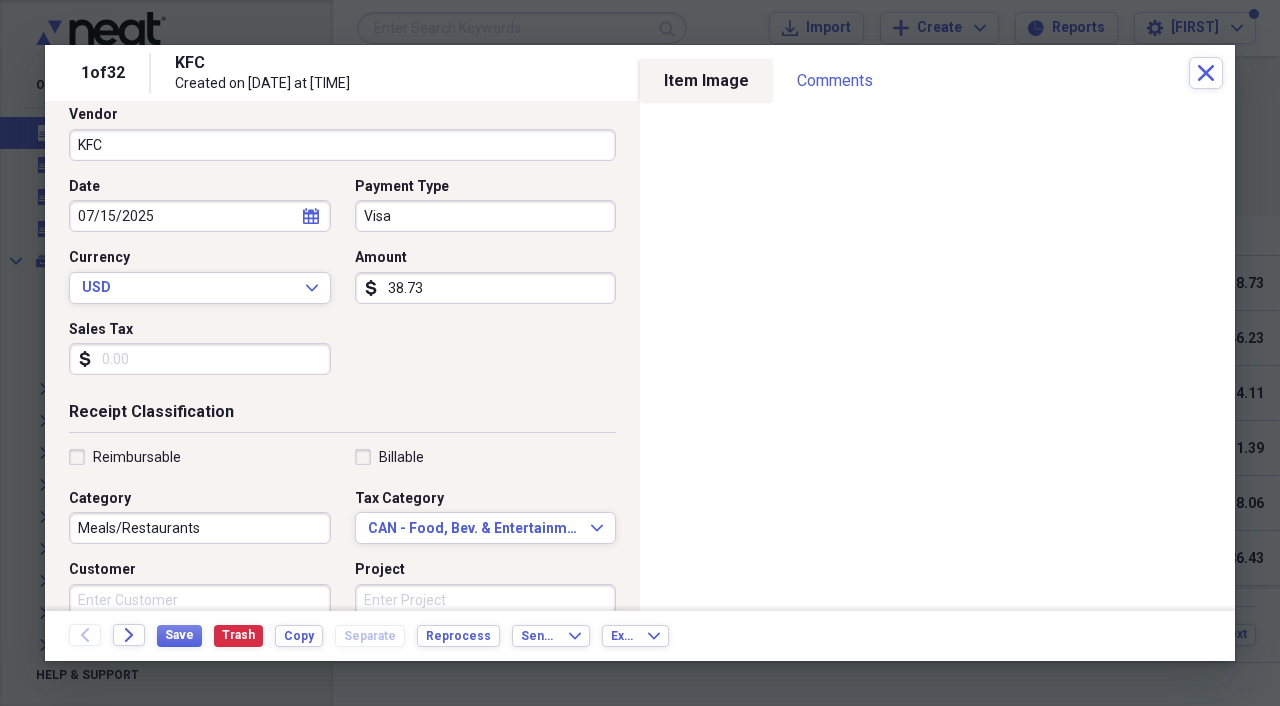 click on "Sales Tax" at bounding box center (200, 359) 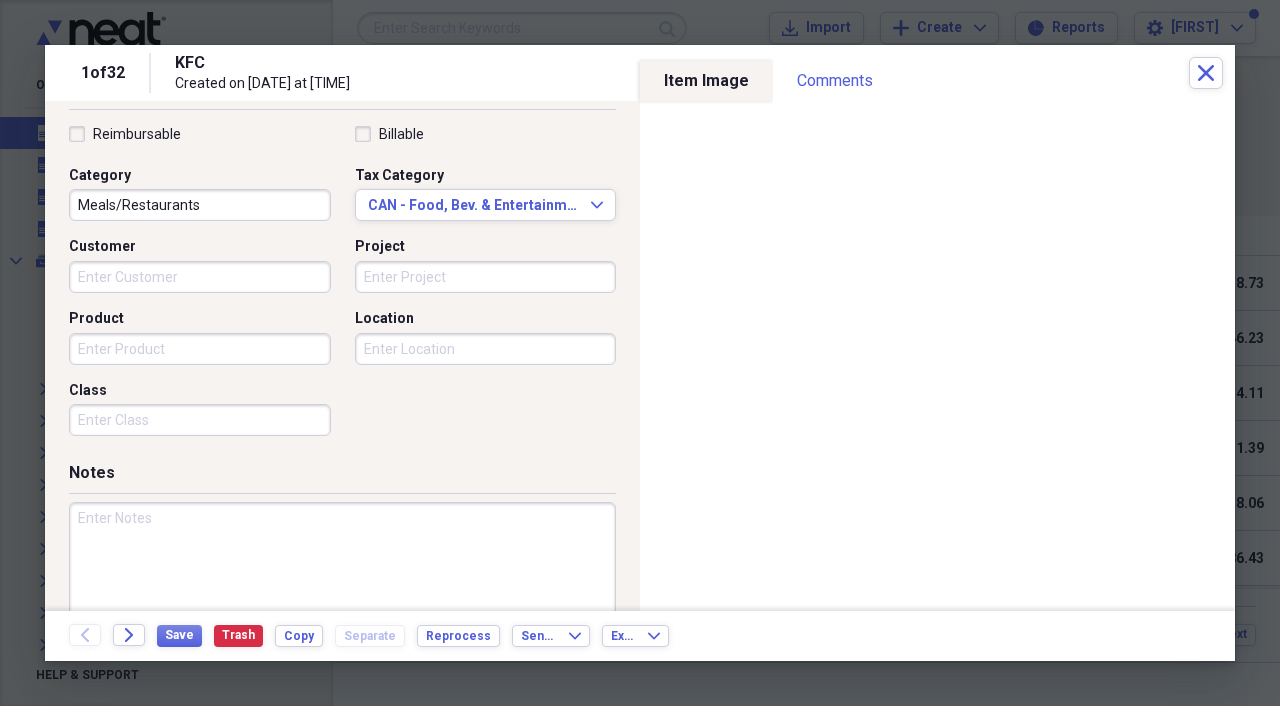 scroll, scrollTop: 469, scrollLeft: 0, axis: vertical 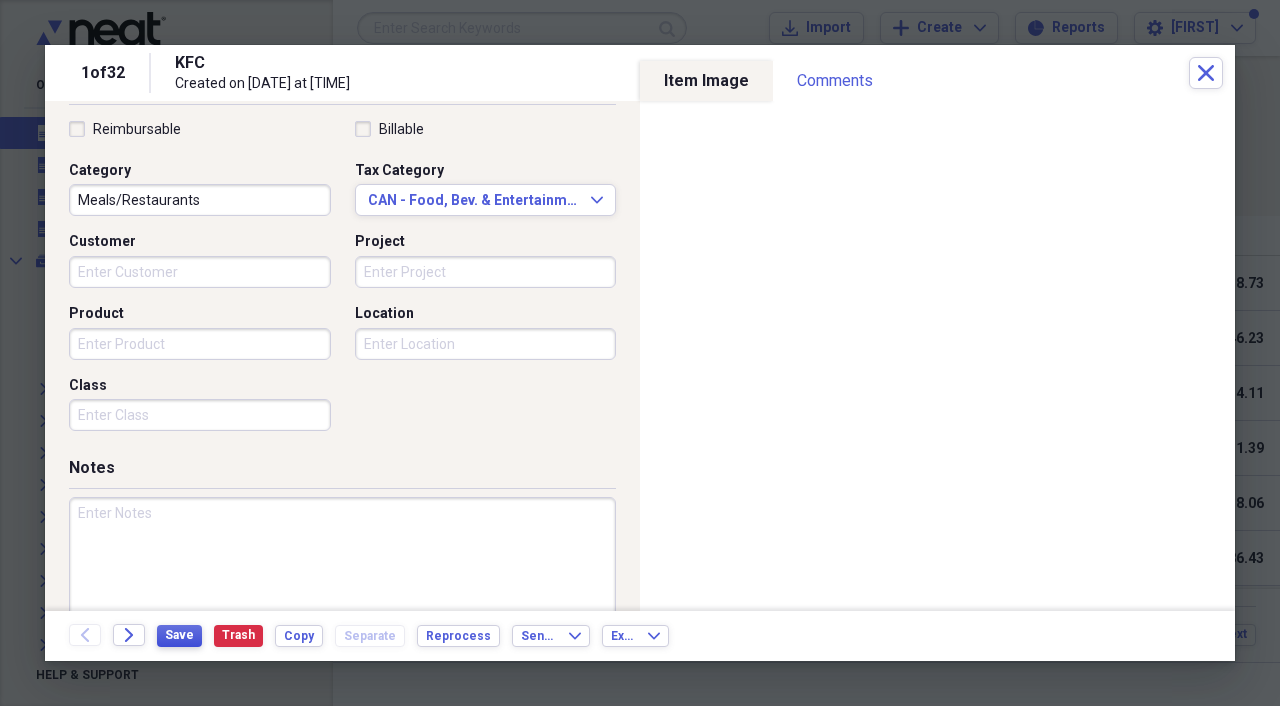 type on "3.12" 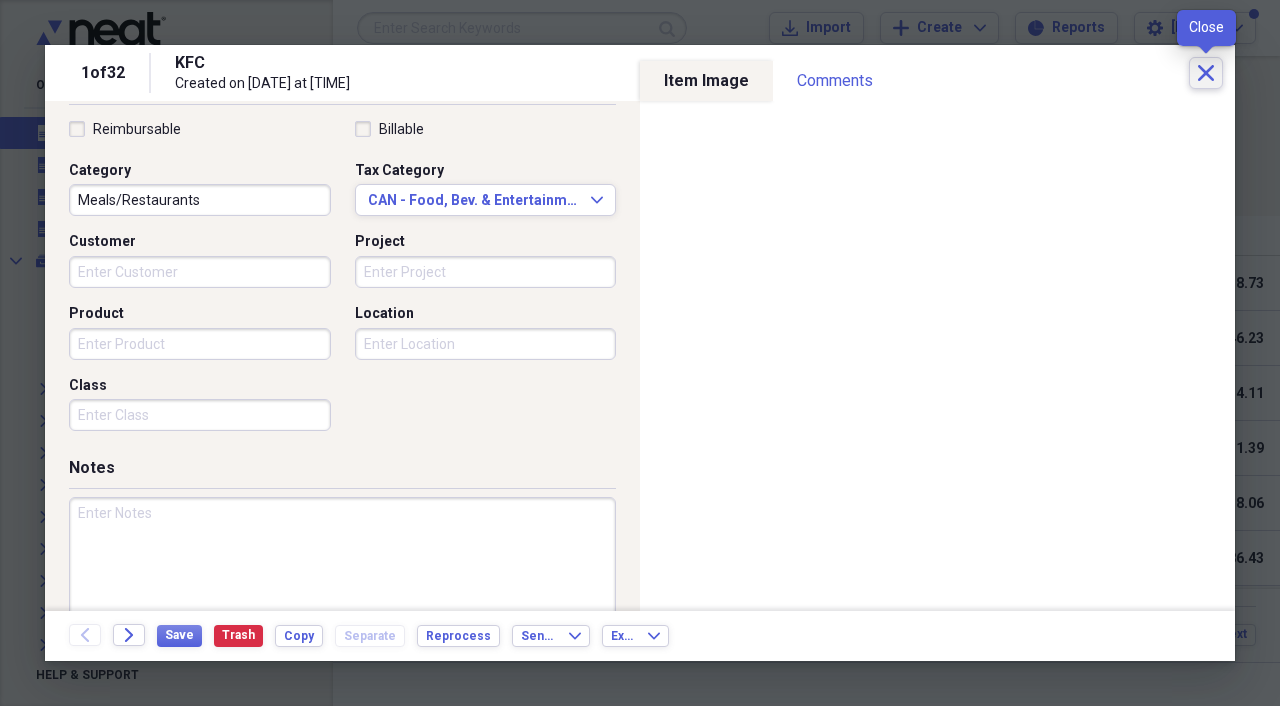 click 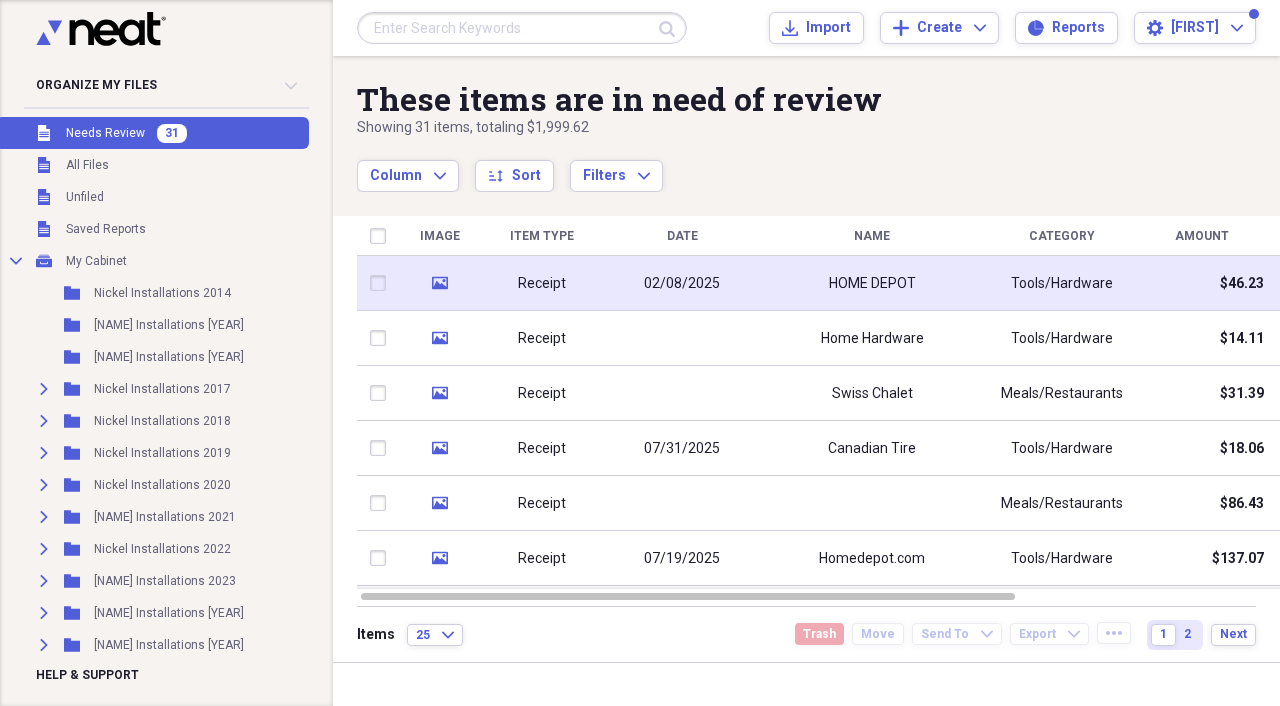 click on "Receipt" at bounding box center [542, 283] 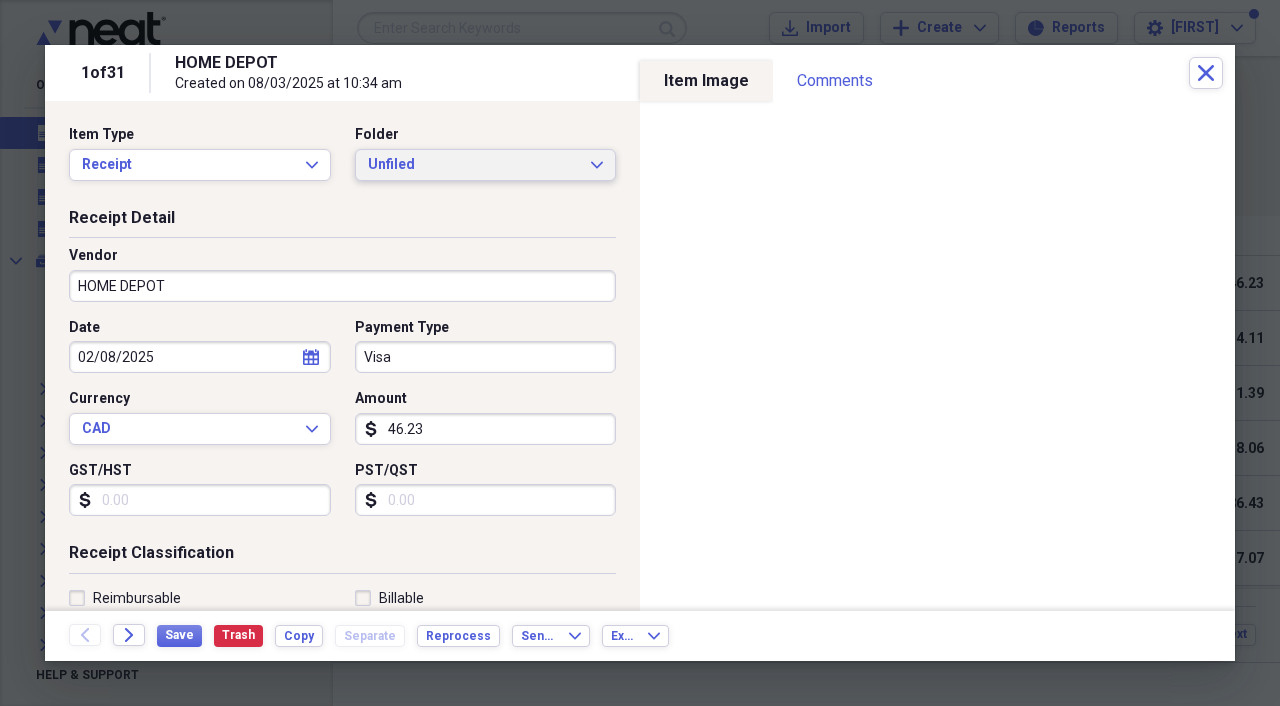 click on "Expand" 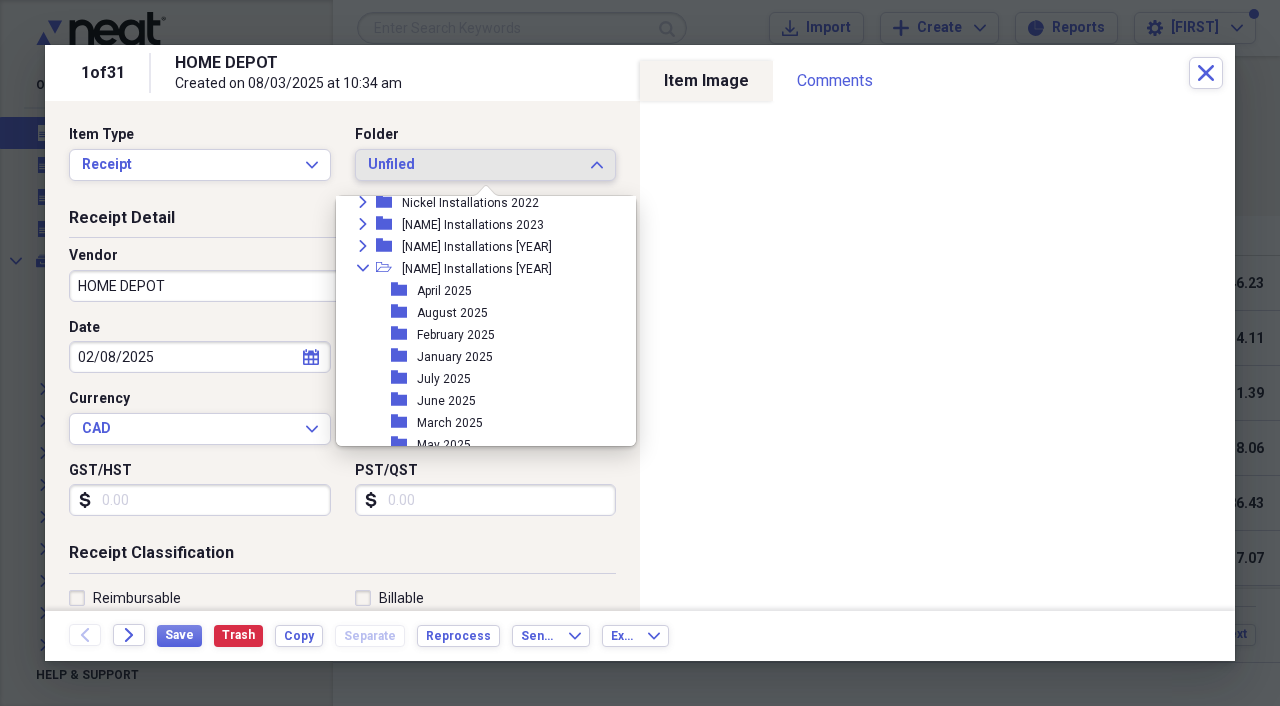scroll, scrollTop: 245, scrollLeft: 0, axis: vertical 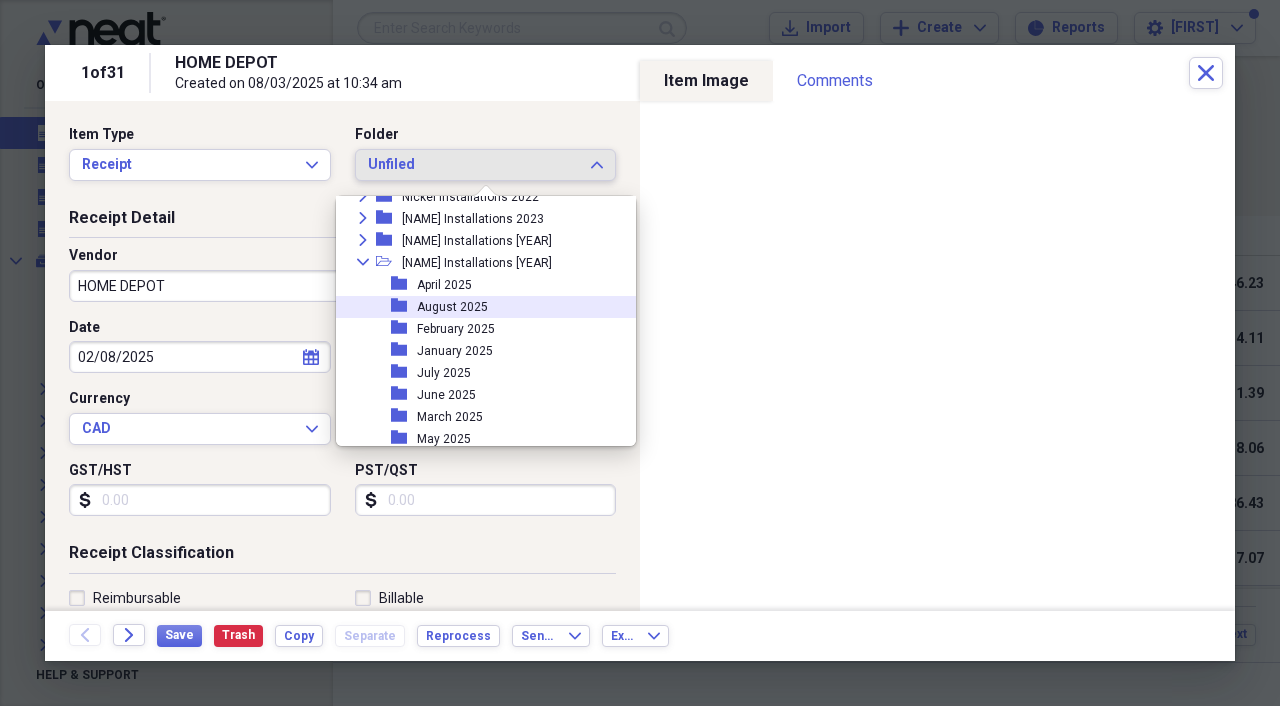 click on "folder [DATE]" at bounding box center [478, 307] 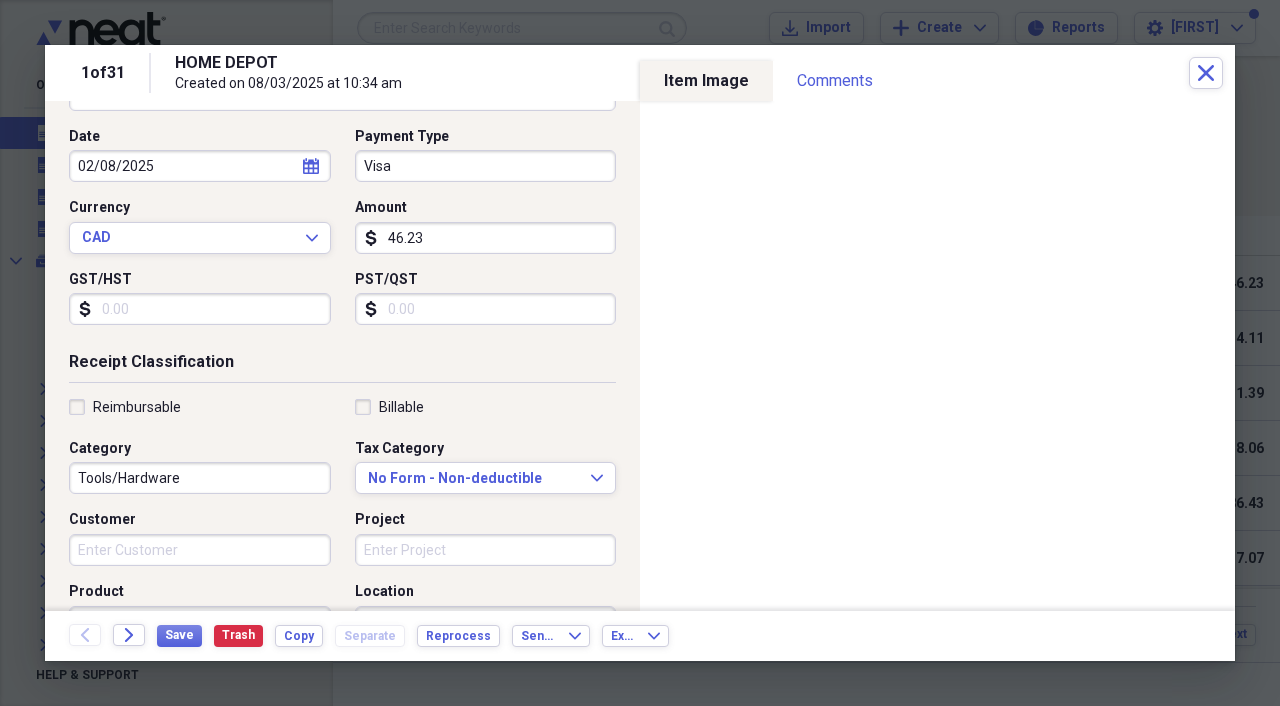 scroll, scrollTop: 197, scrollLeft: 0, axis: vertical 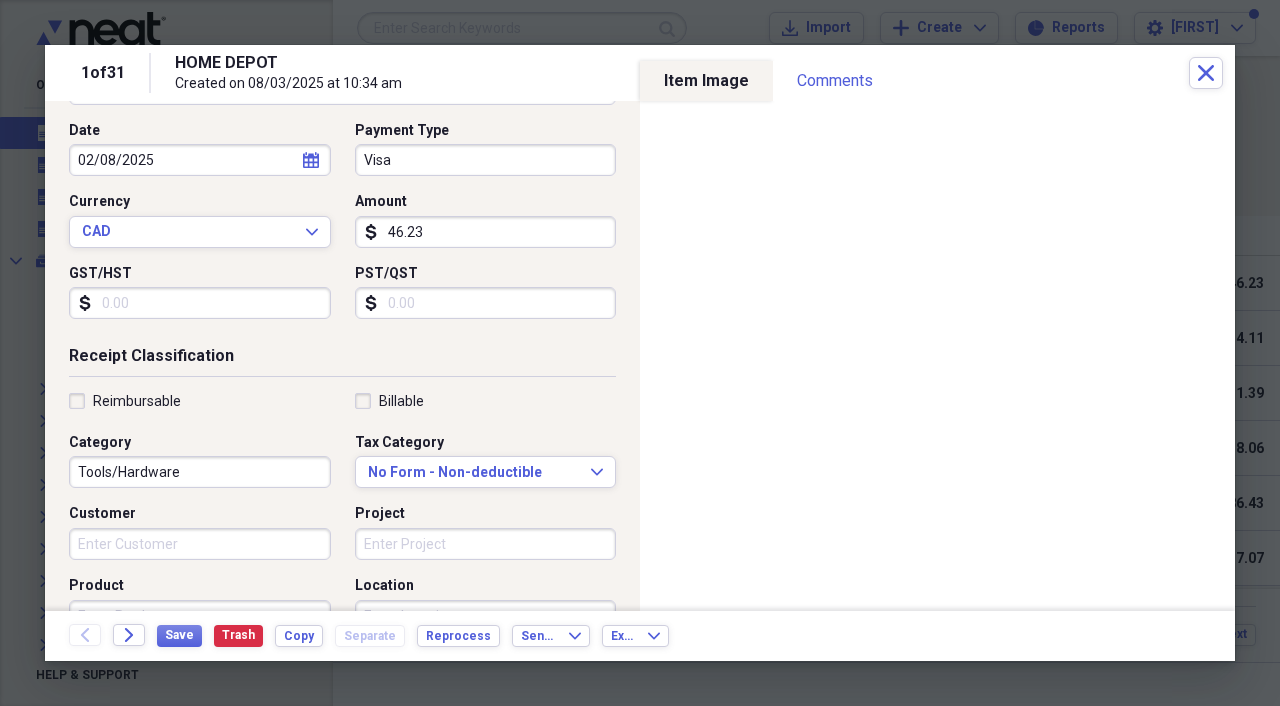 click on "GST/HST" at bounding box center [200, 303] 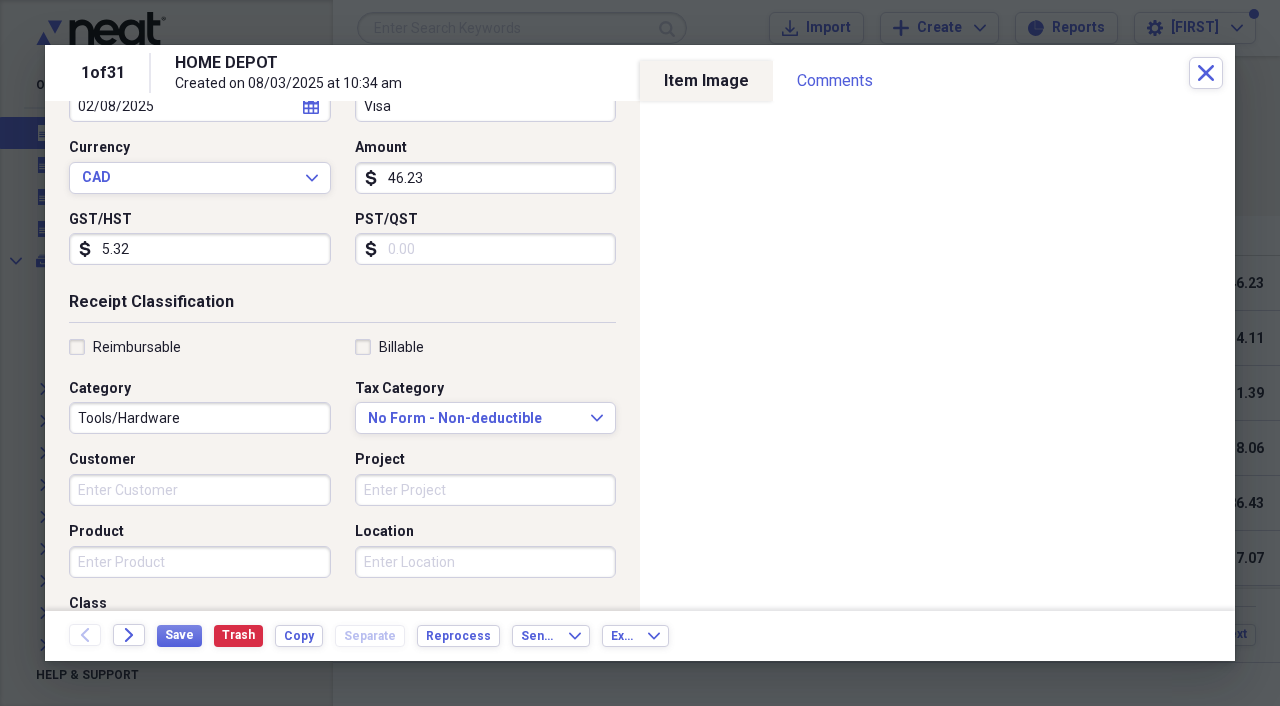 scroll, scrollTop: 252, scrollLeft: 0, axis: vertical 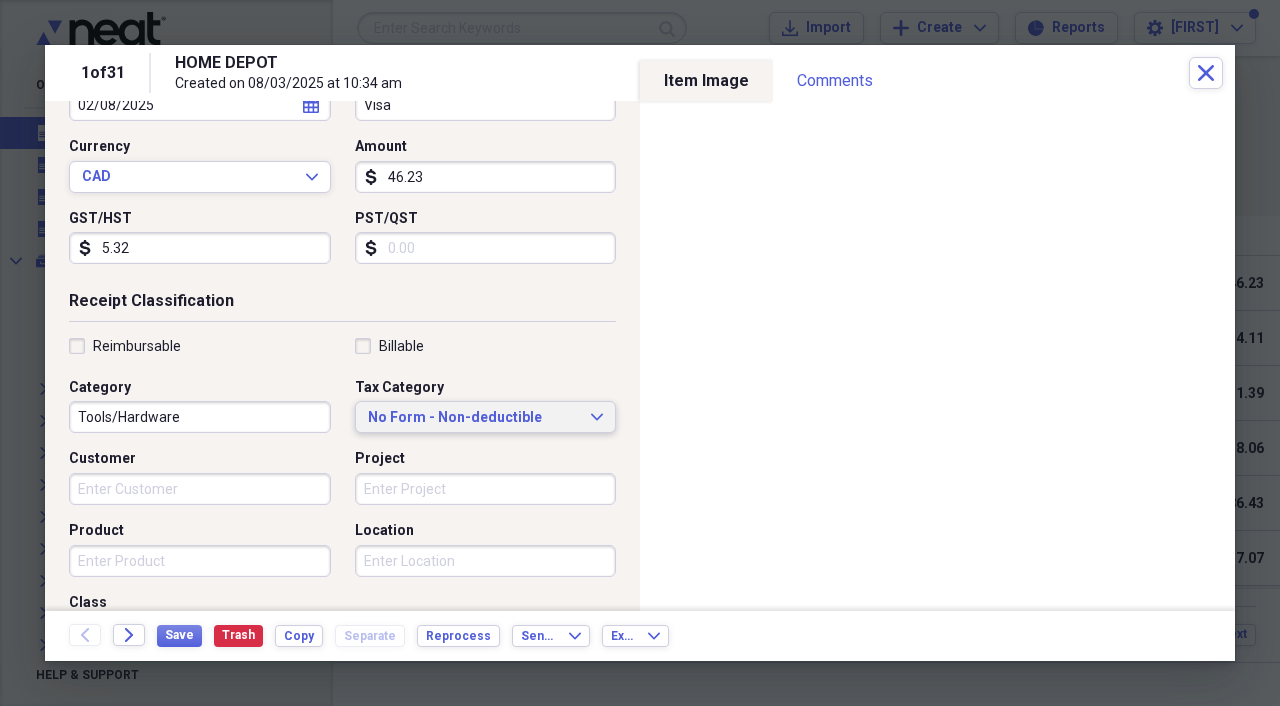 type on "5.32" 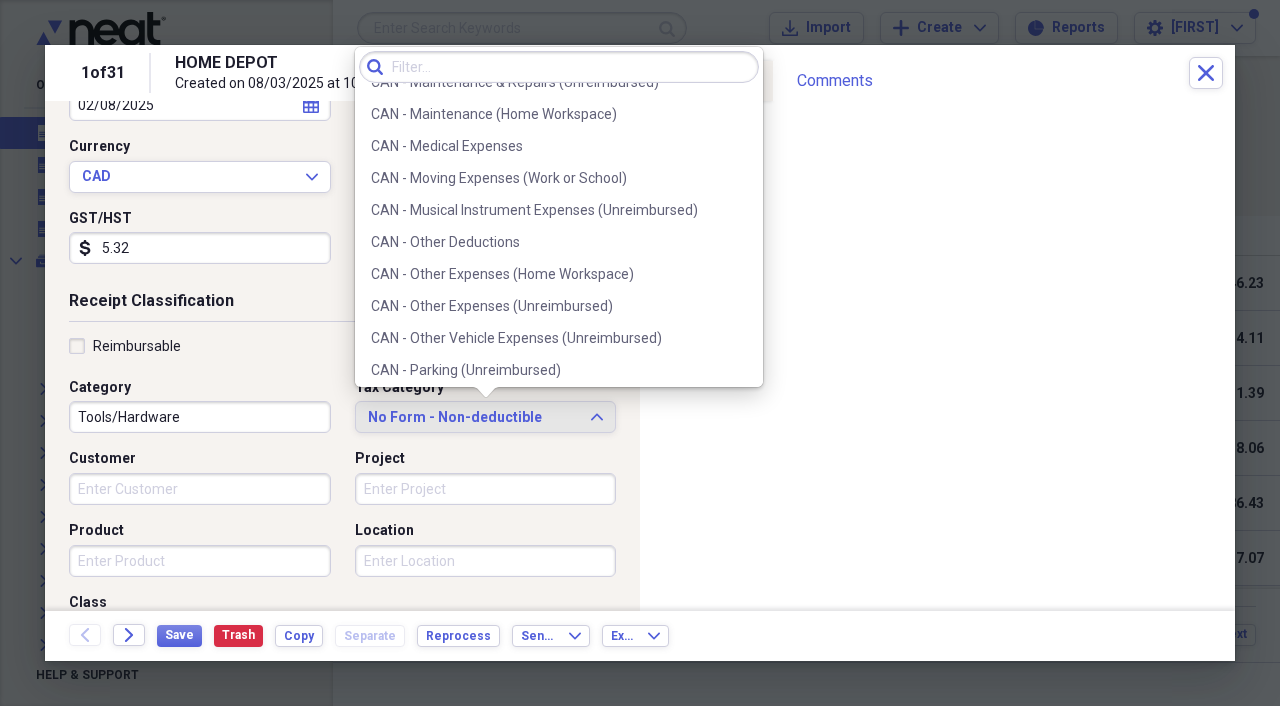 scroll, scrollTop: 887, scrollLeft: 0, axis: vertical 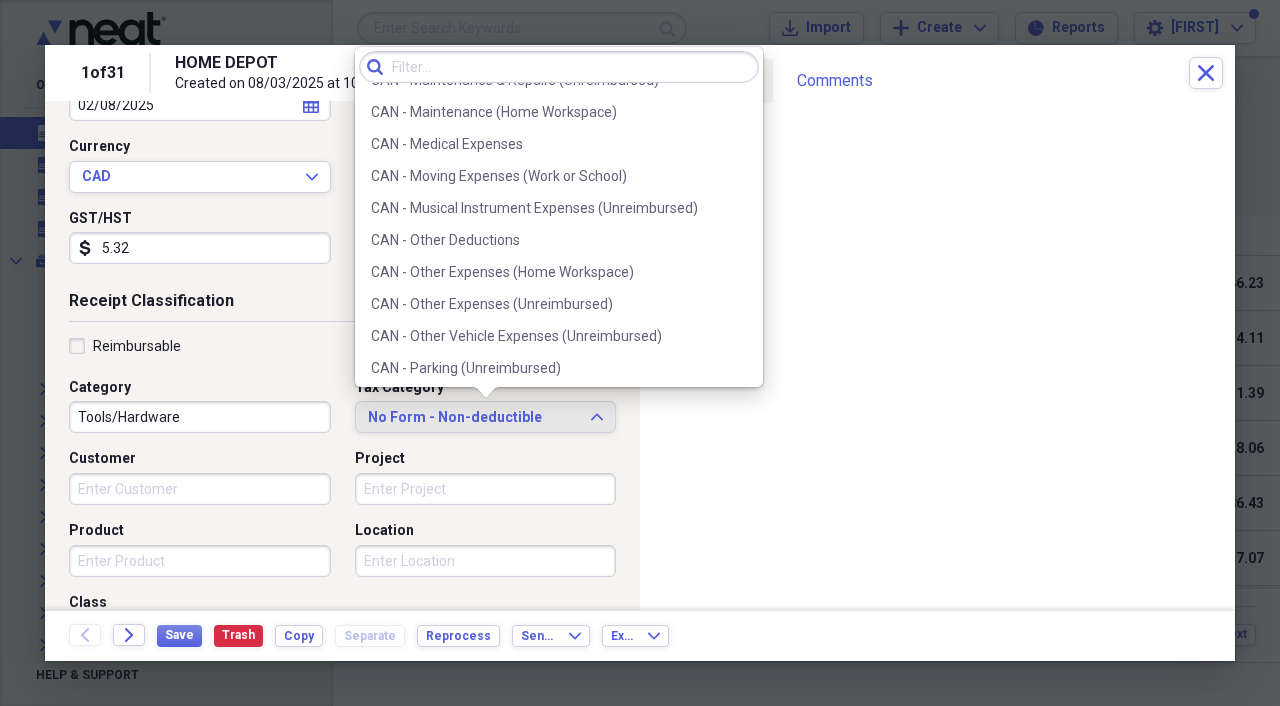 click on "CAN - Other Expenses (Unreimbursed)" at bounding box center (547, 304) 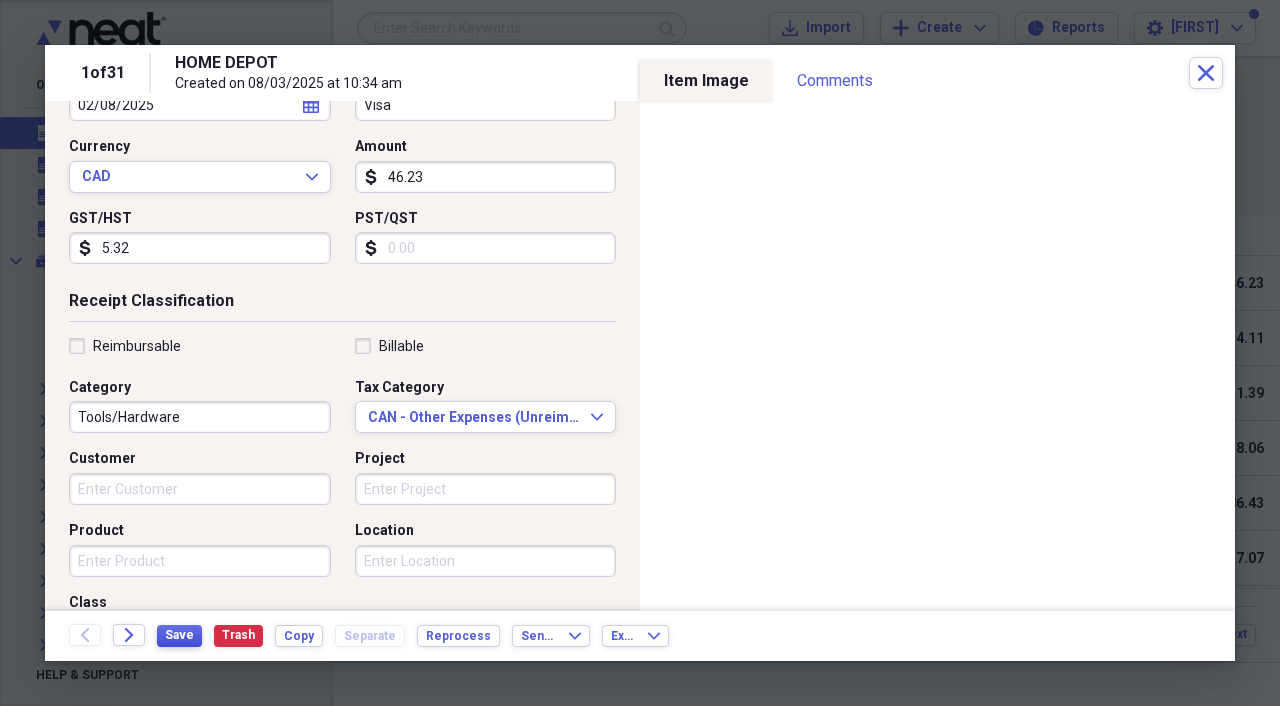 click on "Save" at bounding box center (179, 635) 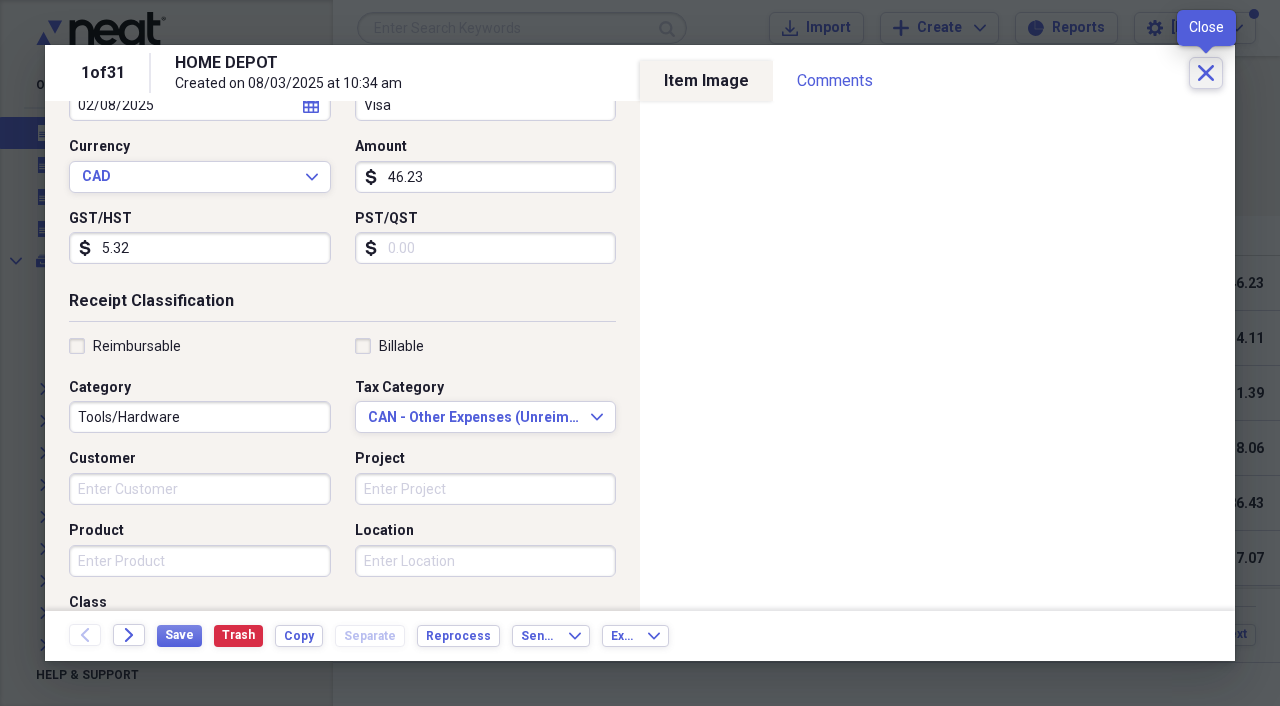 click on "Close" 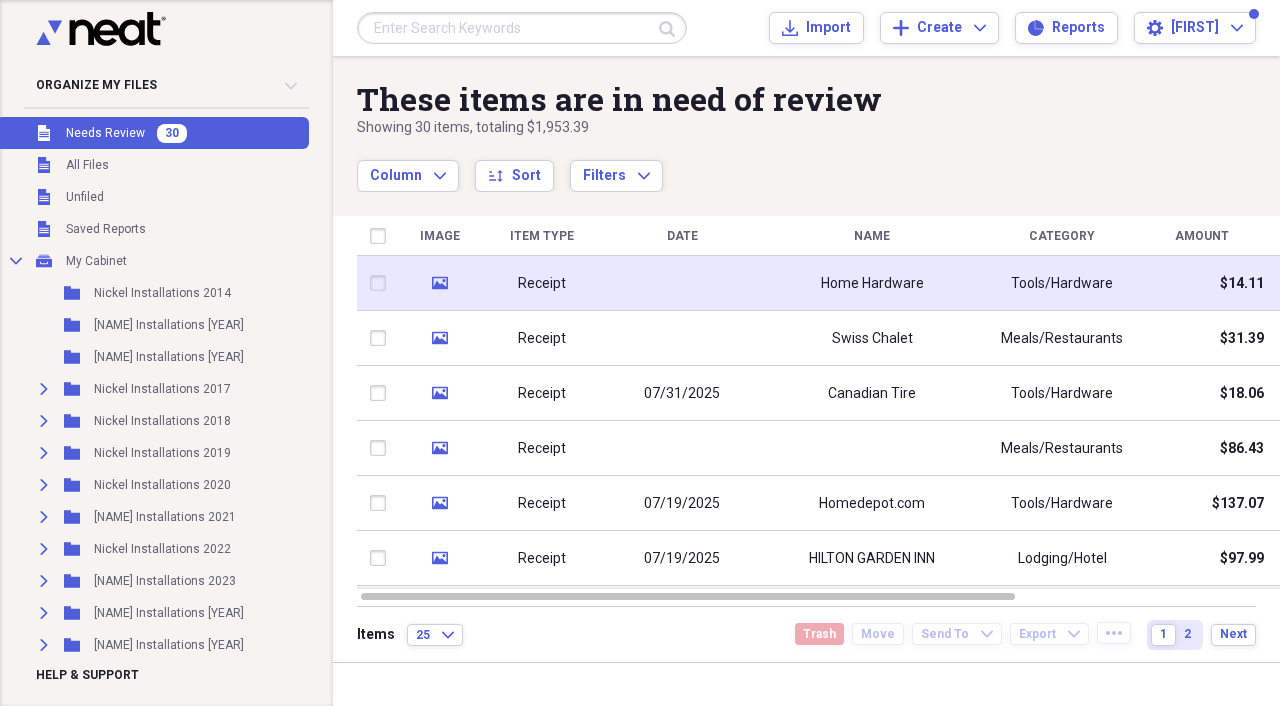 click on "Receipt" at bounding box center (542, 283) 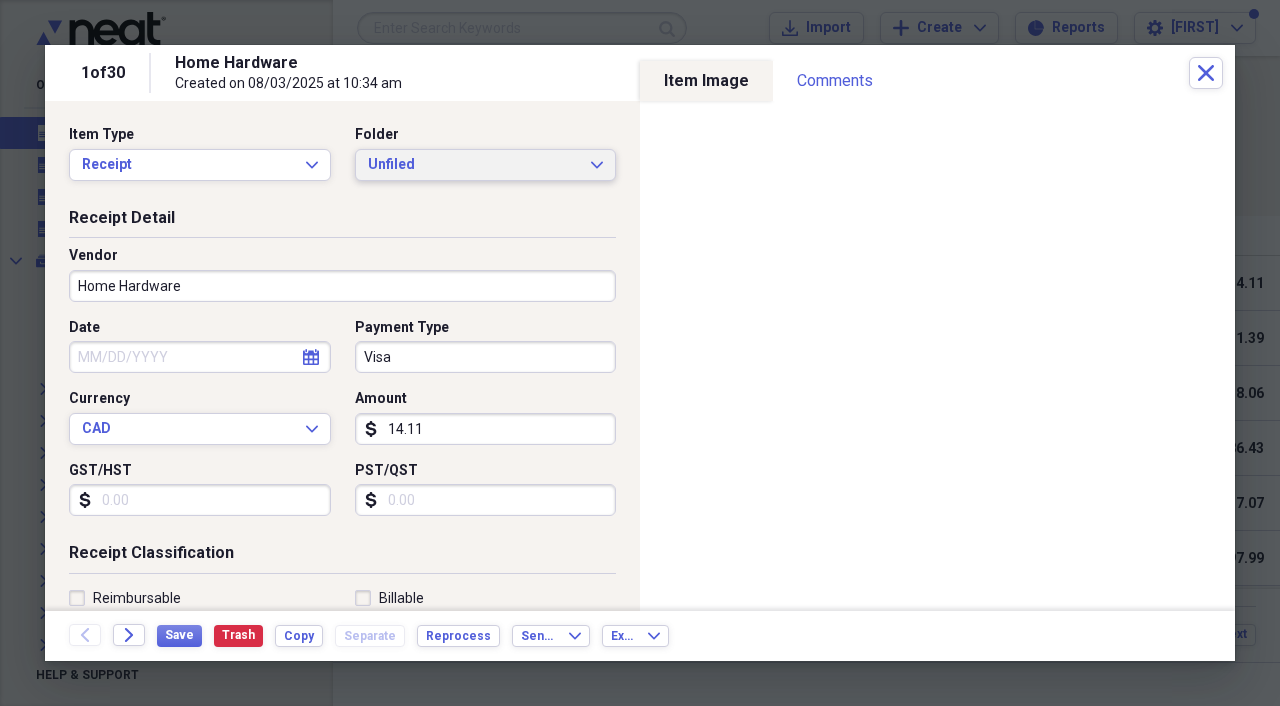 click on "Expand" 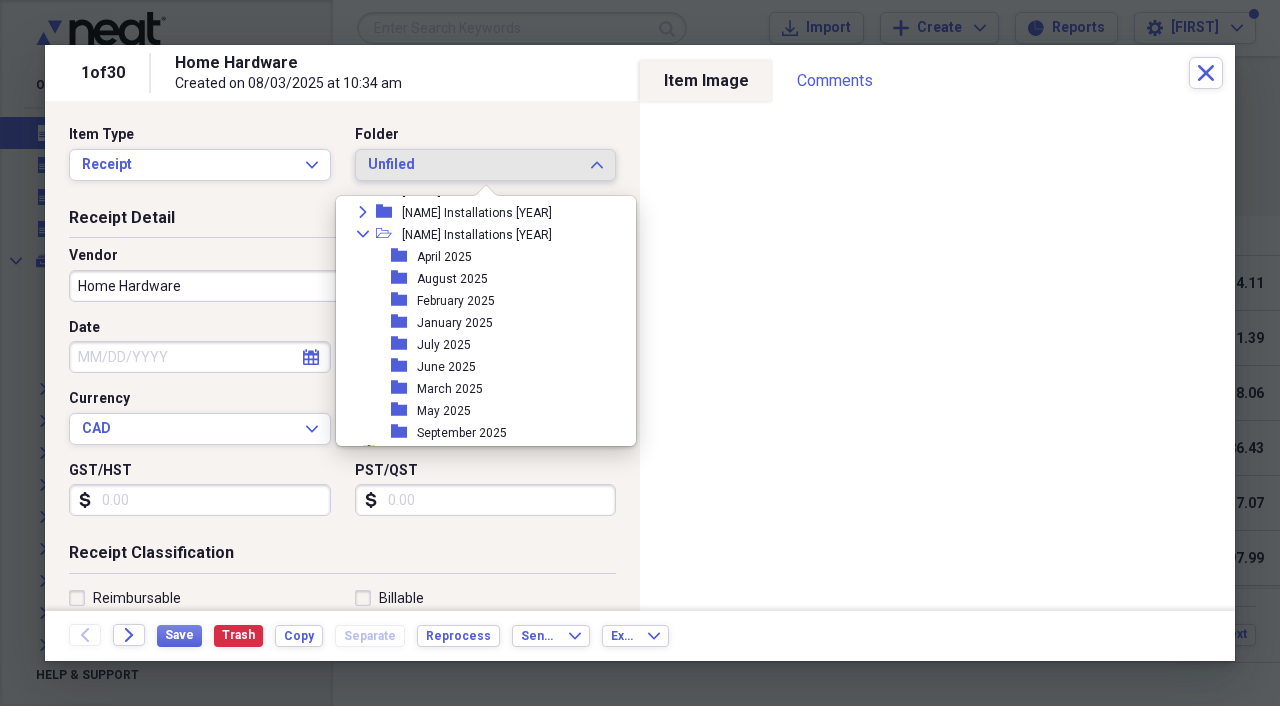 scroll, scrollTop: 274, scrollLeft: 0, axis: vertical 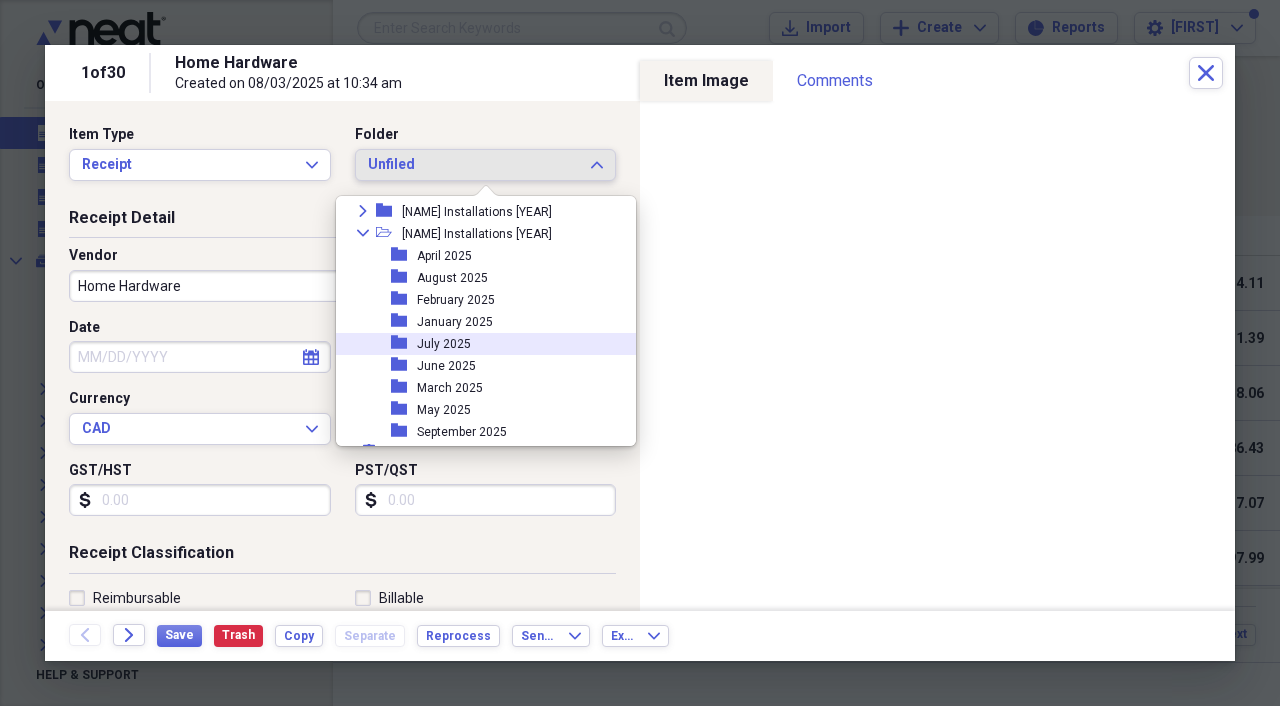 click on "July 2025" at bounding box center [444, 344] 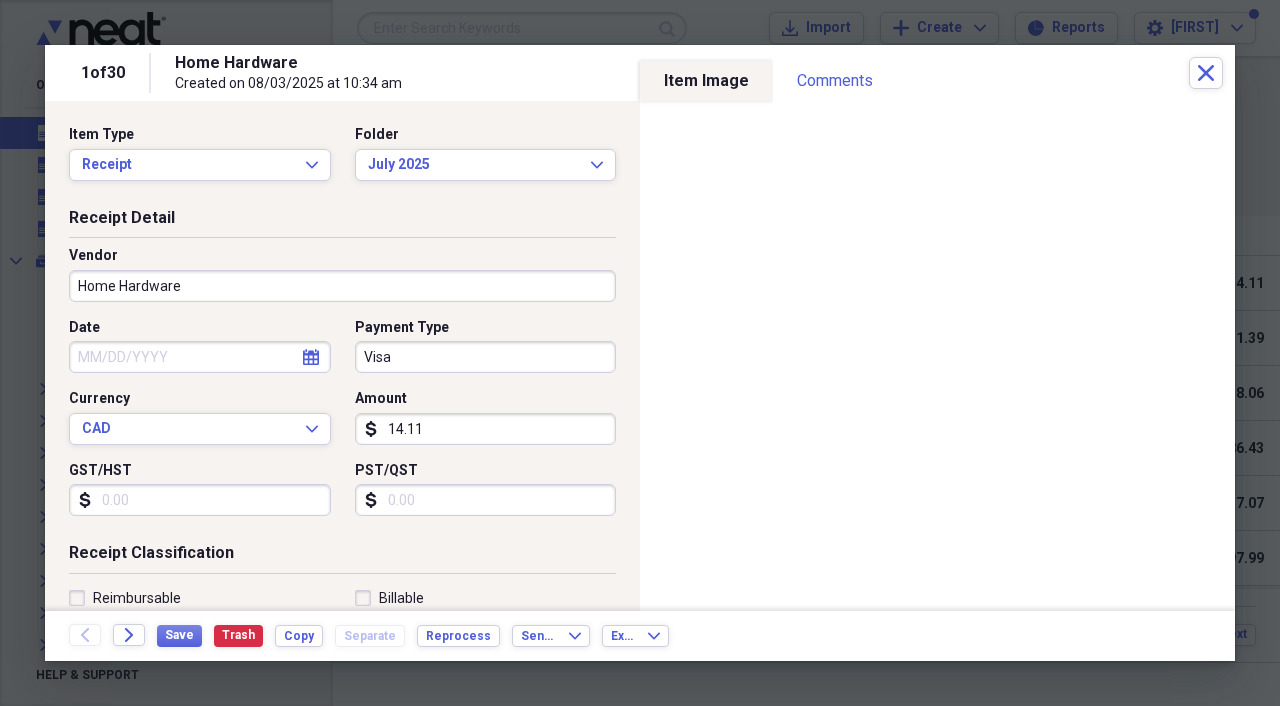 click on "Date" at bounding box center (200, 357) 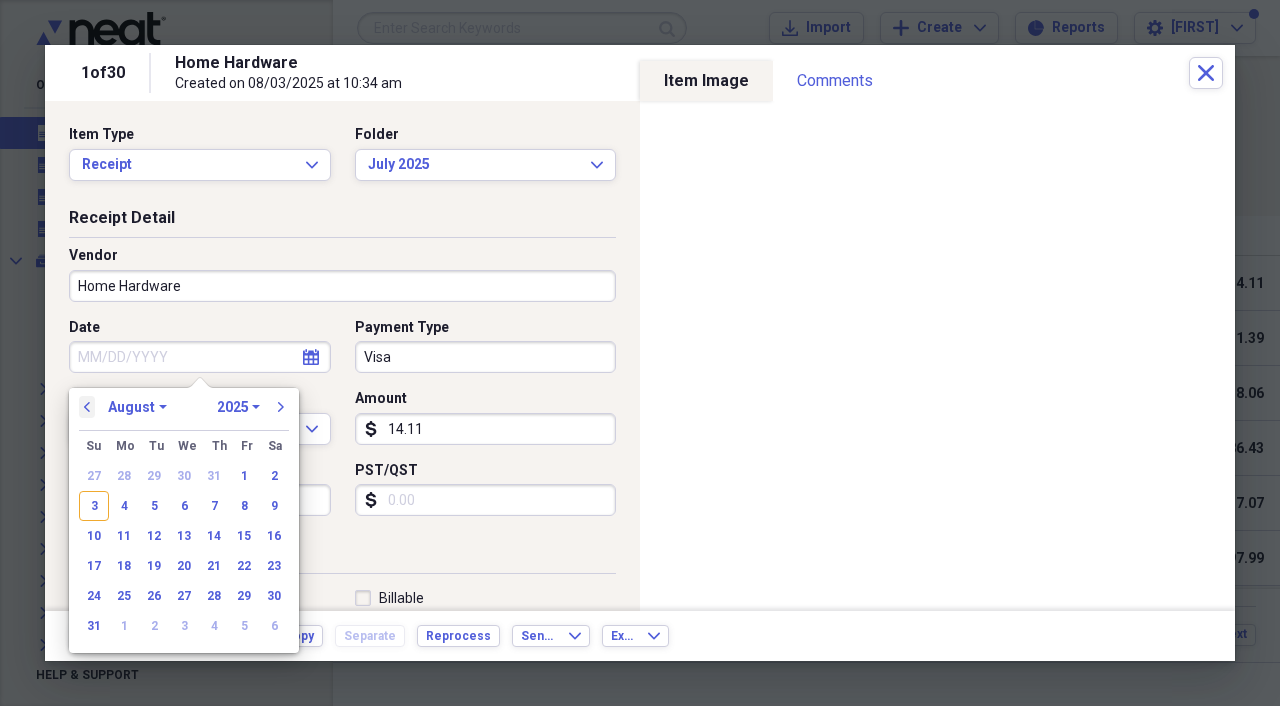 click on "previous" at bounding box center [87, 407] 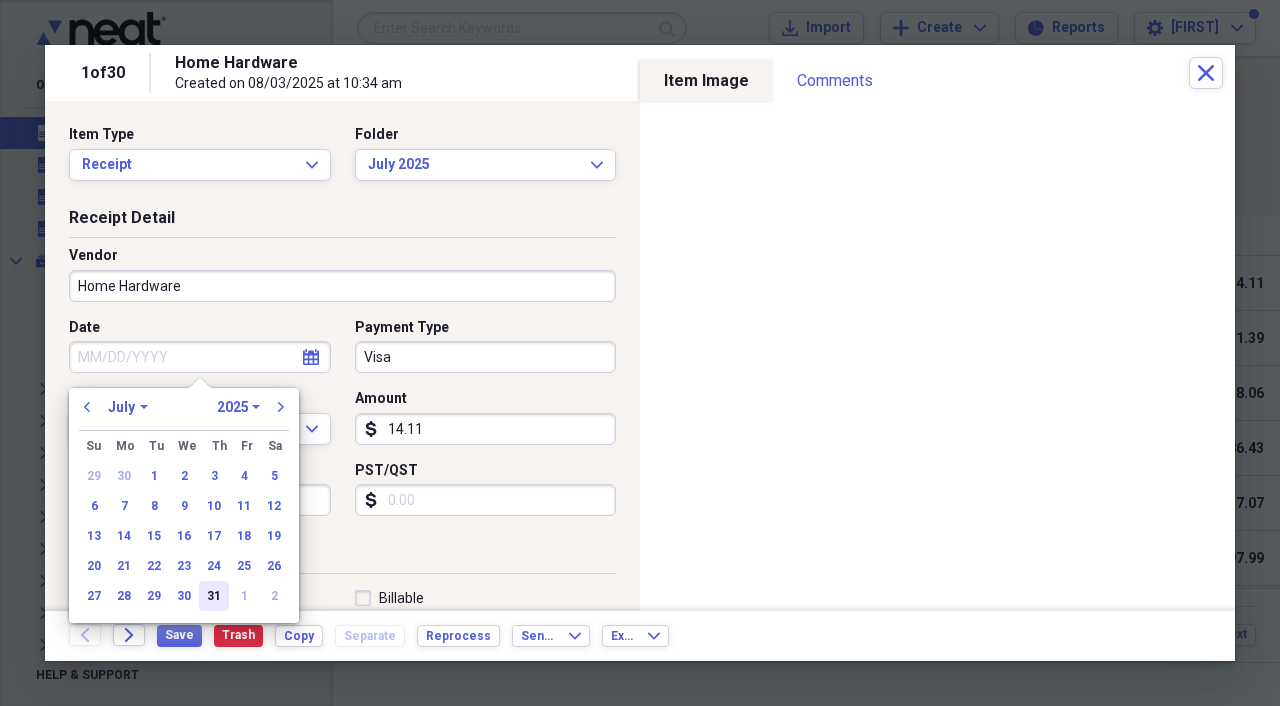 click on "31" at bounding box center (214, 596) 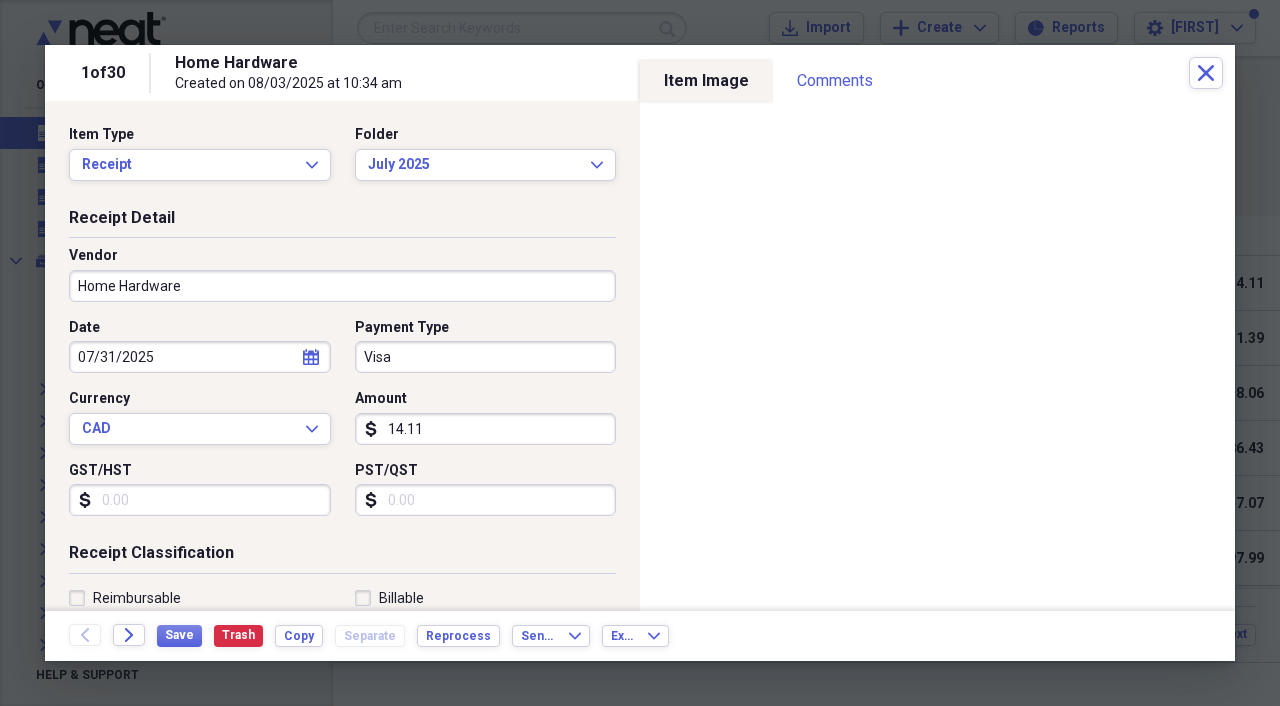 click on "GST/HST" at bounding box center [200, 500] 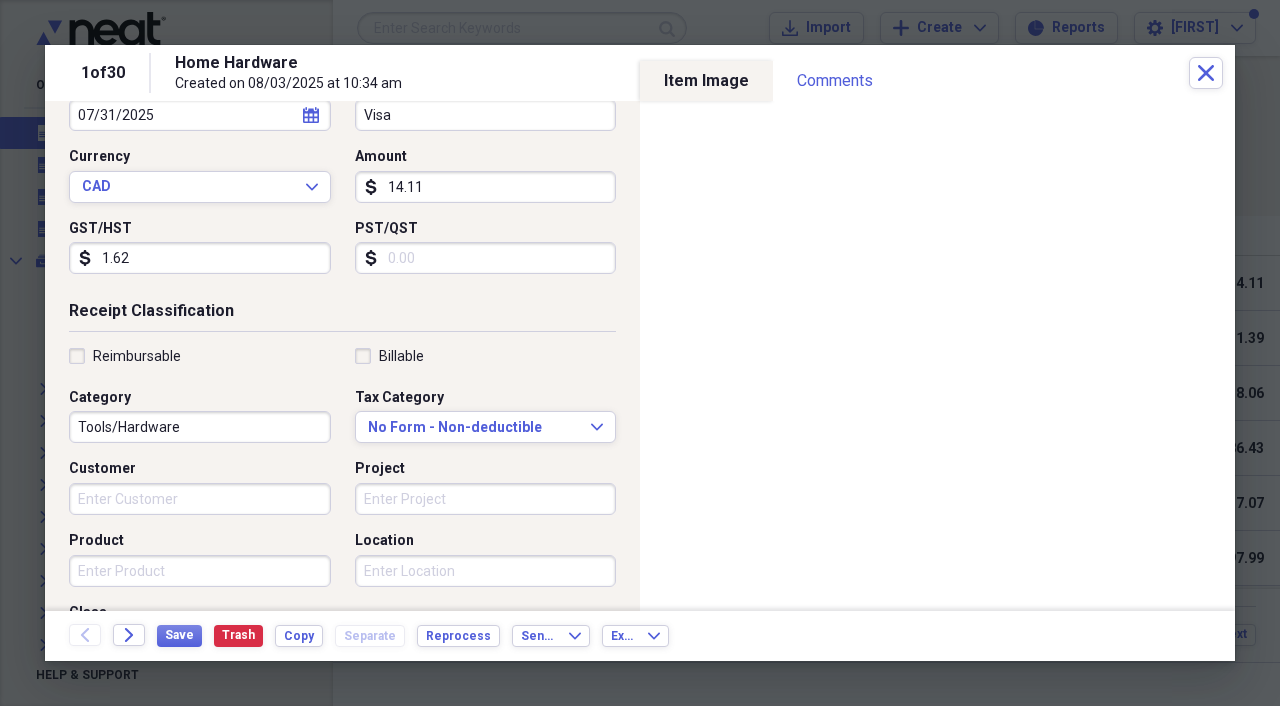 scroll, scrollTop: 249, scrollLeft: 0, axis: vertical 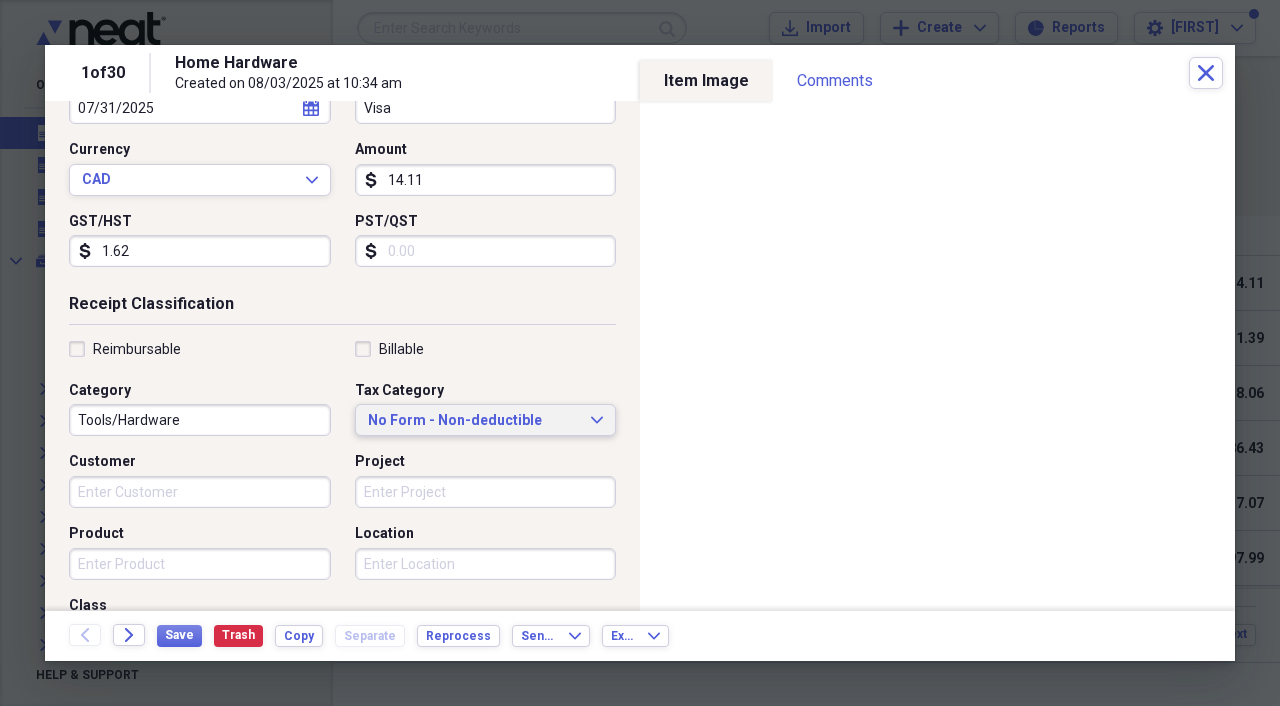 type on "1.62" 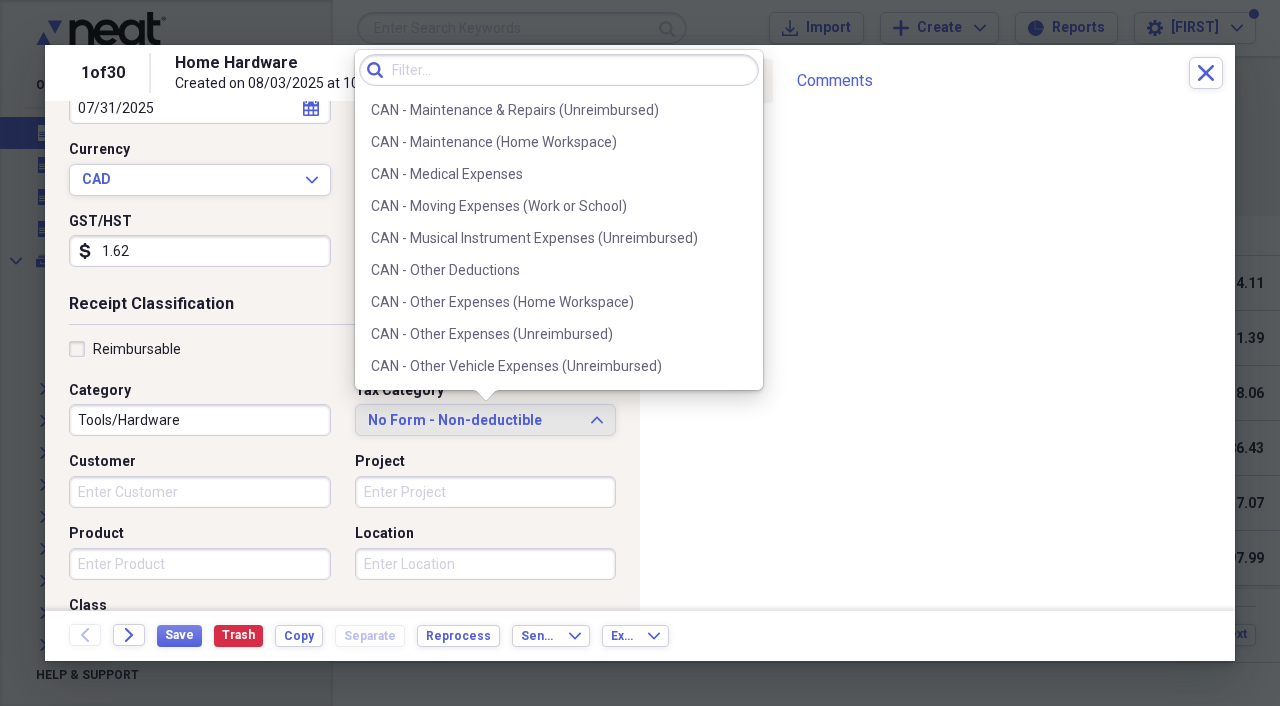 scroll, scrollTop: 882, scrollLeft: 0, axis: vertical 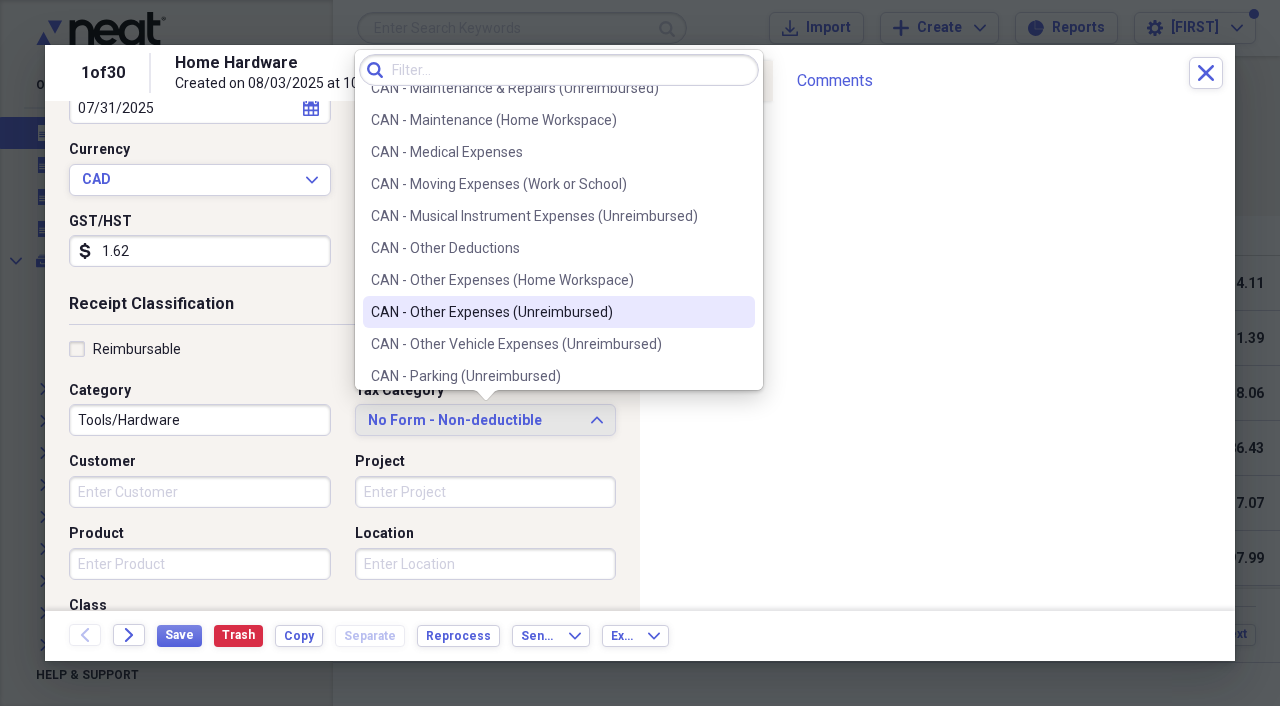 click on "CAN - Other Expenses (Unreimbursed)" at bounding box center (547, 312) 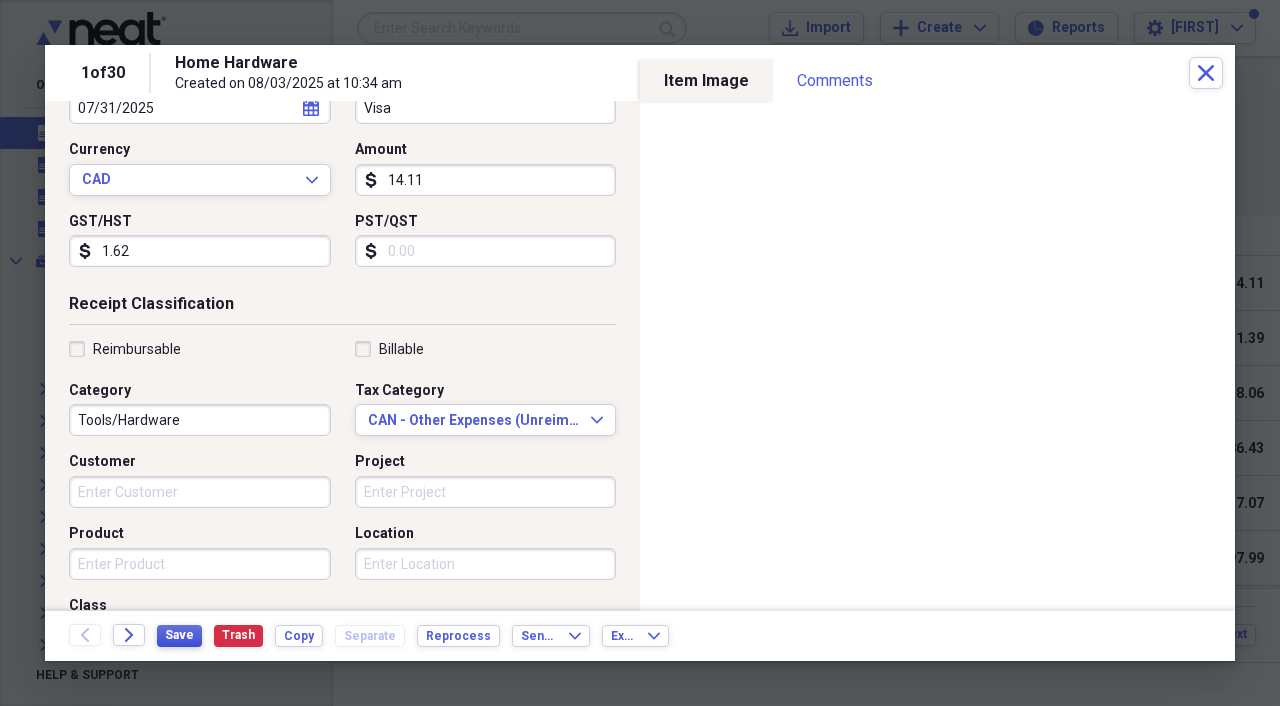 click on "Save" at bounding box center (179, 635) 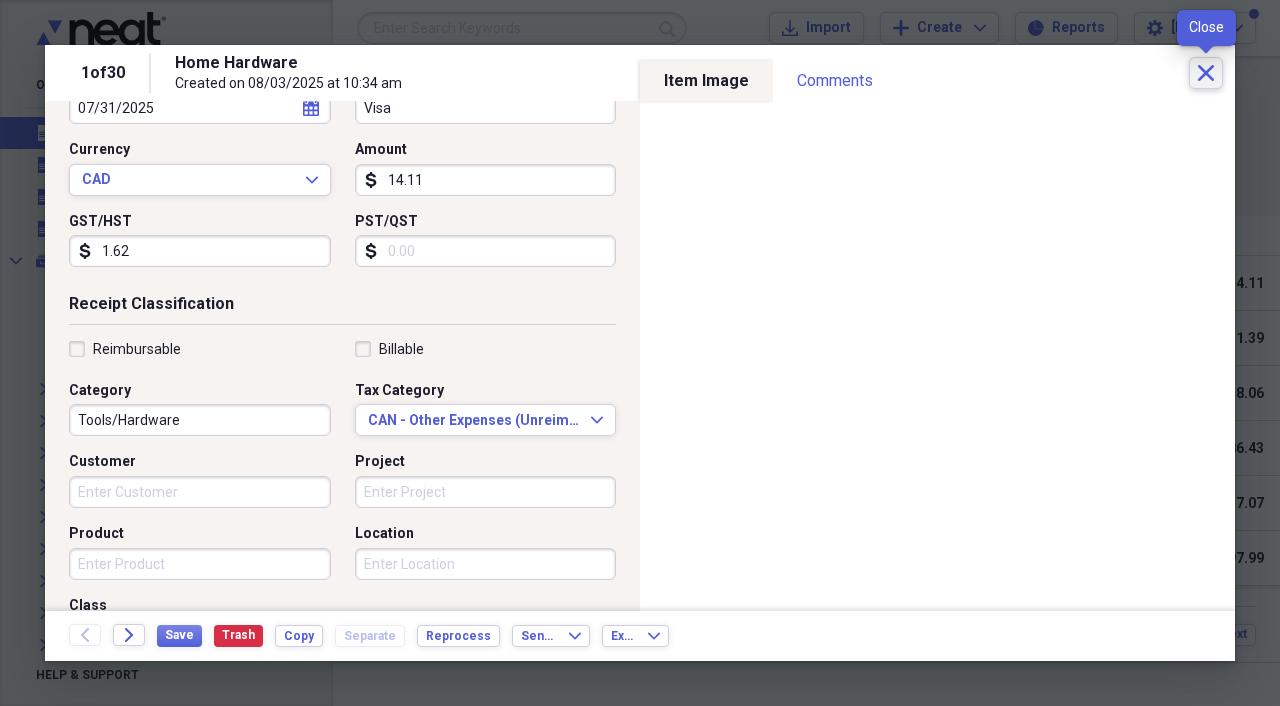 click on "Close" 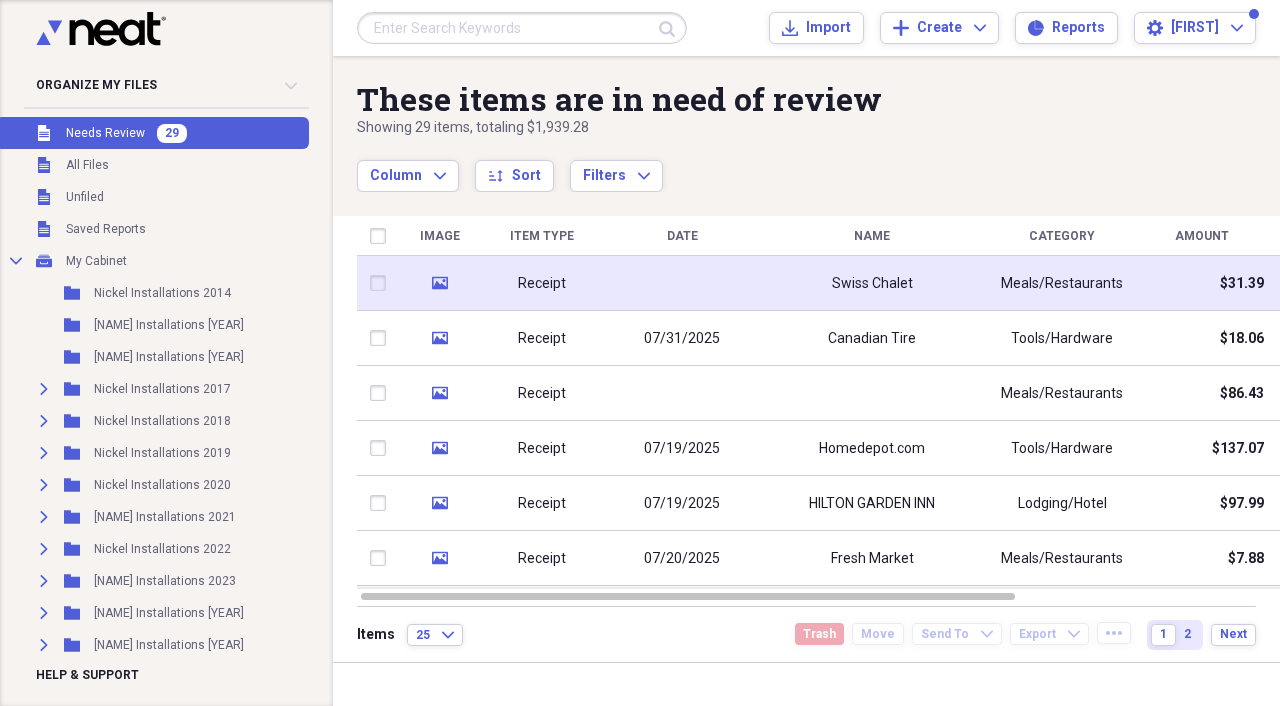 click on "Receipt" at bounding box center (542, 283) 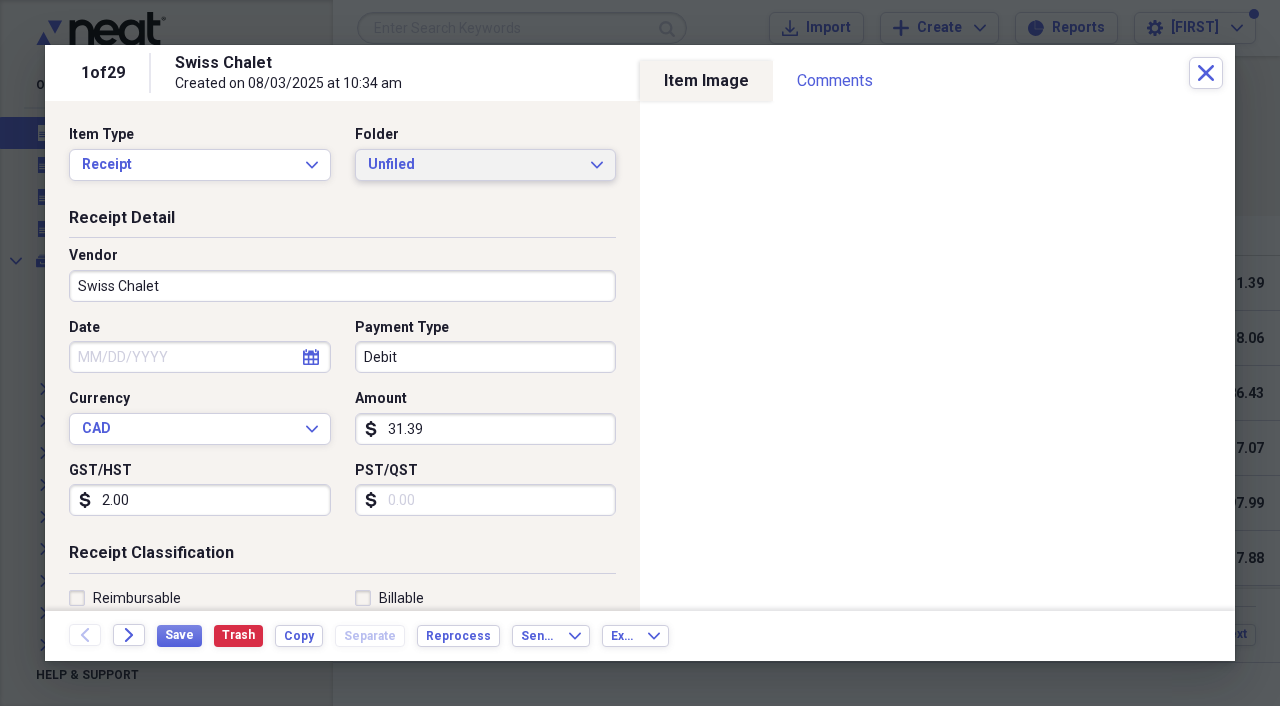 click on "Expand" 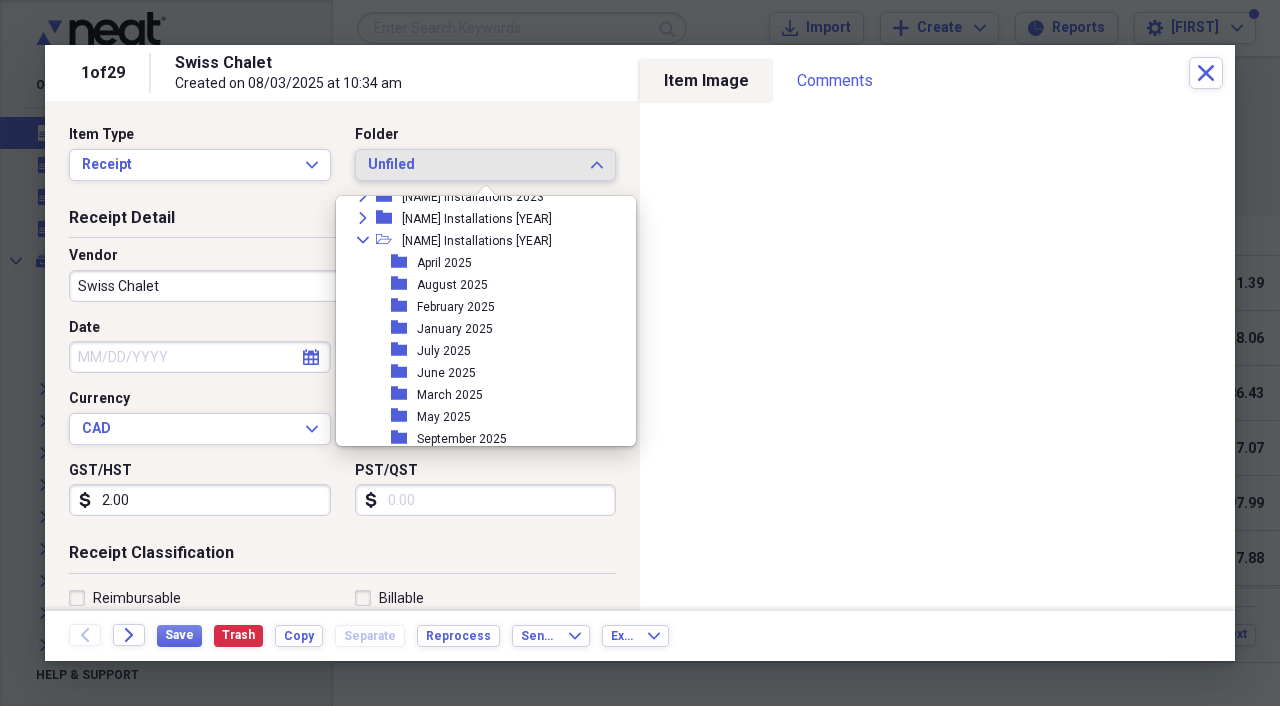 scroll, scrollTop: 270, scrollLeft: 0, axis: vertical 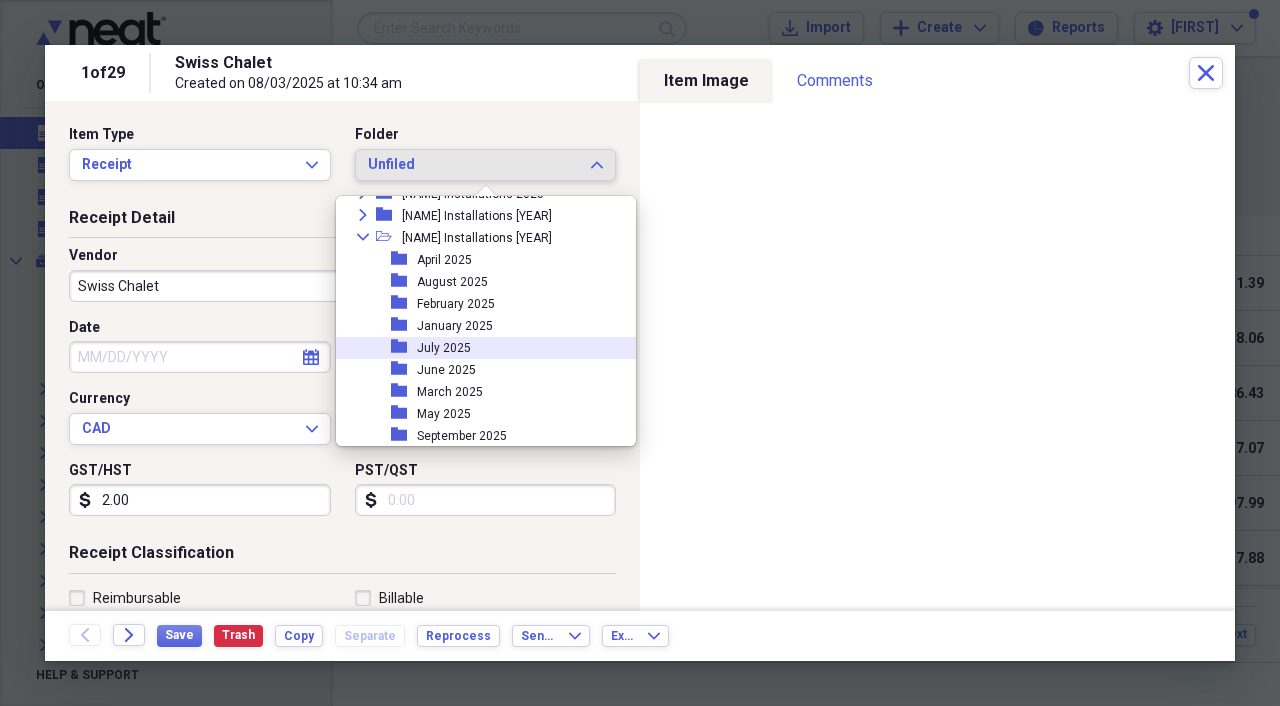 click on "folder July 2025" at bounding box center (478, 348) 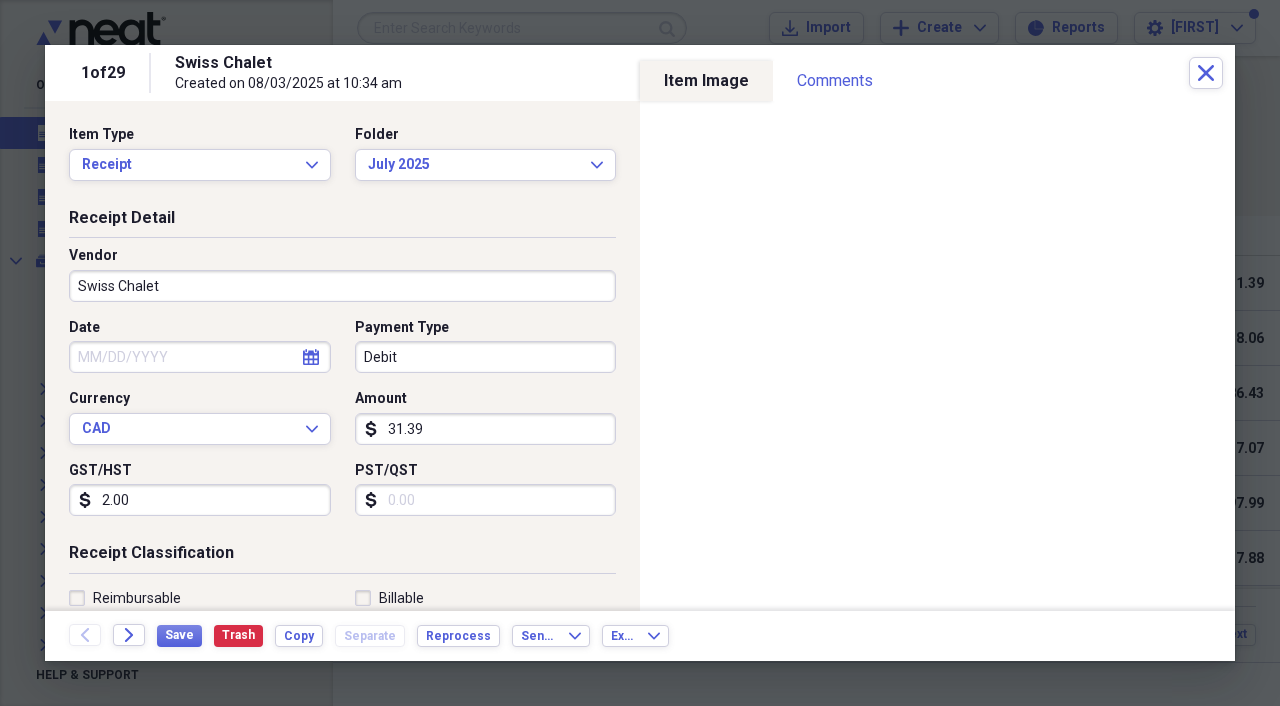 click 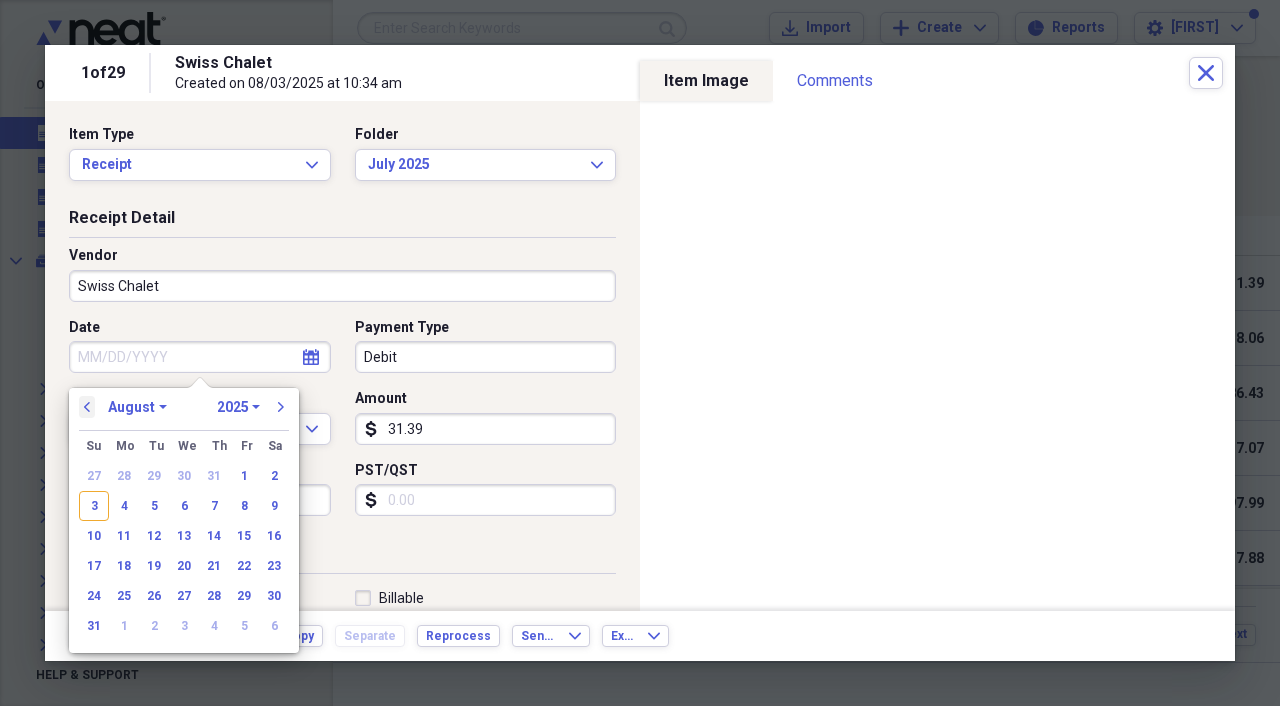 click on "previous" at bounding box center [87, 407] 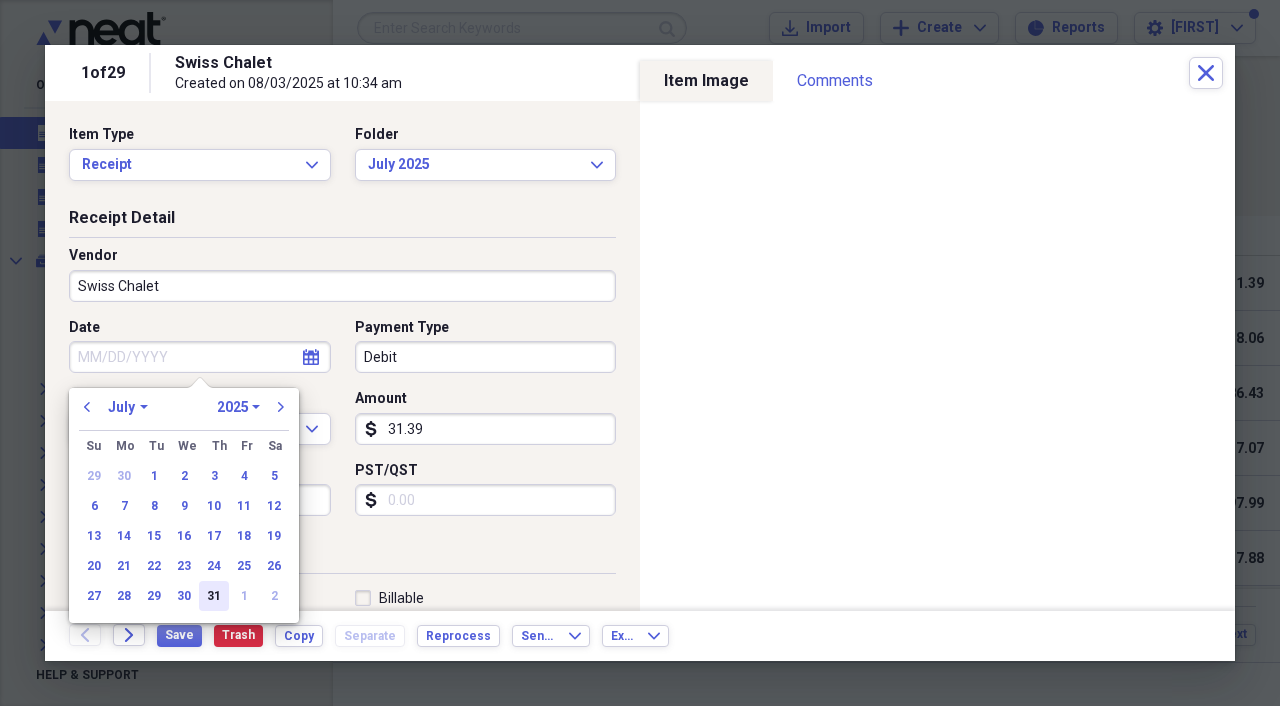 click on "31" at bounding box center [214, 596] 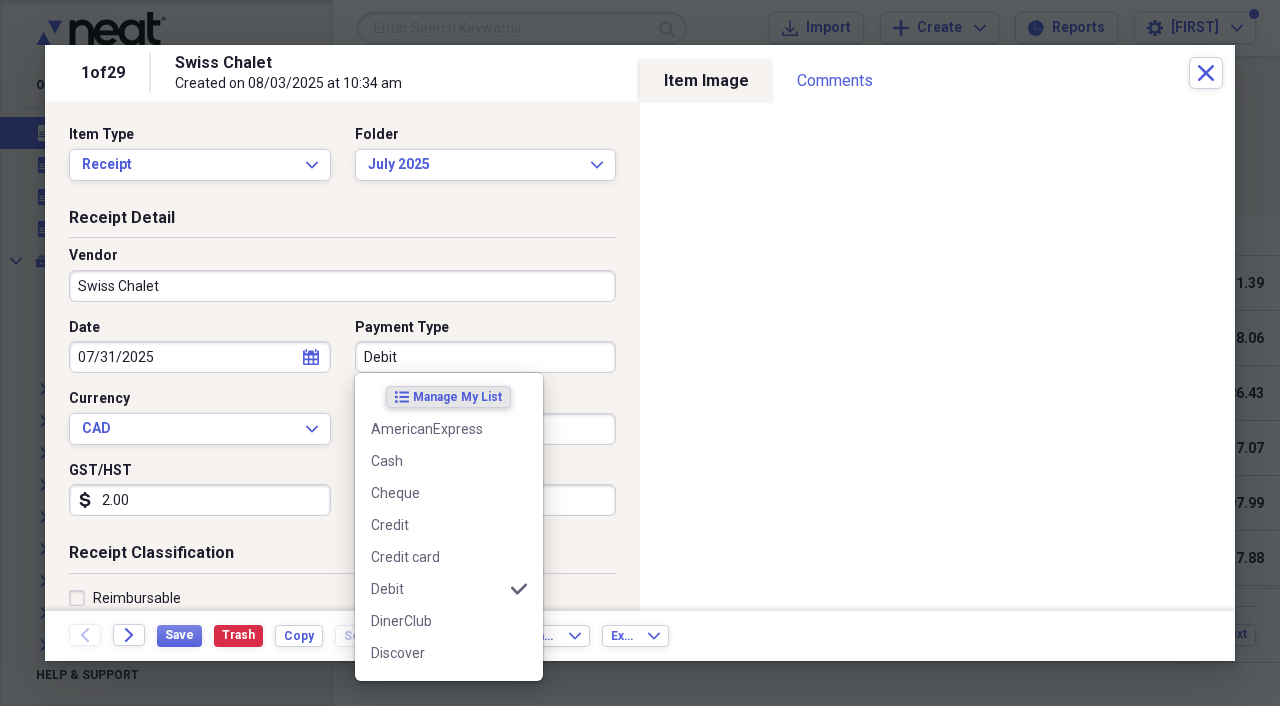 click on "Debit" at bounding box center (486, 357) 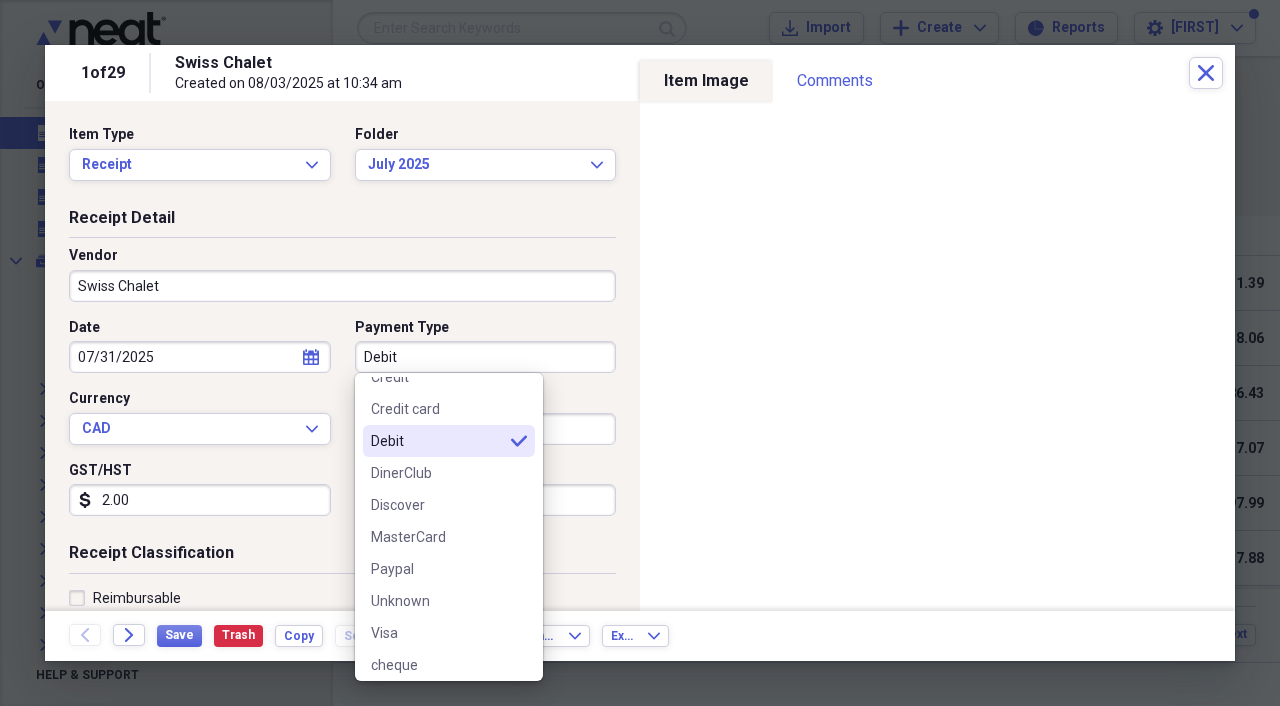 scroll, scrollTop: 156, scrollLeft: 0, axis: vertical 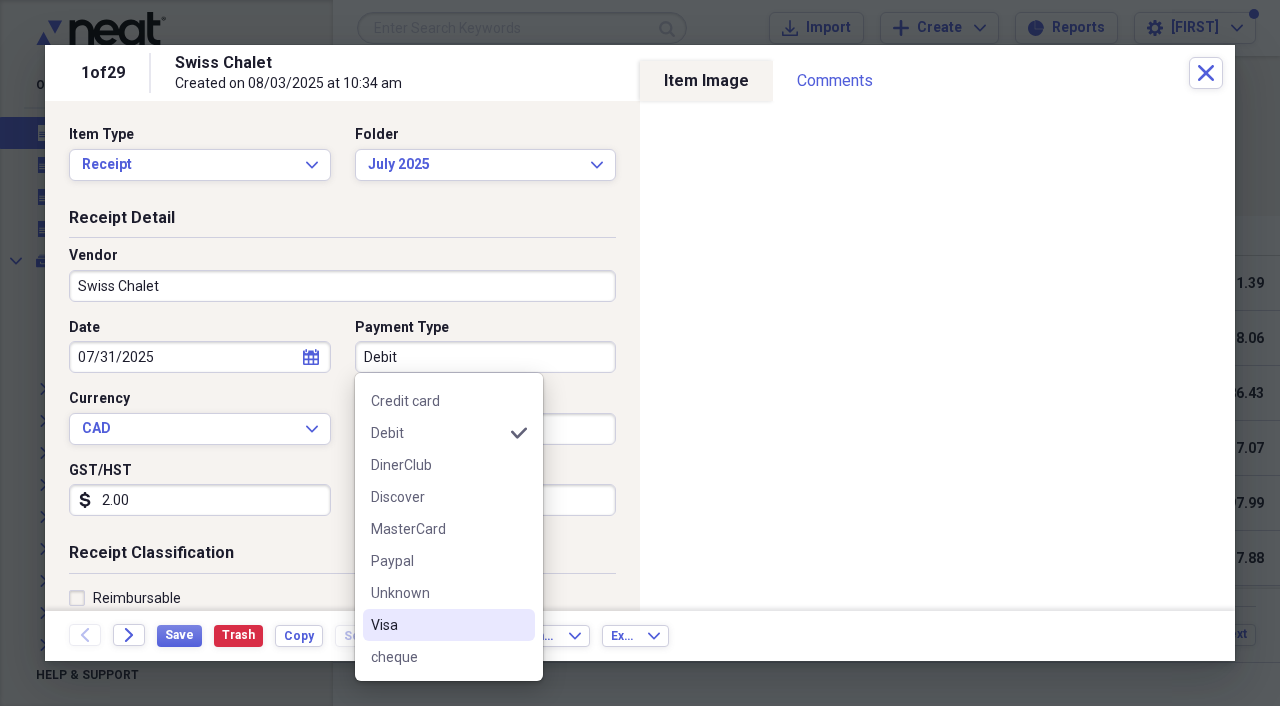 click on "Visa" at bounding box center (437, 625) 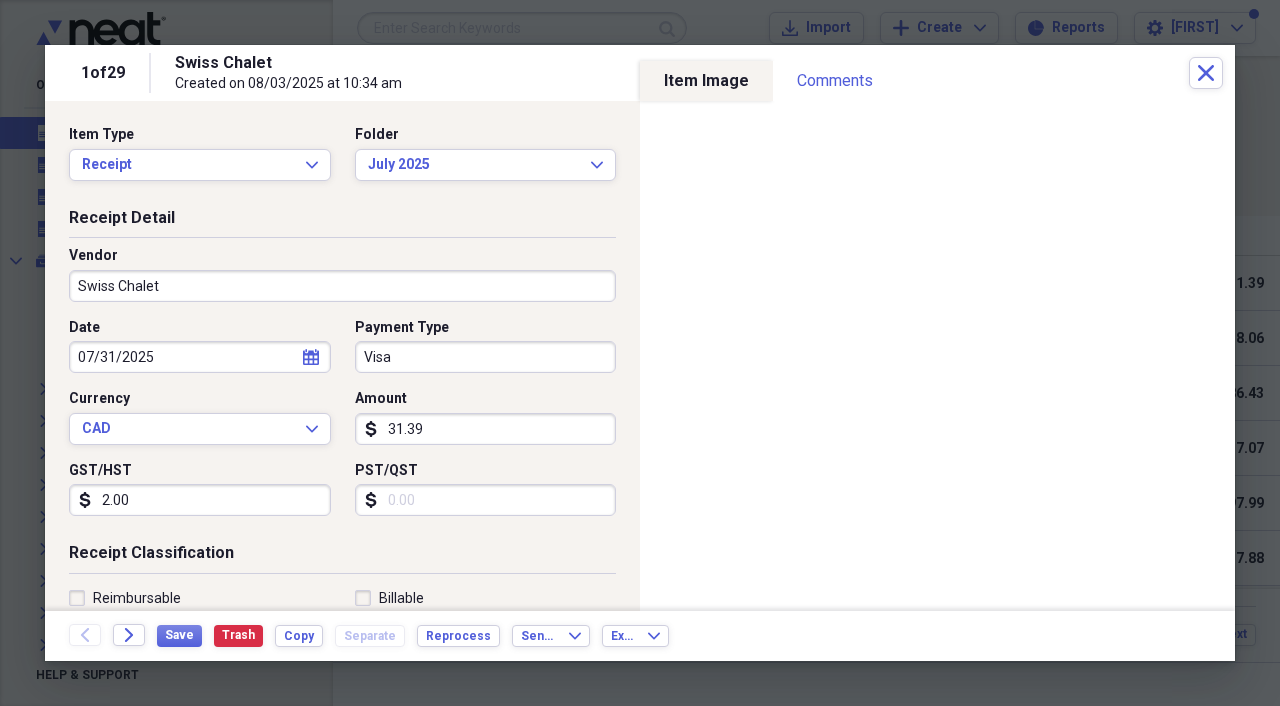 click on "2.00" at bounding box center (200, 500) 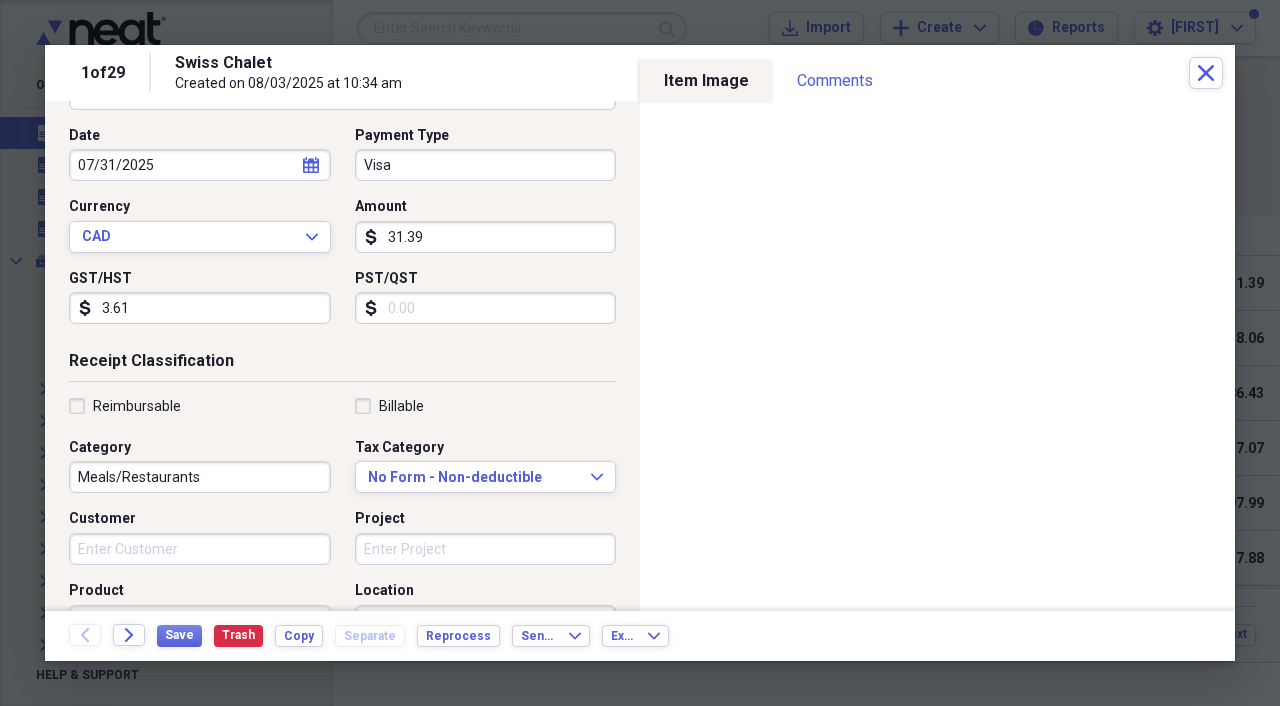 scroll, scrollTop: 194, scrollLeft: 0, axis: vertical 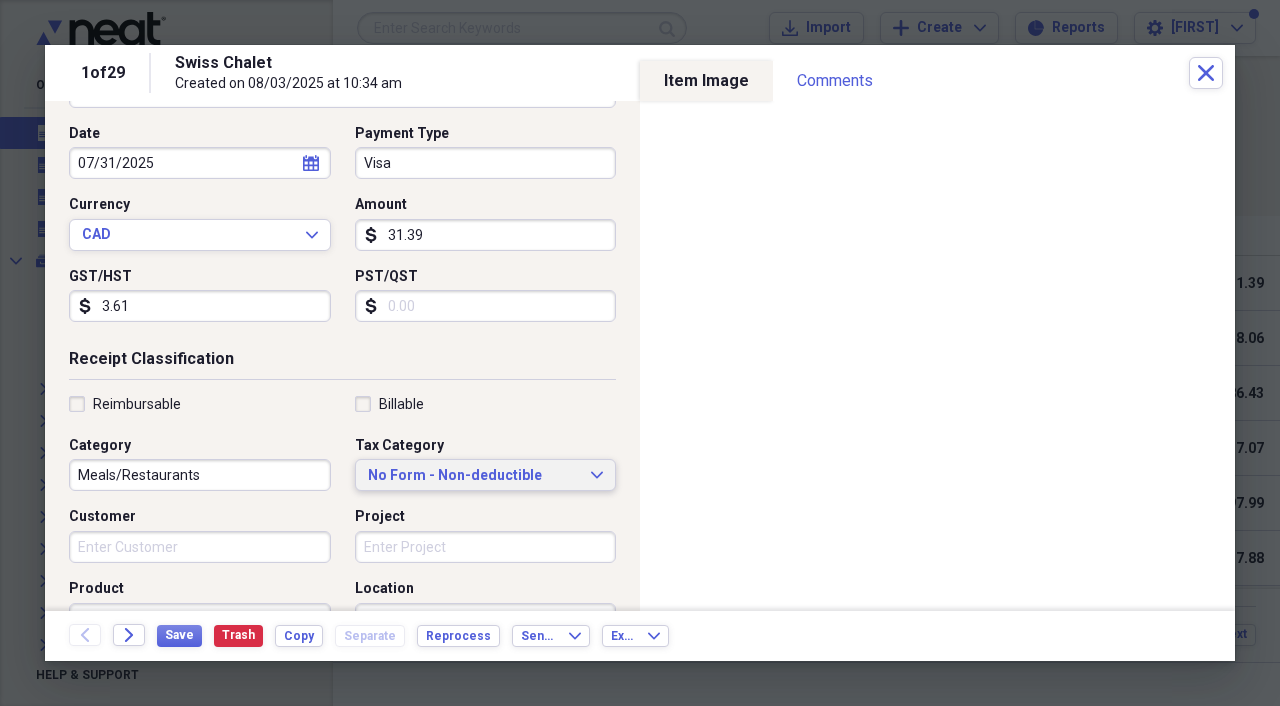 type on "3.61" 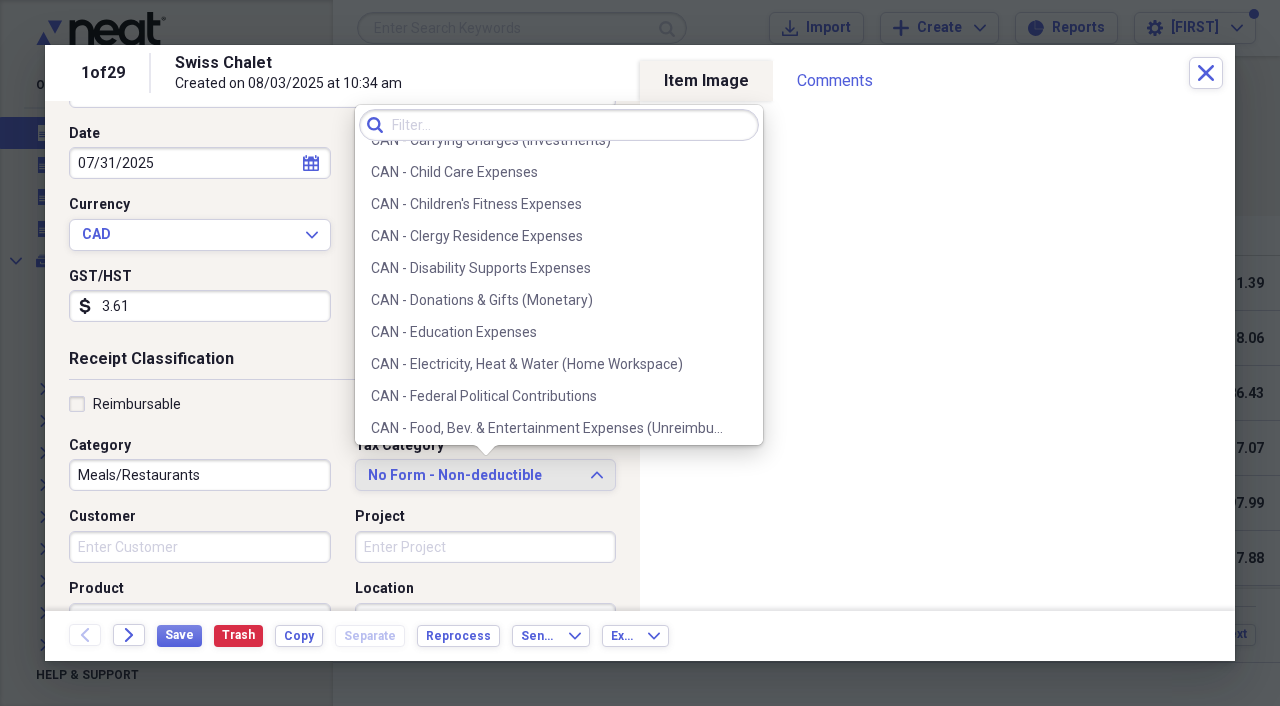 scroll, scrollTop: 352, scrollLeft: 0, axis: vertical 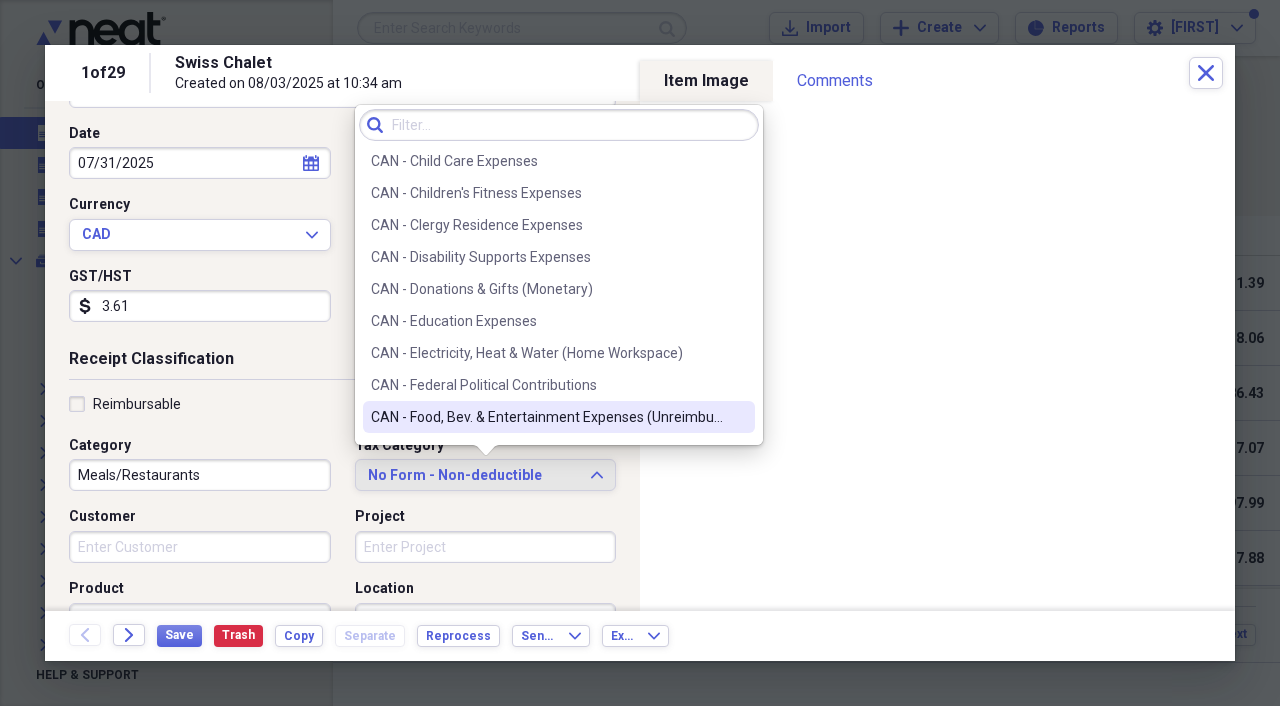 click on "CAN - Food, Bev. & Entertainment Expenses (Unreimbursed)" at bounding box center [547, 417] 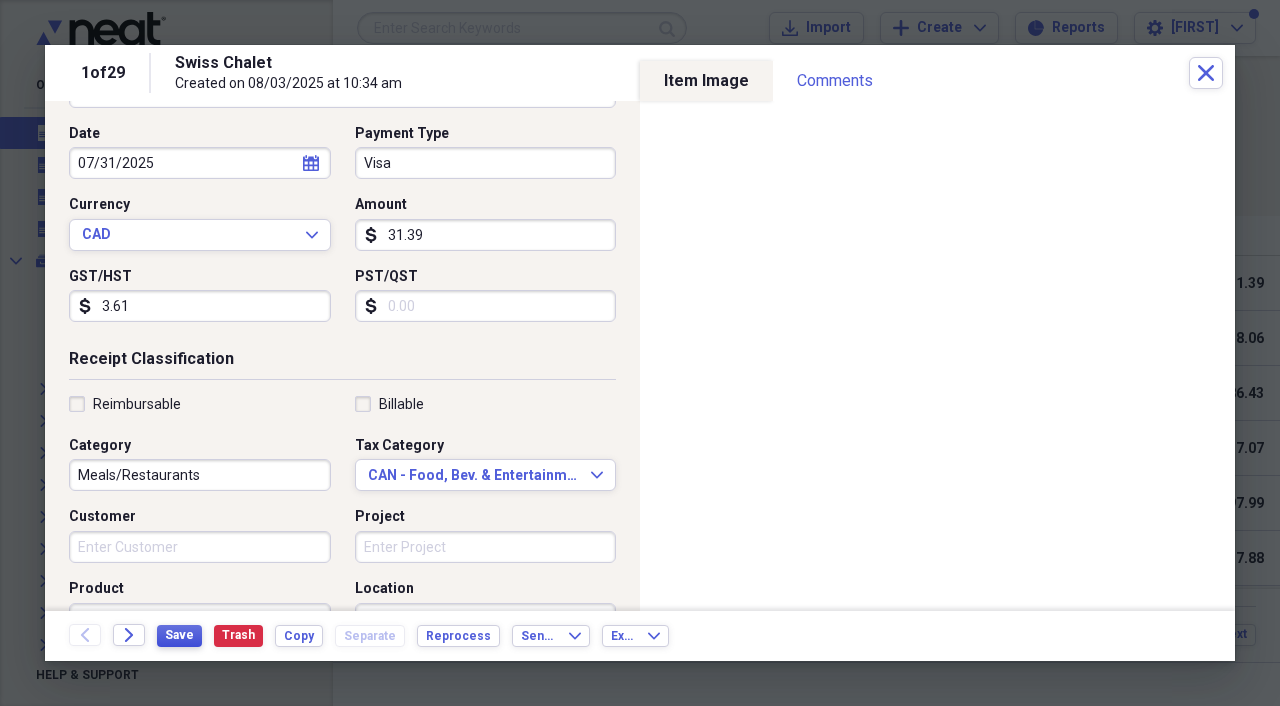 click on "Save" at bounding box center (179, 635) 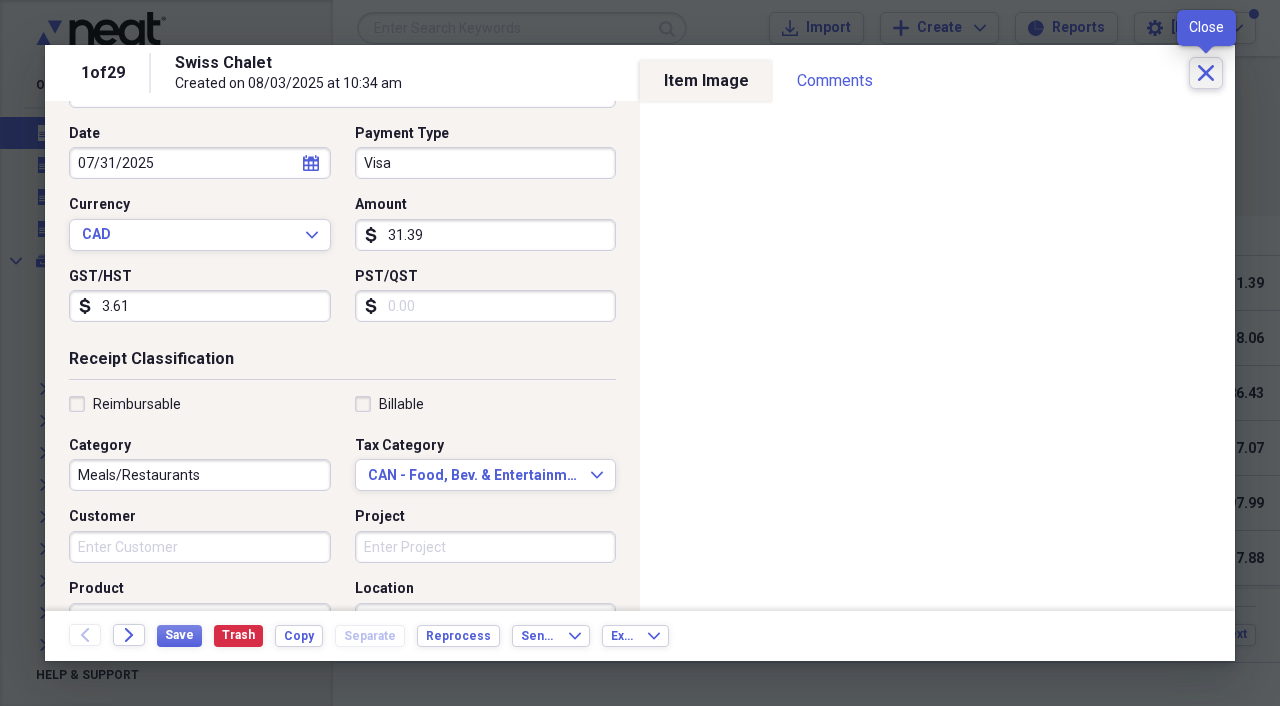 click on "Close" 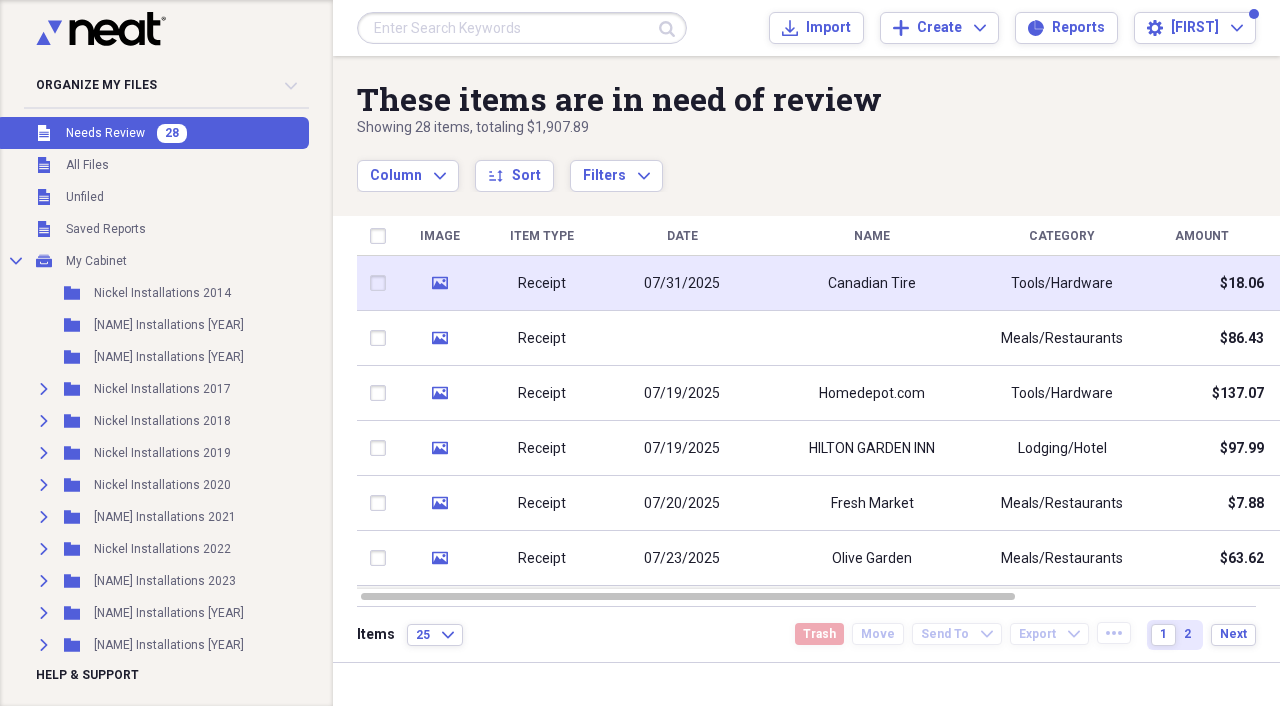 click on "Receipt" at bounding box center [542, 283] 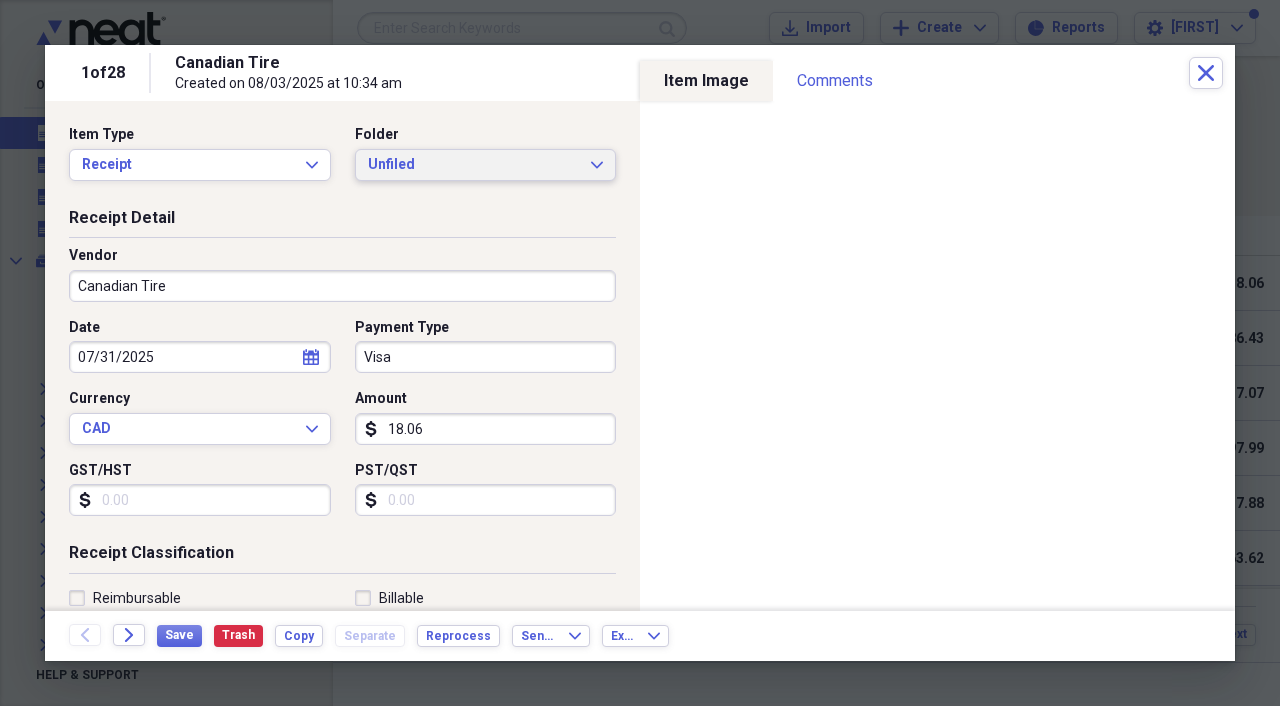click on "Expand" 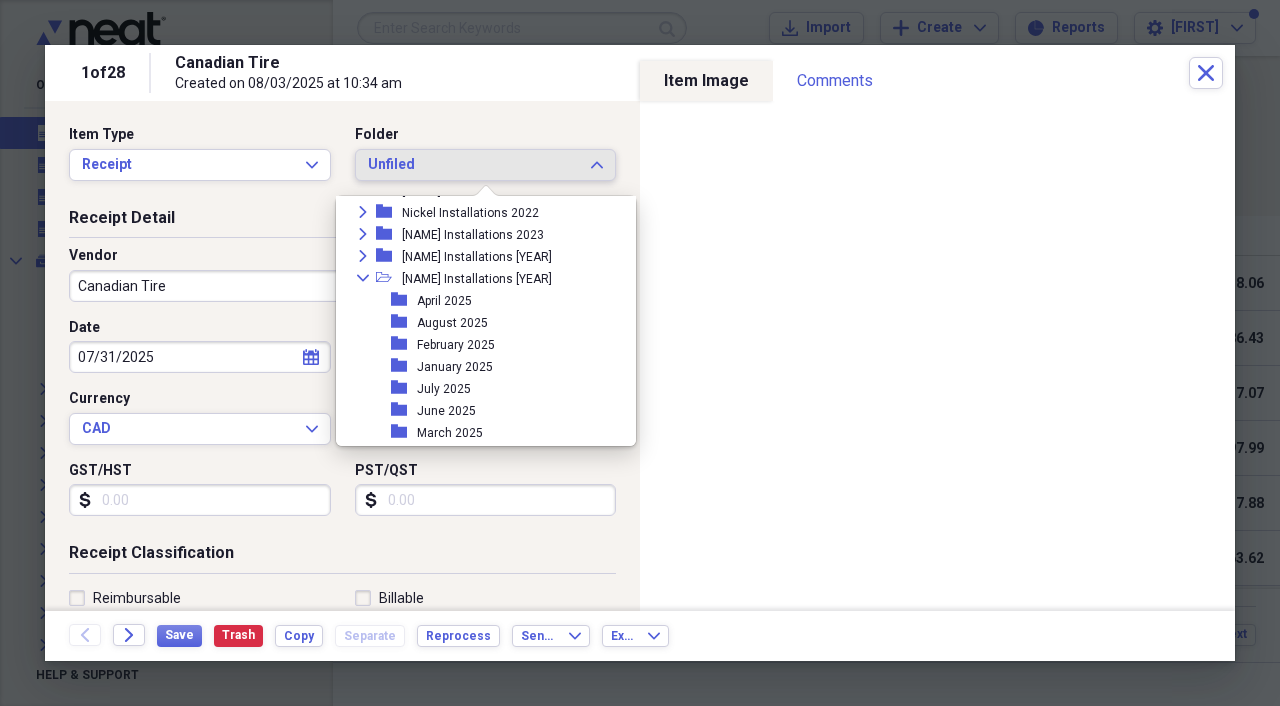 scroll, scrollTop: 233, scrollLeft: 0, axis: vertical 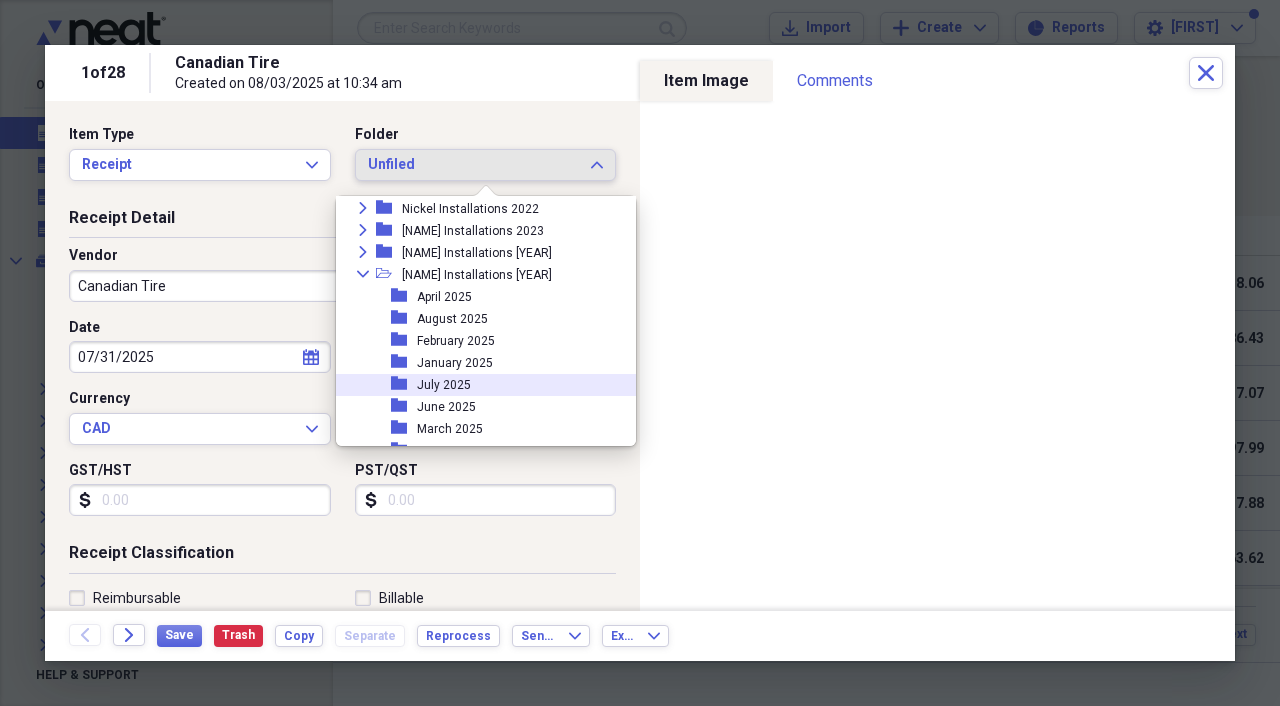 click on "folder July 2025" at bounding box center [478, 385] 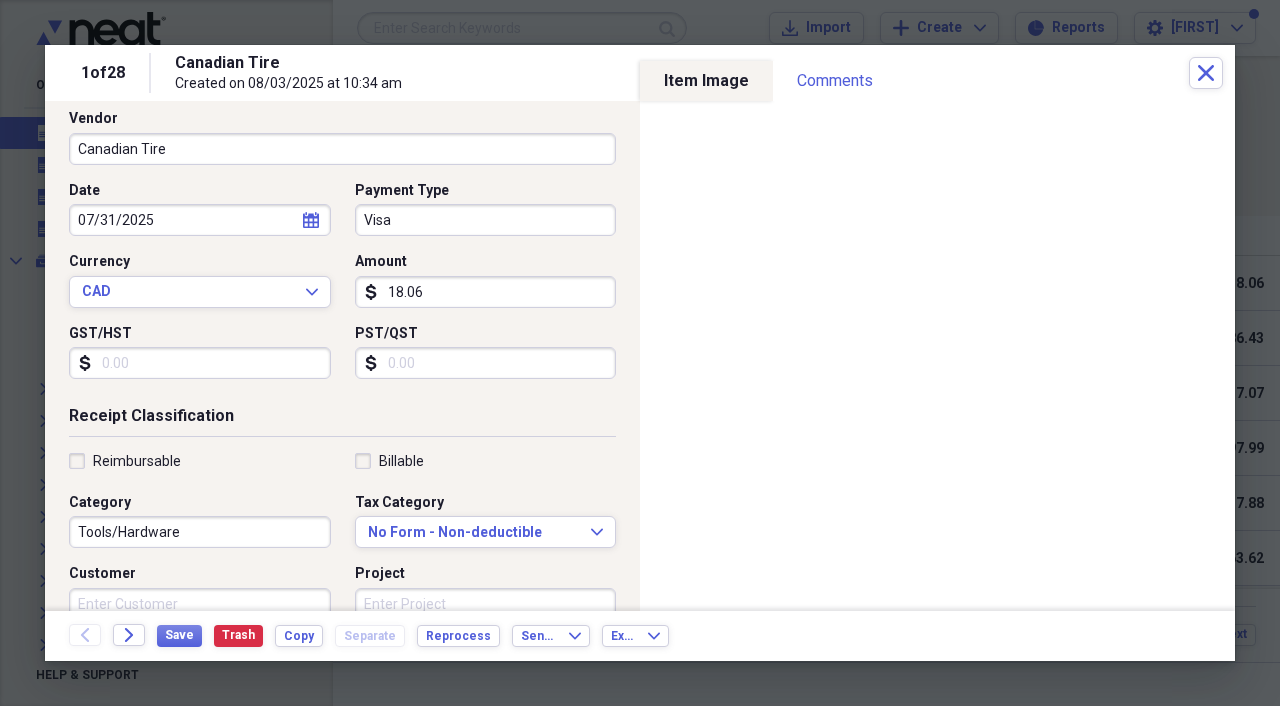 scroll, scrollTop: 138, scrollLeft: 0, axis: vertical 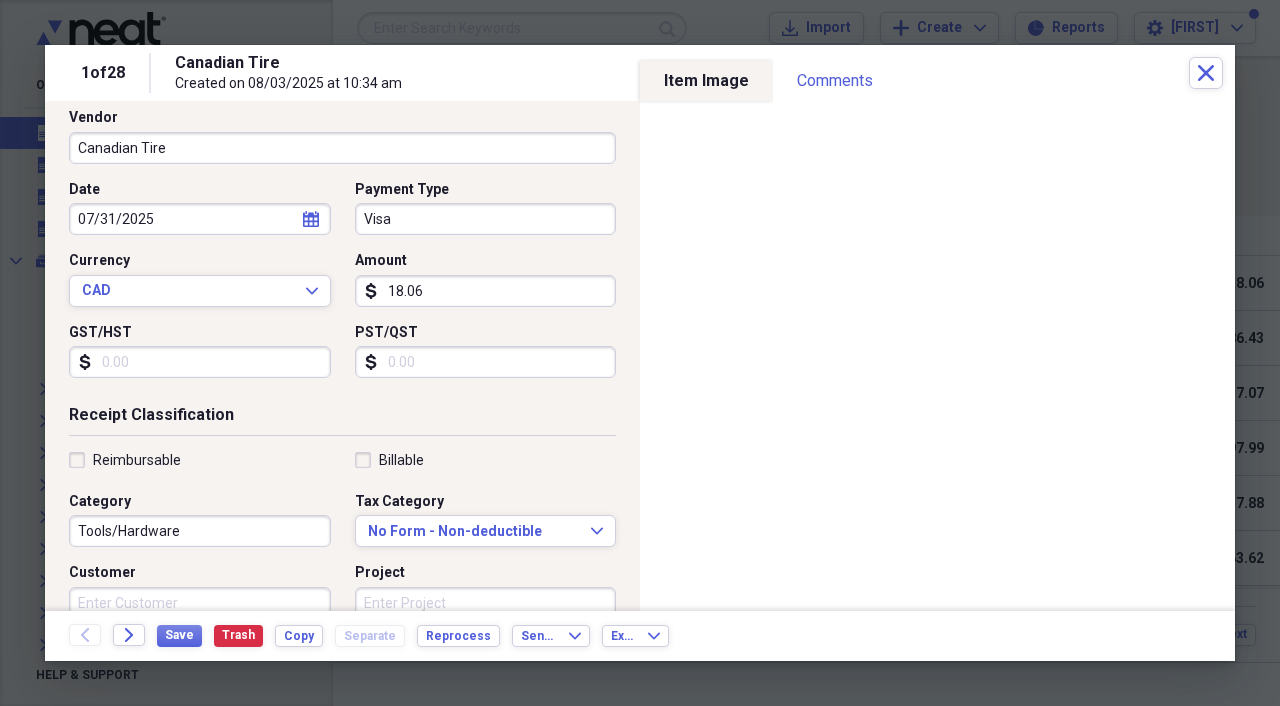 click on "GST/HST" at bounding box center [200, 362] 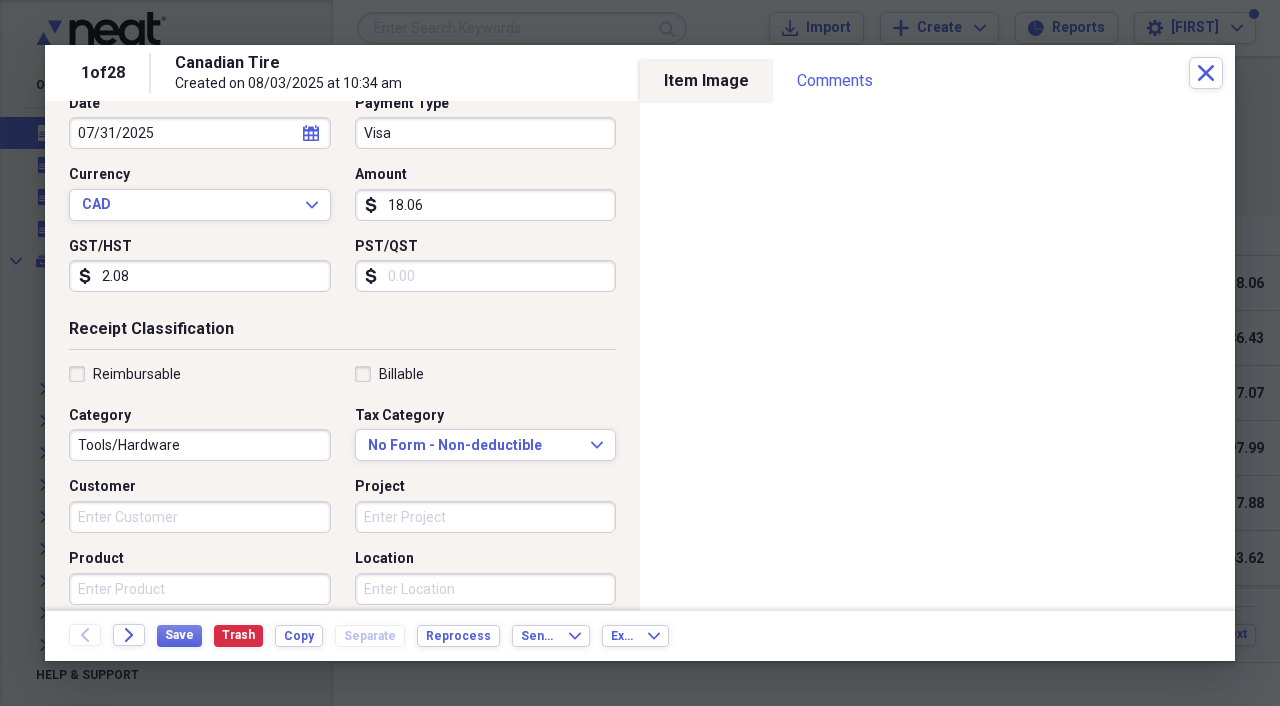 scroll, scrollTop: 236, scrollLeft: 0, axis: vertical 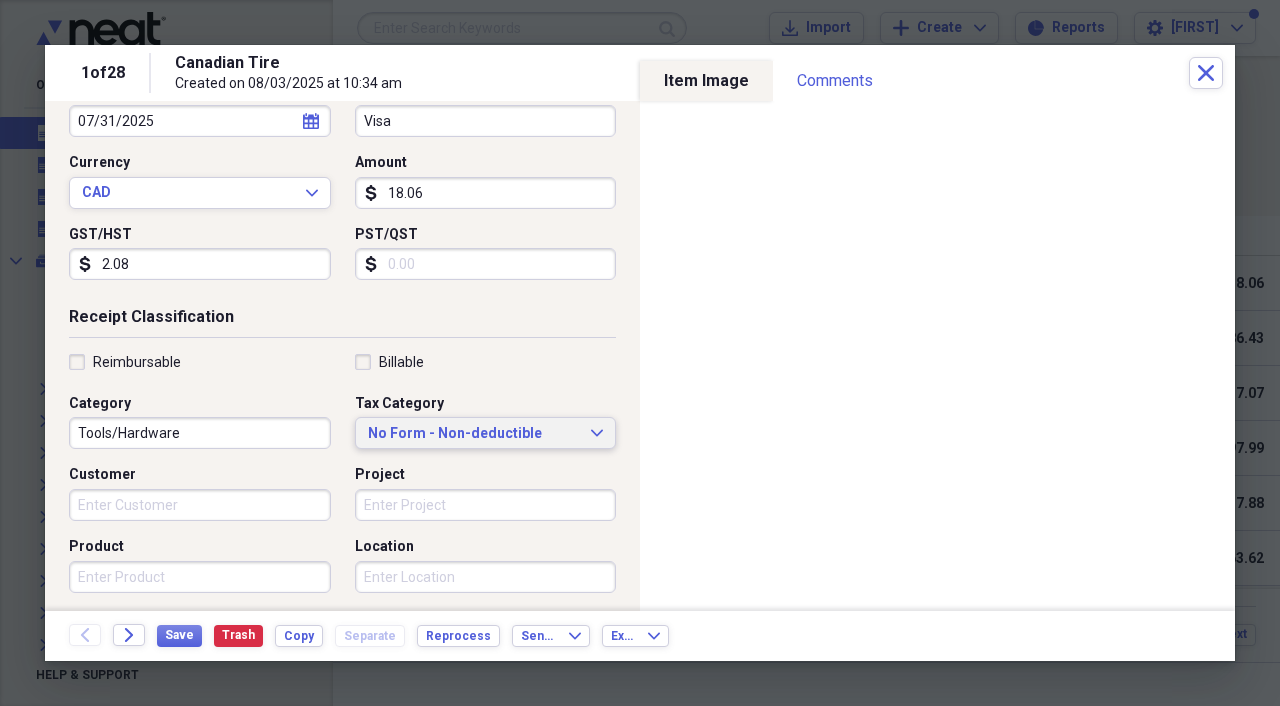 type on "2.08" 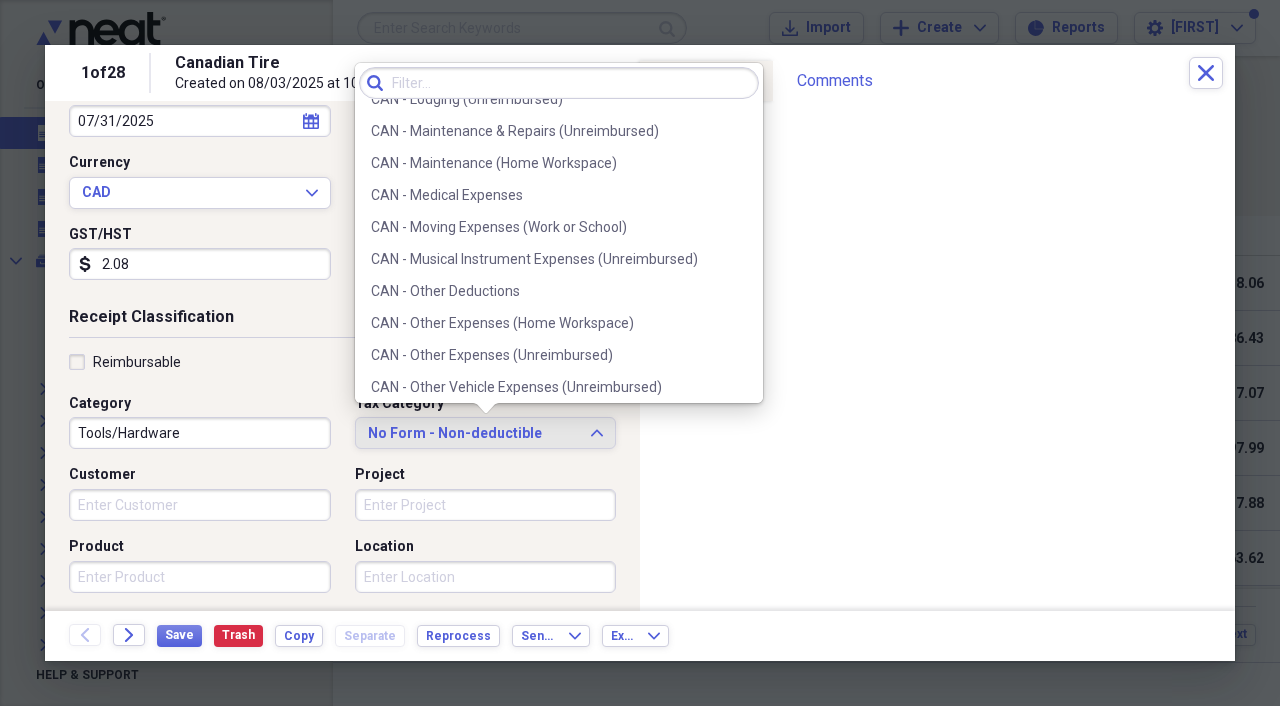 scroll, scrollTop: 854, scrollLeft: 0, axis: vertical 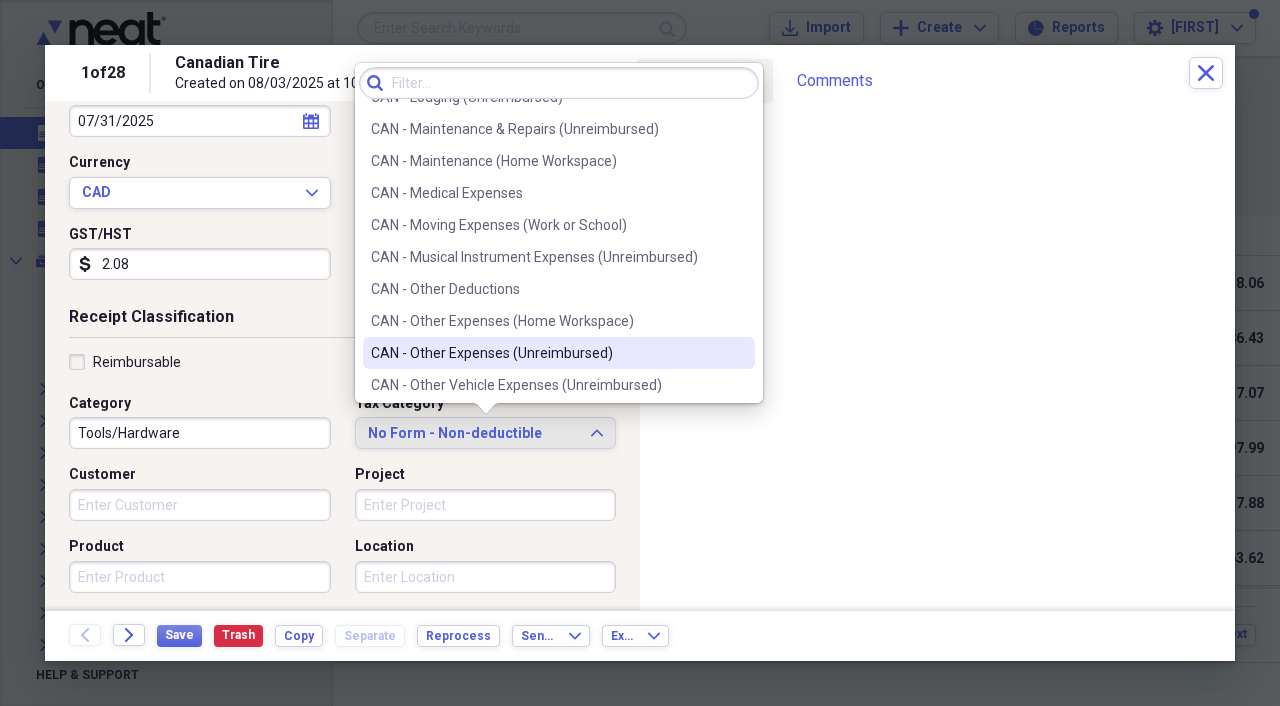 click on "CAN - Other Expenses (Unreimbursed)" at bounding box center (547, 353) 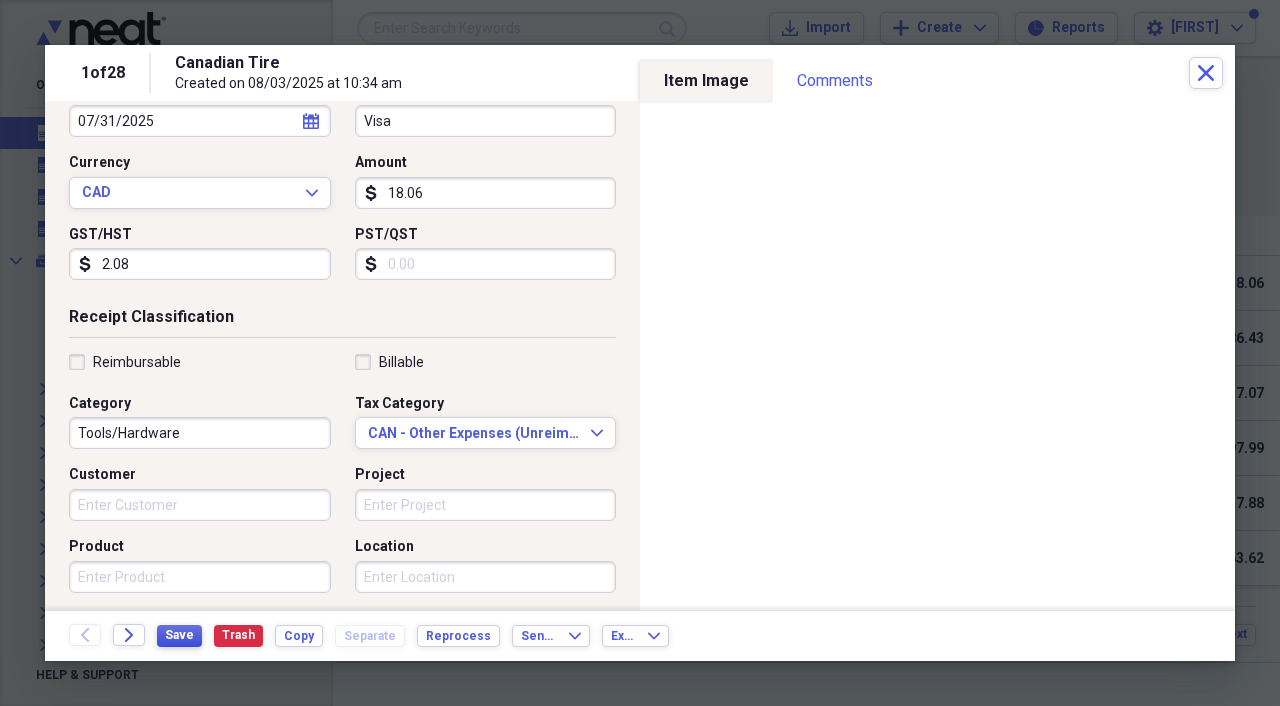 click on "Save" at bounding box center (179, 635) 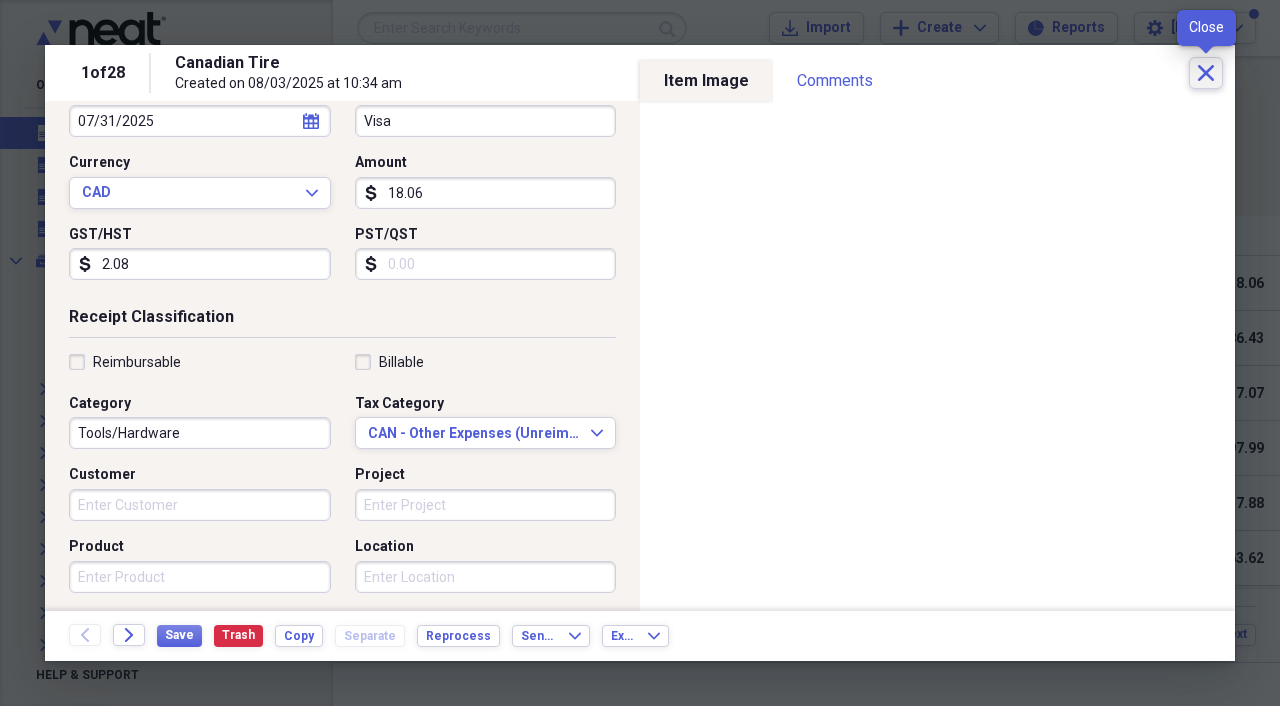 click on "Close" 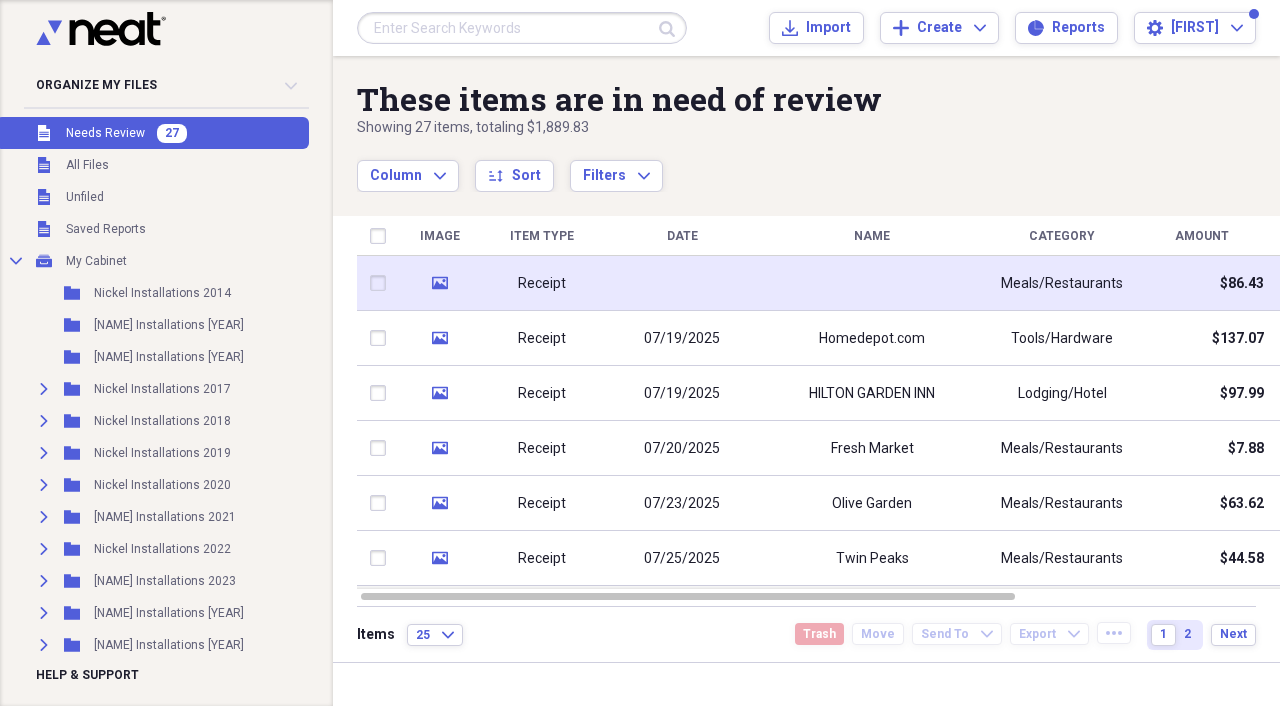 click on "Receipt" at bounding box center [542, 283] 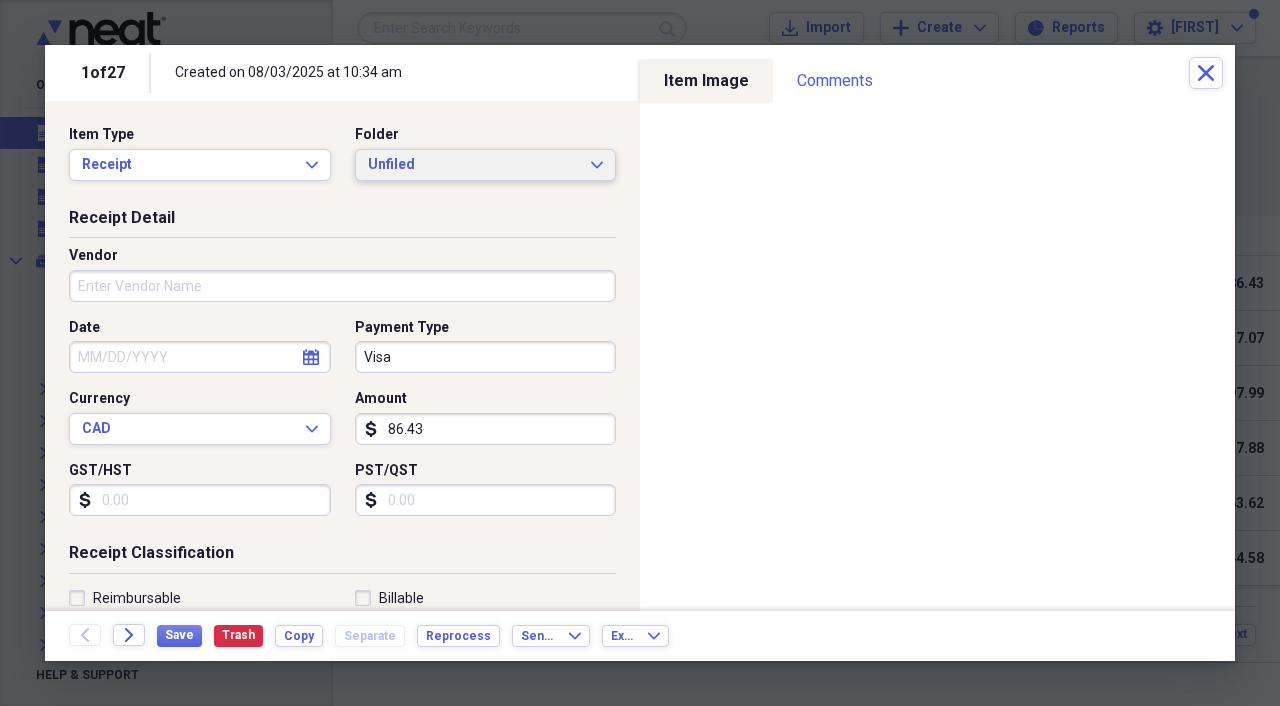 click on "Expand" 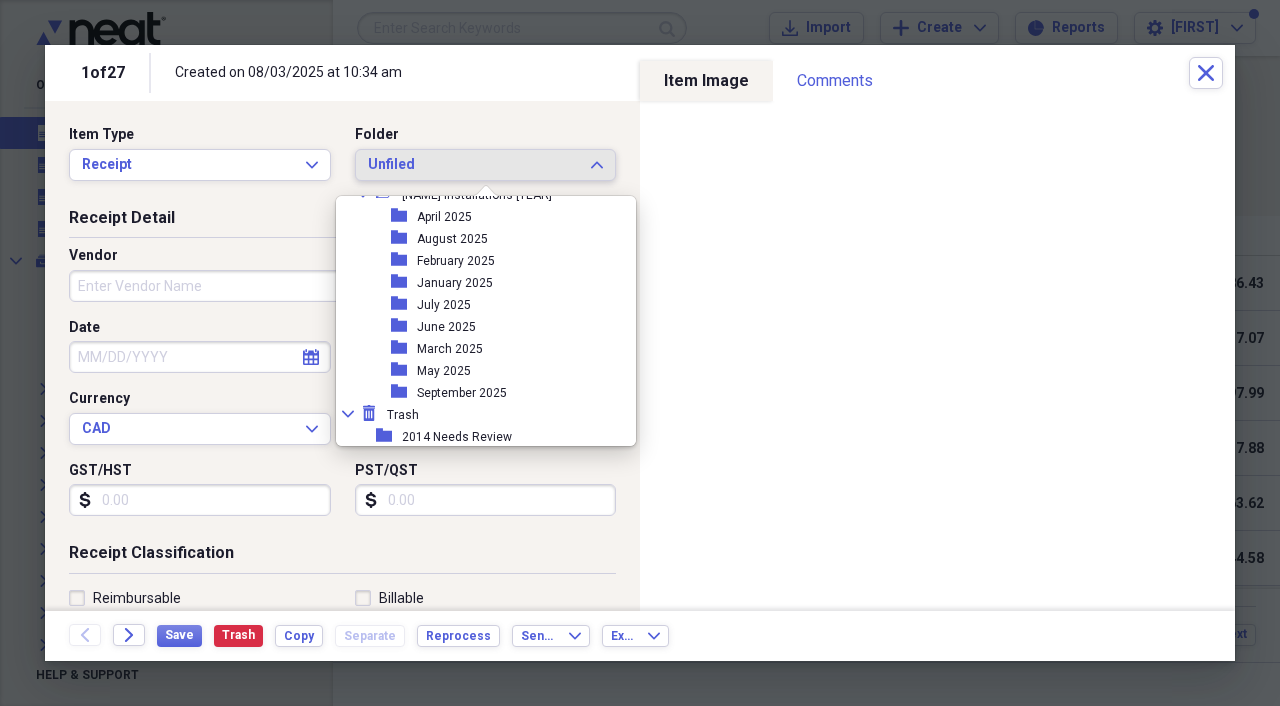 scroll, scrollTop: 317, scrollLeft: 0, axis: vertical 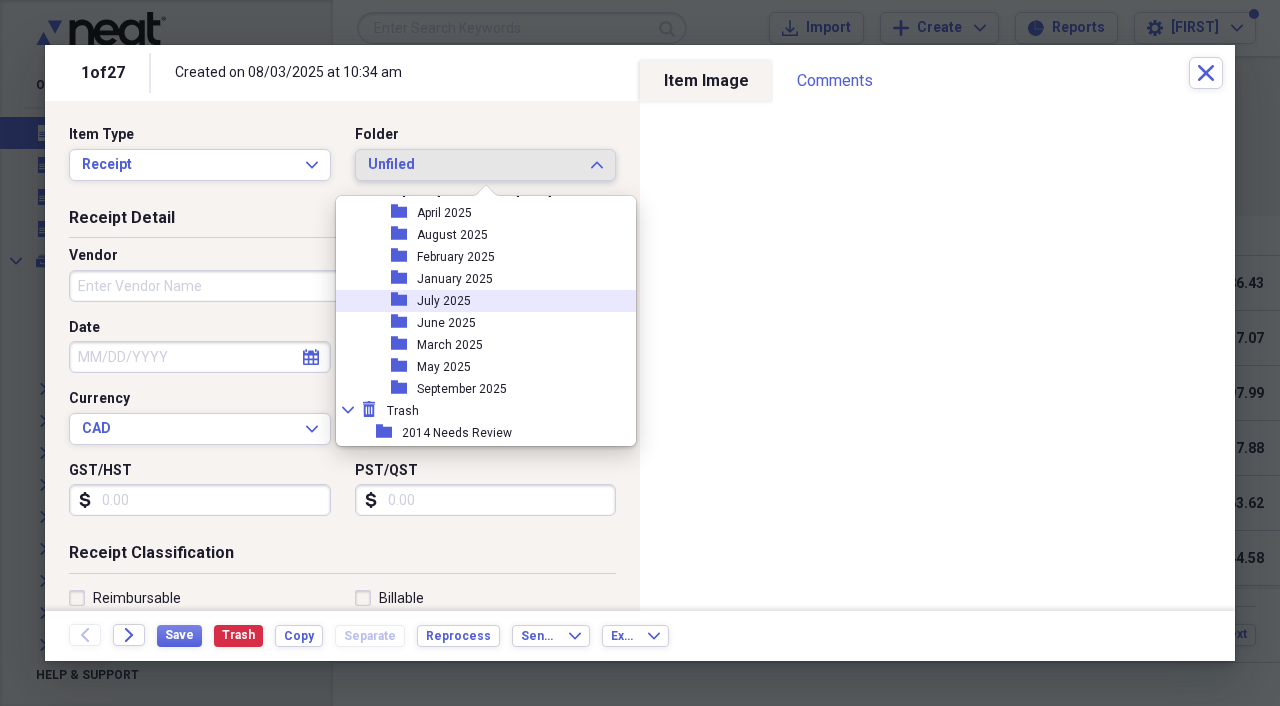 click on "July 2025" at bounding box center (444, 301) 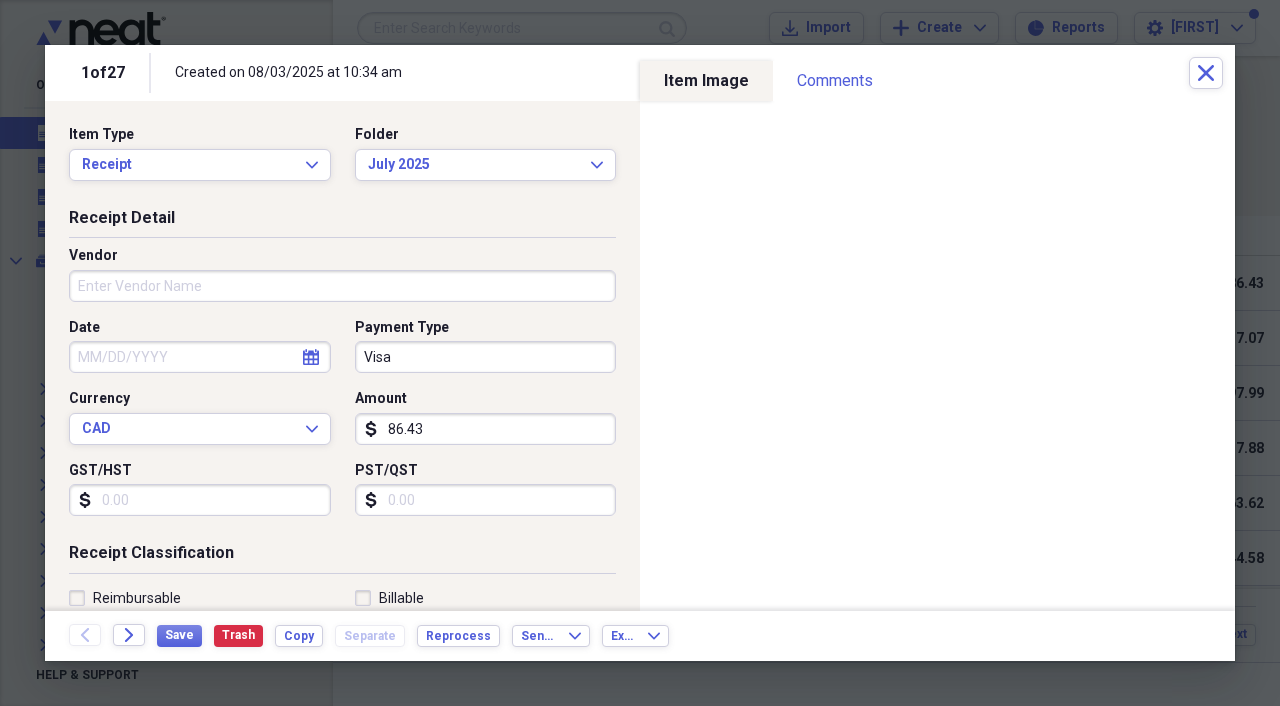 click on "Vendor" at bounding box center [342, 286] 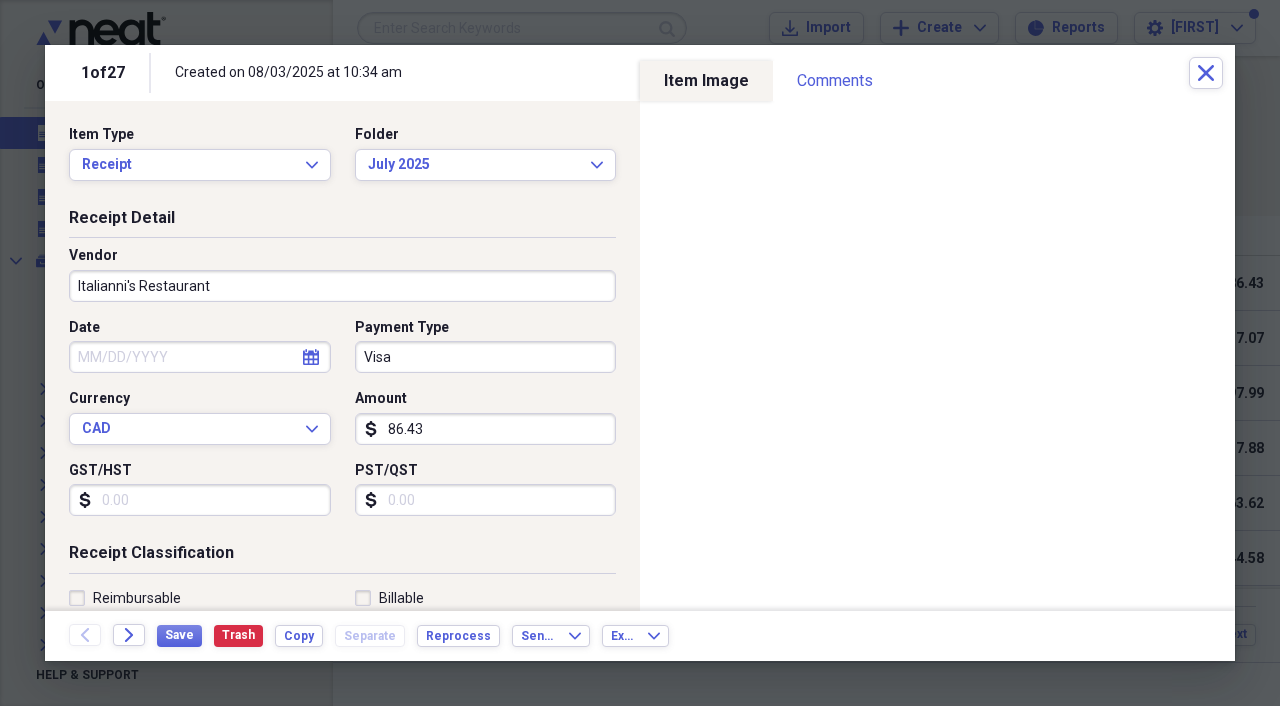 type on "Italianni's Restaurant" 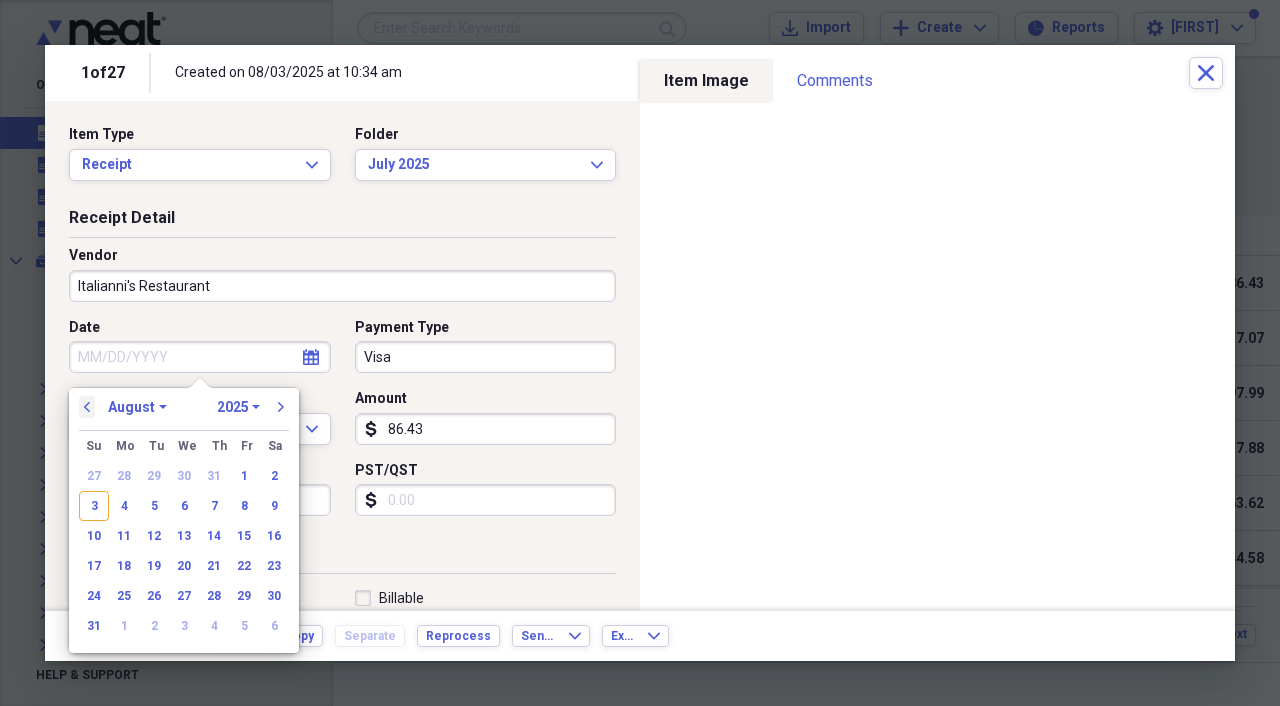 click on "previous" at bounding box center (87, 407) 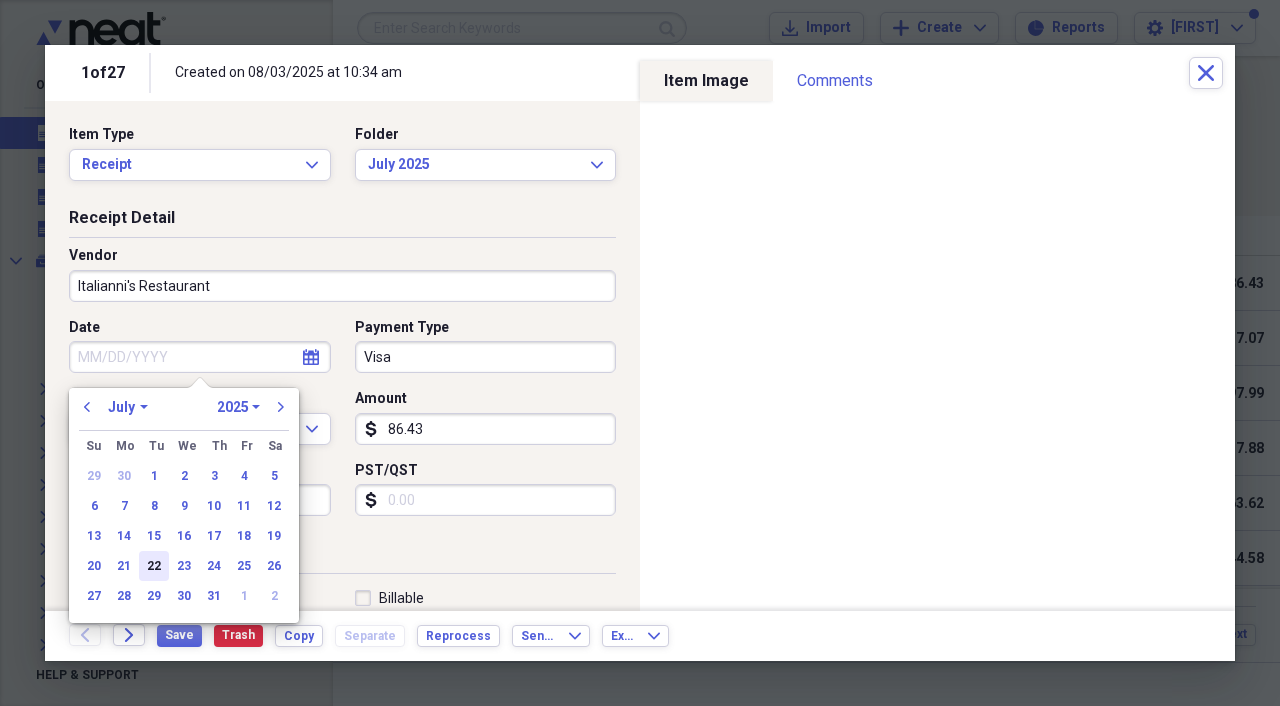 click on "22" at bounding box center [154, 566] 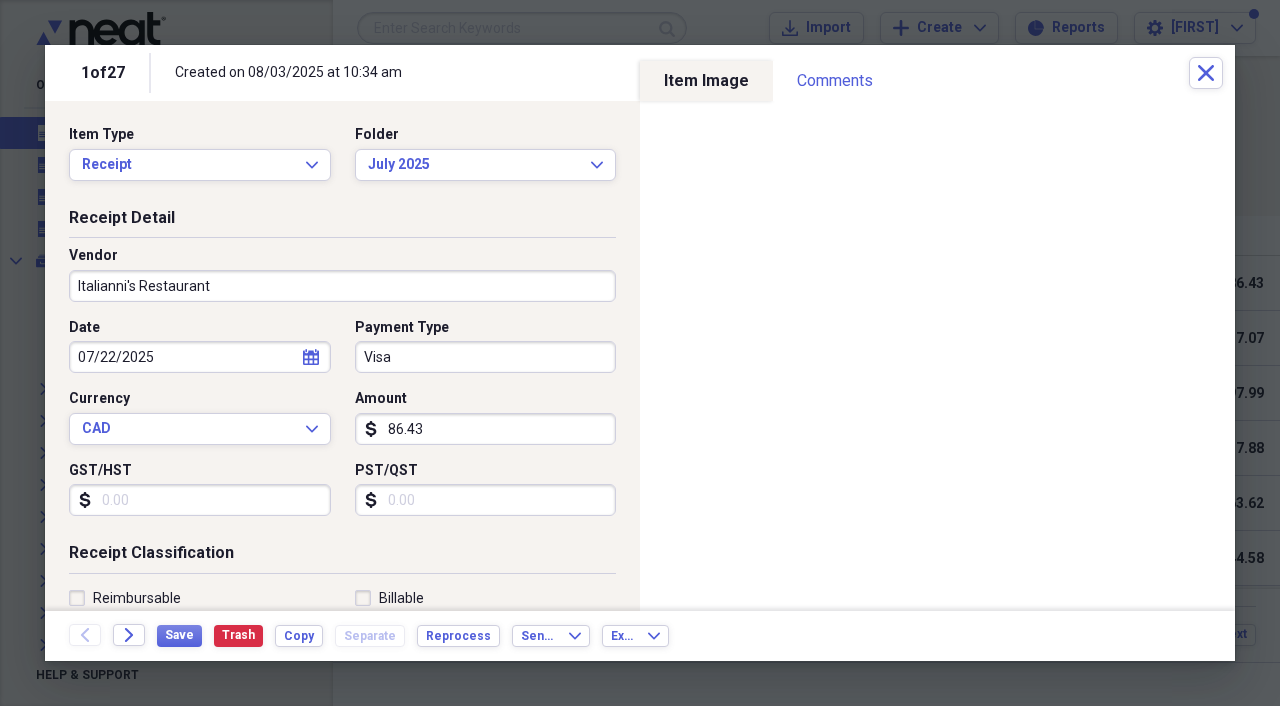 type on "07/22/2025" 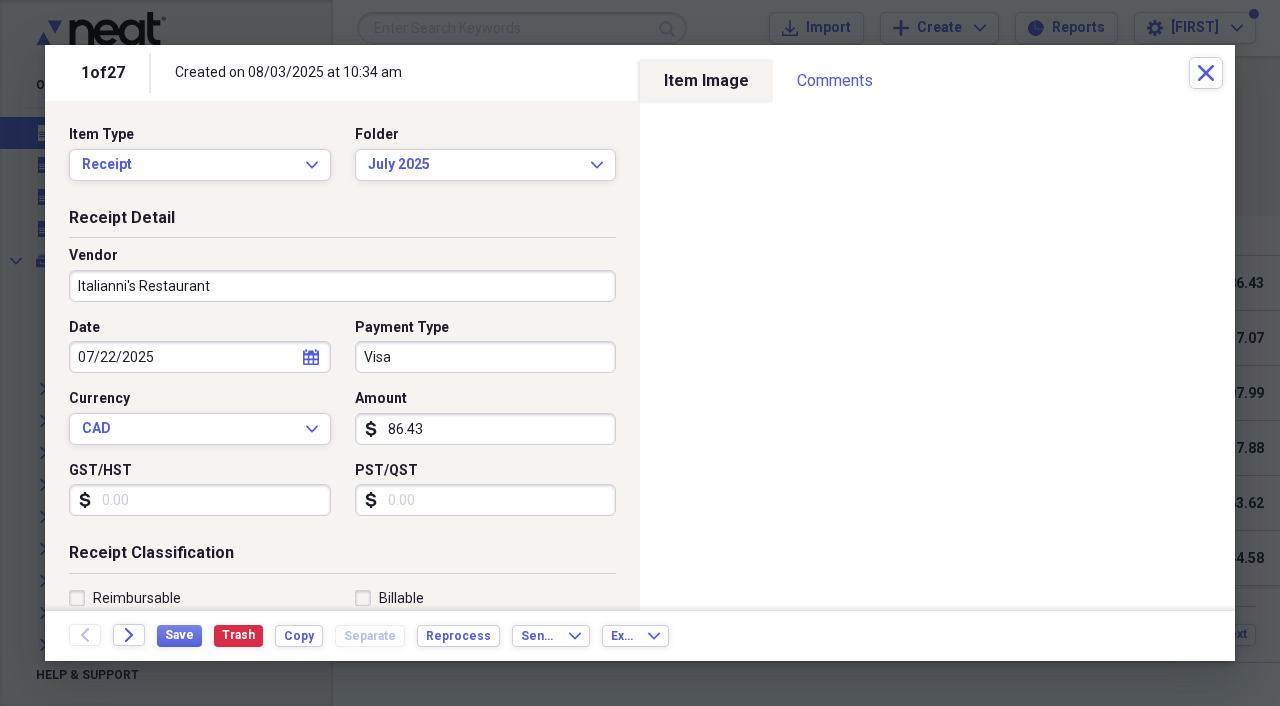 click on "86.43" at bounding box center [486, 429] 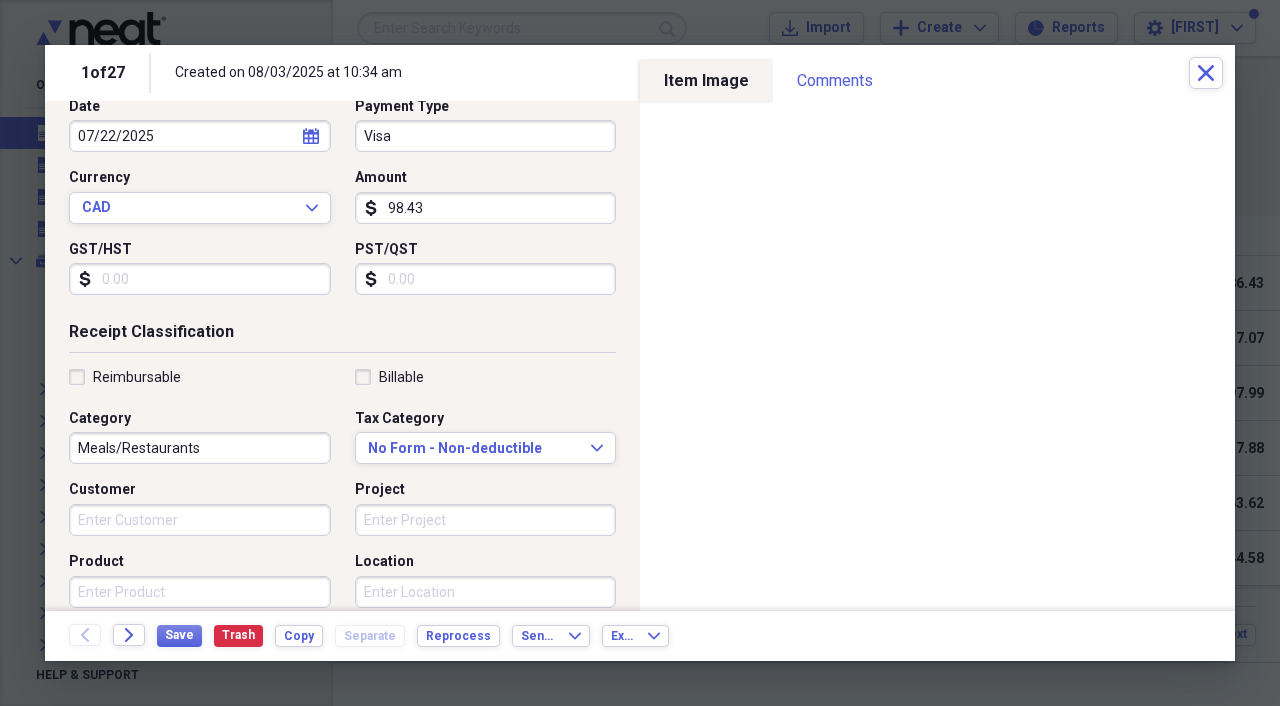 scroll, scrollTop: 224, scrollLeft: 0, axis: vertical 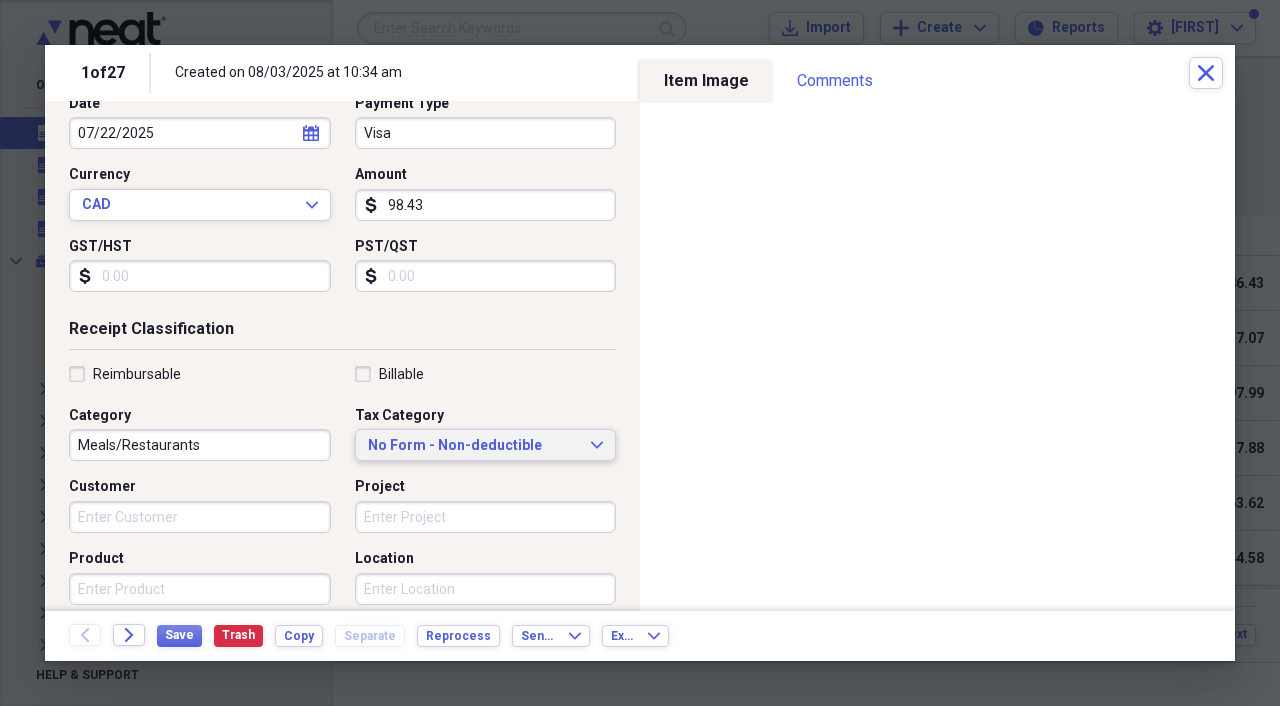 type on "98.43" 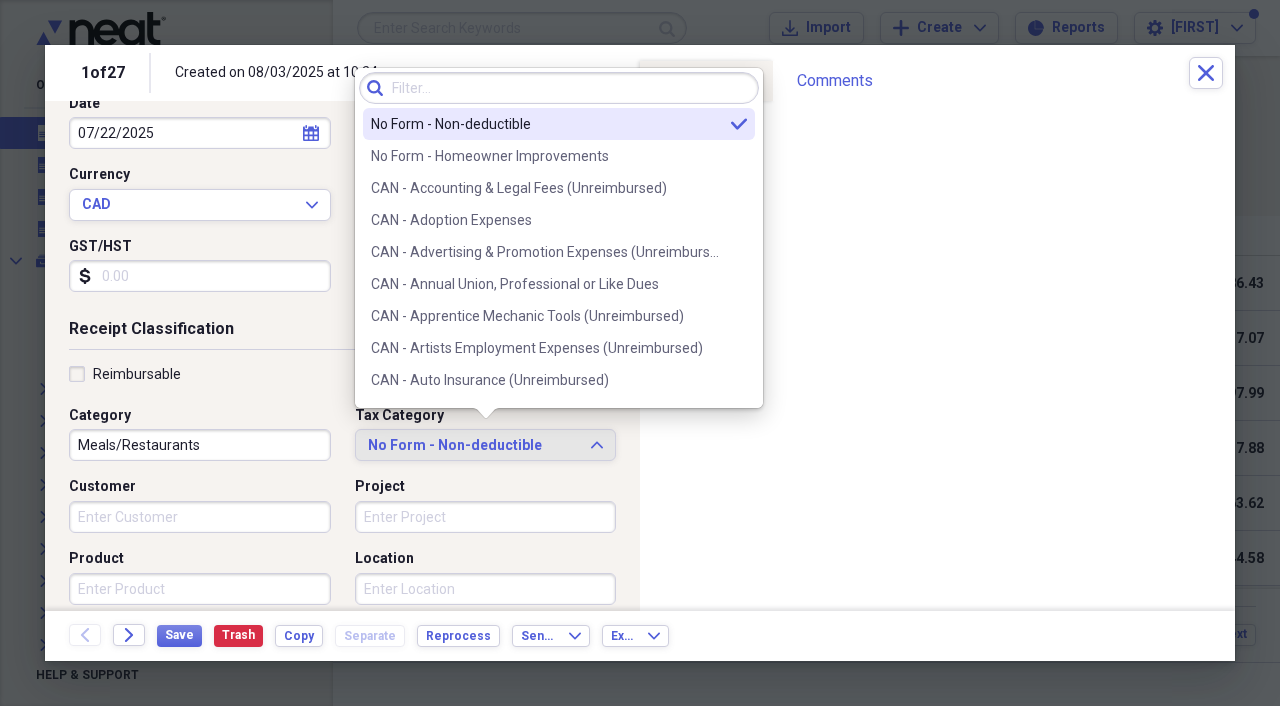 scroll, scrollTop: 236, scrollLeft: 0, axis: vertical 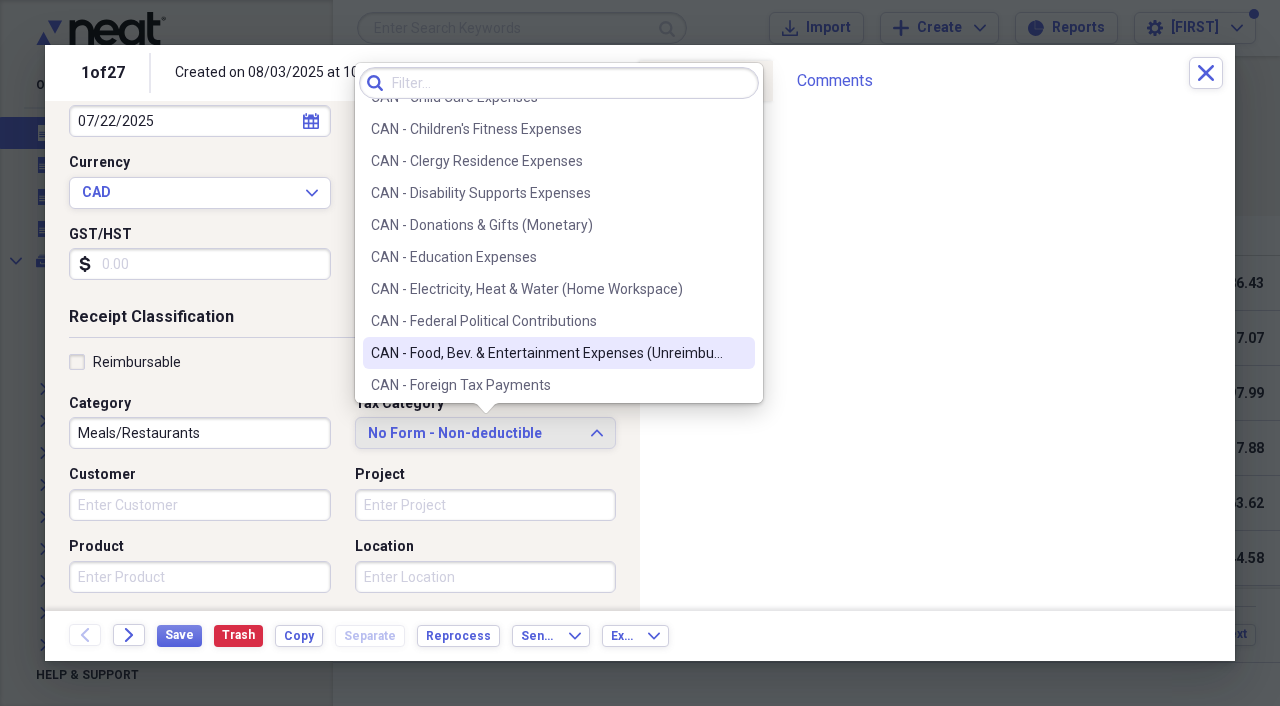 click on "CAN - Food, Bev. & Entertainment Expenses (Unreimbursed)" at bounding box center [547, 353] 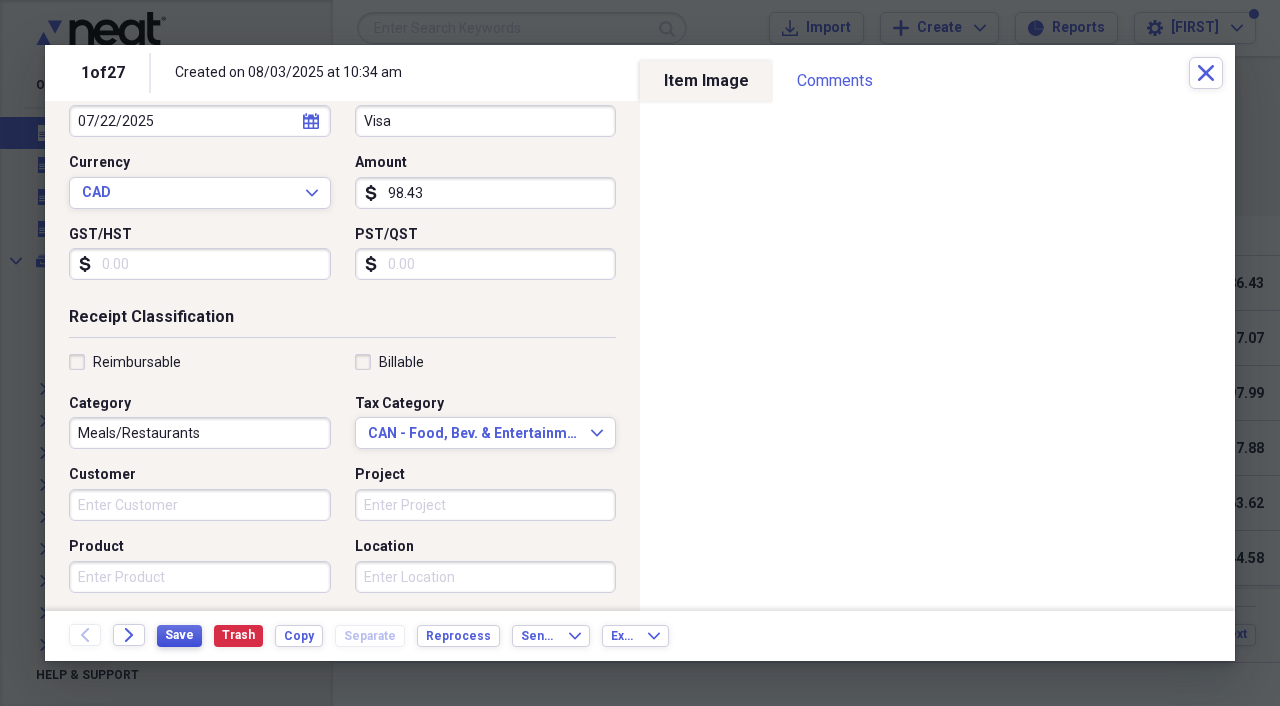 click on "Save" at bounding box center (179, 635) 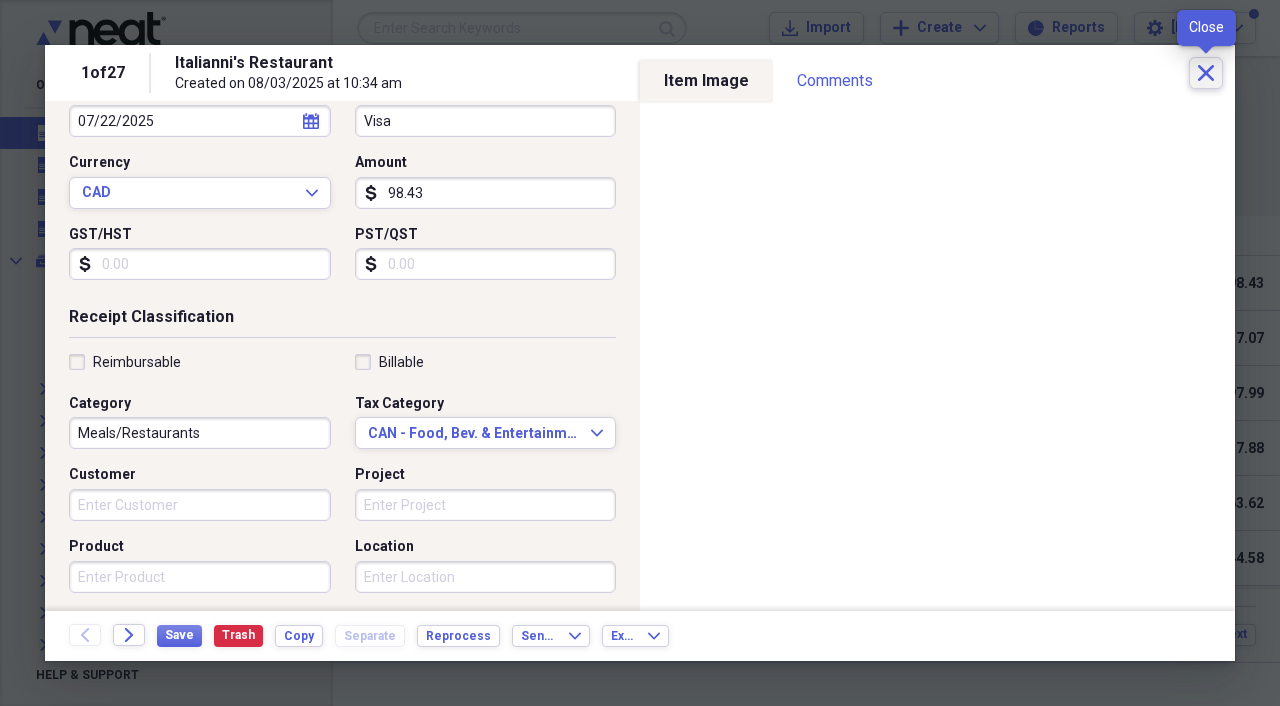 click 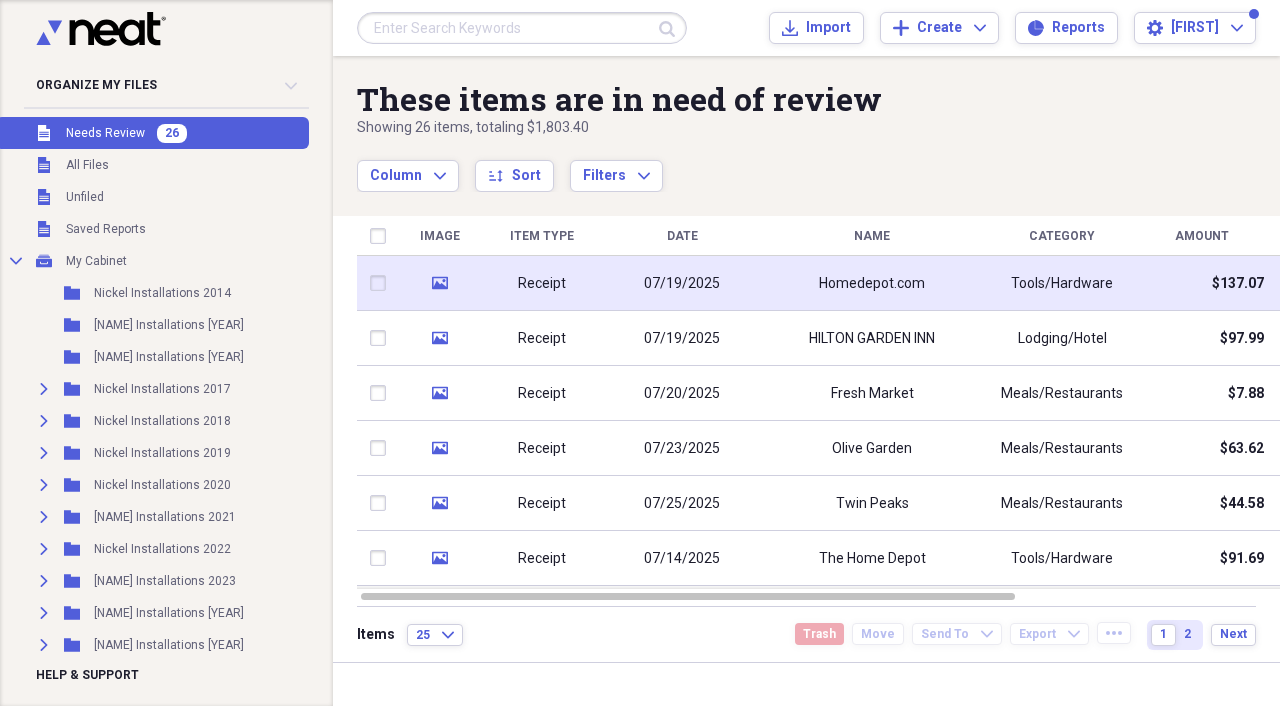 click on "Receipt" at bounding box center (542, 283) 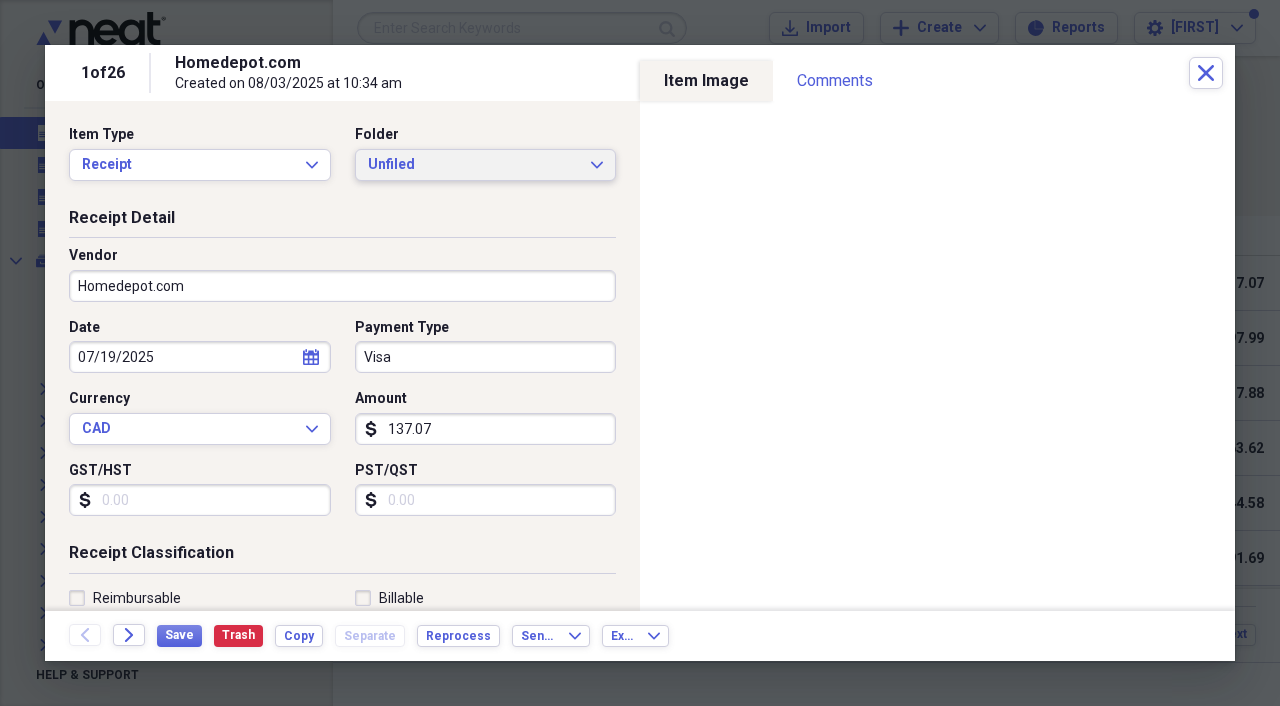 click on "Expand" 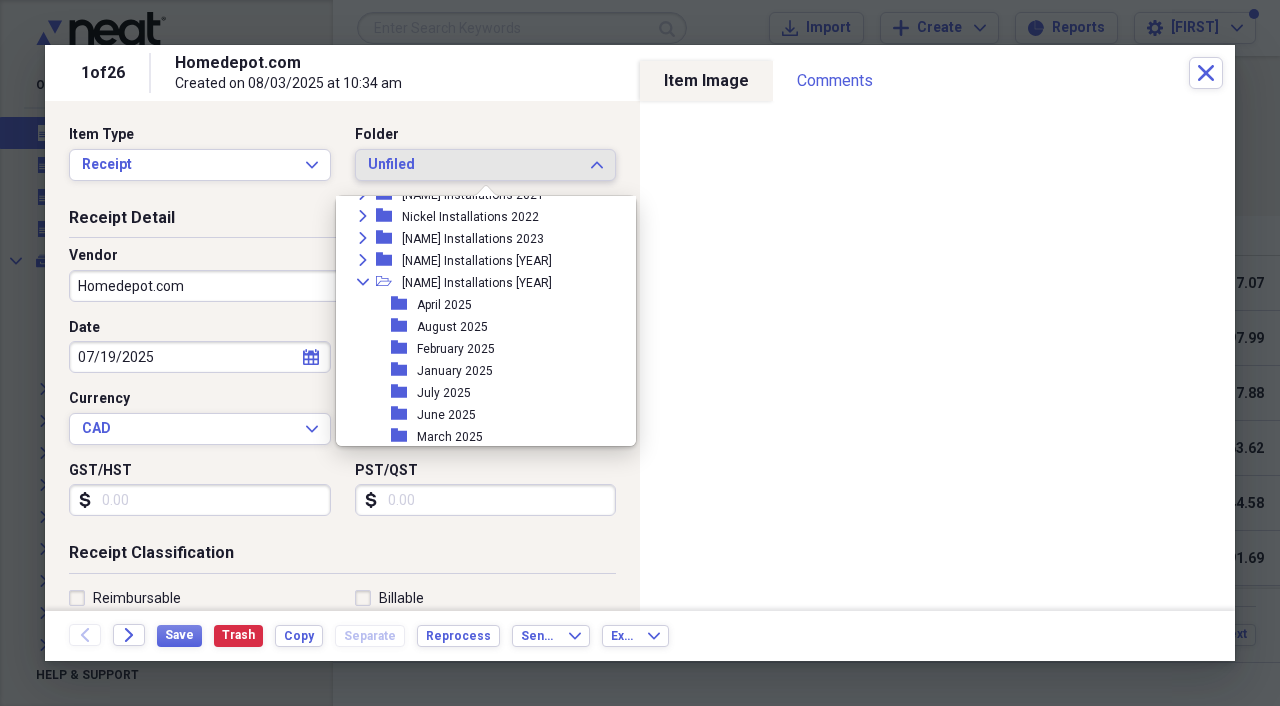scroll, scrollTop: 232, scrollLeft: 0, axis: vertical 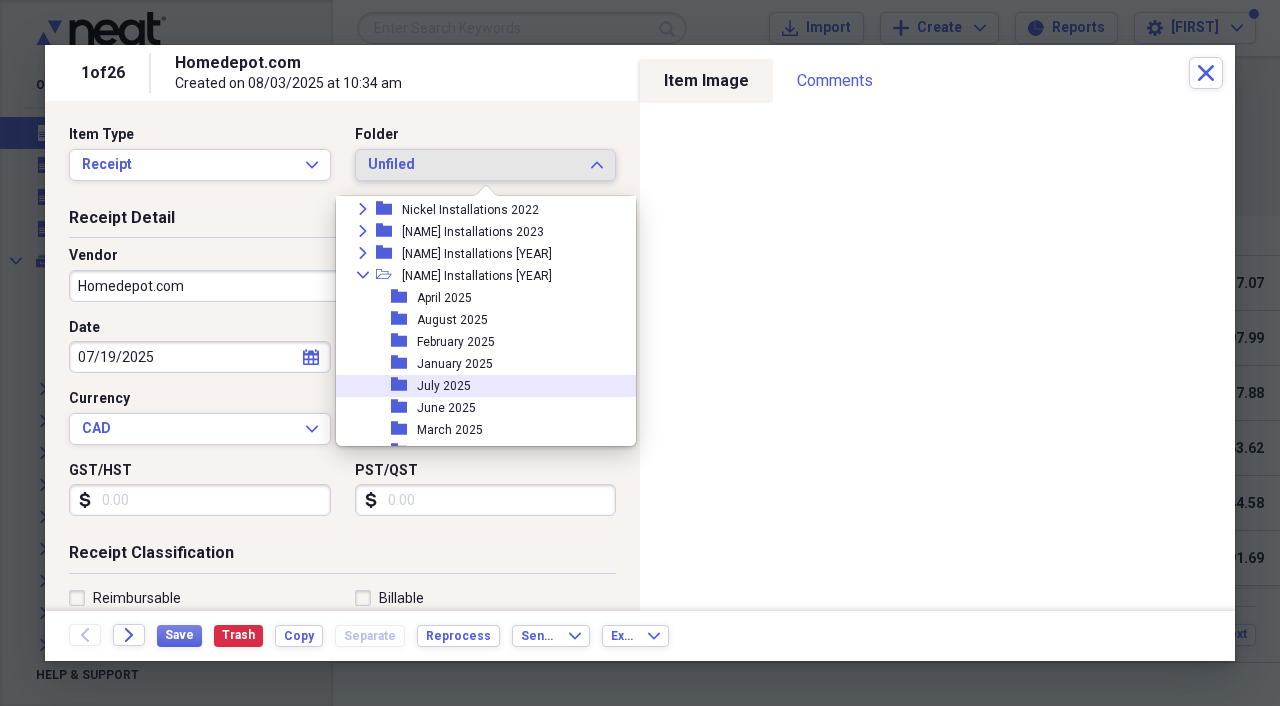 click on "folder July 2025" at bounding box center (478, 386) 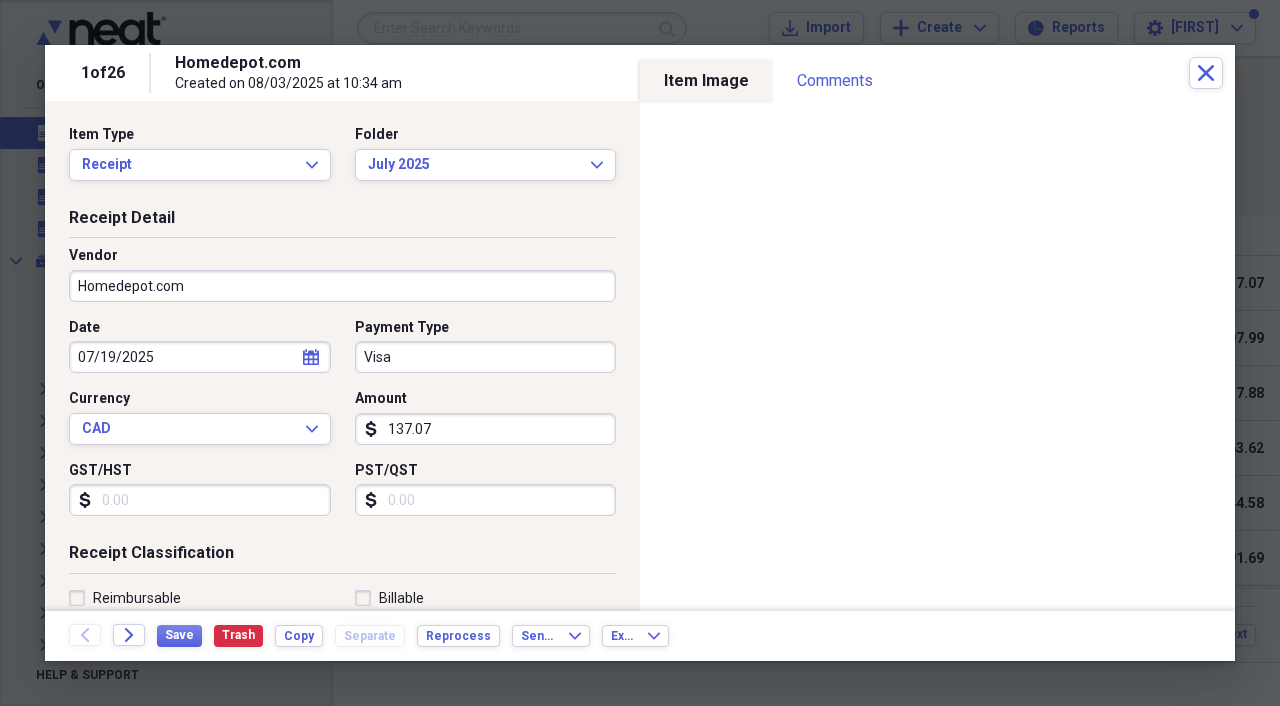 click on "Homedepot.com" at bounding box center (342, 286) 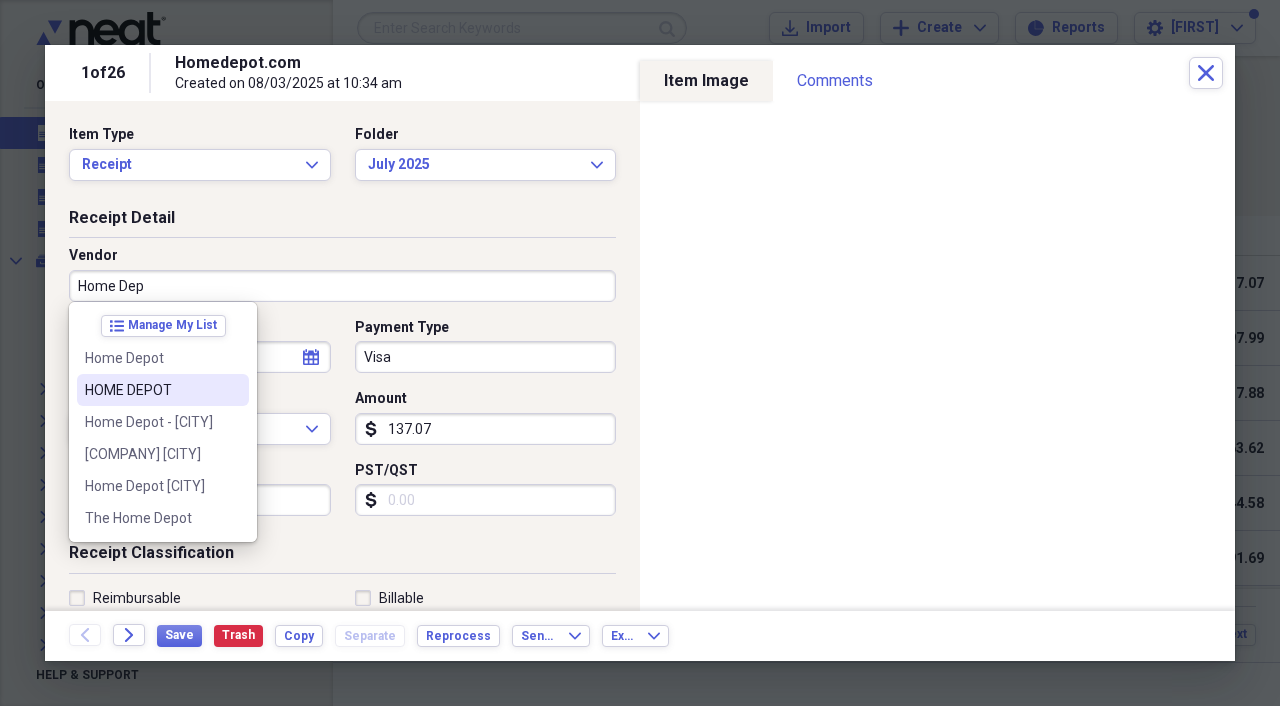 click on "HOME DEPOT" at bounding box center (163, 390) 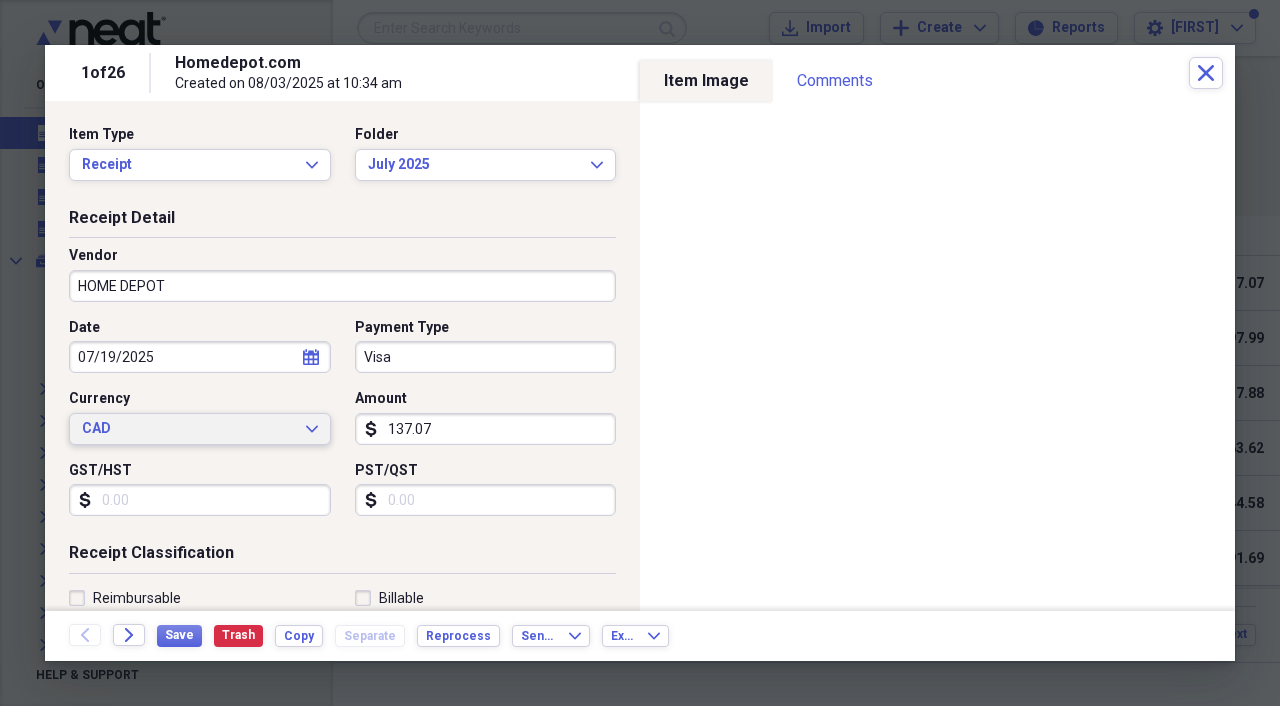 click on "Expand" 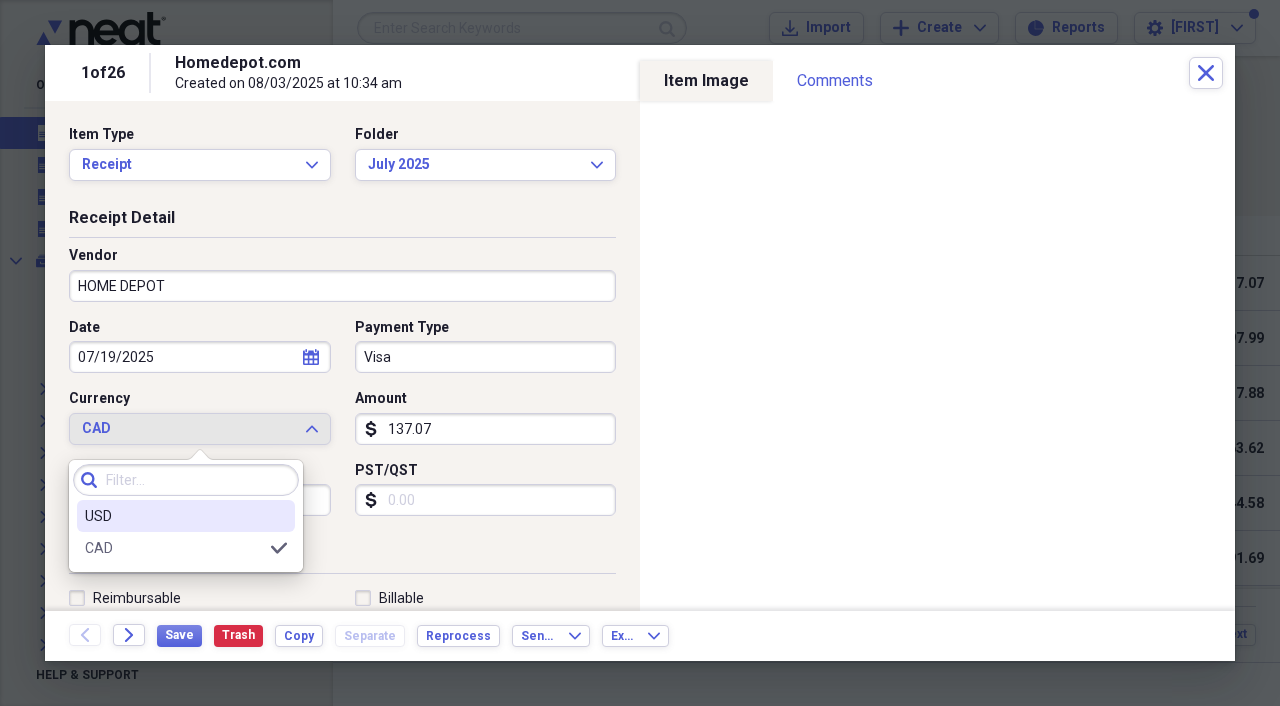 click on "USD" at bounding box center [174, 516] 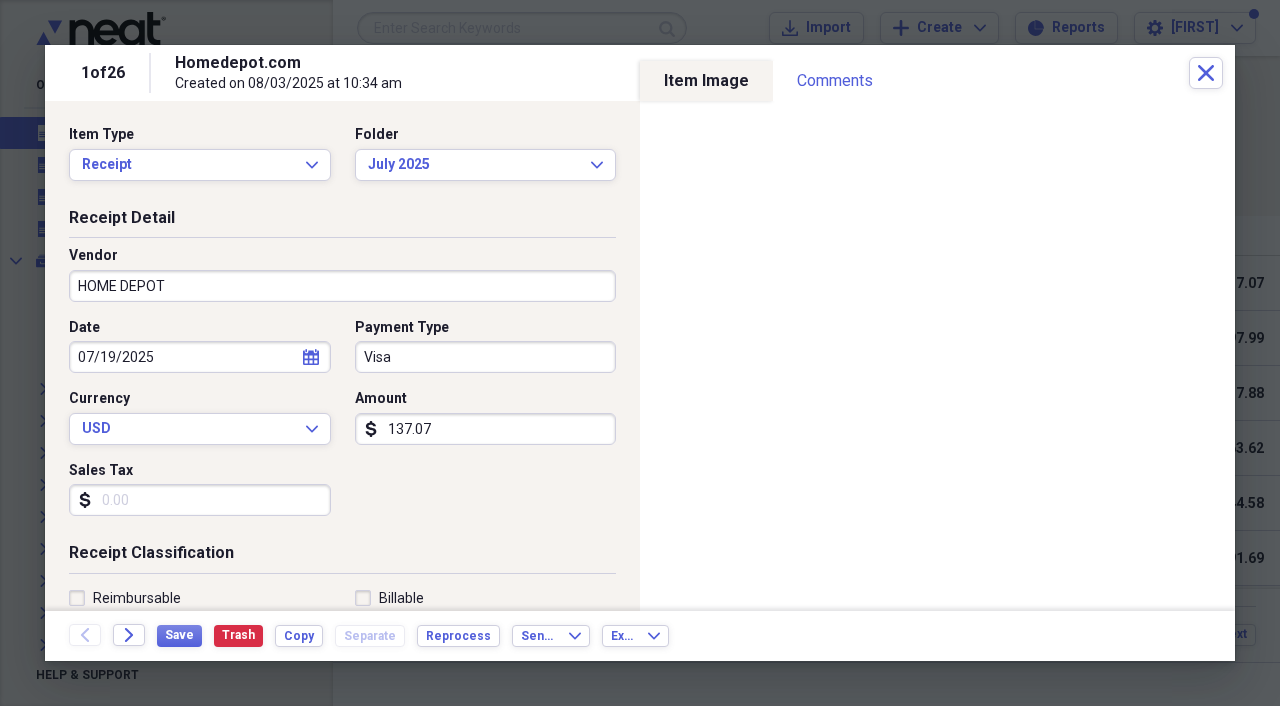 click on "Sales Tax" at bounding box center [200, 500] 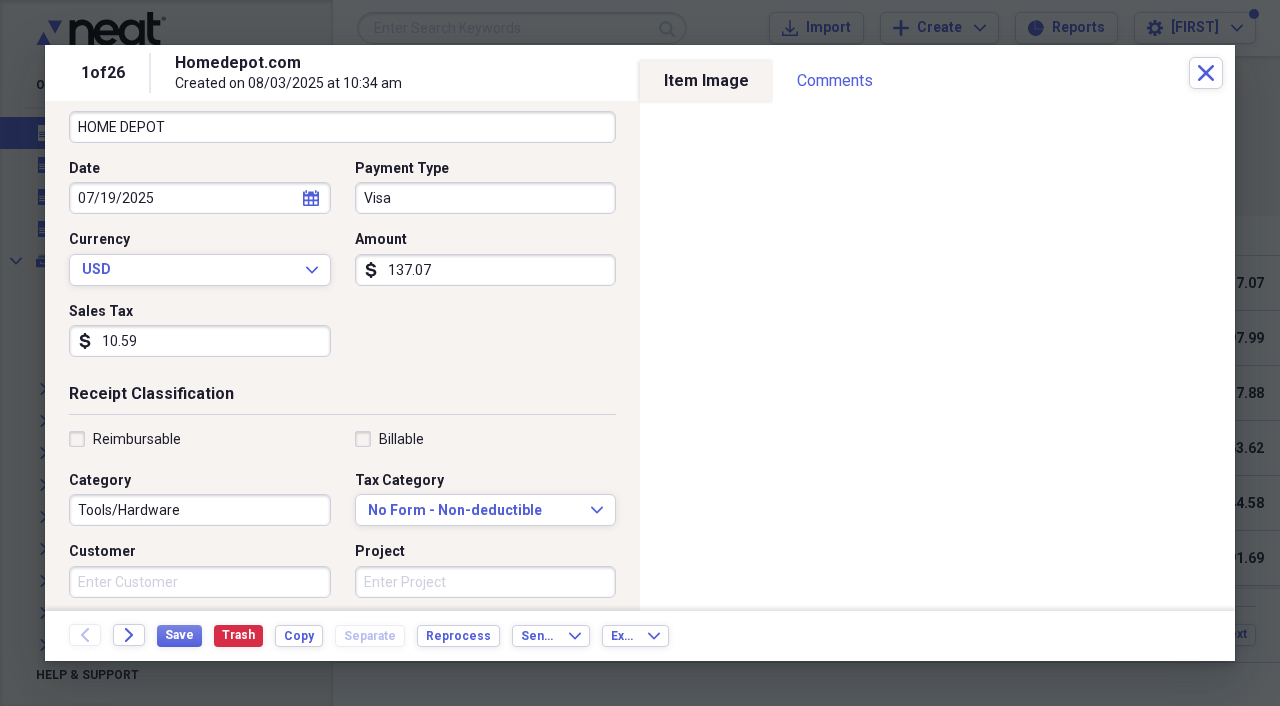 scroll, scrollTop: 163, scrollLeft: 0, axis: vertical 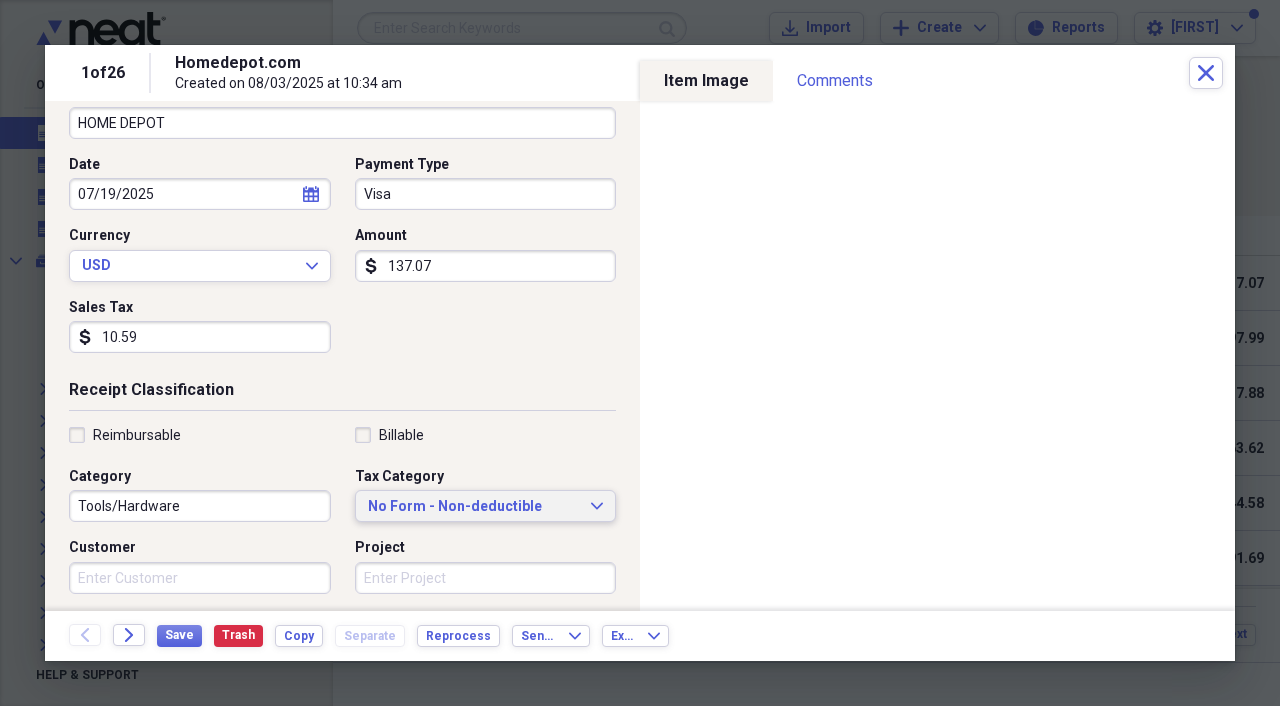 type on "10.59" 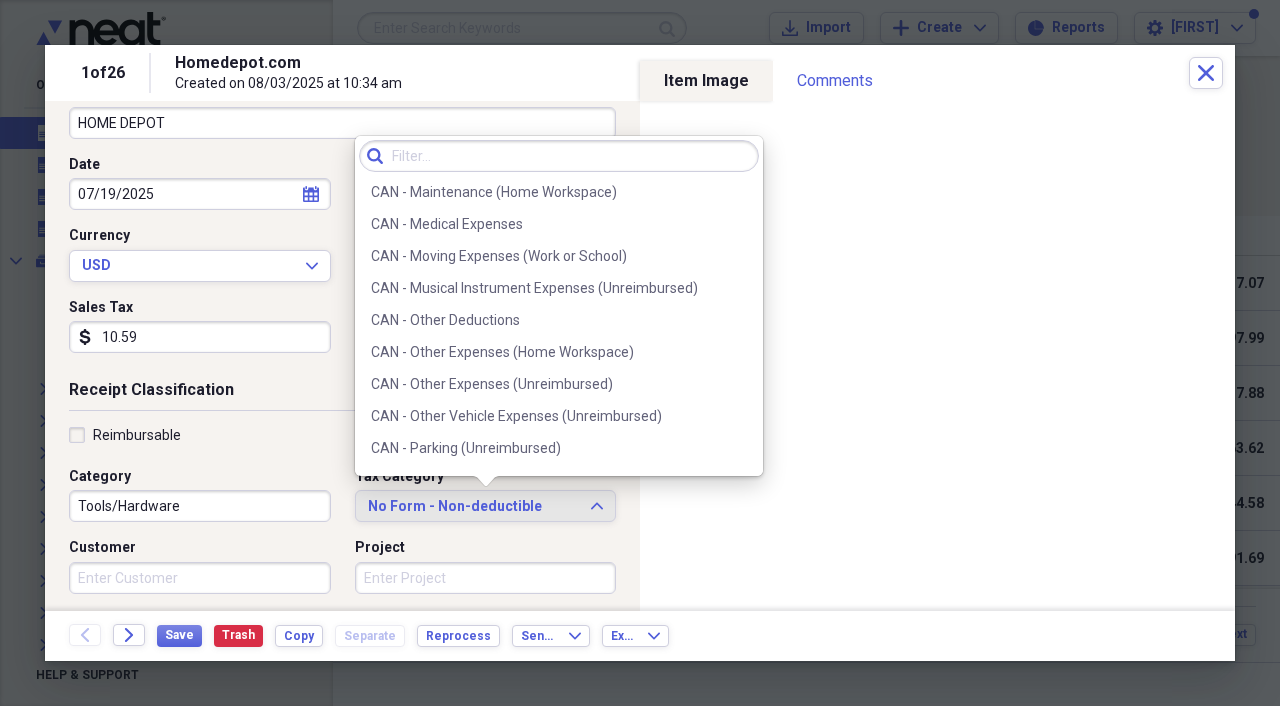scroll, scrollTop: 905, scrollLeft: 0, axis: vertical 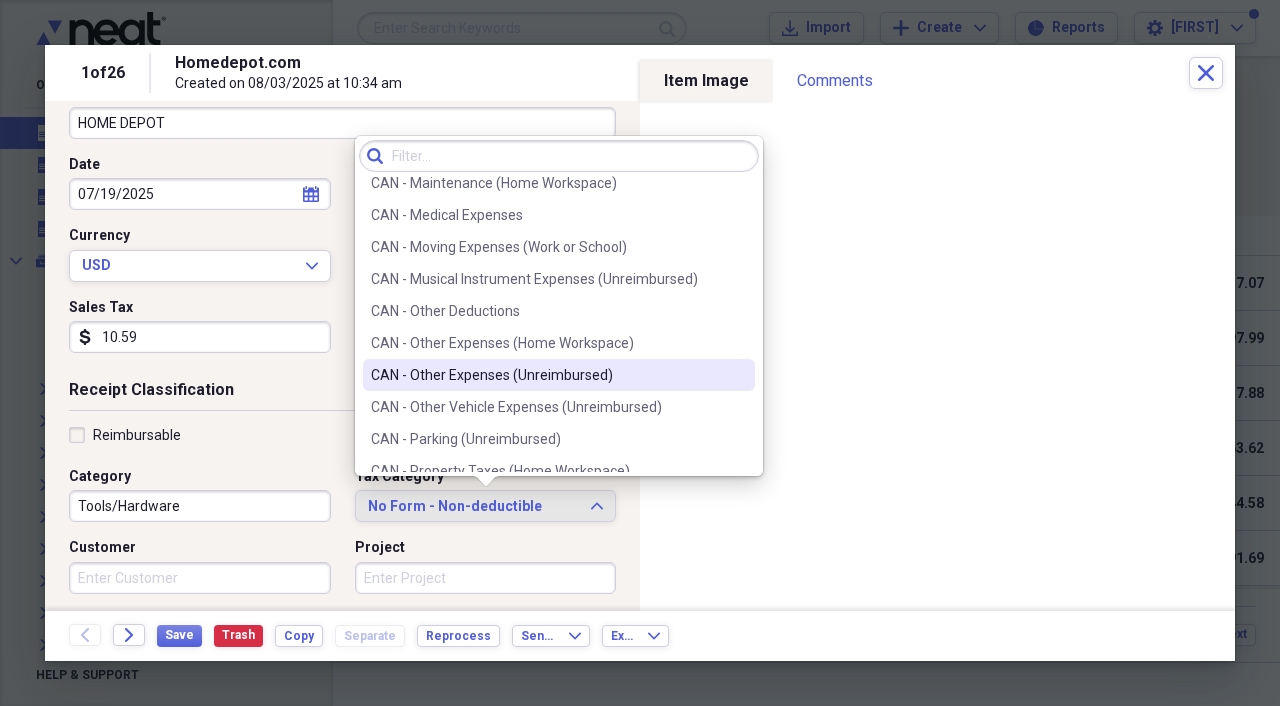 click on "CAN - Other Expenses (Unreimbursed)" at bounding box center (547, 375) 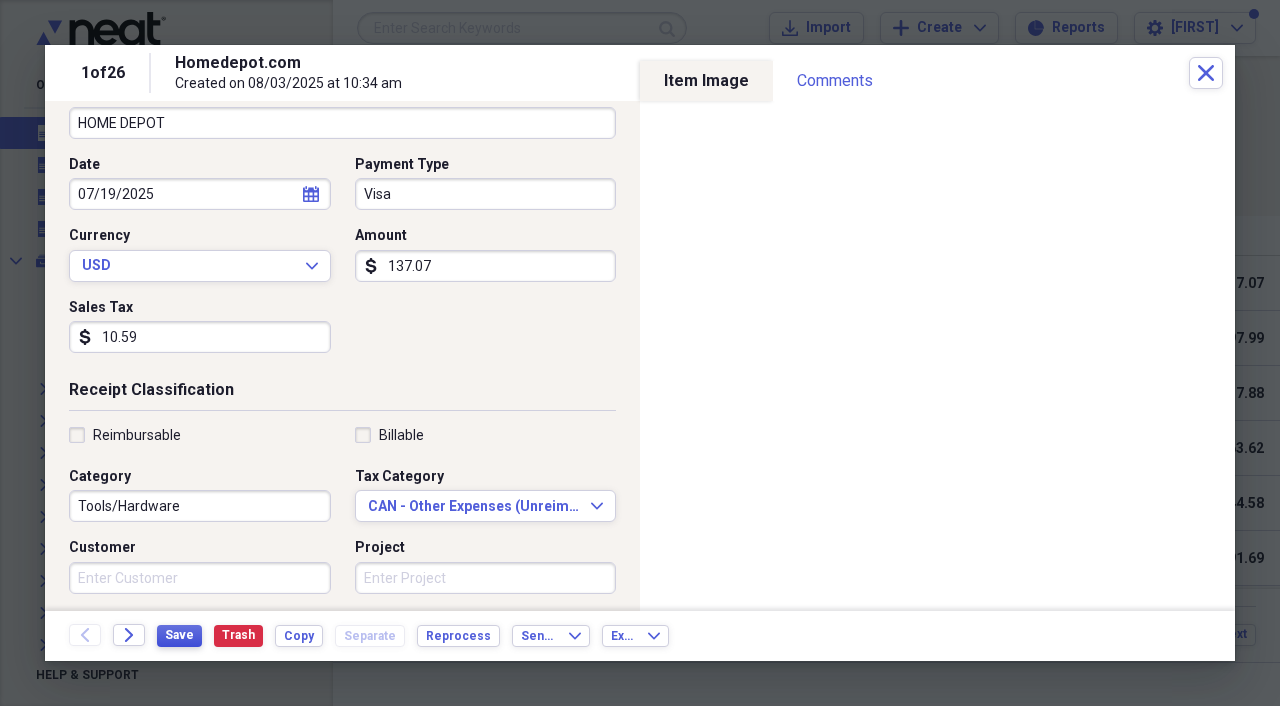 click on "Save" at bounding box center [179, 635] 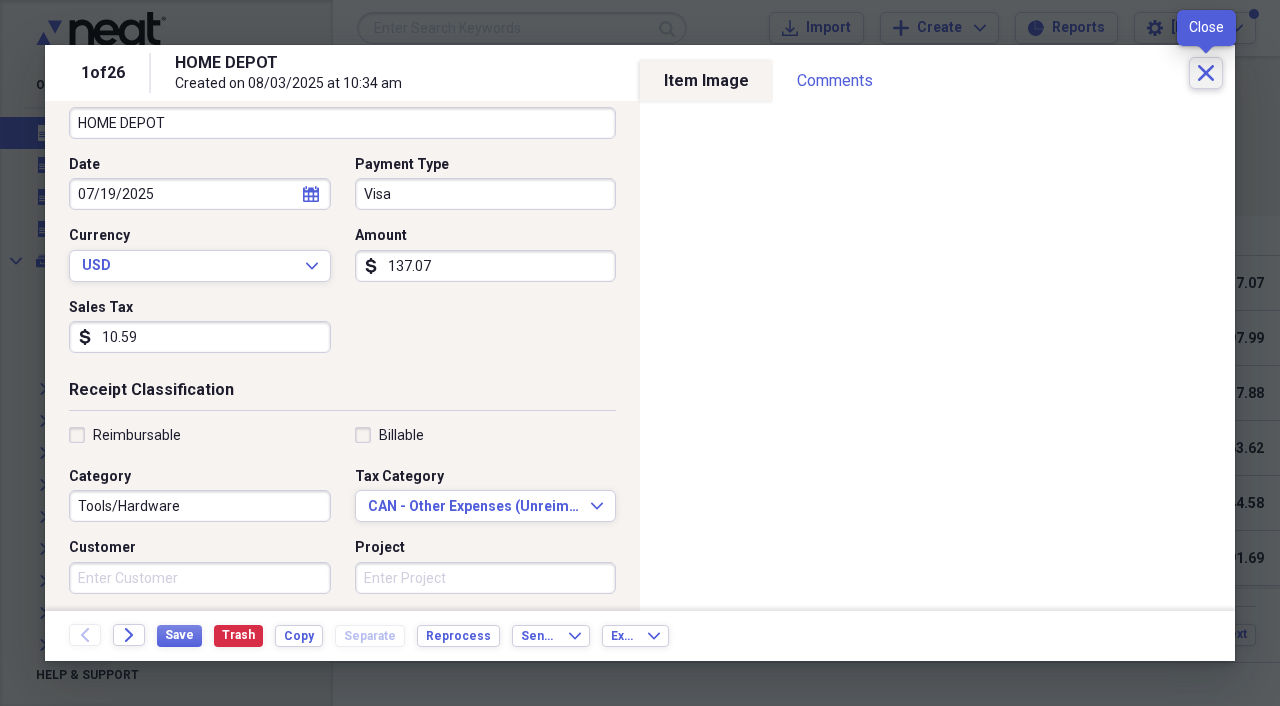 click 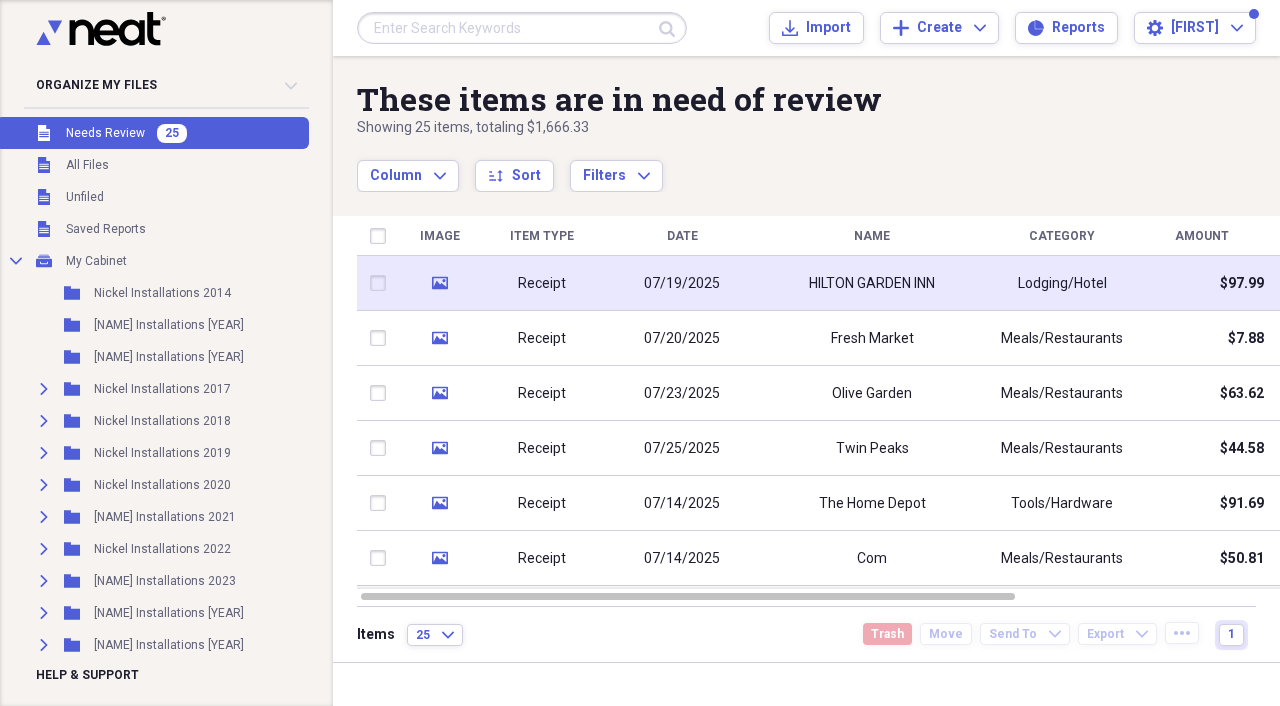 click on "Receipt" at bounding box center (542, 283) 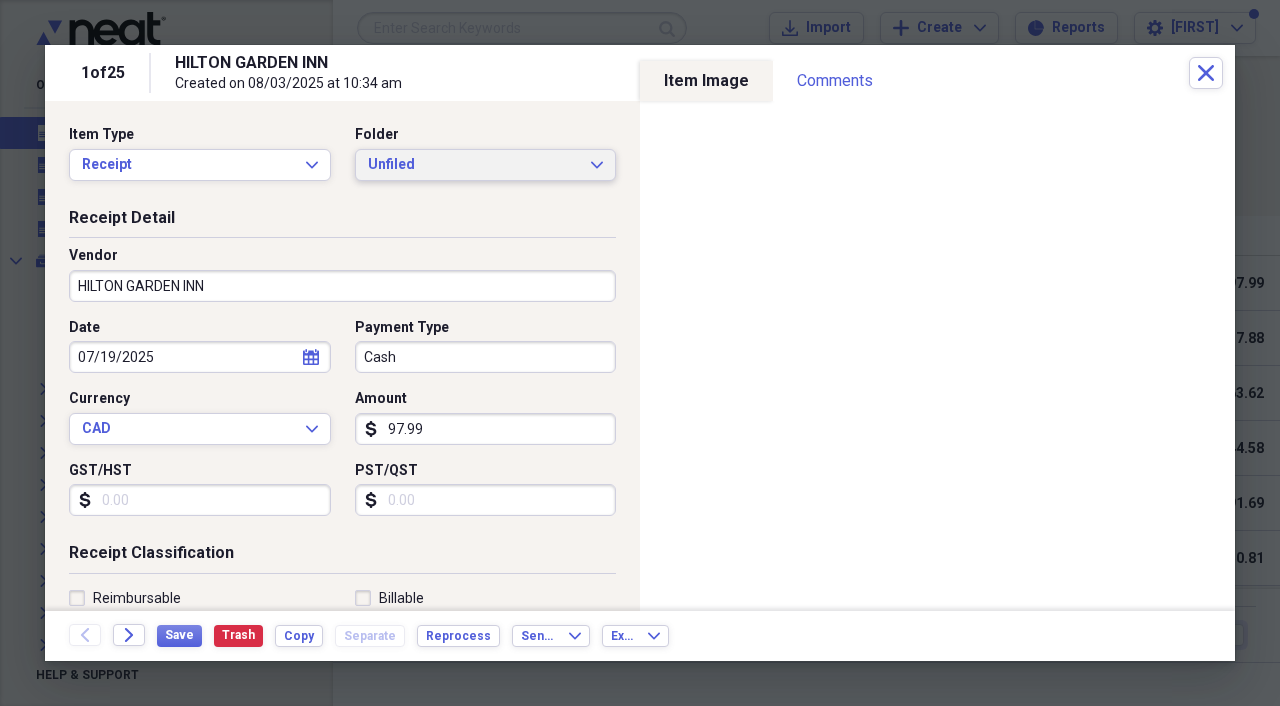 click on "Expand" 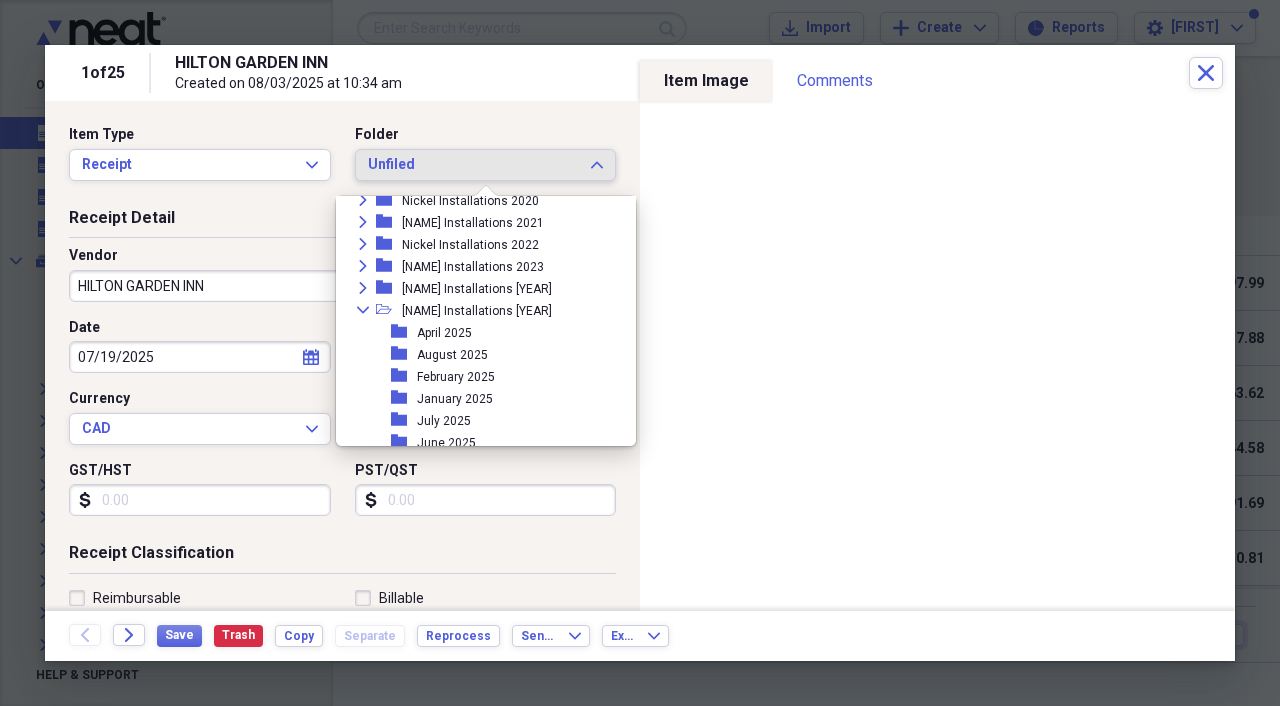 scroll, scrollTop: 201, scrollLeft: 0, axis: vertical 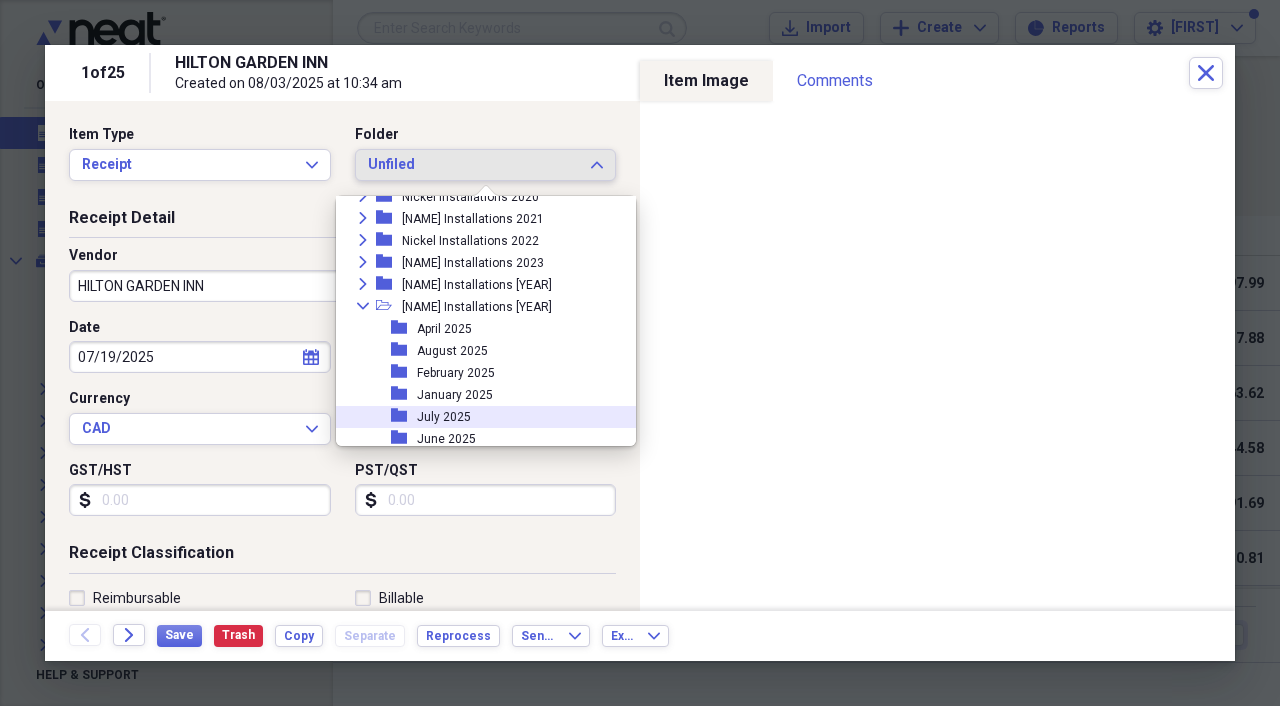 click on "folder July 2025" at bounding box center (478, 417) 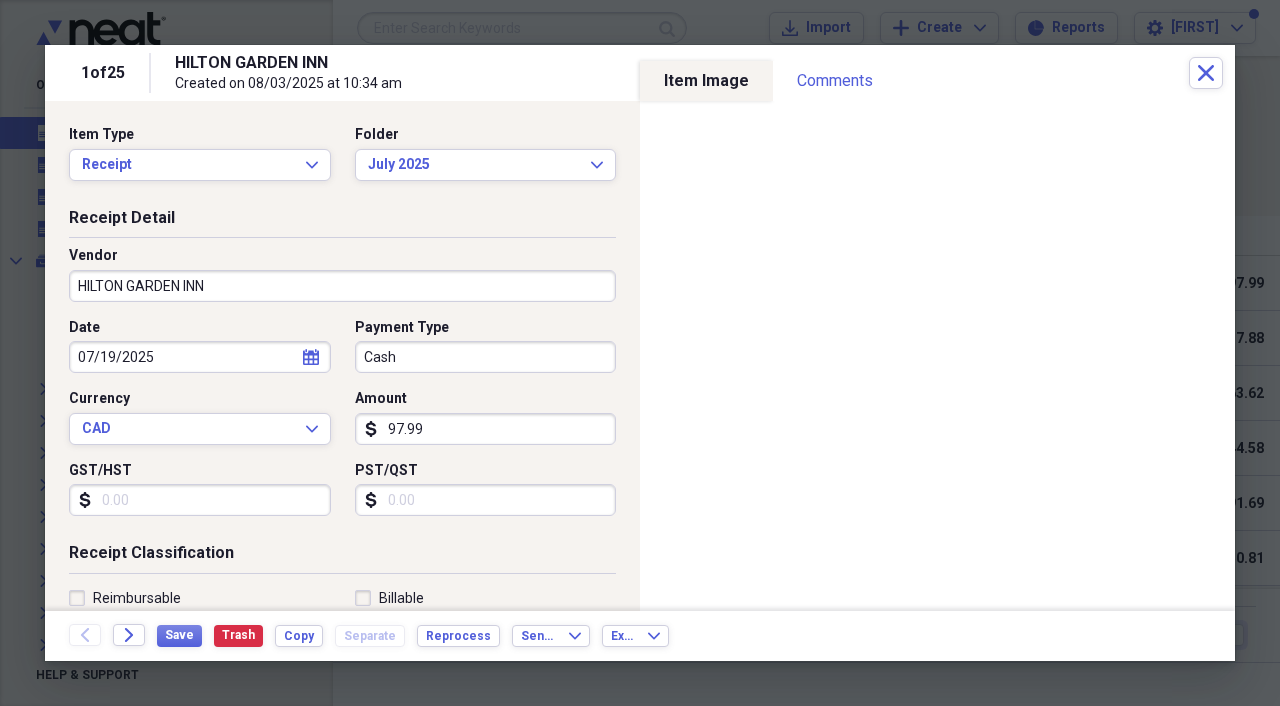 click on "Cash" at bounding box center [486, 357] 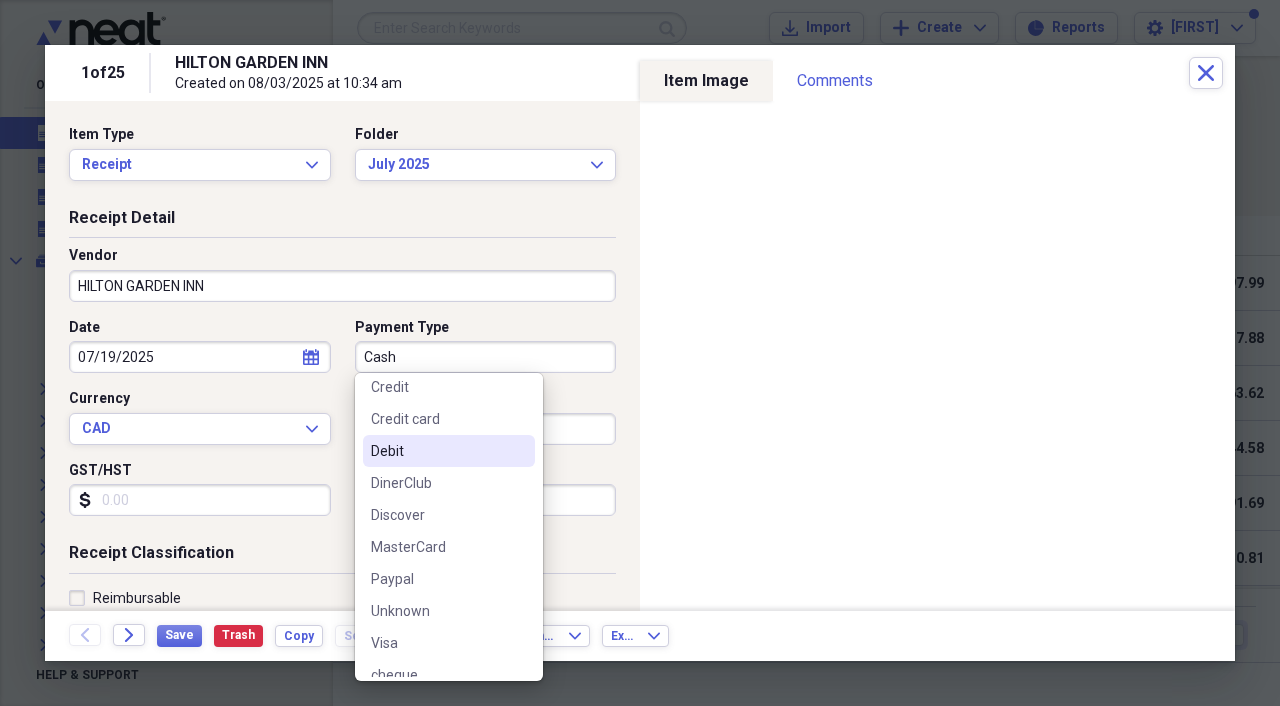 scroll, scrollTop: 156, scrollLeft: 0, axis: vertical 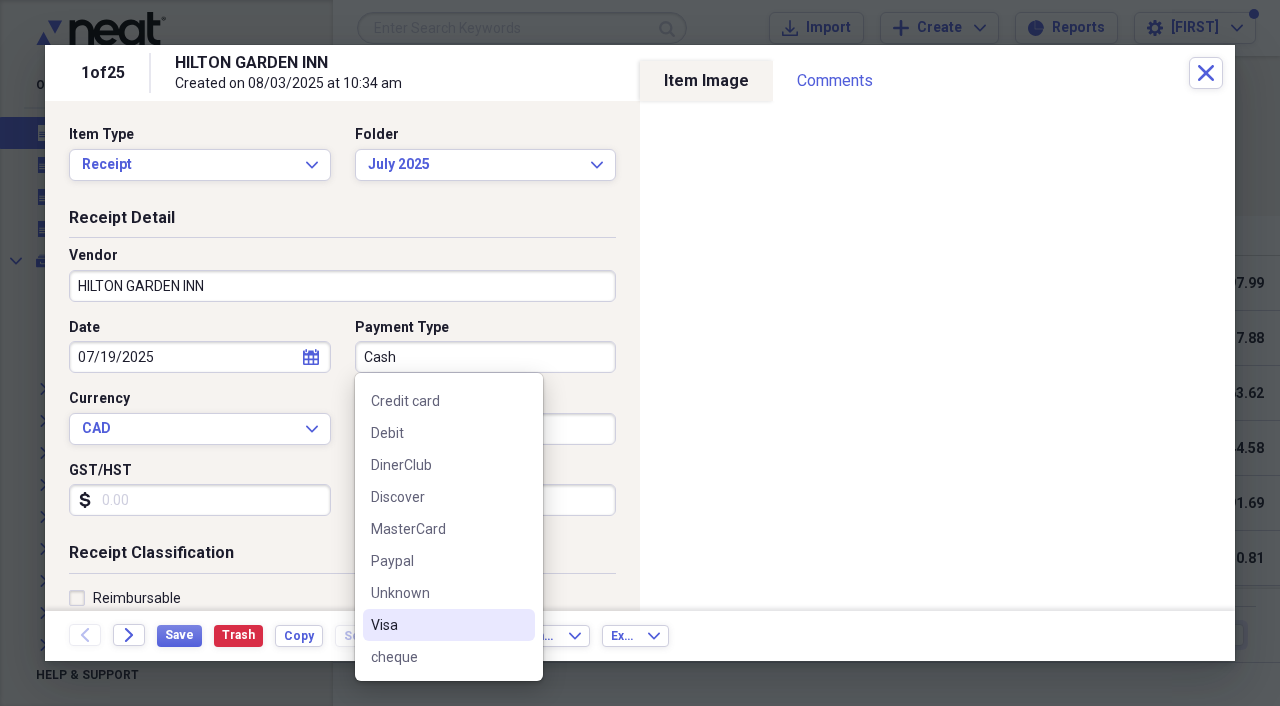click on "Visa" at bounding box center [437, 625] 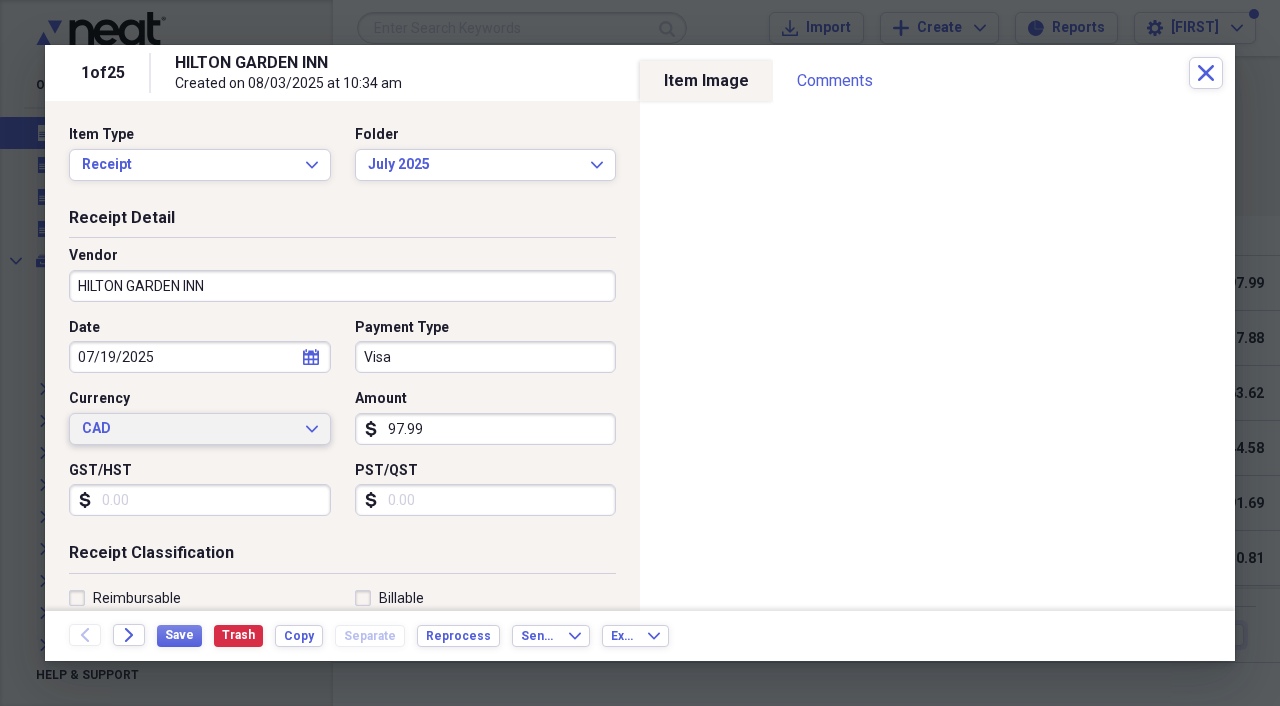 click on "Expand" 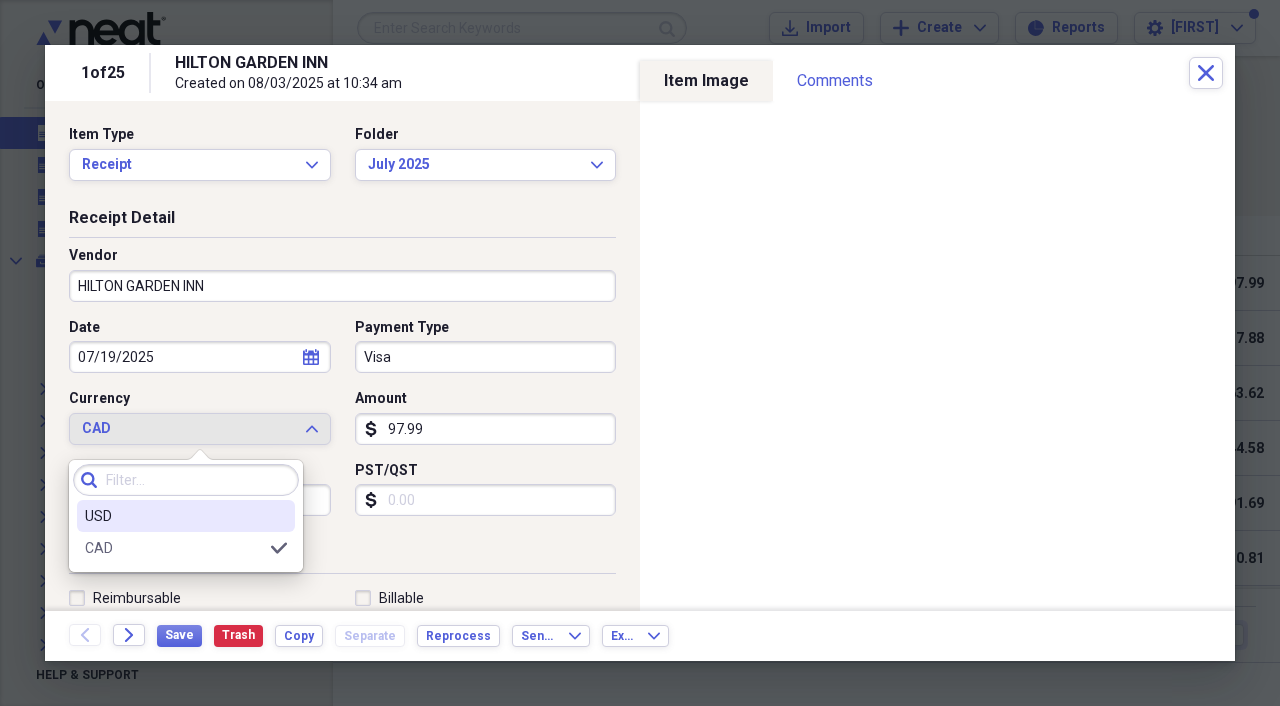 click on "USD" at bounding box center [174, 516] 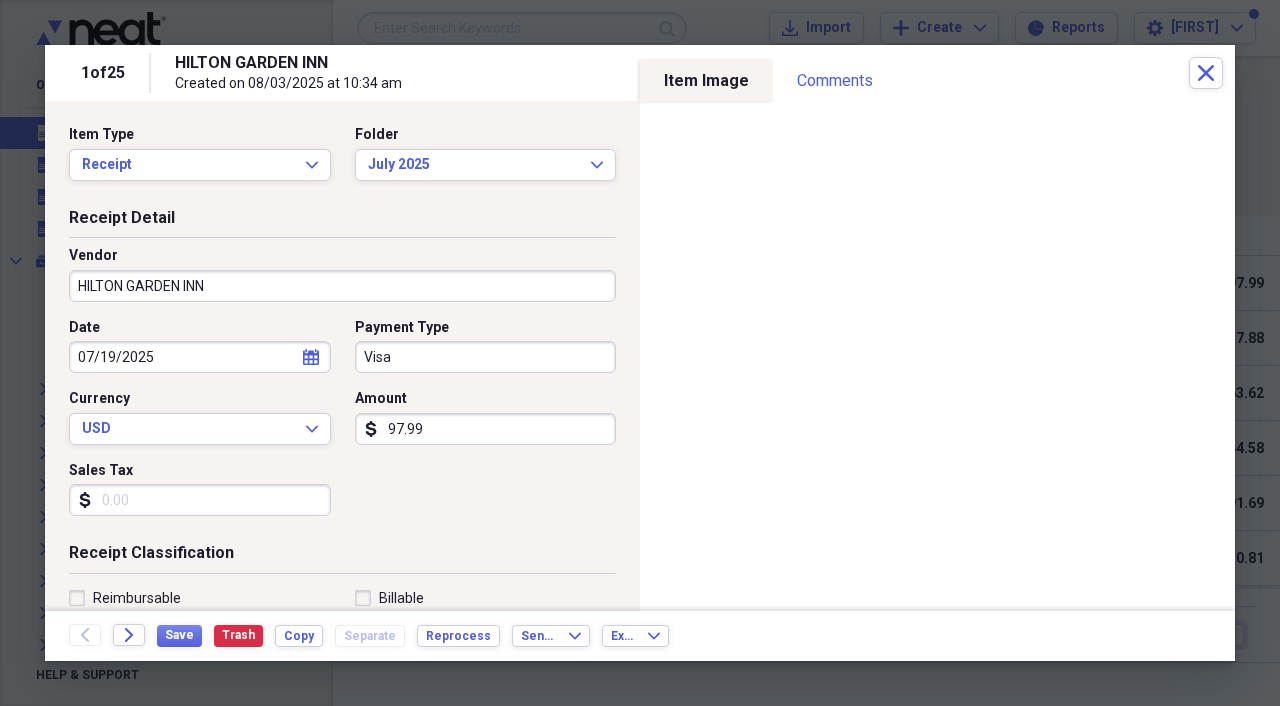 click on "Sales Tax" at bounding box center (200, 500) 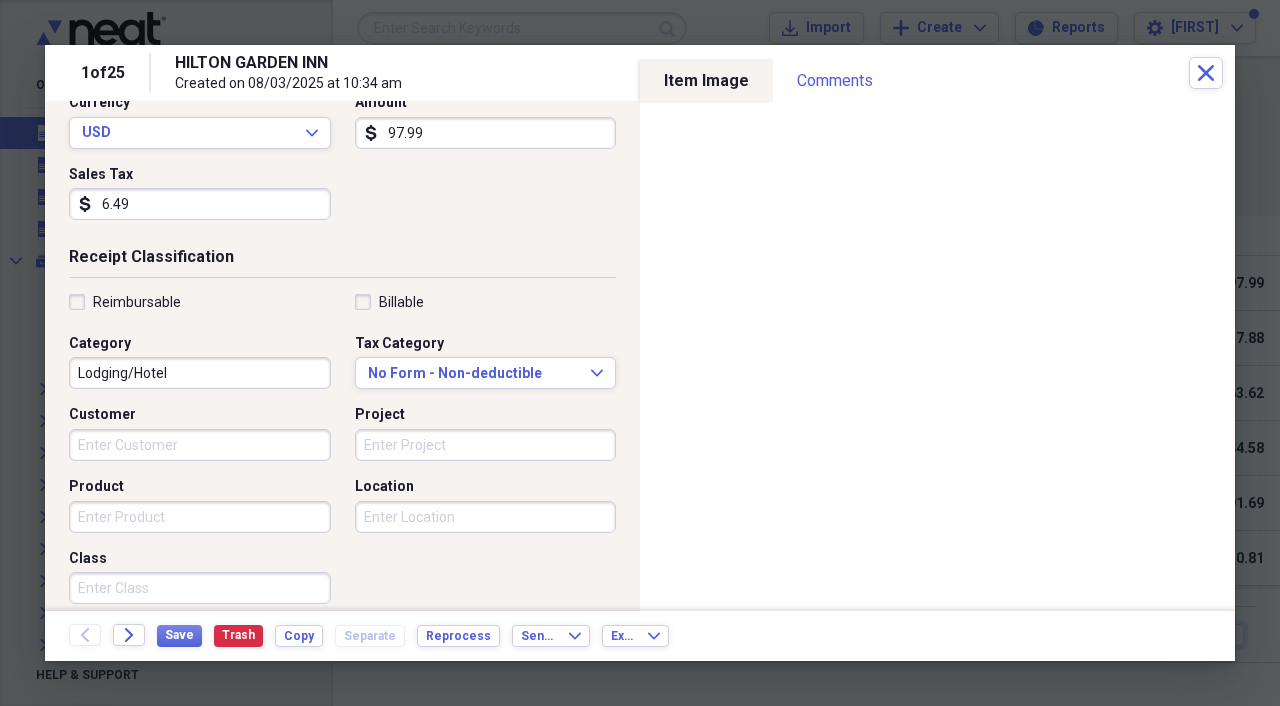 scroll, scrollTop: 303, scrollLeft: 0, axis: vertical 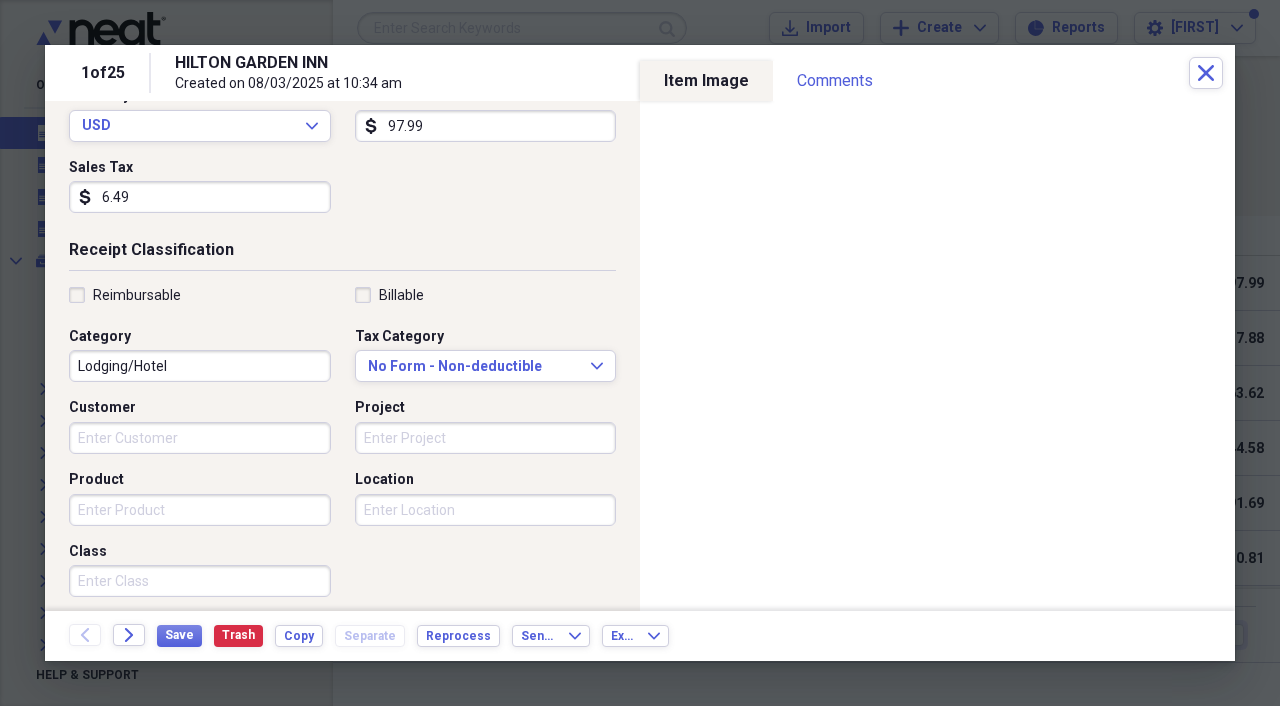 type on "6.49" 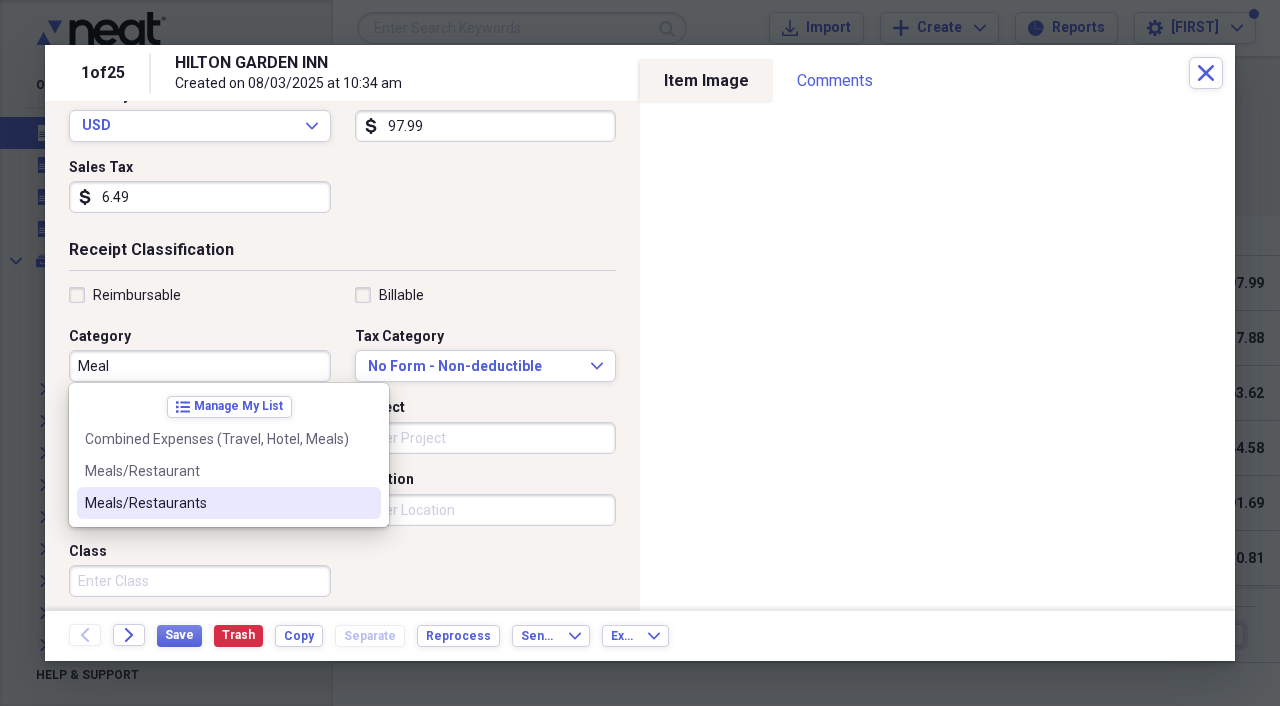 click on "Meals/Restaurants" at bounding box center [217, 503] 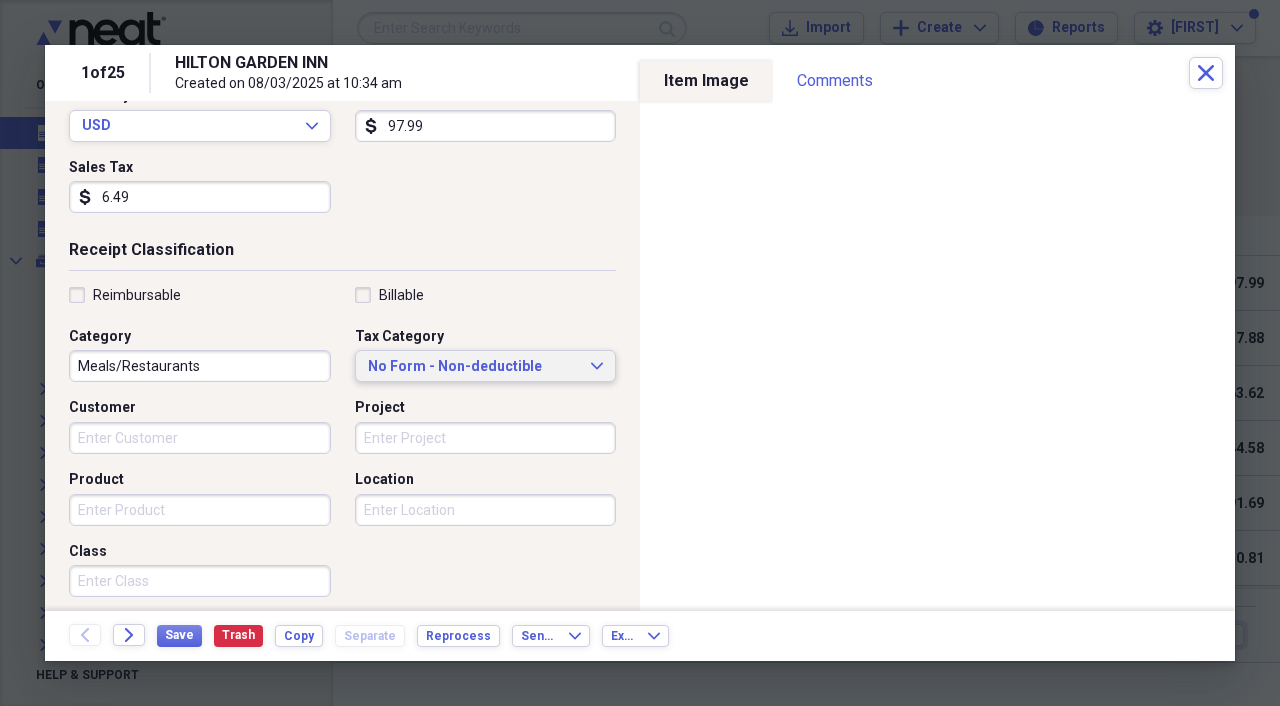 click 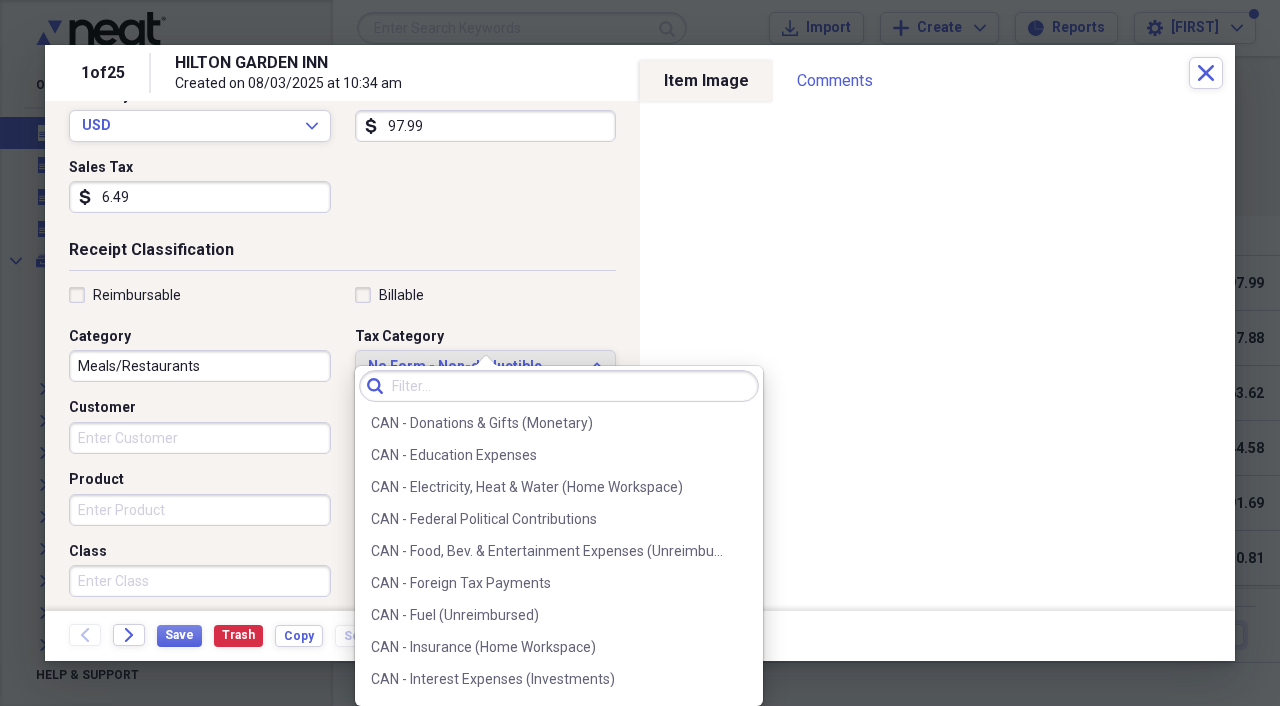 scroll, scrollTop: 482, scrollLeft: 0, axis: vertical 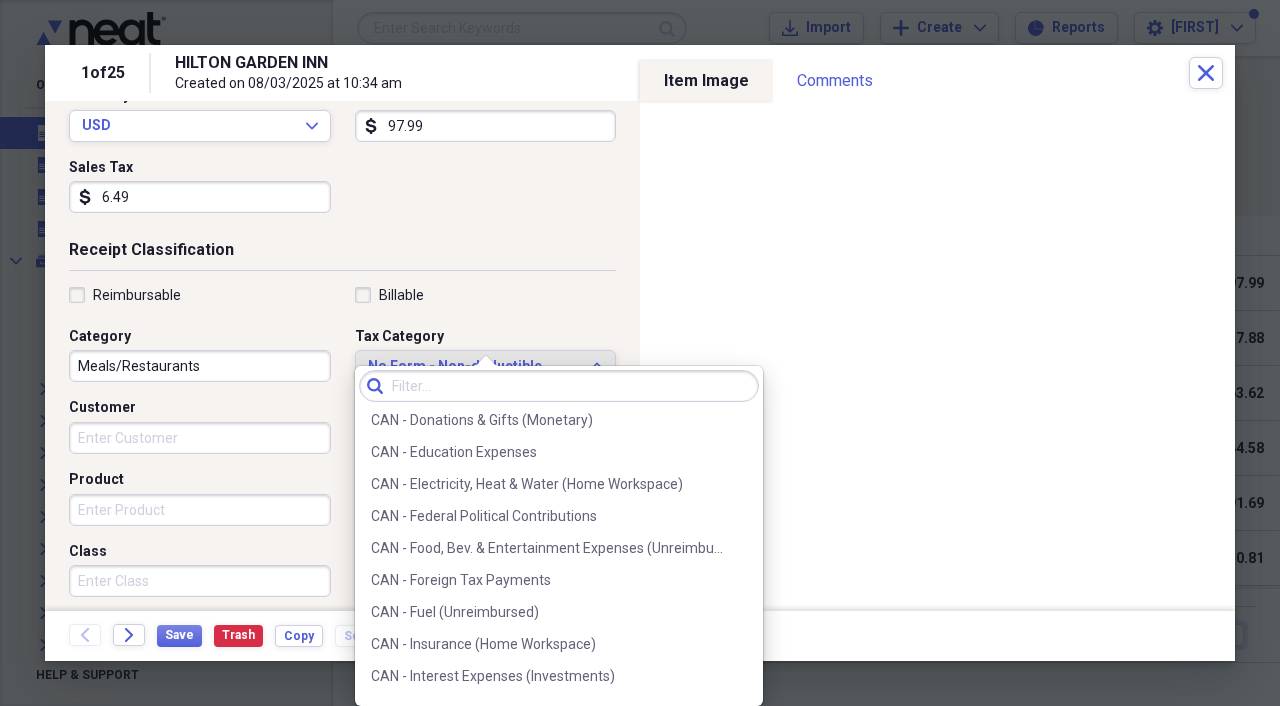 click on "CAN - Food, Bev. & Entertainment Expenses (Unreimbursed)" at bounding box center (547, 548) 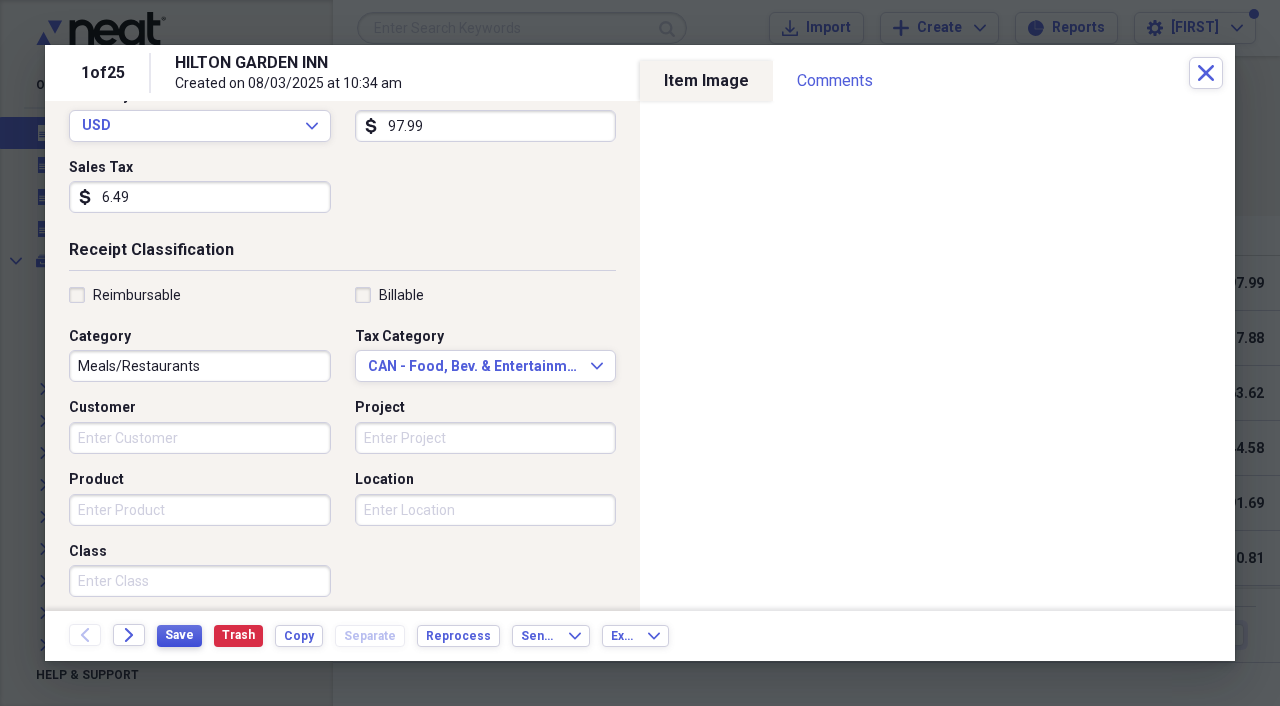 click on "Save" at bounding box center [179, 635] 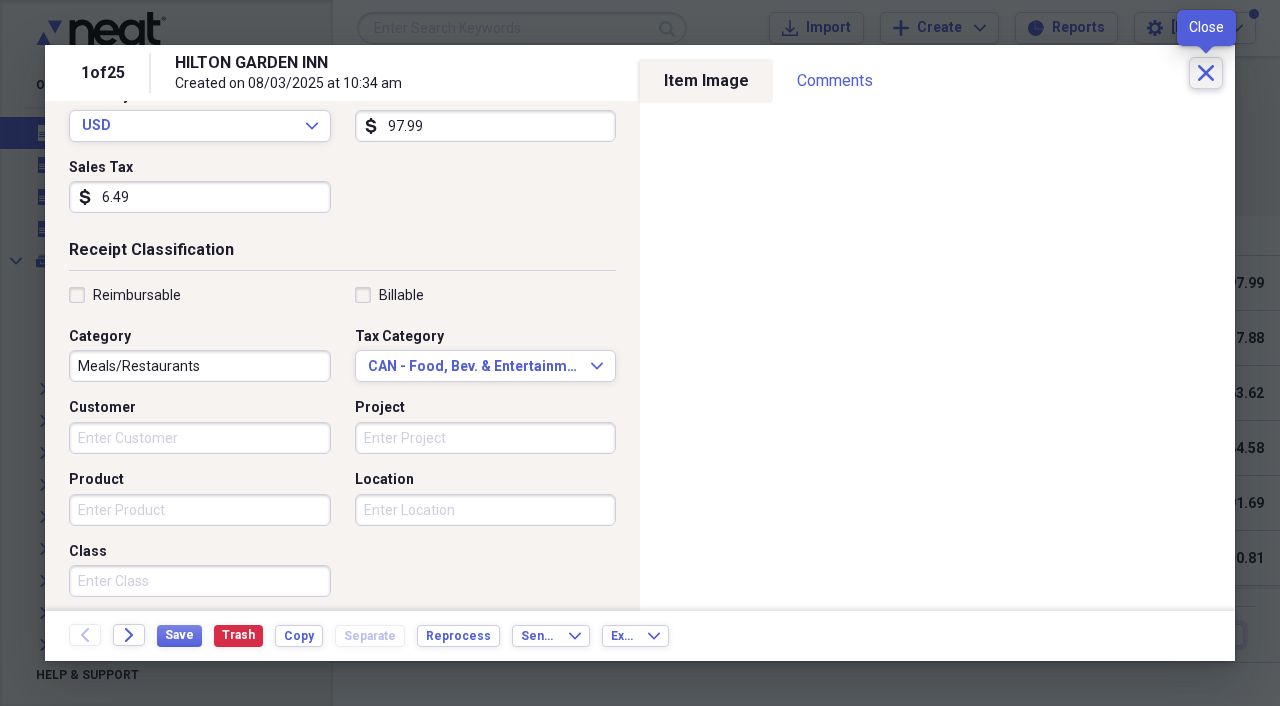 click 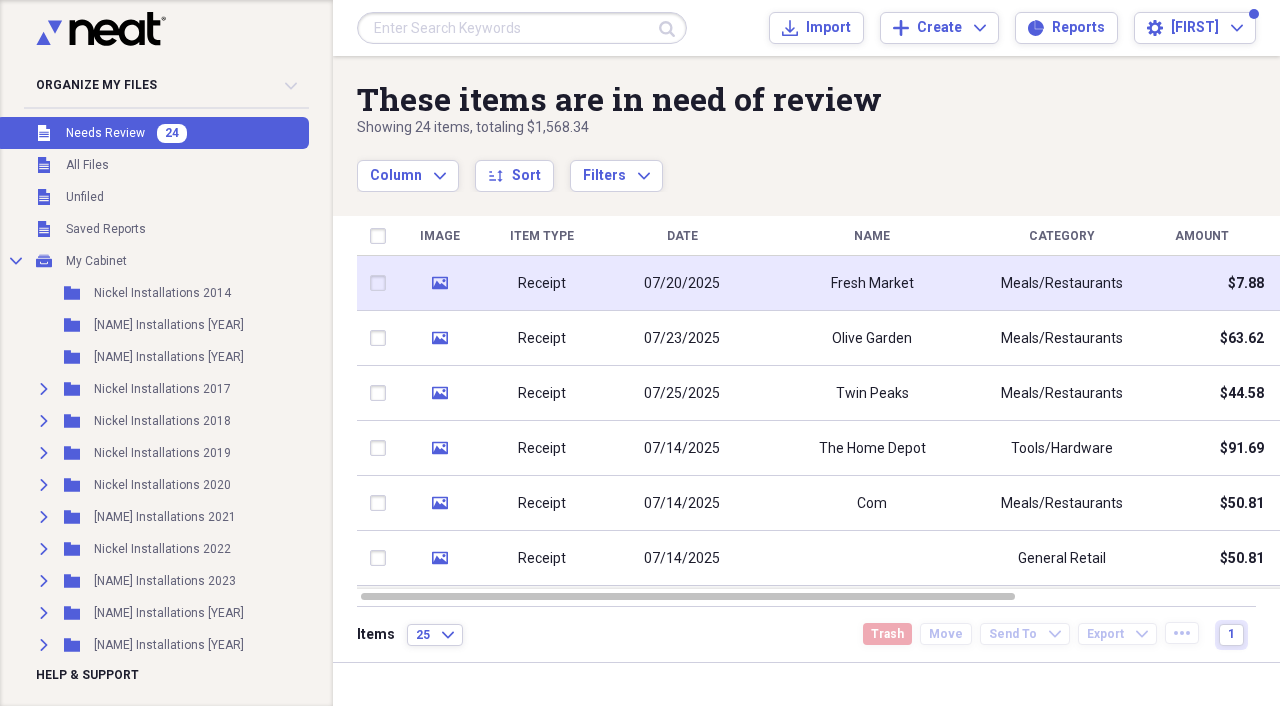 click on "Receipt" at bounding box center [542, 283] 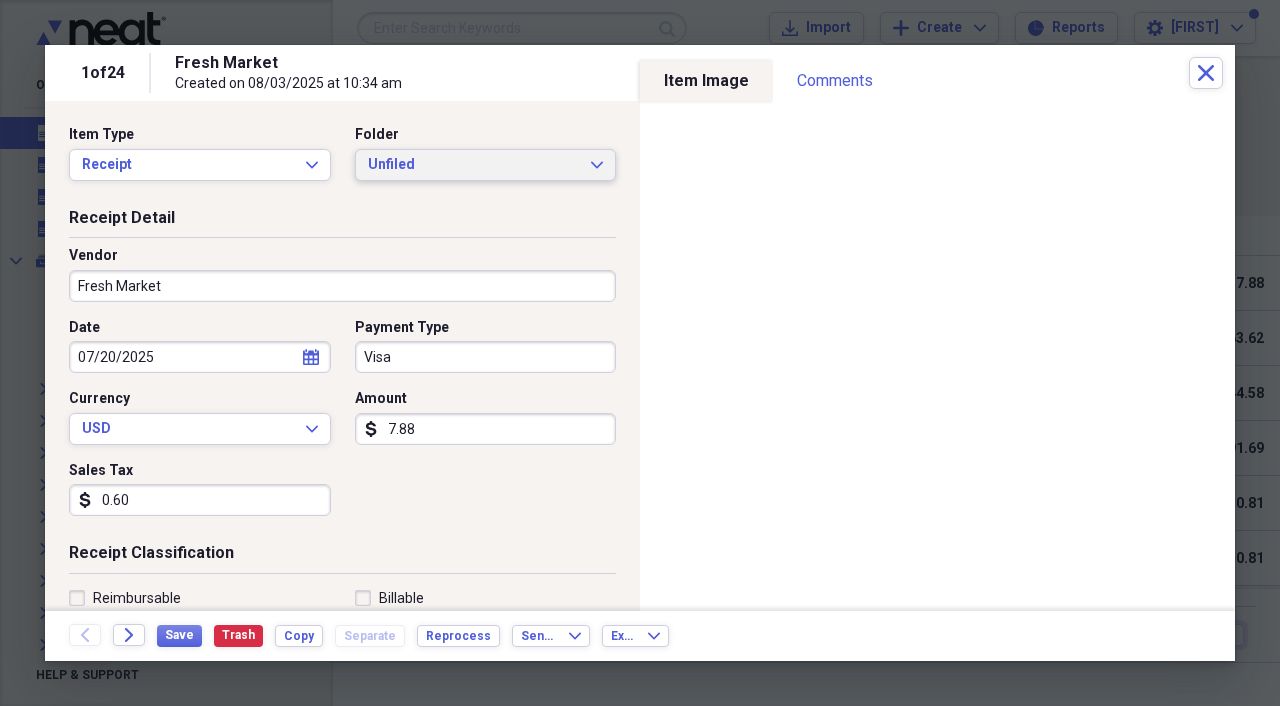 click on "Expand" 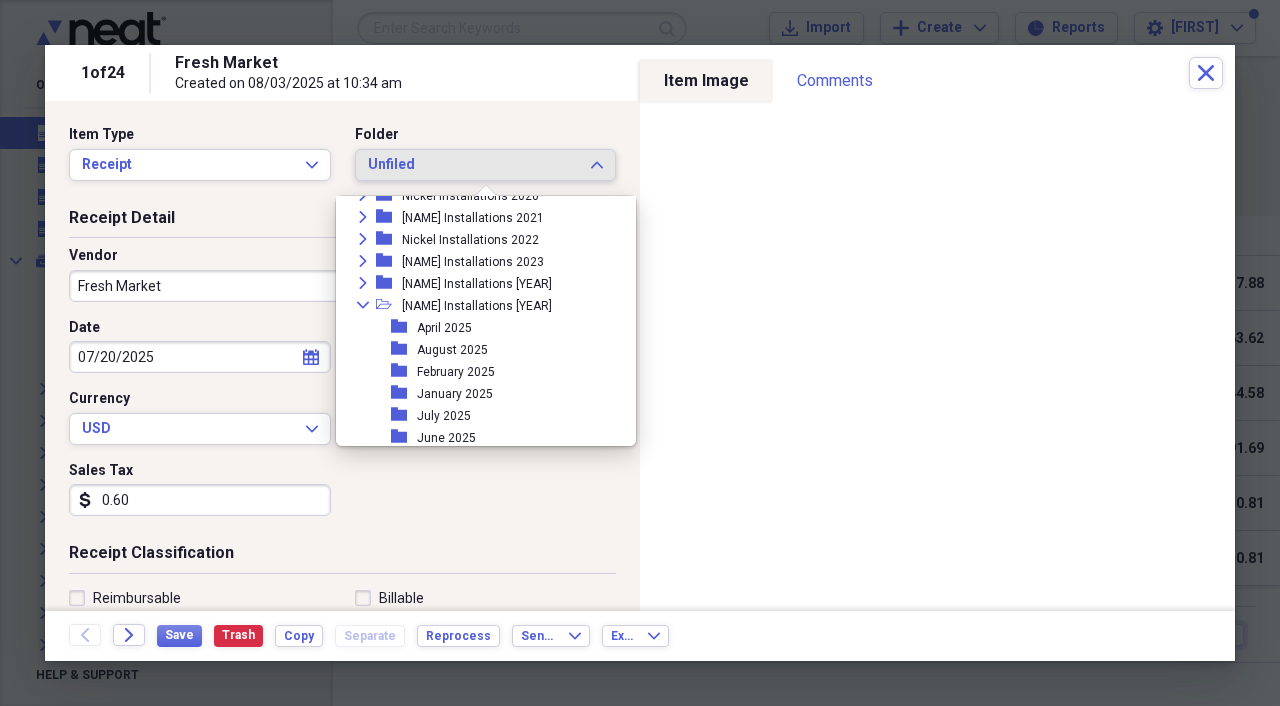 scroll, scrollTop: 219, scrollLeft: 0, axis: vertical 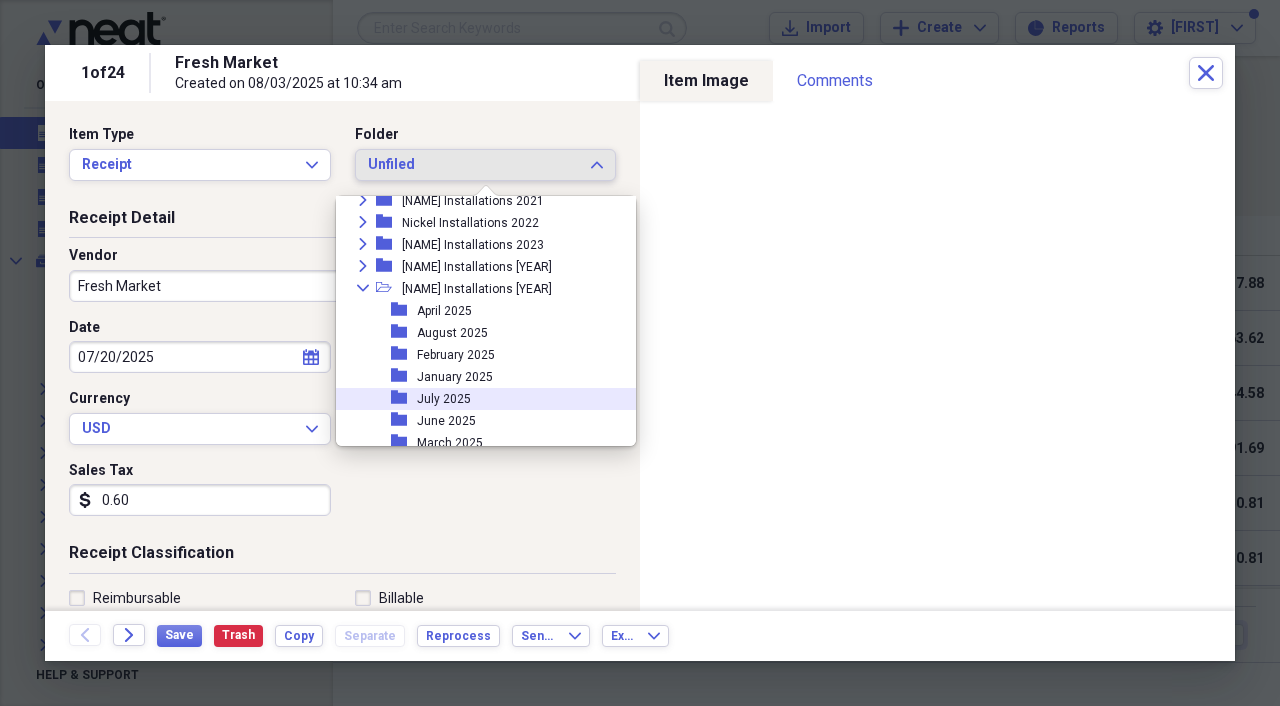 click on "July 2025" at bounding box center [444, 399] 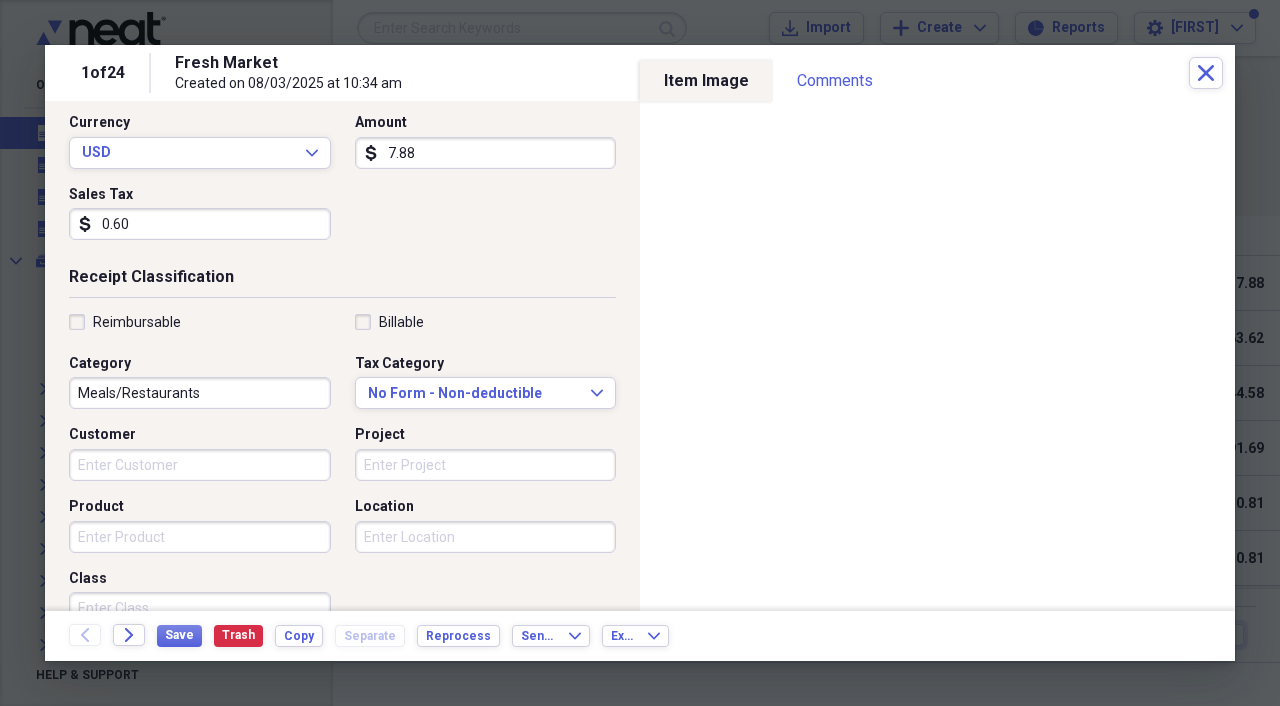 scroll, scrollTop: 284, scrollLeft: 0, axis: vertical 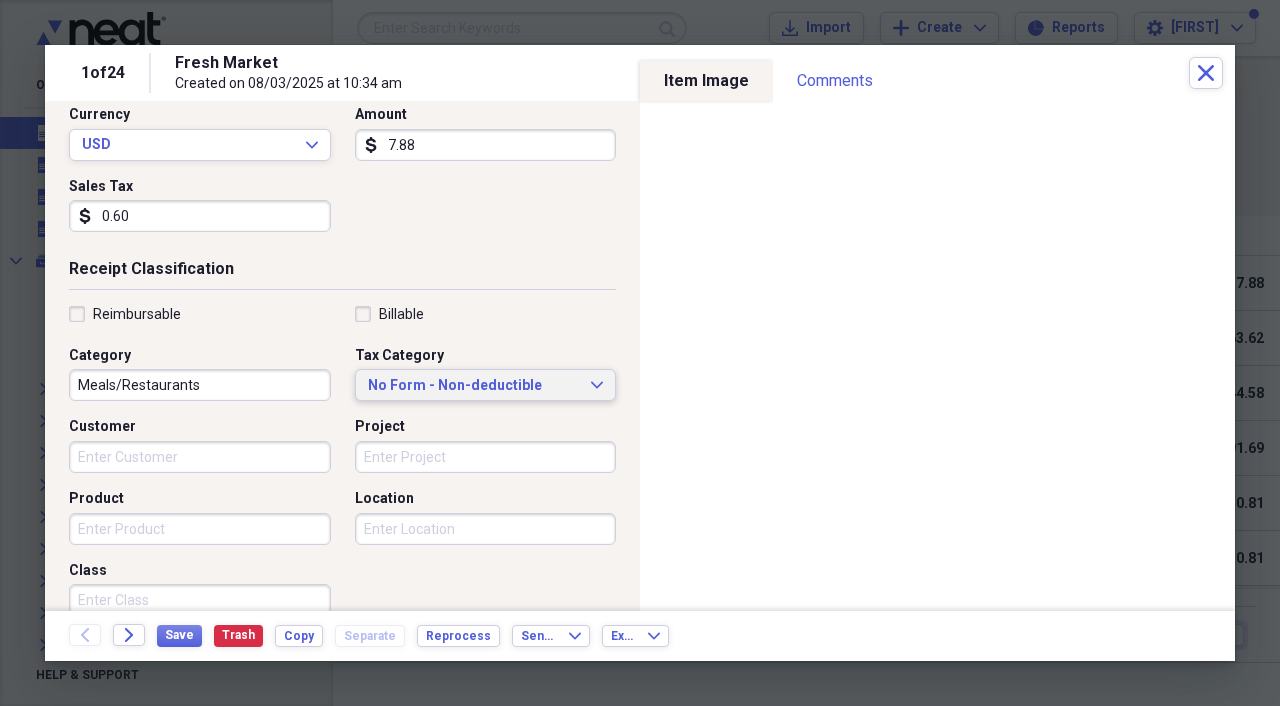 click on "Expand" 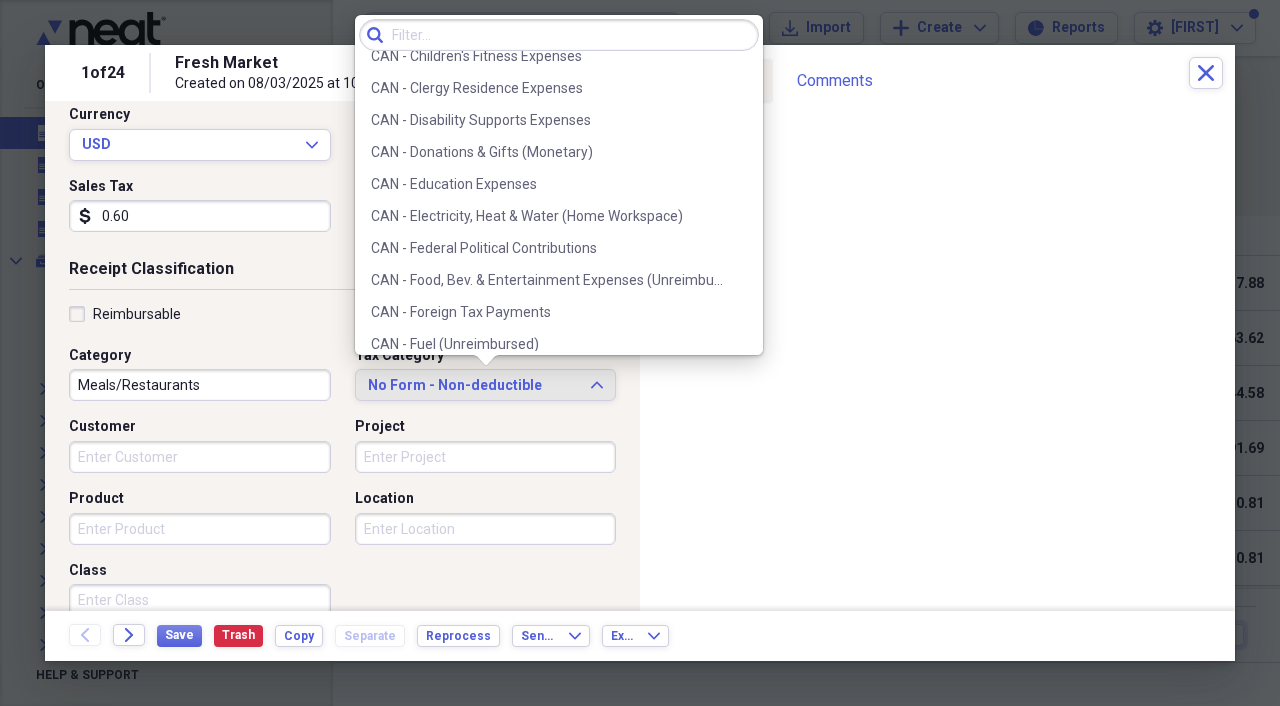 scroll, scrollTop: 406, scrollLeft: 0, axis: vertical 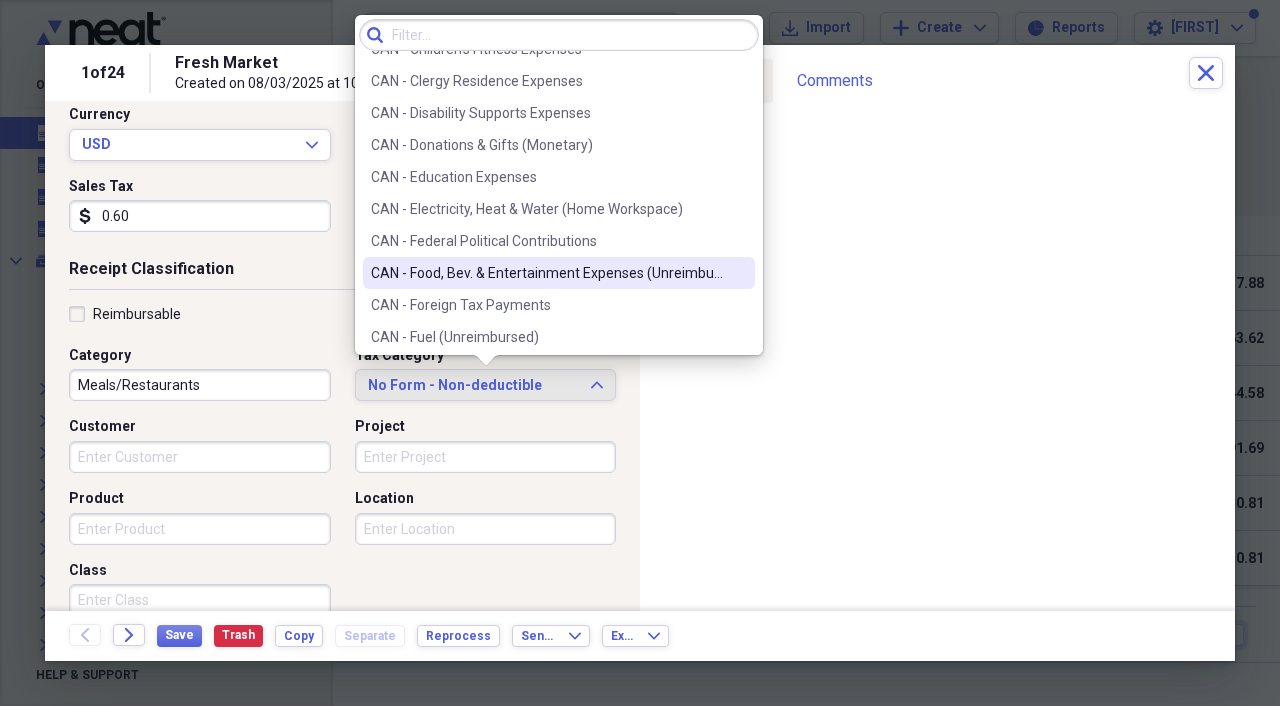 click on "CAN - Food, Bev. & Entertainment Expenses (Unreimbursed)" at bounding box center (547, 273) 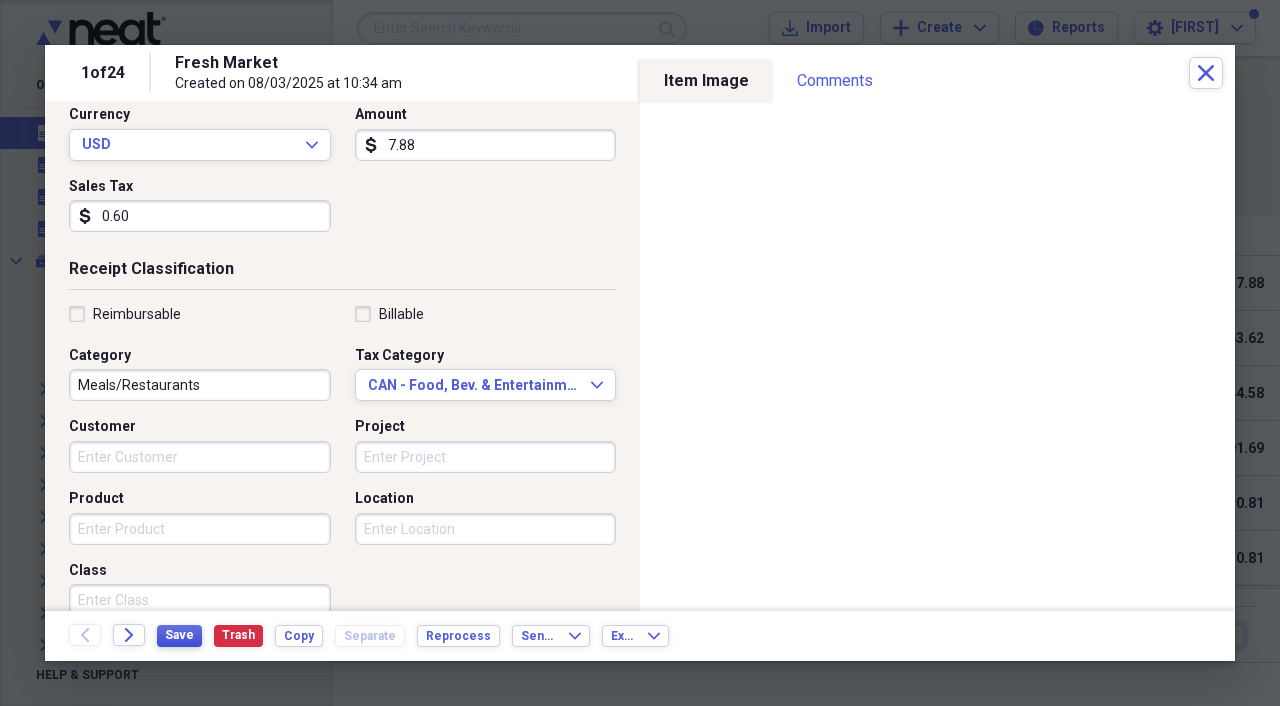 click on "Save" at bounding box center (179, 635) 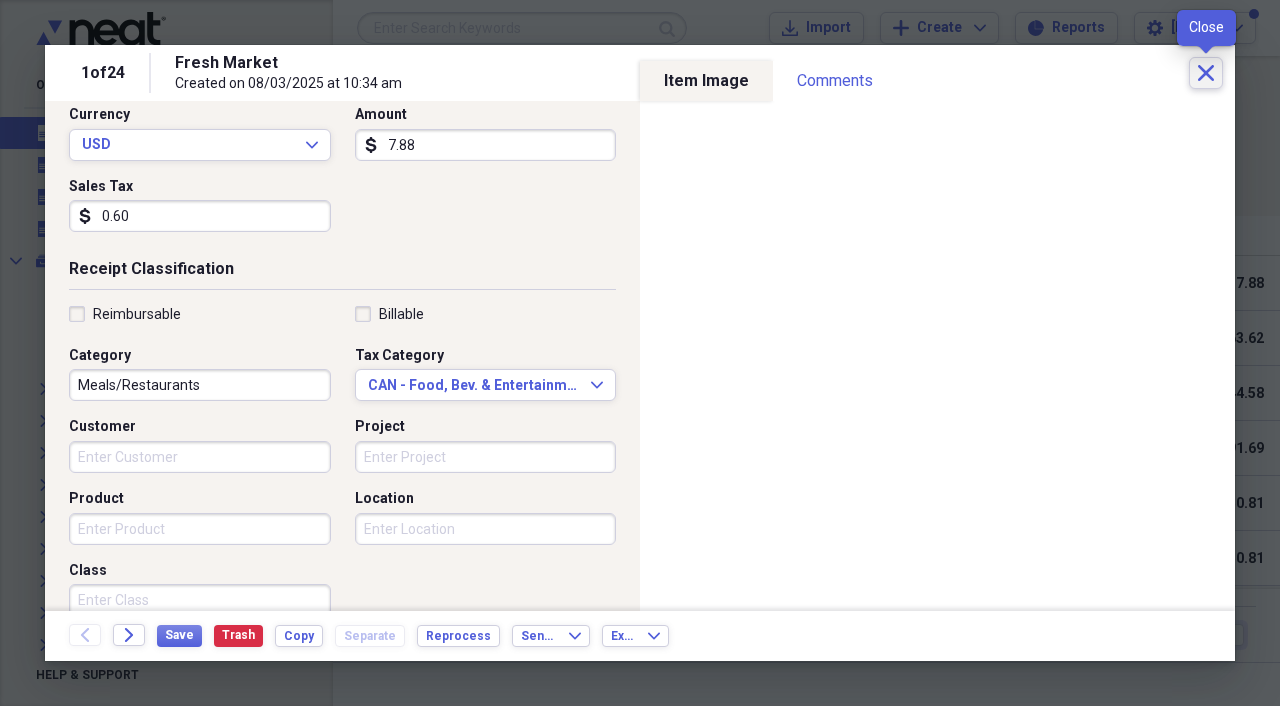 click 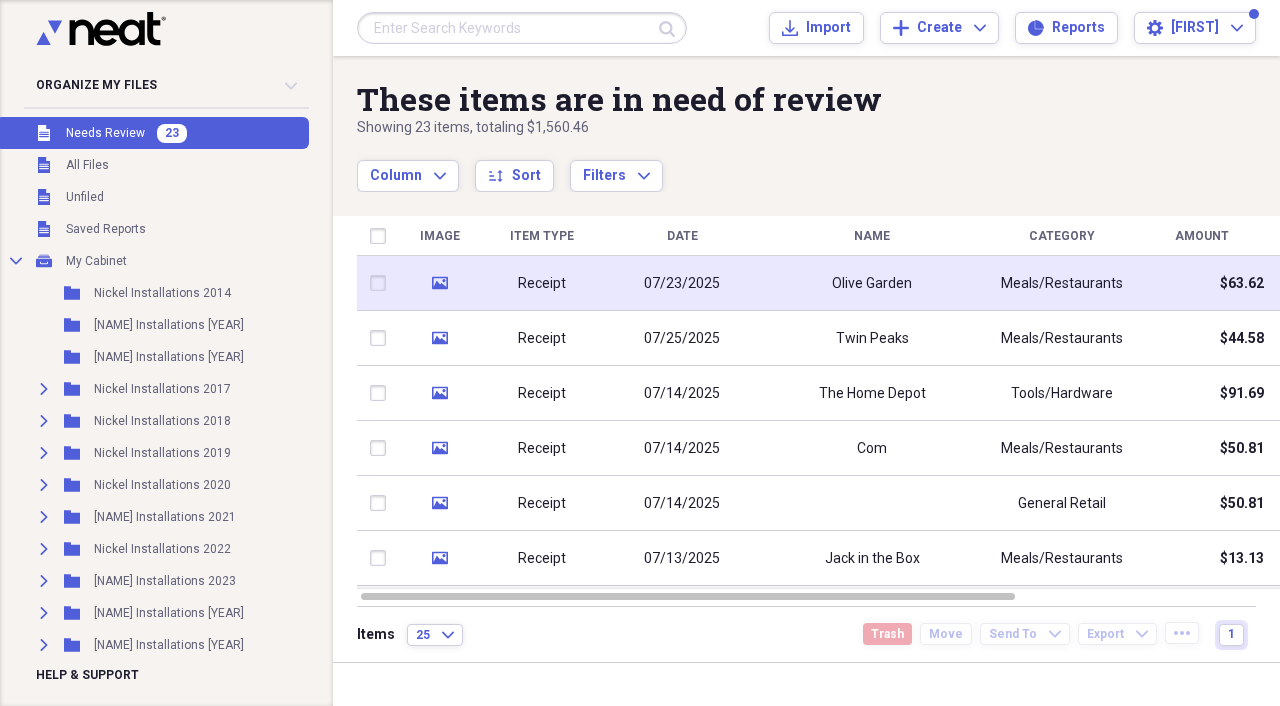 click on "Receipt" at bounding box center [542, 283] 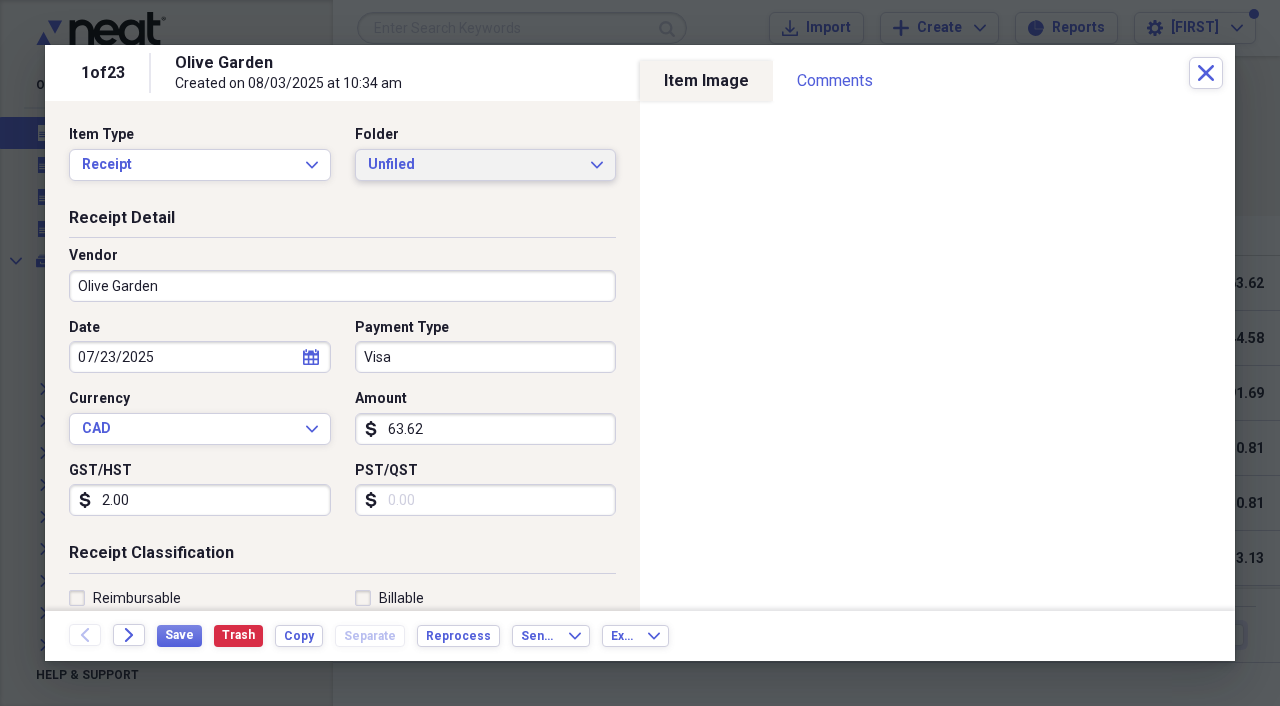 click 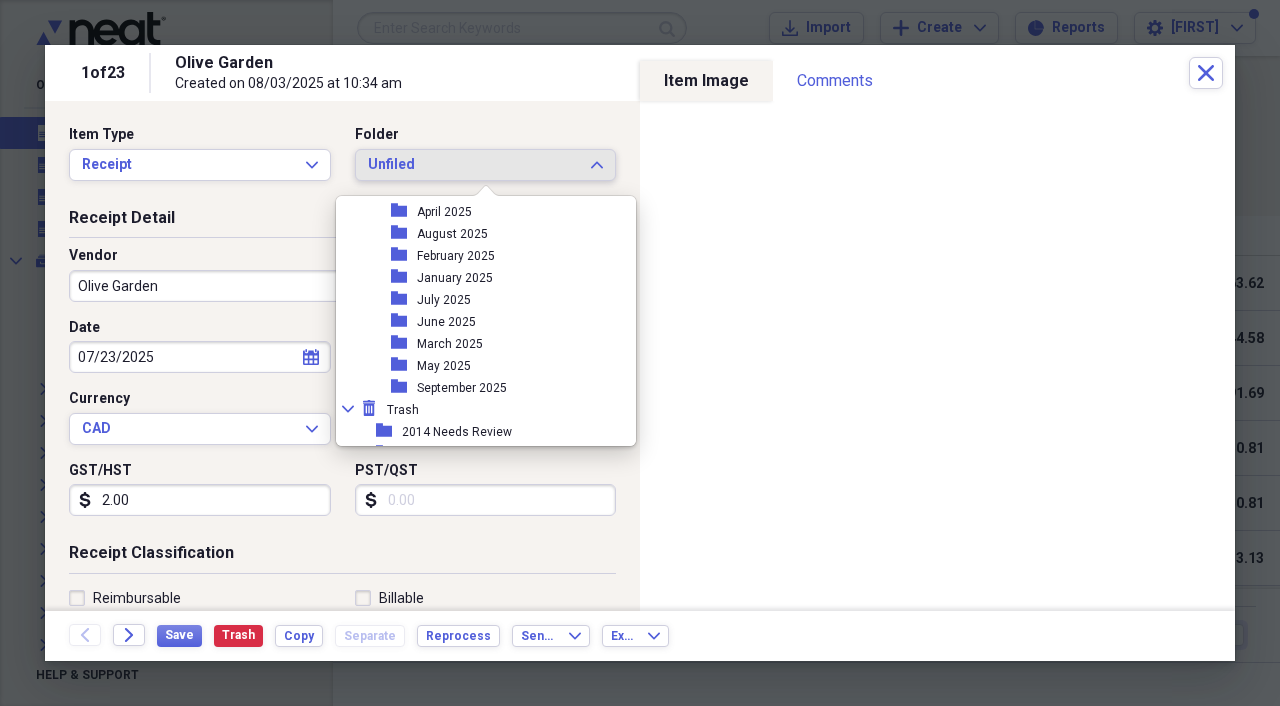 scroll, scrollTop: 336, scrollLeft: 0, axis: vertical 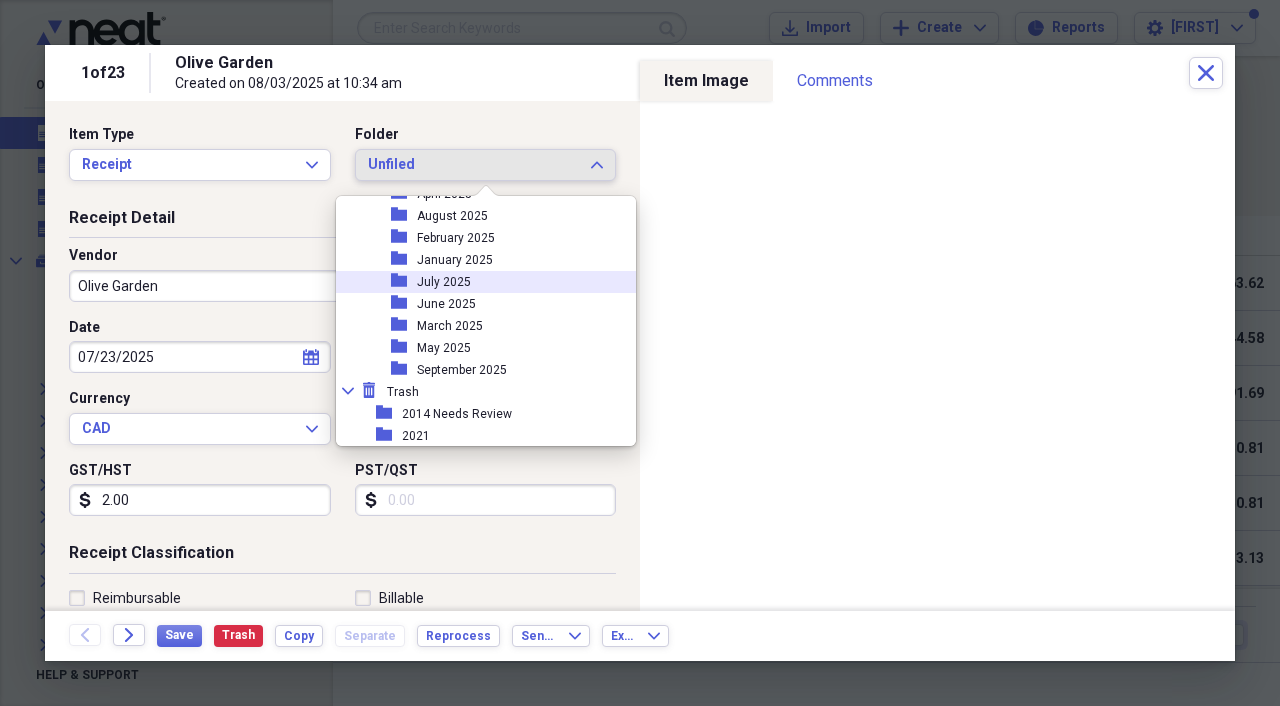 click on "folder July 2025" at bounding box center [478, 282] 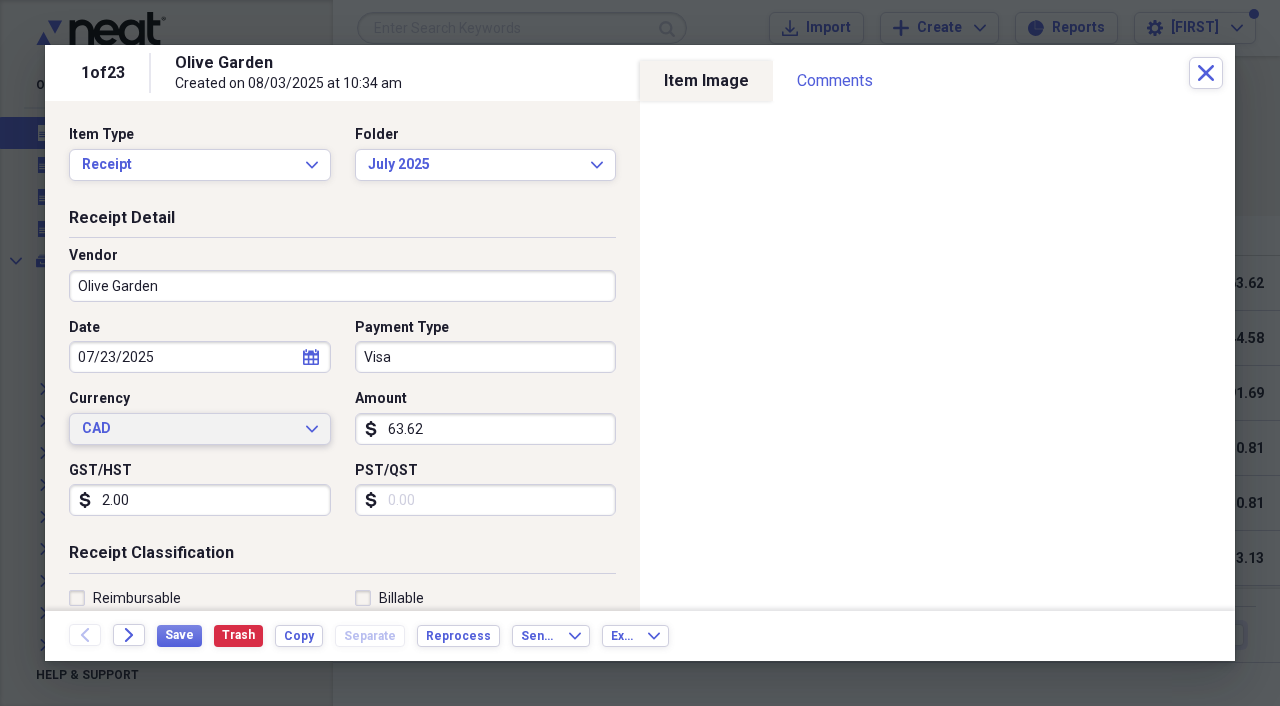 click on "Expand" 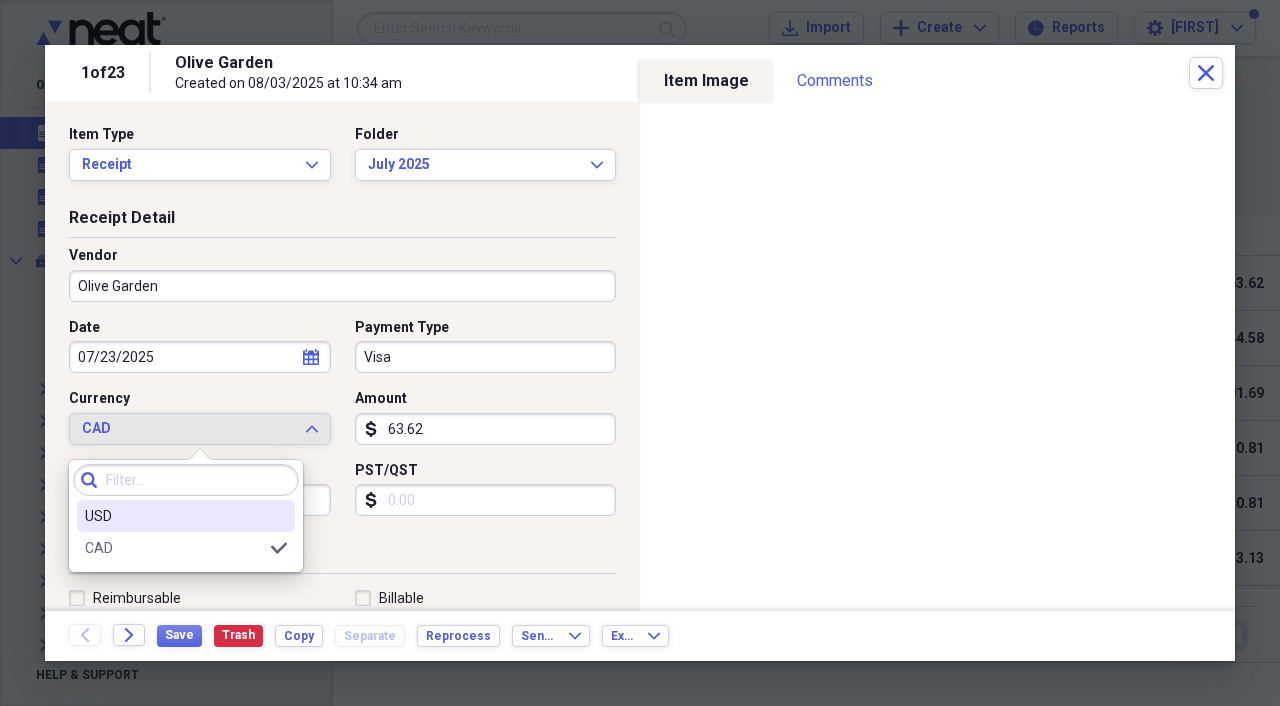 click on "USD" at bounding box center (174, 516) 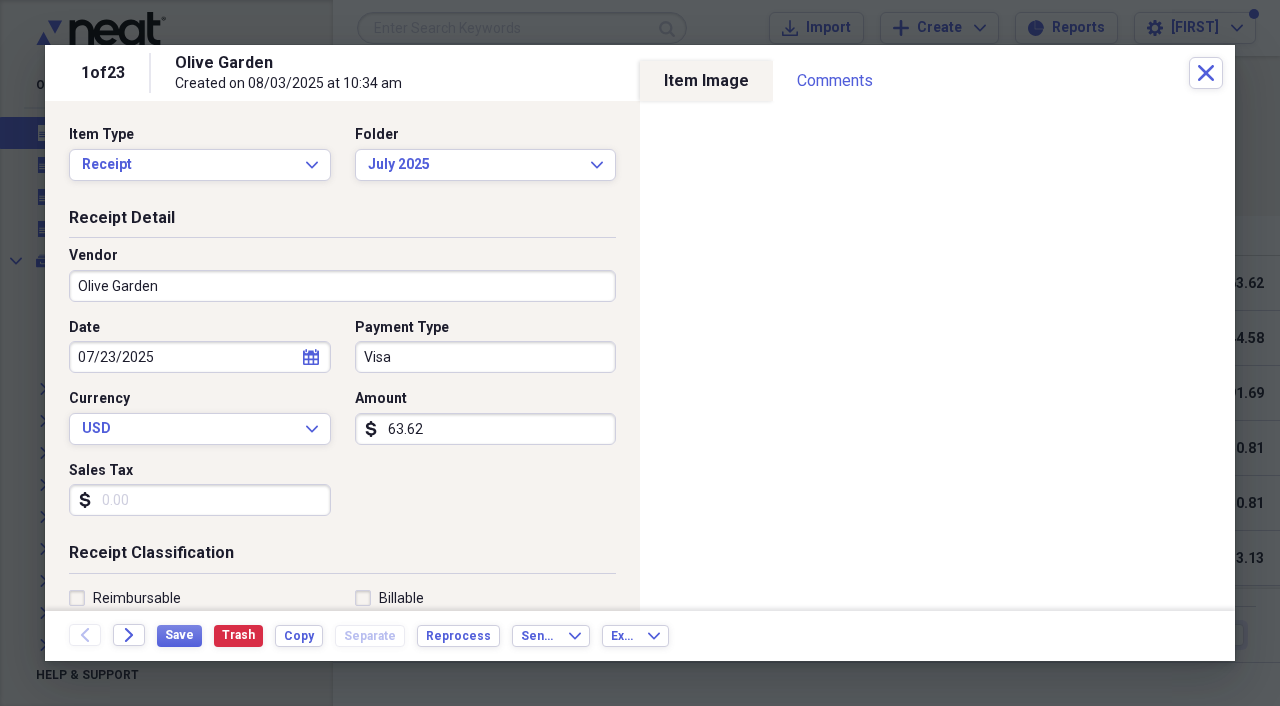 click on "63.62" at bounding box center (486, 429) 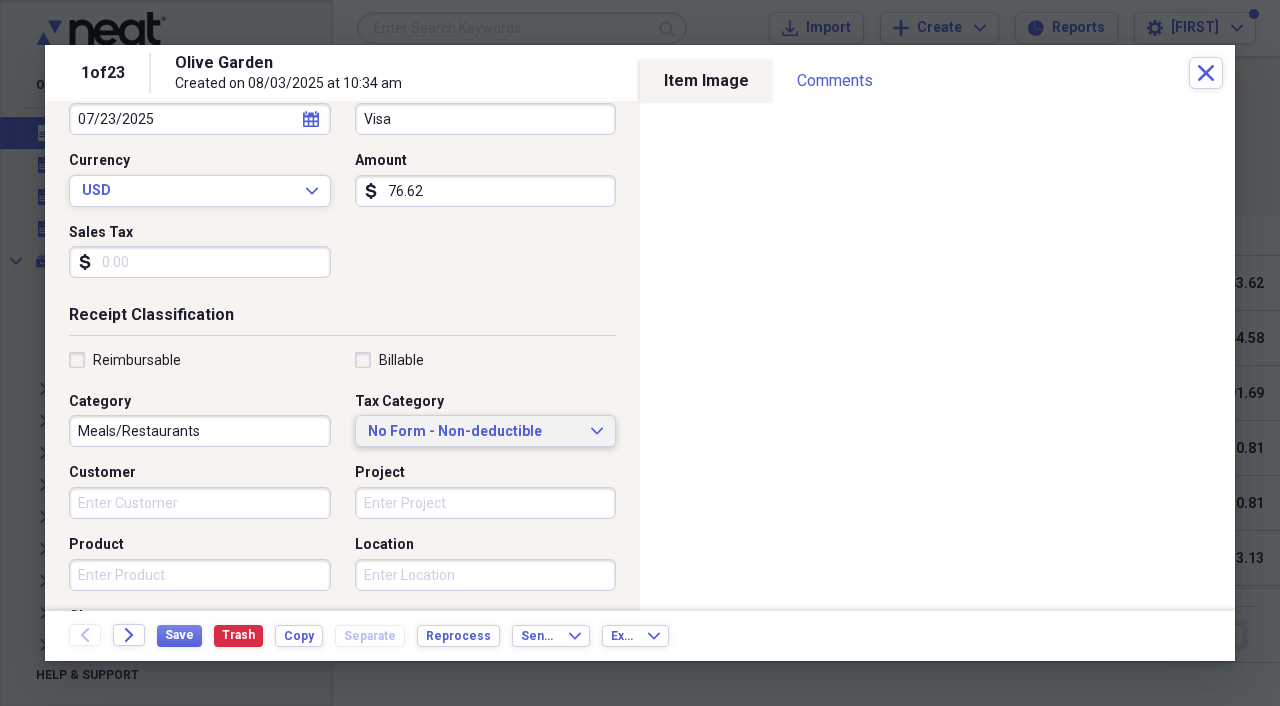scroll, scrollTop: 247, scrollLeft: 0, axis: vertical 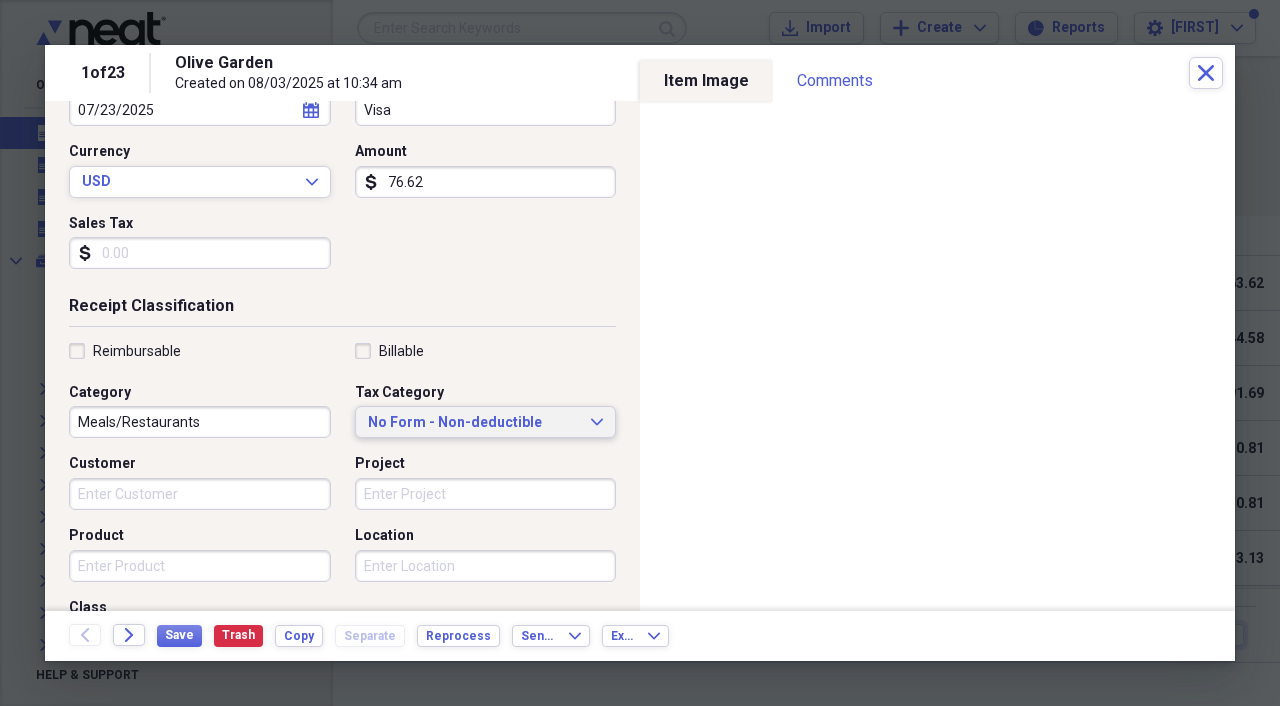 type on "76.62" 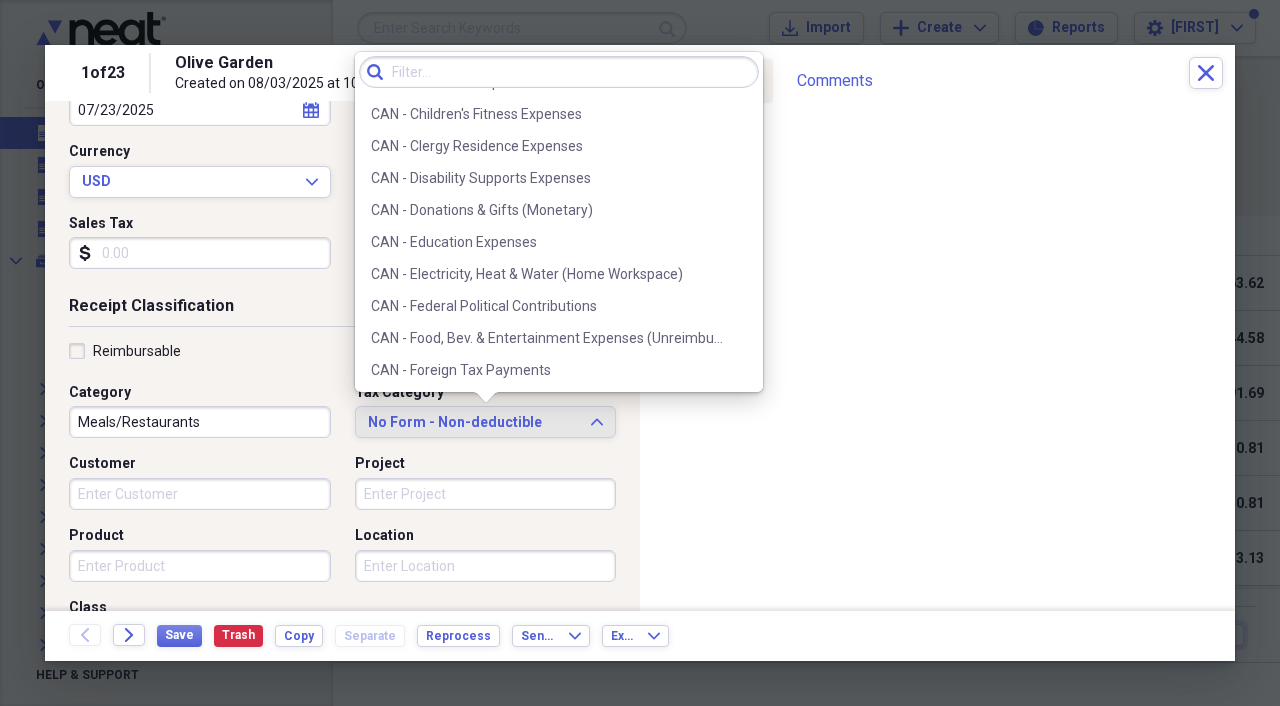 scroll, scrollTop: 381, scrollLeft: 0, axis: vertical 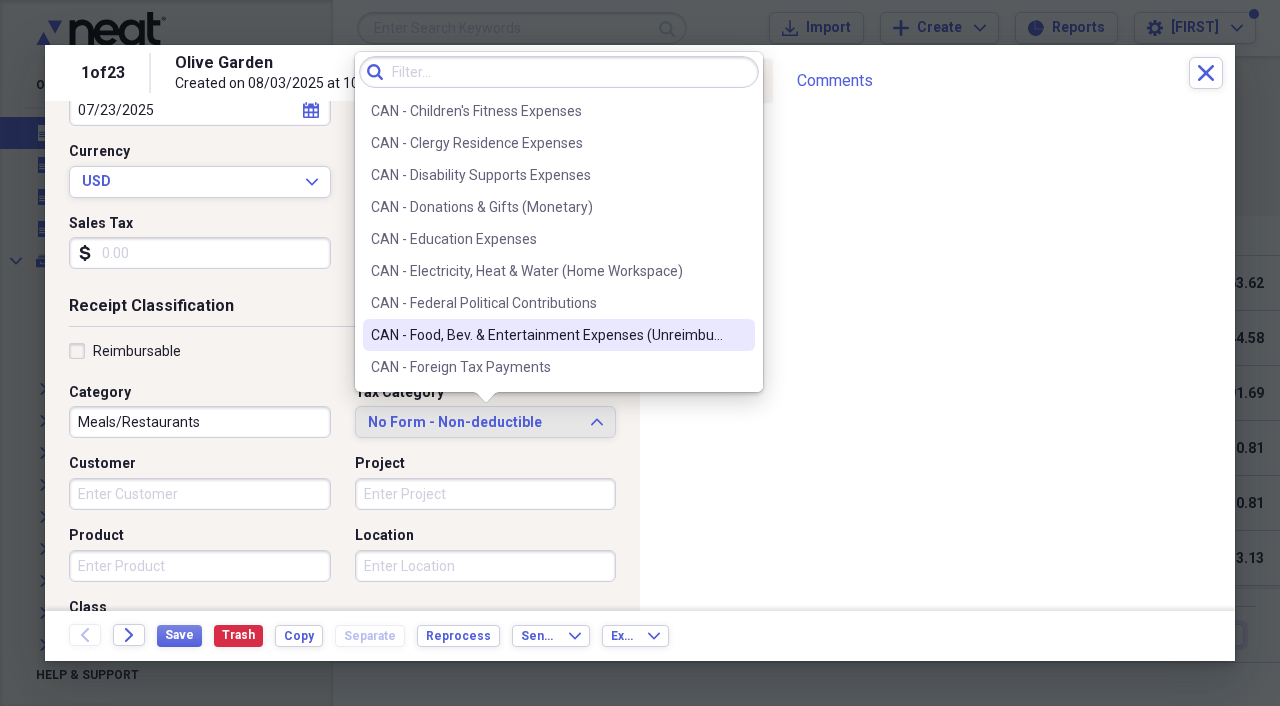 click on "CAN - Food, Bev. & Entertainment Expenses (Unreimbursed)" at bounding box center (547, 335) 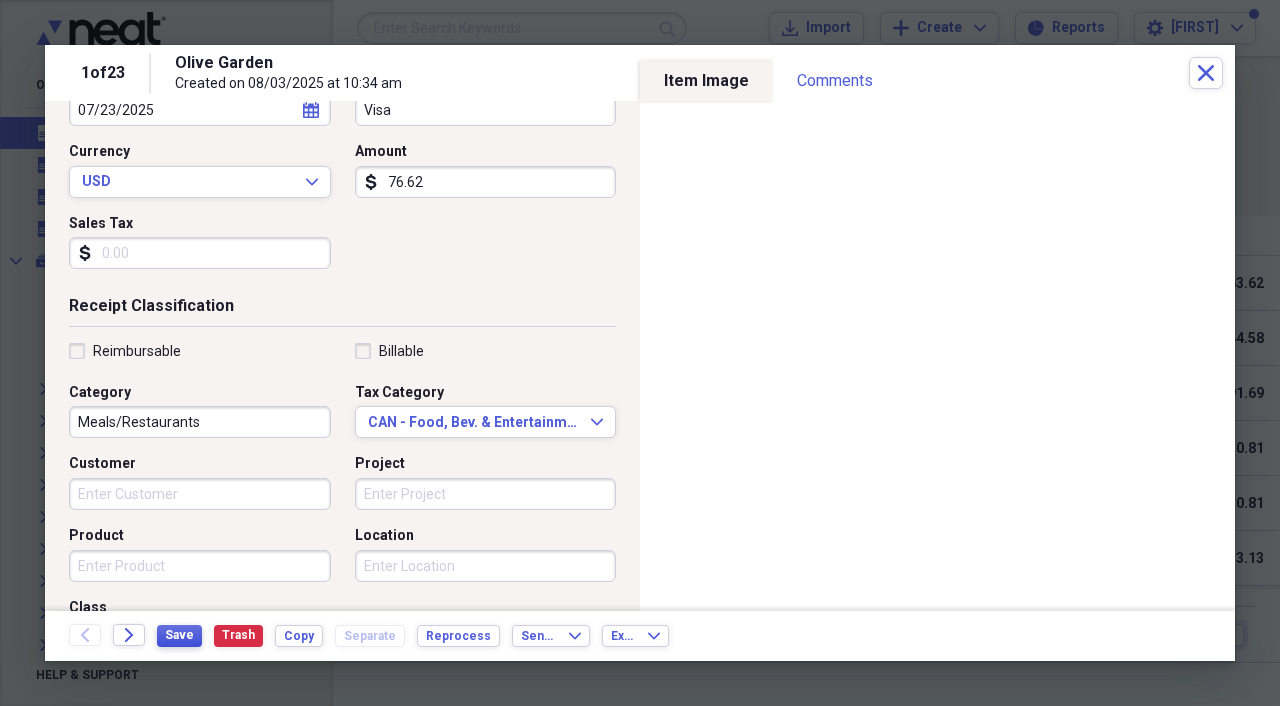 click on "Save" at bounding box center (179, 635) 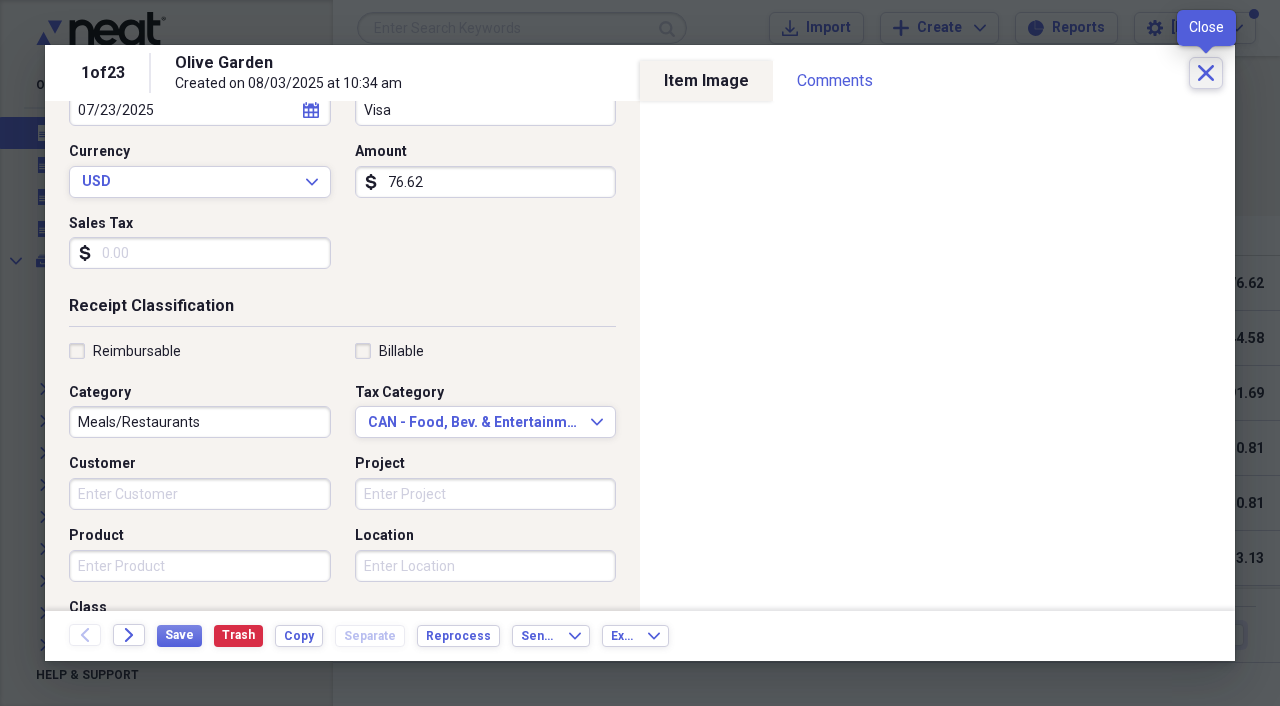 click 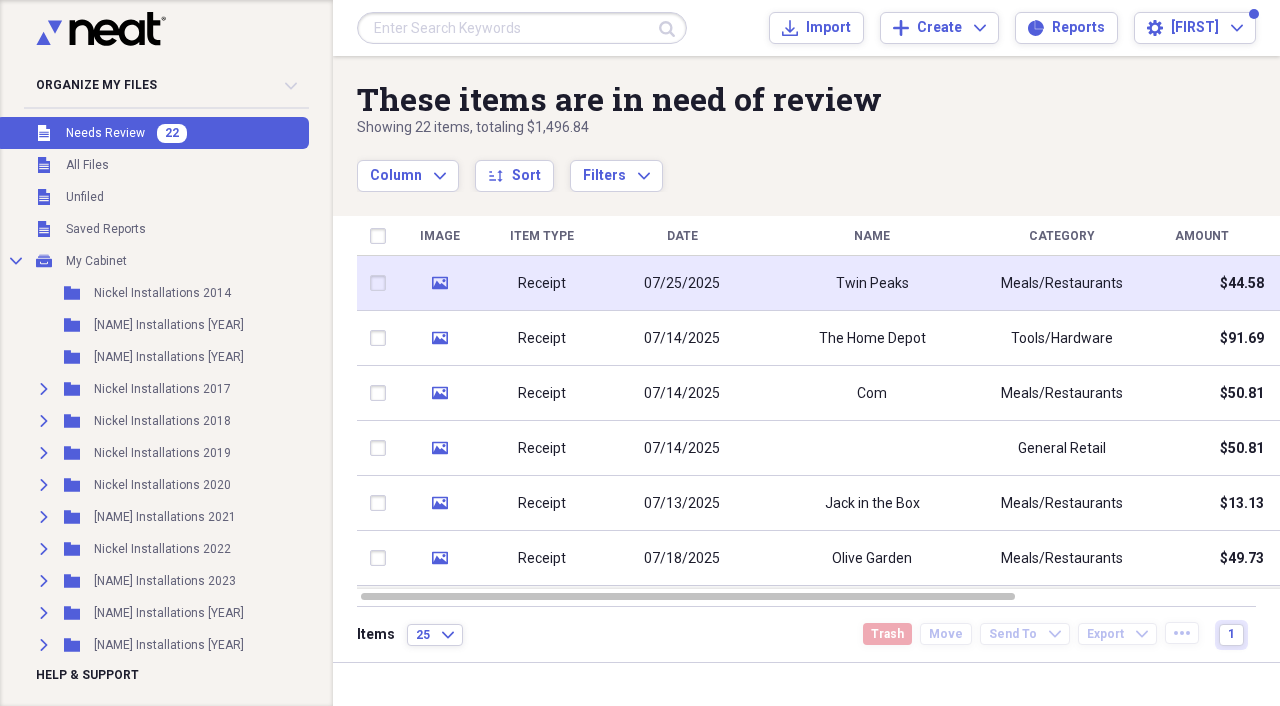 click on "Receipt" at bounding box center [542, 284] 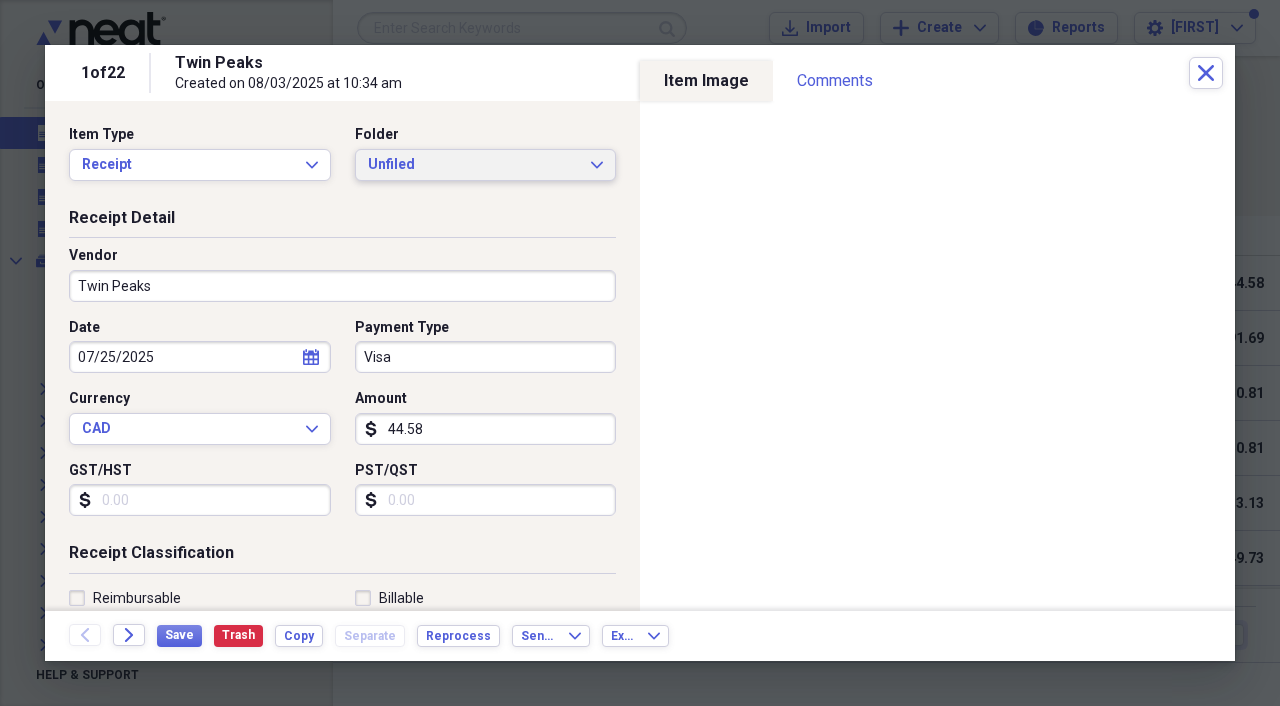 click on "Unfiled Expand" at bounding box center [486, 165] 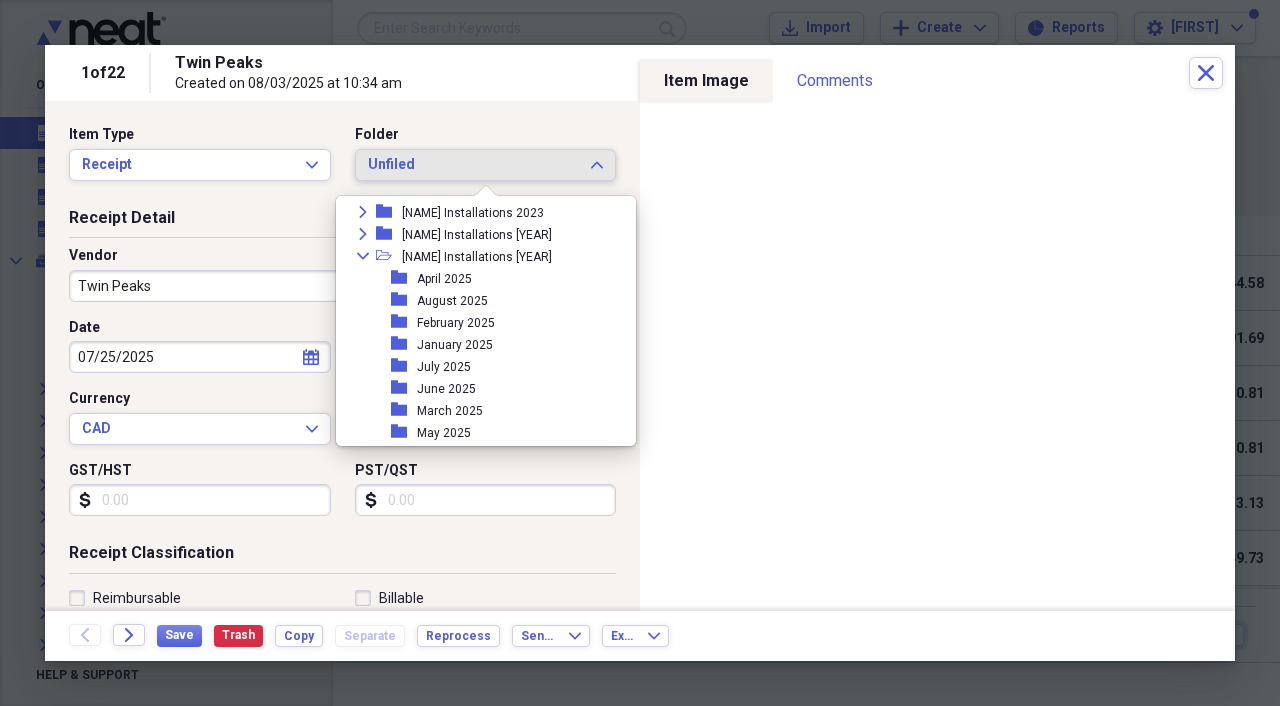 scroll, scrollTop: 260, scrollLeft: 0, axis: vertical 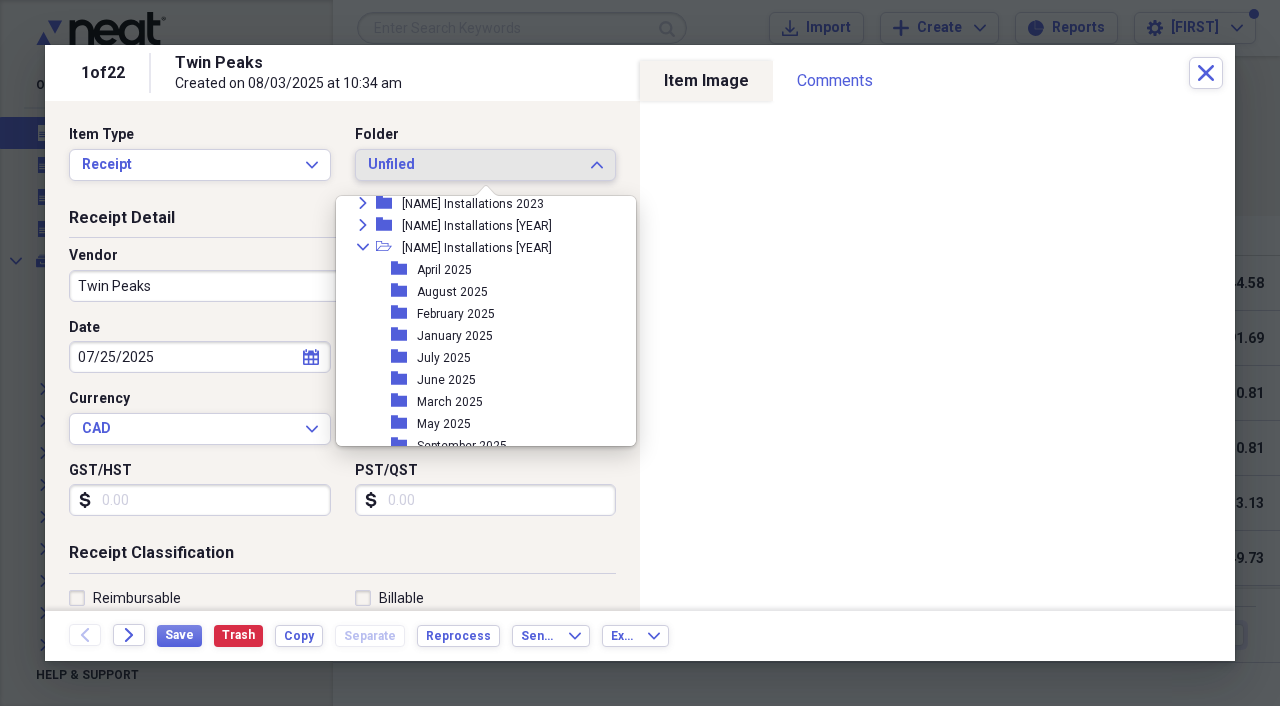click on "July 2025" at bounding box center (444, 358) 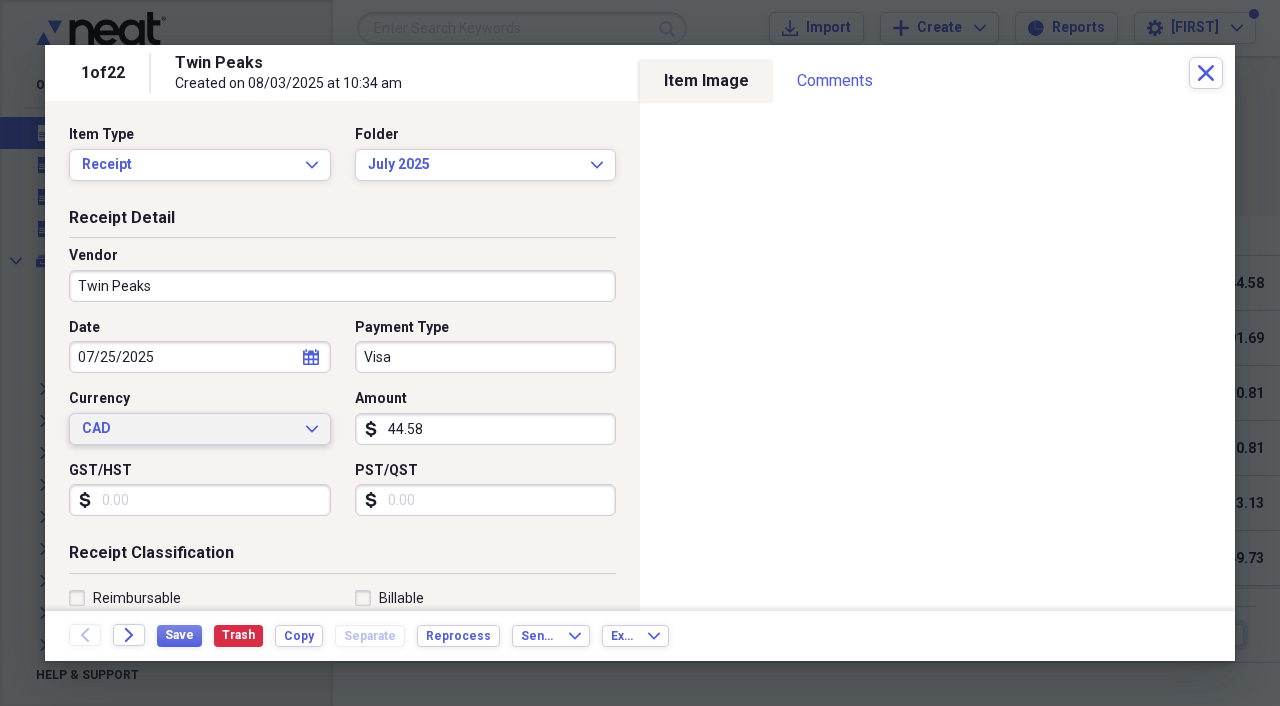 click on "Expand" 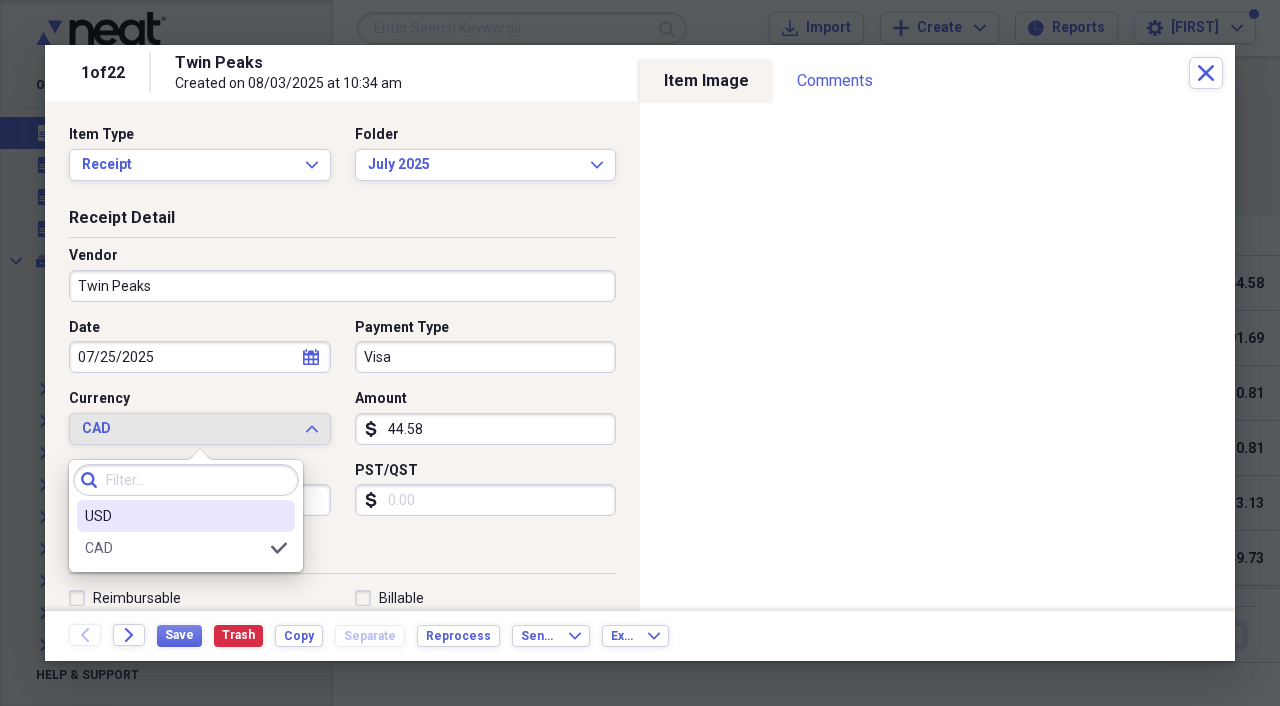 click on "USD" at bounding box center [174, 516] 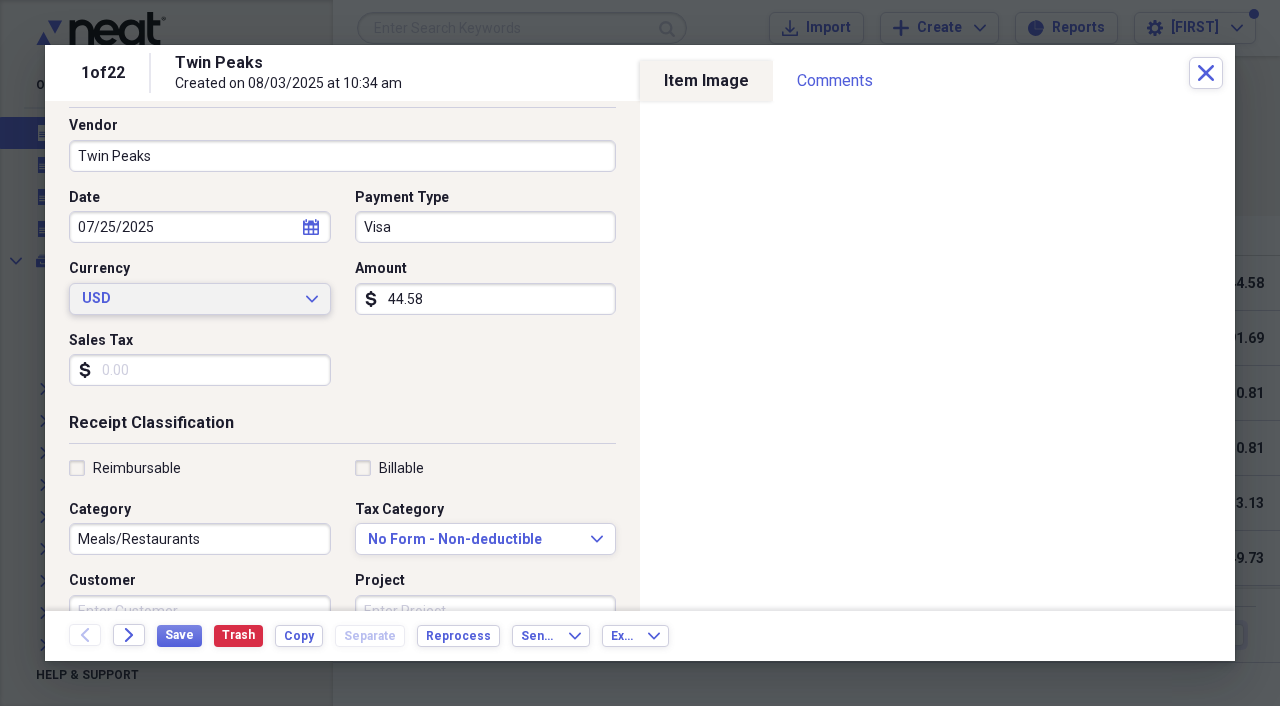 scroll, scrollTop: 132, scrollLeft: 0, axis: vertical 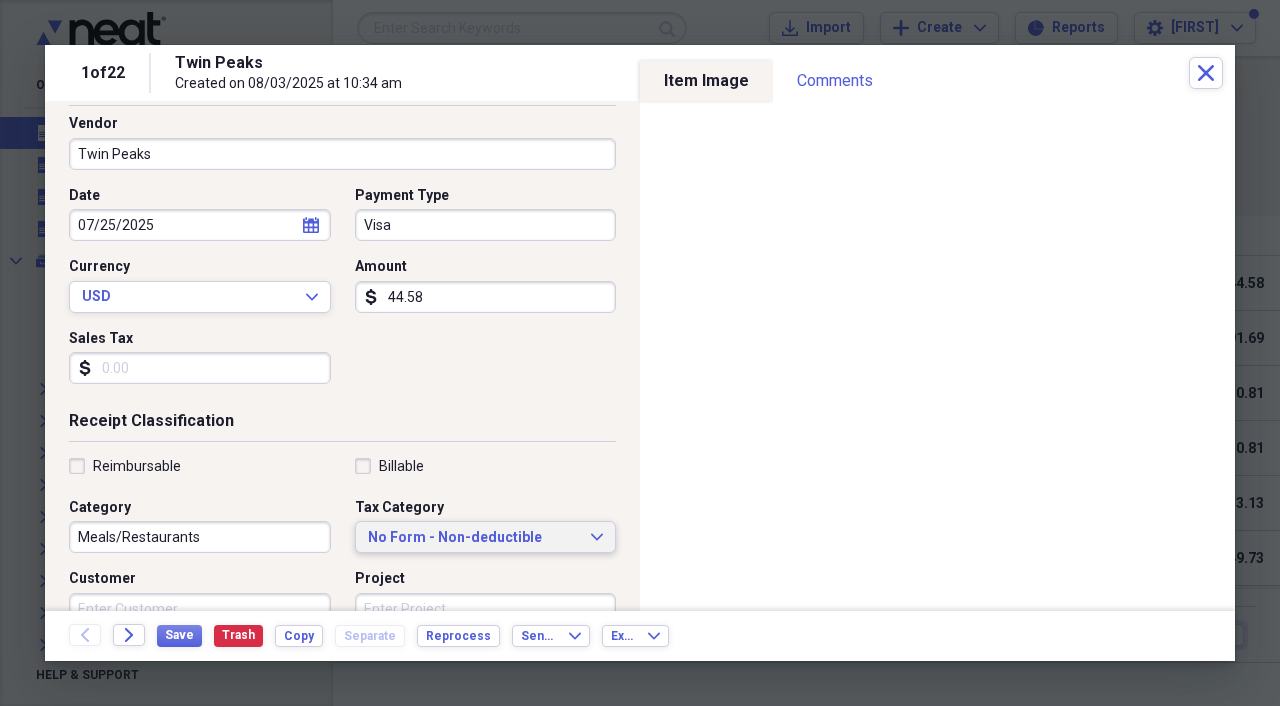 click on "Expand" 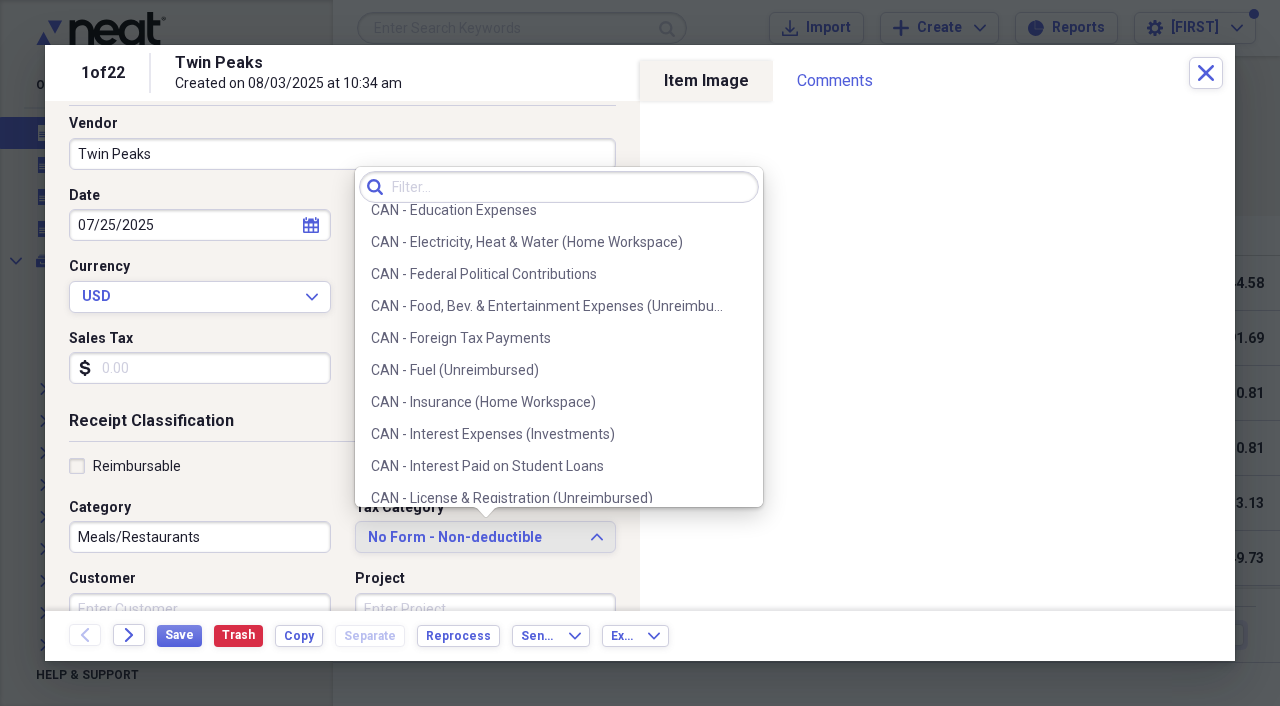 scroll, scrollTop: 548, scrollLeft: 0, axis: vertical 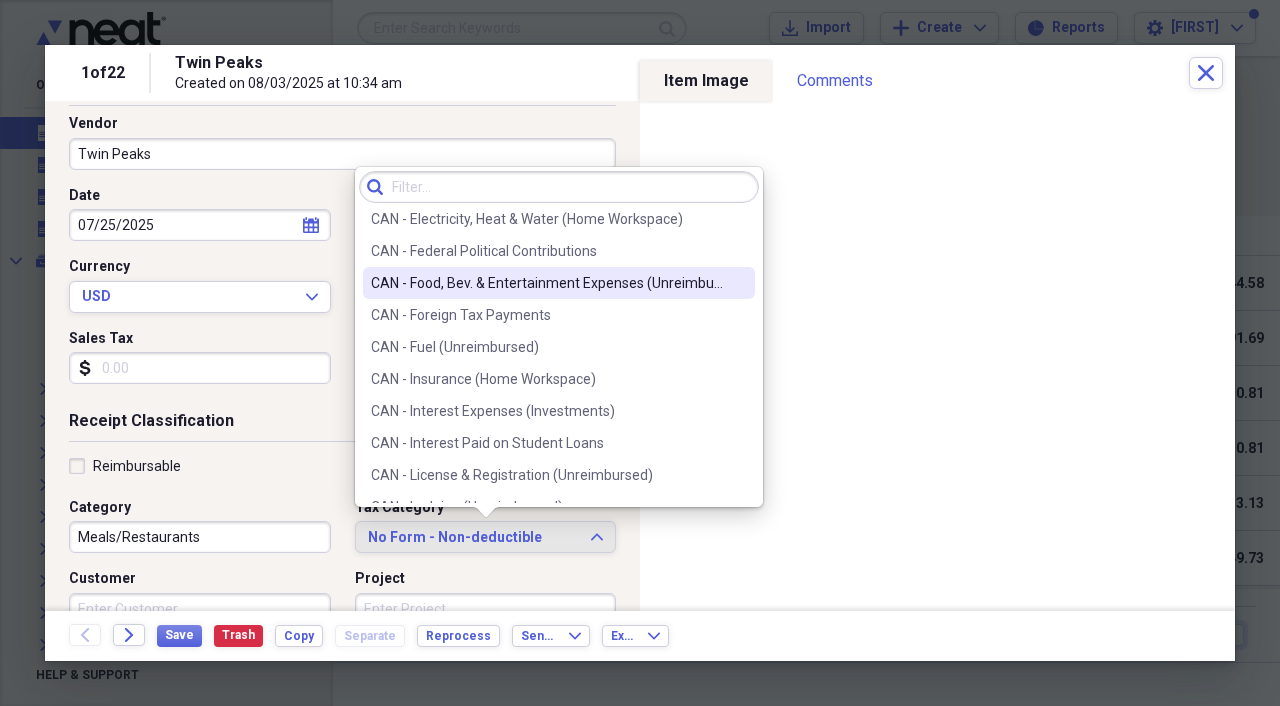 click on "CAN - Food, Bev. & Entertainment Expenses (Unreimbursed)" at bounding box center (547, 283) 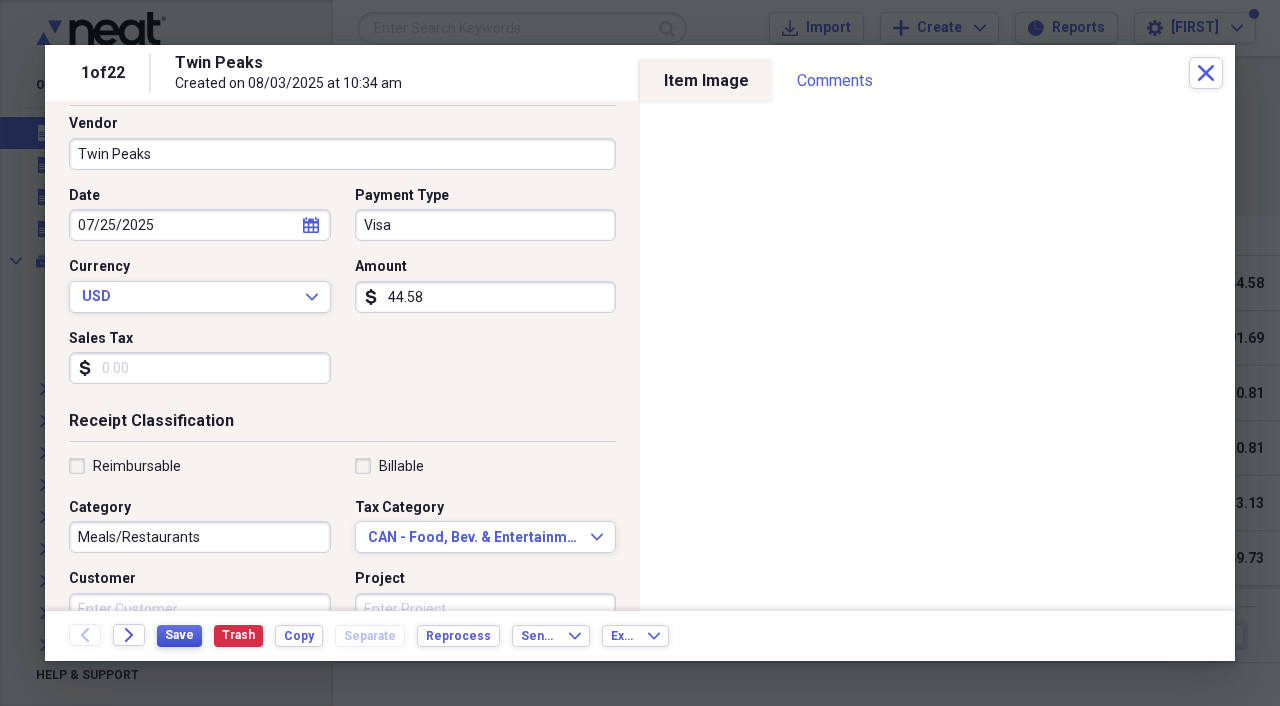 click on "Save" at bounding box center [179, 635] 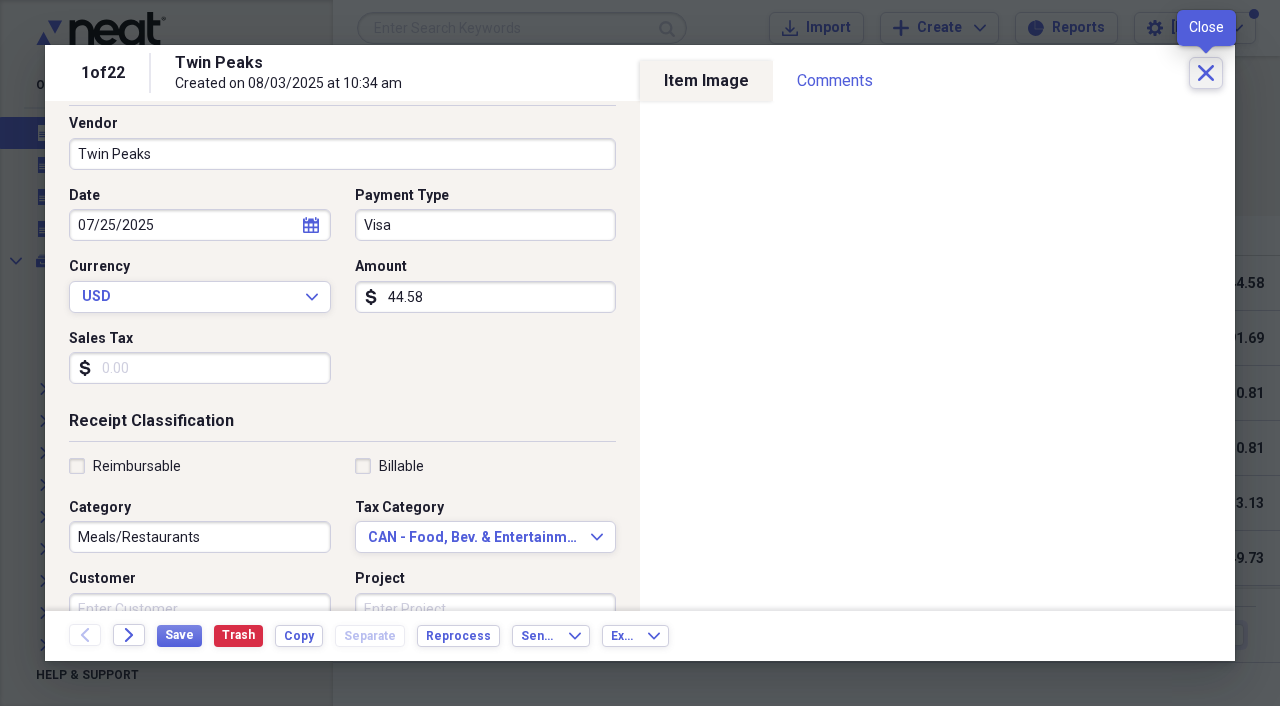 click on "Close" 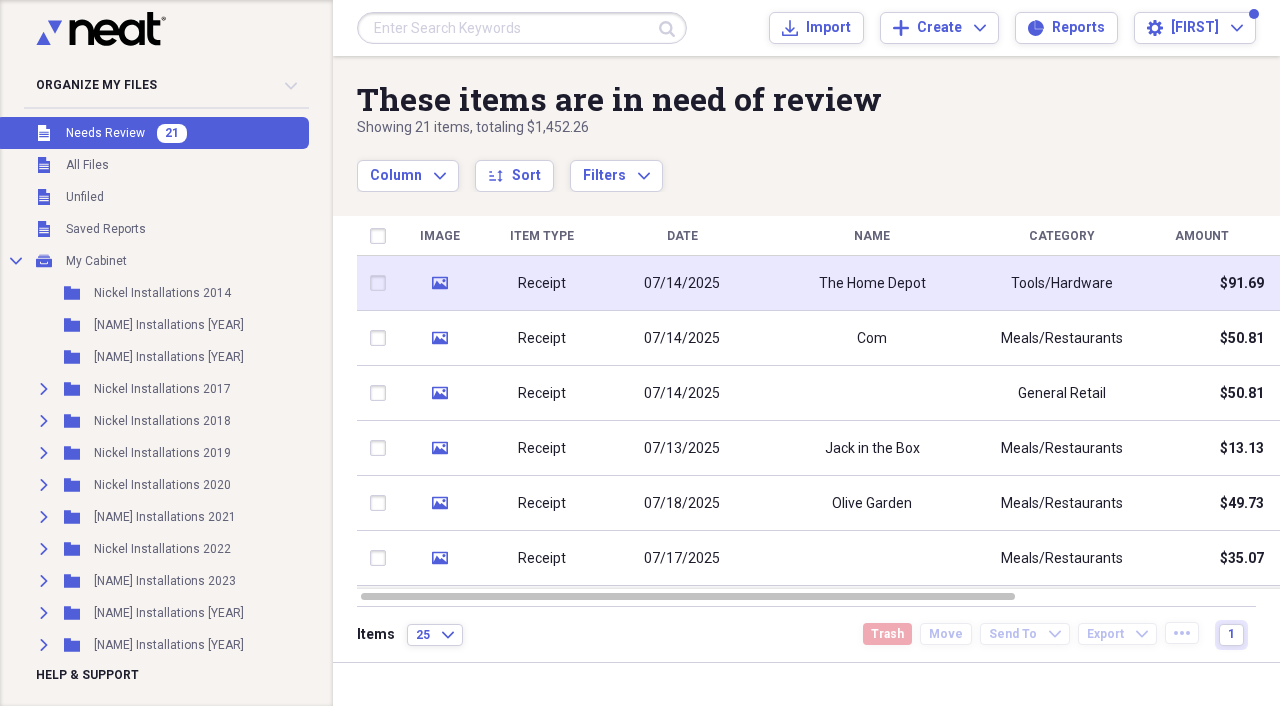 click on "media" at bounding box center [439, 283] 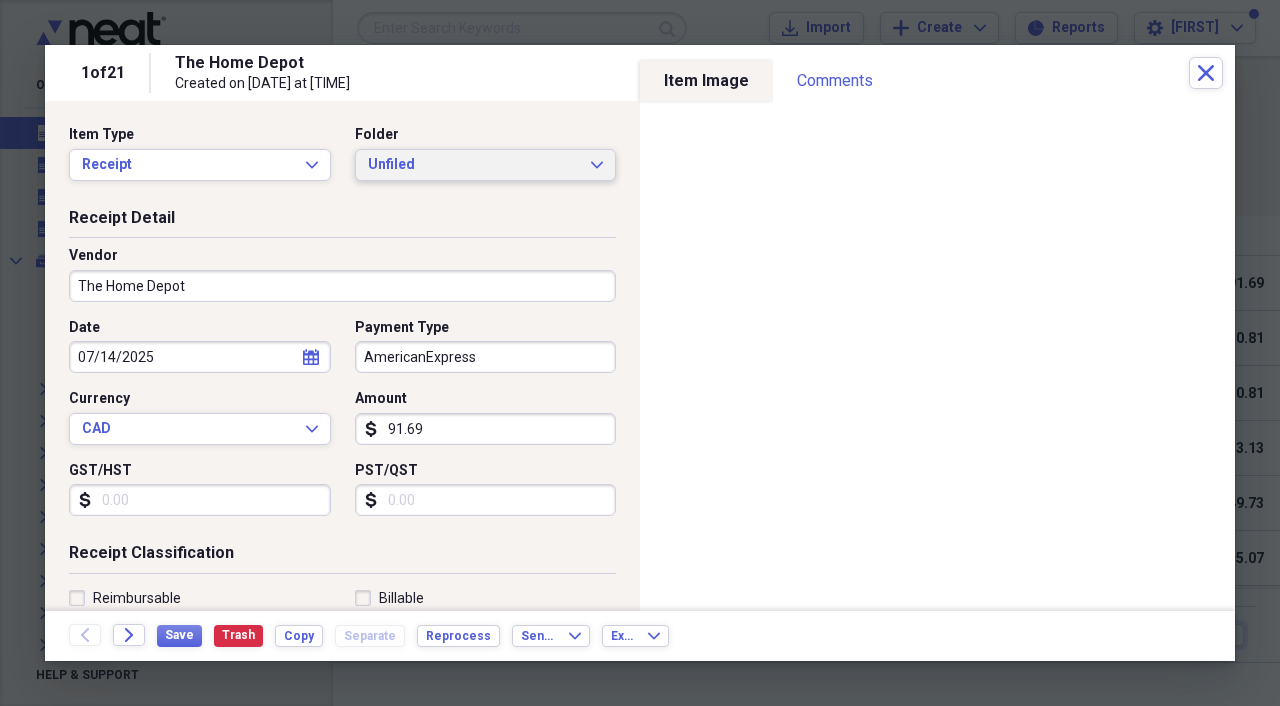 click on "Unfiled Expand" at bounding box center [486, 165] 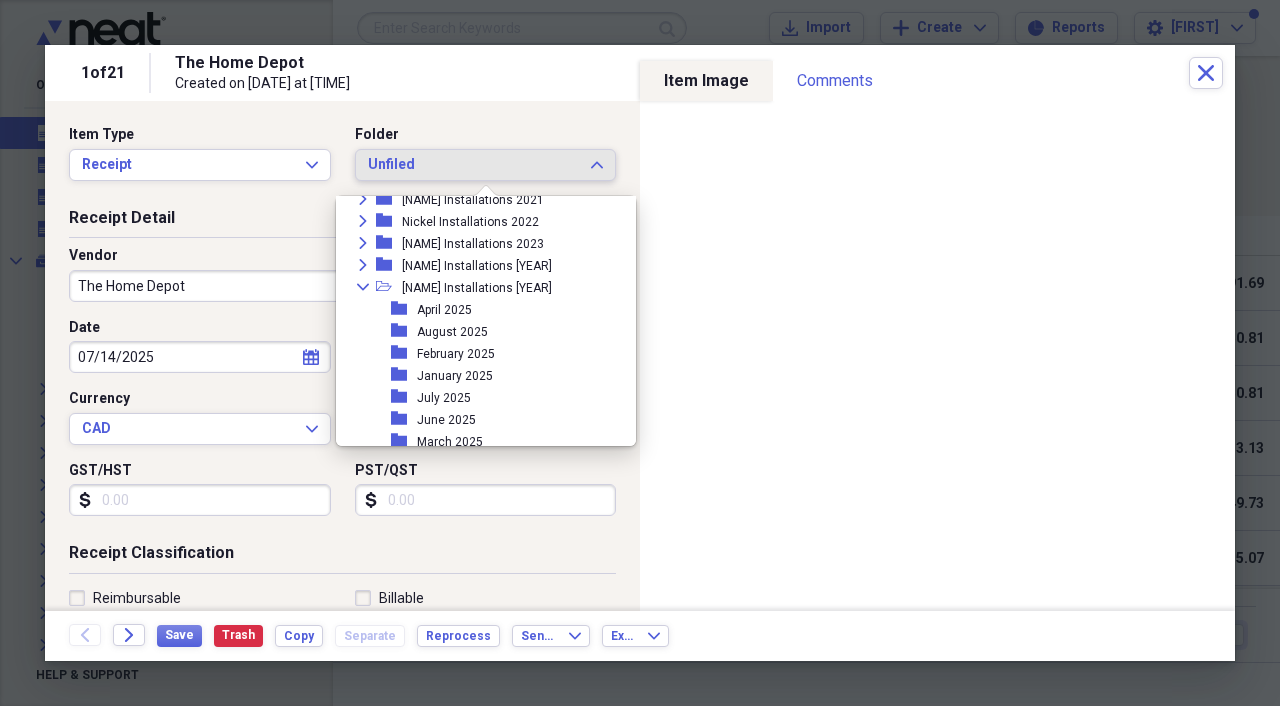 scroll, scrollTop: 224, scrollLeft: 0, axis: vertical 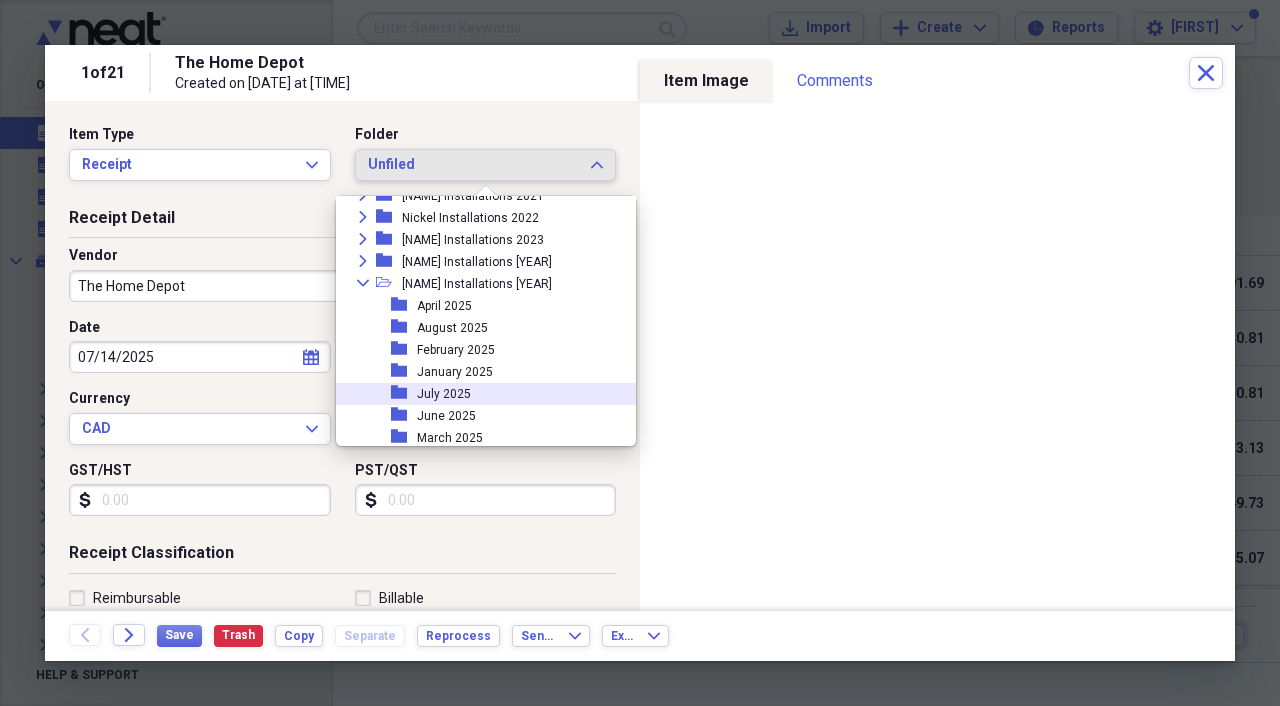 click on "folder July 2025" at bounding box center [478, 394] 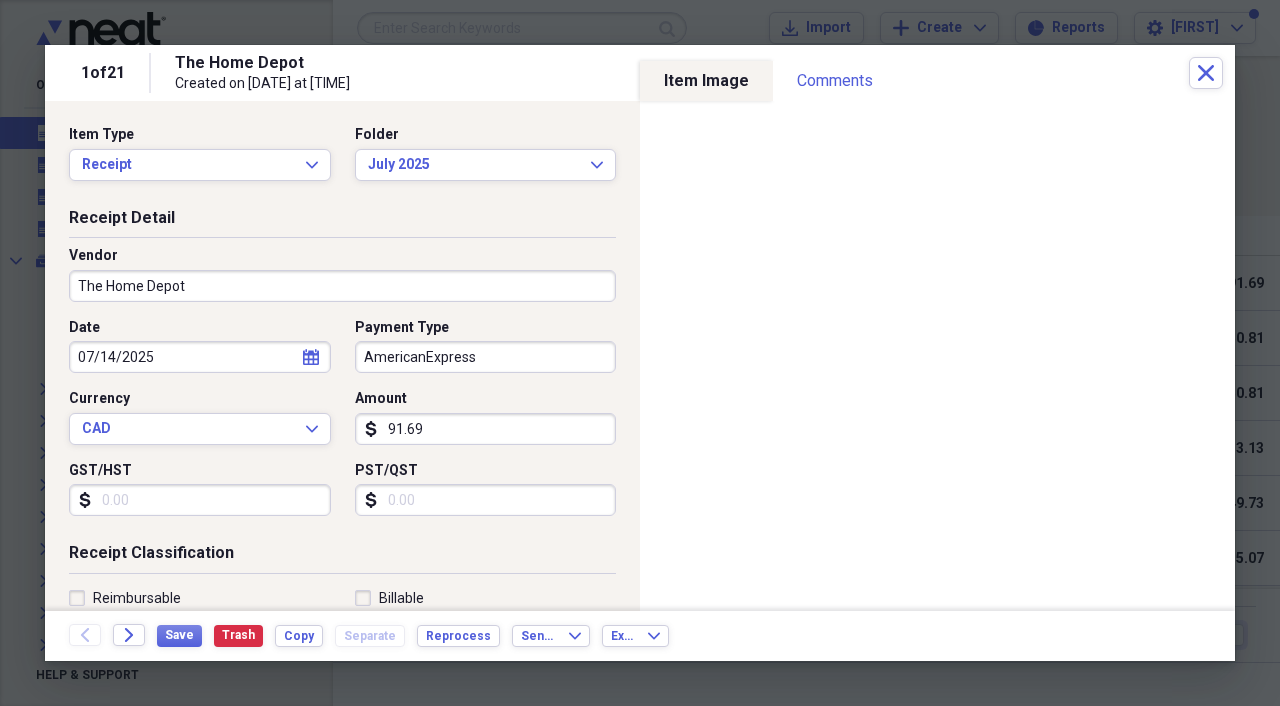 click on "GST/HST" at bounding box center [200, 500] 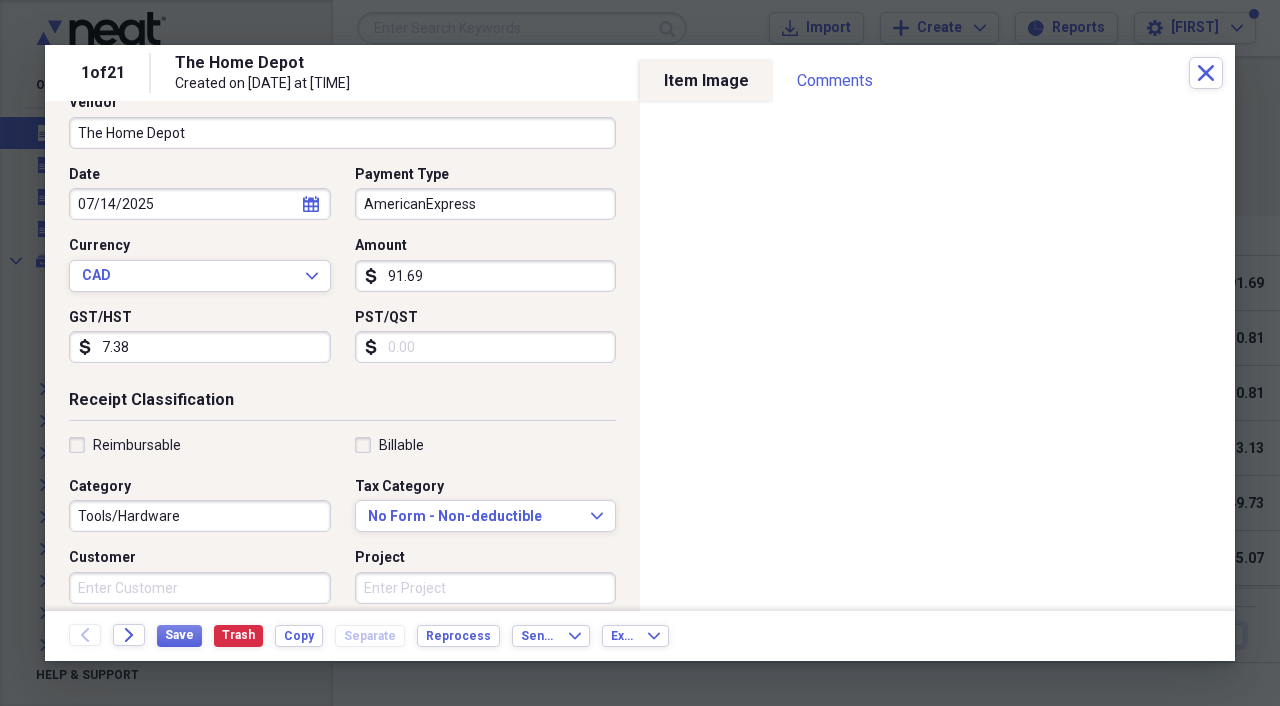 scroll, scrollTop: 155, scrollLeft: 0, axis: vertical 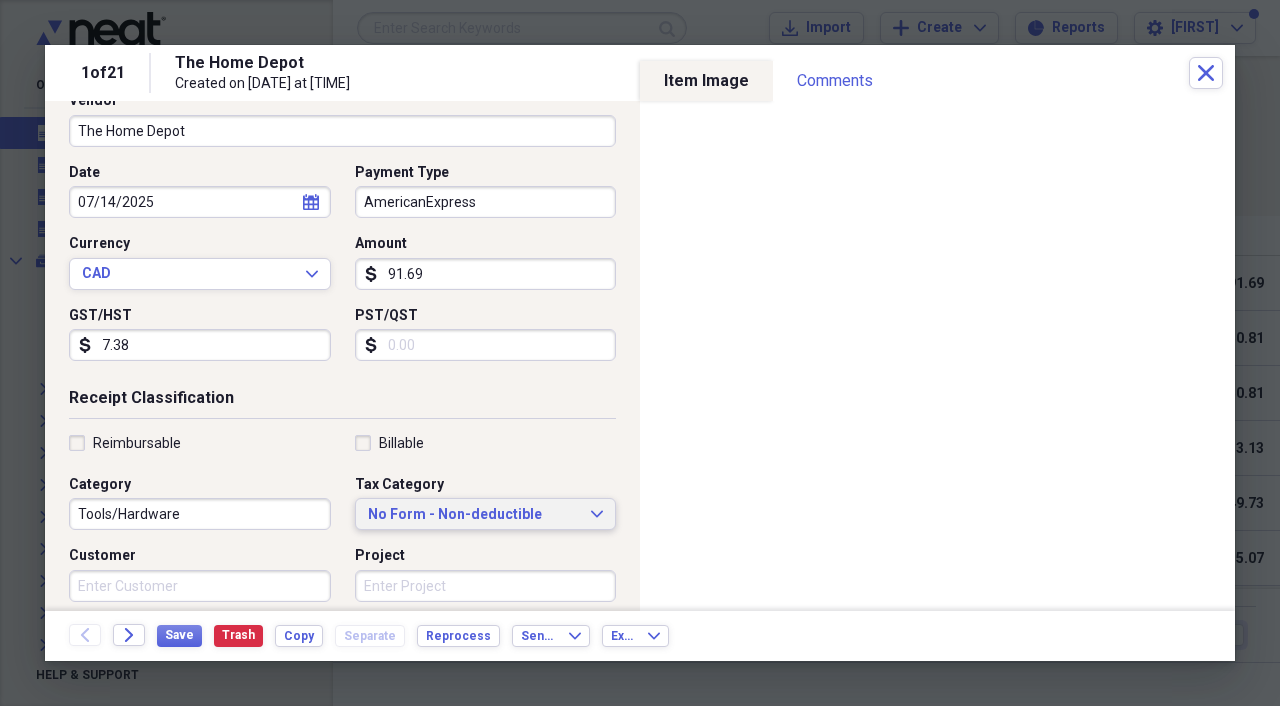 type on "7.38" 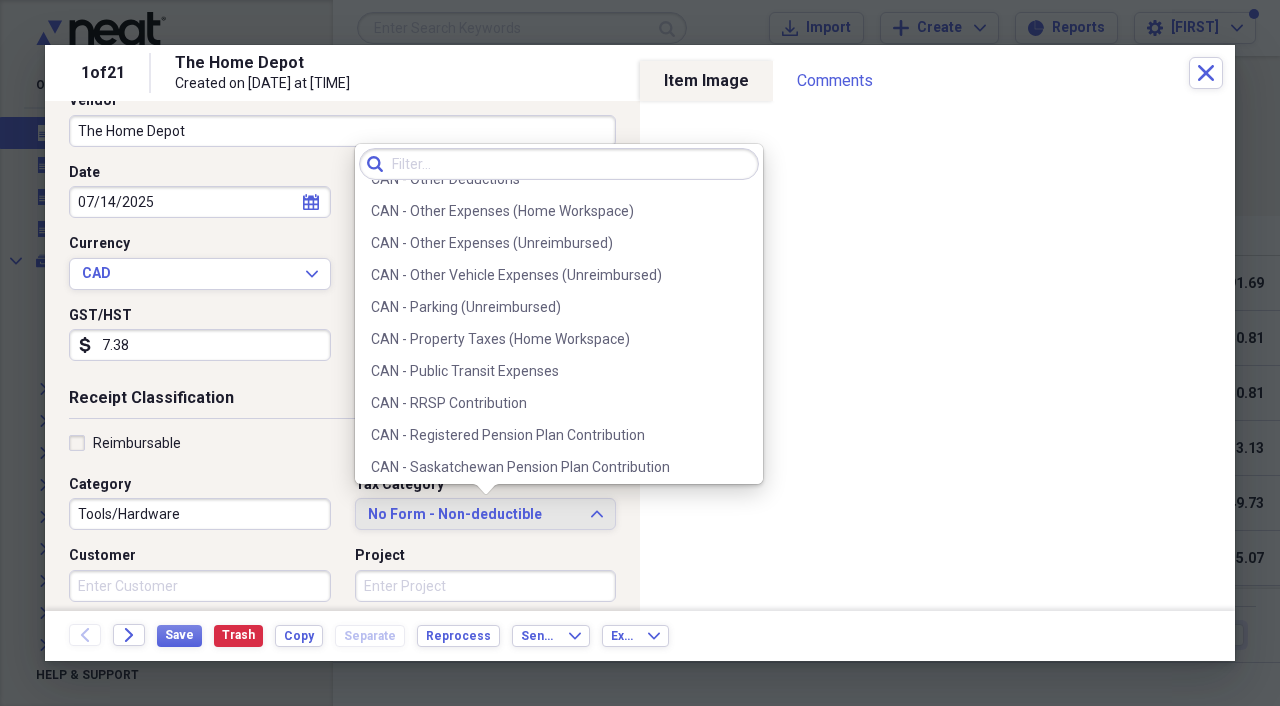 scroll, scrollTop: 1050, scrollLeft: 0, axis: vertical 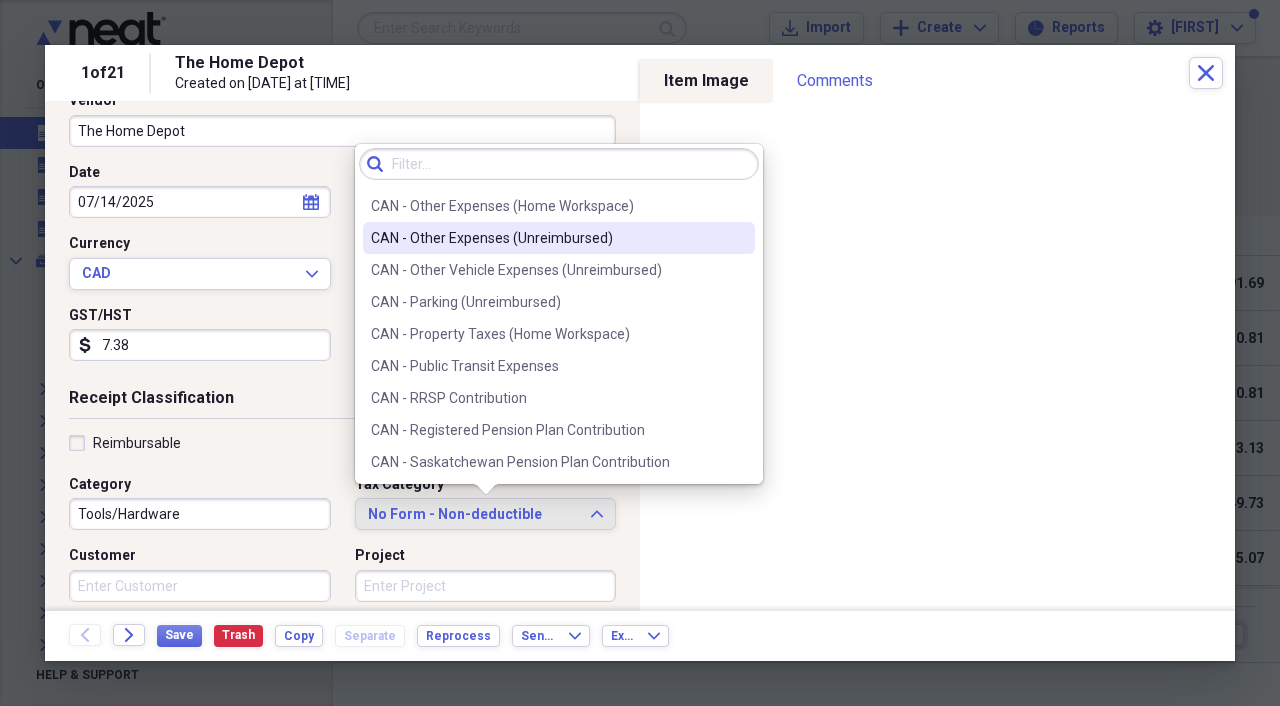 click on "CAN - Other Expenses (Unreimbursed)" at bounding box center [547, 238] 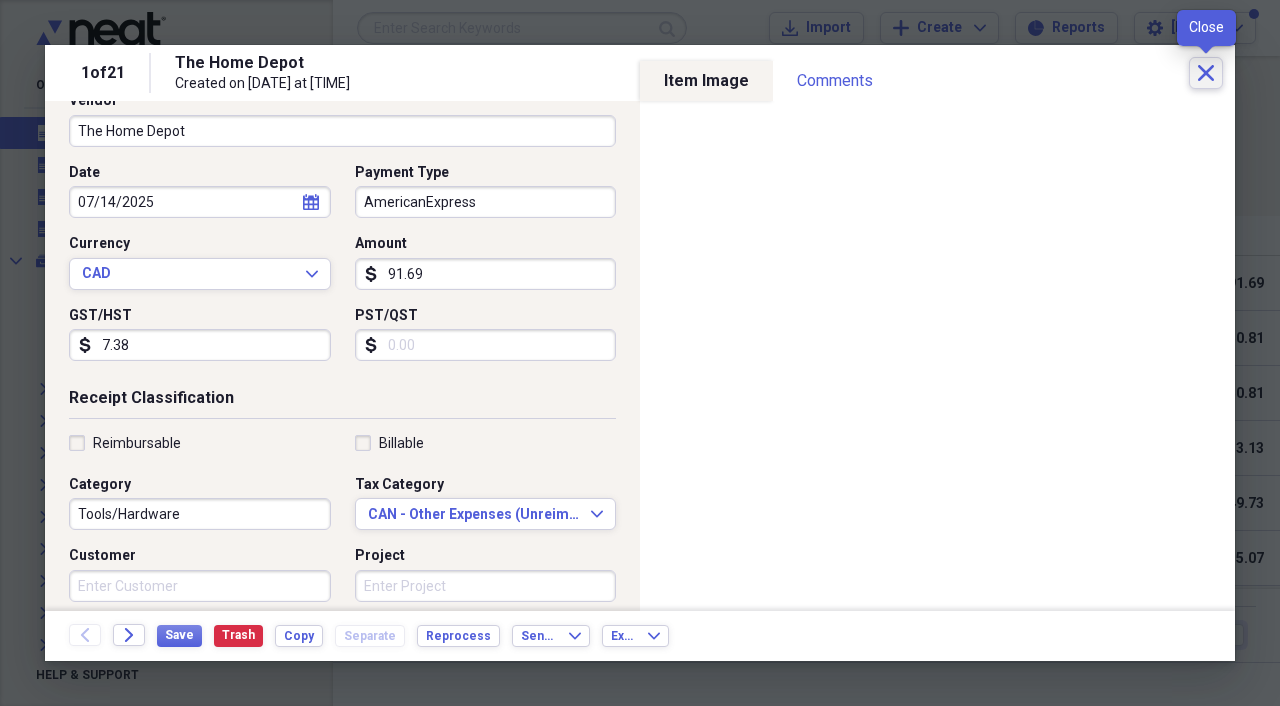 click 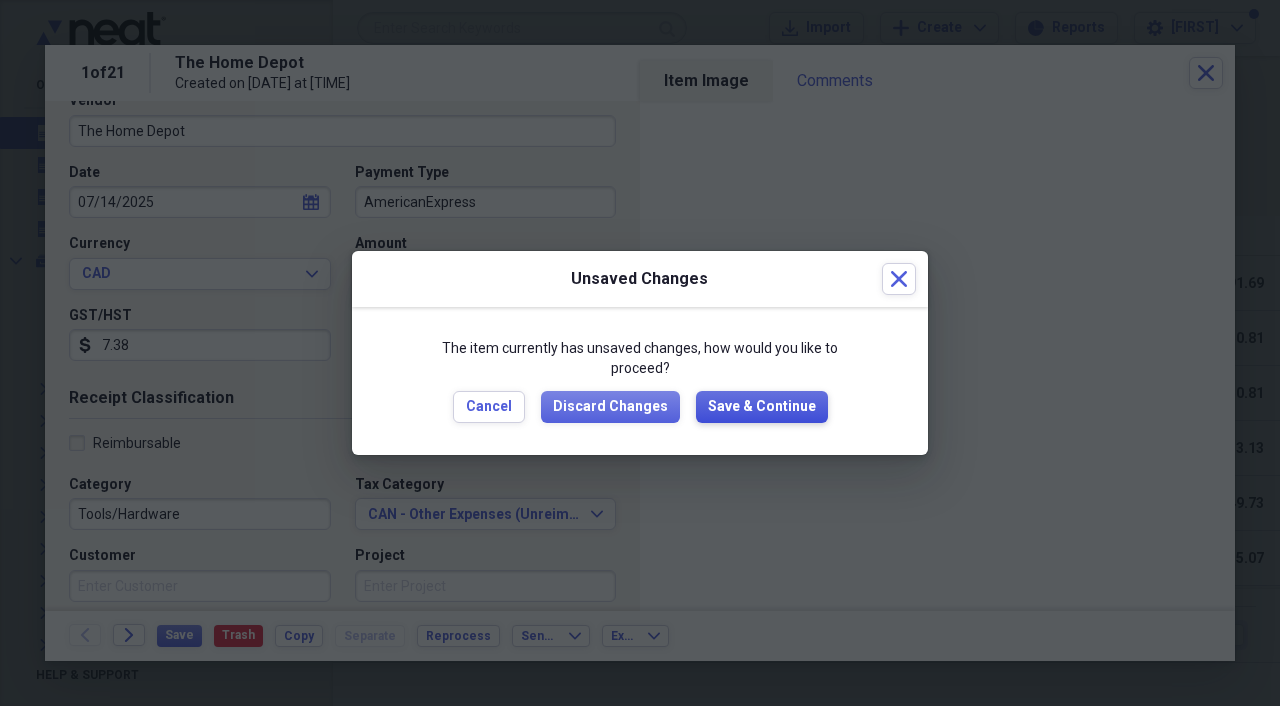 click on "Save & Continue" at bounding box center (762, 407) 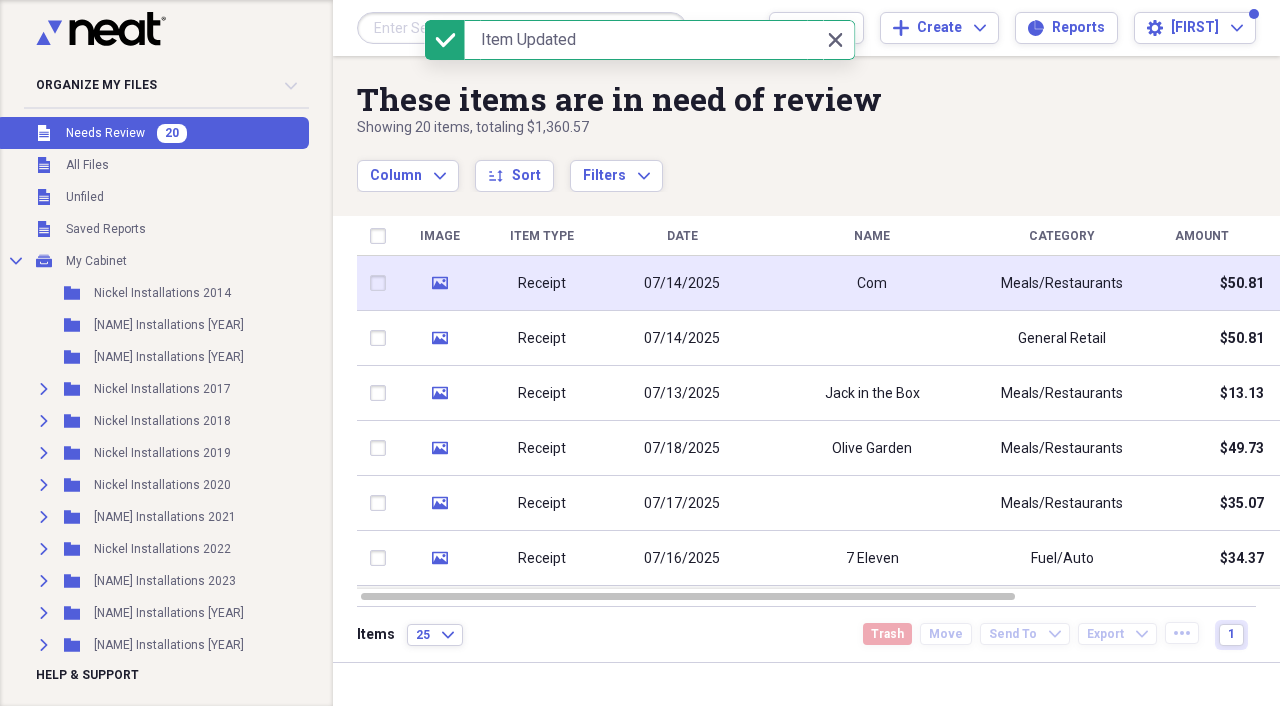 click on "Receipt" at bounding box center [542, 283] 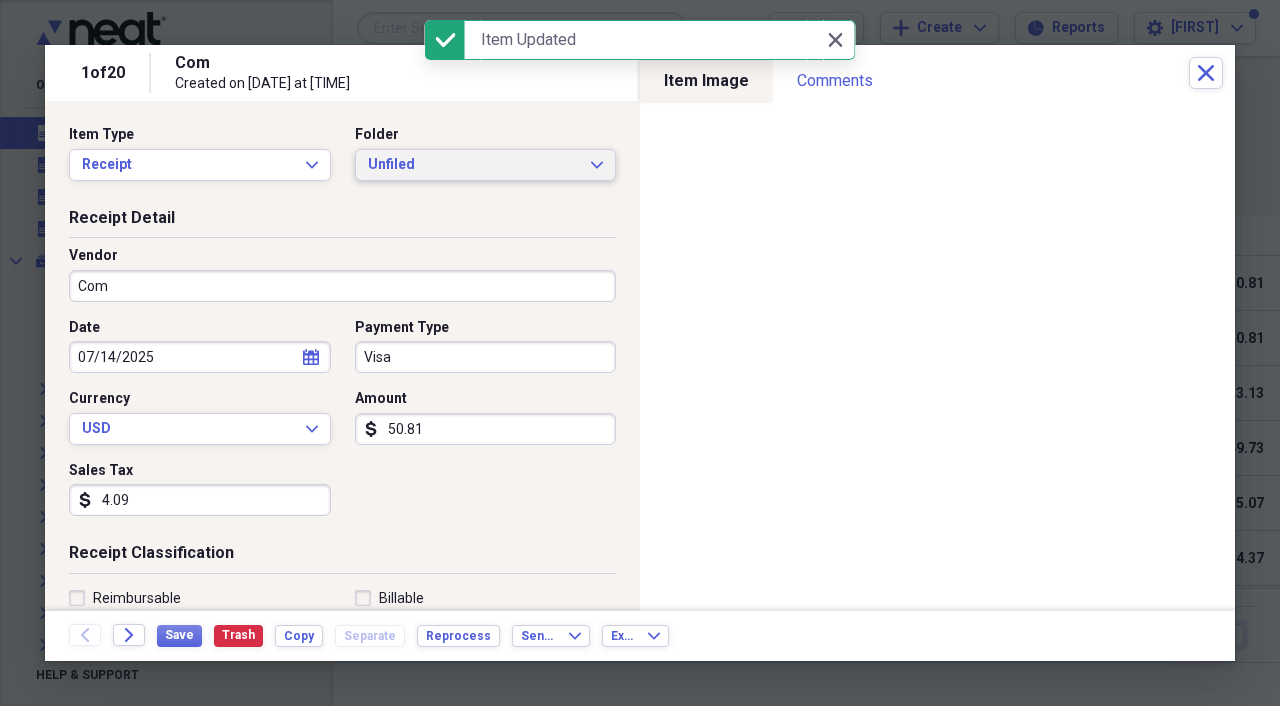 click 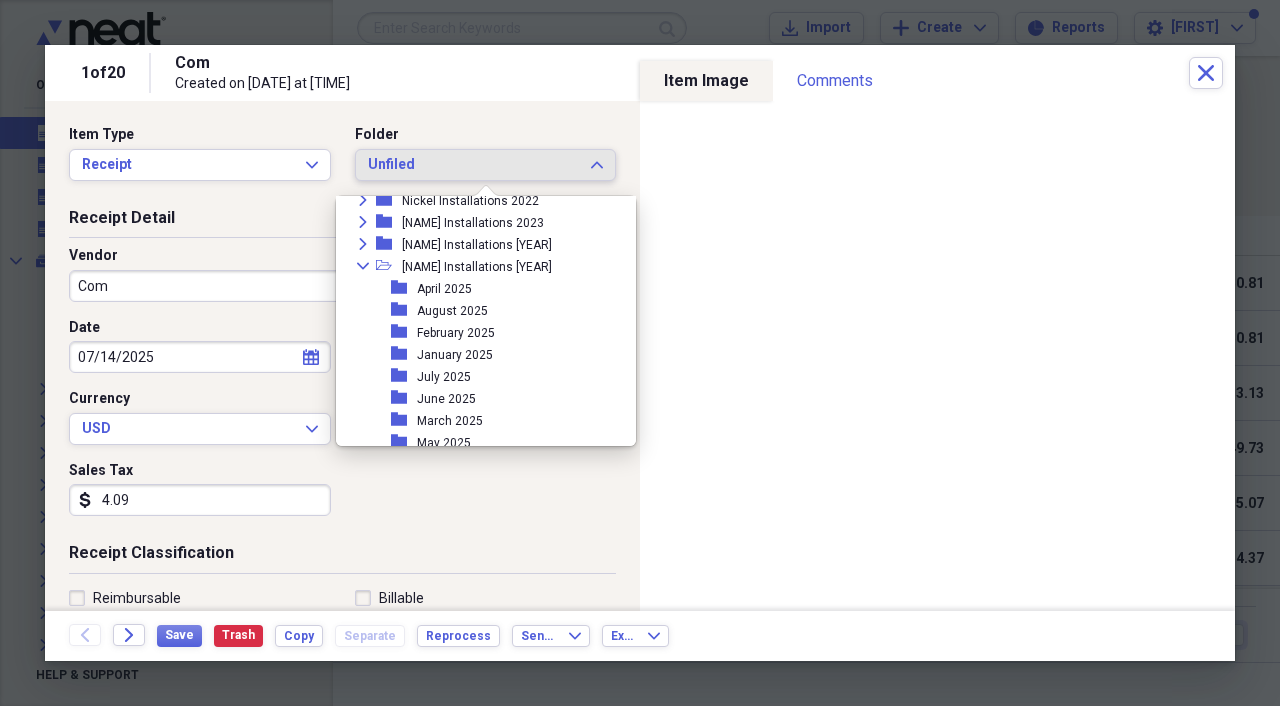 scroll, scrollTop: 246, scrollLeft: 0, axis: vertical 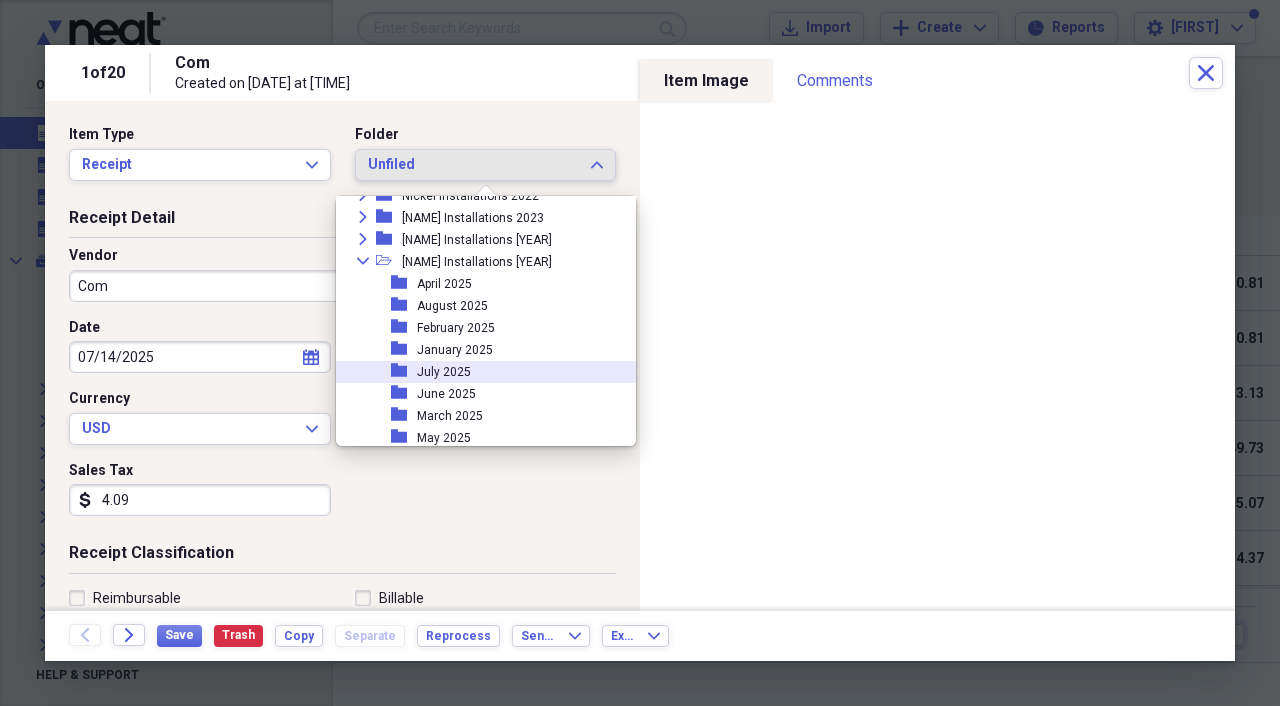 click on "folder July 2025" at bounding box center [478, 372] 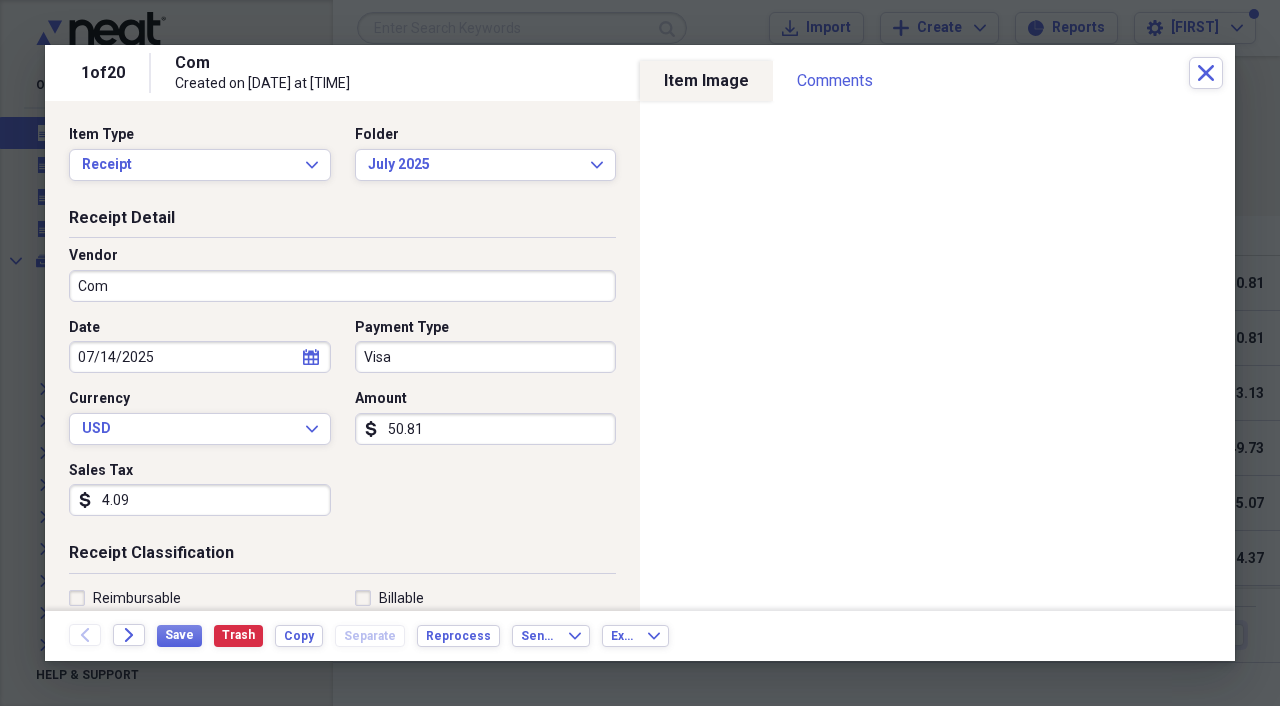 click on "Com" at bounding box center [342, 286] 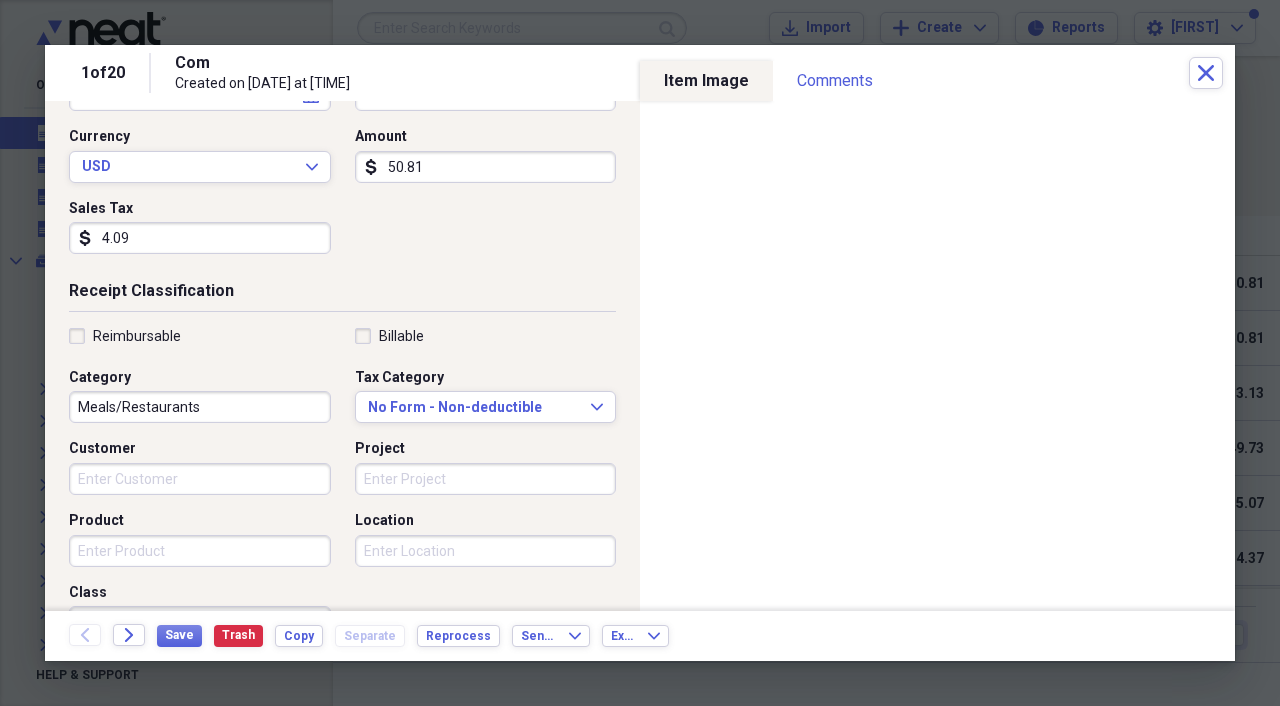 scroll, scrollTop: 275, scrollLeft: 0, axis: vertical 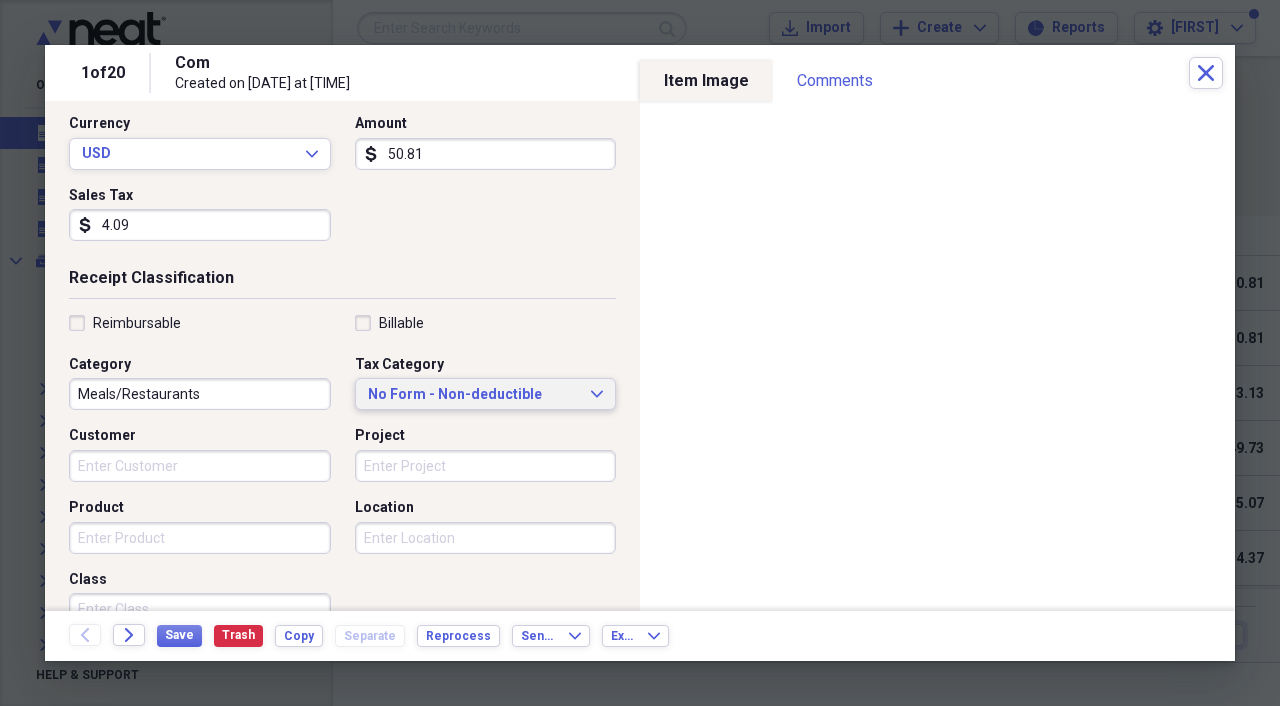 type on "Farmer Boys" 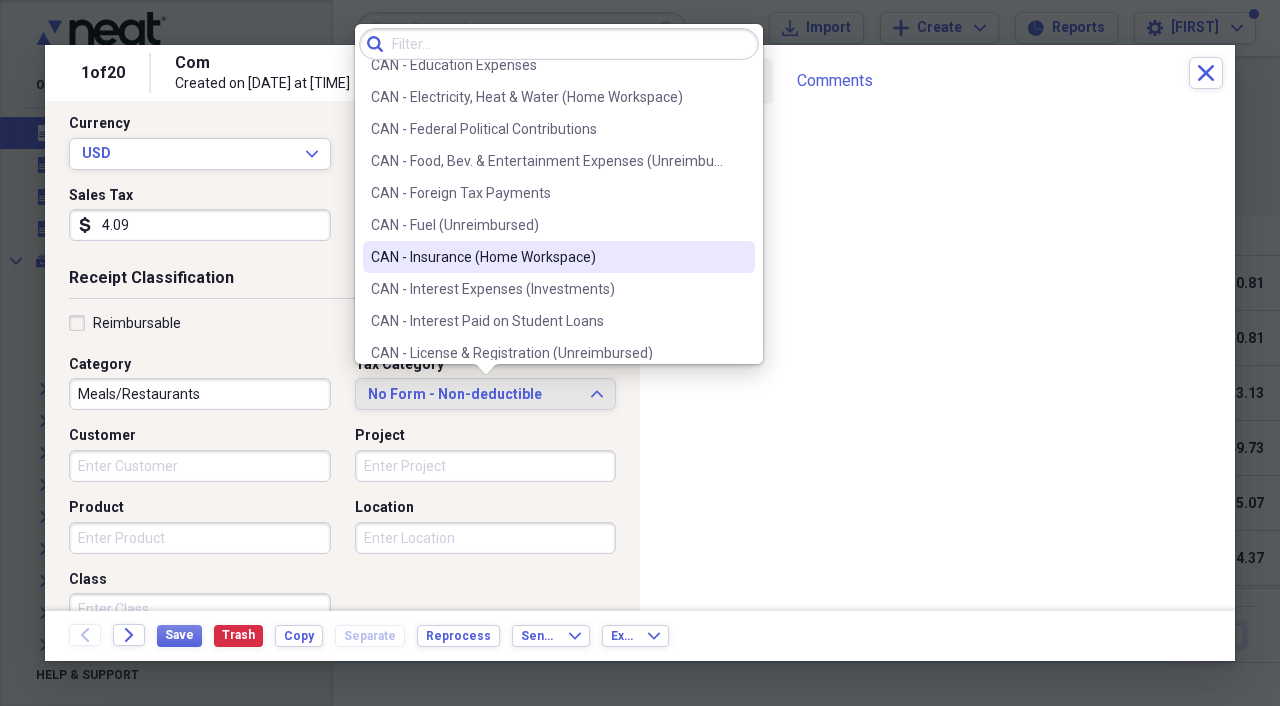 scroll, scrollTop: 535, scrollLeft: 0, axis: vertical 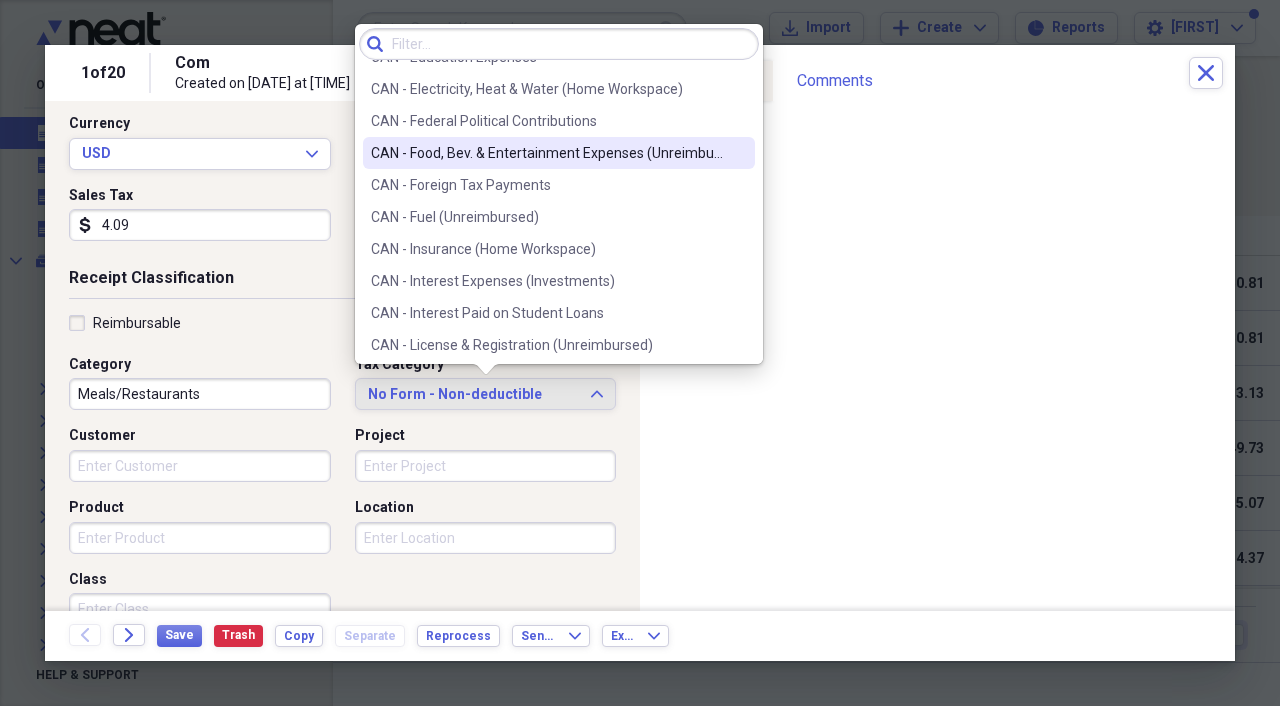 click on "CAN - Food, Bev. & Entertainment Expenses (Unreimbursed)" at bounding box center (547, 153) 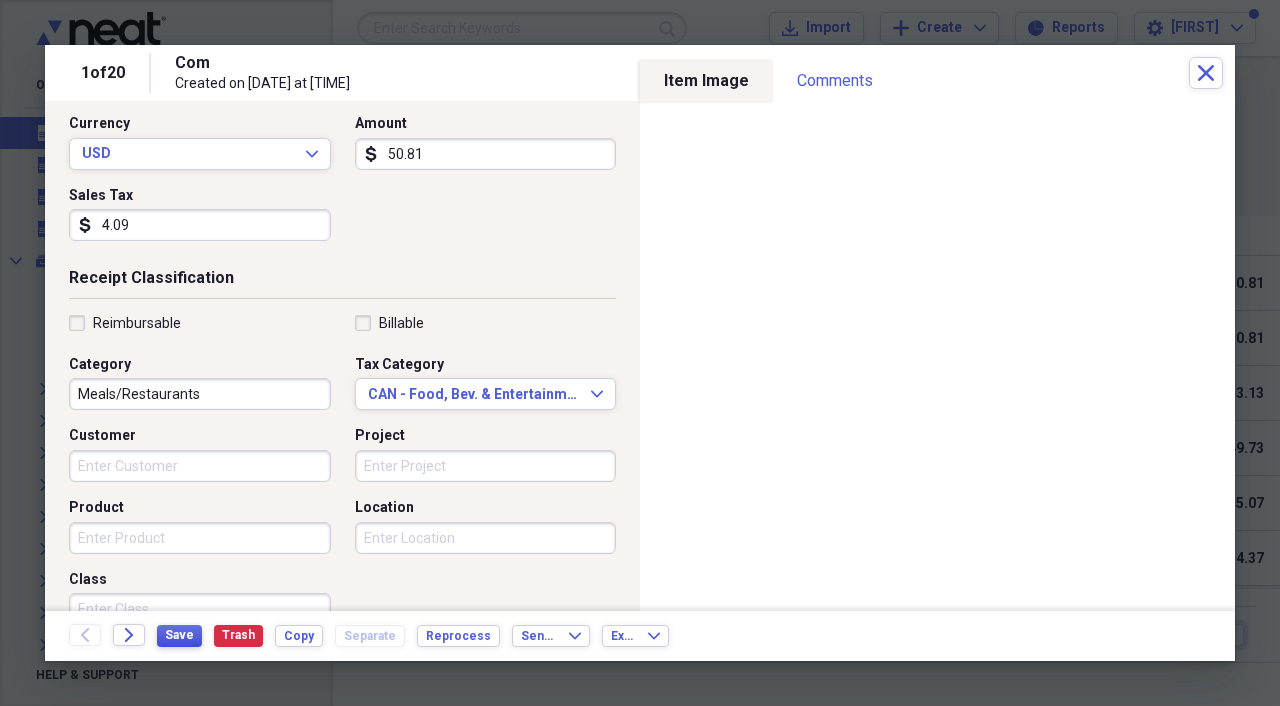 click on "Save" at bounding box center (179, 635) 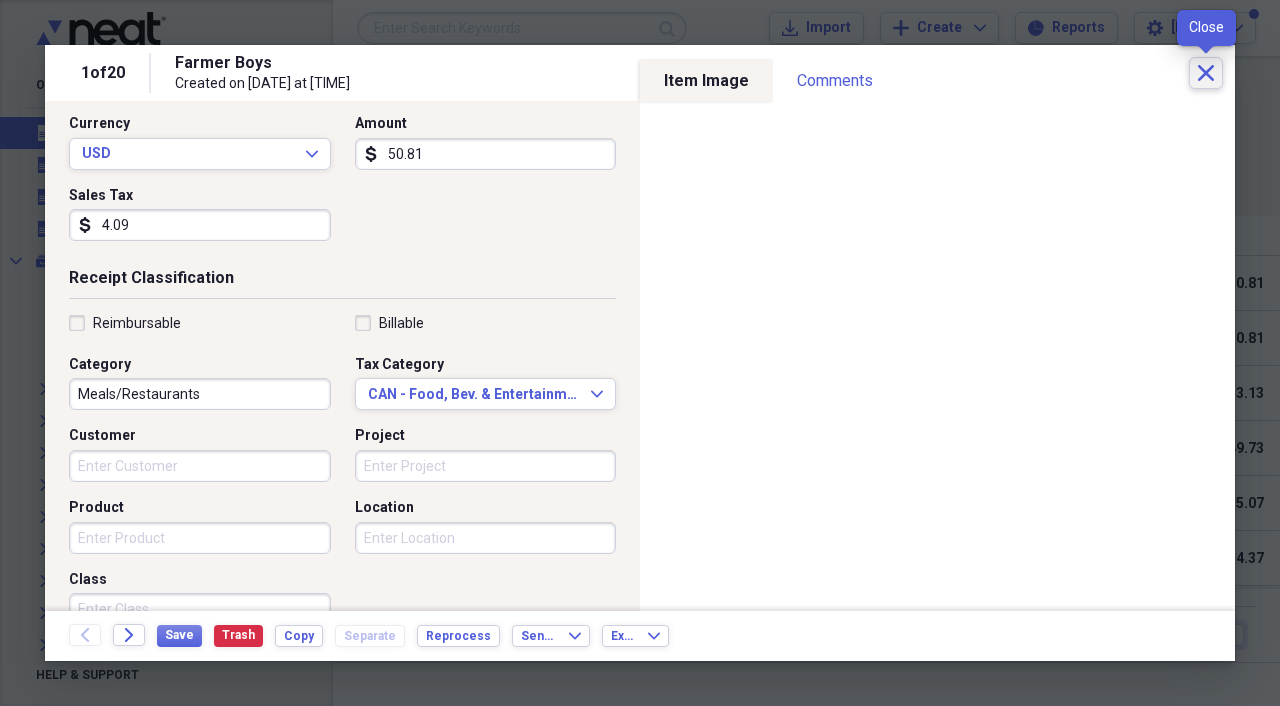 click on "Close" 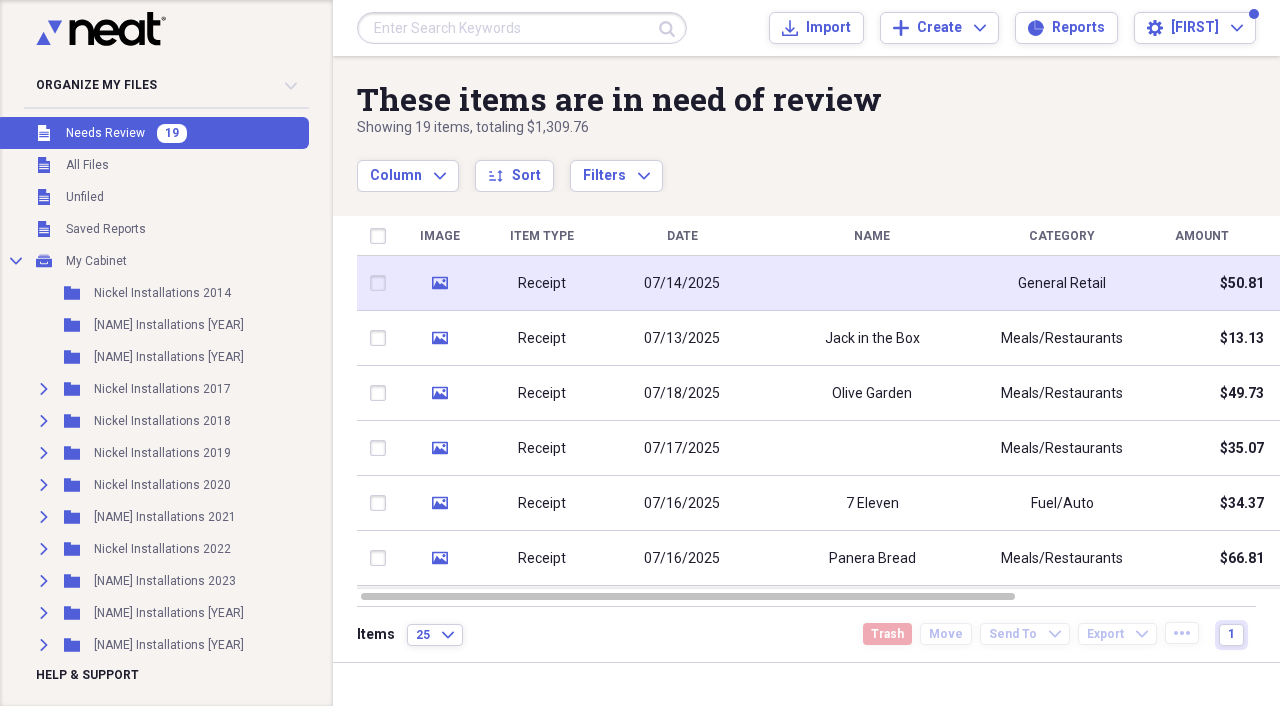click on "Receipt" at bounding box center (542, 283) 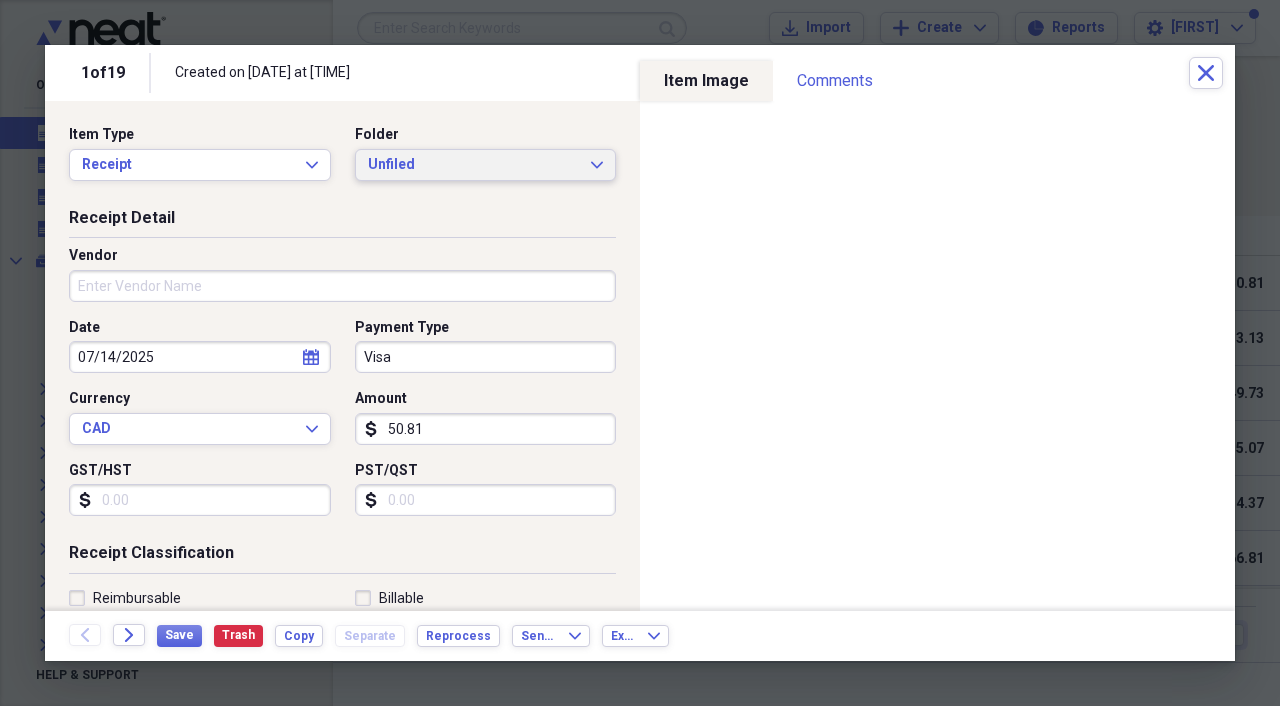 click on "Expand" 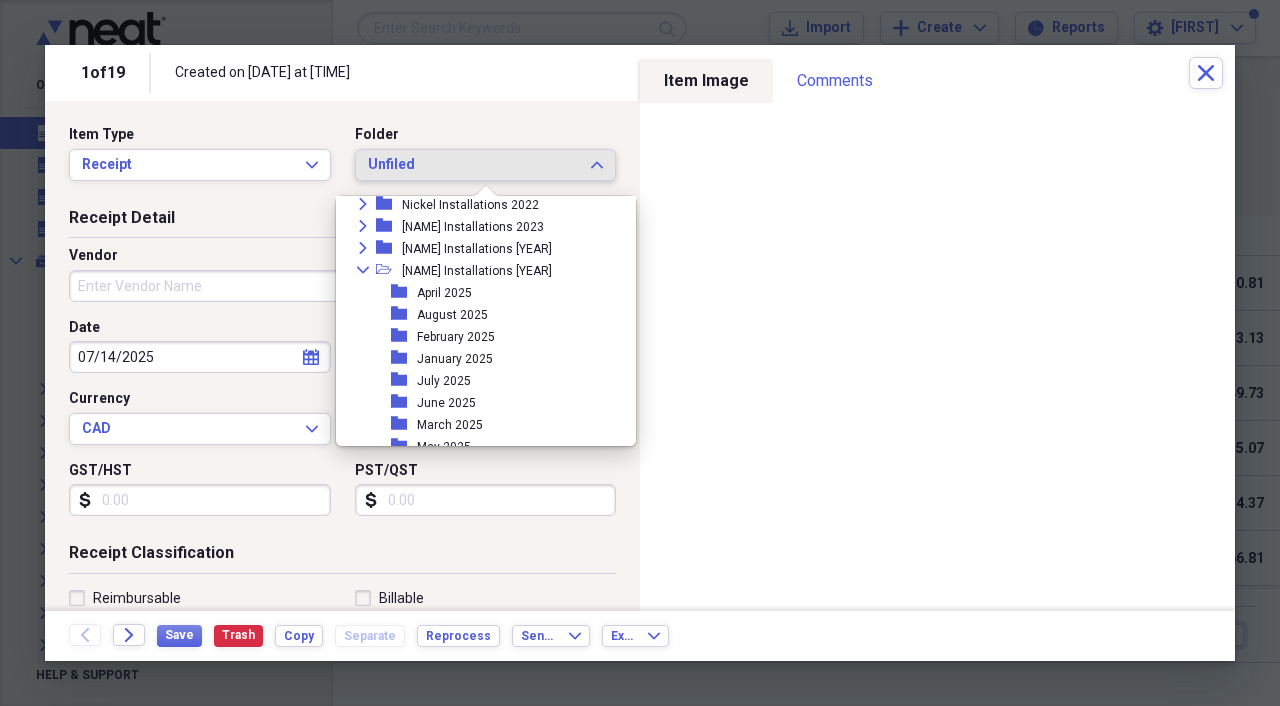scroll, scrollTop: 242, scrollLeft: 0, axis: vertical 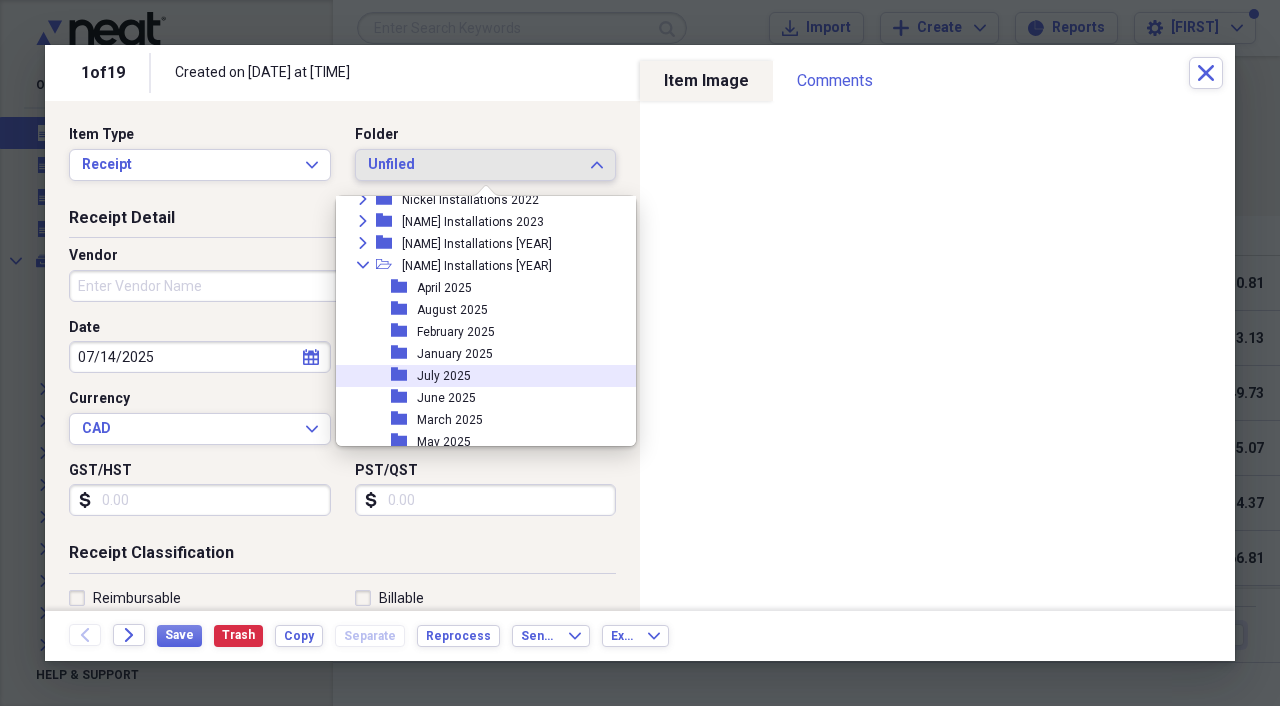 click on "folder July 2025" at bounding box center (478, 376) 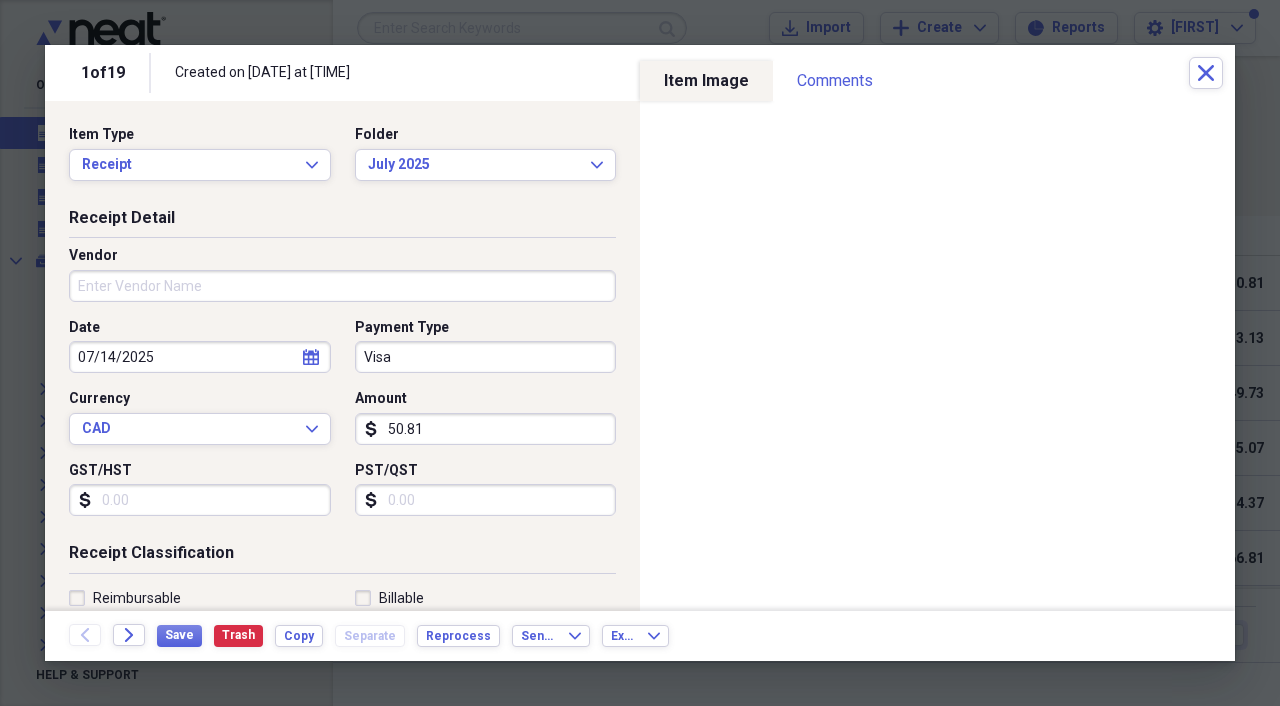 click on "Vendor" at bounding box center (342, 286) 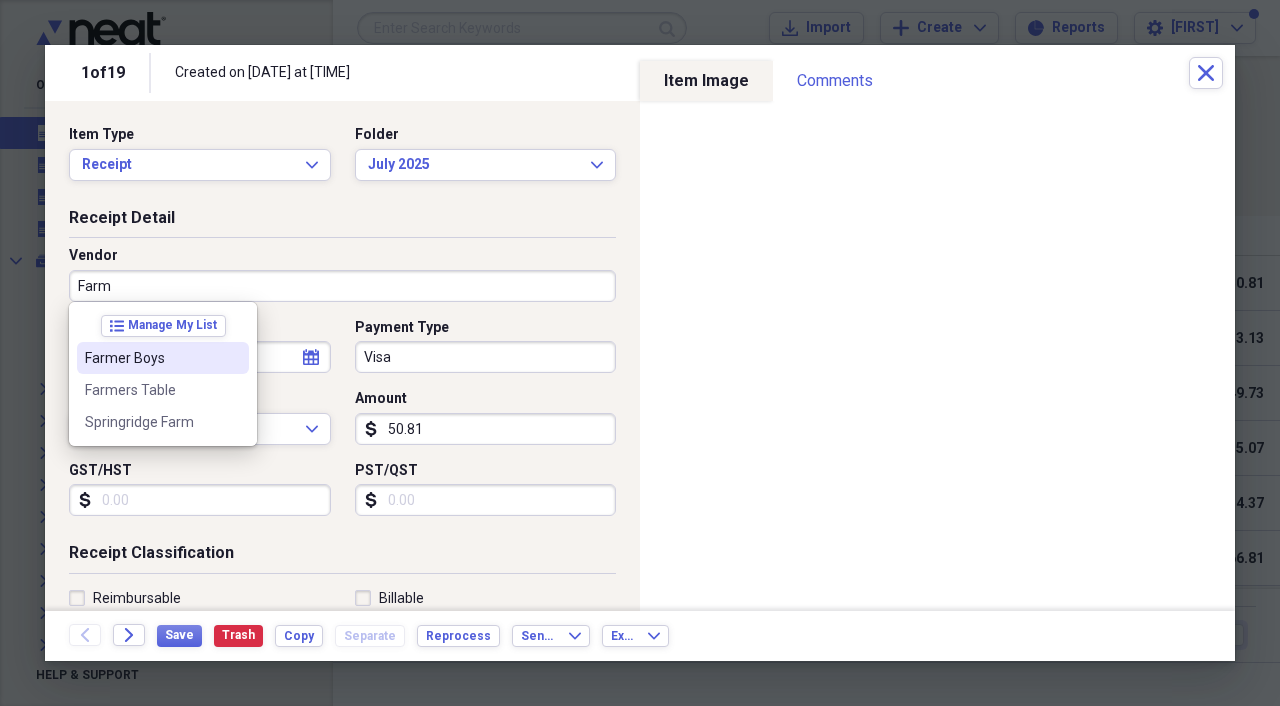 click on "Farmer Boys" at bounding box center (163, 358) 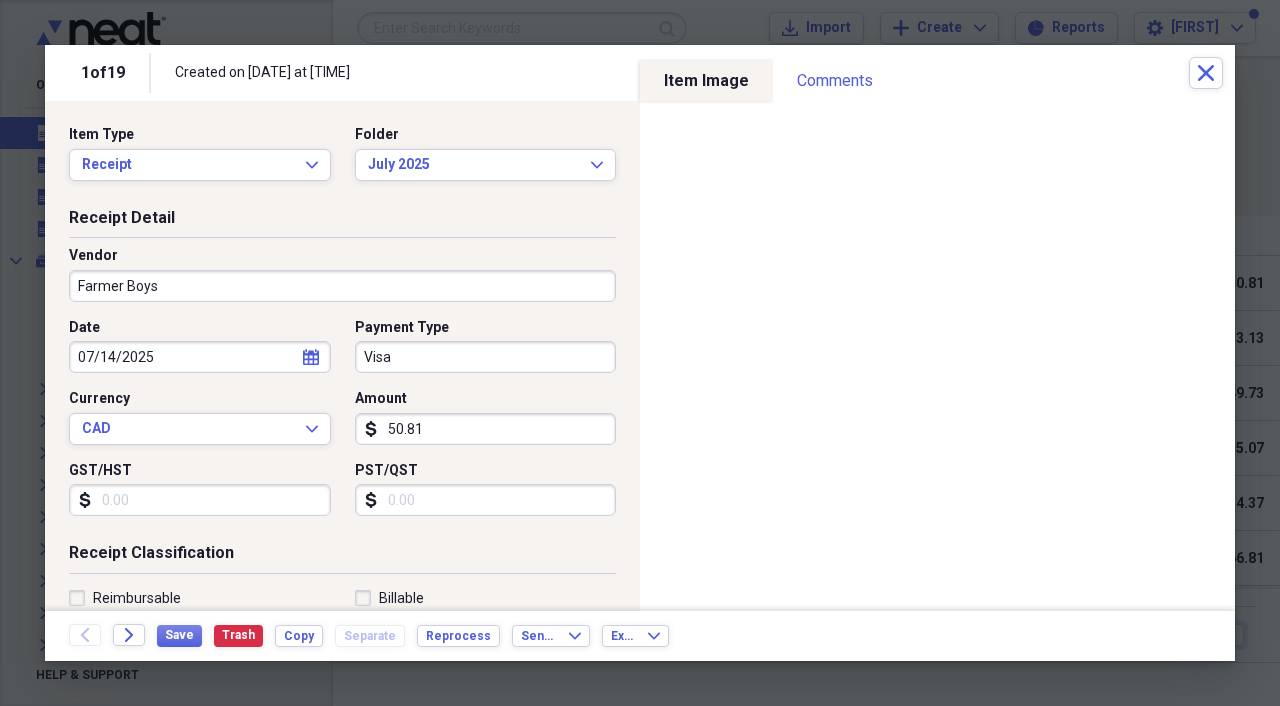 type on "Meals/Restaurants" 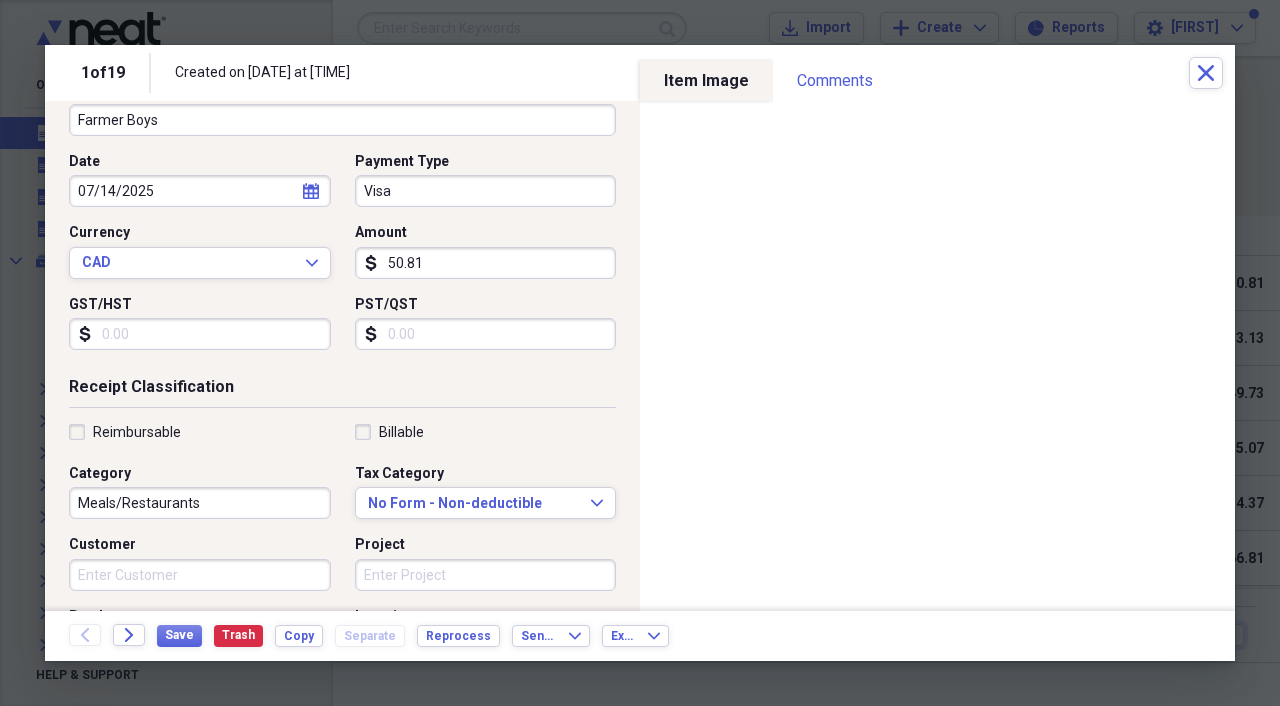 scroll, scrollTop: 168, scrollLeft: 0, axis: vertical 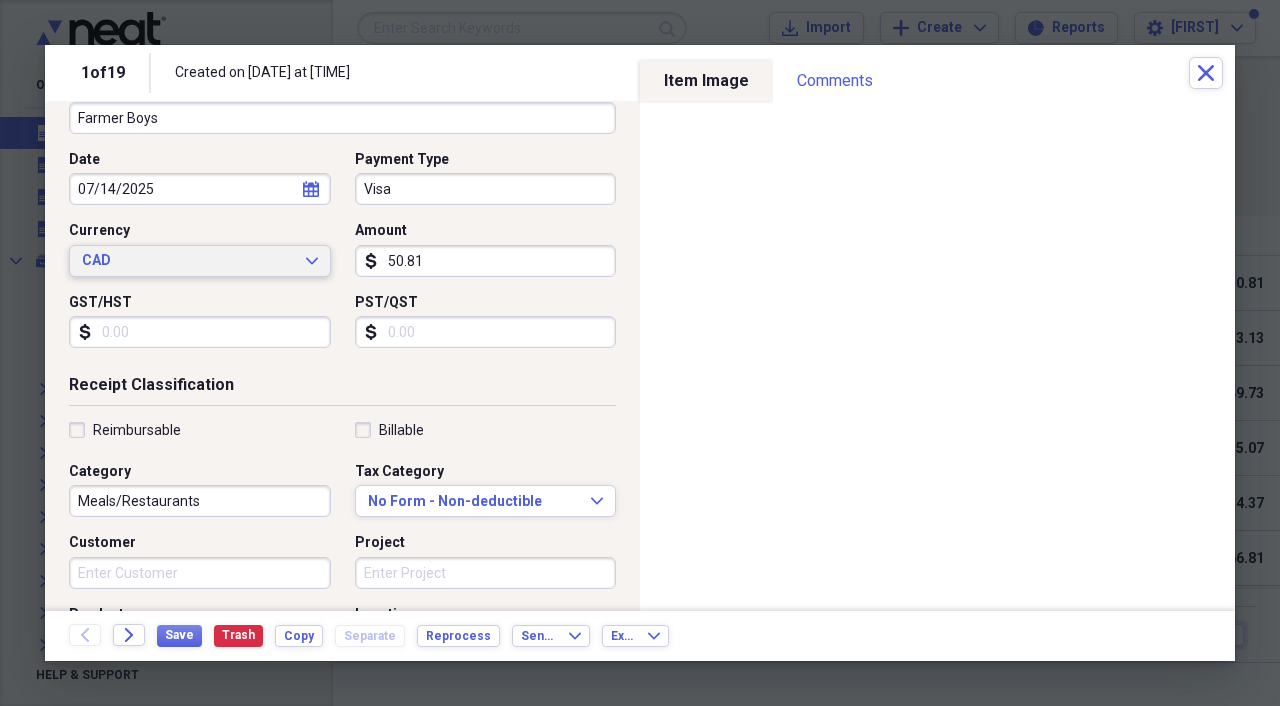 click 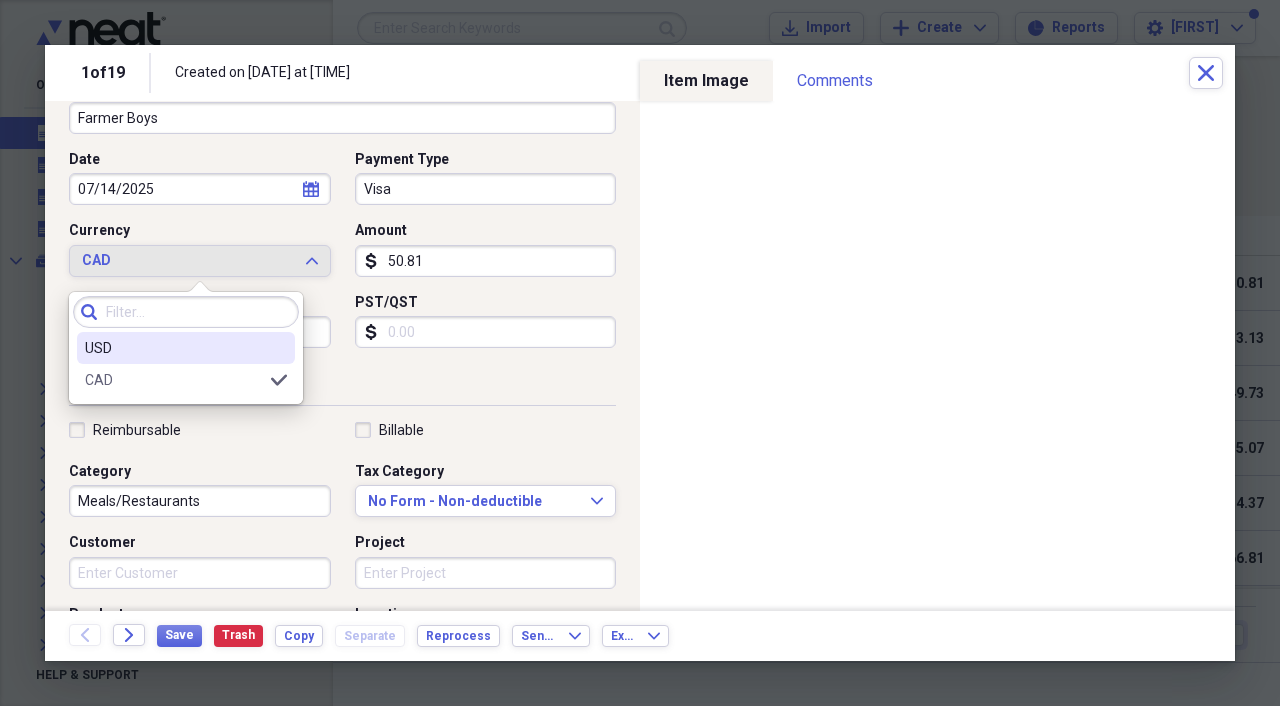 click on "USD" at bounding box center (174, 348) 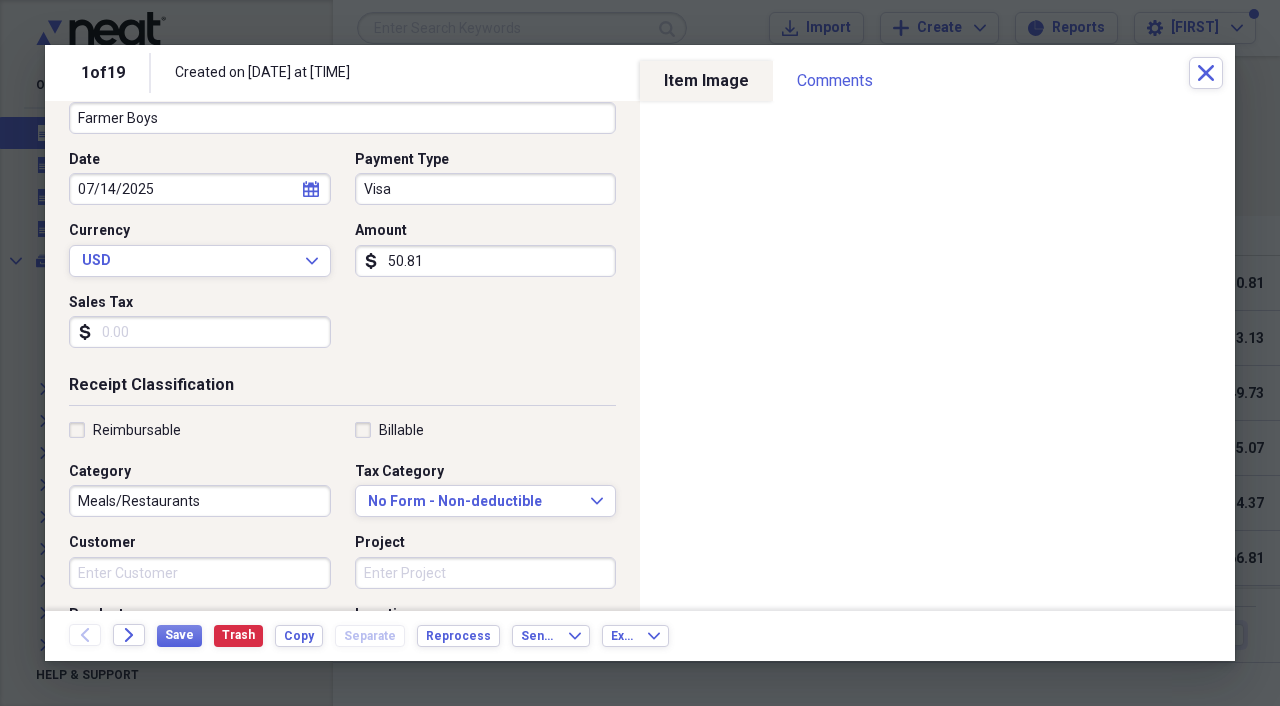 click on "Sales Tax" at bounding box center [200, 332] 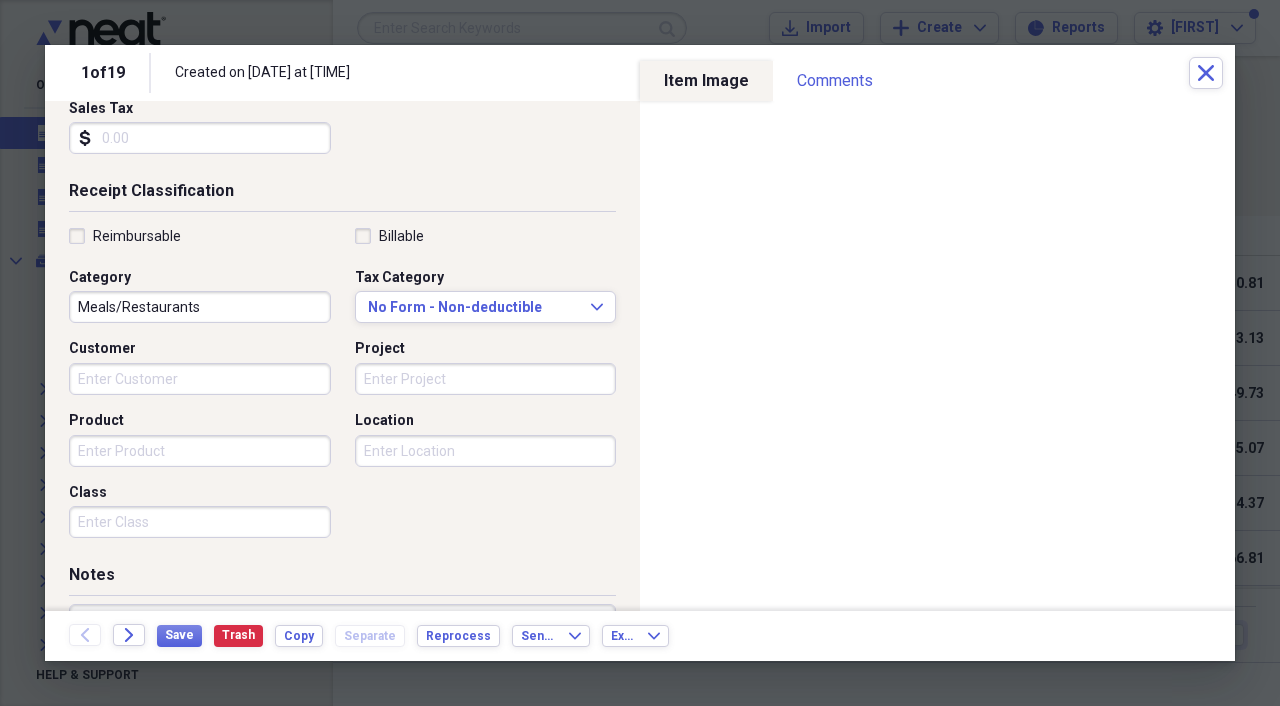 scroll, scrollTop: 390, scrollLeft: 0, axis: vertical 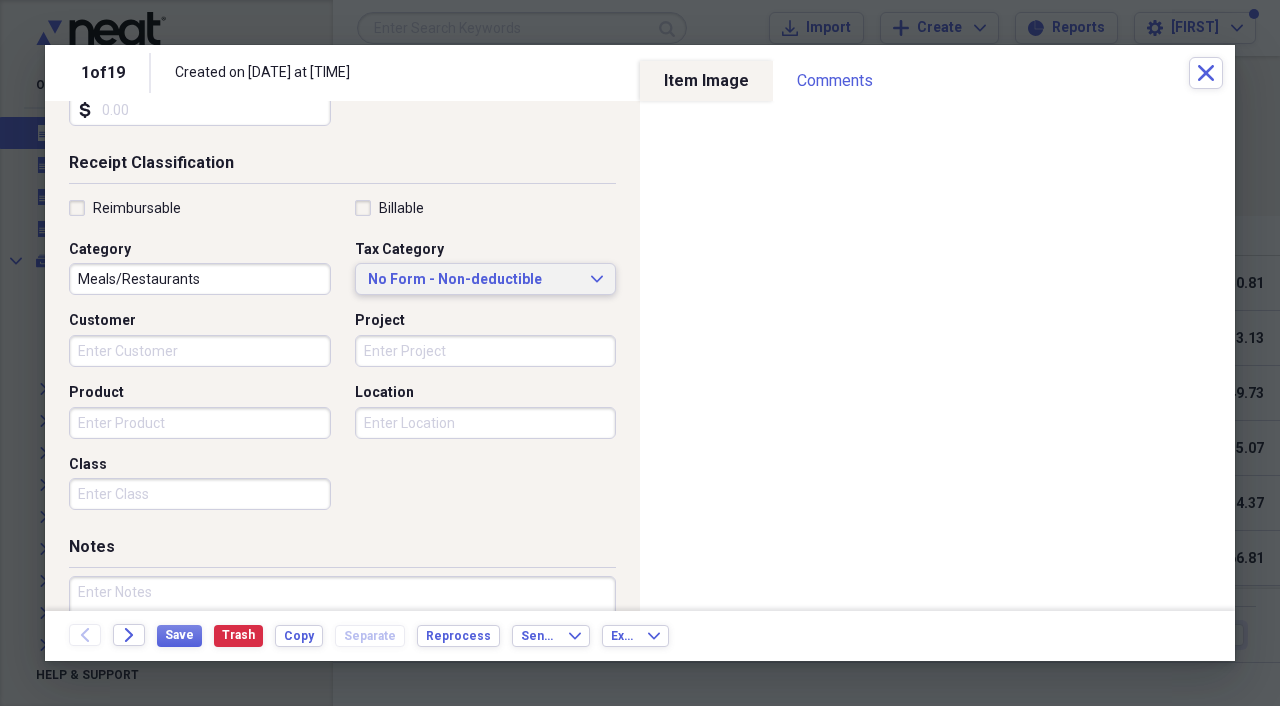 click on "Expand" 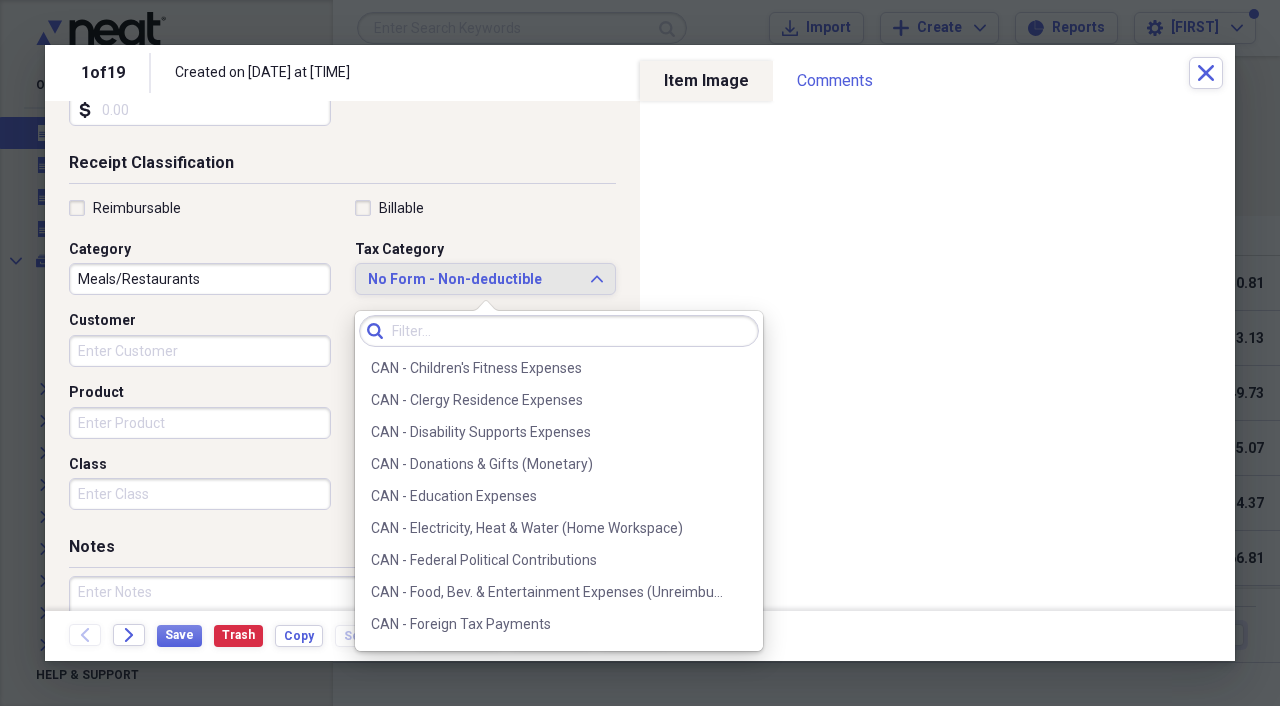 scroll, scrollTop: 387, scrollLeft: 0, axis: vertical 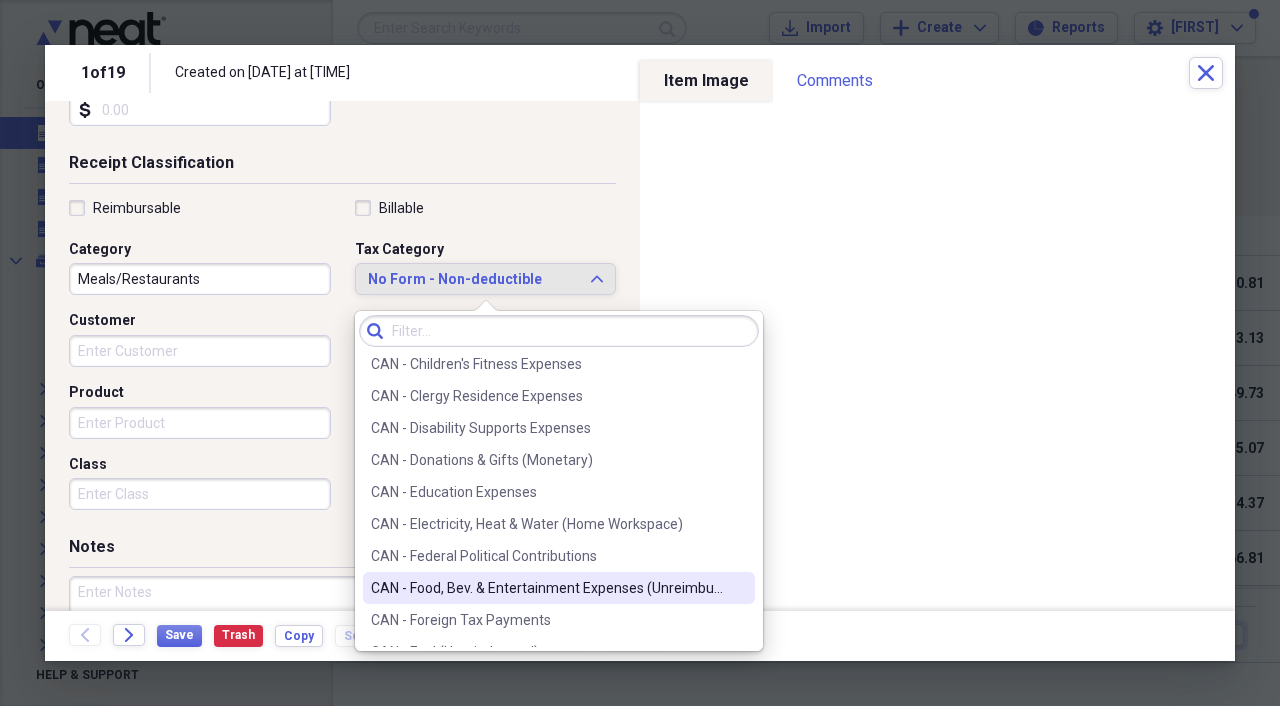 click on "CAN - Food, Bev. & Entertainment Expenses (Unreimbursed)" at bounding box center [547, 588] 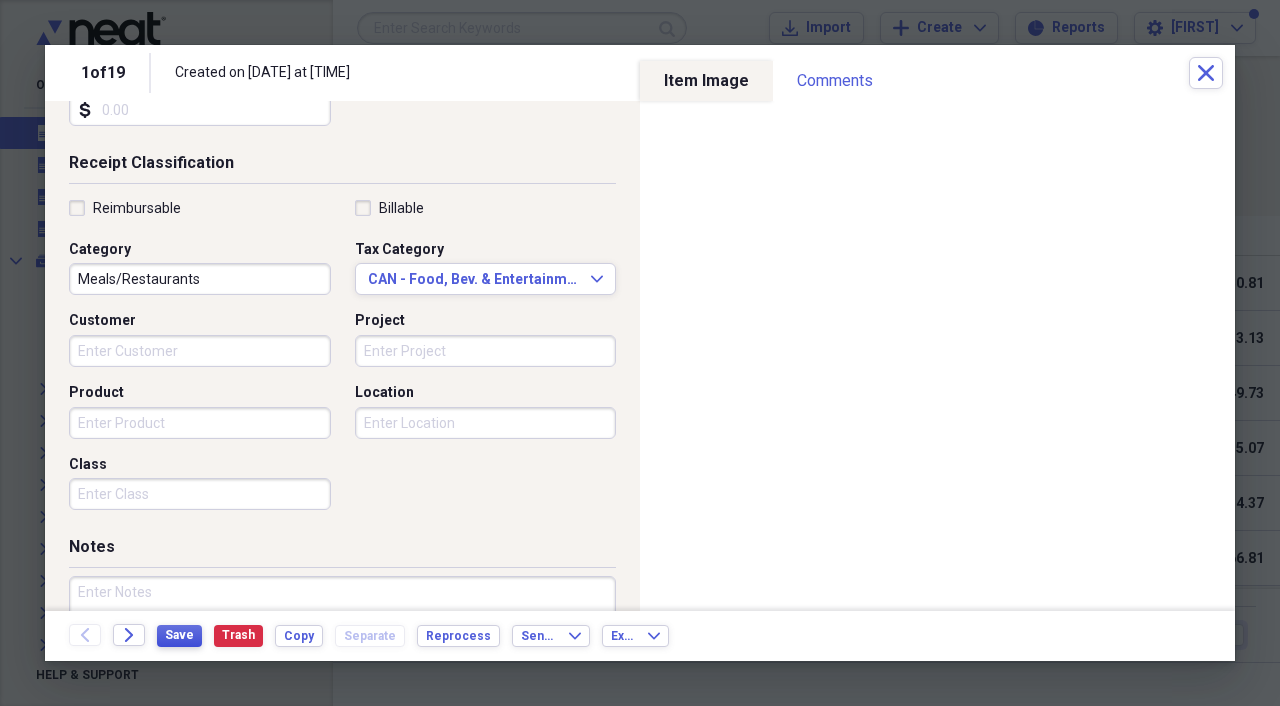 click on "Save" at bounding box center [179, 635] 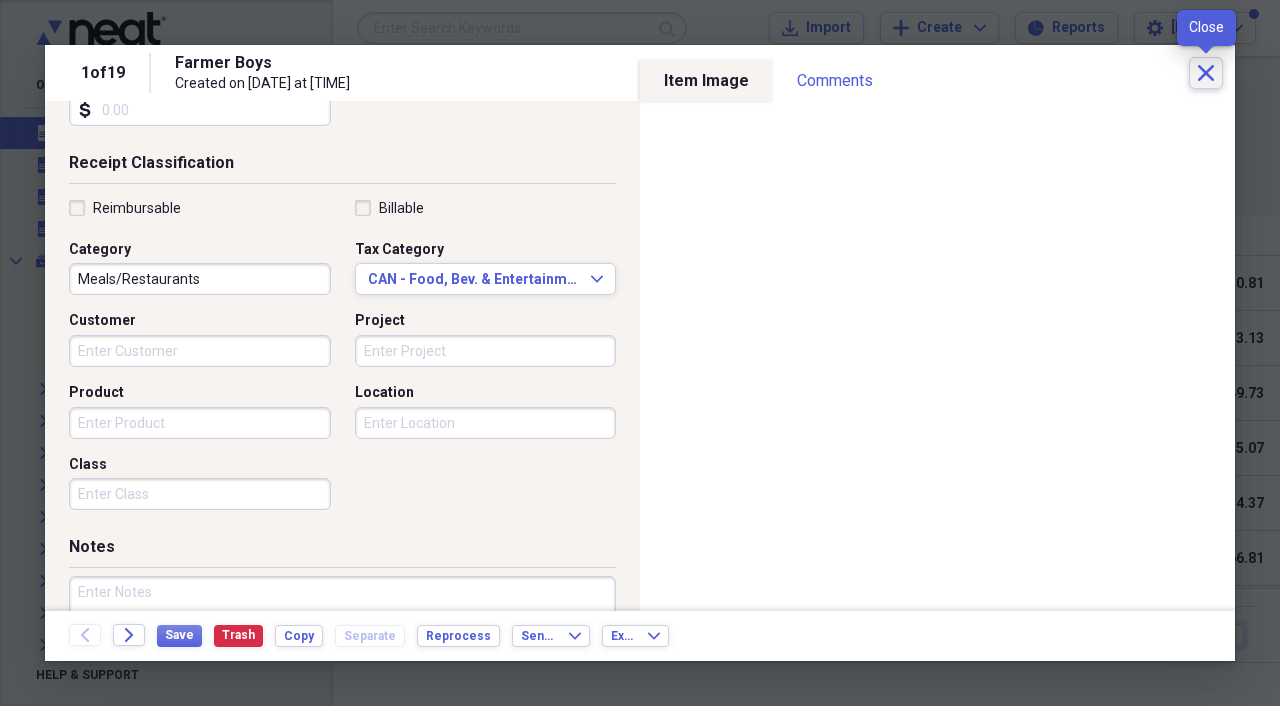 click 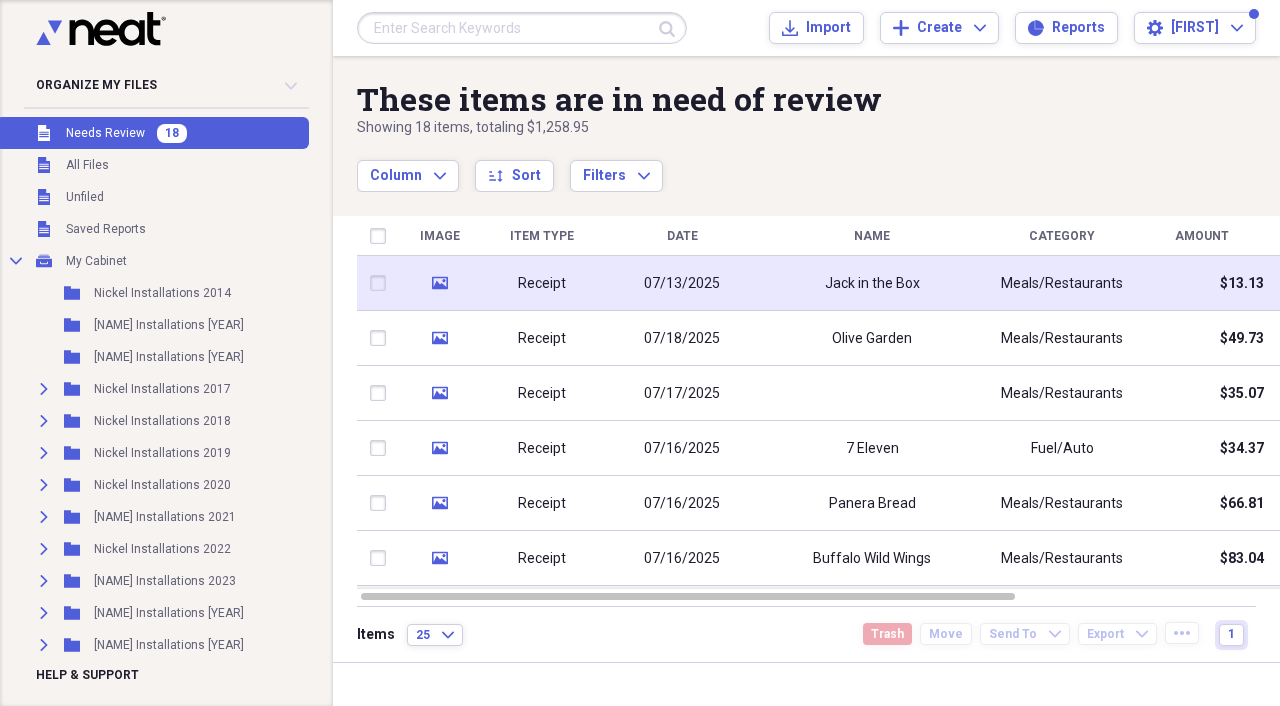 click on "Receipt" at bounding box center [542, 283] 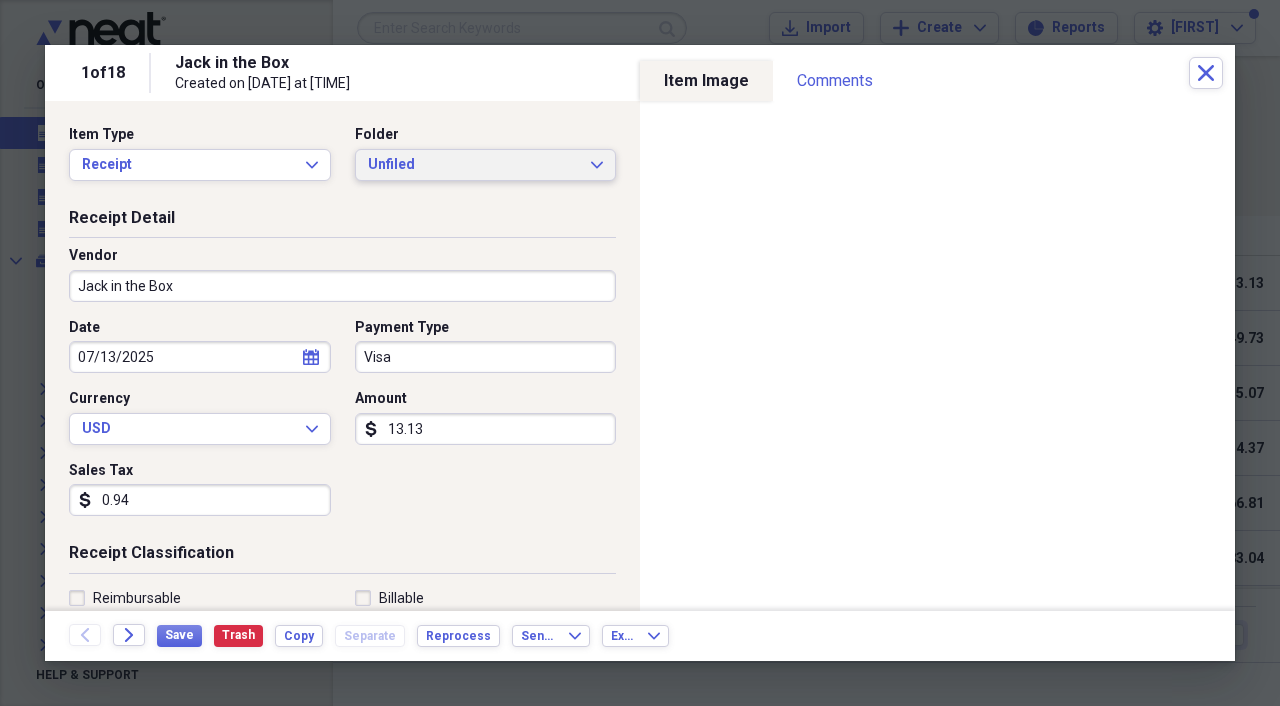 click on "Expand" 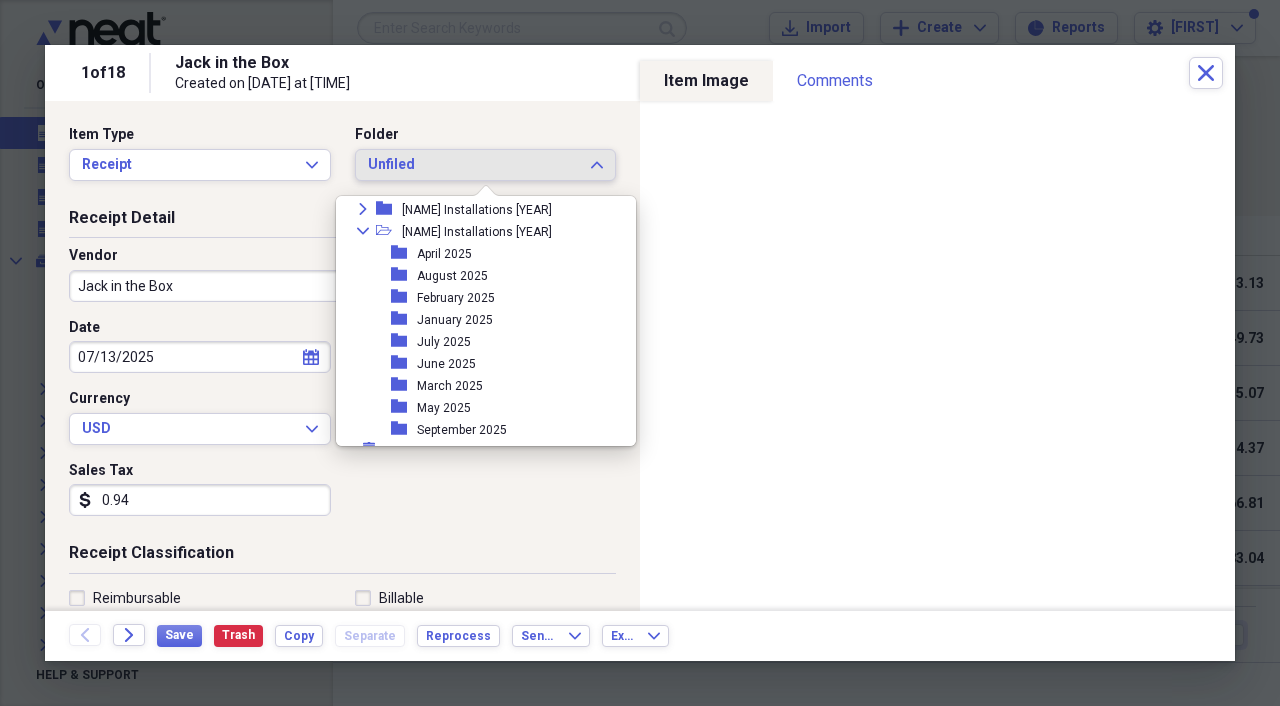 scroll, scrollTop: 280, scrollLeft: 0, axis: vertical 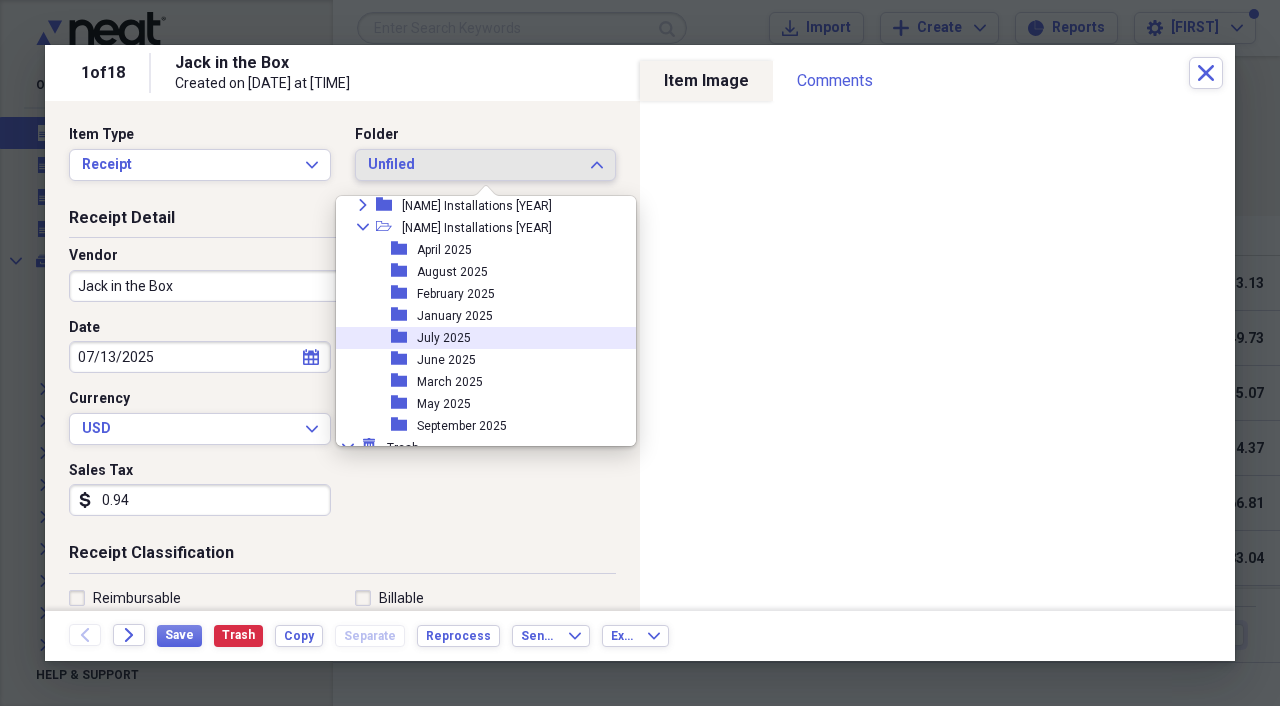 click on "folder July 2025" at bounding box center [478, 338] 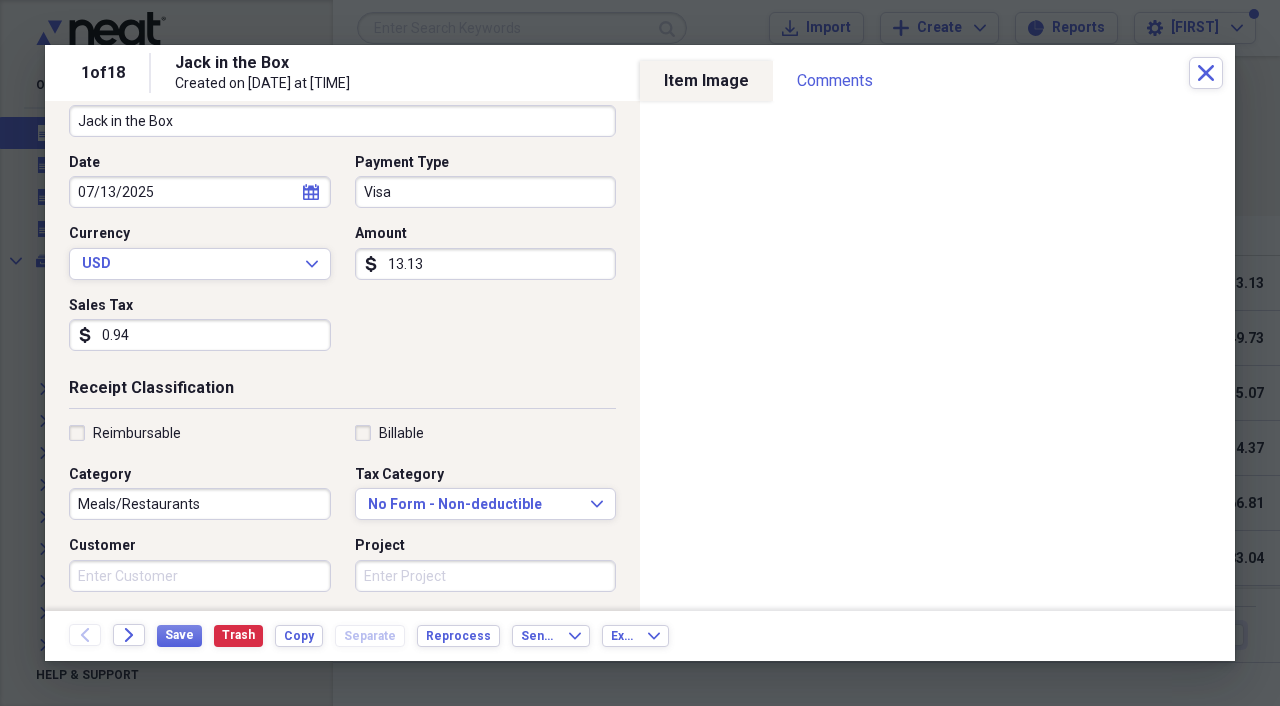 scroll, scrollTop: 169, scrollLeft: 0, axis: vertical 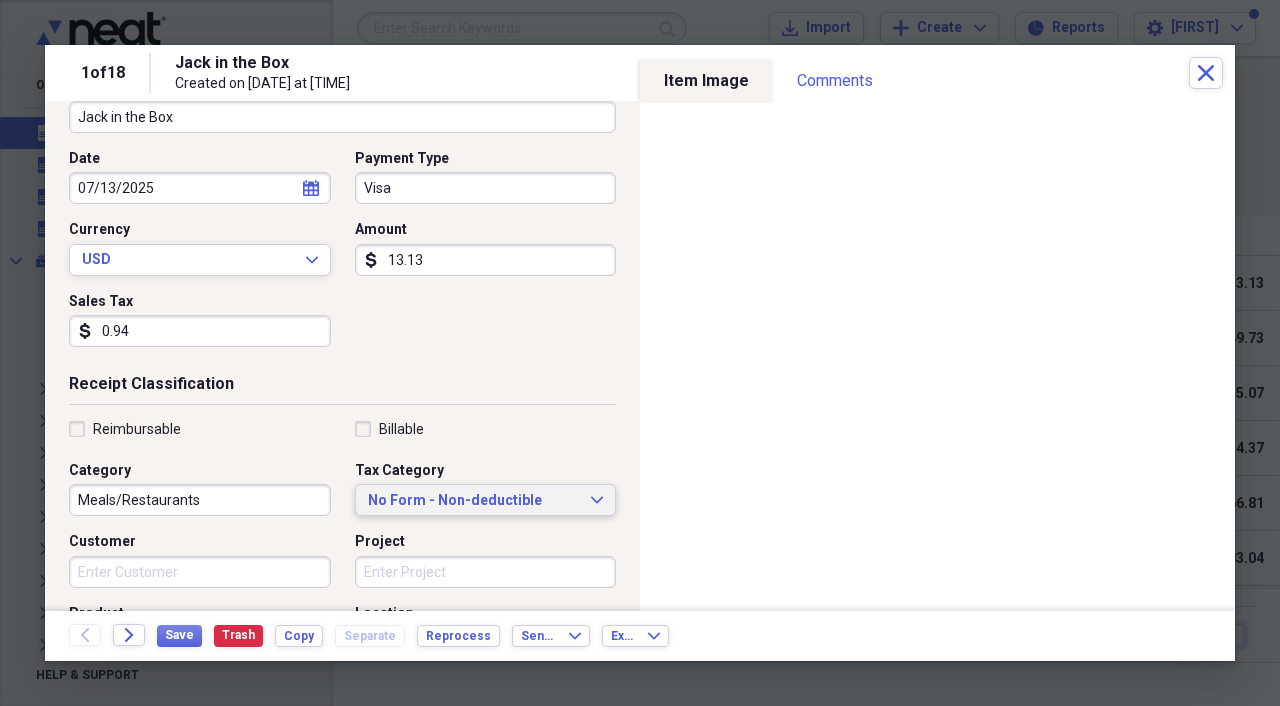 click on "Expand" 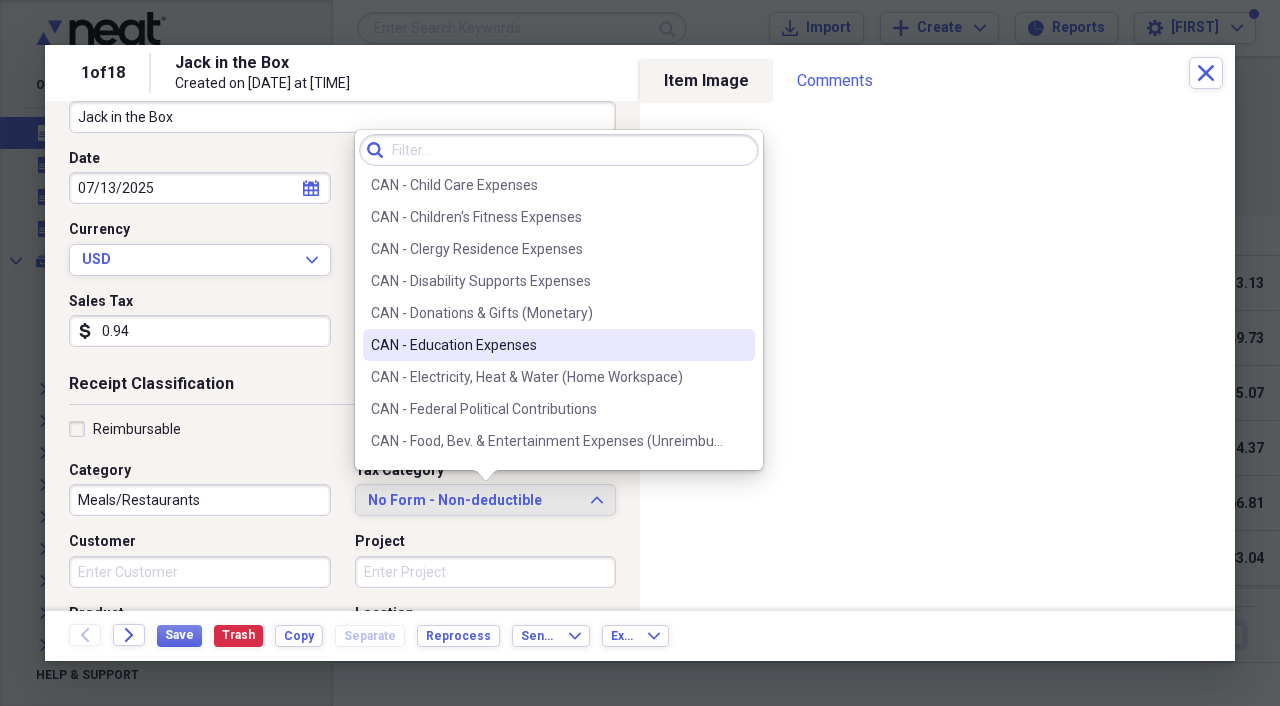 scroll, scrollTop: 362, scrollLeft: 0, axis: vertical 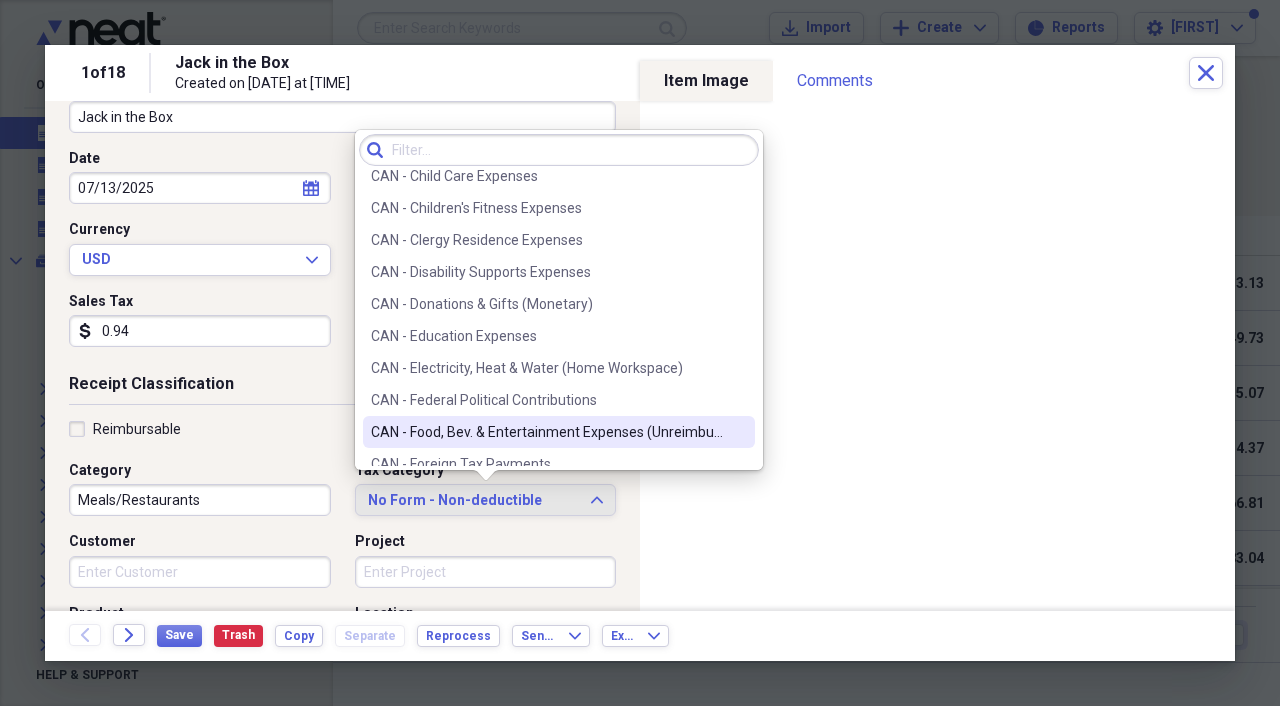 click on "CAN - Food, Bev. & Entertainment Expenses (Unreimbursed)" at bounding box center [547, 432] 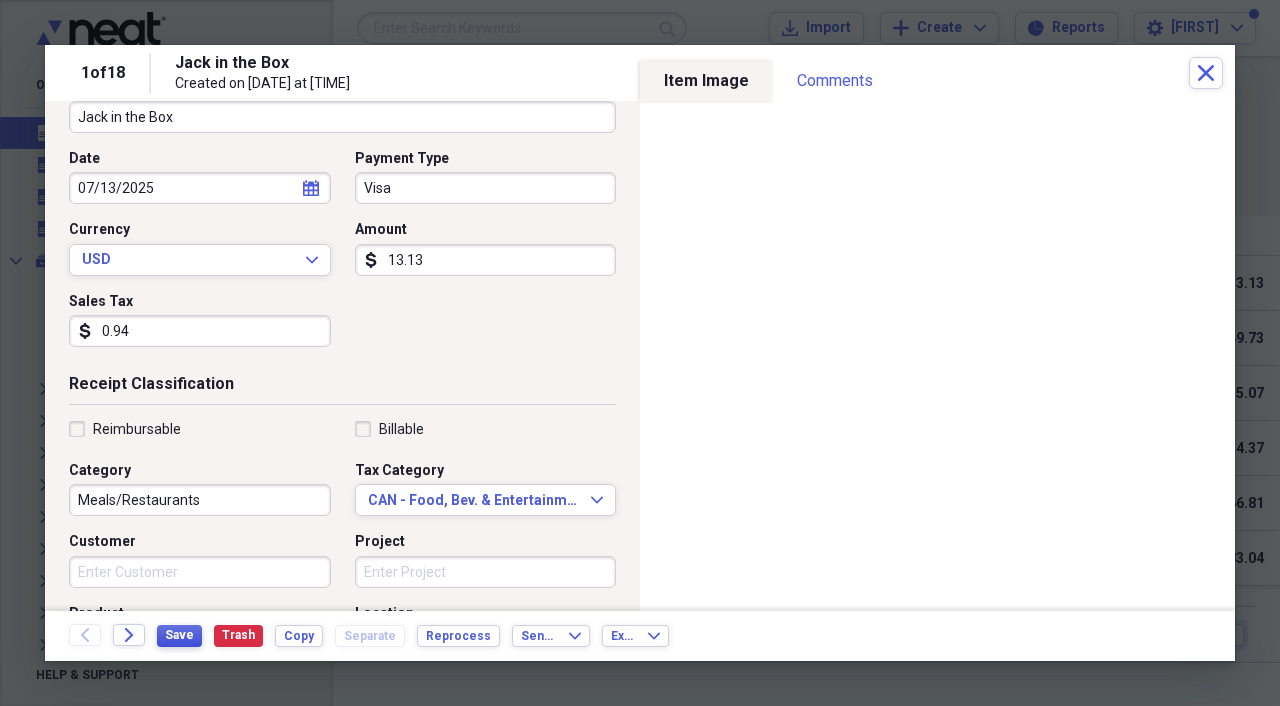 click on "Save" at bounding box center (179, 635) 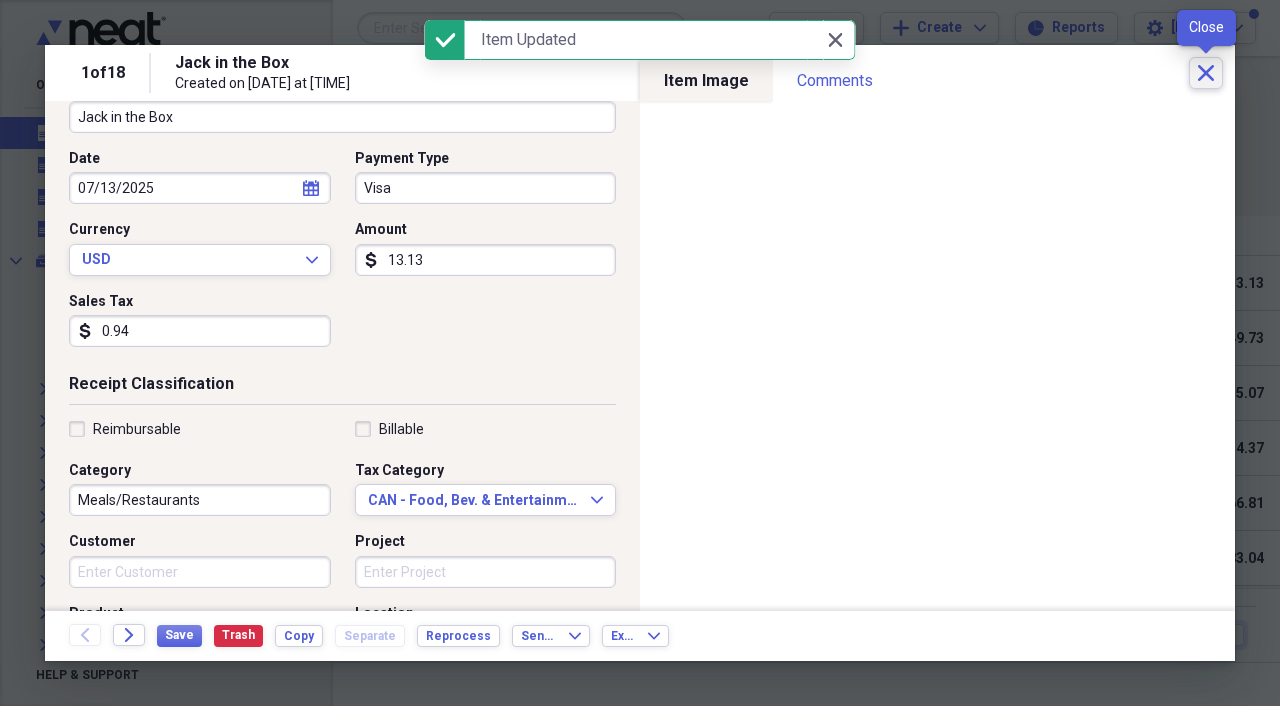 click 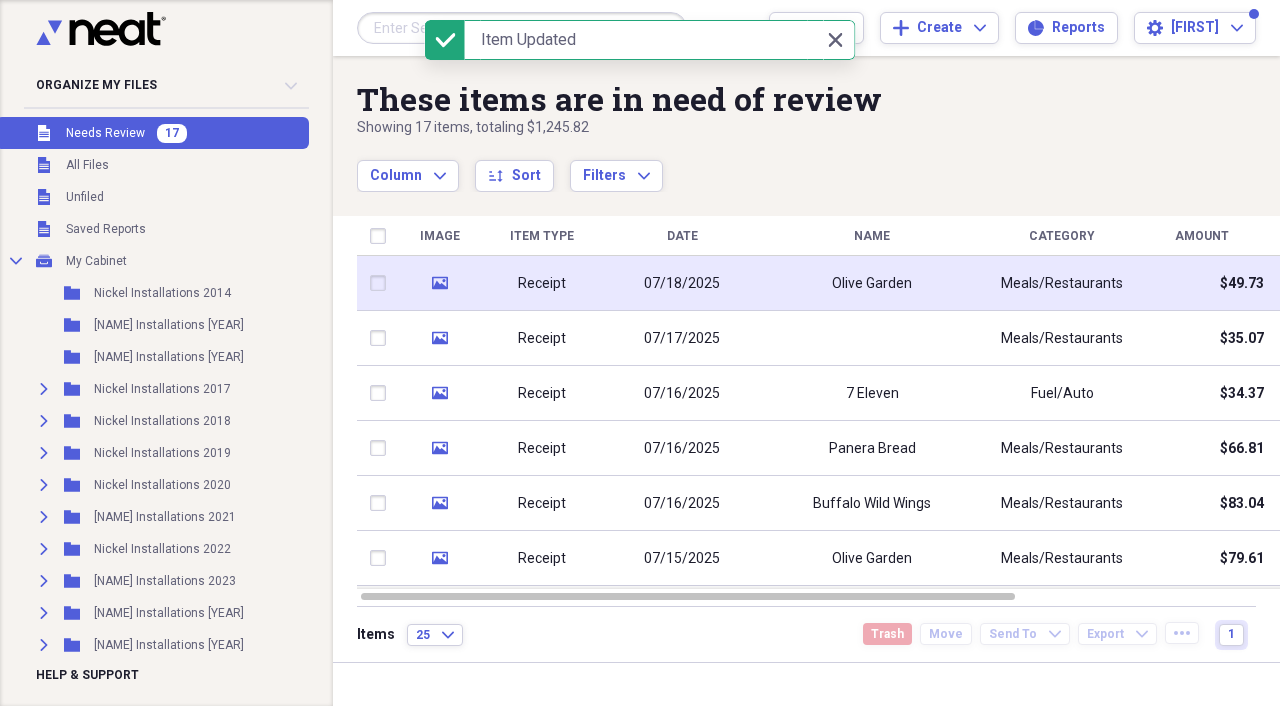 click on "Receipt" at bounding box center [542, 283] 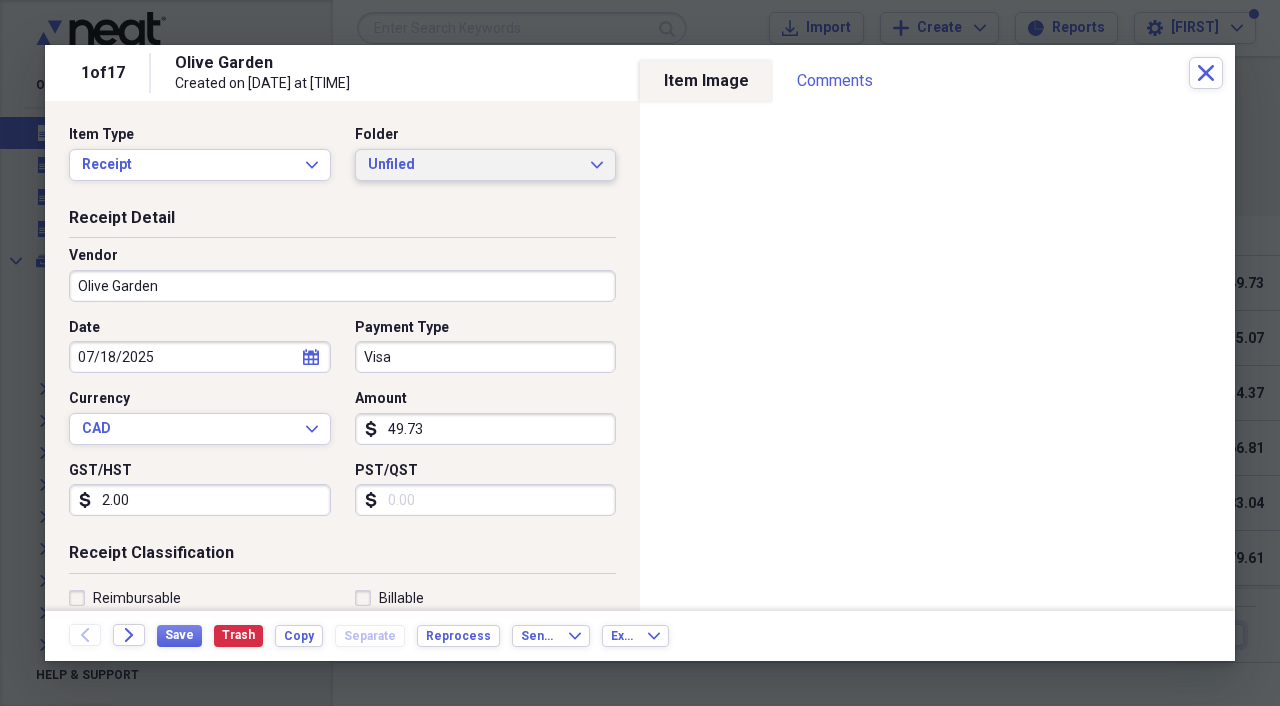 click on "Expand" 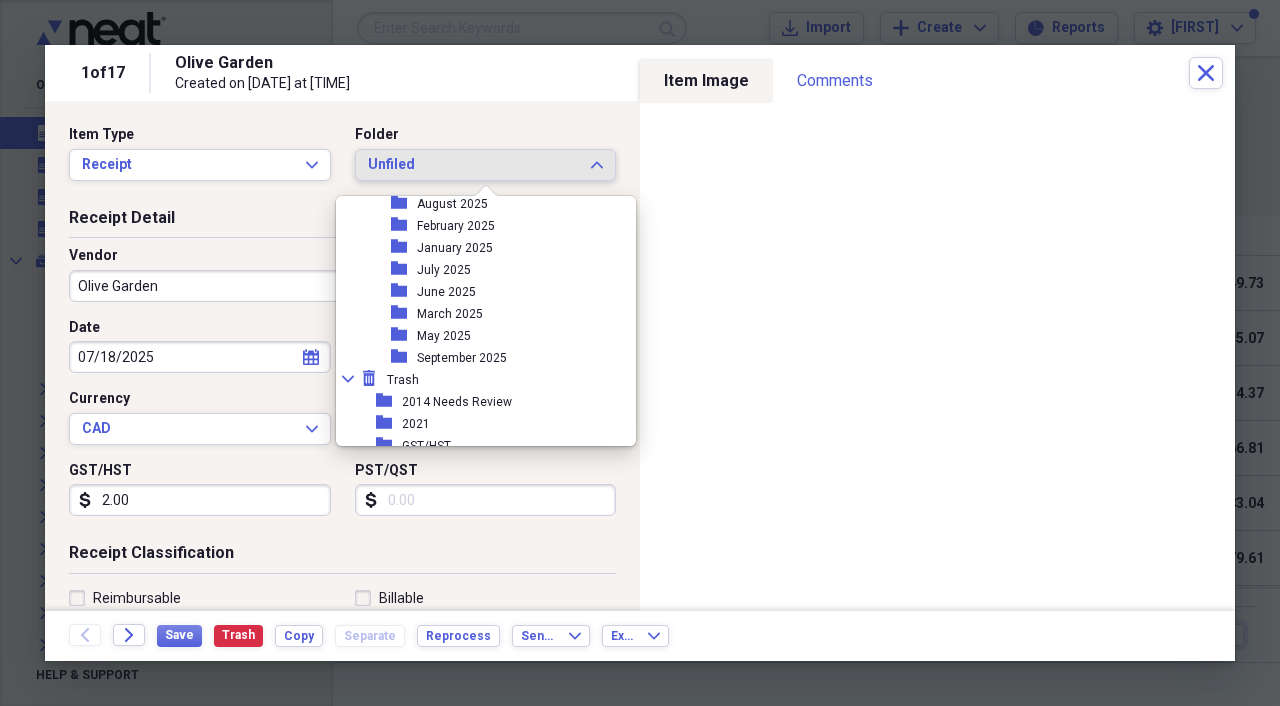 scroll, scrollTop: 355, scrollLeft: 0, axis: vertical 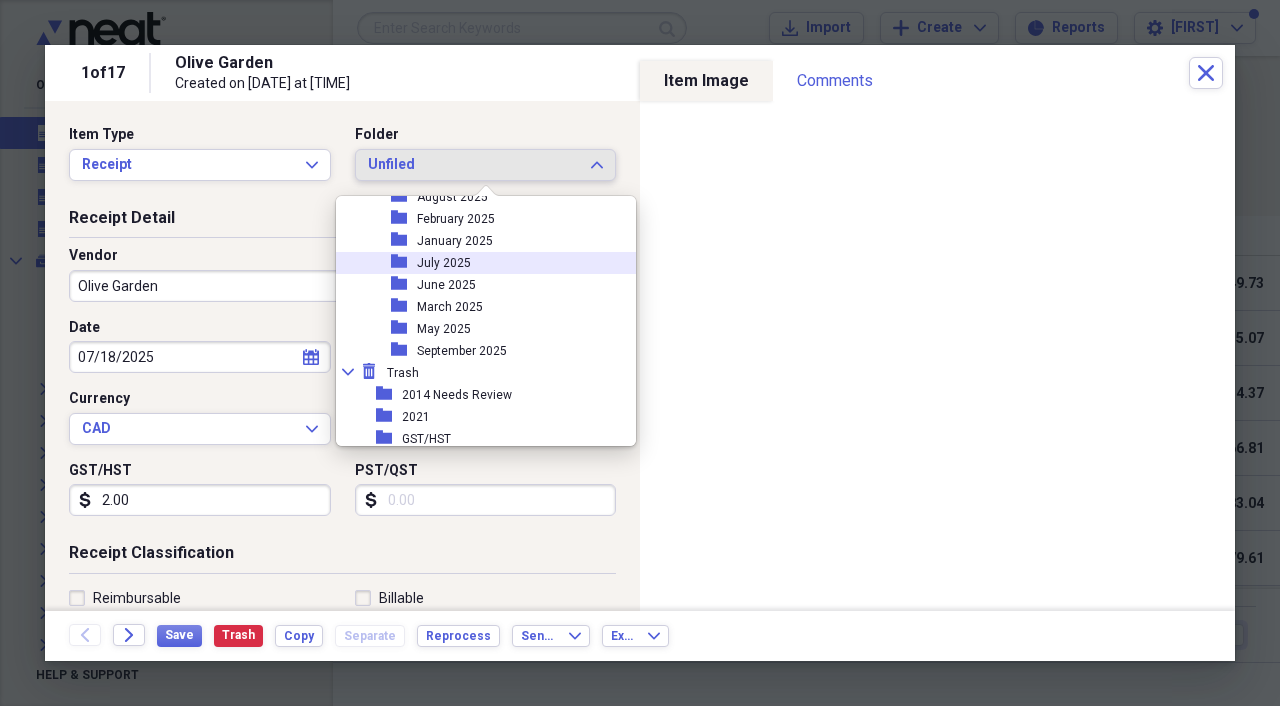 click on "folder July 2025" at bounding box center (478, 263) 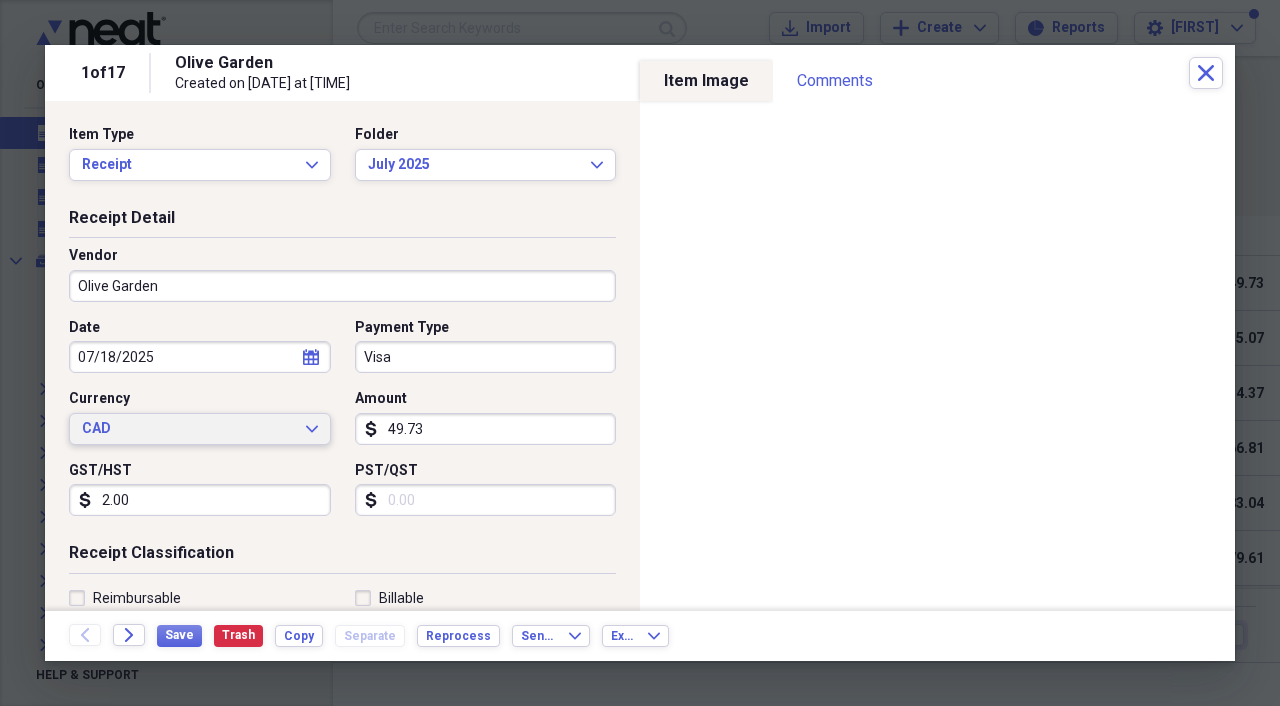 click on "Expand" 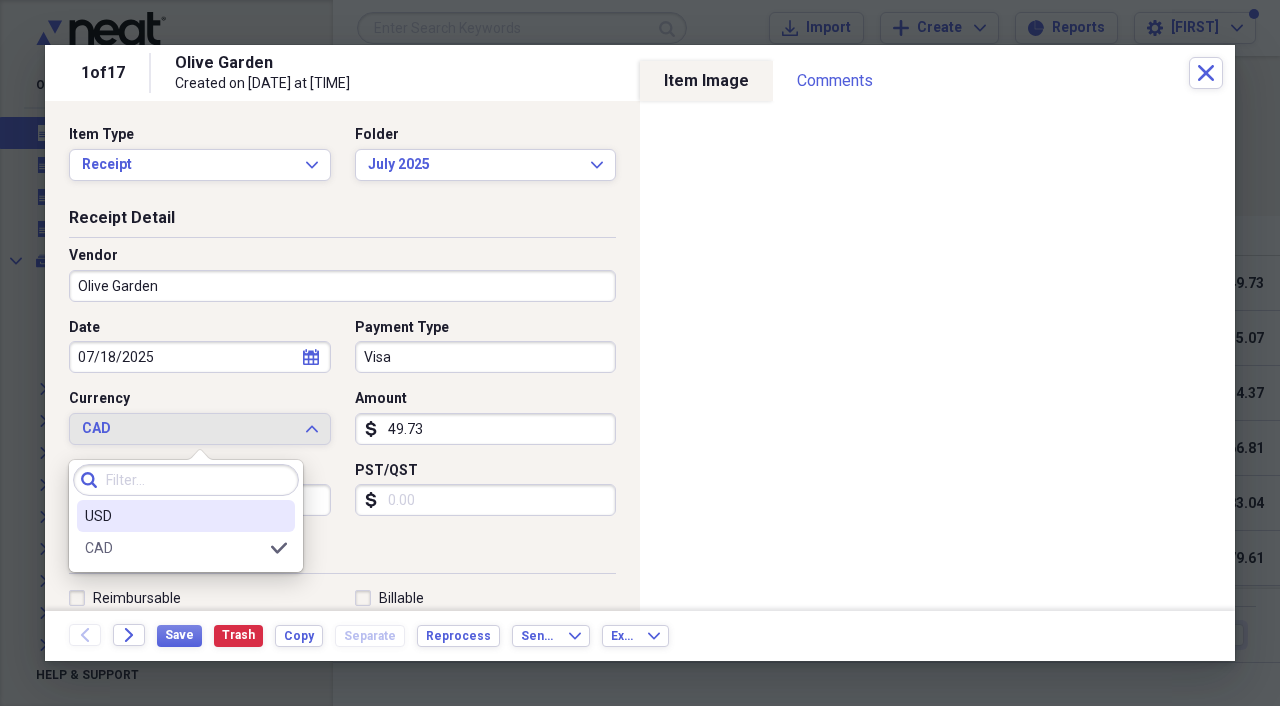 click on "USD" at bounding box center [174, 516] 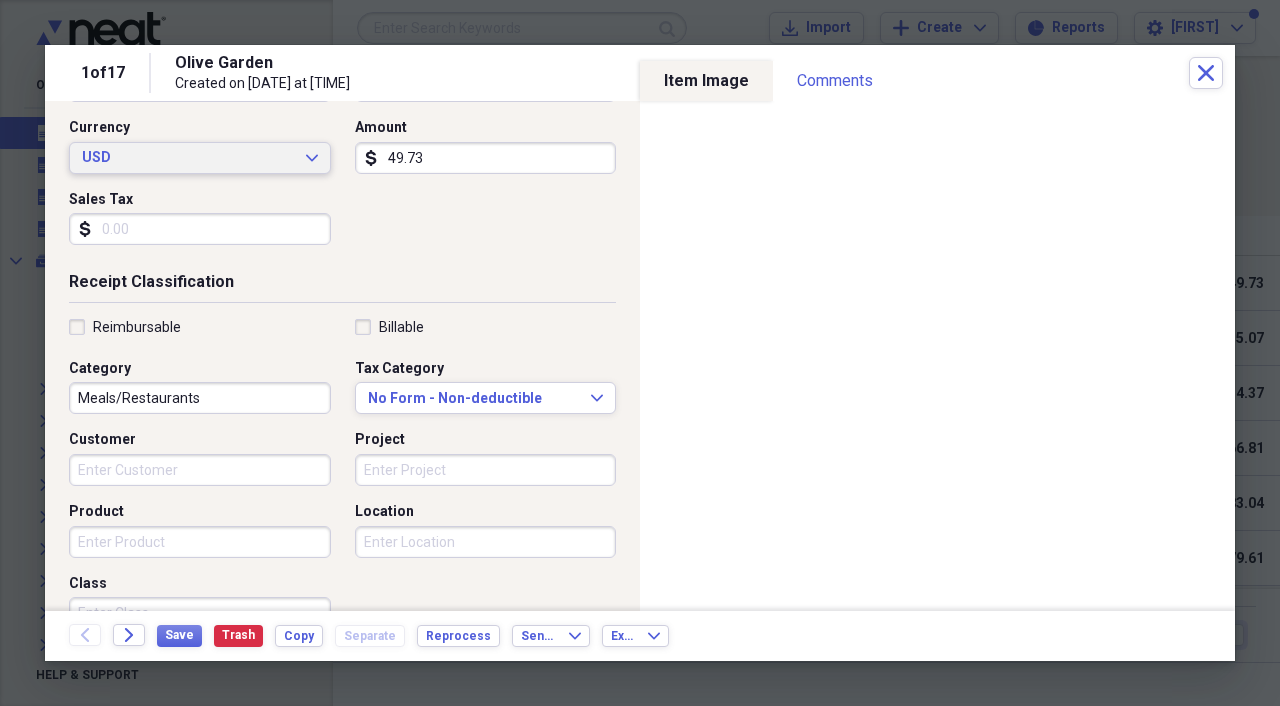 scroll, scrollTop: 280, scrollLeft: 0, axis: vertical 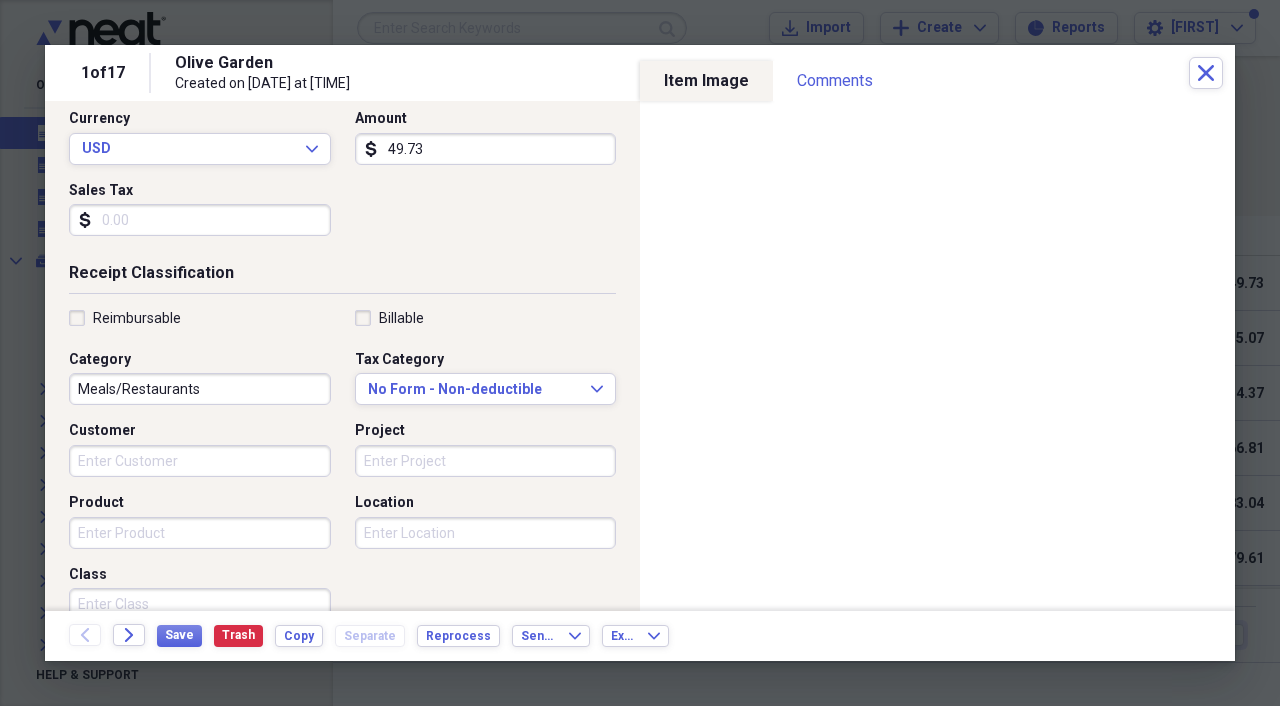 click on "49.73" at bounding box center [486, 149] 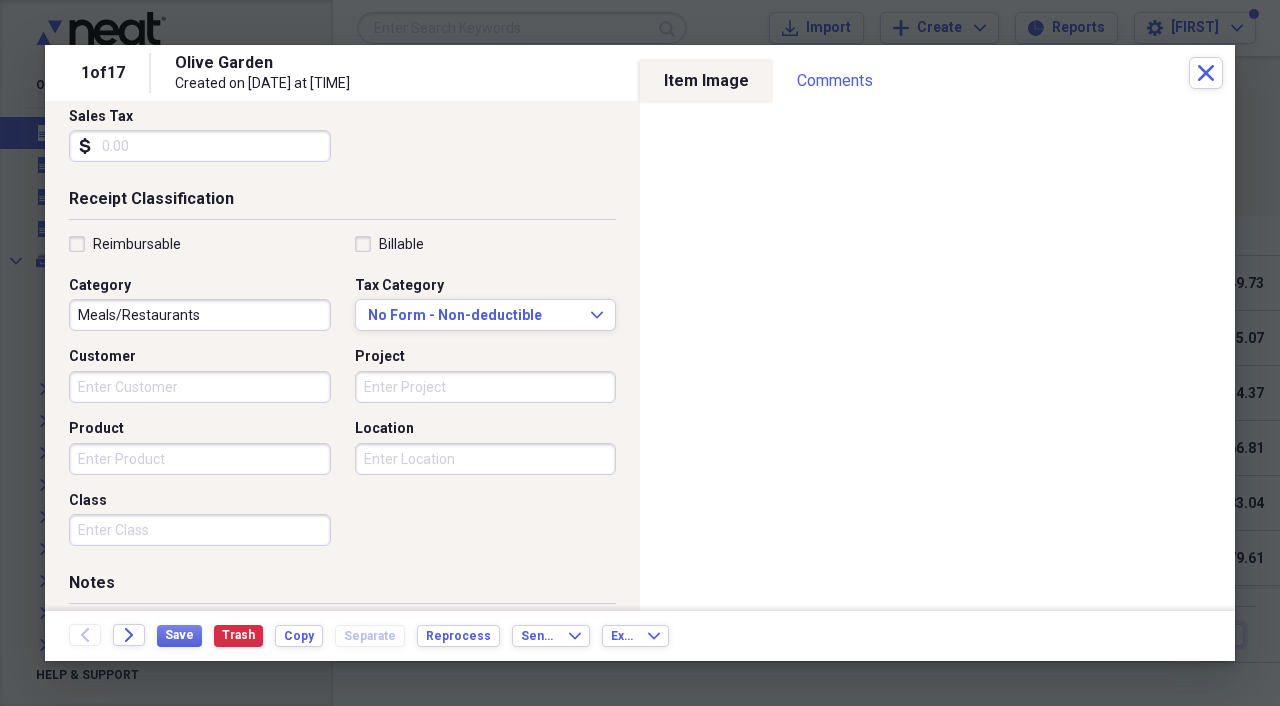 scroll, scrollTop: 360, scrollLeft: 0, axis: vertical 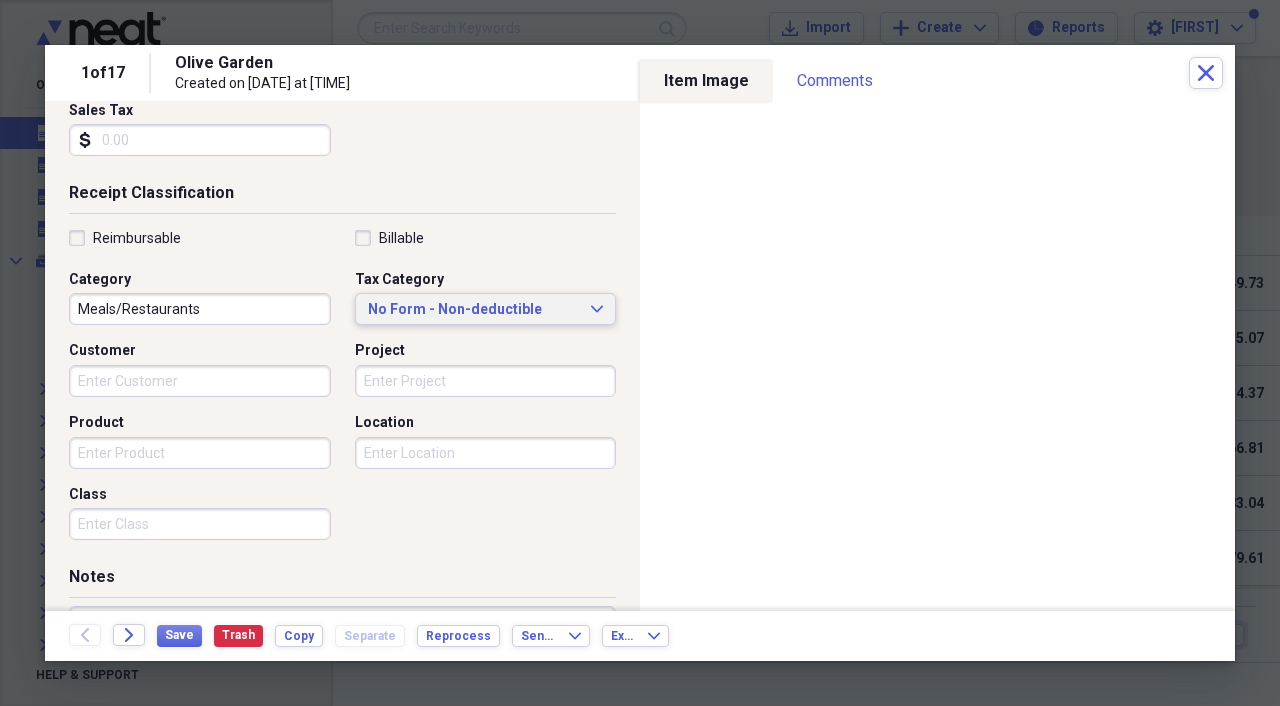type on "58.73" 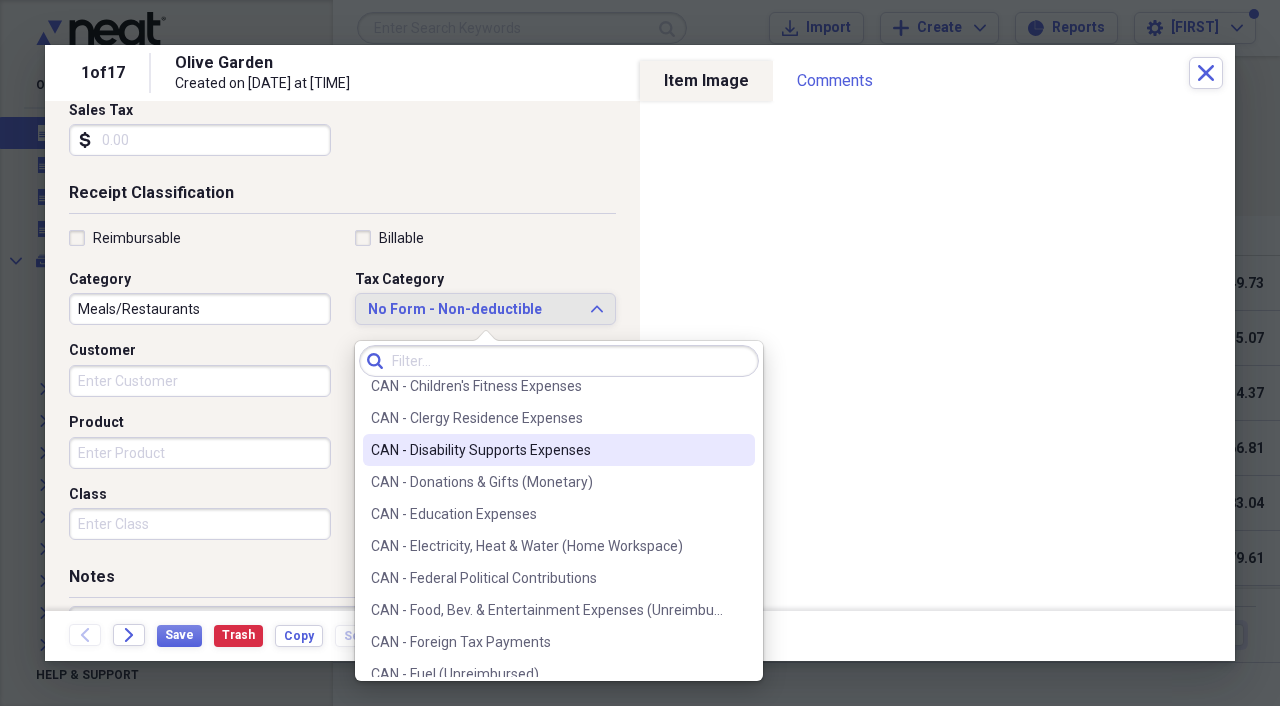 scroll, scrollTop: 405, scrollLeft: 0, axis: vertical 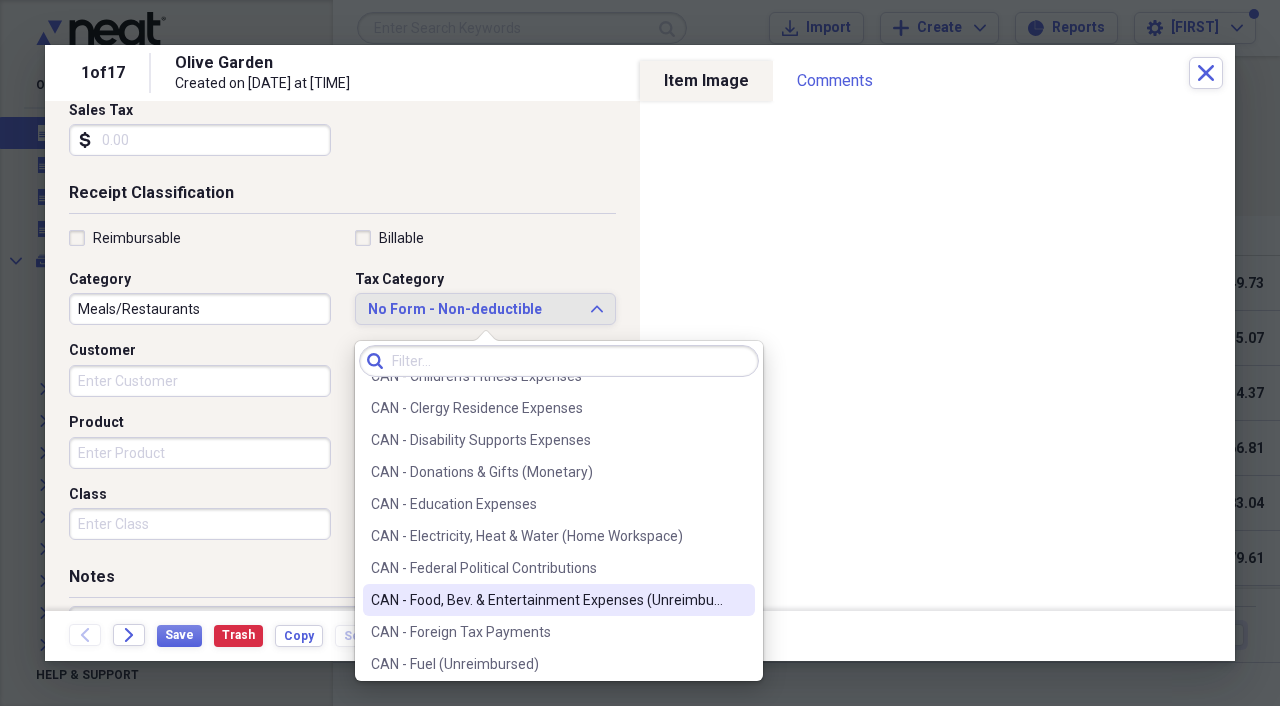 click on "CAN - Food, Bev. & Entertainment Expenses (Unreimbursed)" at bounding box center [559, 600] 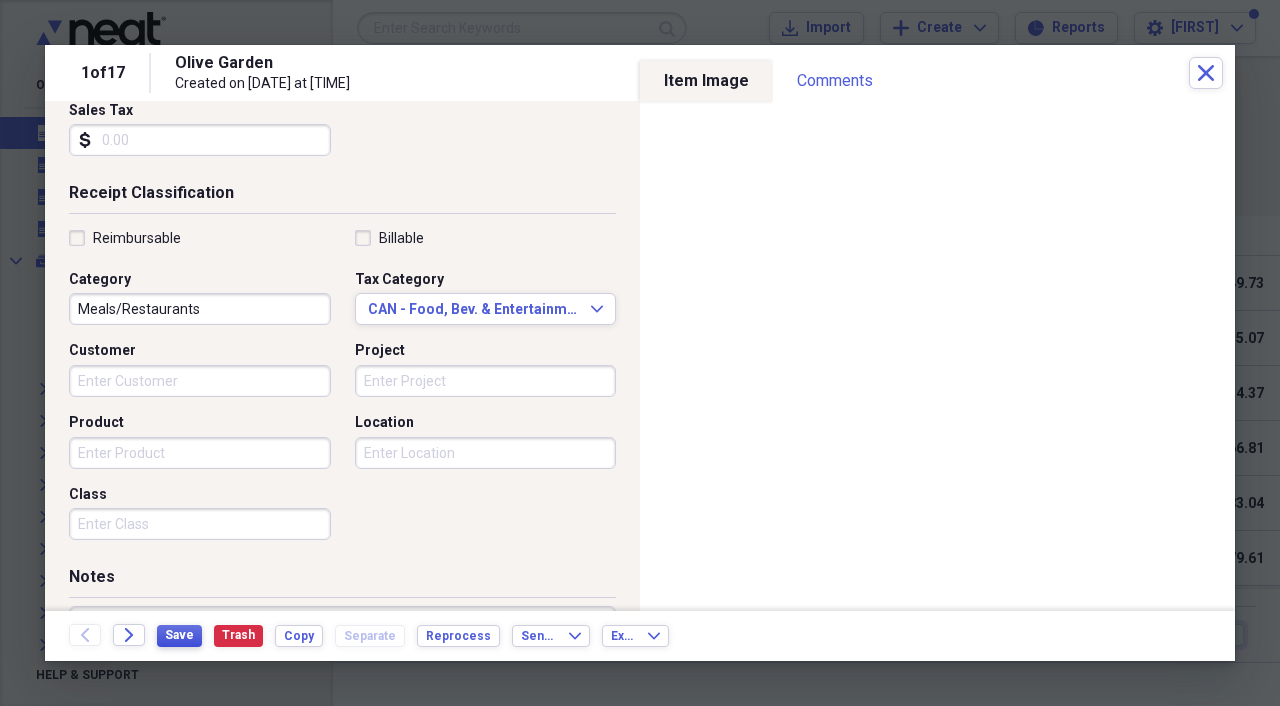 click on "Save" at bounding box center [179, 635] 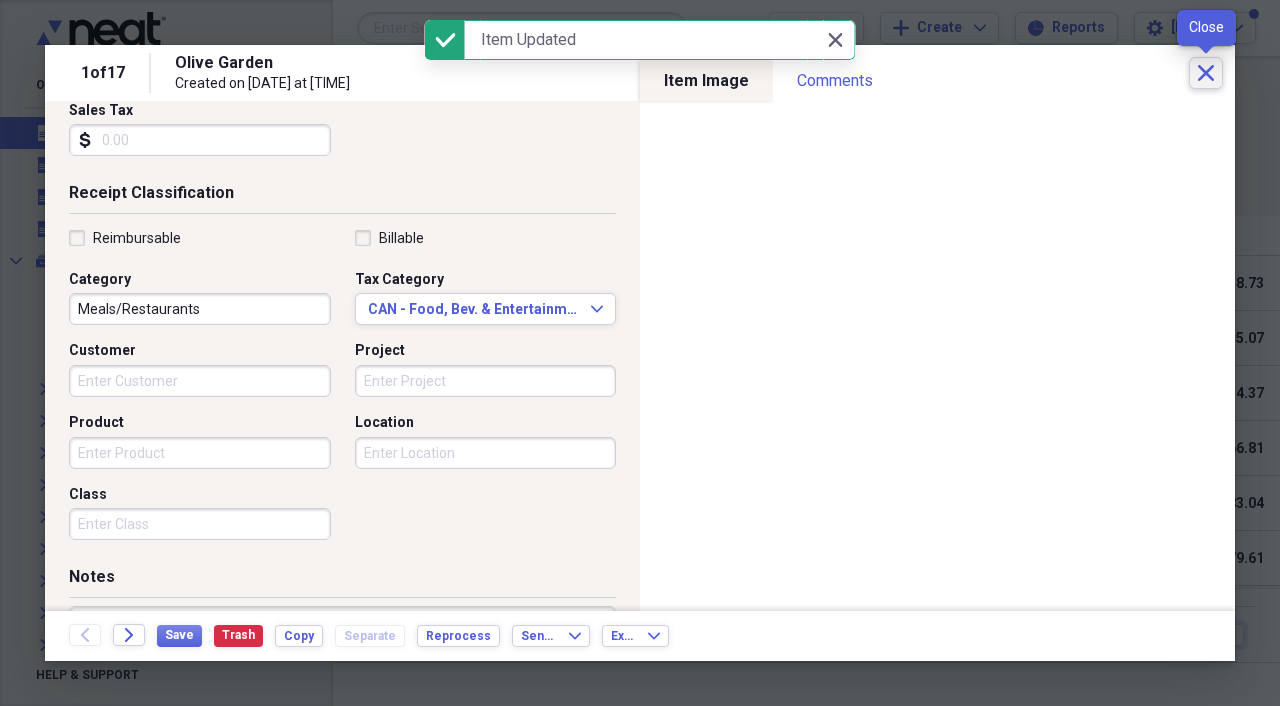 click on "Close" 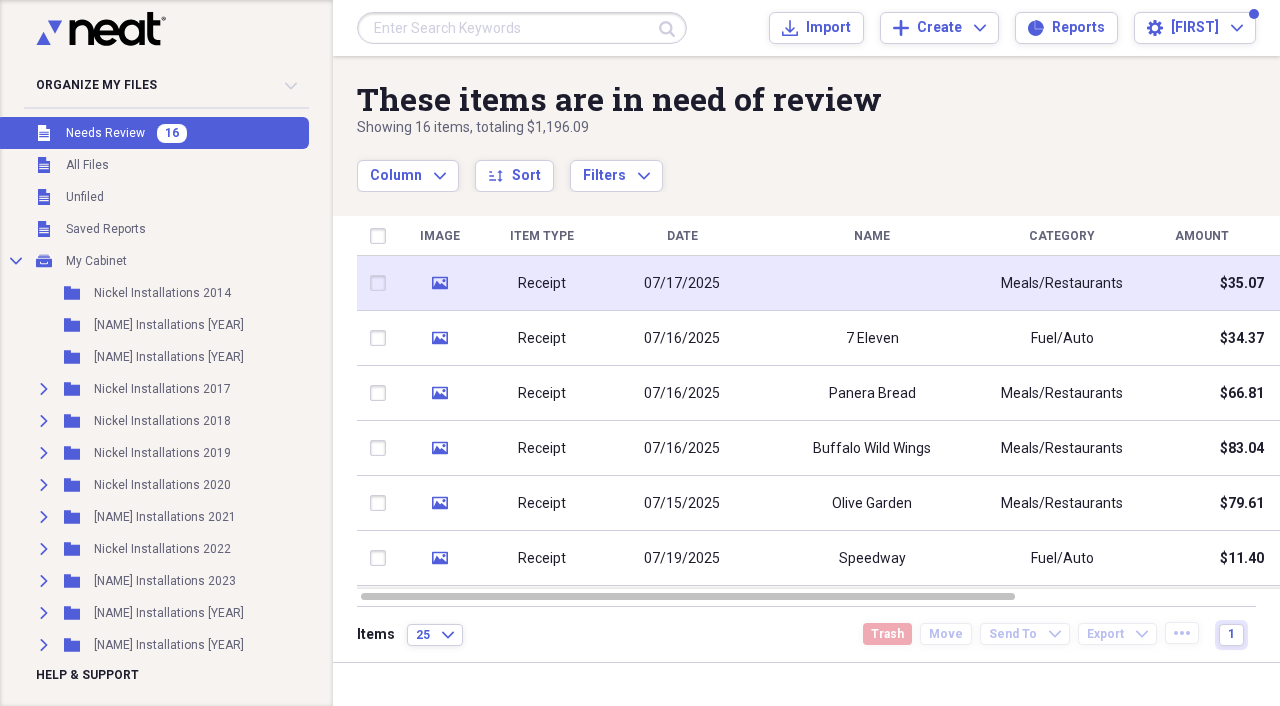 click on "Receipt" at bounding box center [542, 283] 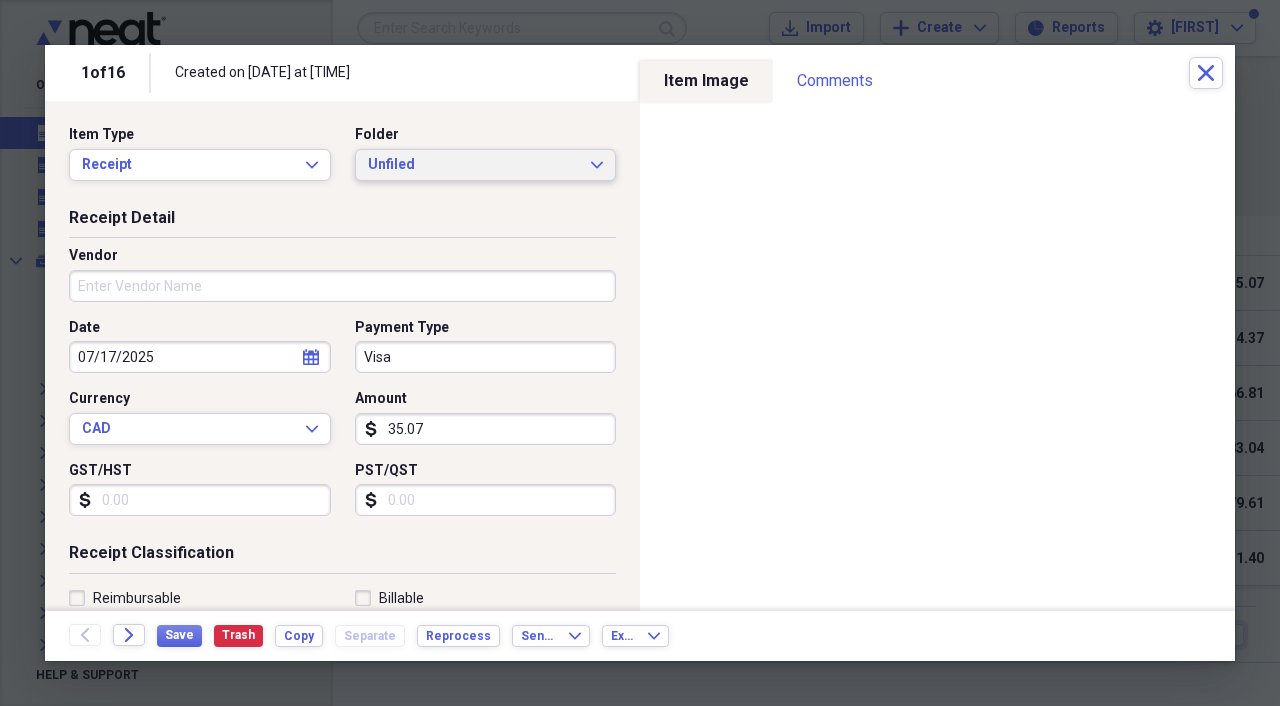 click on "Expand" 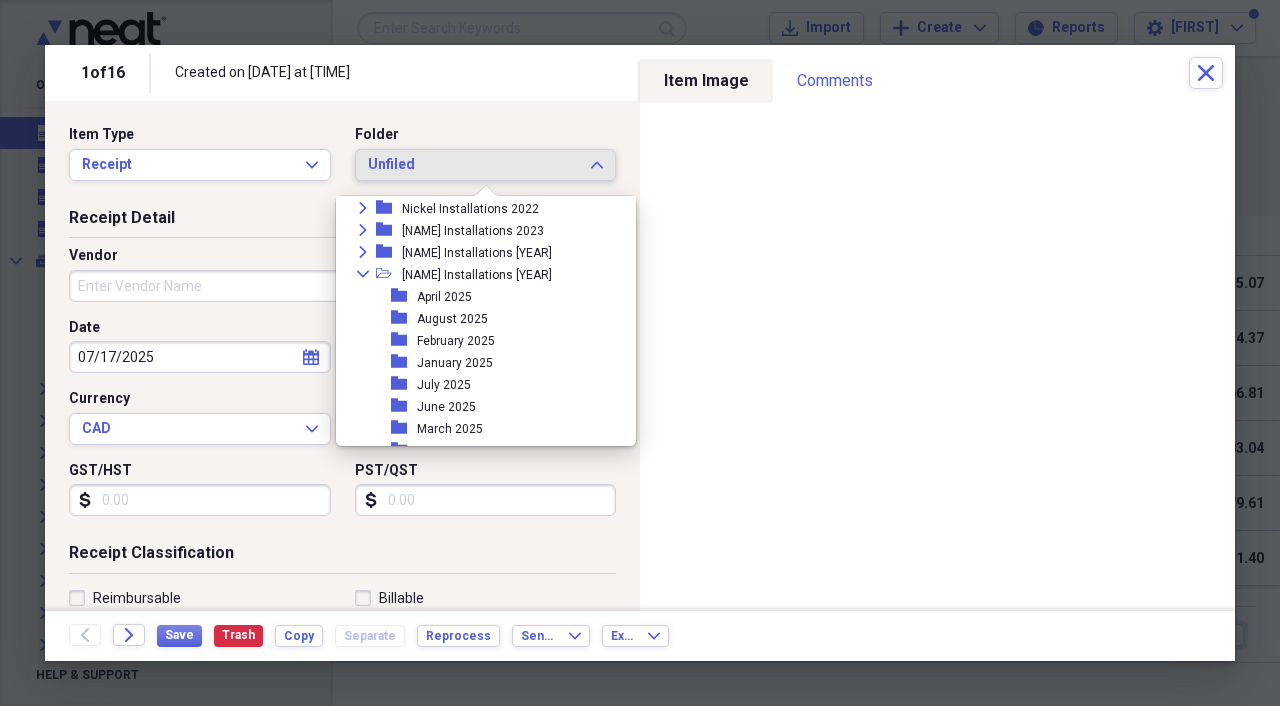 scroll, scrollTop: 235, scrollLeft: 0, axis: vertical 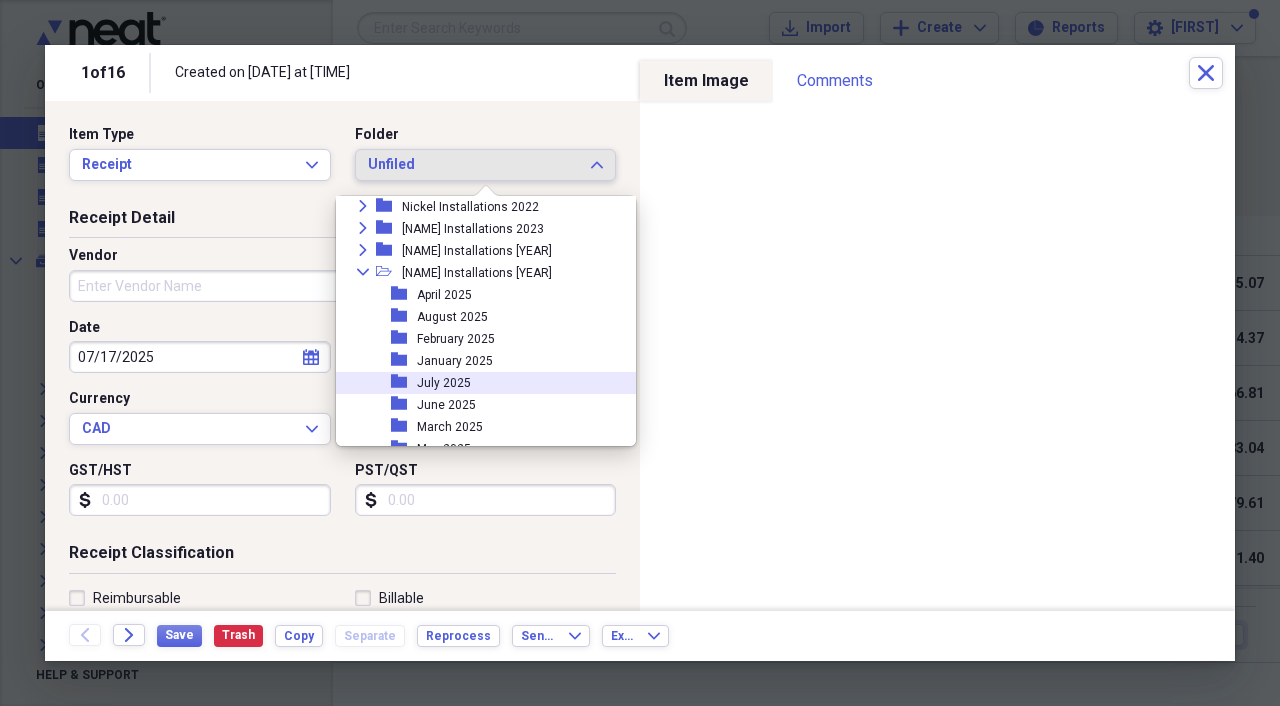 click on "folder July 2025" at bounding box center [478, 383] 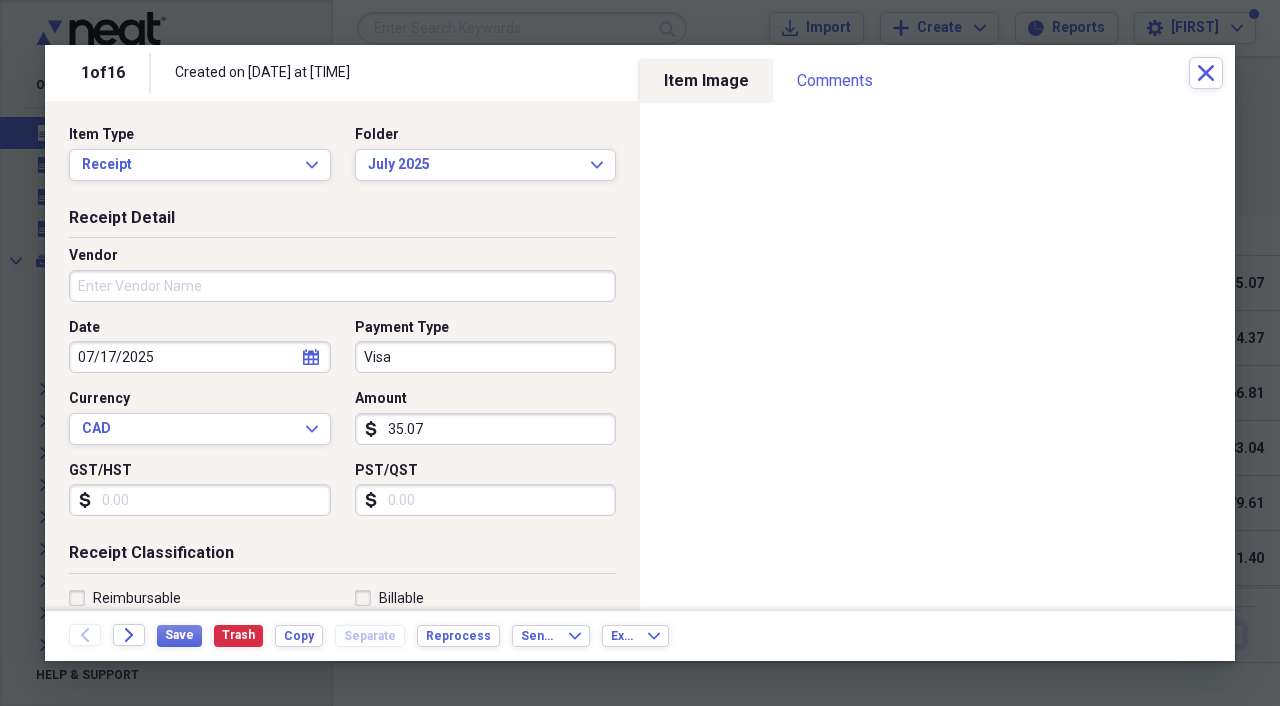 click on "Vendor" at bounding box center (342, 286) 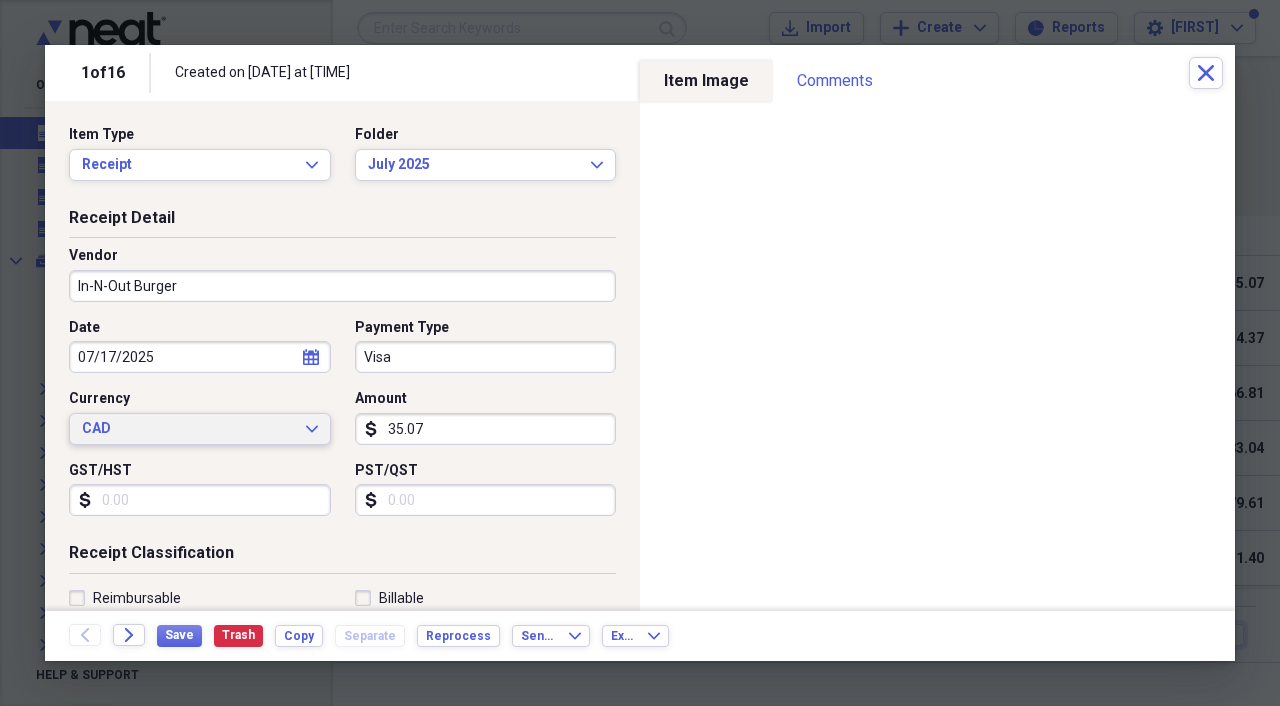 type on "In-N-Out Burger" 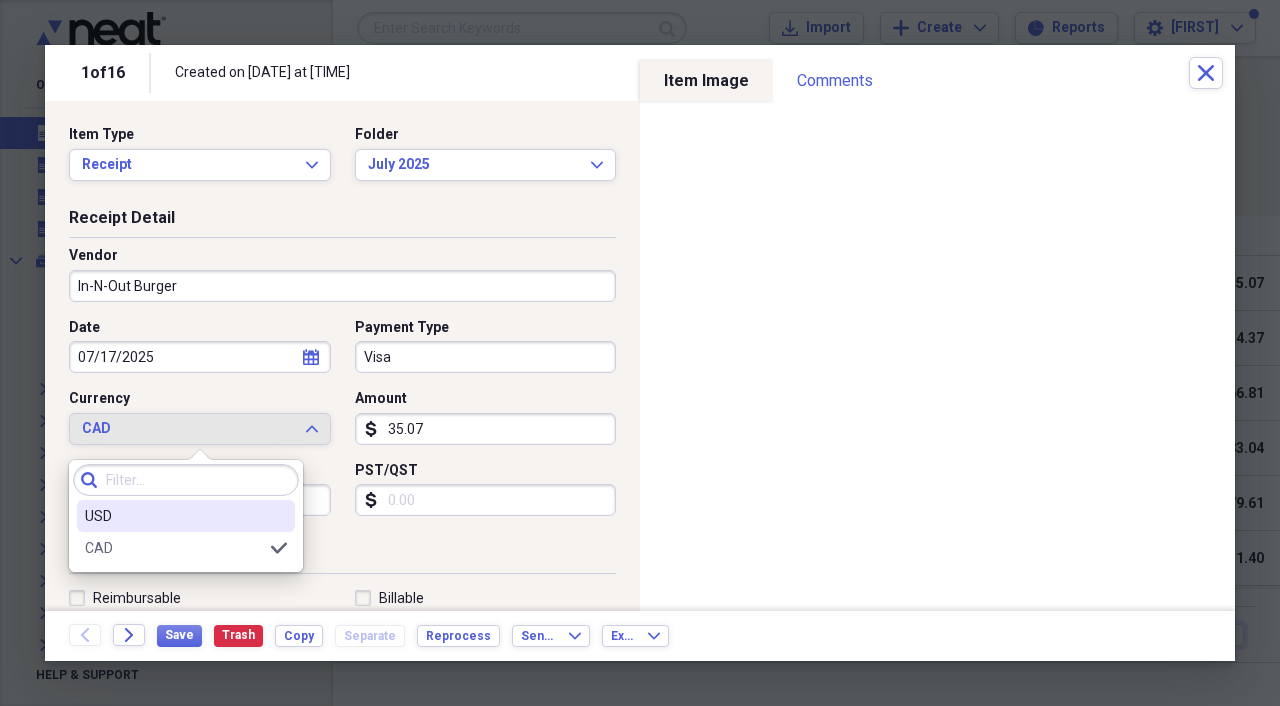 click on "USD" at bounding box center (174, 516) 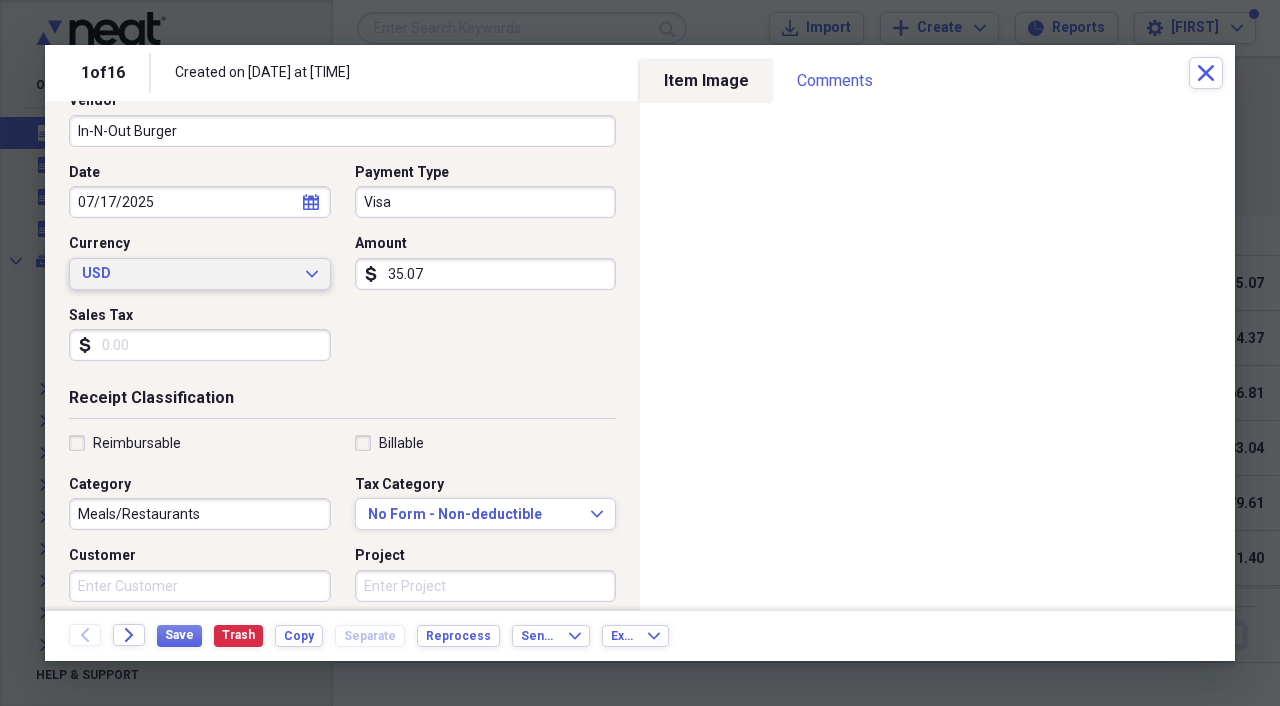 scroll, scrollTop: 161, scrollLeft: 0, axis: vertical 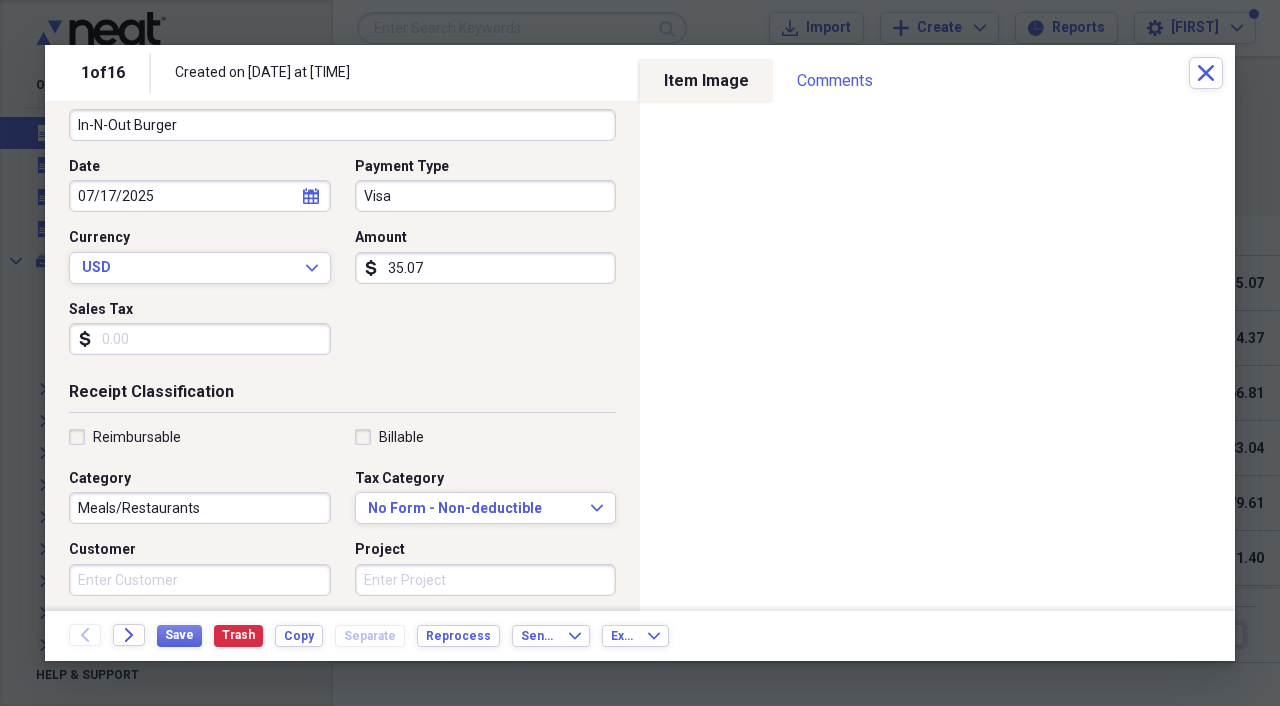 click on "Sales Tax" at bounding box center (200, 339) 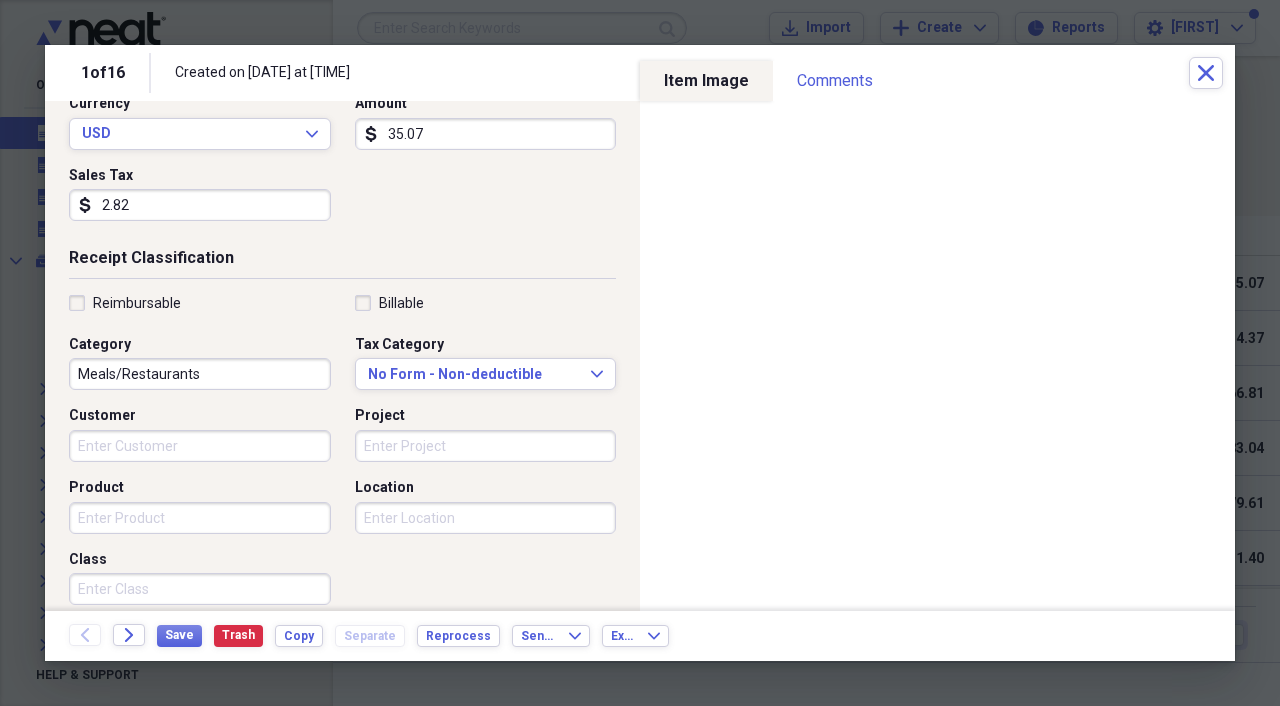 scroll, scrollTop: 309, scrollLeft: 0, axis: vertical 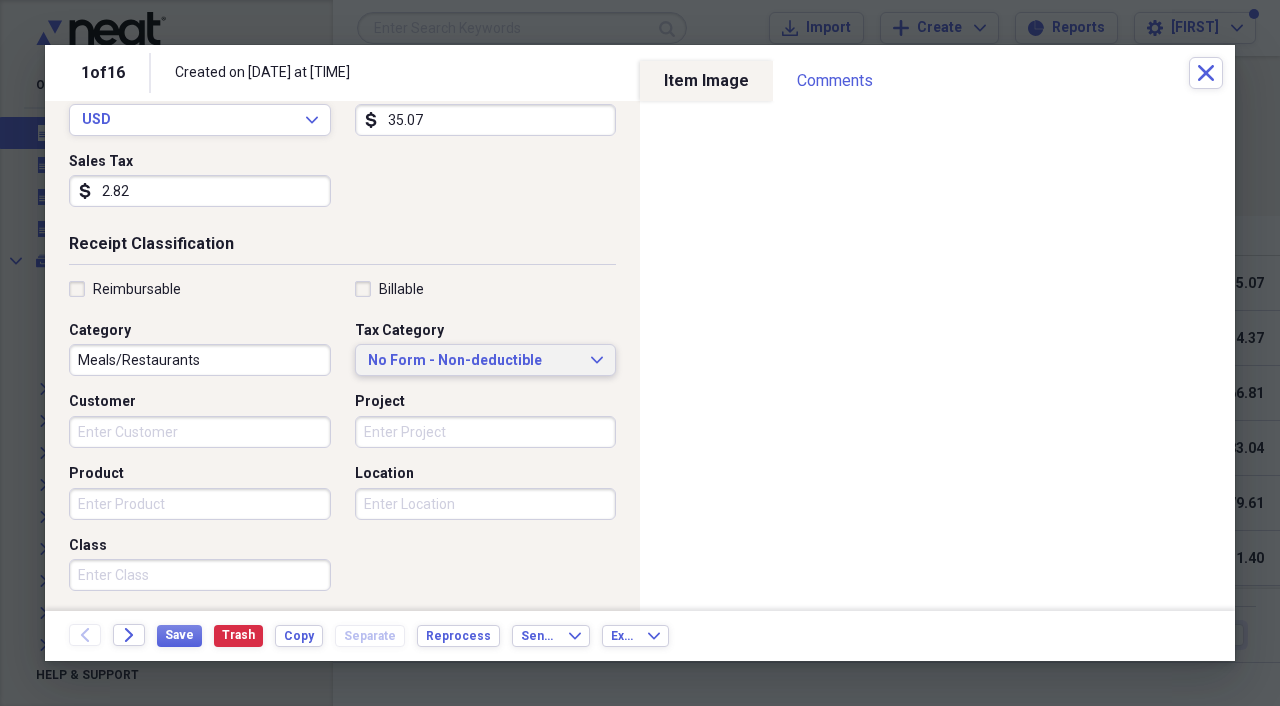 type on "2.82" 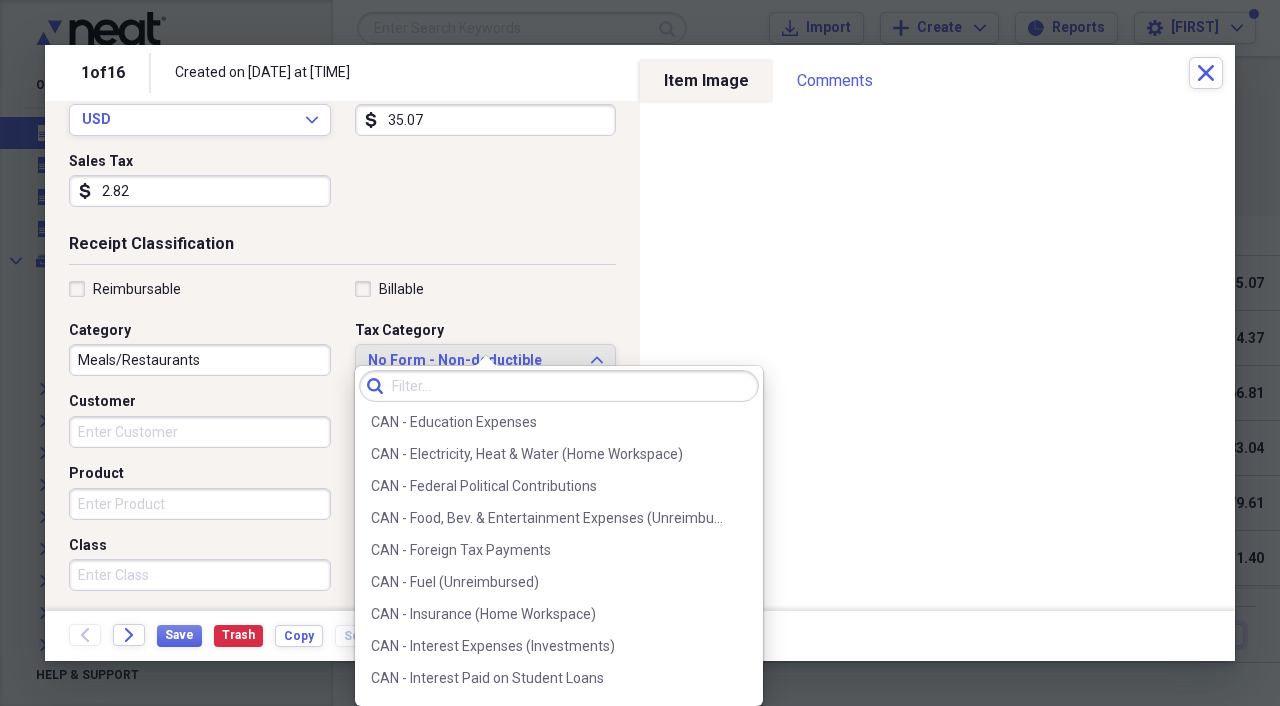 scroll, scrollTop: 528, scrollLeft: 0, axis: vertical 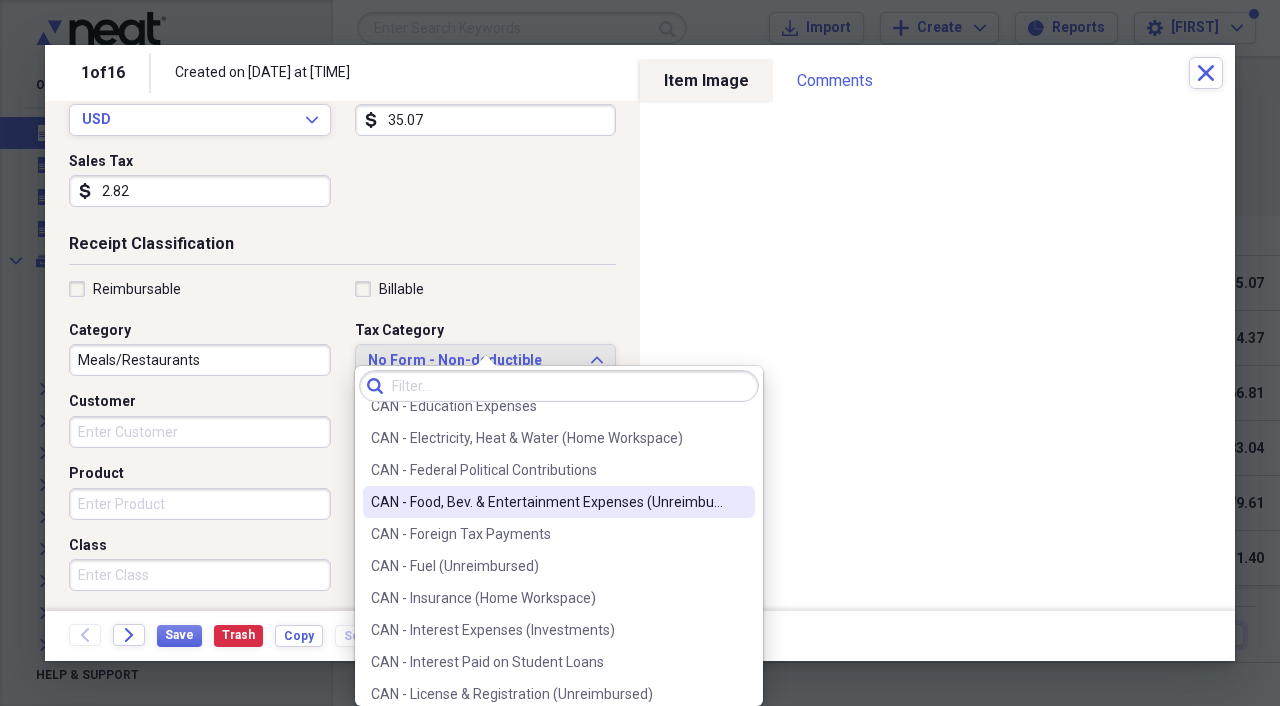click on "CAN - Food, Bev. & Entertainment Expenses (Unreimbursed)" at bounding box center (559, 502) 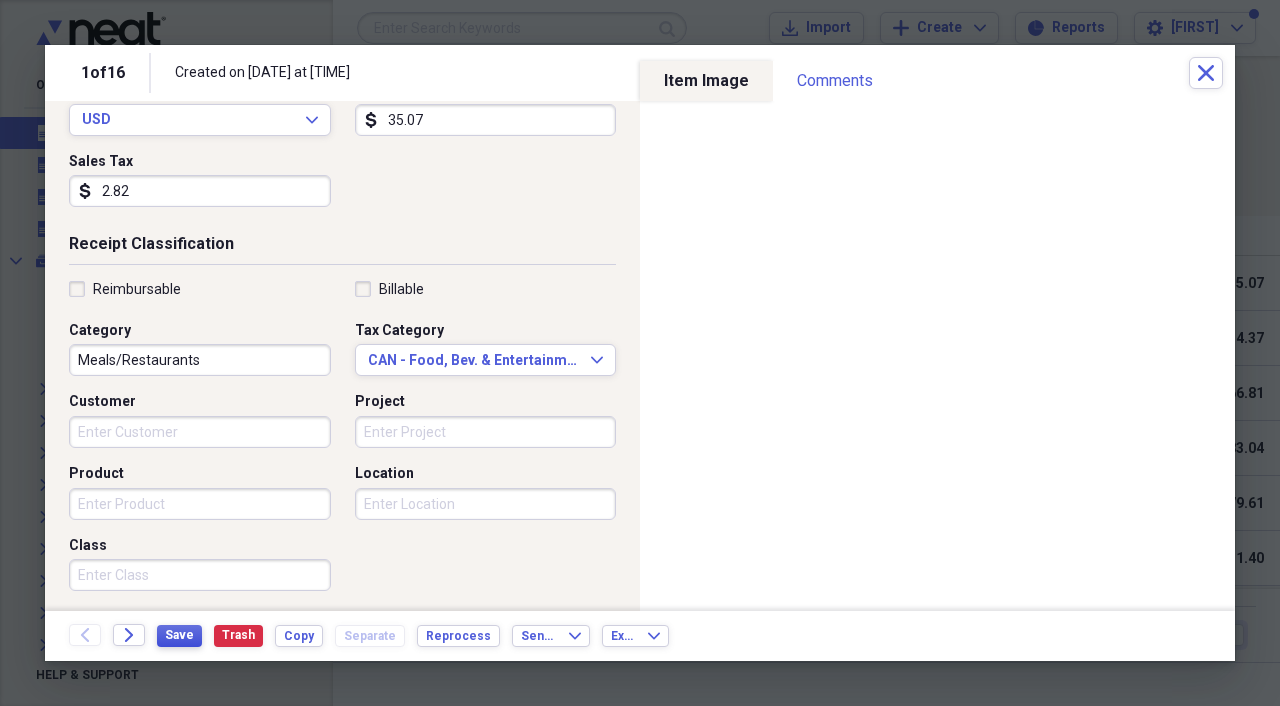 click on "Save" at bounding box center [179, 635] 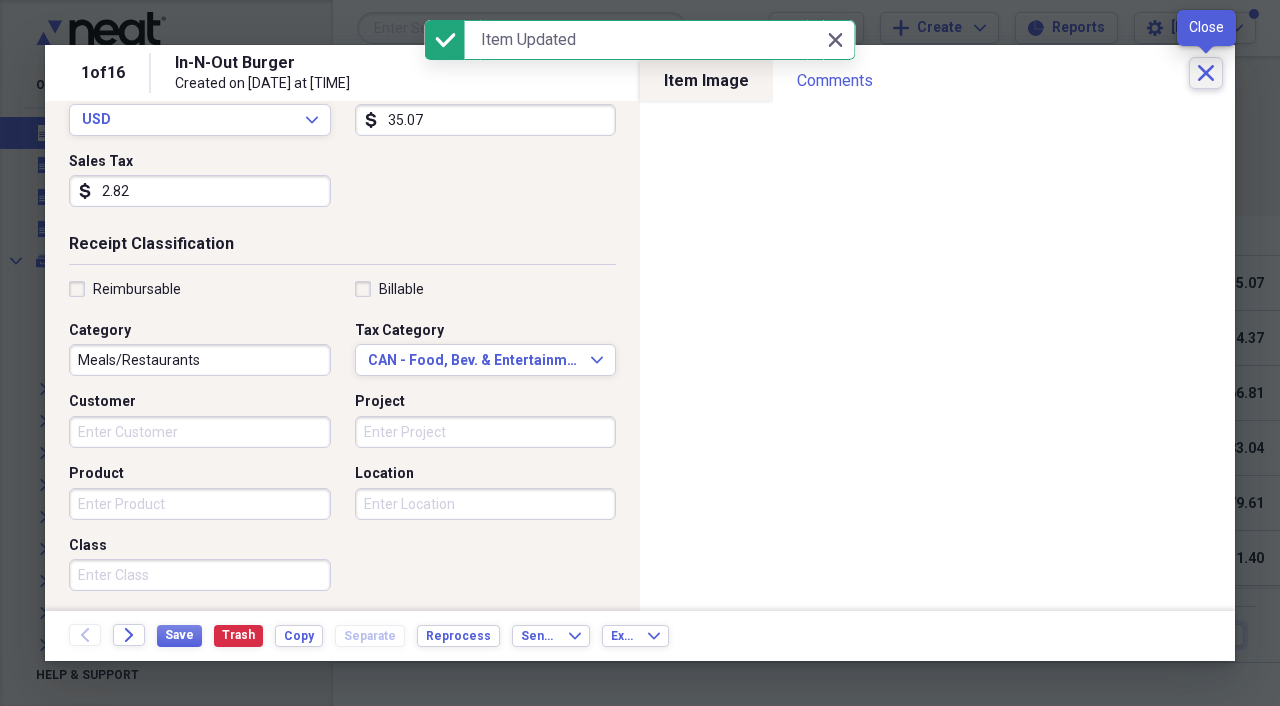 click on "Close" 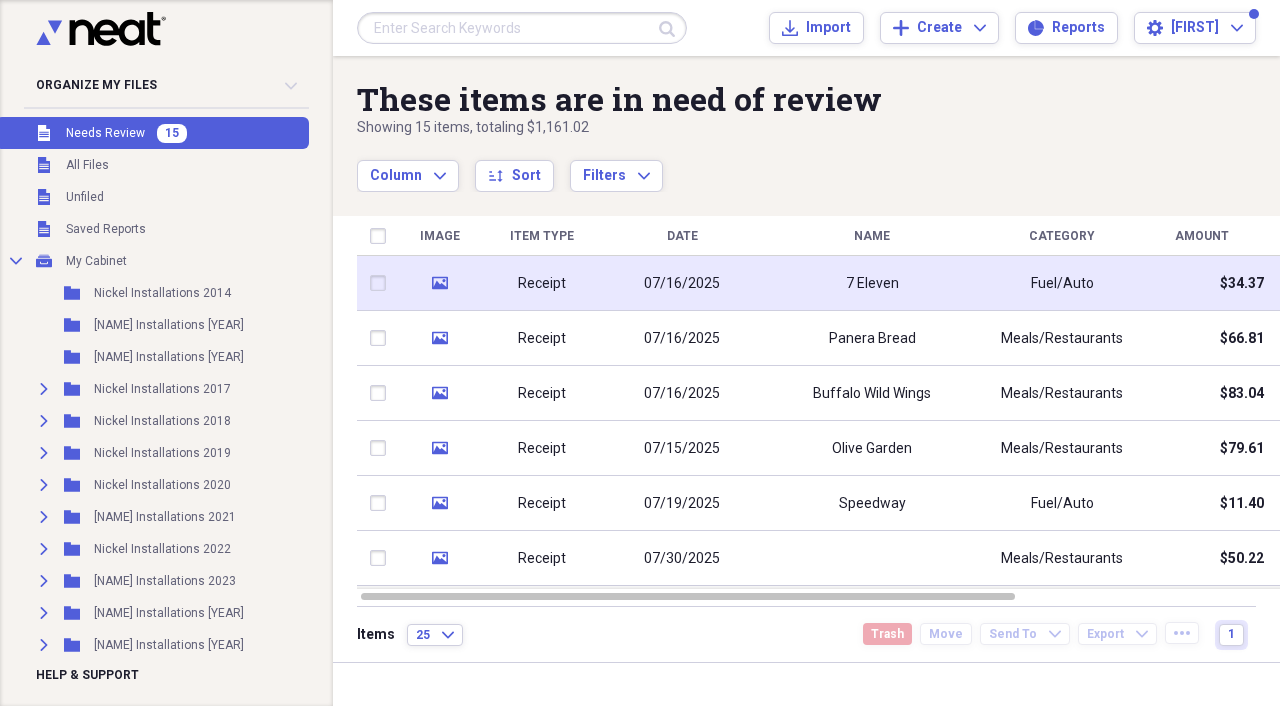click on "Receipt" at bounding box center (542, 283) 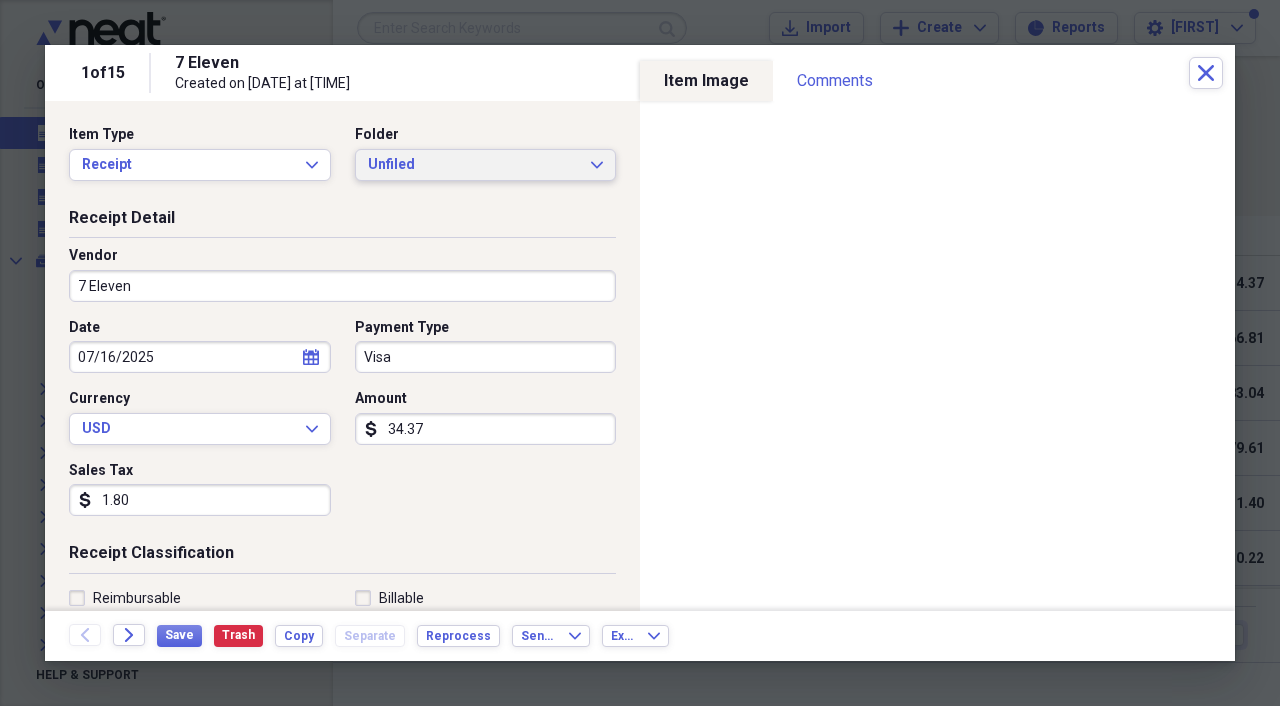 click on "Expand" 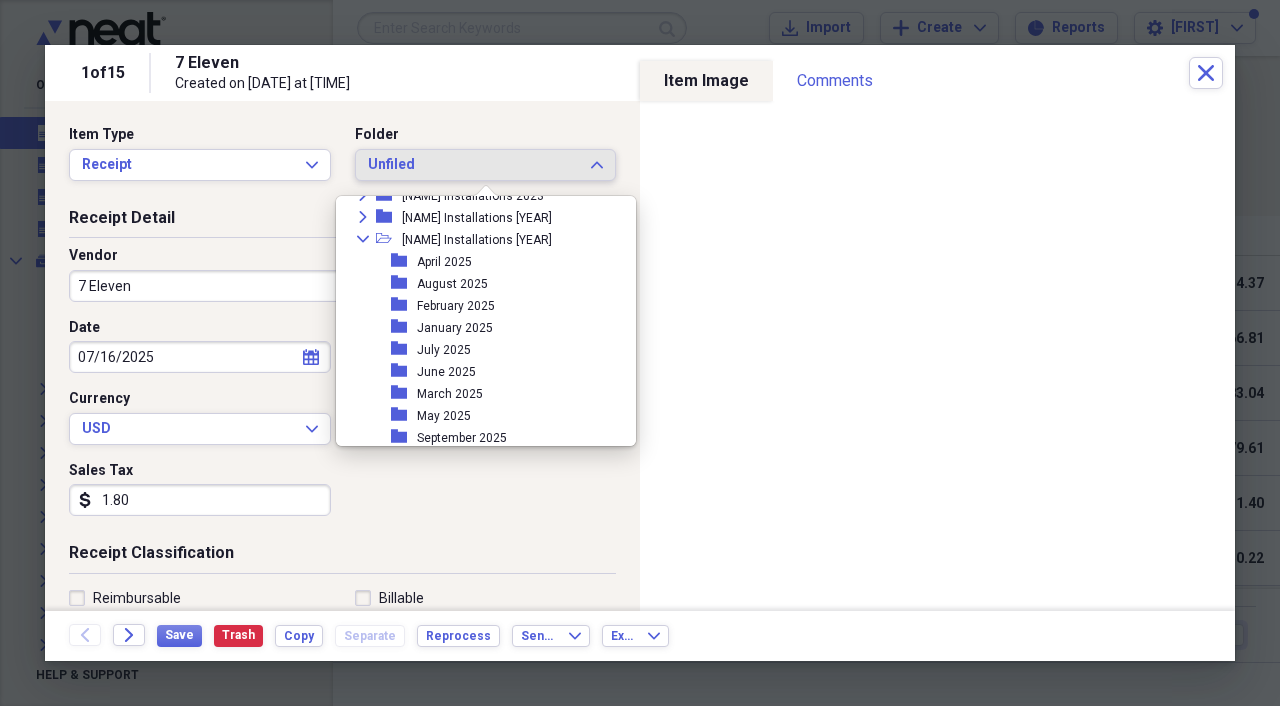 scroll, scrollTop: 276, scrollLeft: 0, axis: vertical 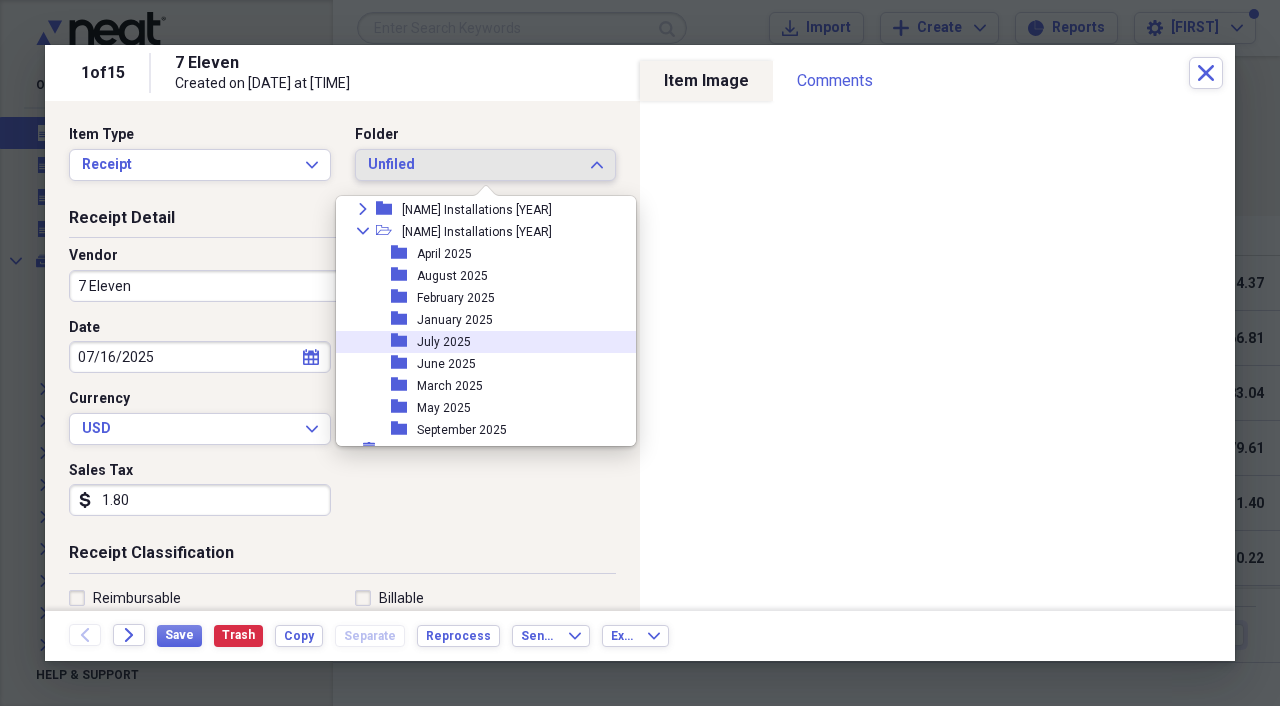 click on "folder July 2025" at bounding box center [478, 342] 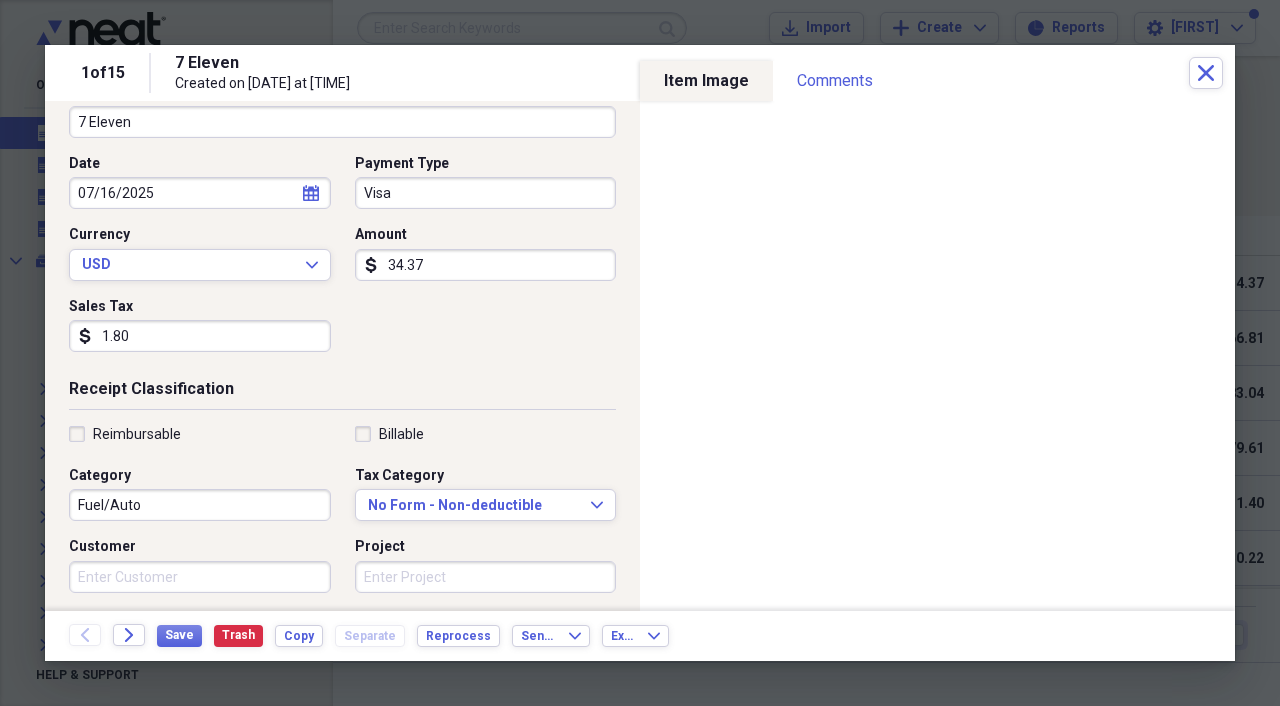 scroll, scrollTop: 166, scrollLeft: 0, axis: vertical 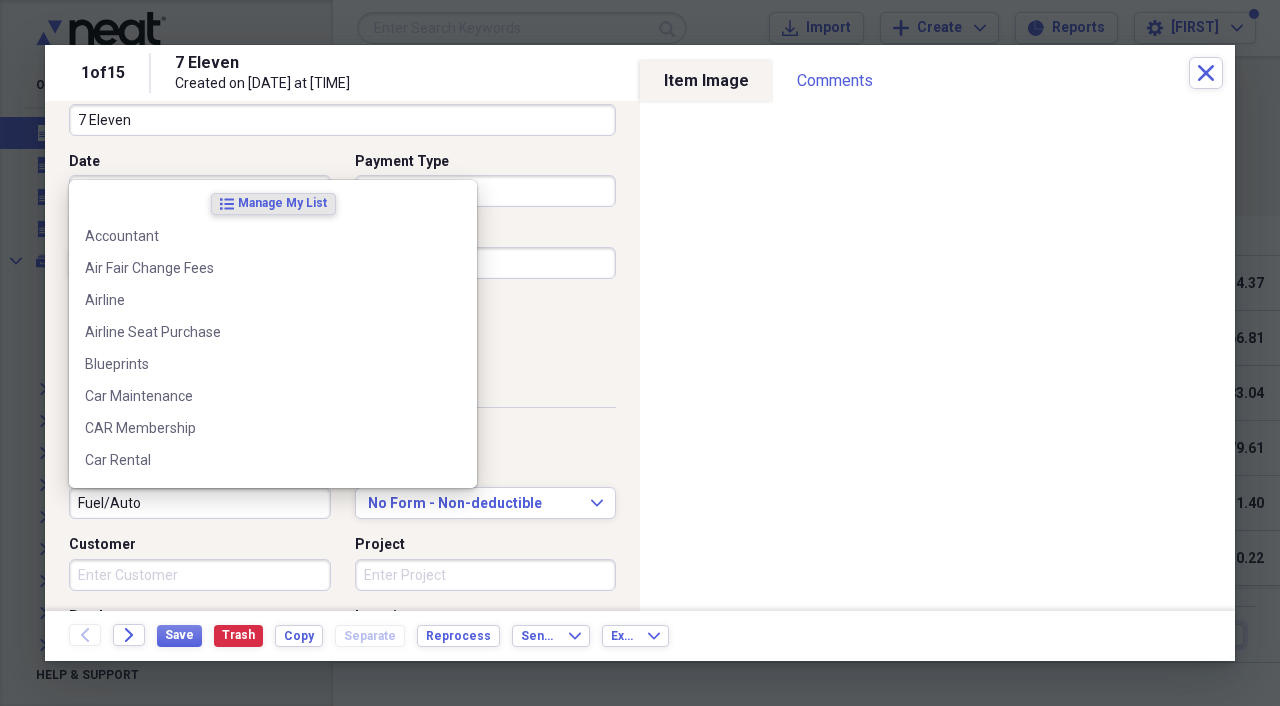 click on "Fuel/Auto" at bounding box center [200, 503] 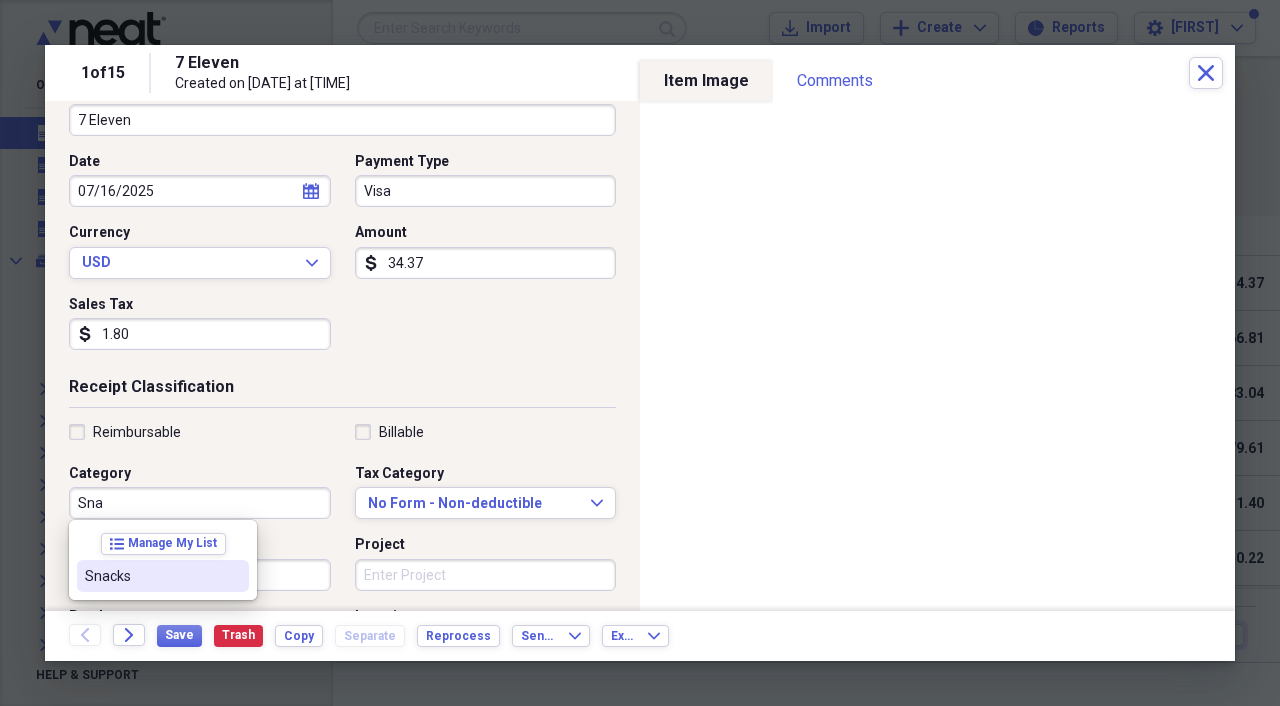 click on "Snacks" at bounding box center [151, 576] 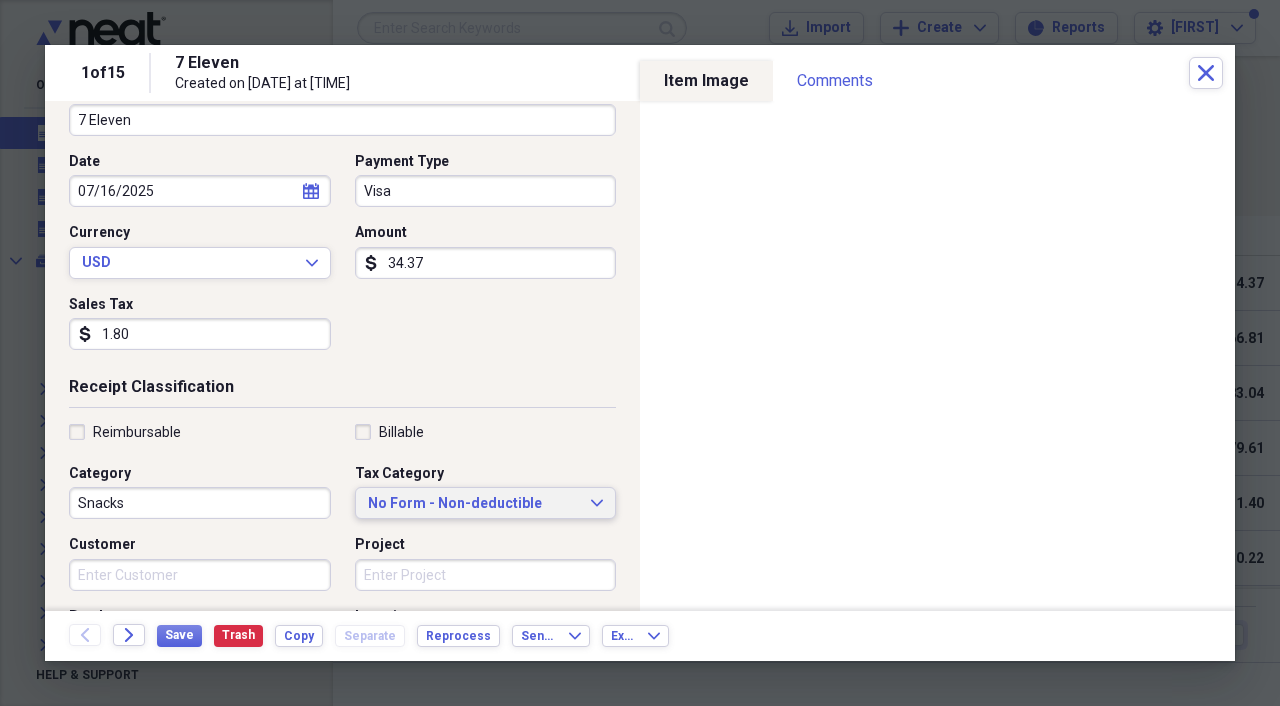 click on "No Form - Non-deductible Expand" at bounding box center [486, 503] 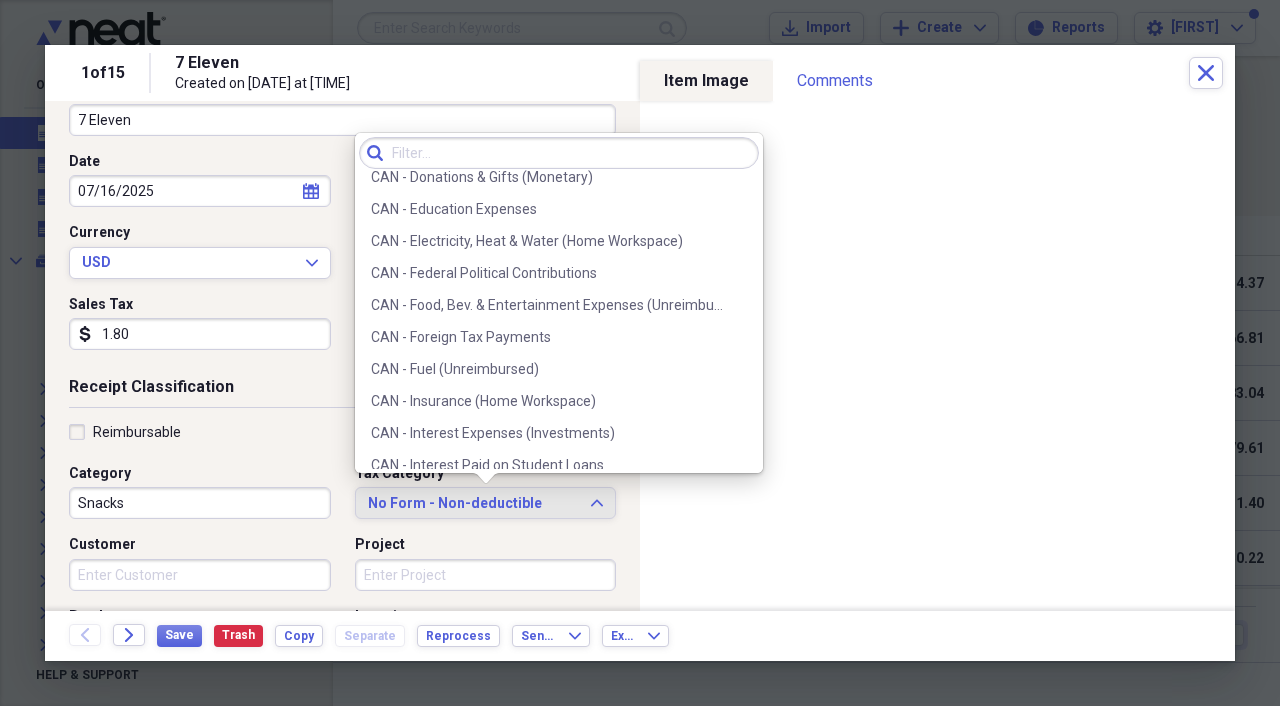 scroll, scrollTop: 496, scrollLeft: 0, axis: vertical 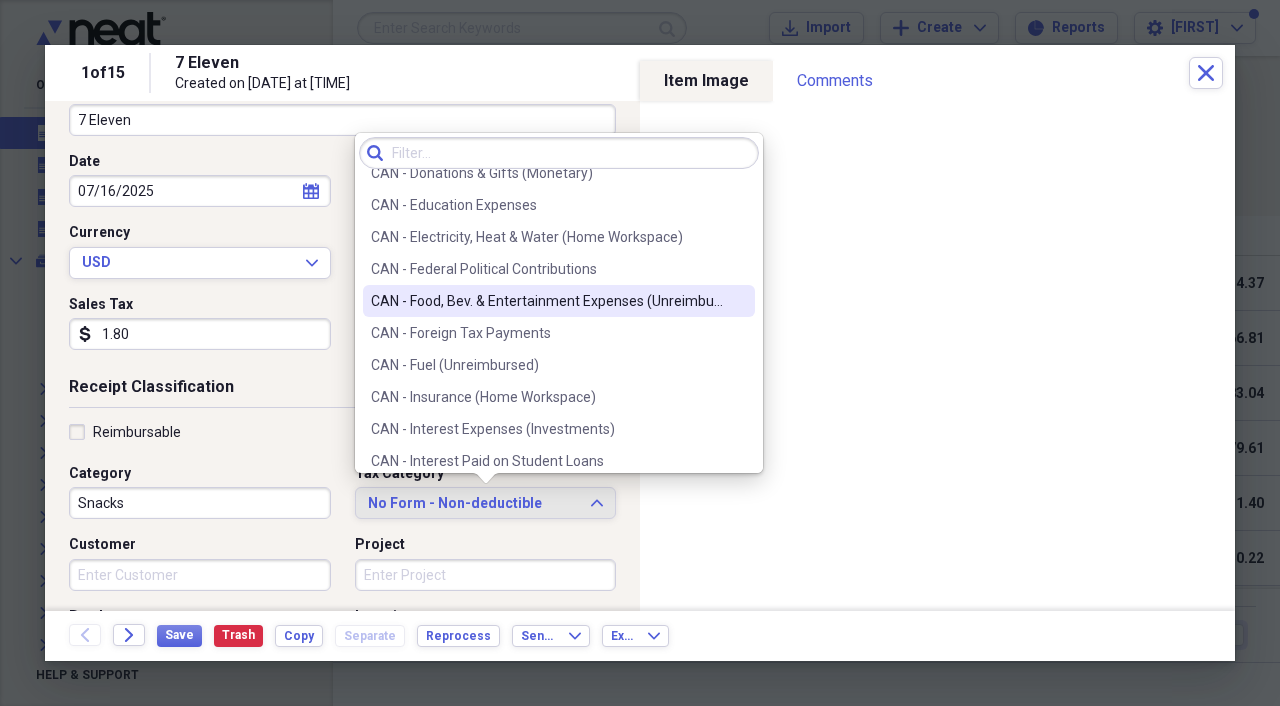 click on "CAN - Food, Bev. & Entertainment Expenses (Unreimbursed)" at bounding box center (547, 301) 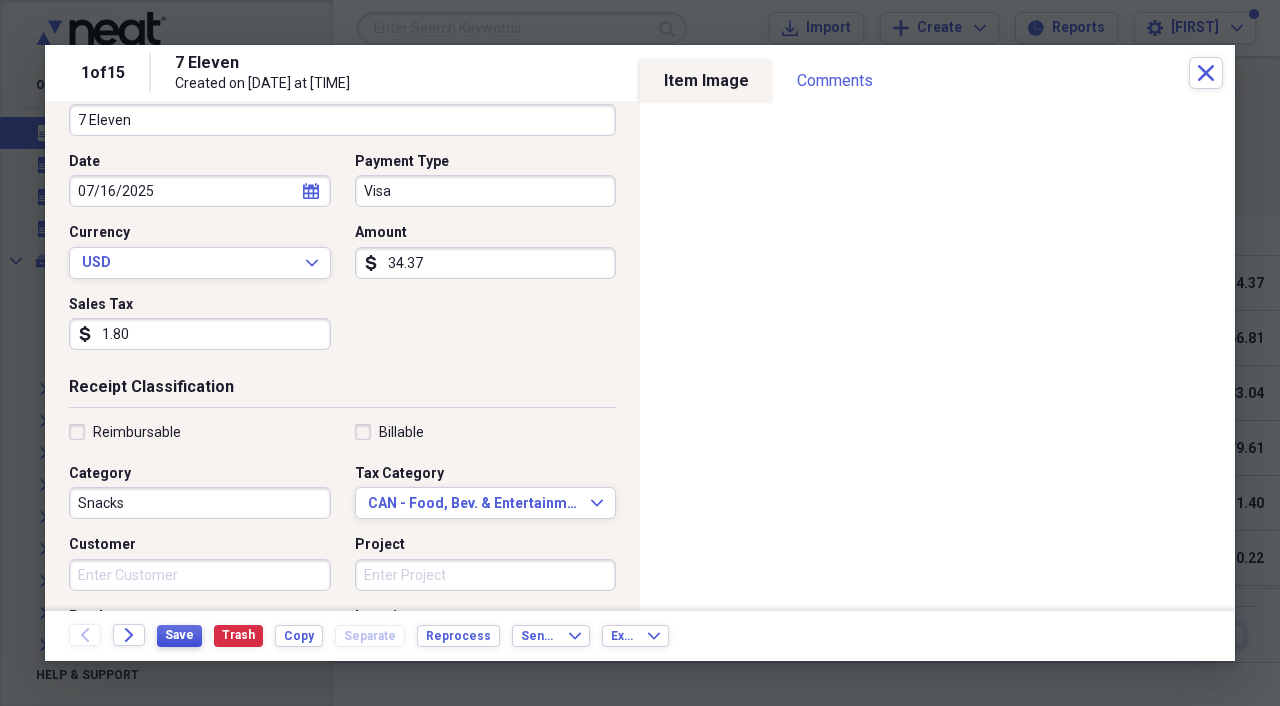 click on "Save" at bounding box center (179, 635) 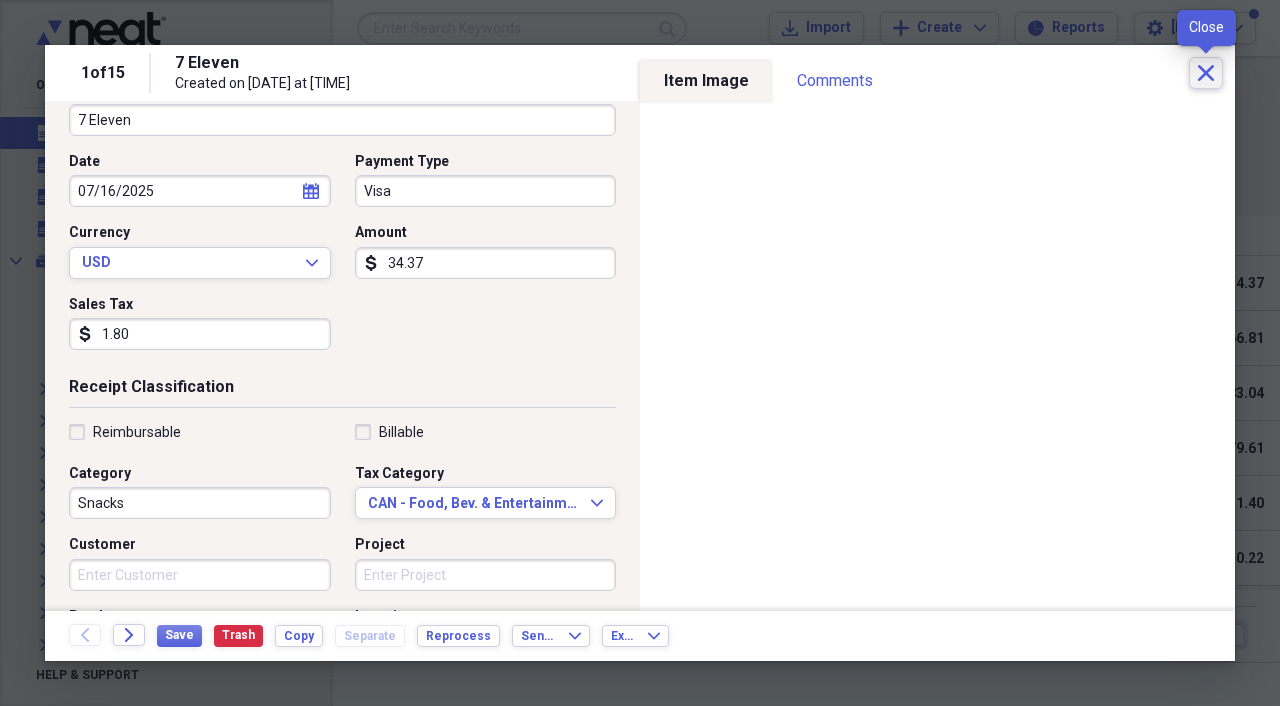 click 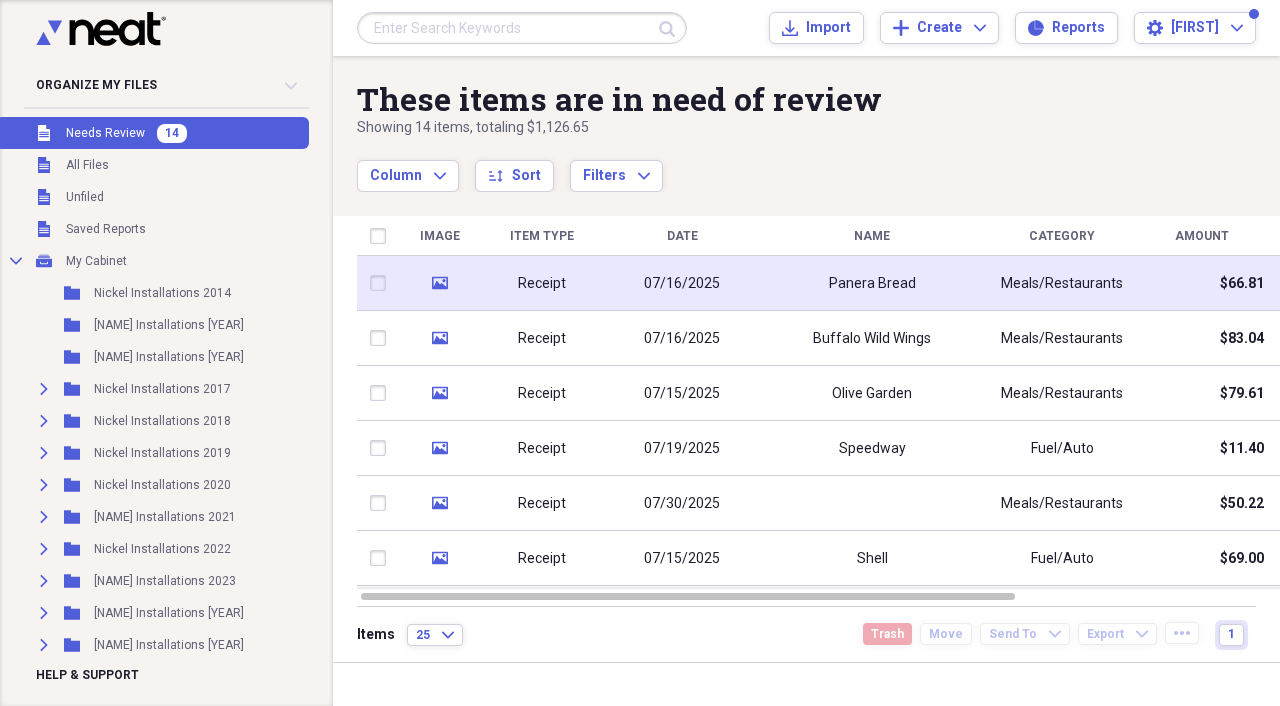 click on "Receipt" at bounding box center (542, 283) 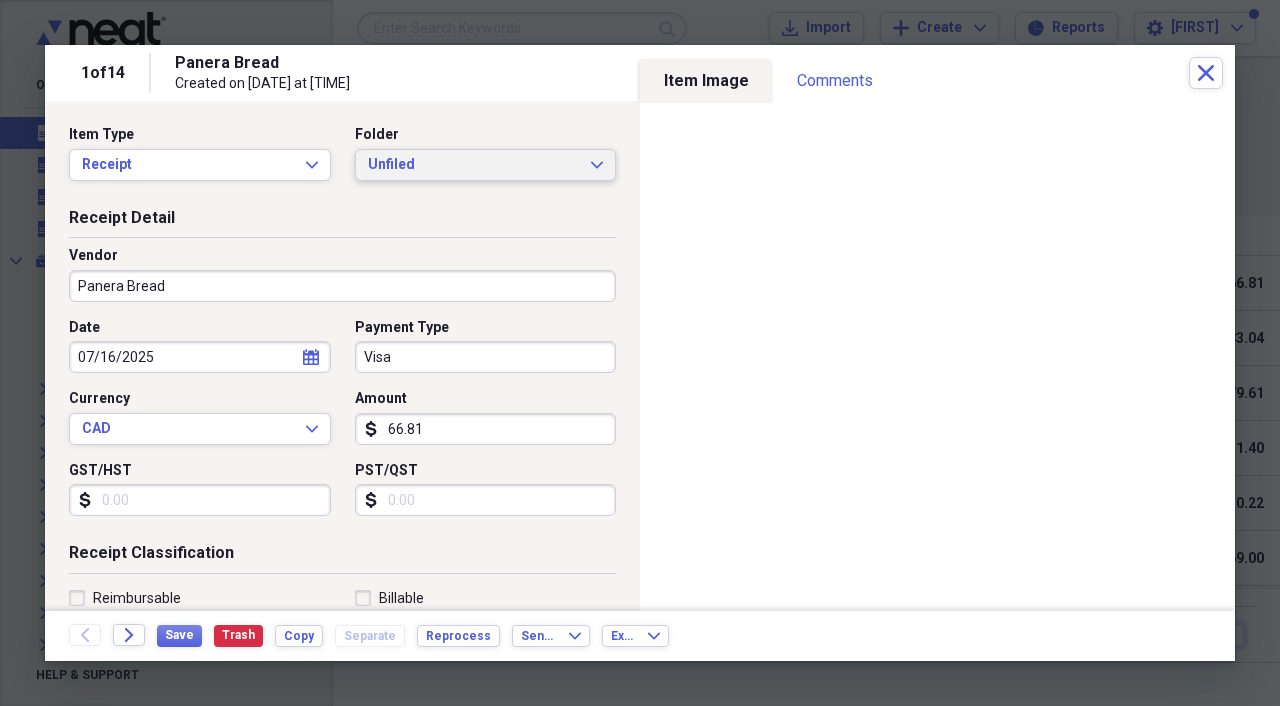 click on "Unfiled Expand" at bounding box center [486, 165] 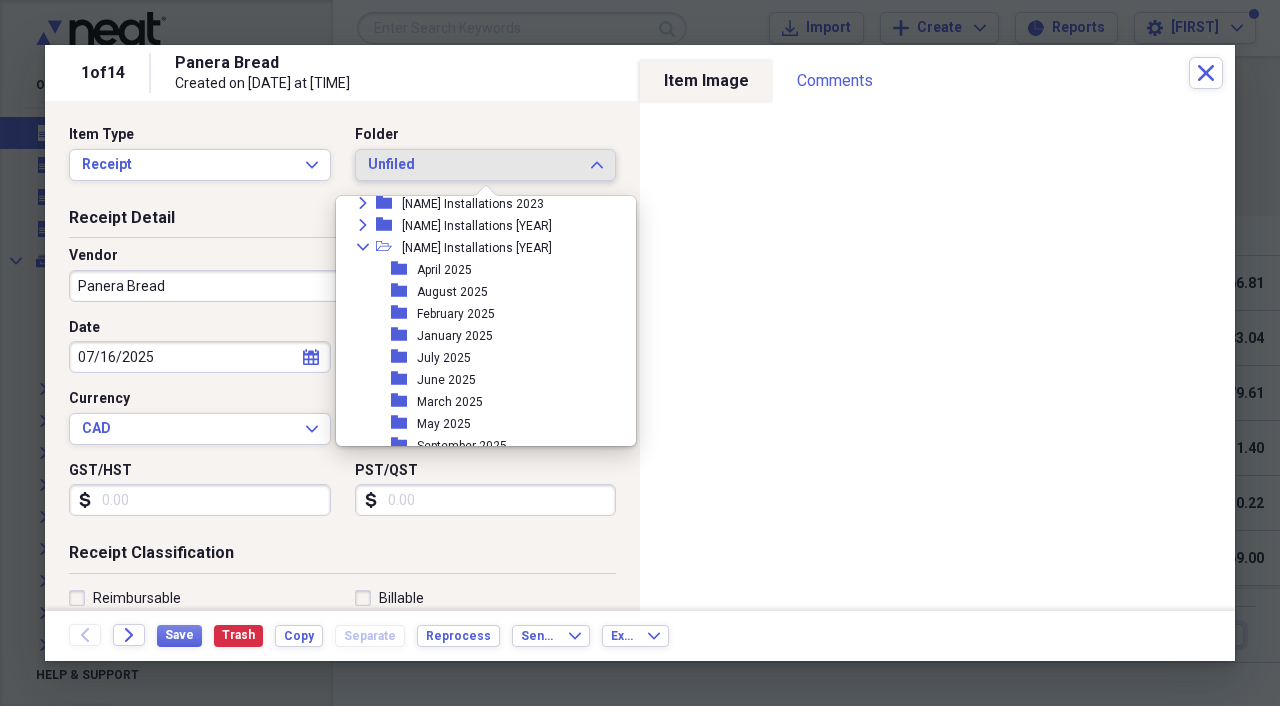scroll, scrollTop: 263, scrollLeft: 0, axis: vertical 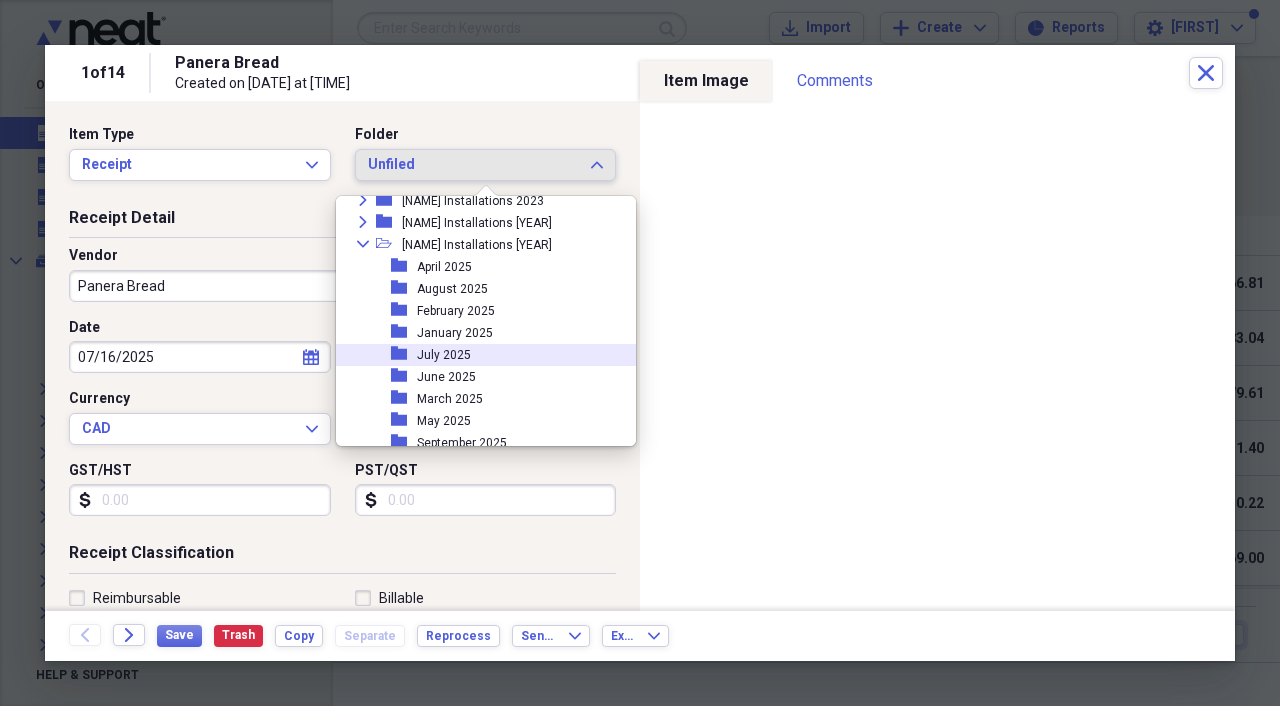 click on "folder July 2025" at bounding box center [478, 355] 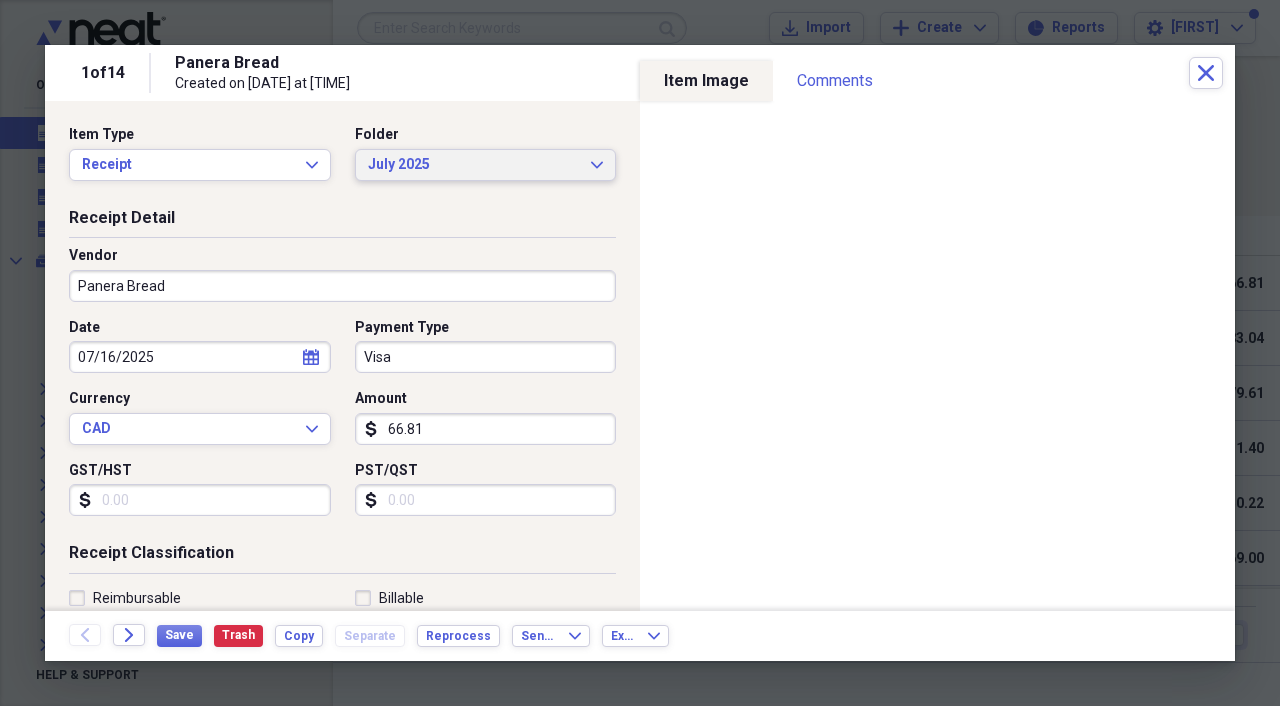 scroll, scrollTop: 39, scrollLeft: 0, axis: vertical 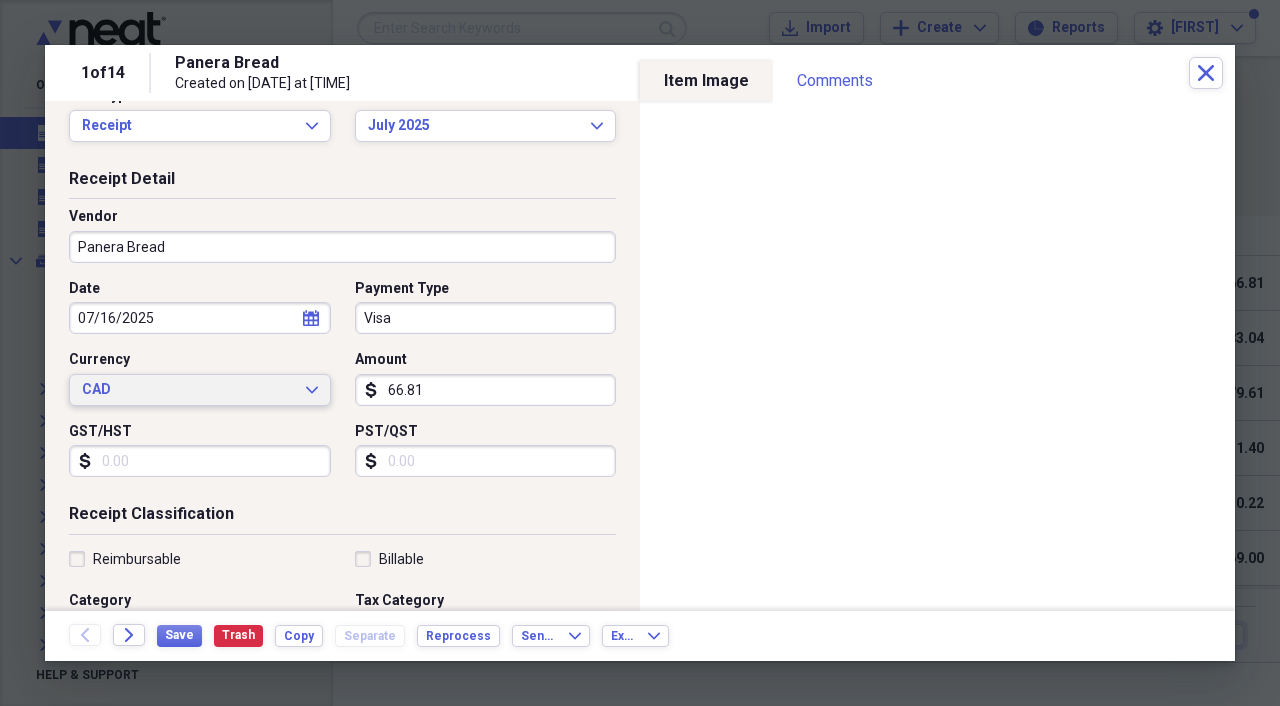 click on "Expand" 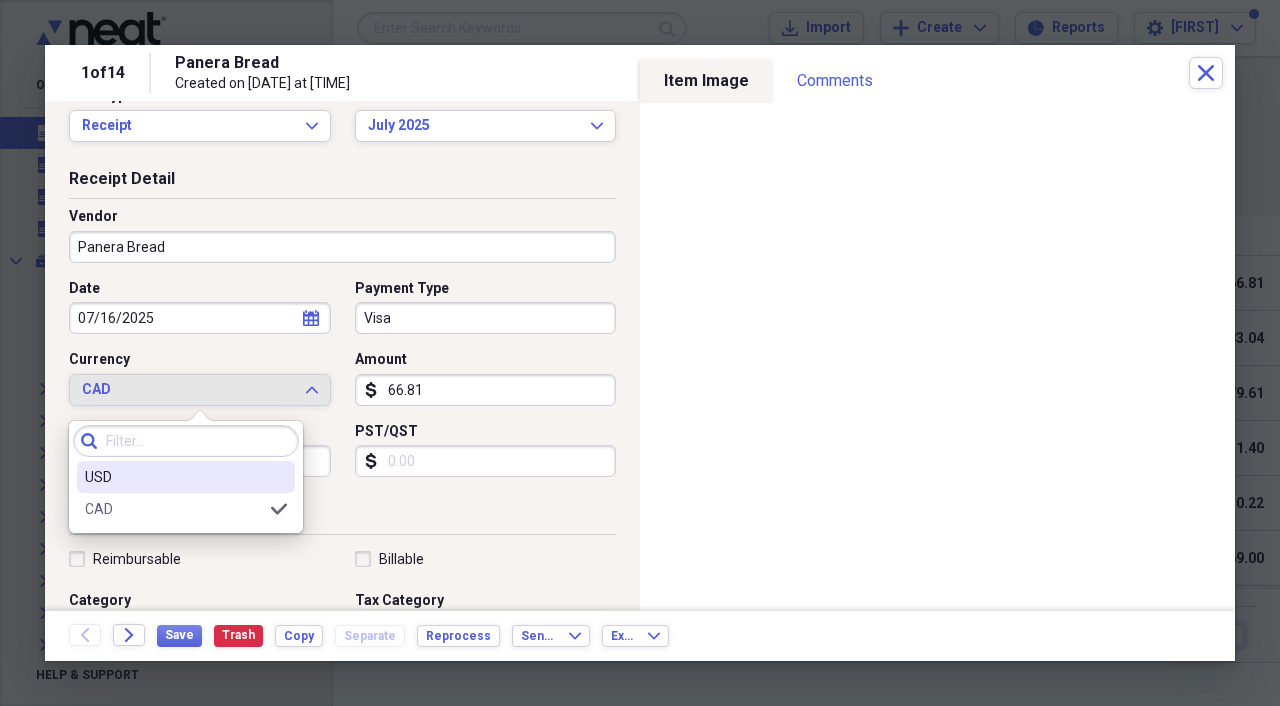 click on "USD" at bounding box center [174, 477] 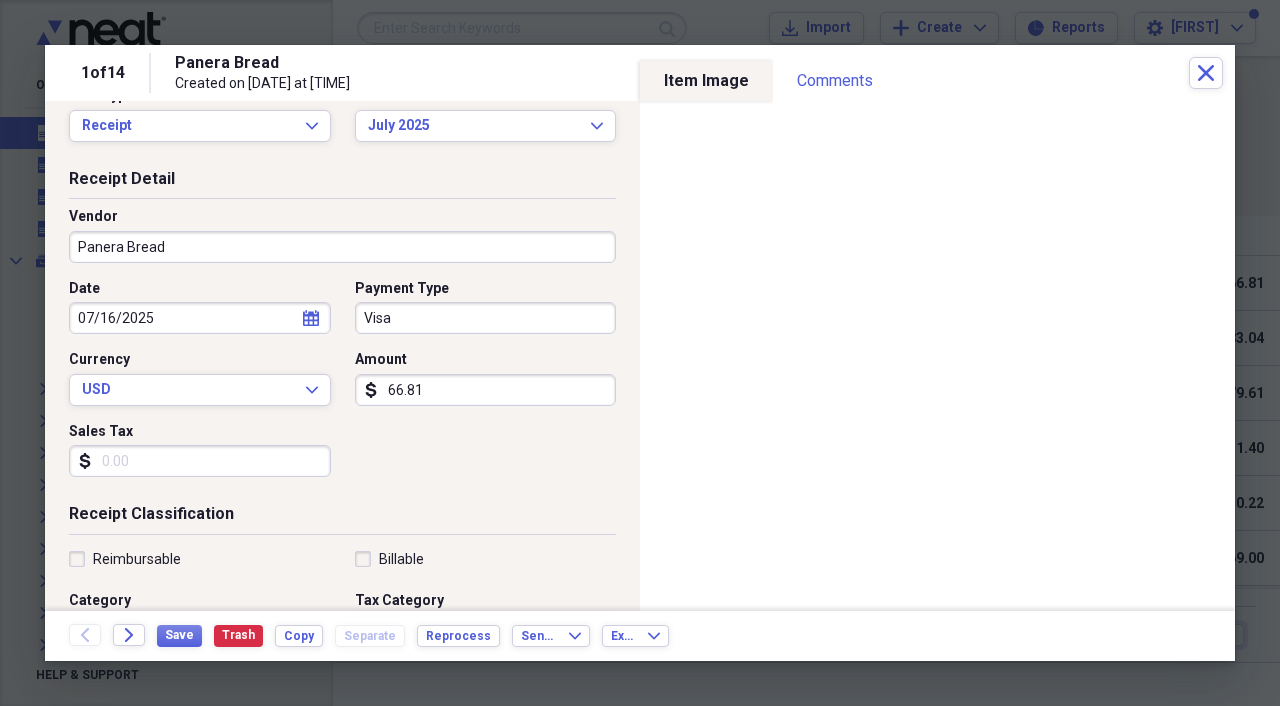 click on "Sales Tax" at bounding box center (200, 461) 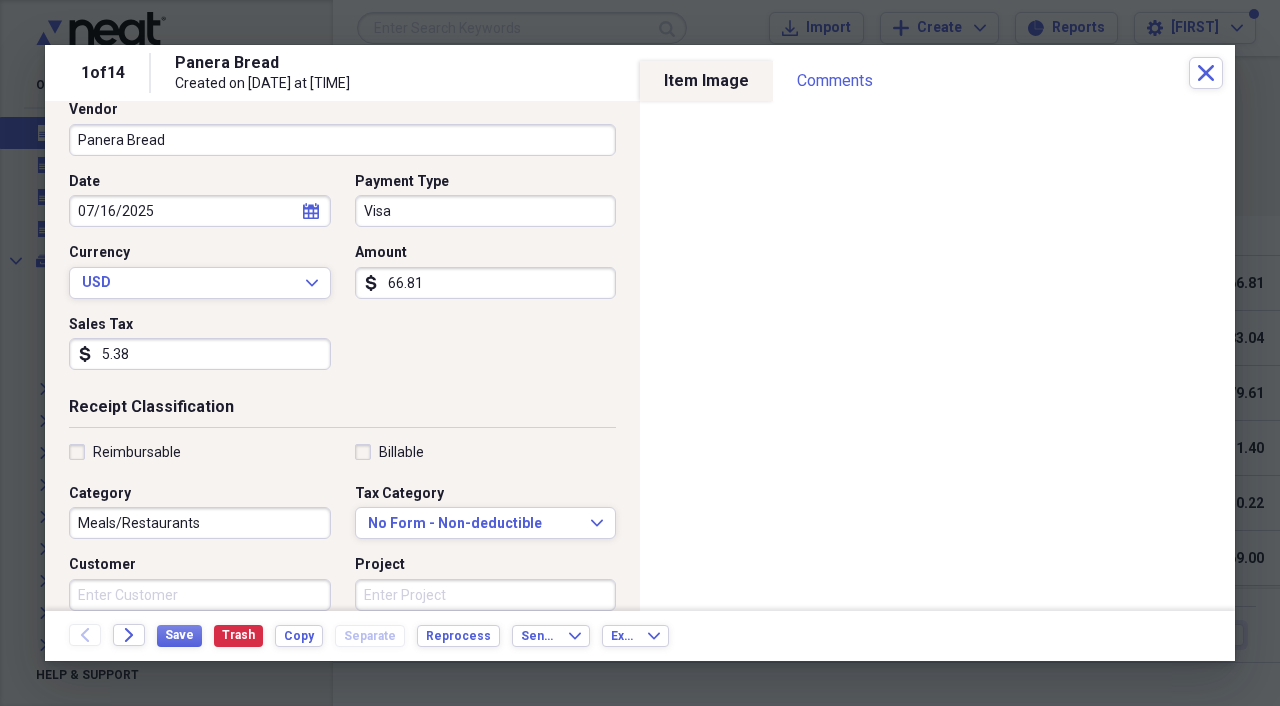 scroll, scrollTop: 158, scrollLeft: 0, axis: vertical 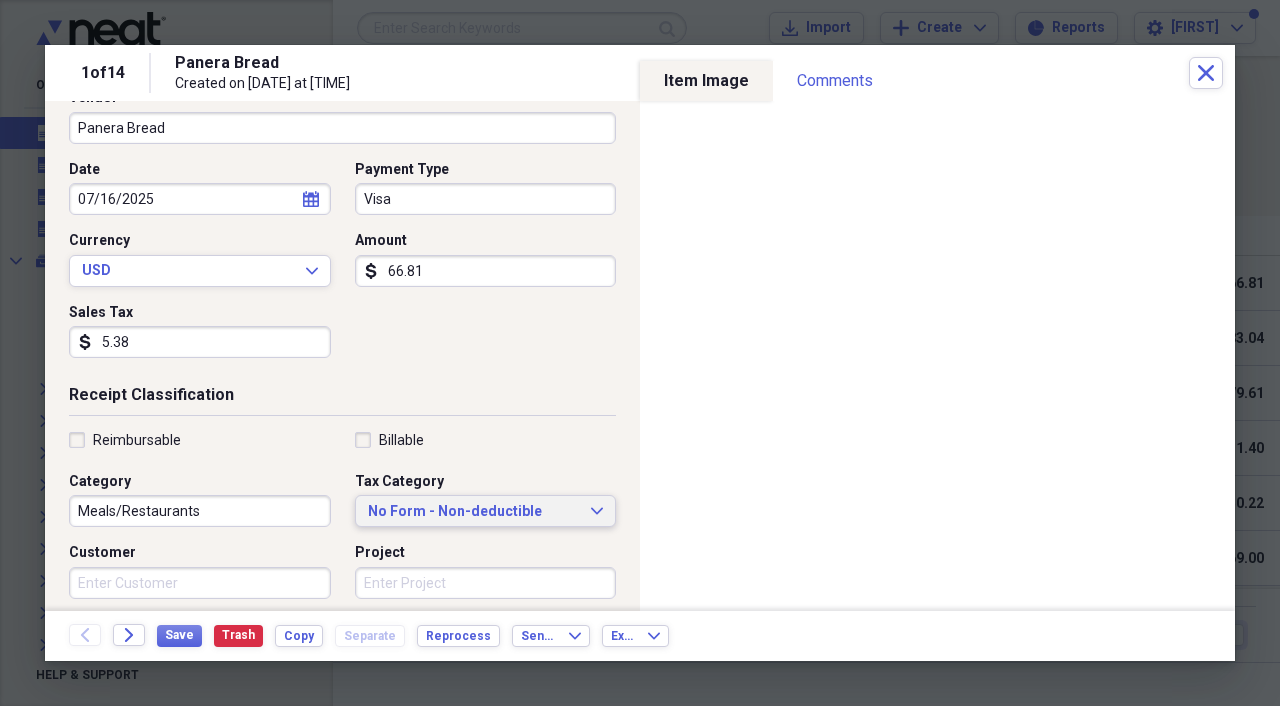 type on "5.38" 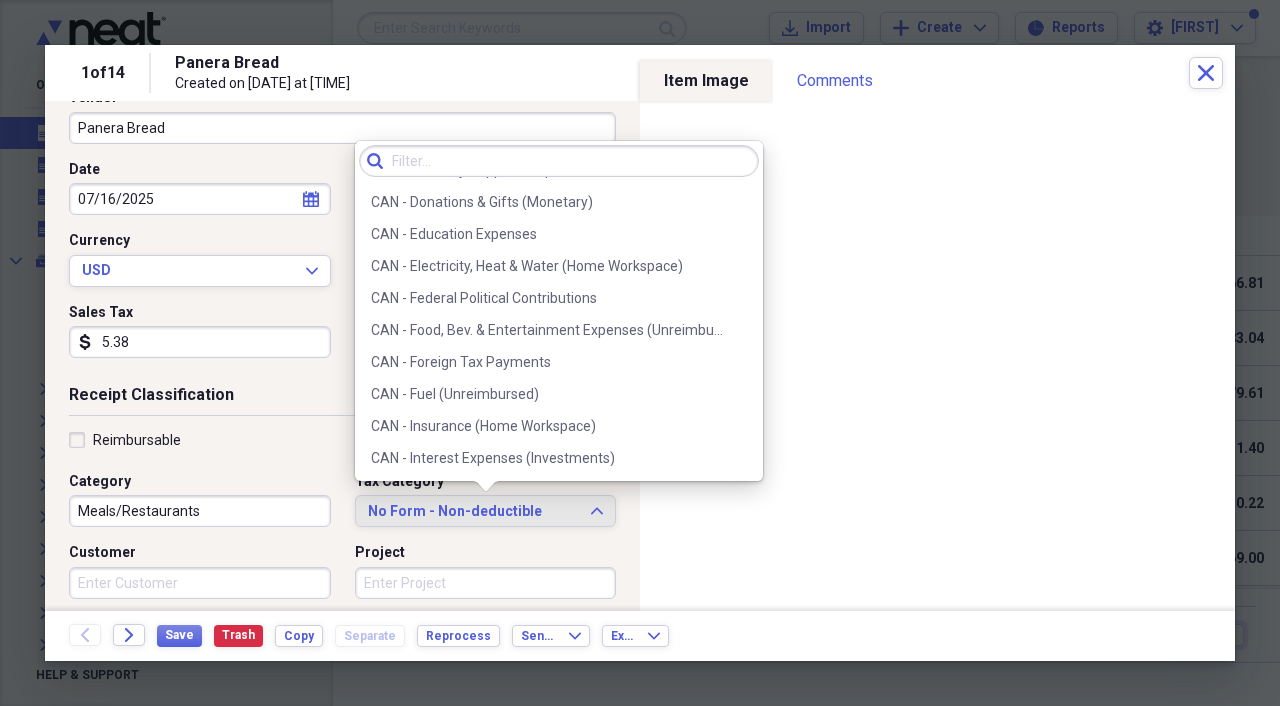 scroll, scrollTop: 477, scrollLeft: 0, axis: vertical 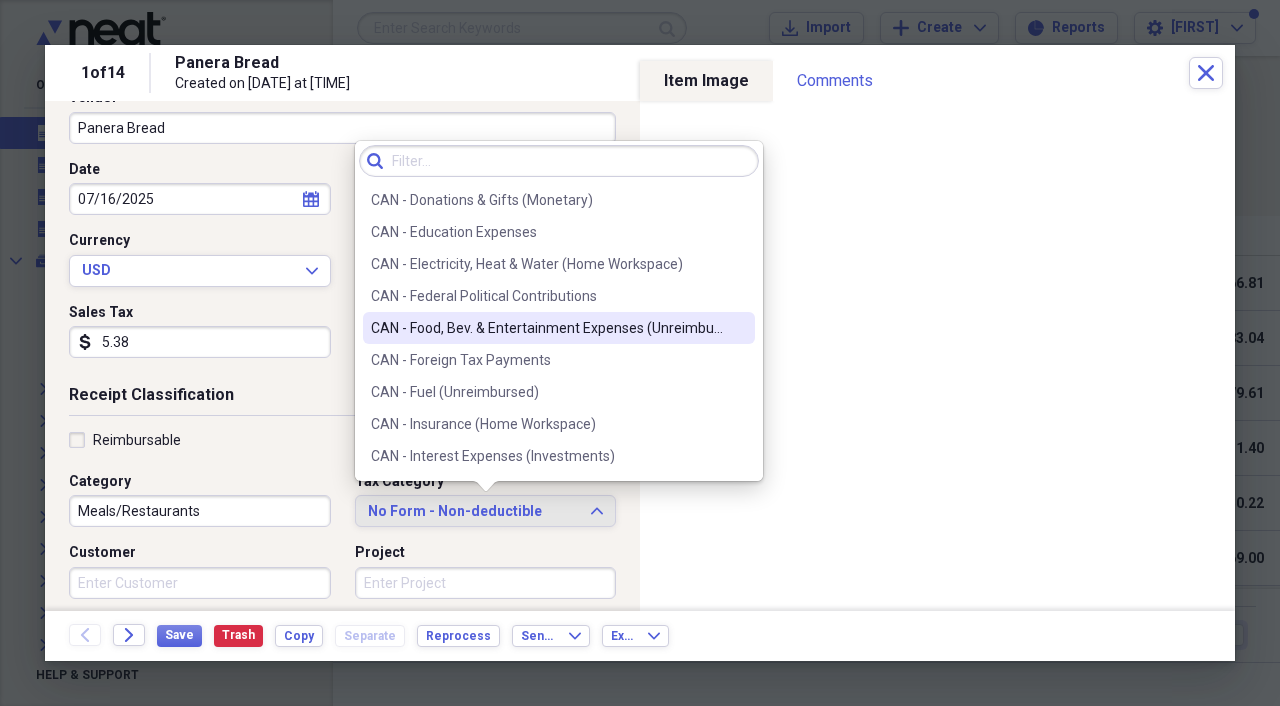 click on "CAN - Food, Bev. & Entertainment Expenses (Unreimbursed)" at bounding box center [547, 328] 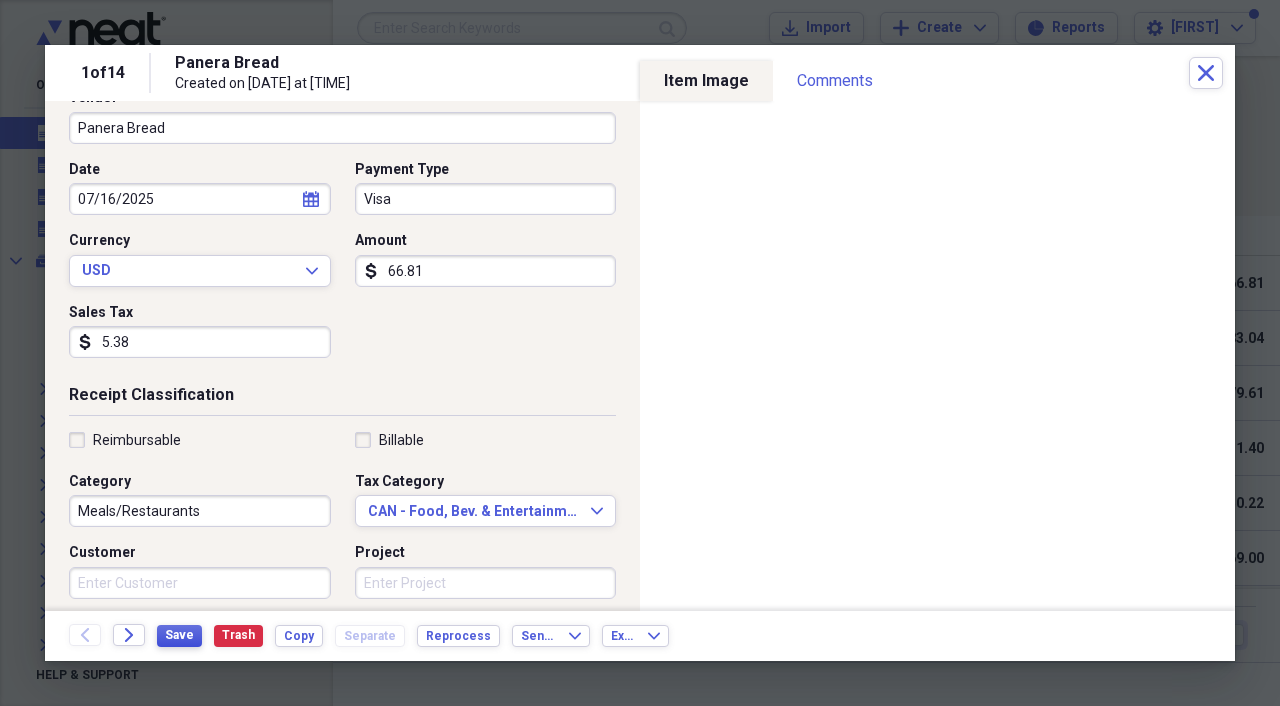click on "Save" at bounding box center (179, 635) 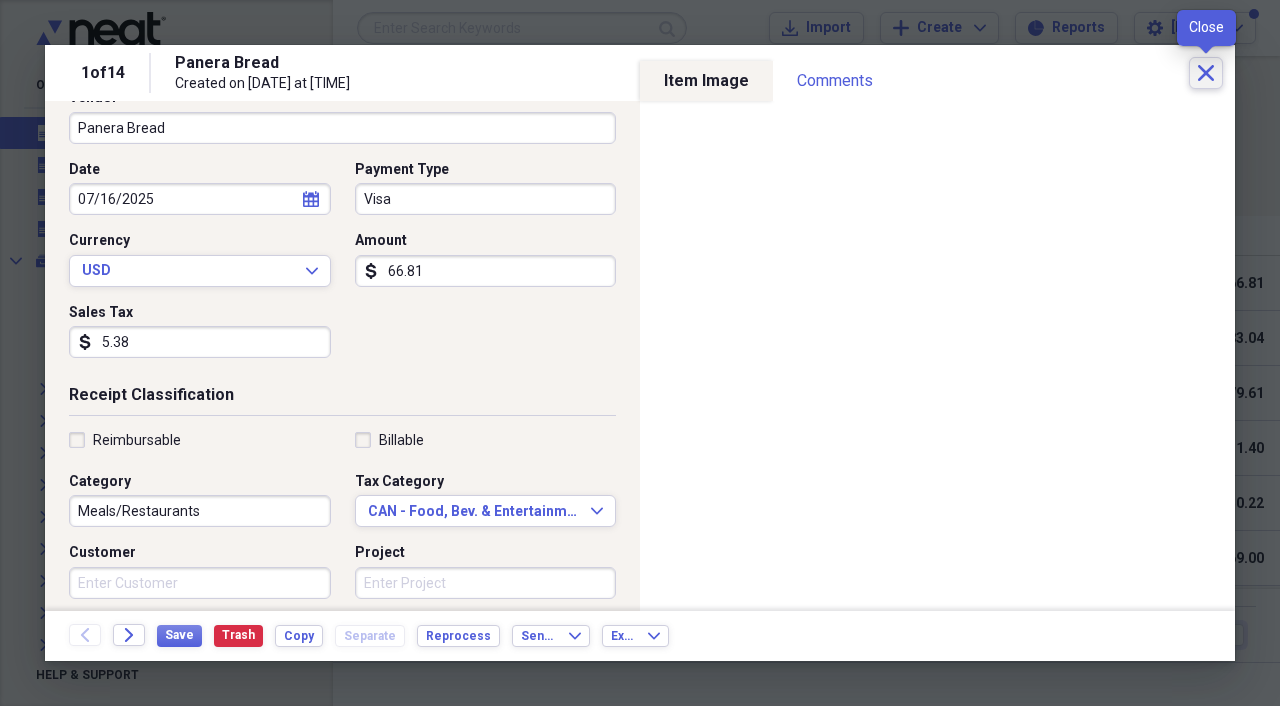 click 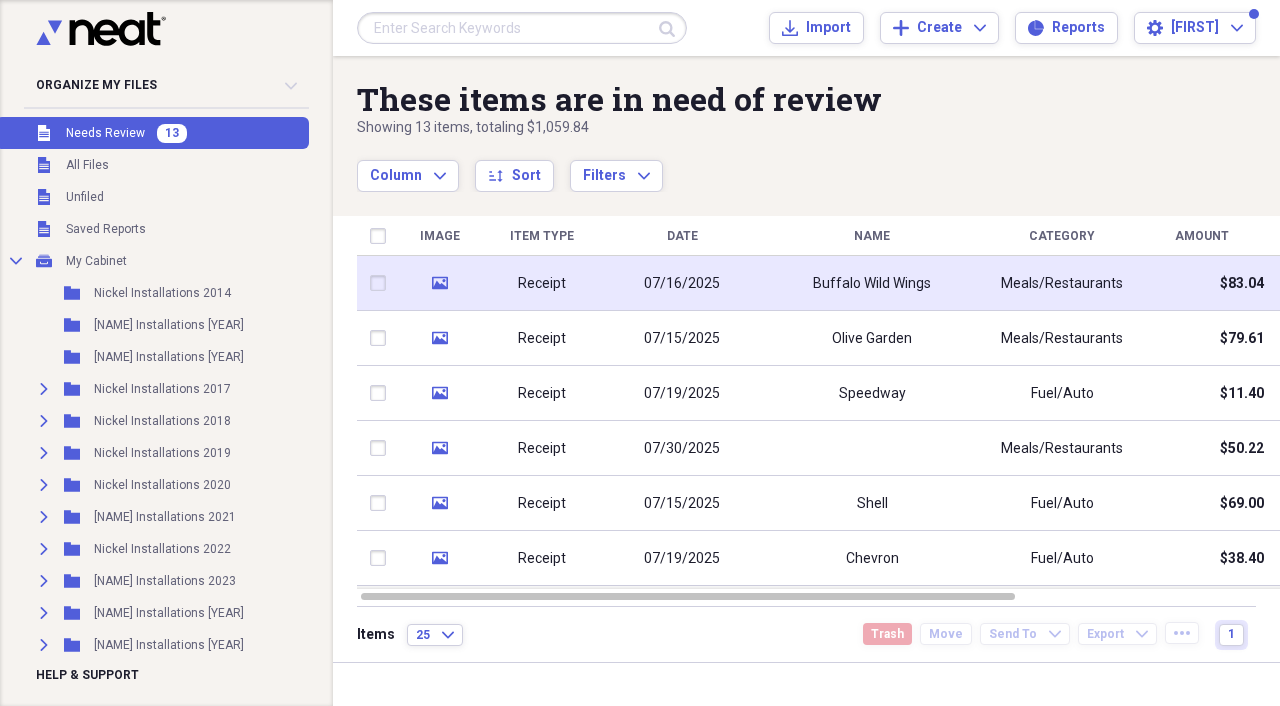 click on "Receipt" at bounding box center (542, 284) 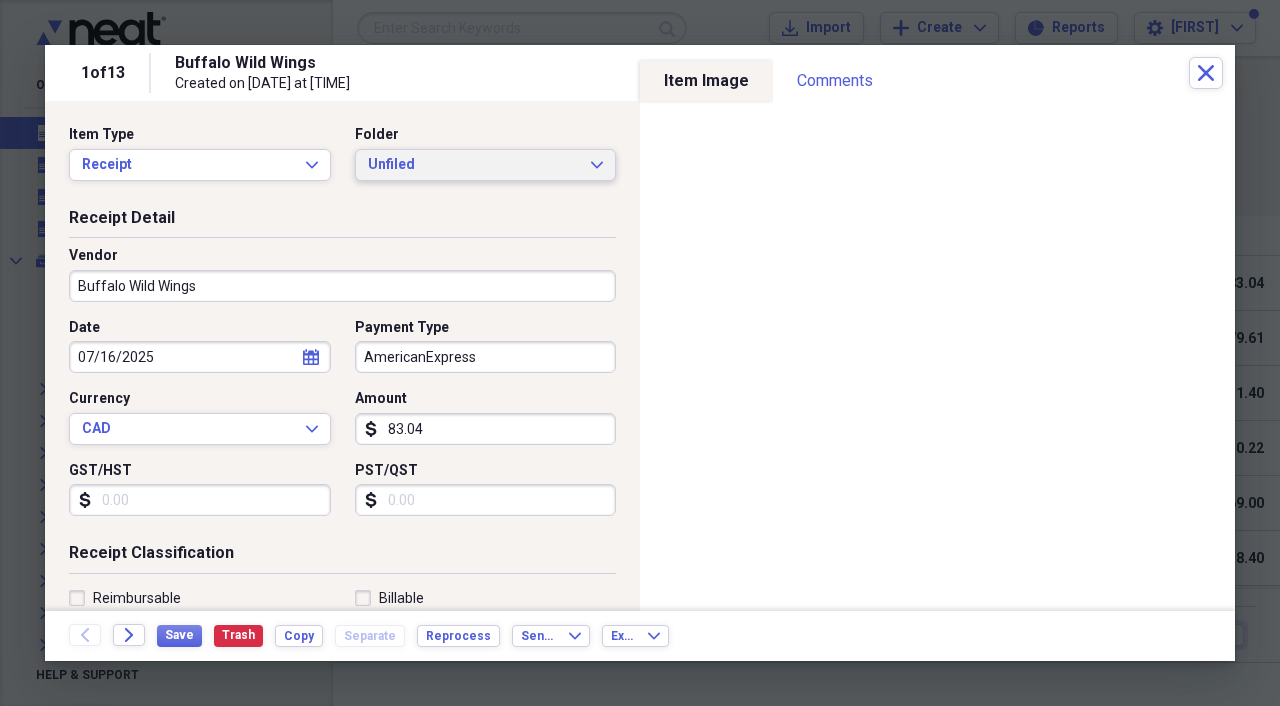click on "Expand" 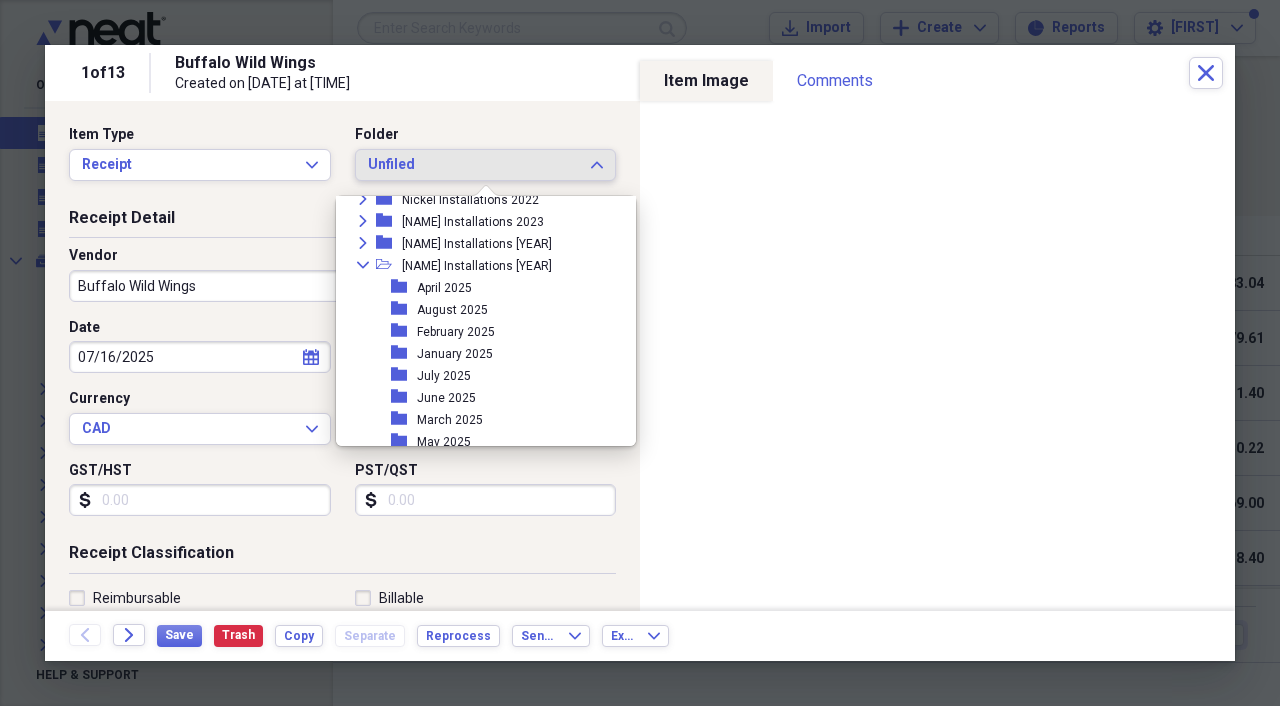 scroll, scrollTop: 255, scrollLeft: 0, axis: vertical 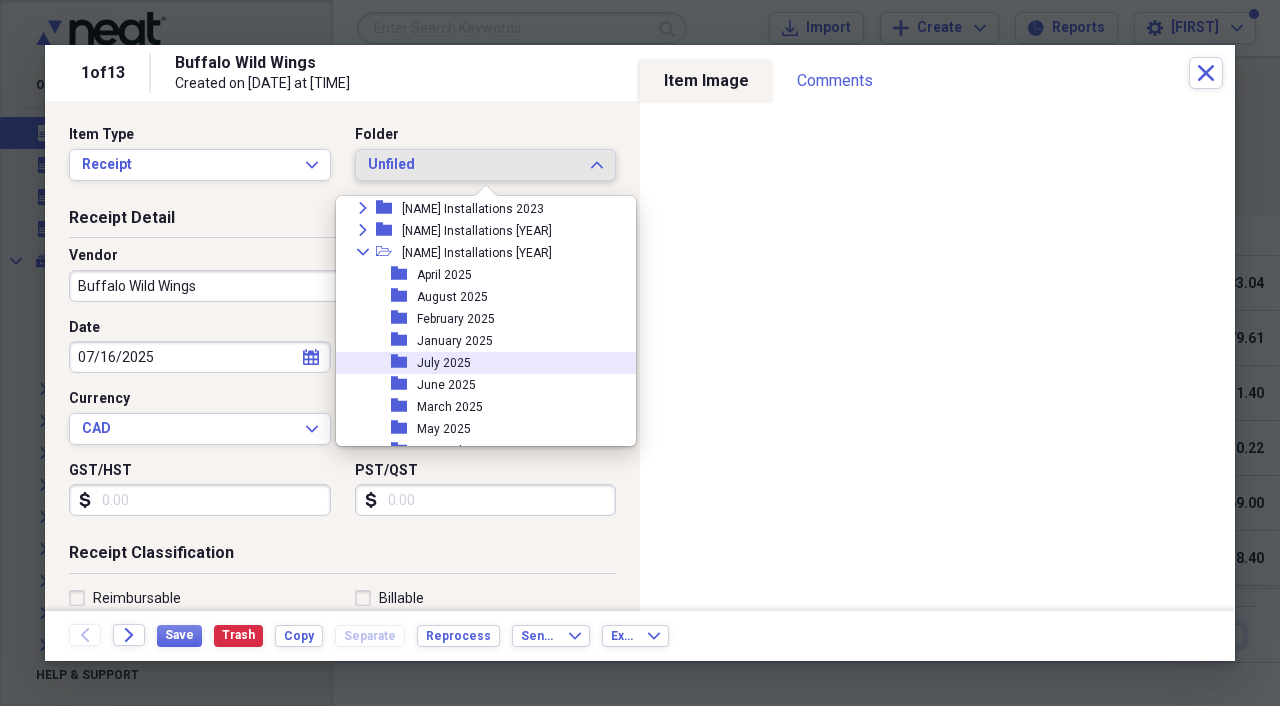 click on "July 2025" at bounding box center [444, 363] 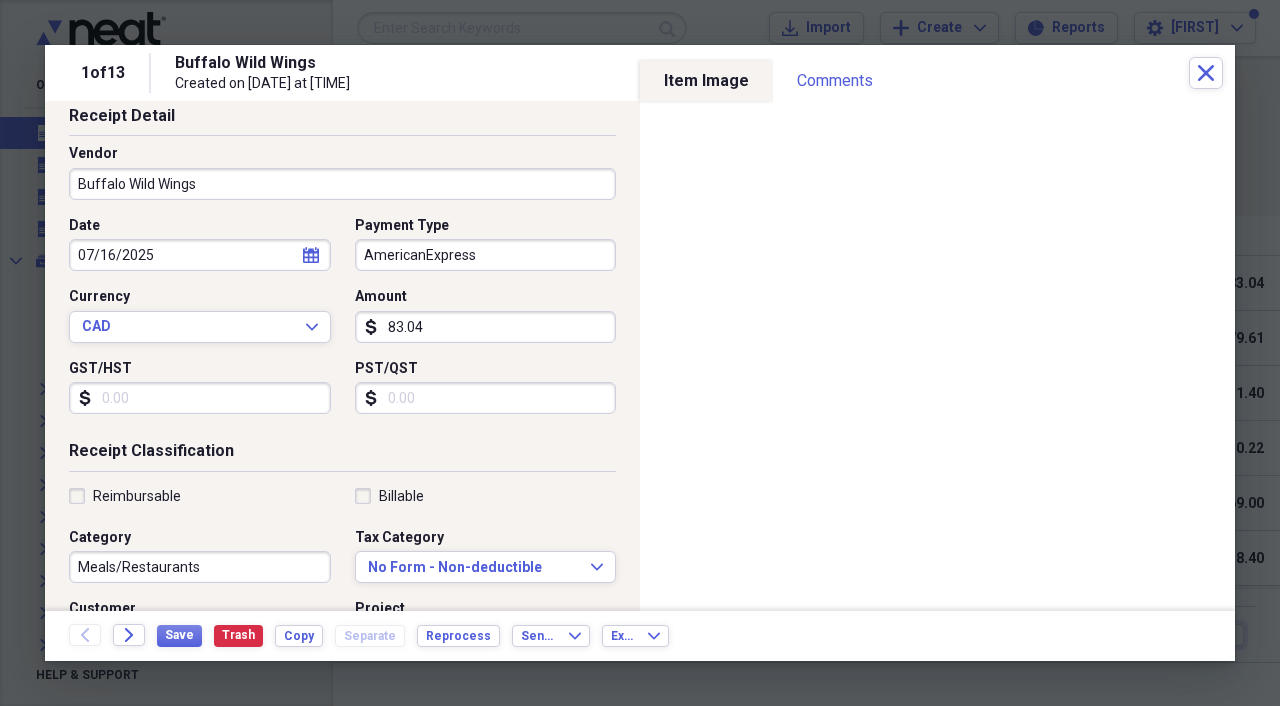scroll, scrollTop: 104, scrollLeft: 0, axis: vertical 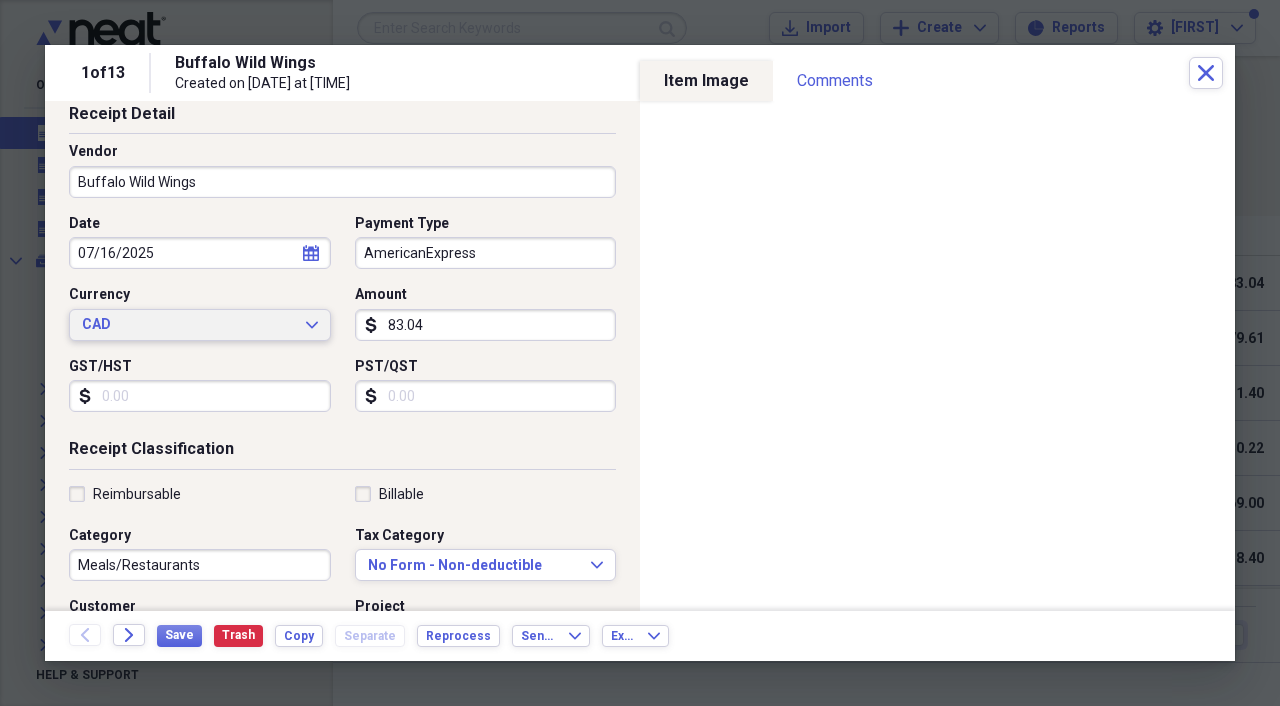 click on "Expand" 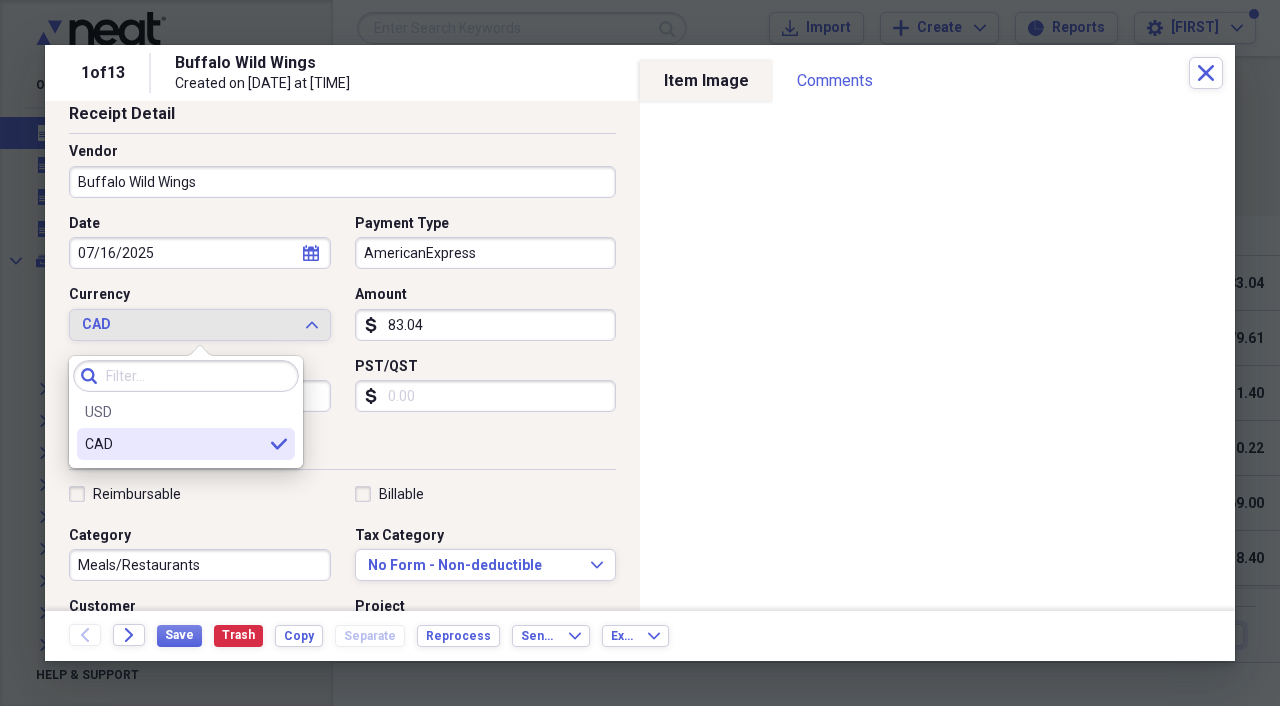 click on "[NAME] selected" at bounding box center (186, 444) 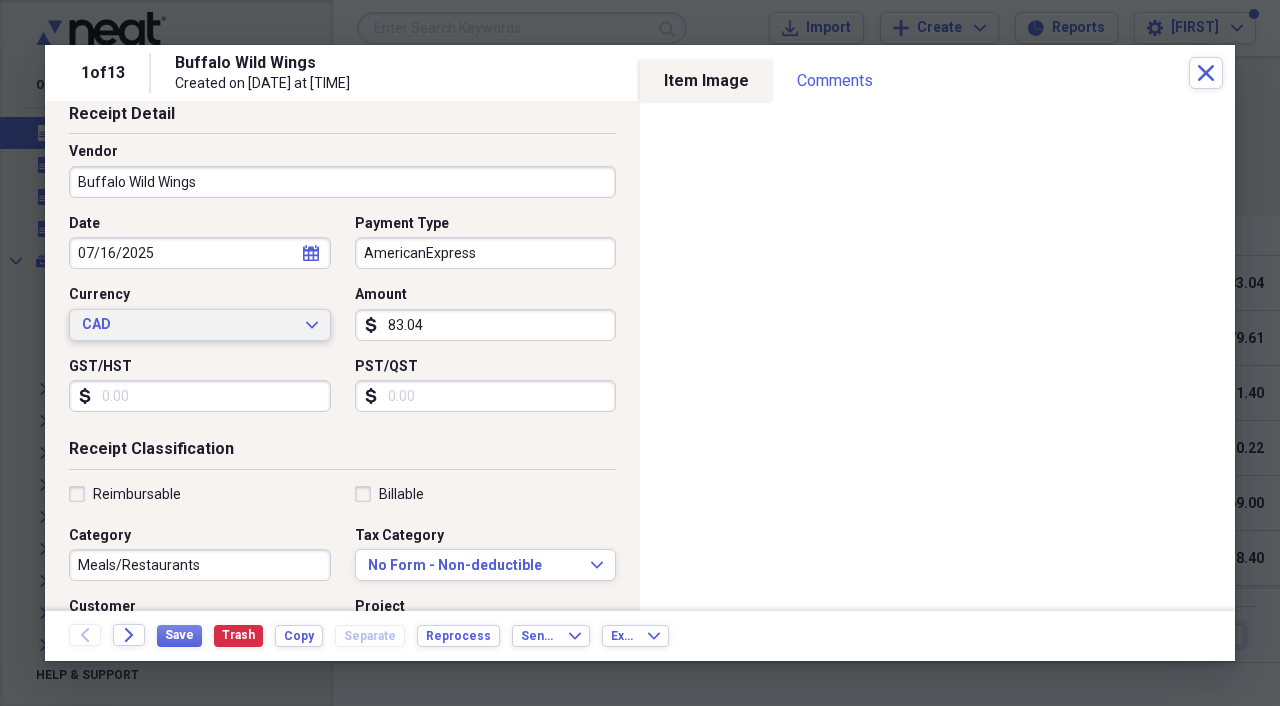 click on "Expand" 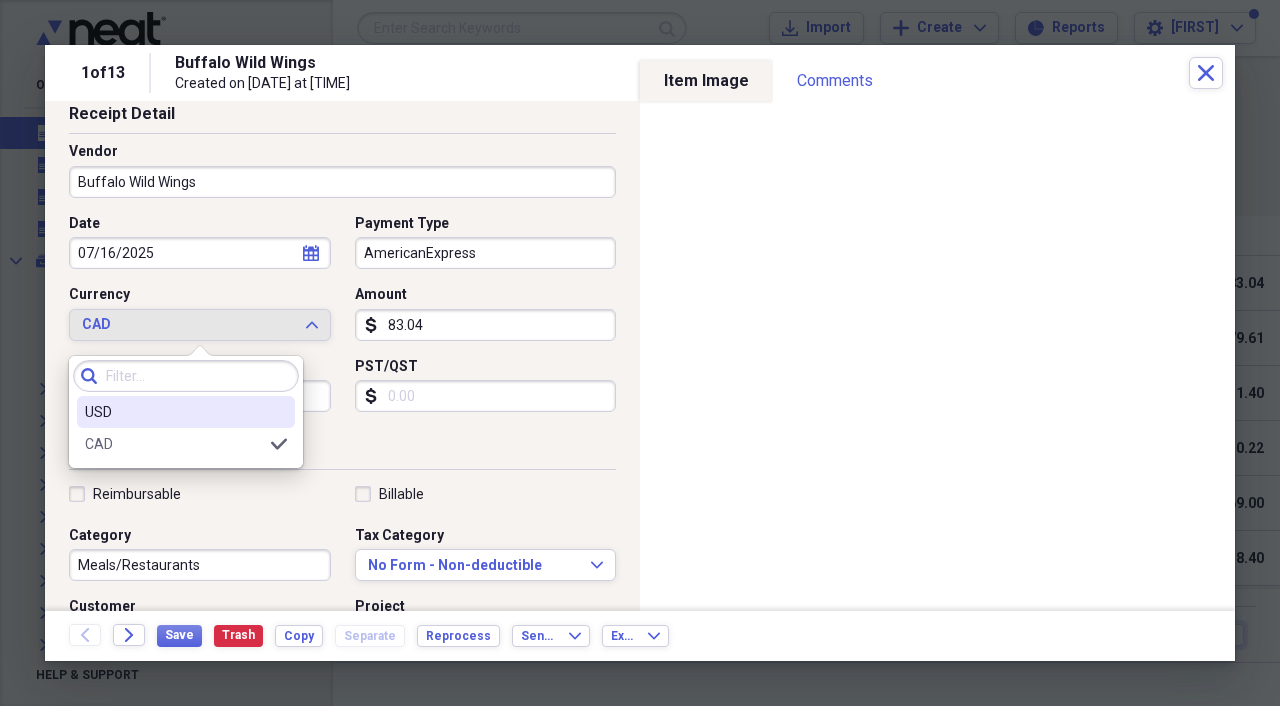 click on "USD" at bounding box center (174, 412) 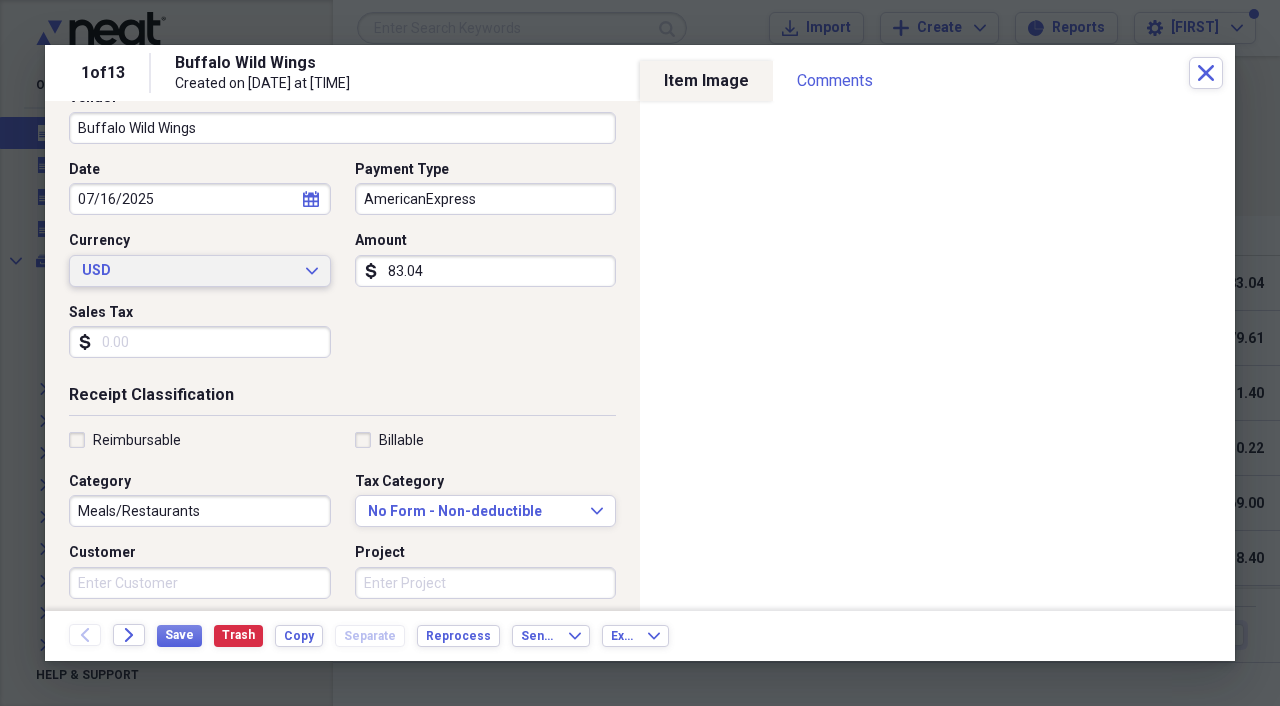scroll, scrollTop: 159, scrollLeft: 0, axis: vertical 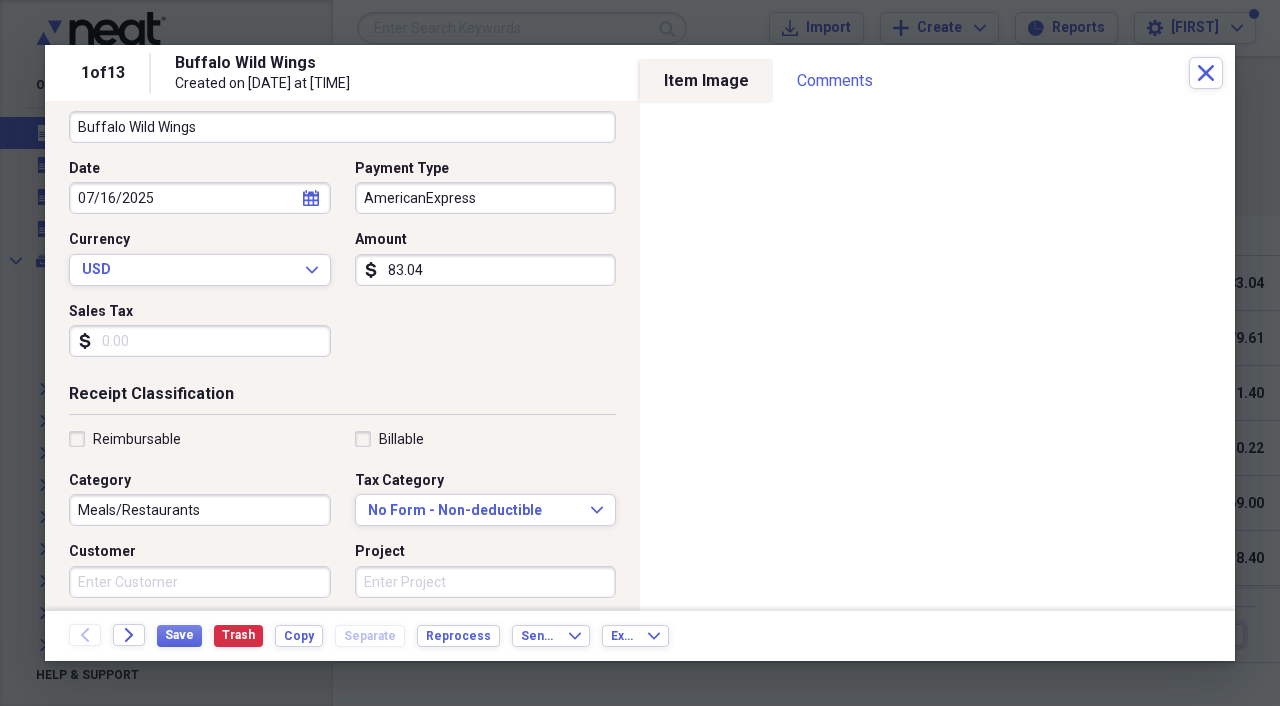 click on "83.04" at bounding box center (486, 270) 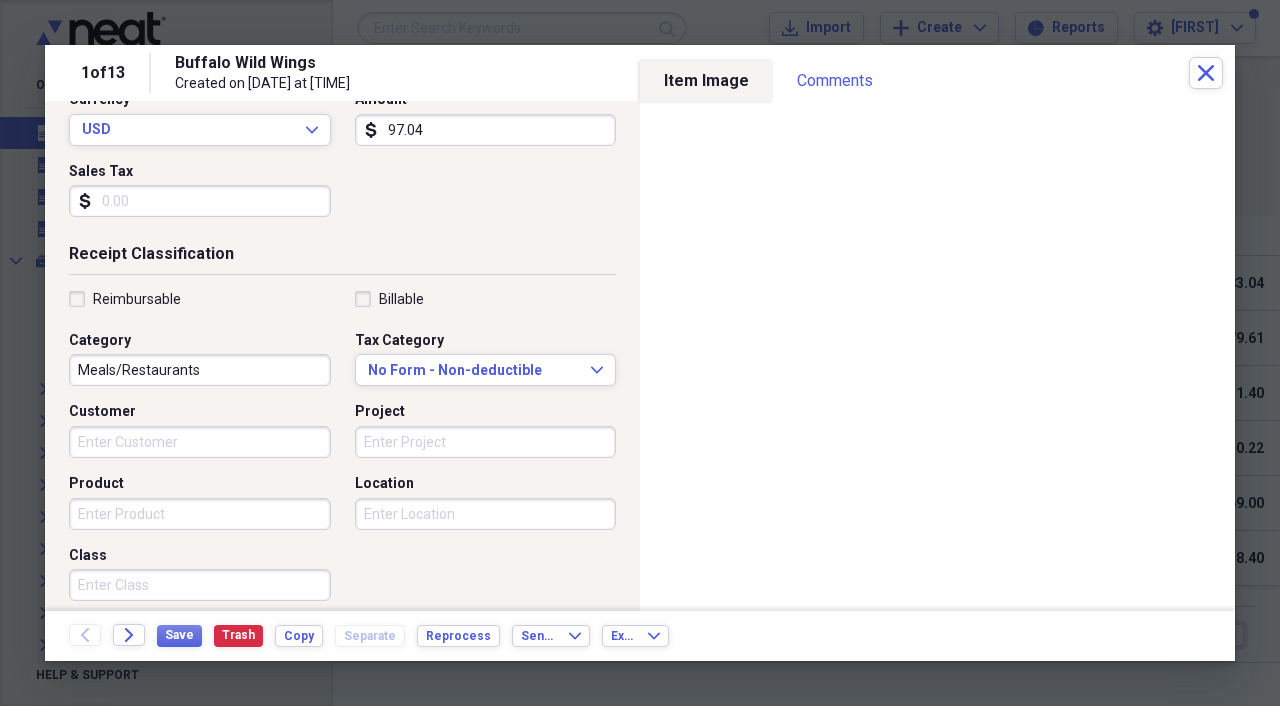 scroll, scrollTop: 323, scrollLeft: 0, axis: vertical 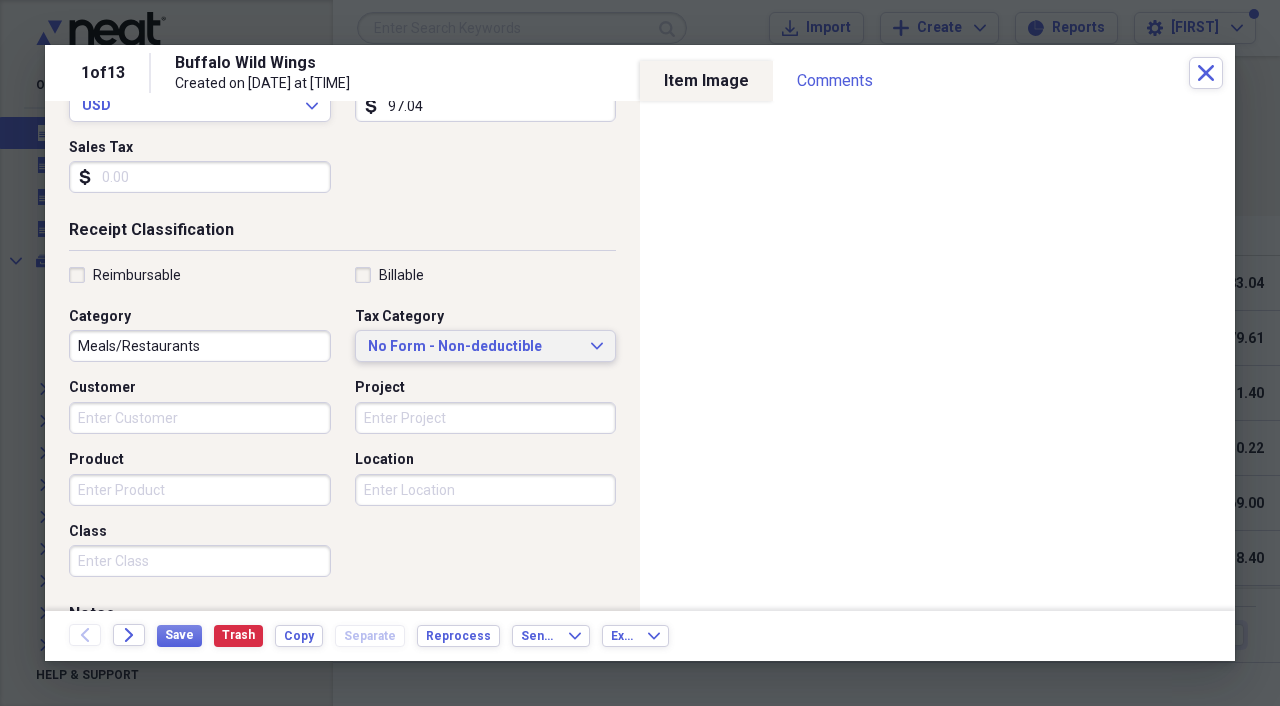 type on "97.04" 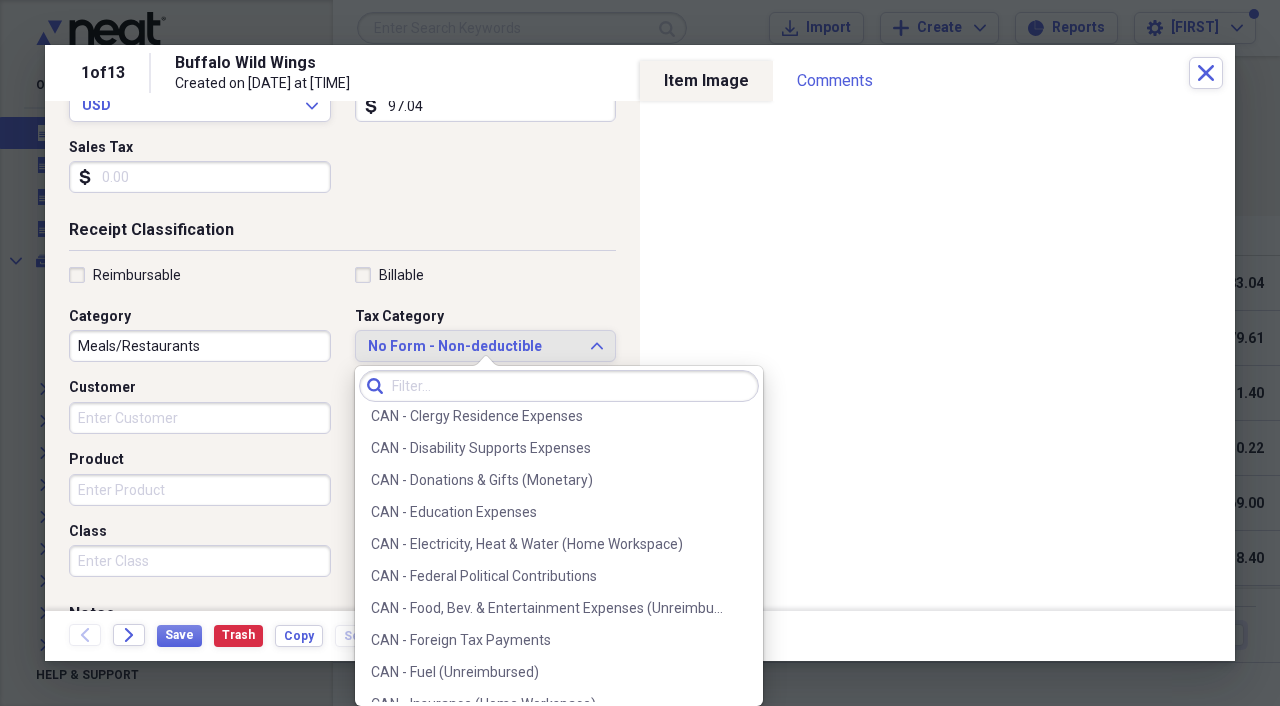 scroll, scrollTop: 423, scrollLeft: 0, axis: vertical 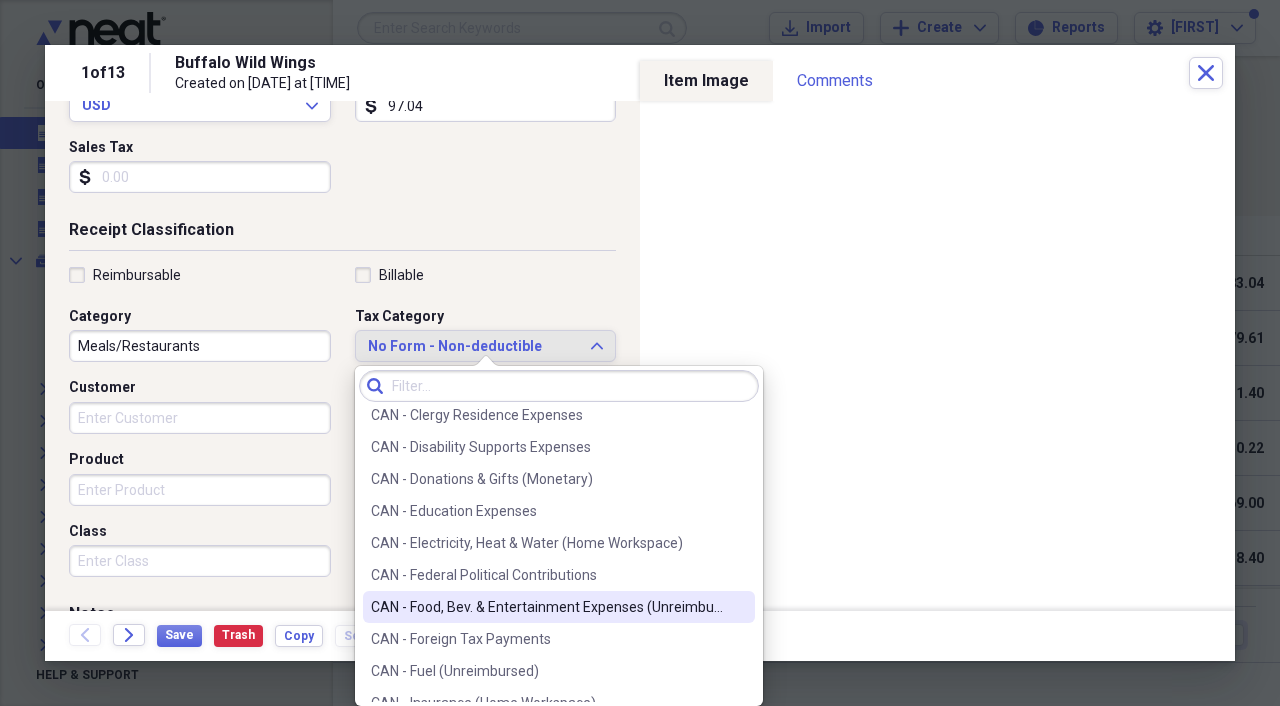 click on "CAN - Food, Bev. & Entertainment Expenses (Unreimbursed)" at bounding box center [547, 607] 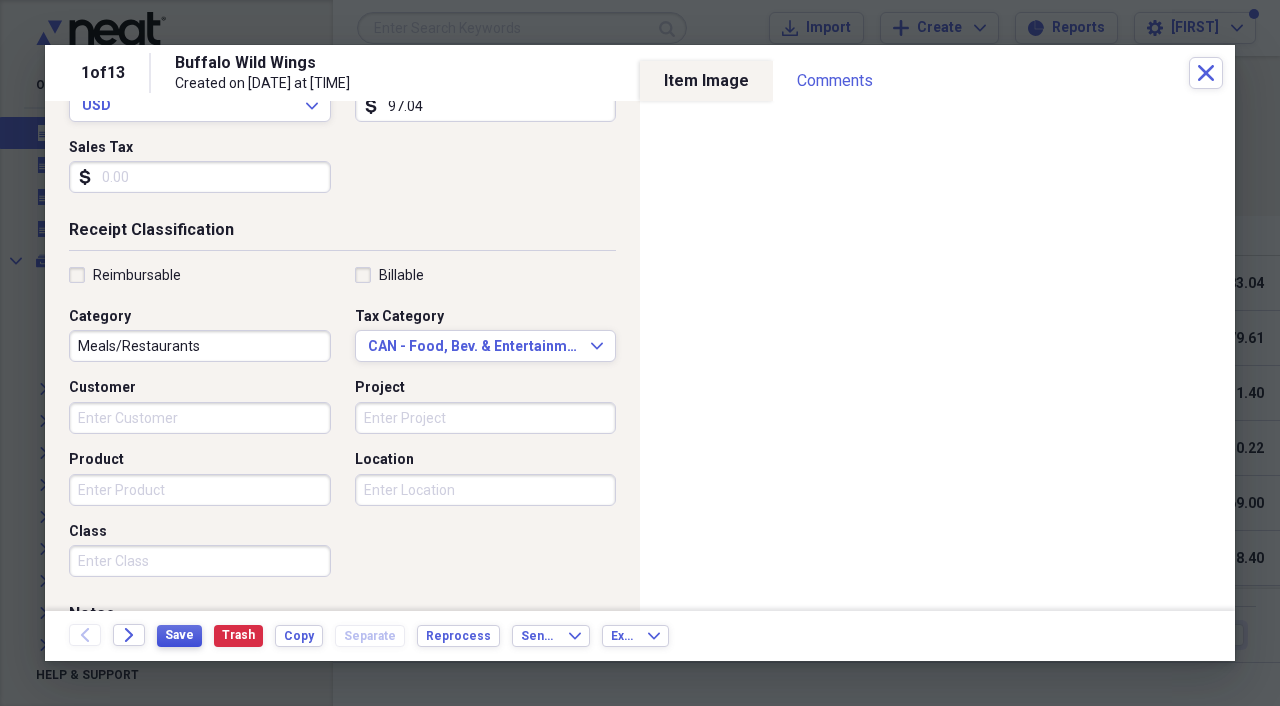 click on "Save" at bounding box center [179, 635] 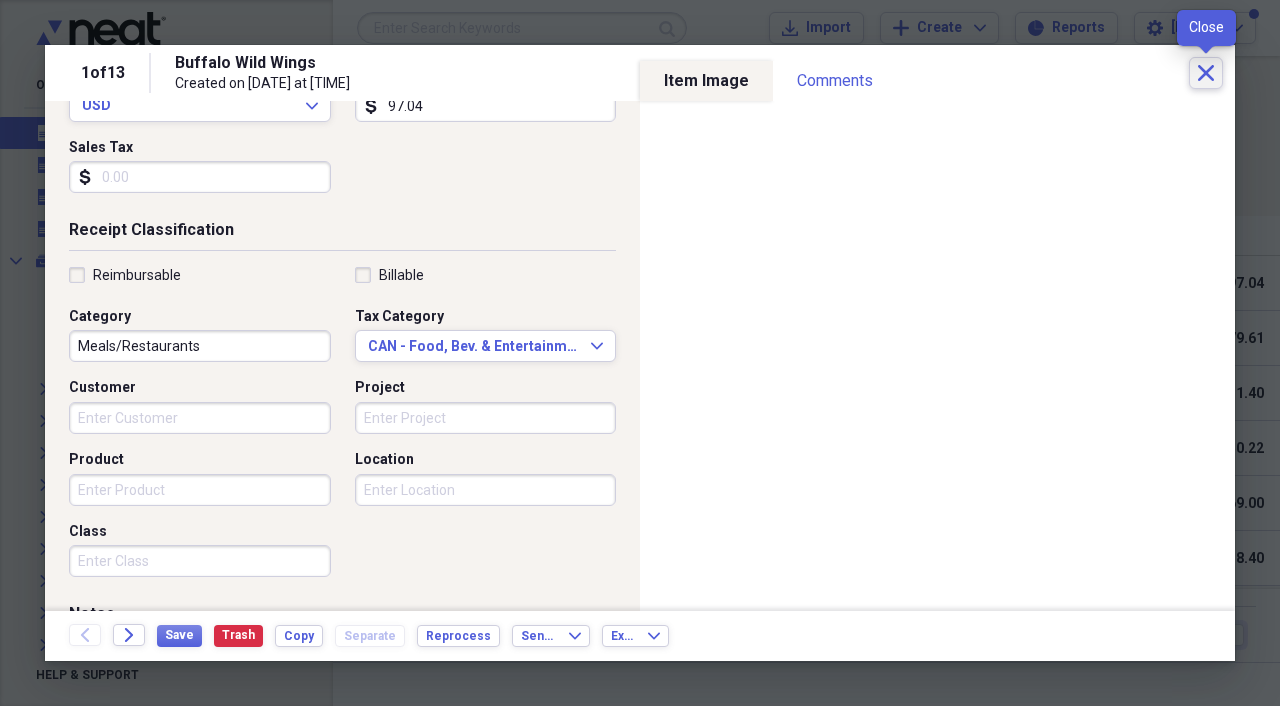 click on "Close" 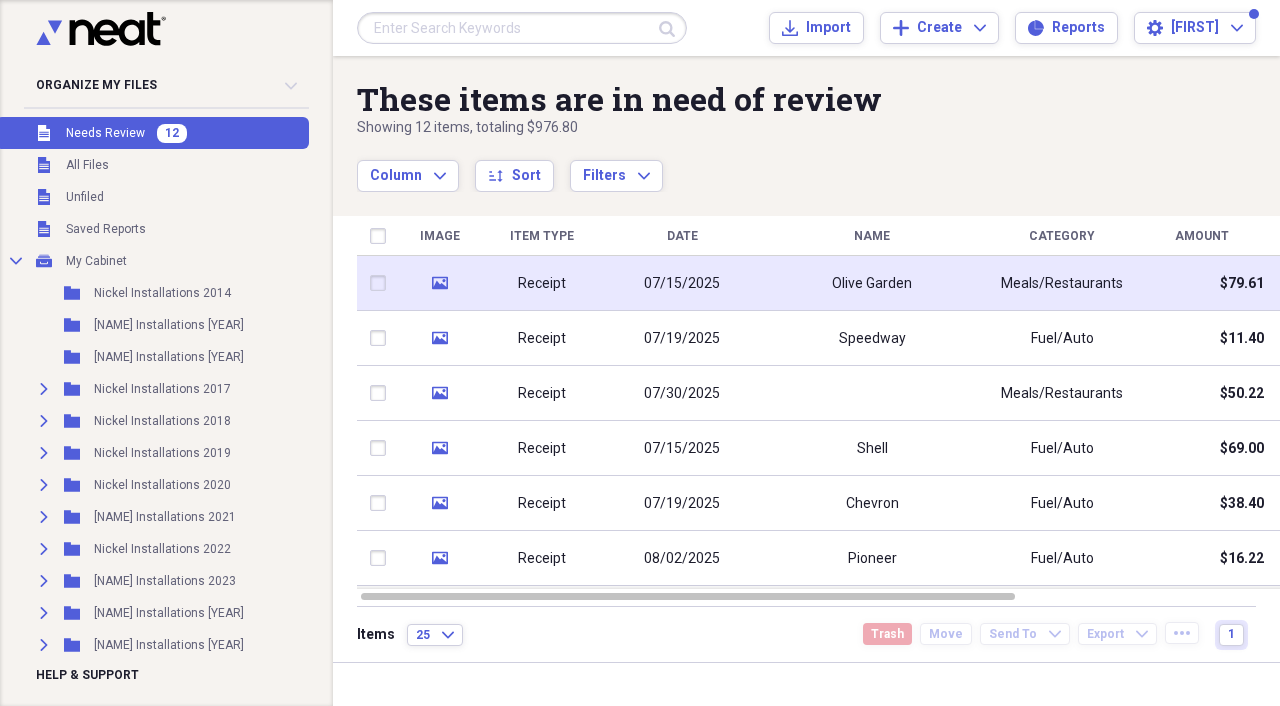 click on "media" at bounding box center (439, 283) 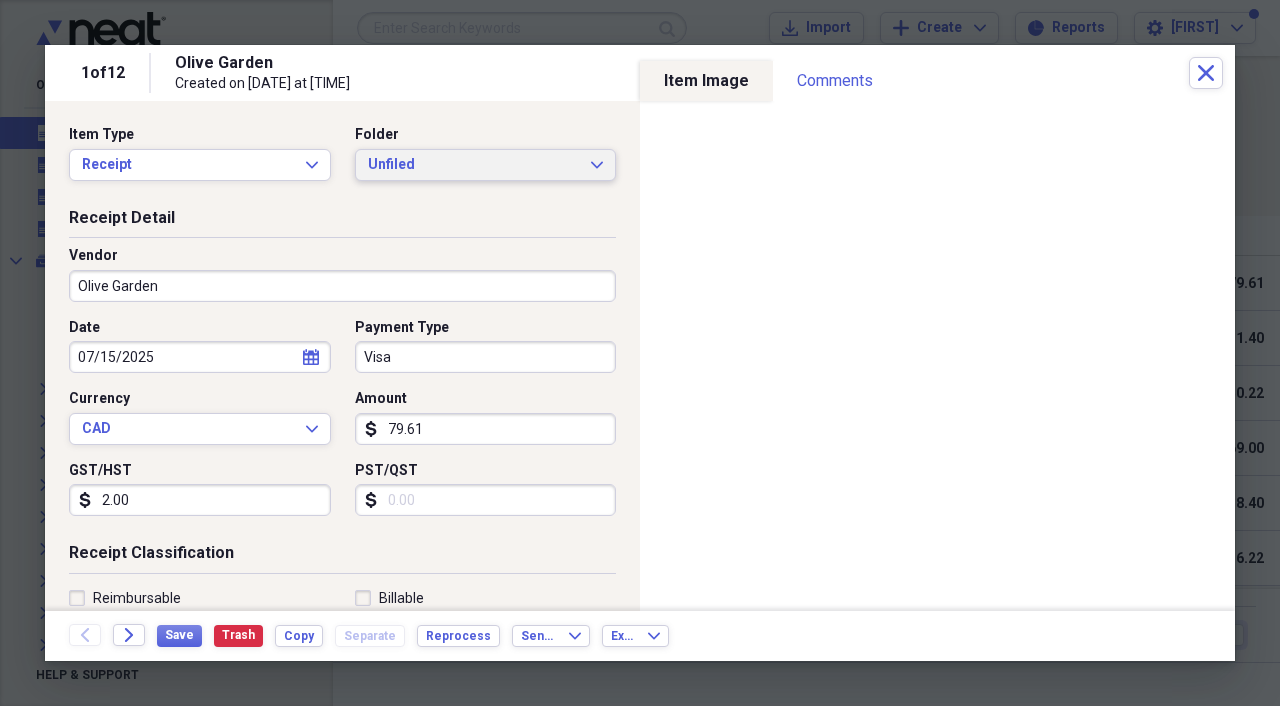 click on "Expand" 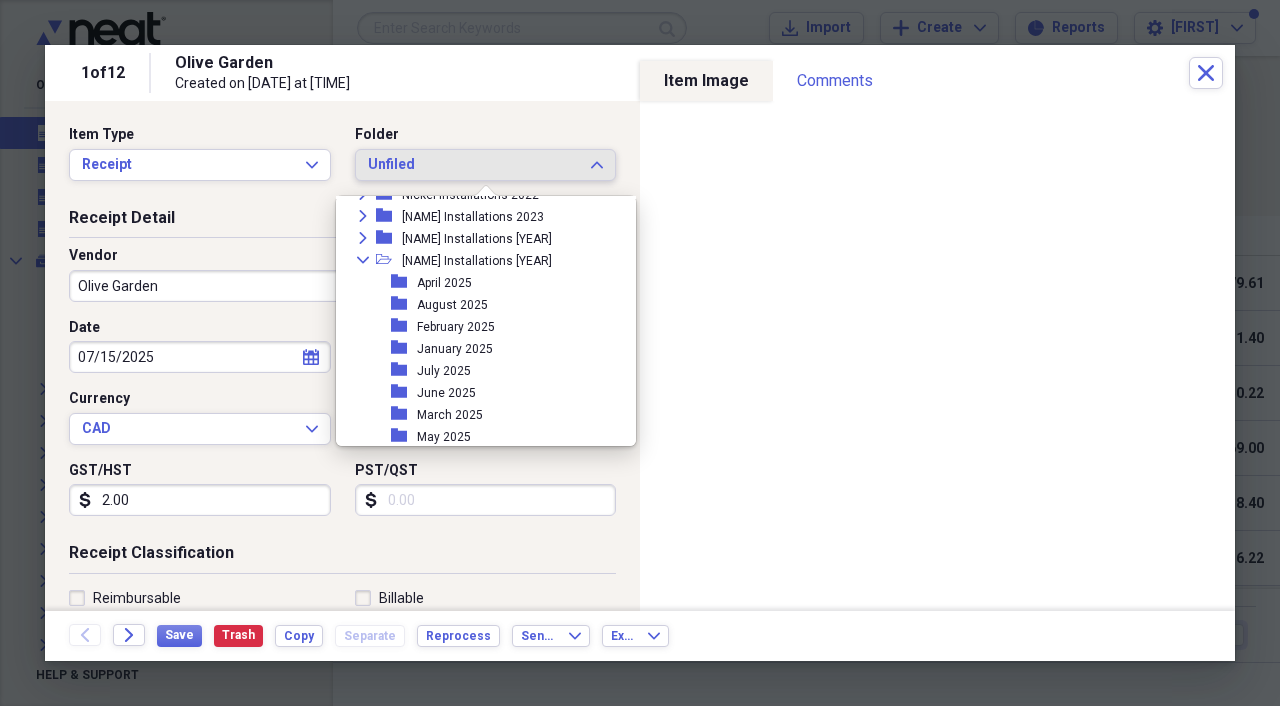 scroll, scrollTop: 255, scrollLeft: 0, axis: vertical 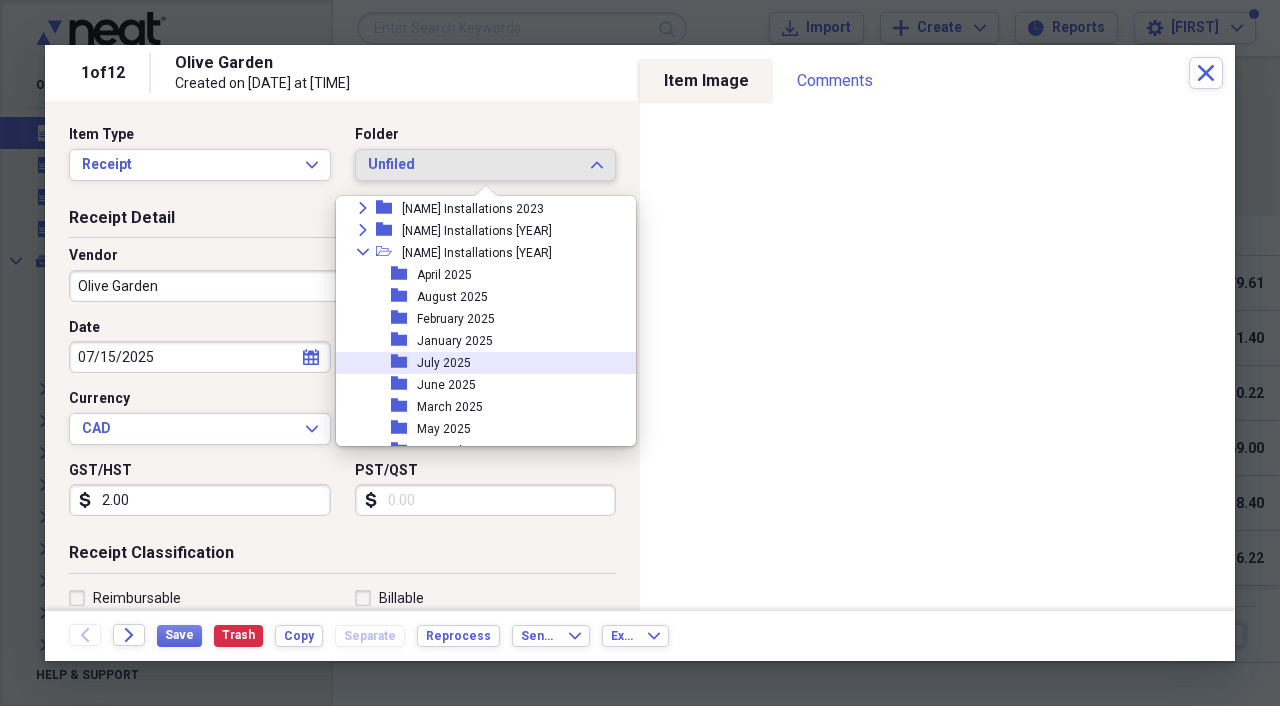click on "folder July 2025" at bounding box center [478, 363] 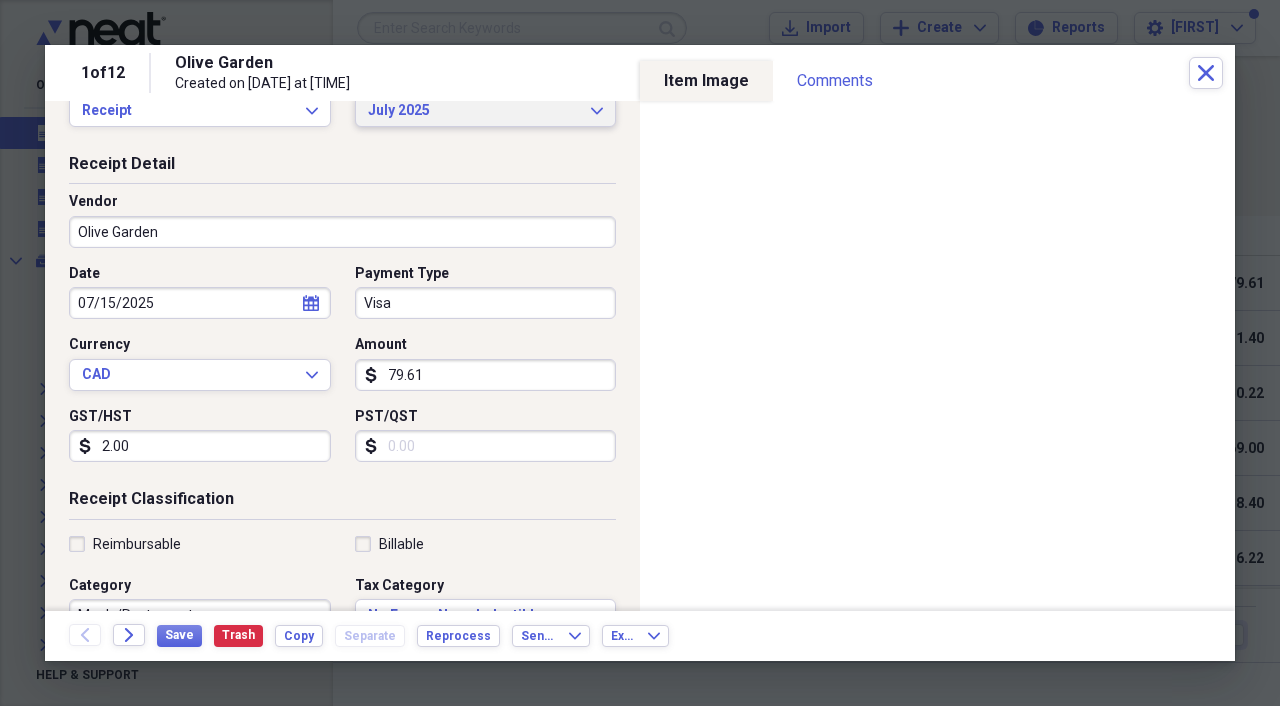 scroll, scrollTop: 58, scrollLeft: 0, axis: vertical 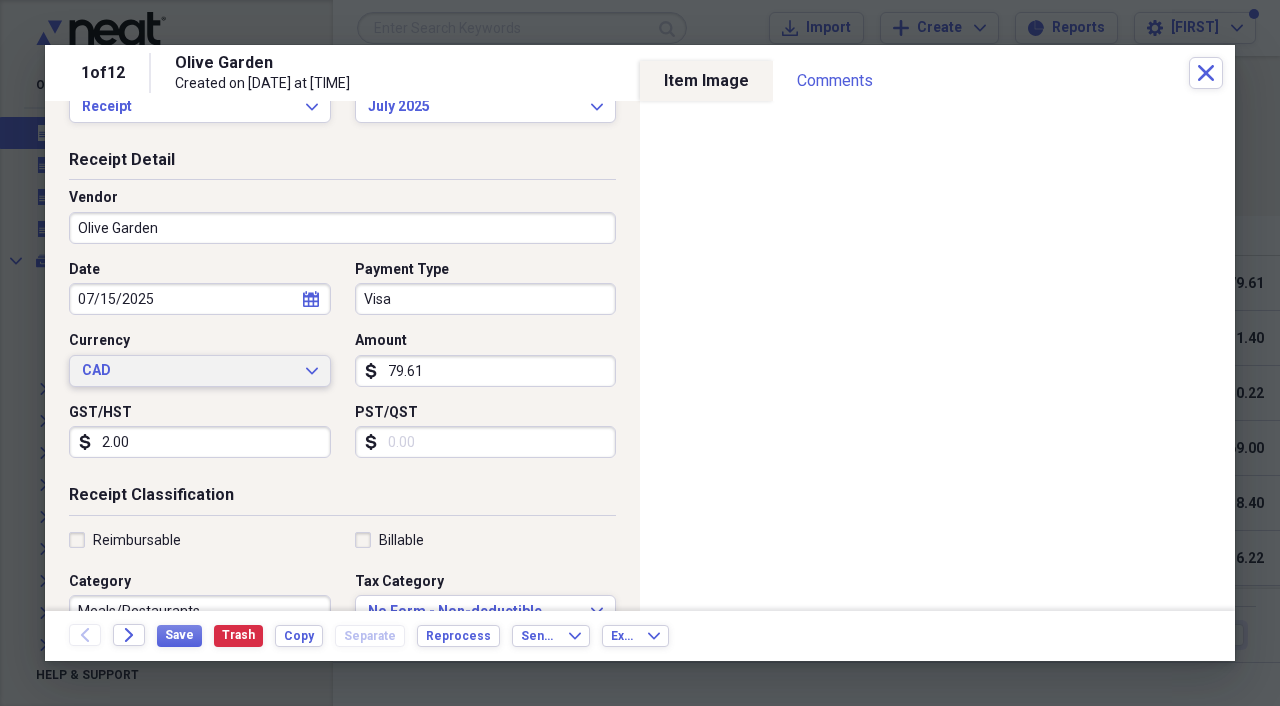 click on "CAD Expand" at bounding box center [200, 371] 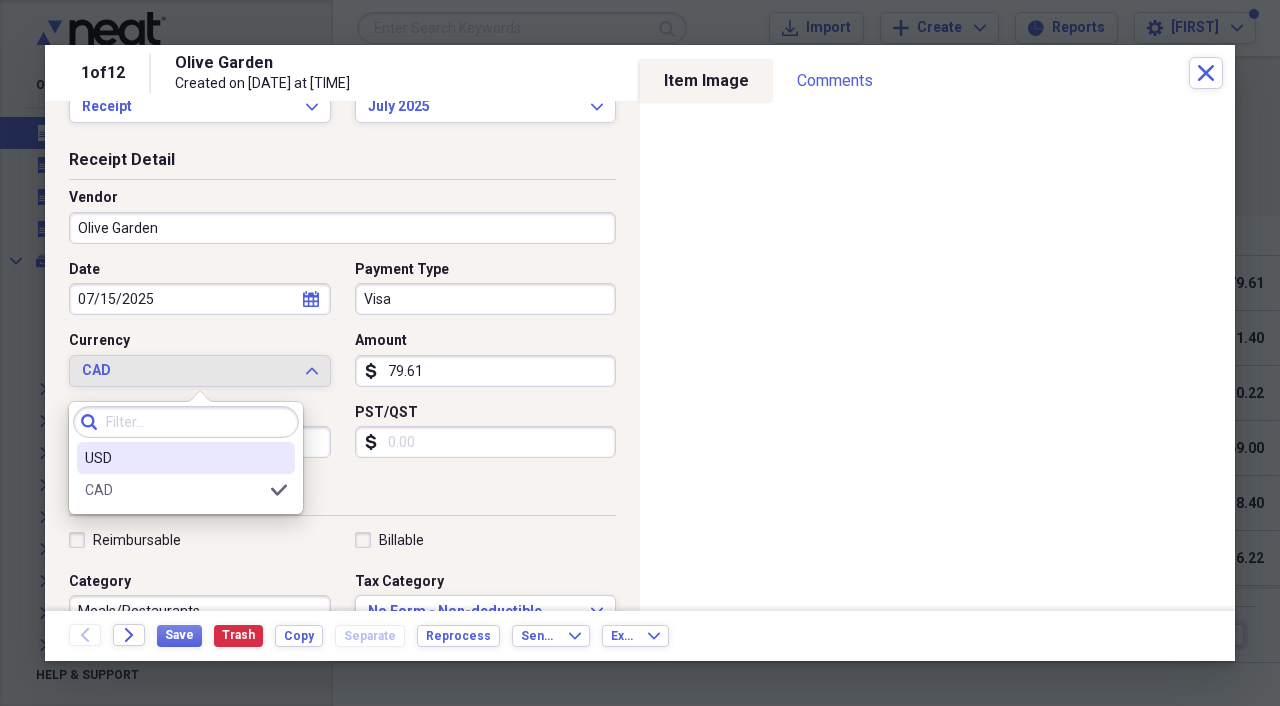 click on "USD" at bounding box center [174, 458] 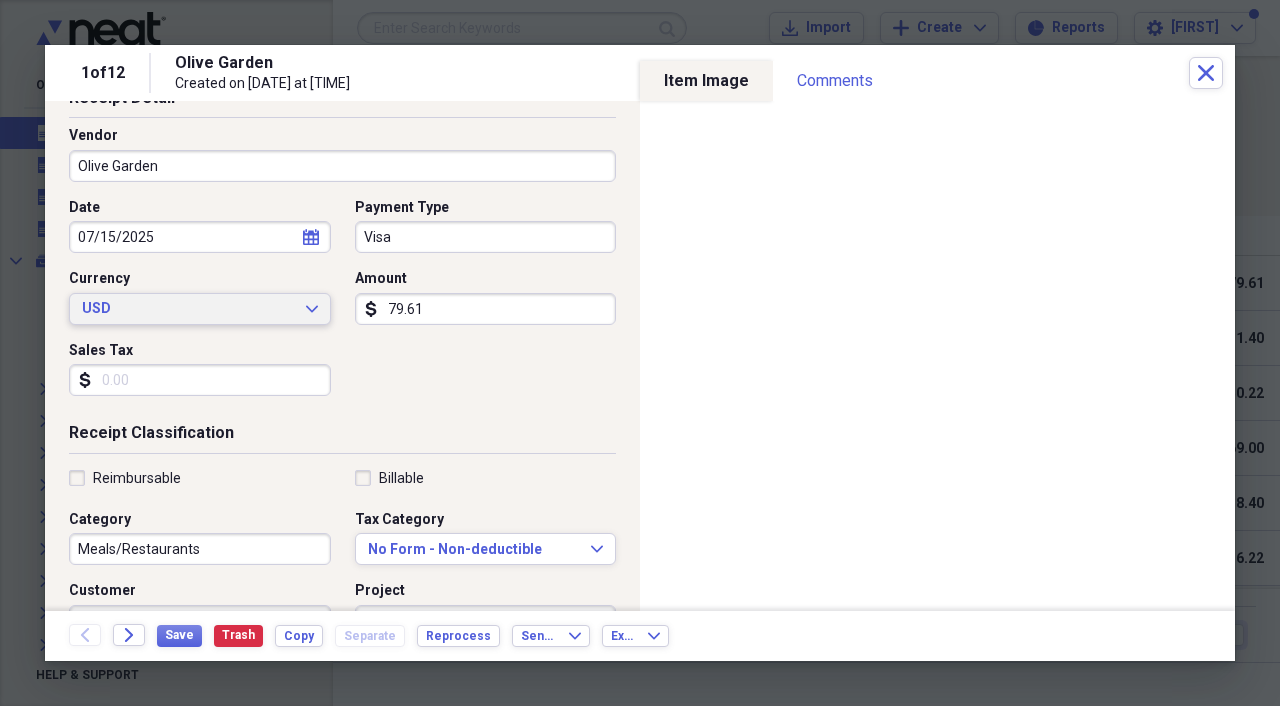 scroll, scrollTop: 123, scrollLeft: 0, axis: vertical 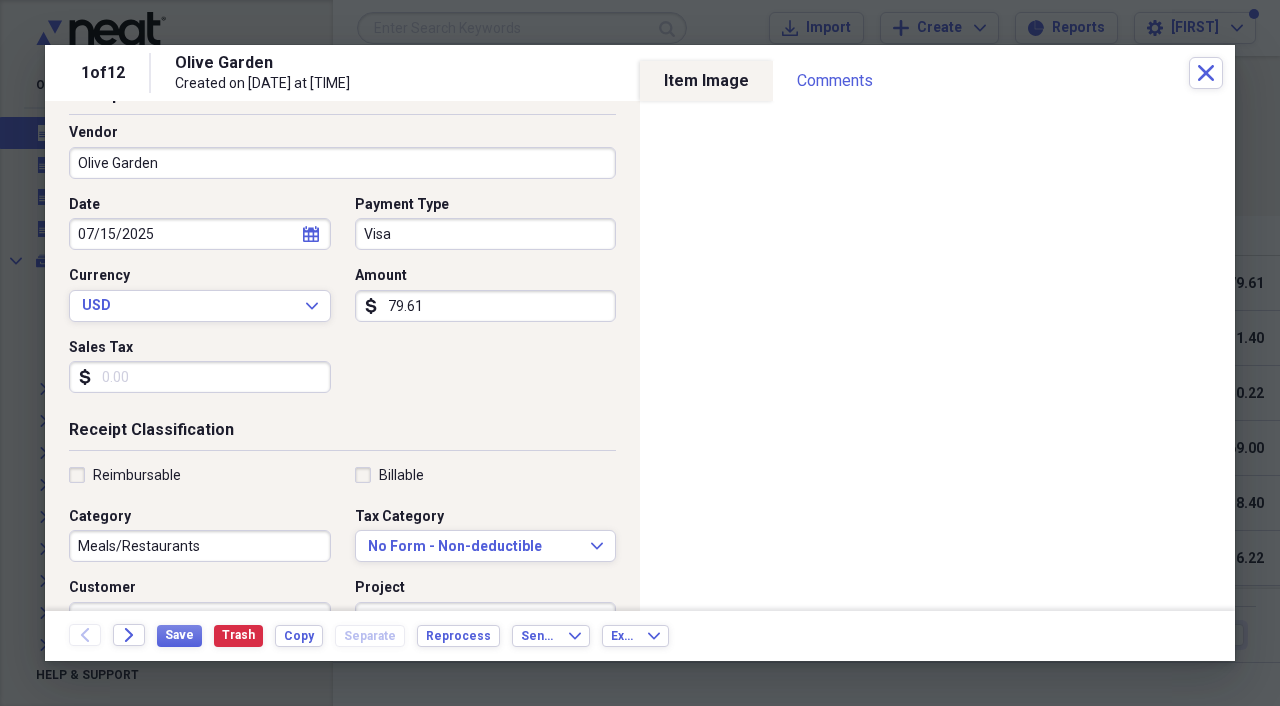 click on "79.61" at bounding box center [486, 306] 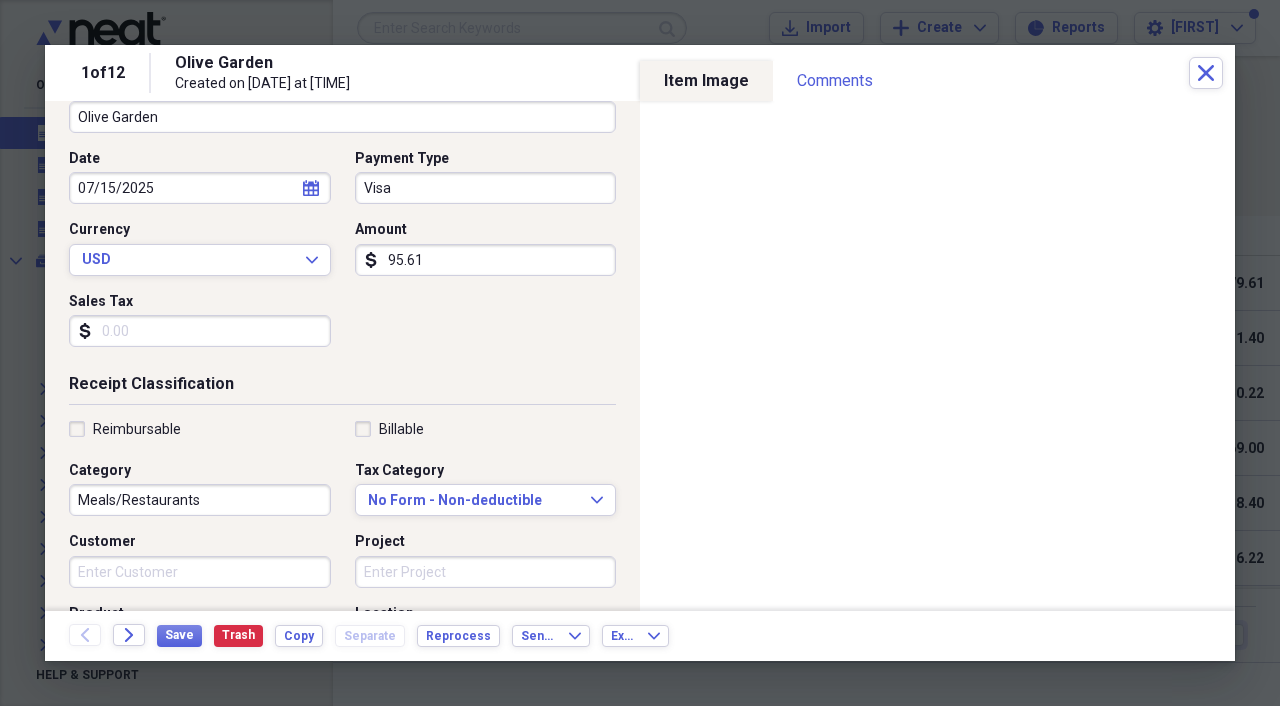 scroll, scrollTop: 172, scrollLeft: 0, axis: vertical 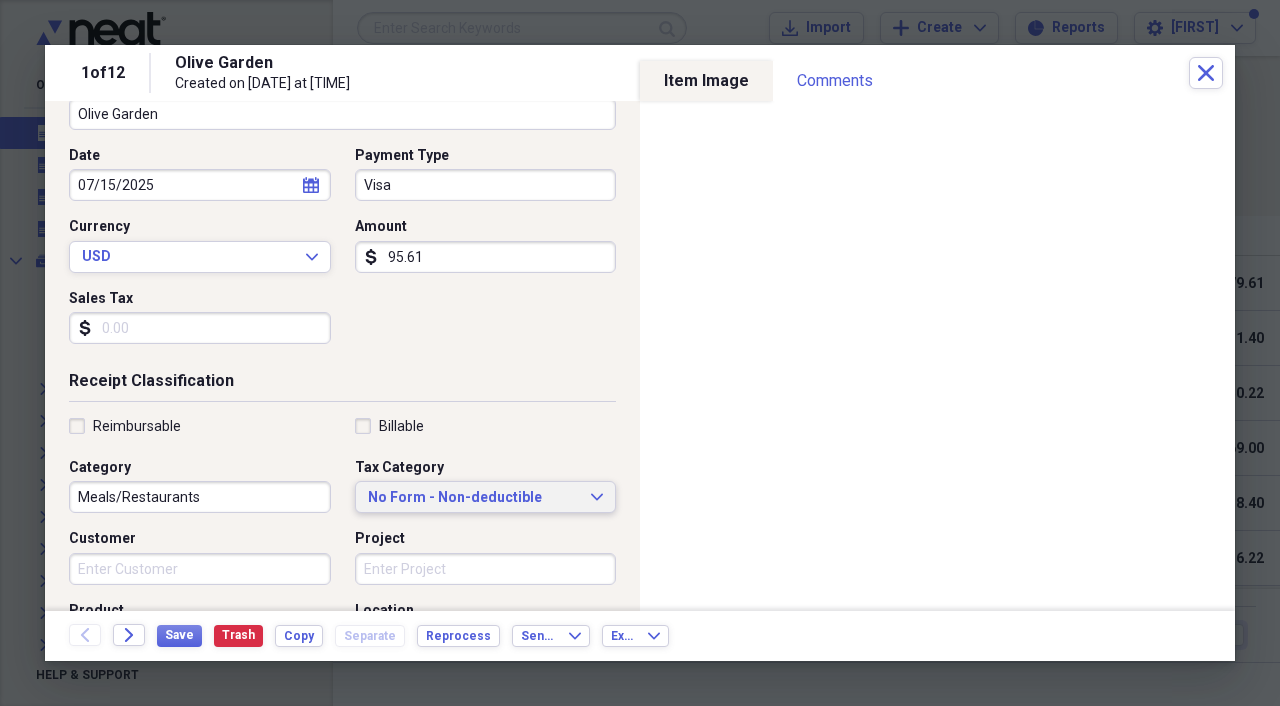 type on "95.61" 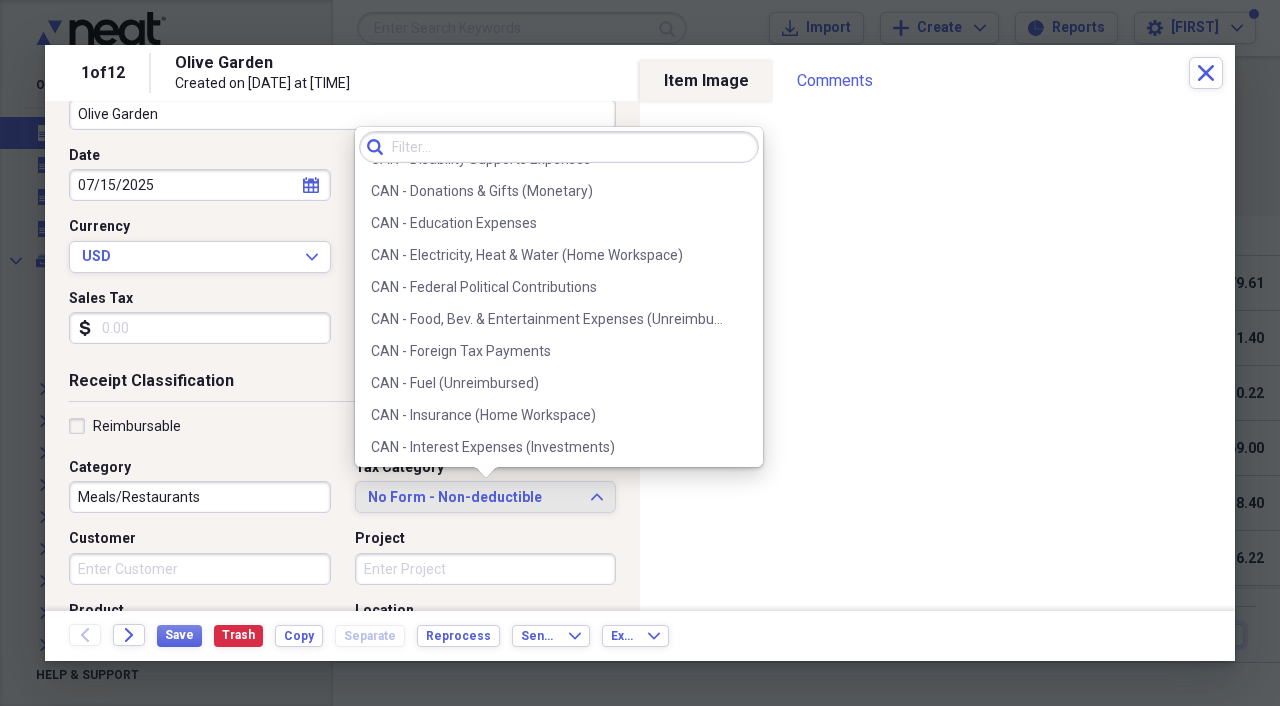 scroll, scrollTop: 476, scrollLeft: 0, axis: vertical 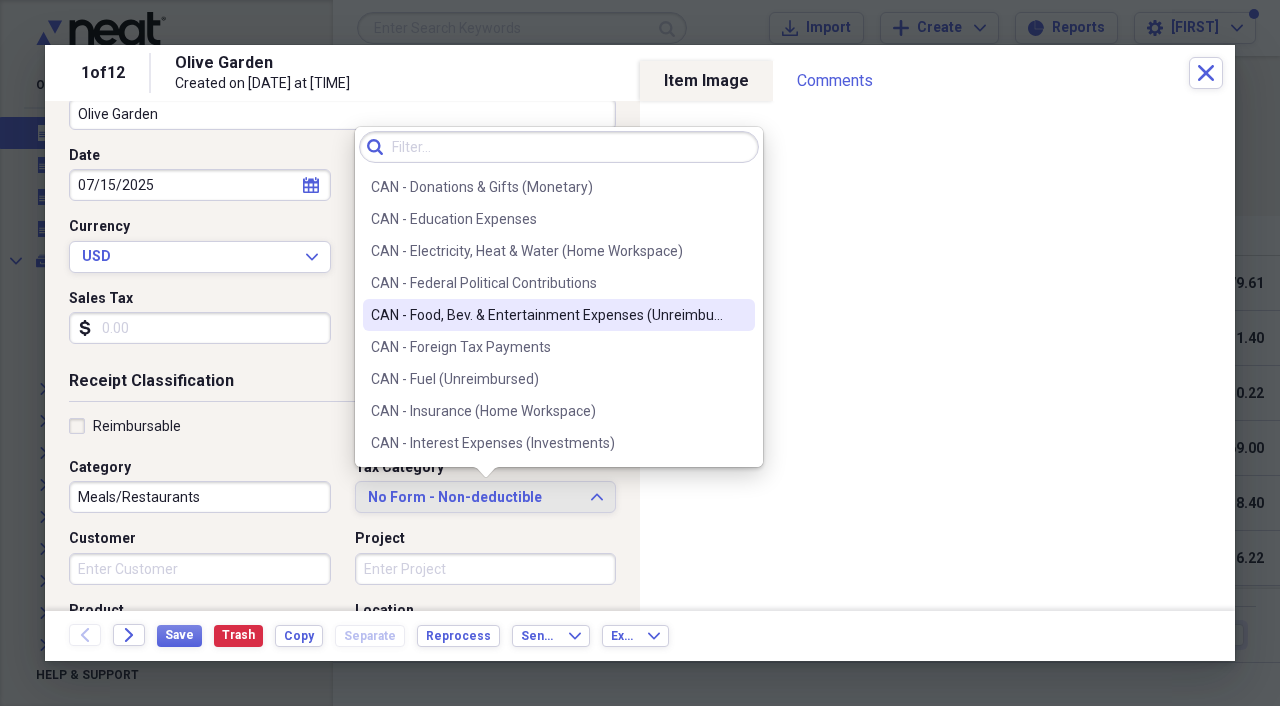 click on "CAN - Food, Bev. & Entertainment Expenses (Unreimbursed)" at bounding box center (547, 315) 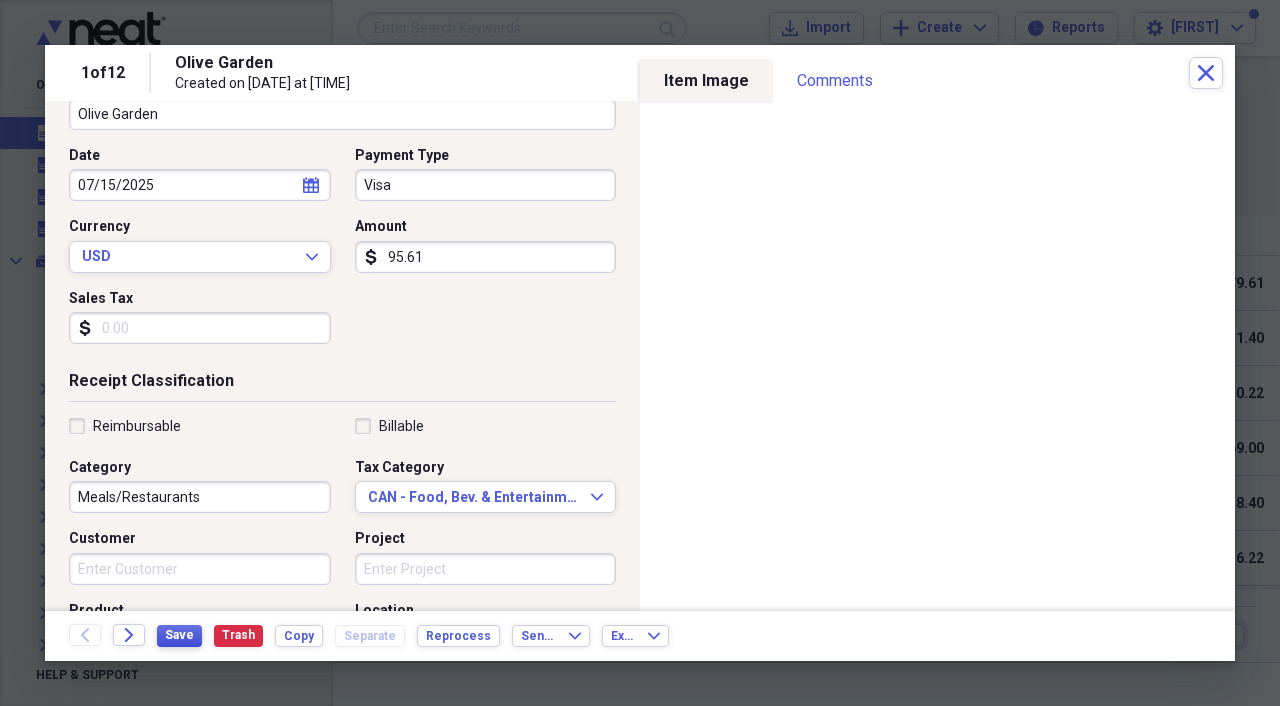 click on "Save" at bounding box center [179, 635] 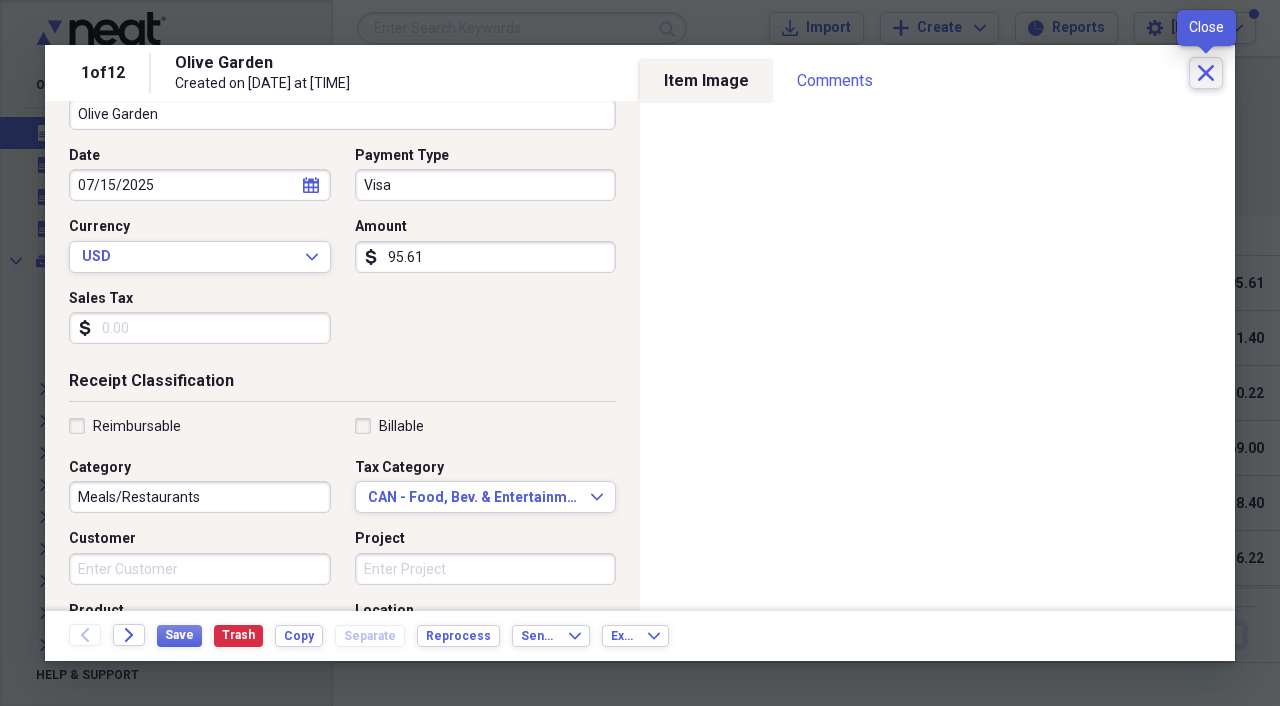 click 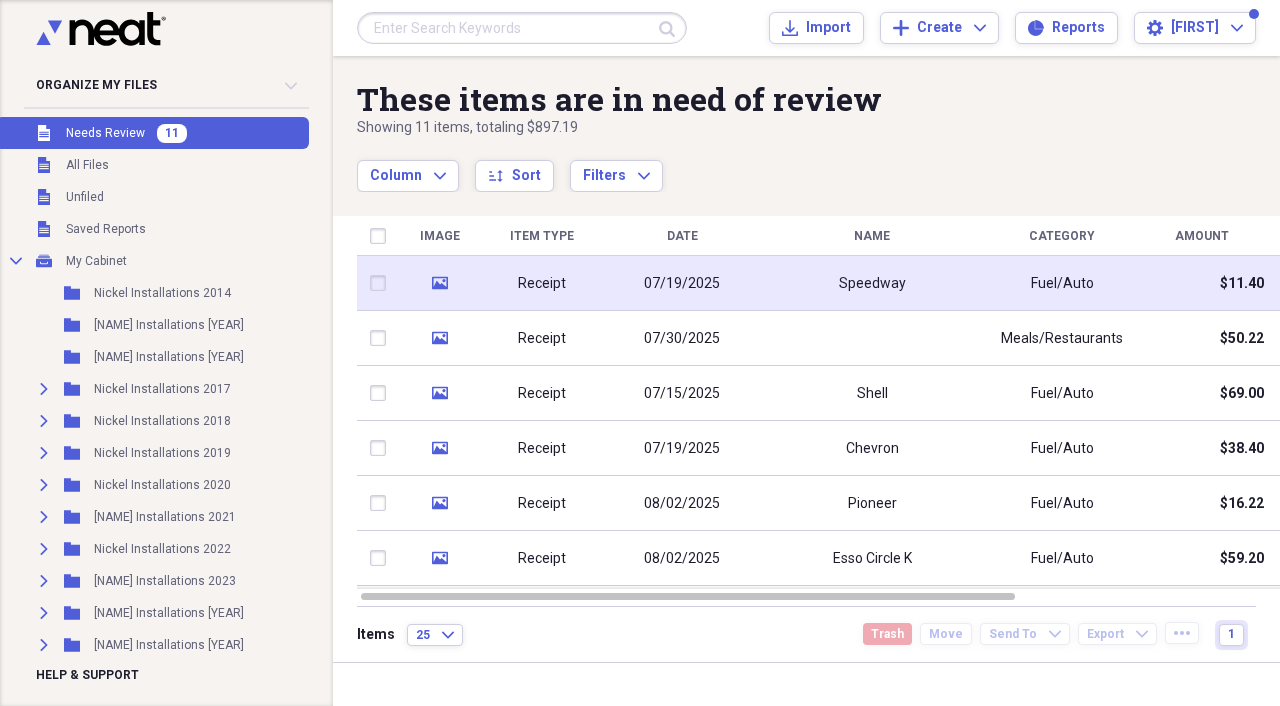 click on "Receipt" at bounding box center (542, 283) 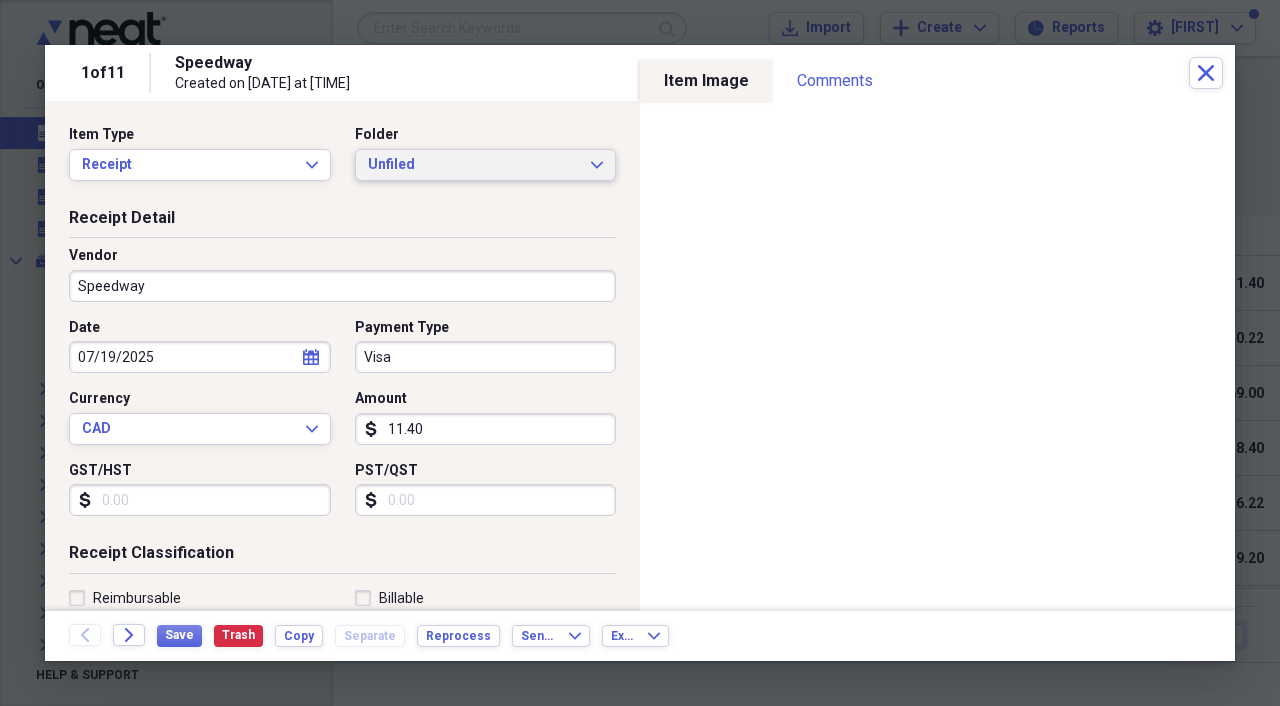 click on "Unfiled Expand" at bounding box center (486, 165) 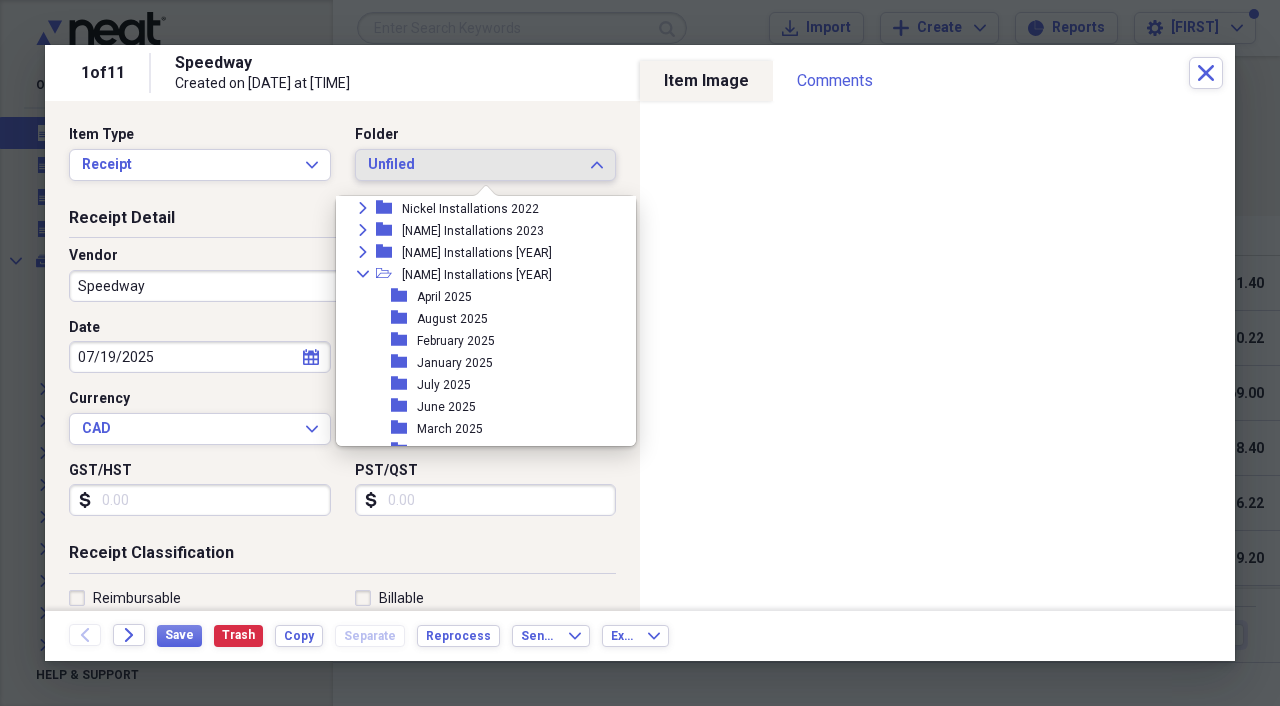 scroll, scrollTop: 239, scrollLeft: 0, axis: vertical 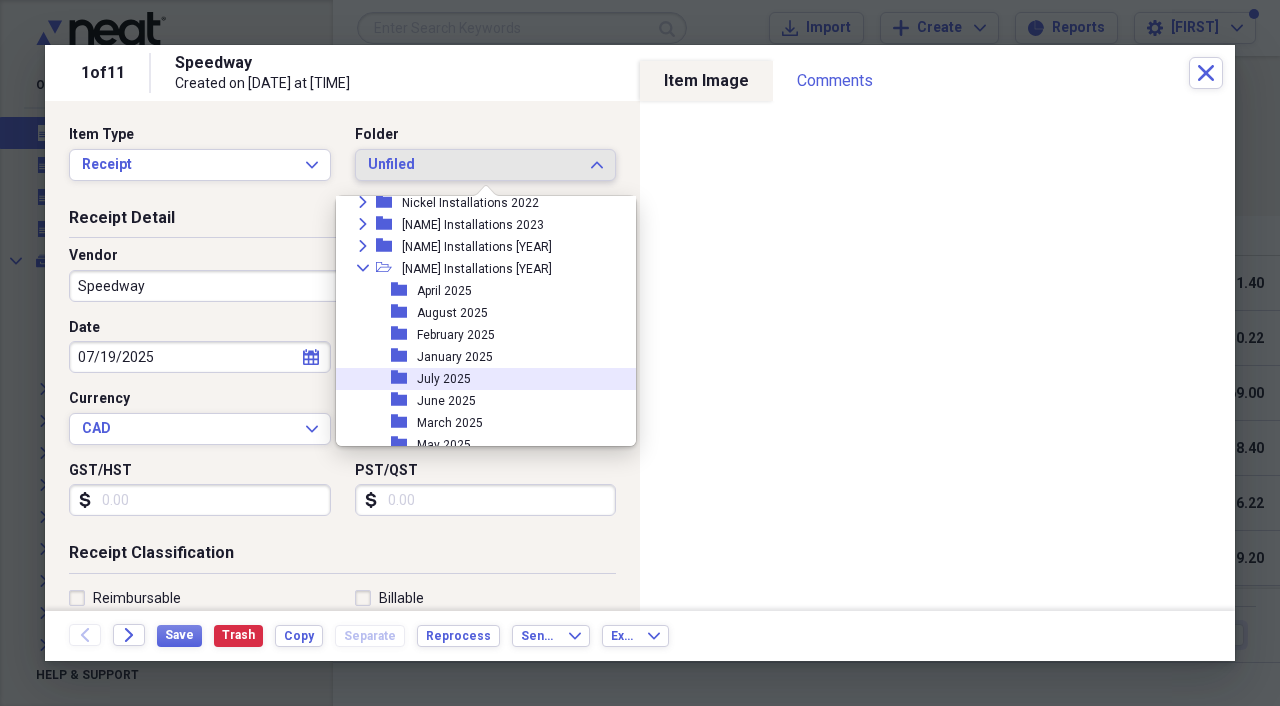click on "July 2025" at bounding box center [444, 379] 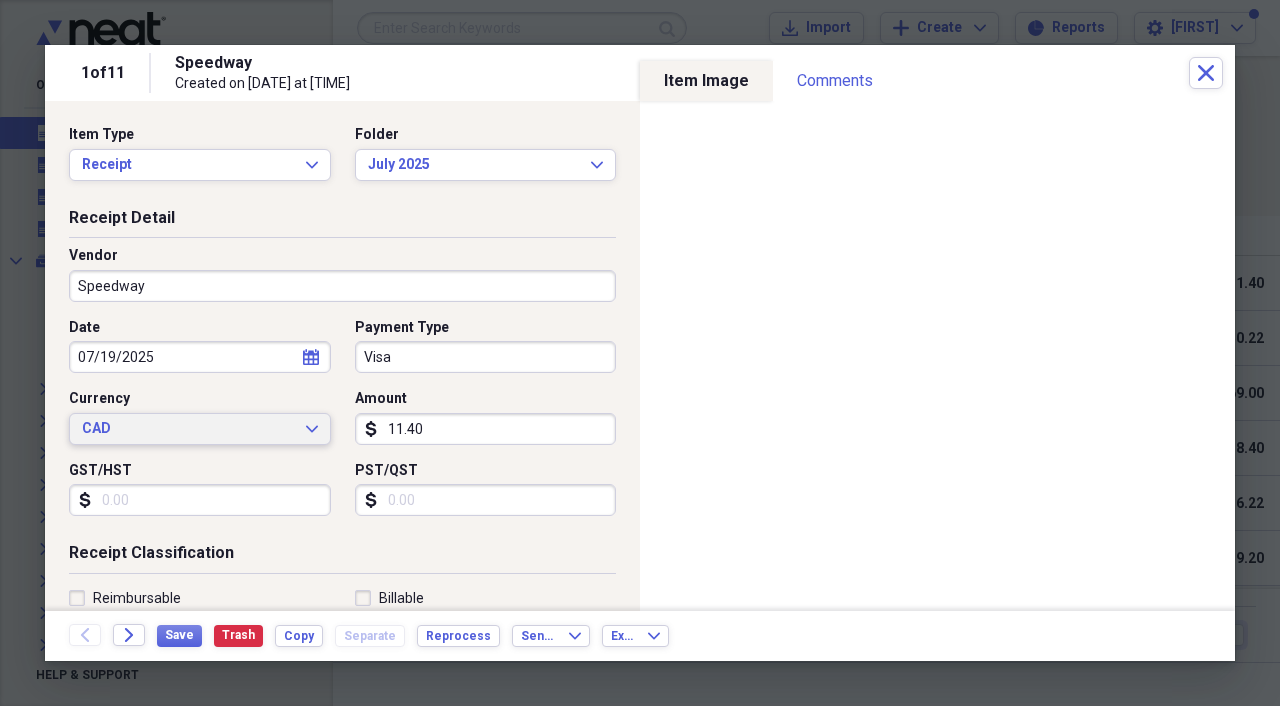 click on "CAD Expand" at bounding box center (200, 429) 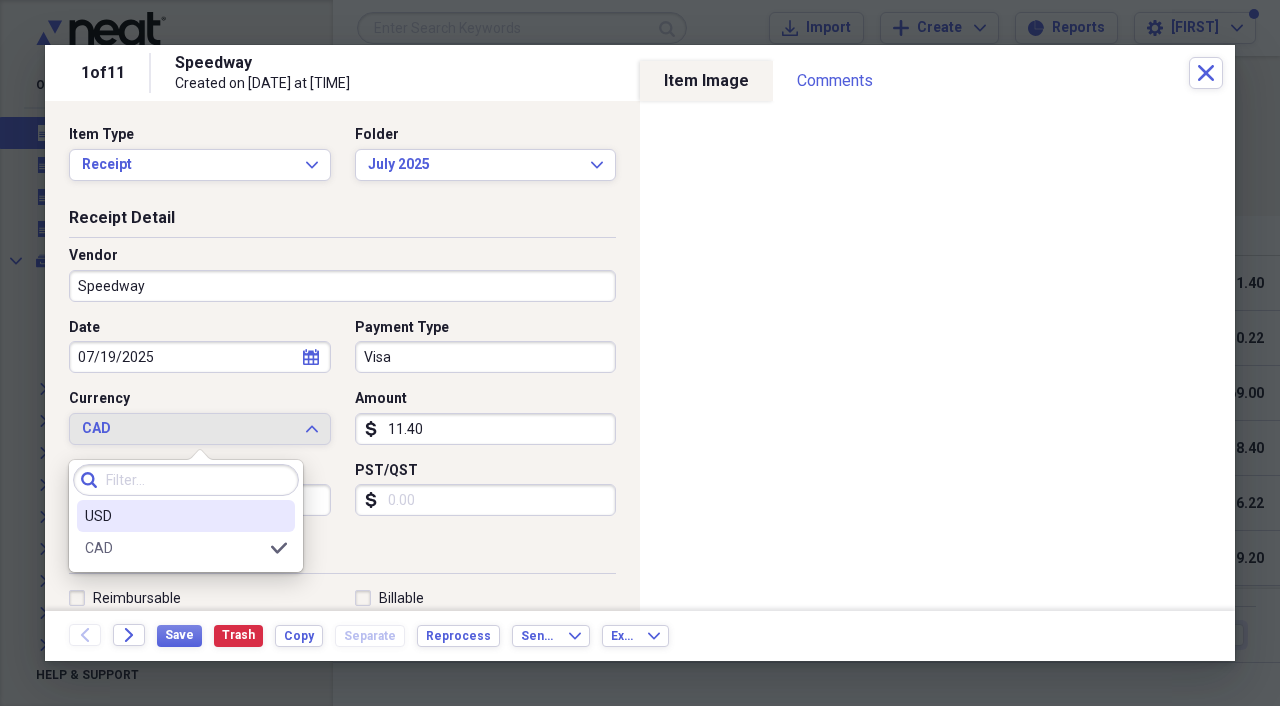 click on "USD" at bounding box center (174, 516) 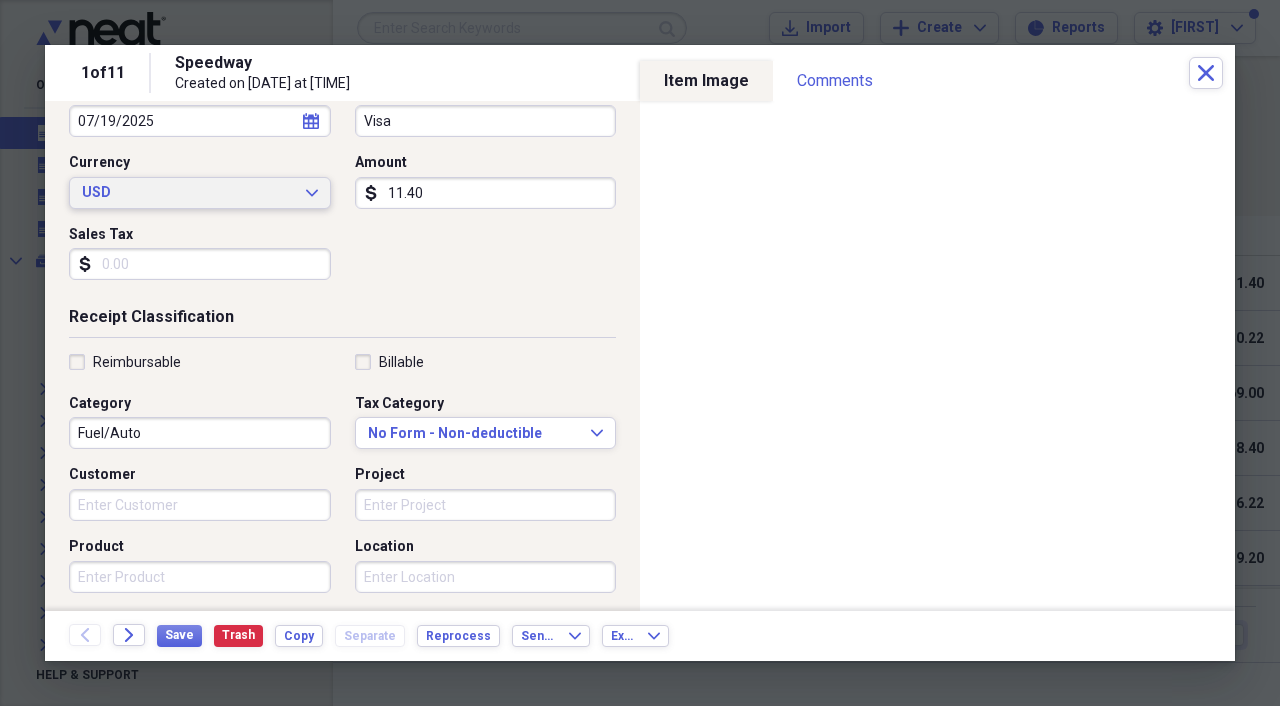 scroll, scrollTop: 240, scrollLeft: 0, axis: vertical 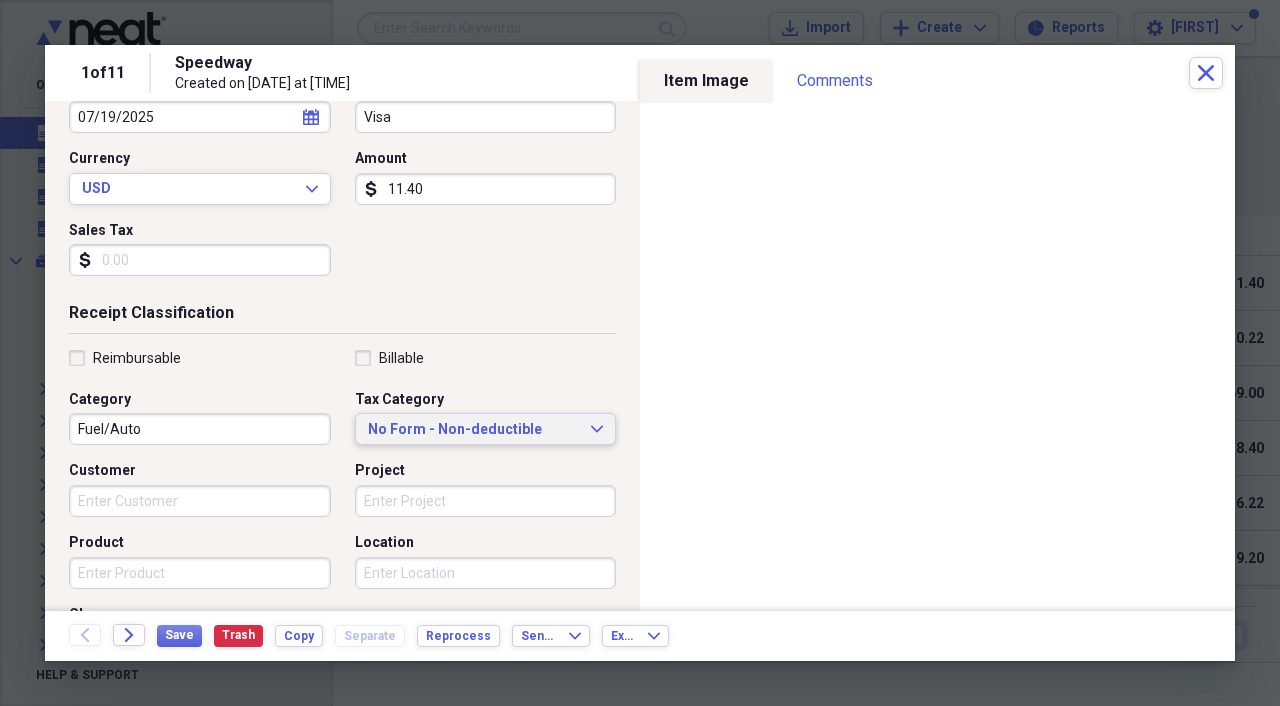 click on "Expand" 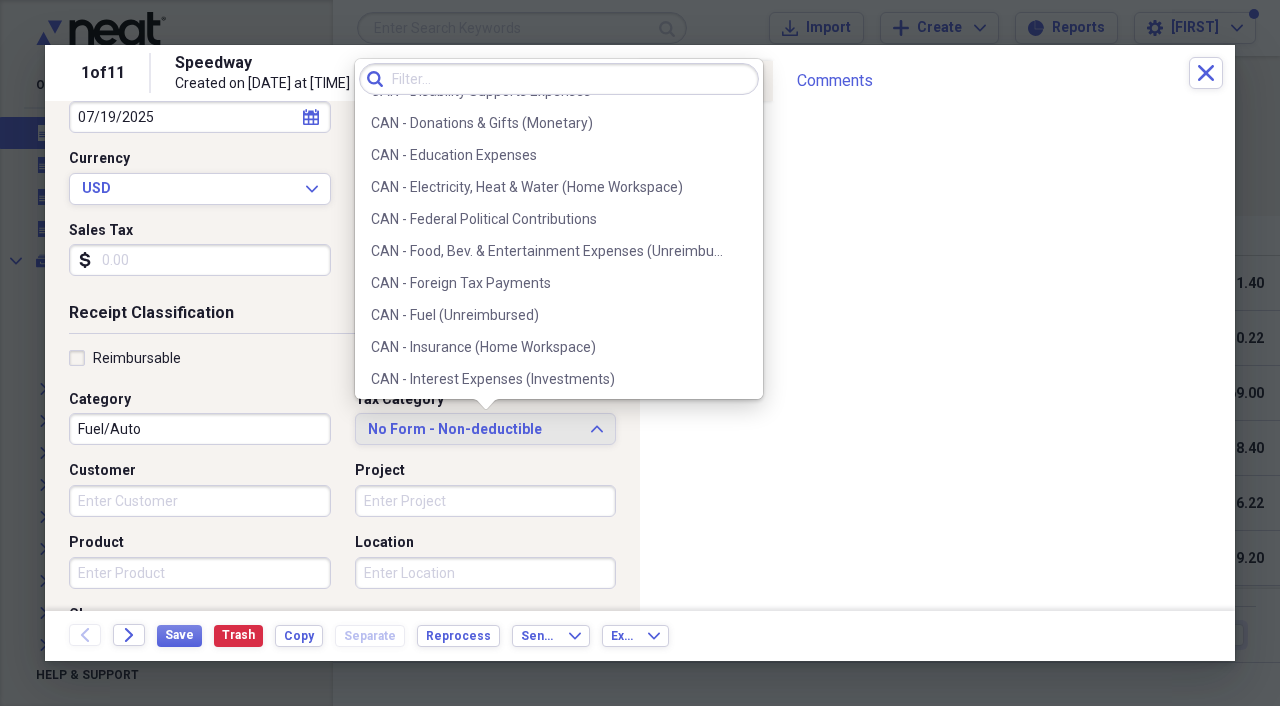 scroll, scrollTop: 478, scrollLeft: 0, axis: vertical 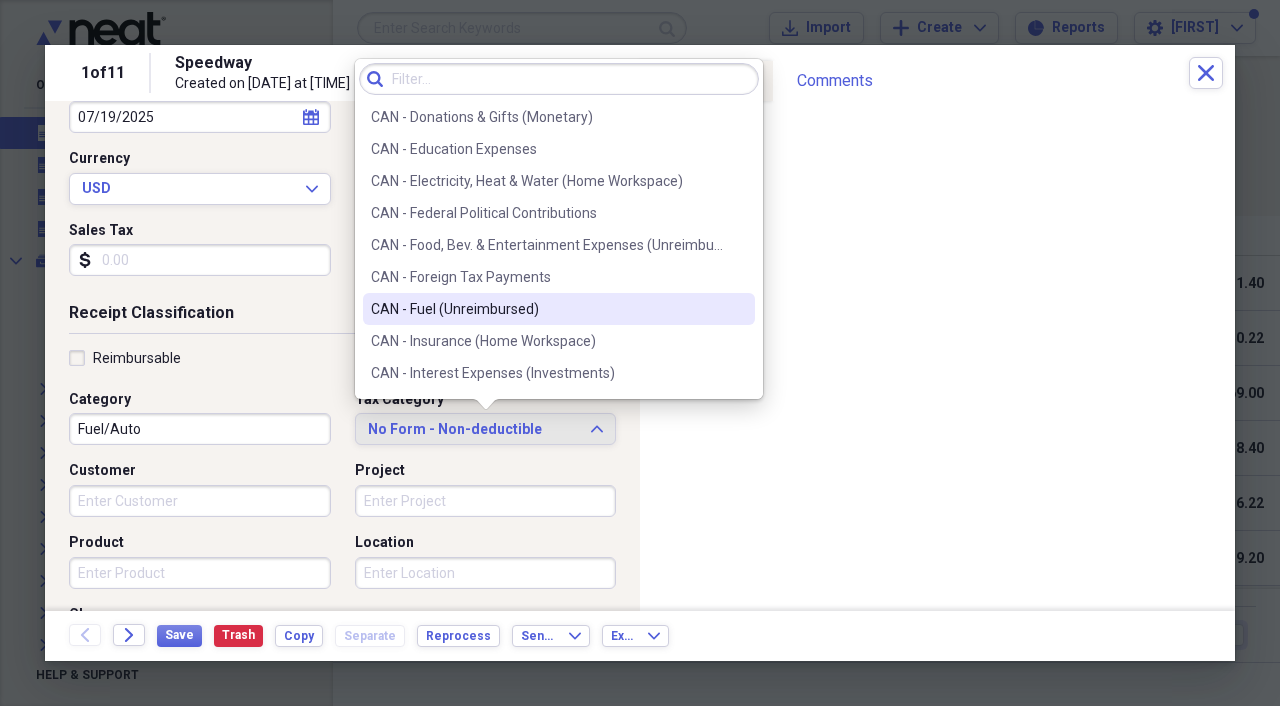 click on "CAN - Fuel (Unreimbursed)" at bounding box center (547, 309) 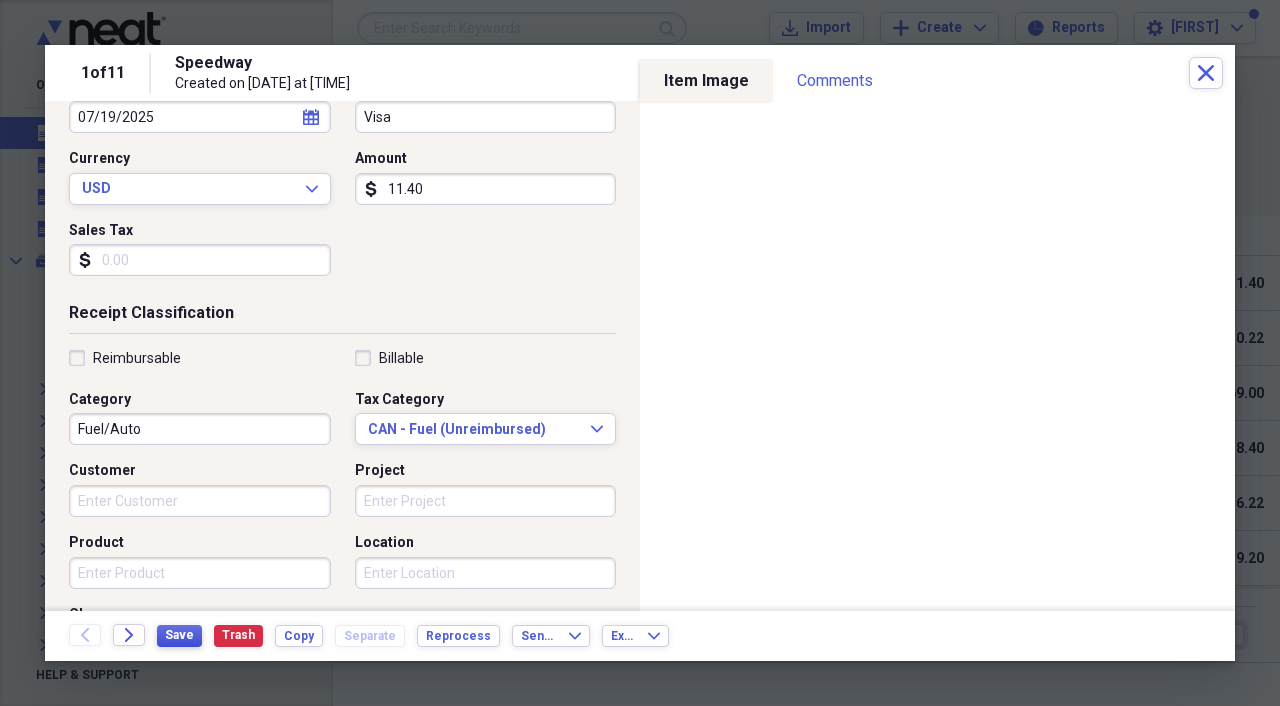 click on "Save" at bounding box center (179, 635) 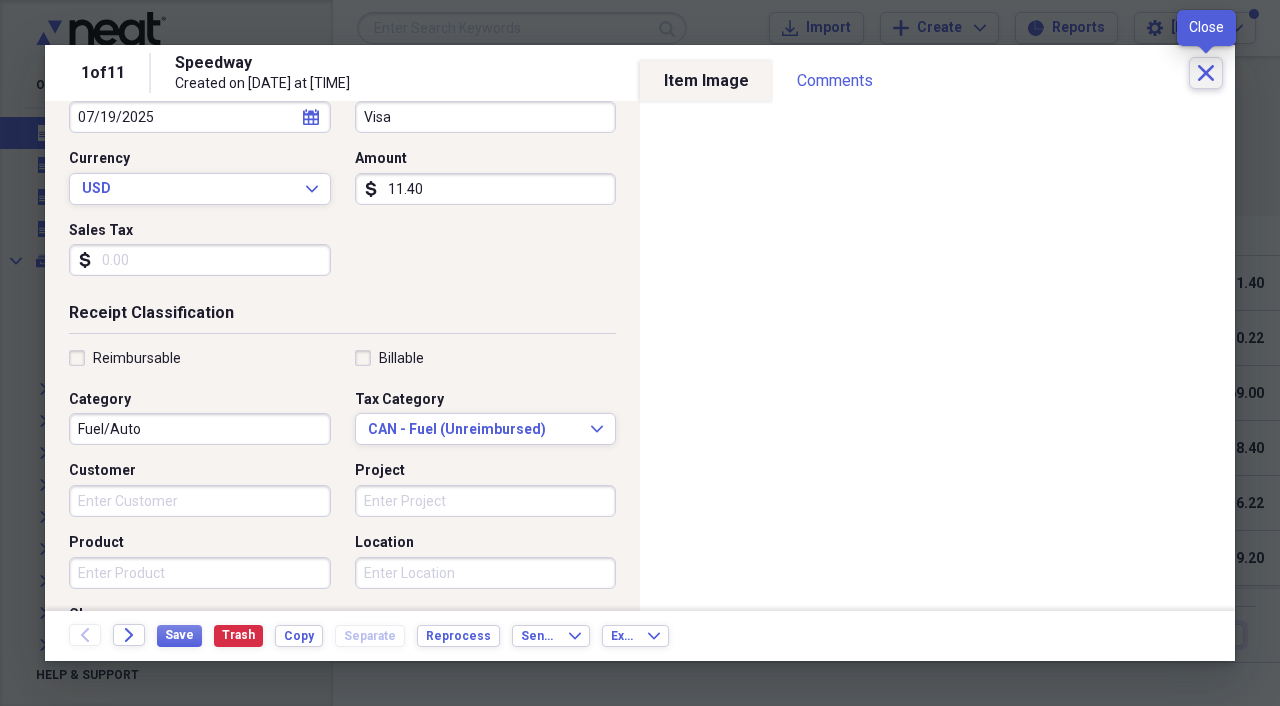 click on "Close" at bounding box center [1206, 73] 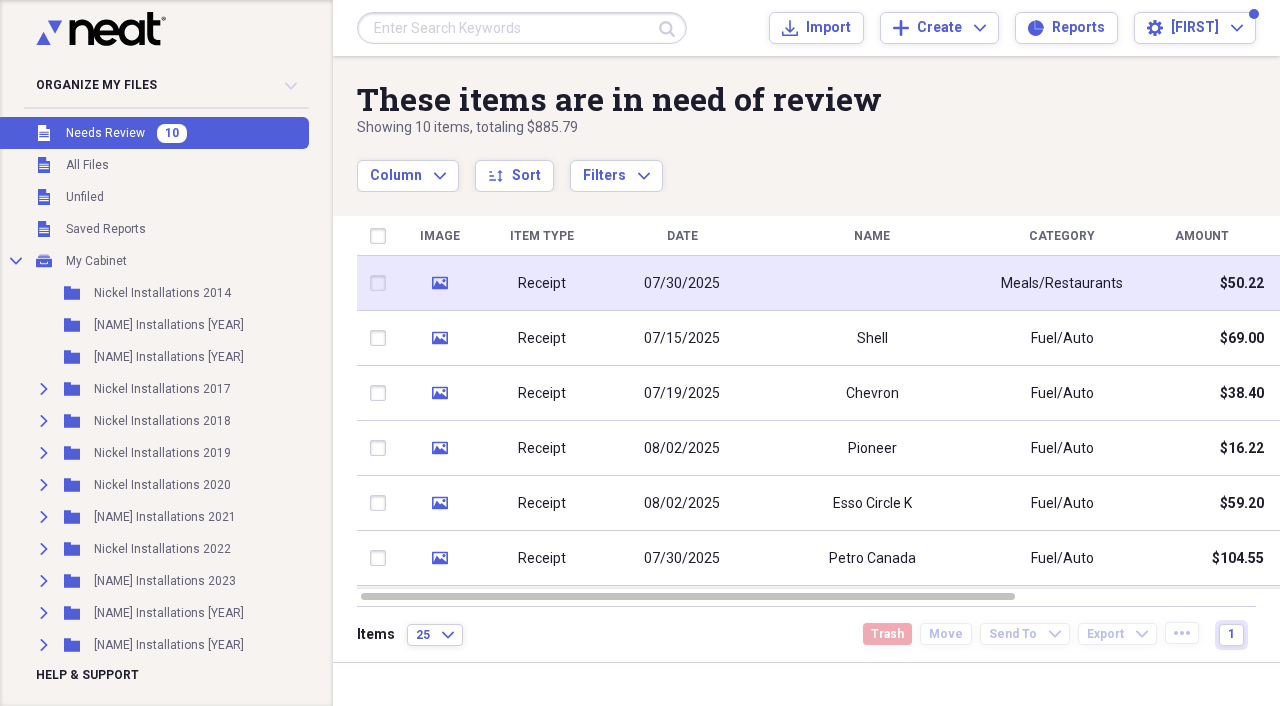 click on "Receipt" at bounding box center [542, 283] 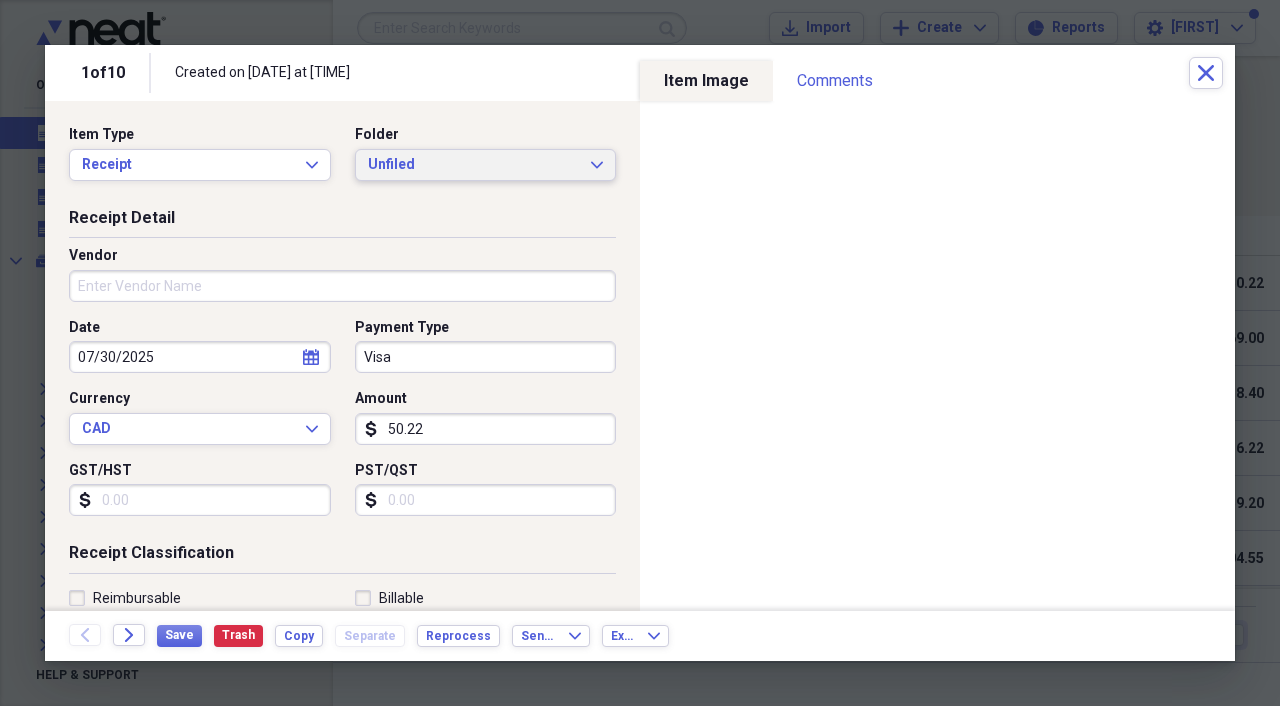 click 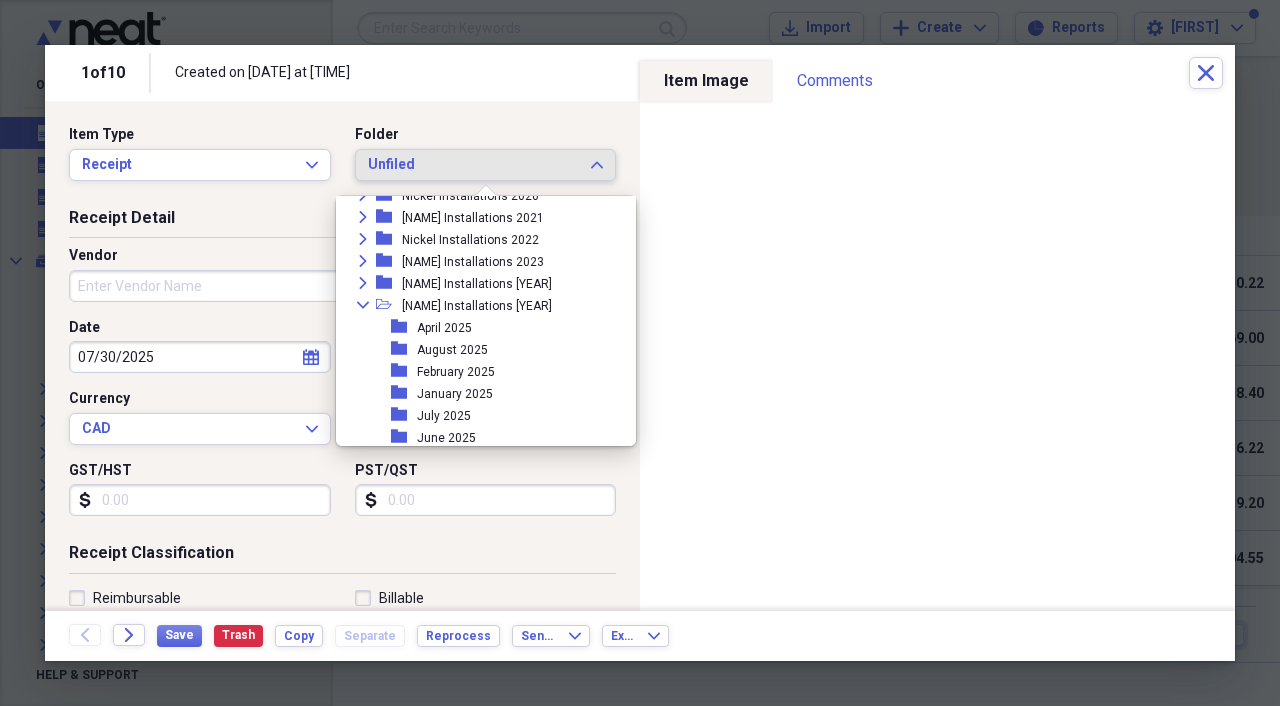 scroll, scrollTop: 204, scrollLeft: 0, axis: vertical 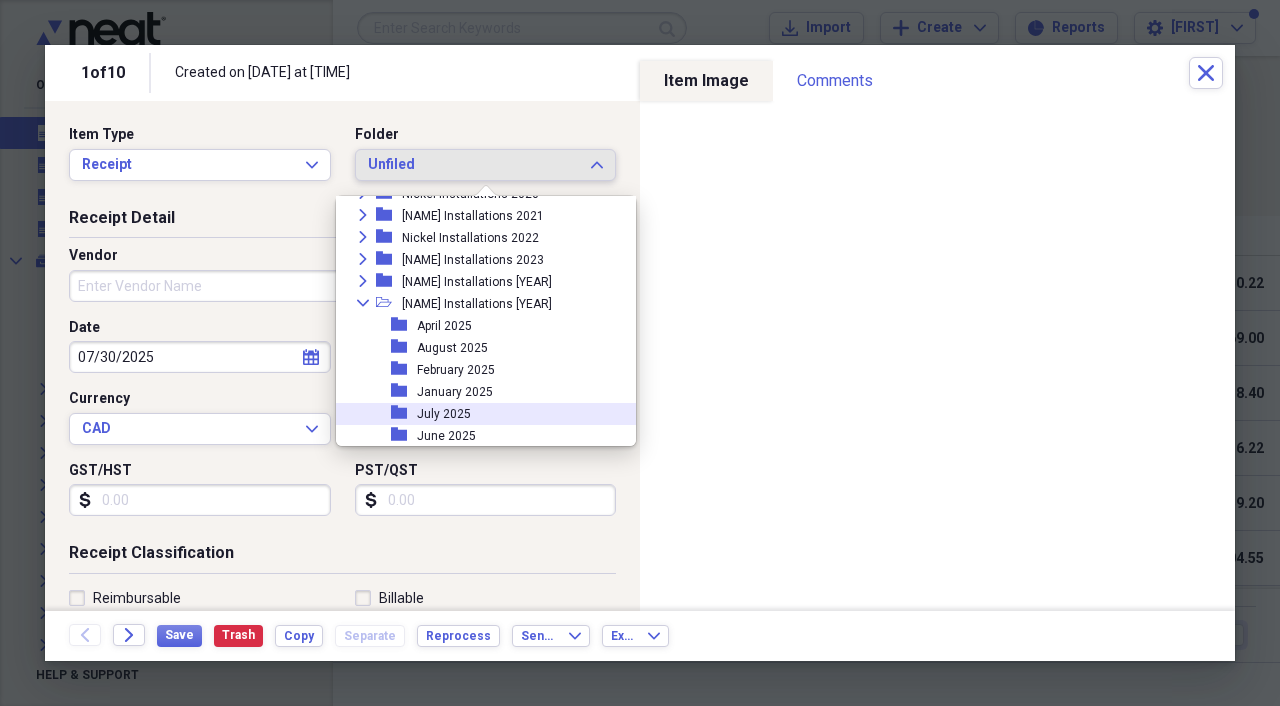 click on "July 2025" at bounding box center (444, 414) 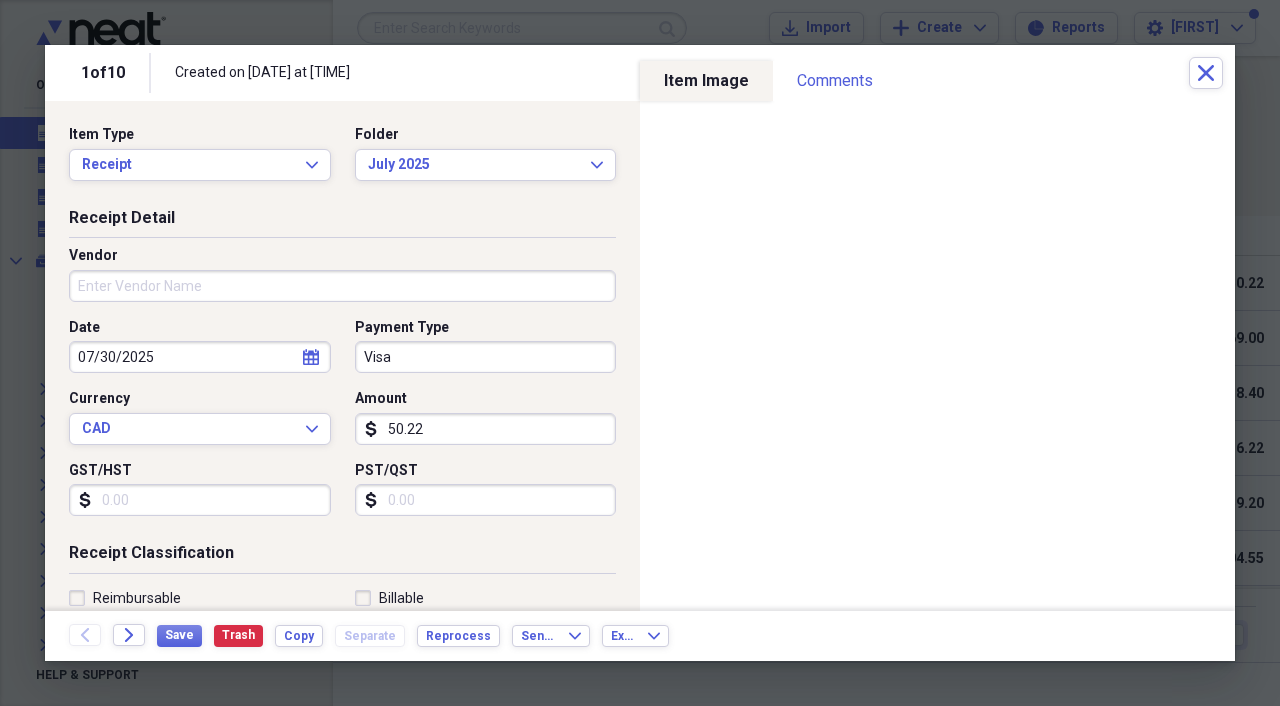 click on "Vendor" at bounding box center [342, 286] 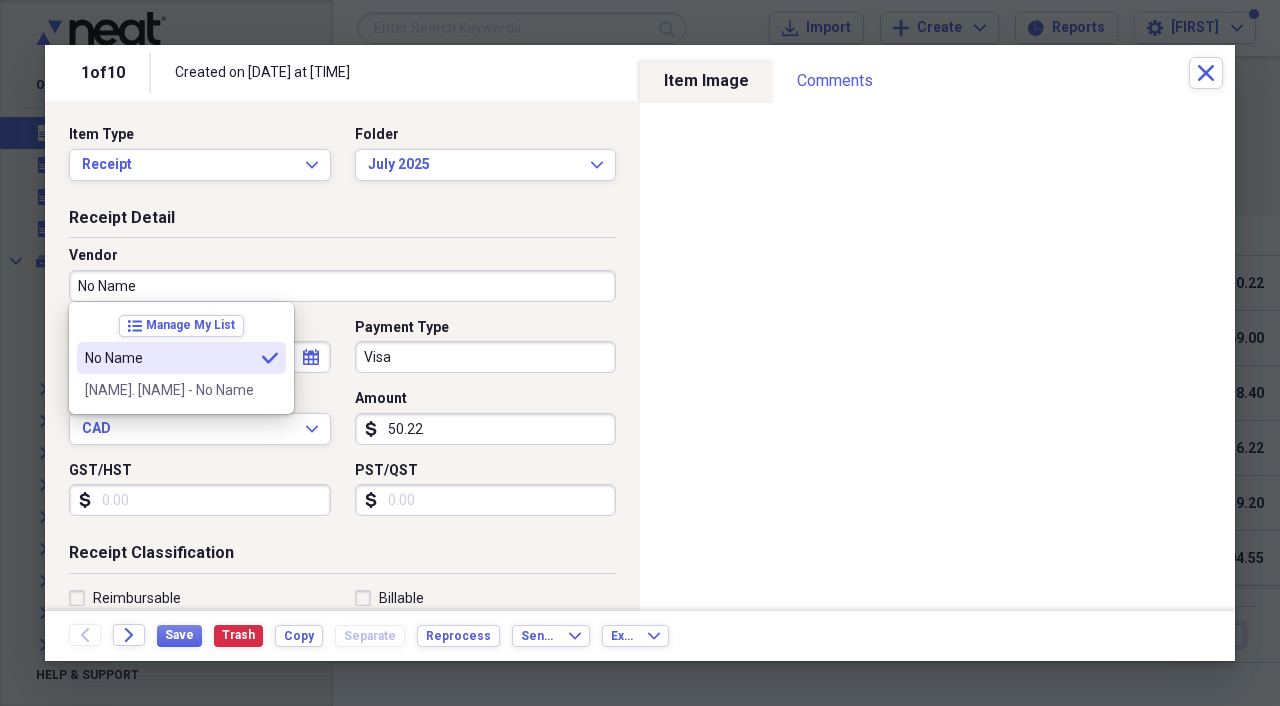 type on "No Name" 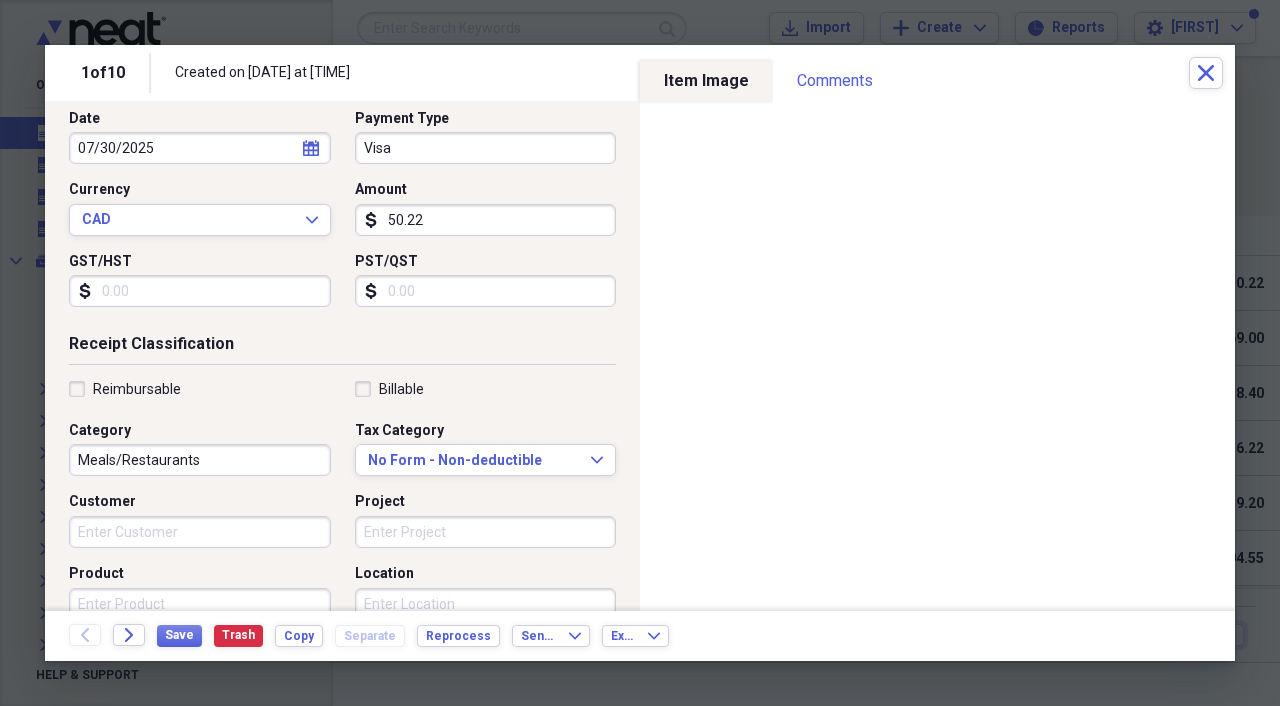 scroll, scrollTop: 210, scrollLeft: 0, axis: vertical 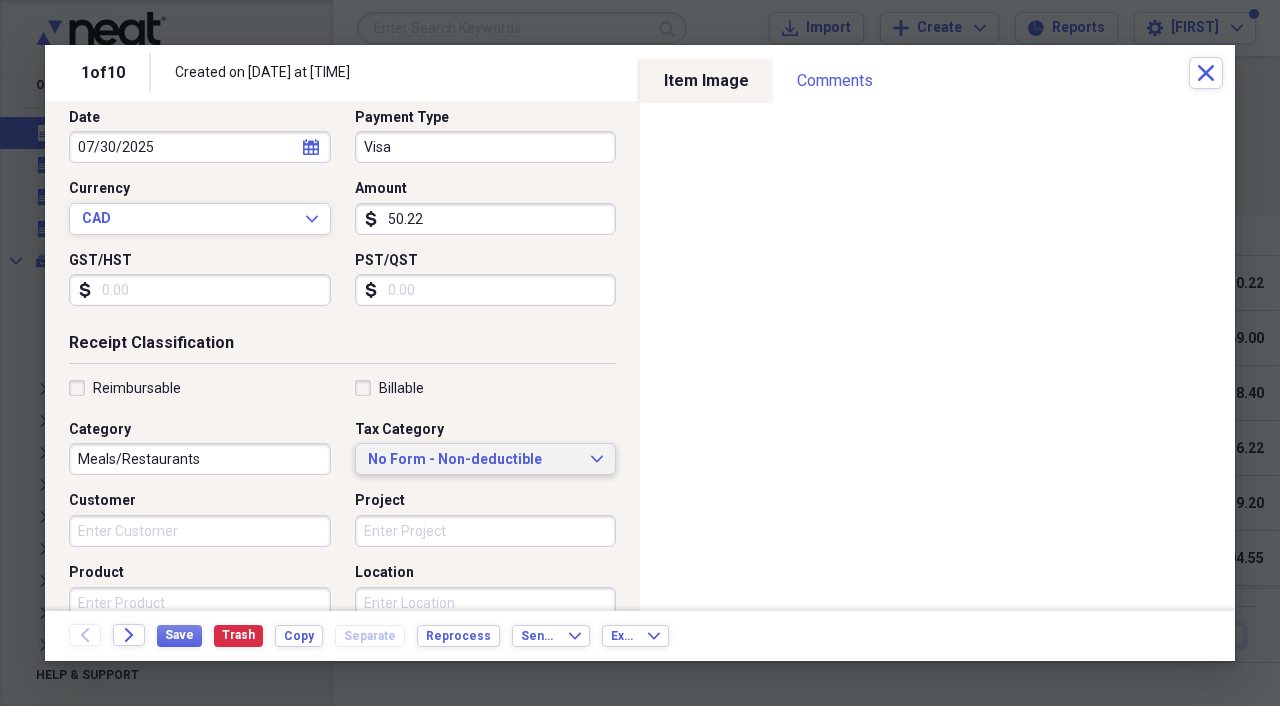 click on "Expand" 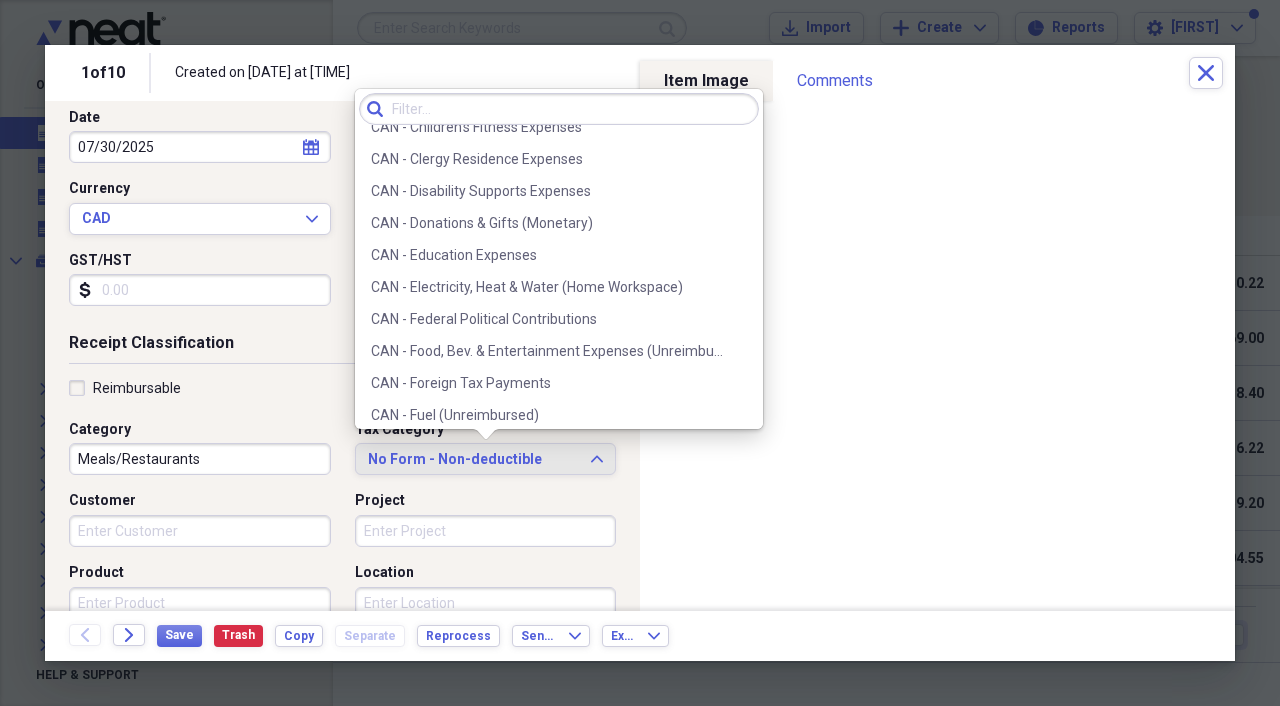scroll, scrollTop: 404, scrollLeft: 0, axis: vertical 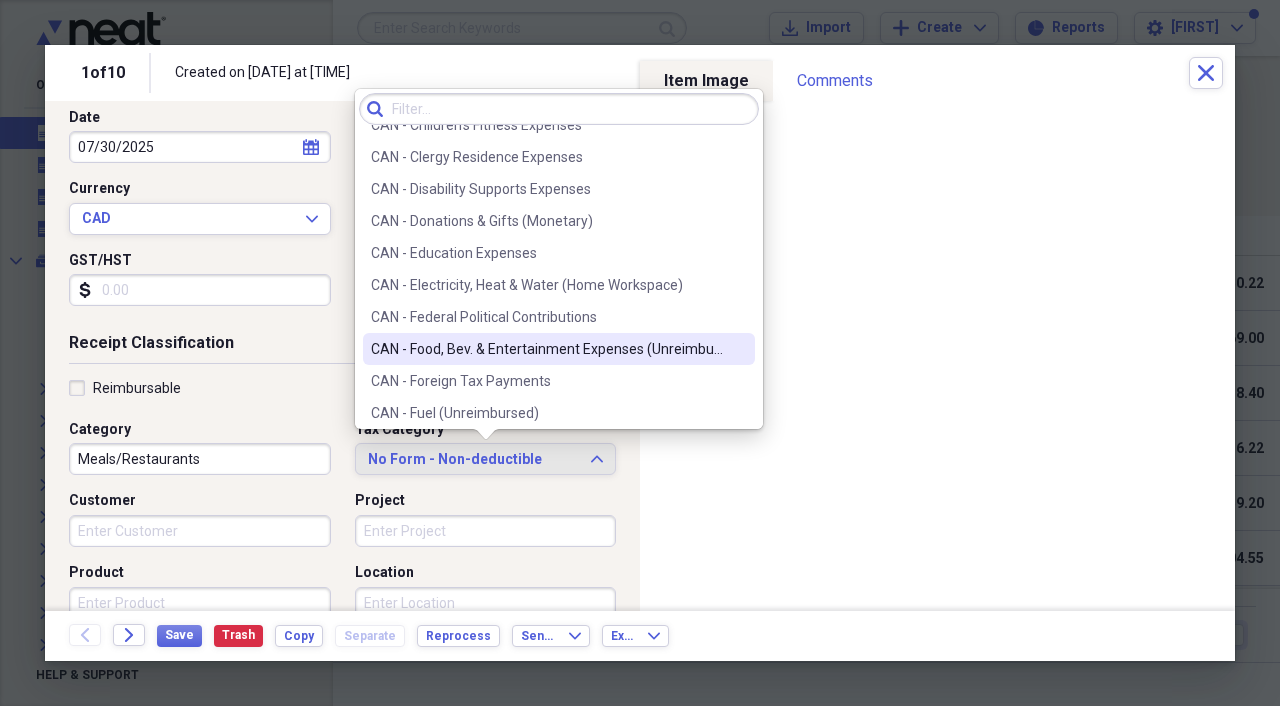 click on "CAN - Food, Bev. & Entertainment Expenses (Unreimbursed)" at bounding box center [547, 349] 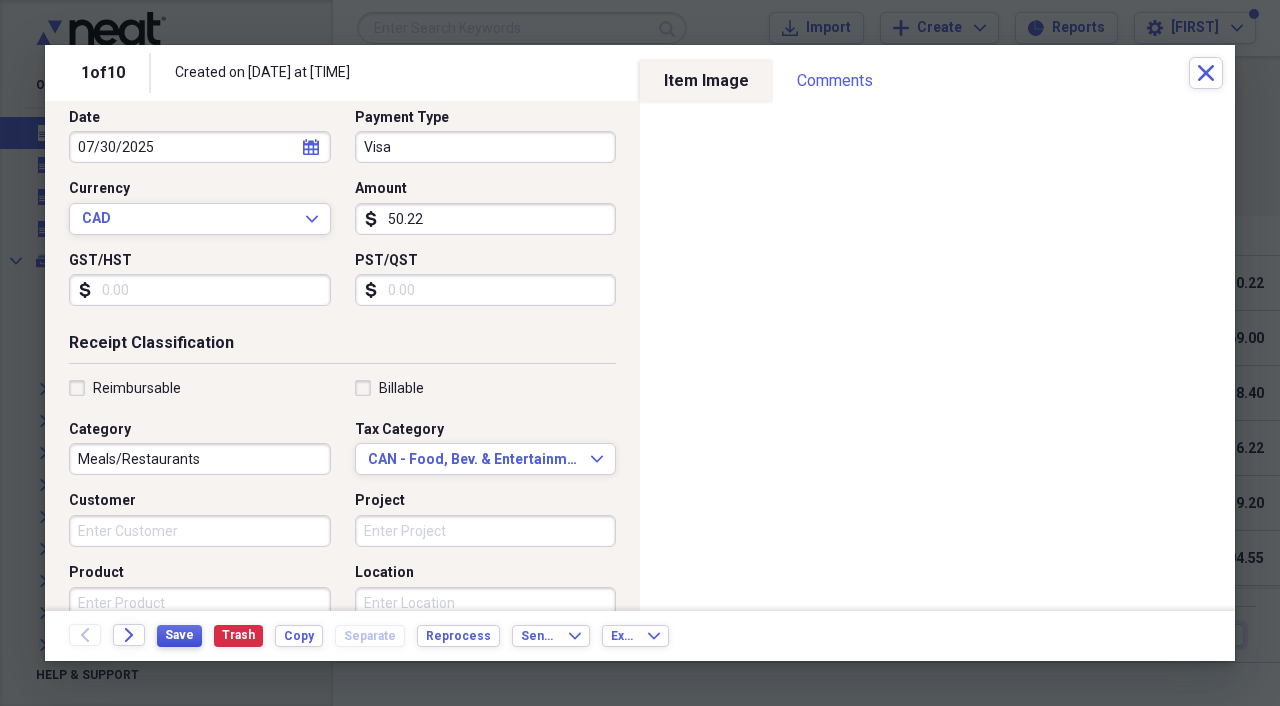 click on "Save" at bounding box center (179, 635) 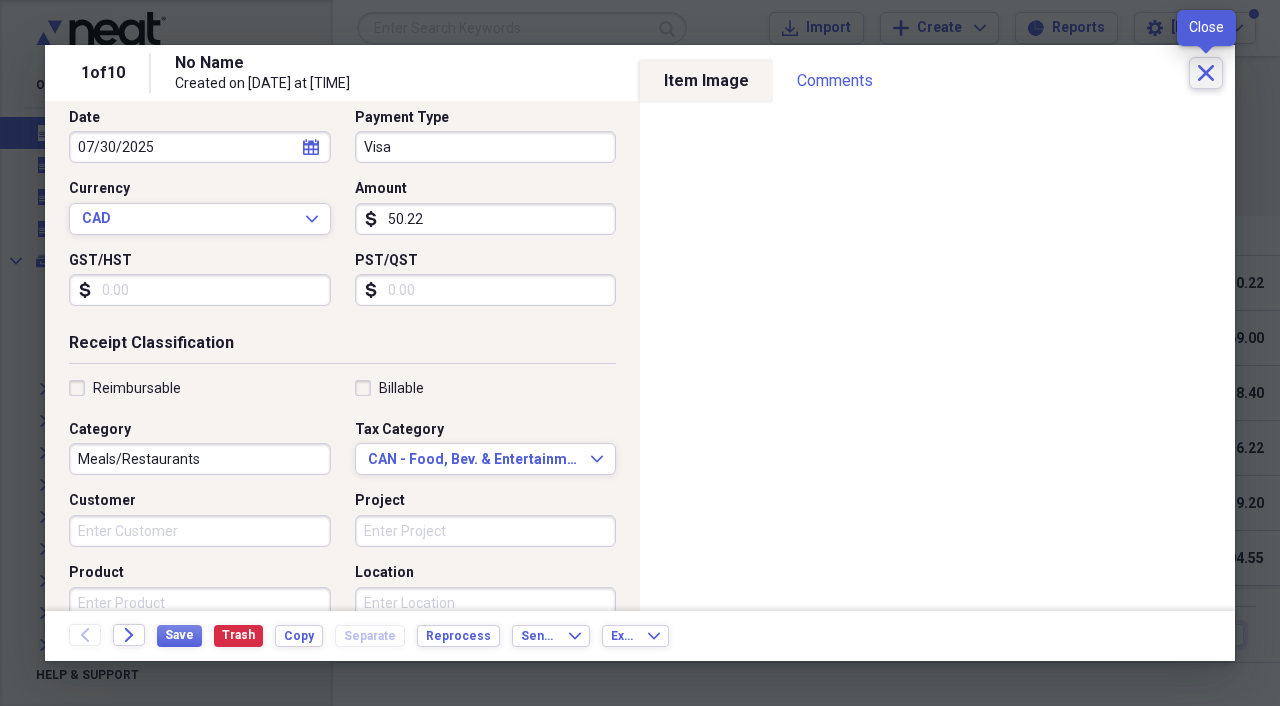 click on "Close" at bounding box center [1206, 73] 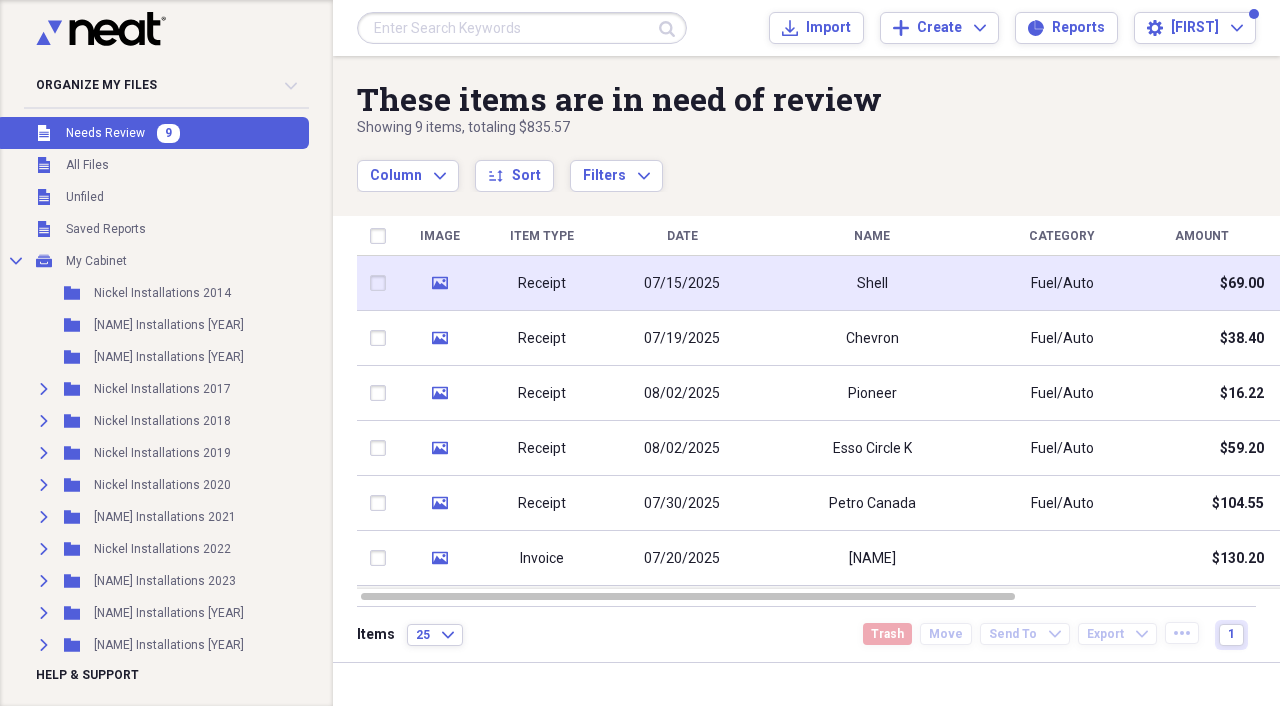 click on "Receipt" at bounding box center (542, 283) 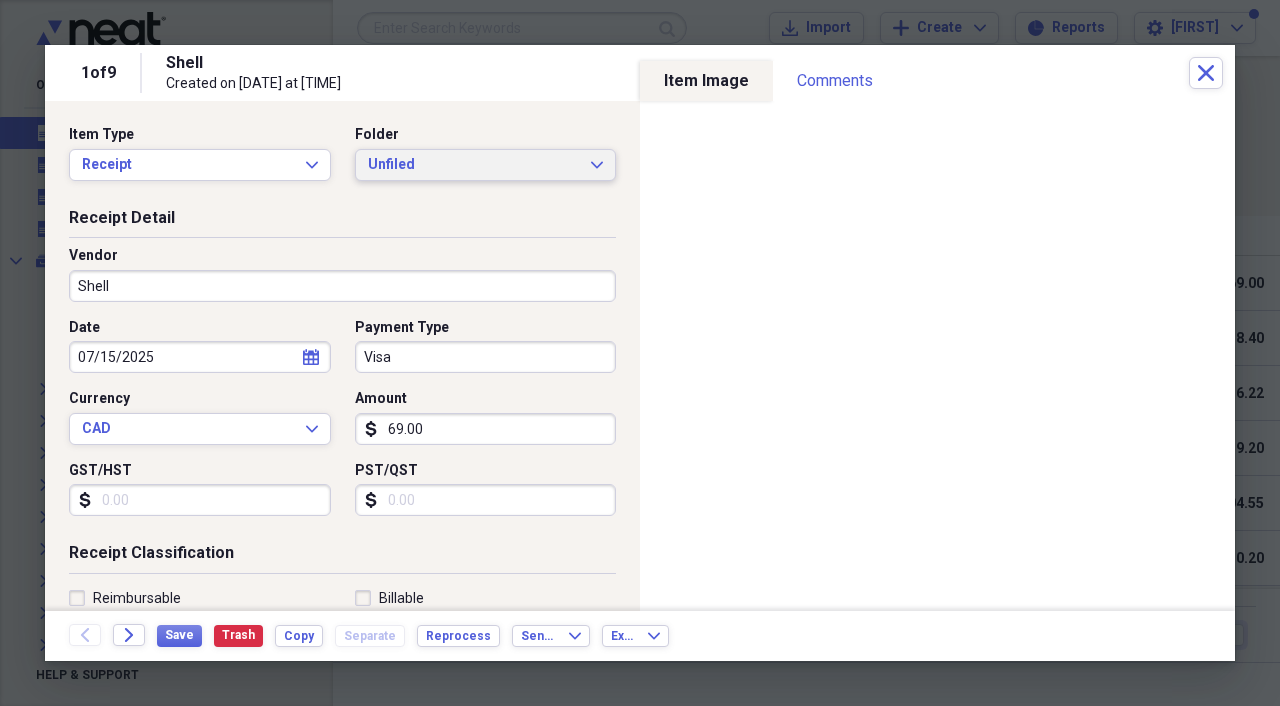 click on "Expand" 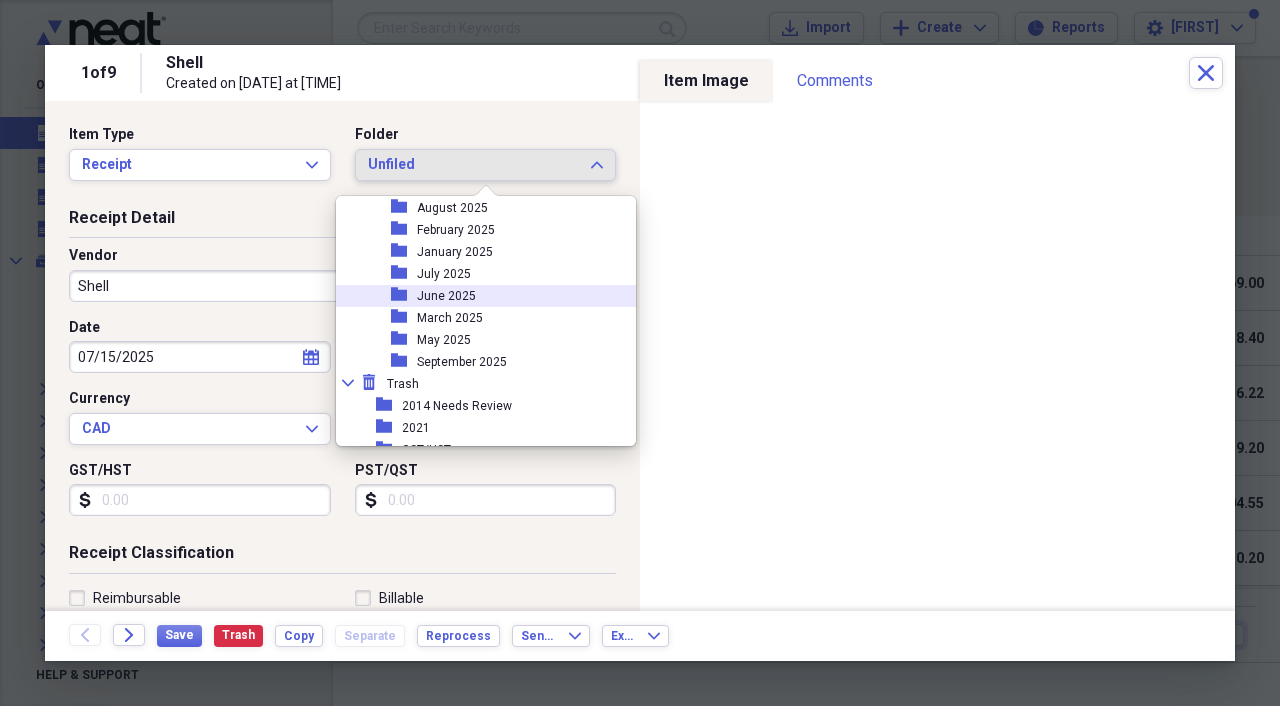 scroll, scrollTop: 347, scrollLeft: 0, axis: vertical 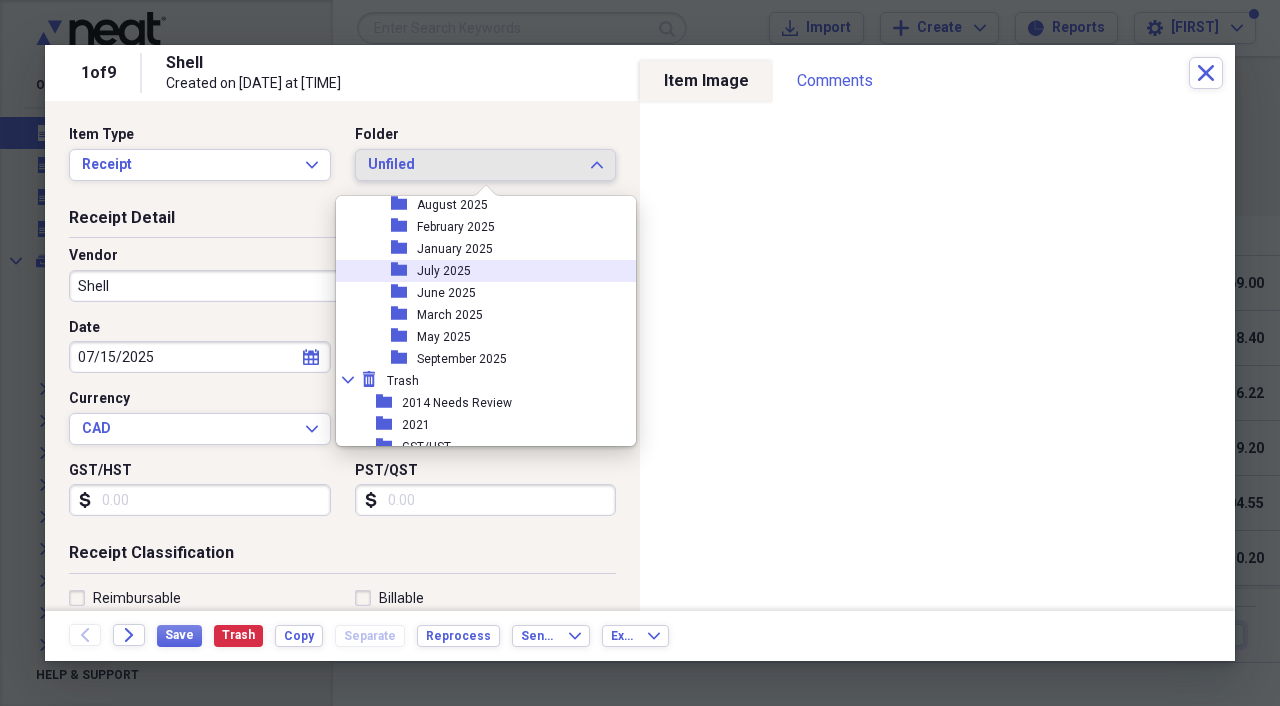 click on "folder July 2025" at bounding box center (478, 271) 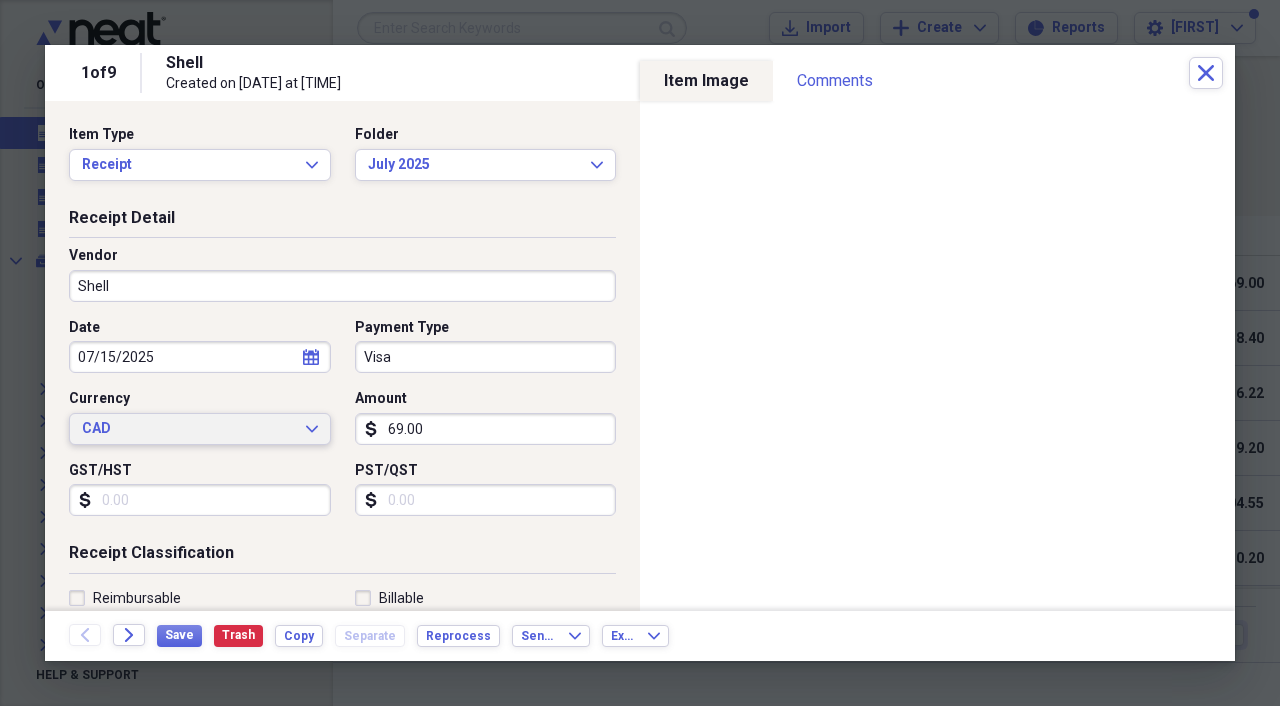 click on "CAD Expand" at bounding box center (200, 429) 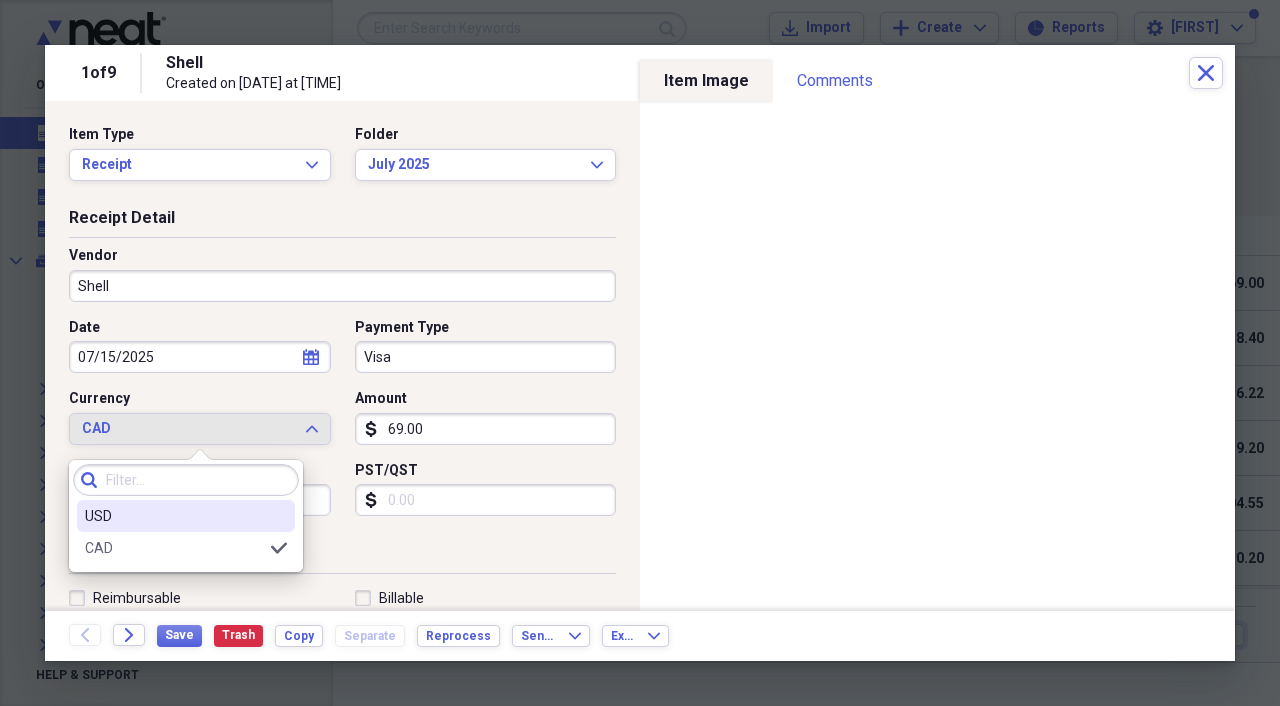 click on "USD" at bounding box center [174, 516] 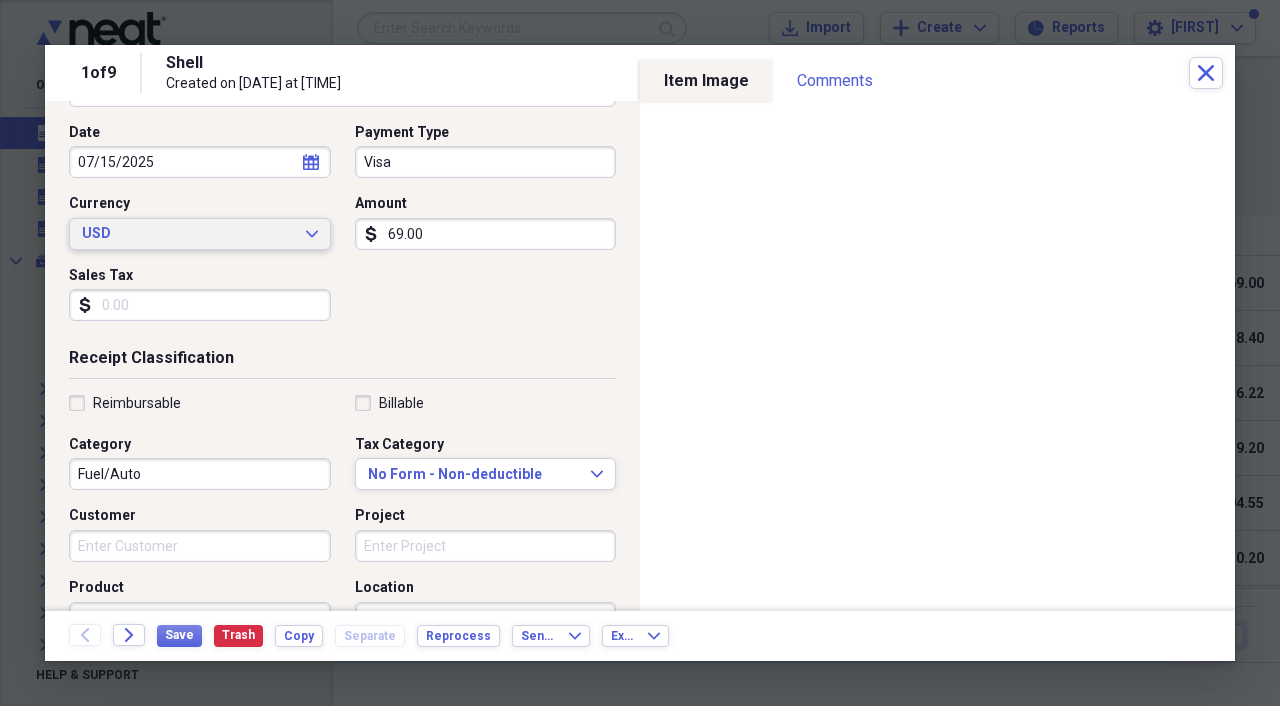 scroll, scrollTop: 199, scrollLeft: 0, axis: vertical 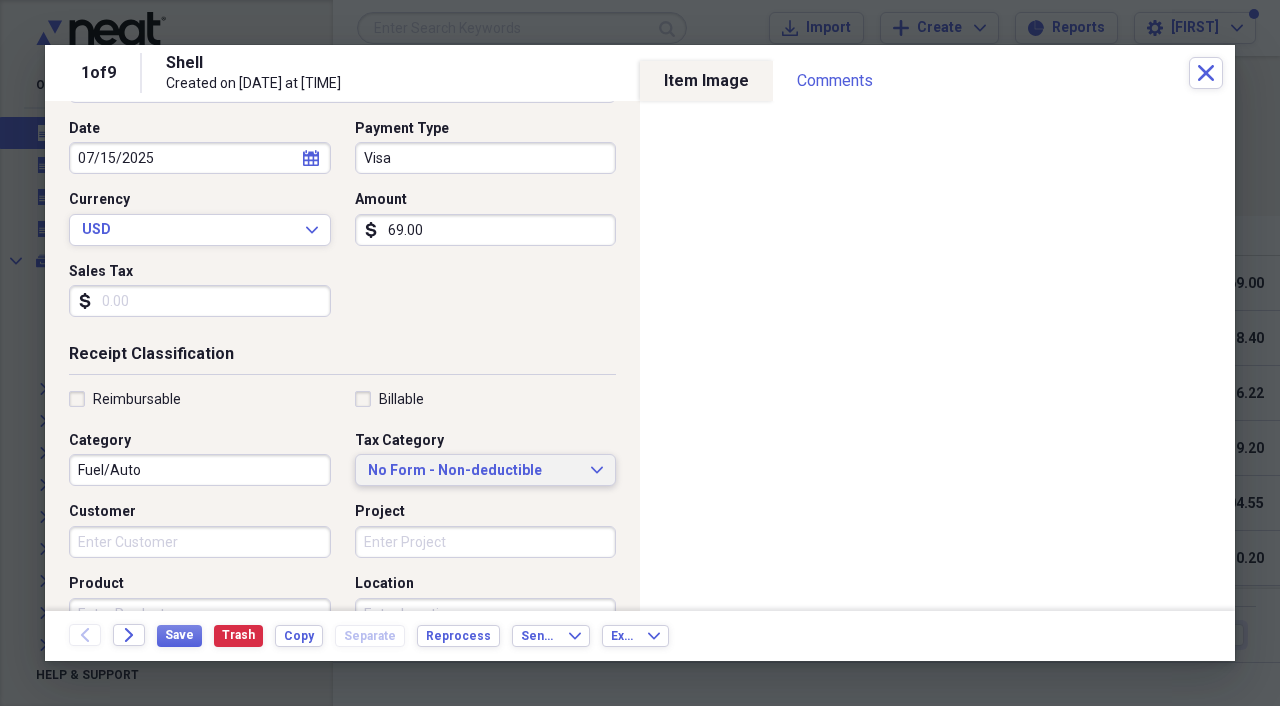 click on "No Form - Non-deductible Expand" at bounding box center [486, 470] 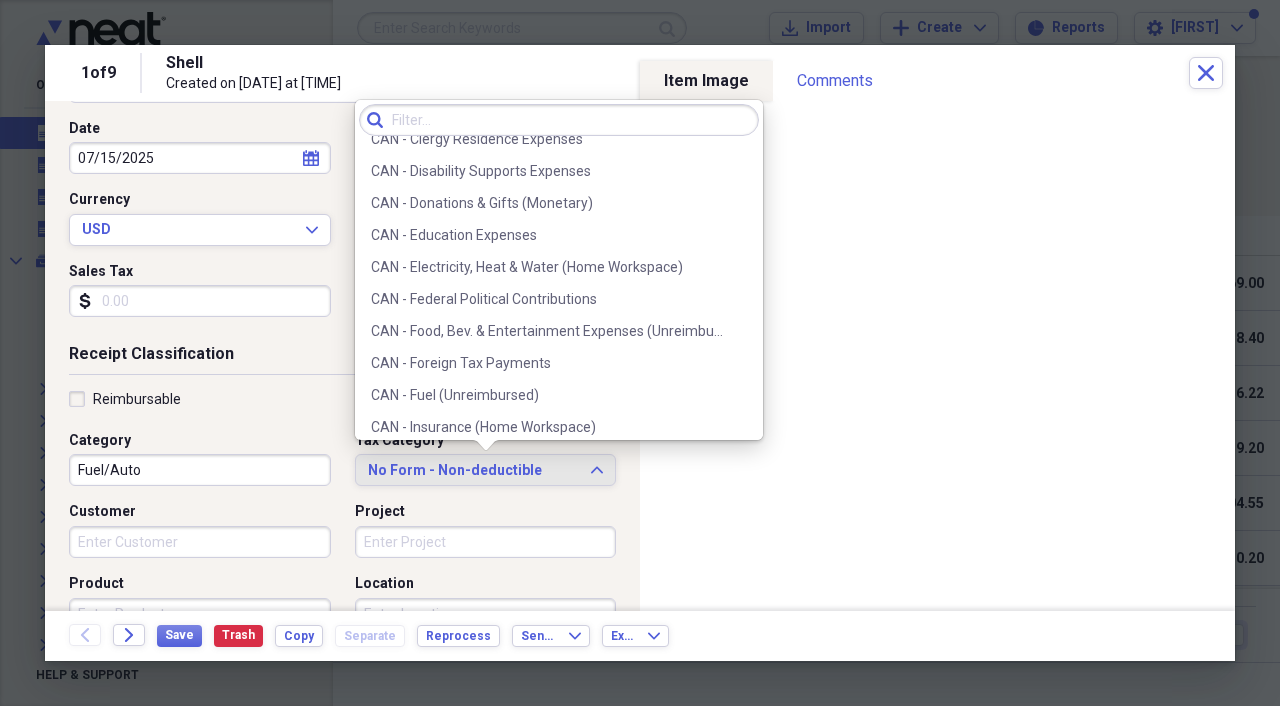 scroll, scrollTop: 437, scrollLeft: 0, axis: vertical 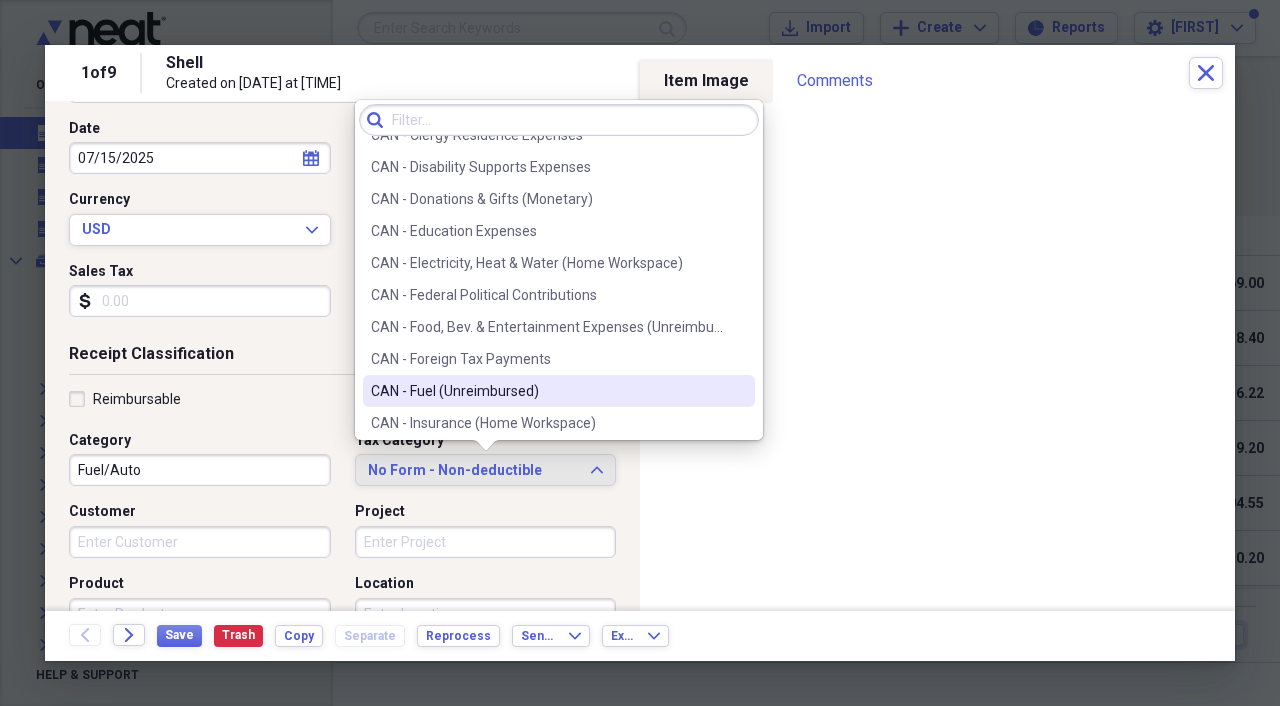 click on "CAN - Fuel (Unreimbursed)" at bounding box center [547, 391] 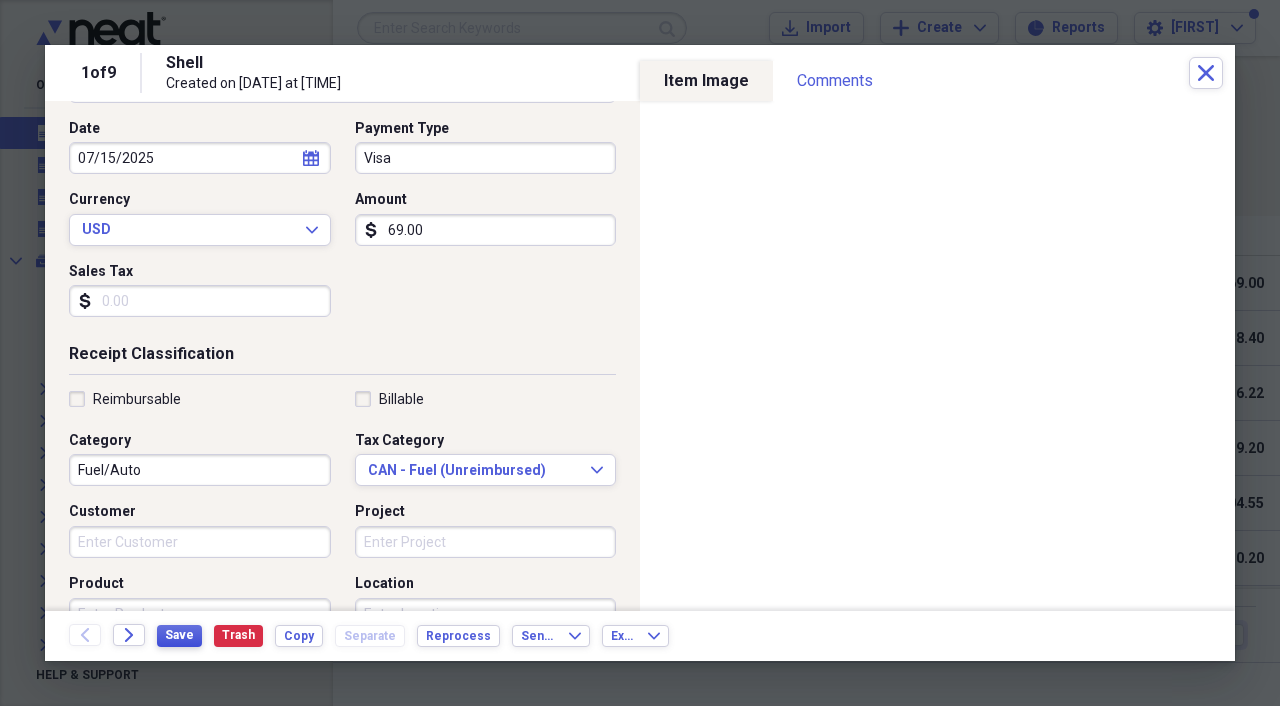 click on "Save" at bounding box center [179, 635] 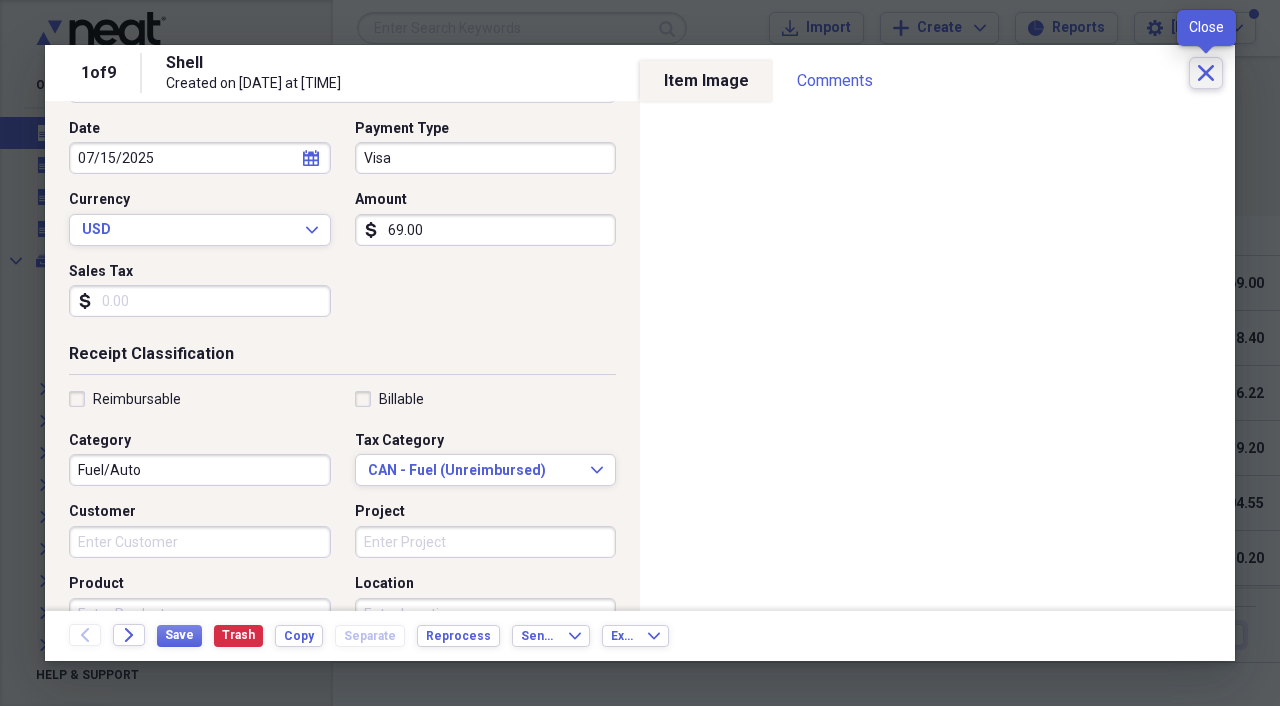 click 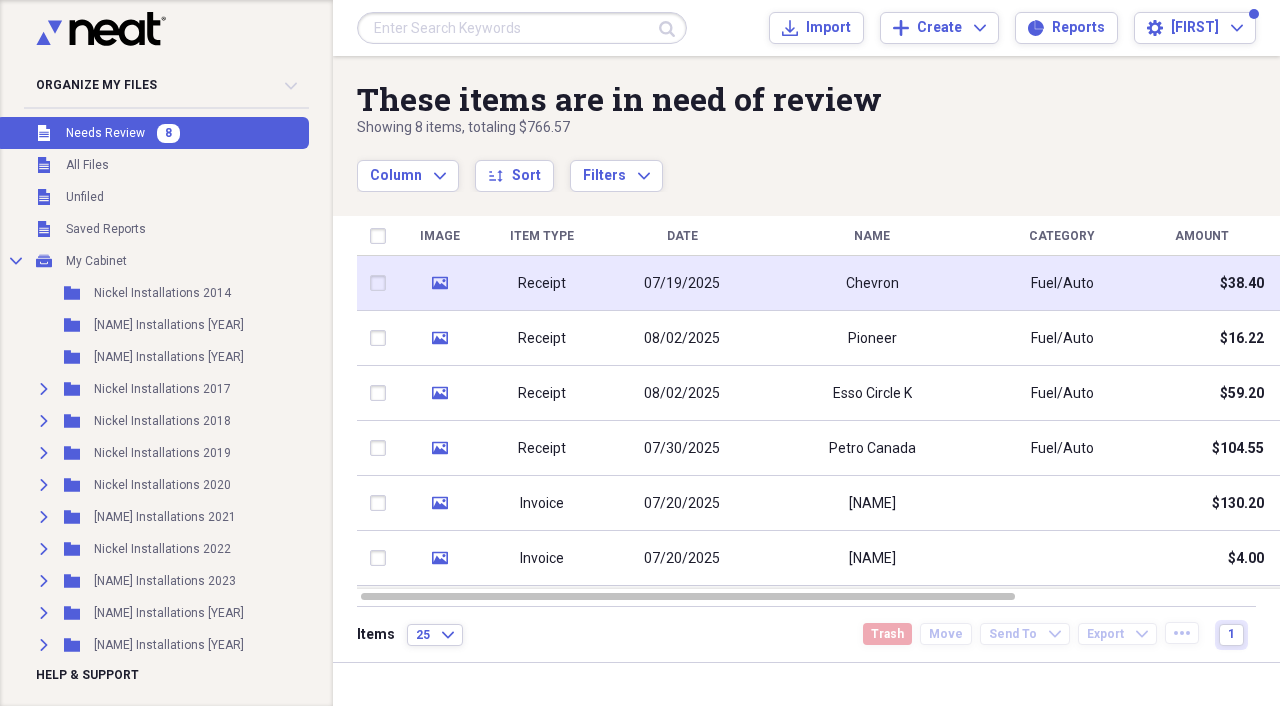 click on "Receipt" at bounding box center (542, 283) 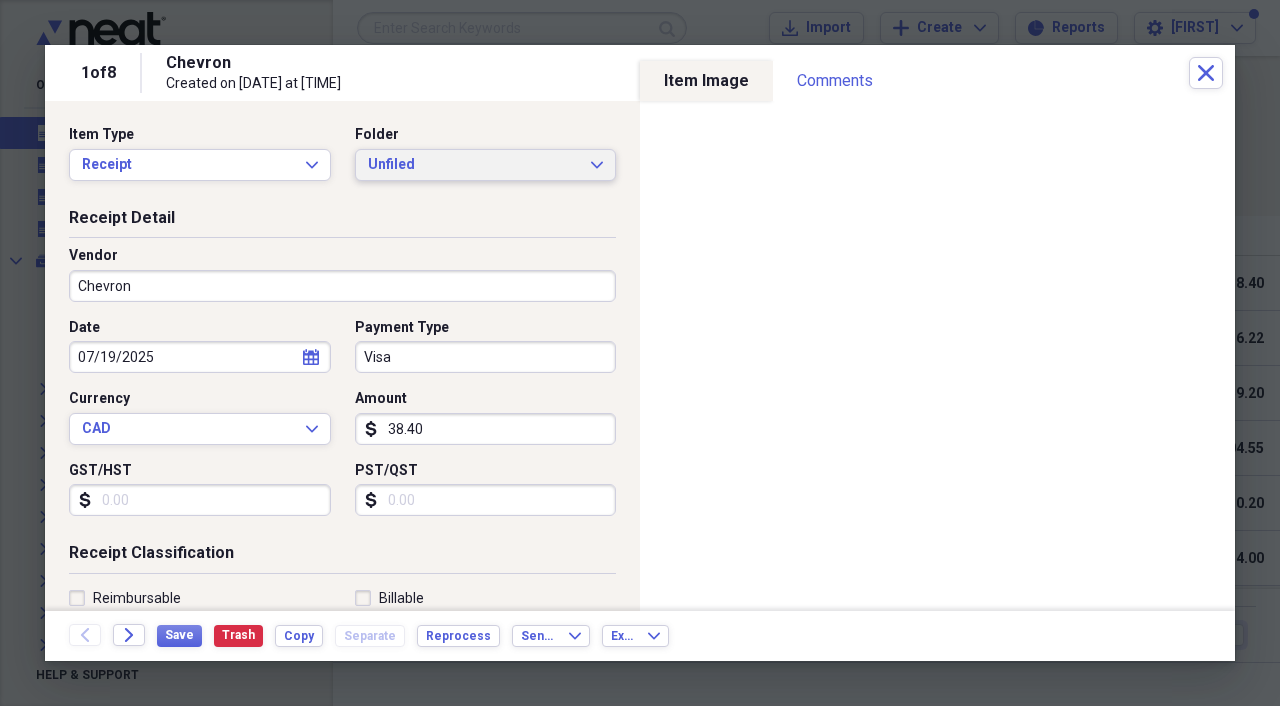 click on "Expand" 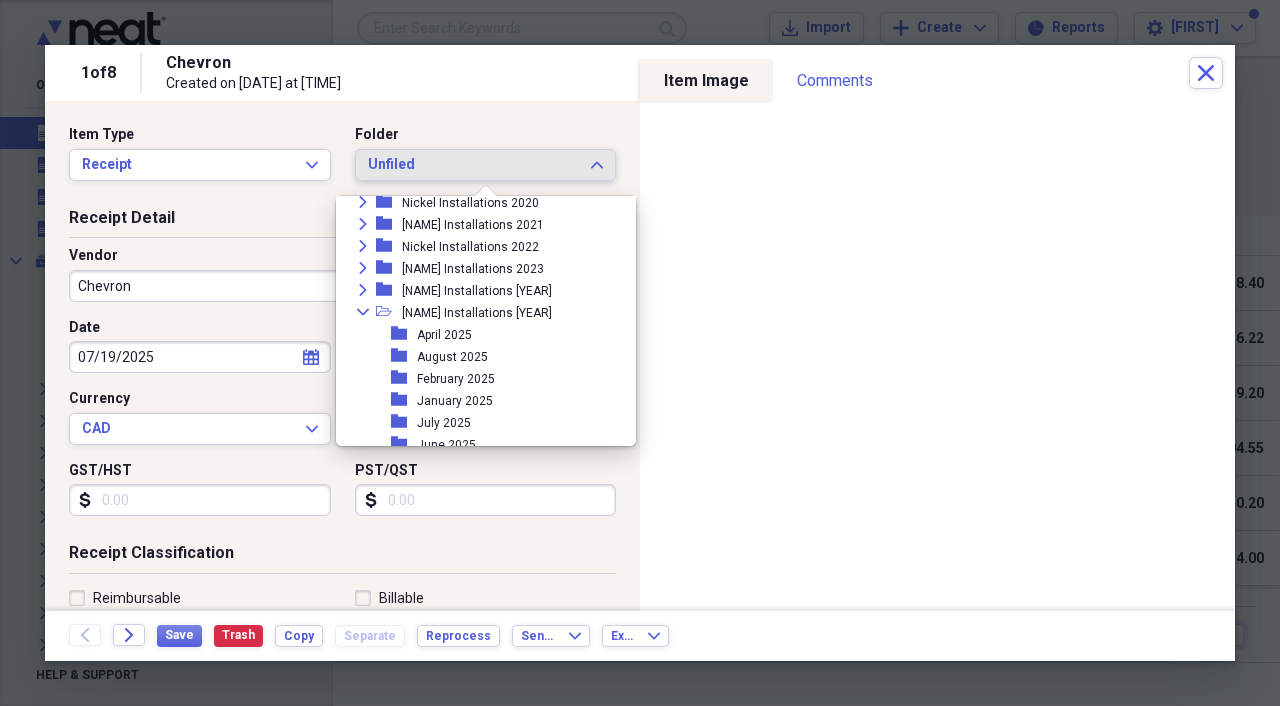 scroll, scrollTop: 199, scrollLeft: 0, axis: vertical 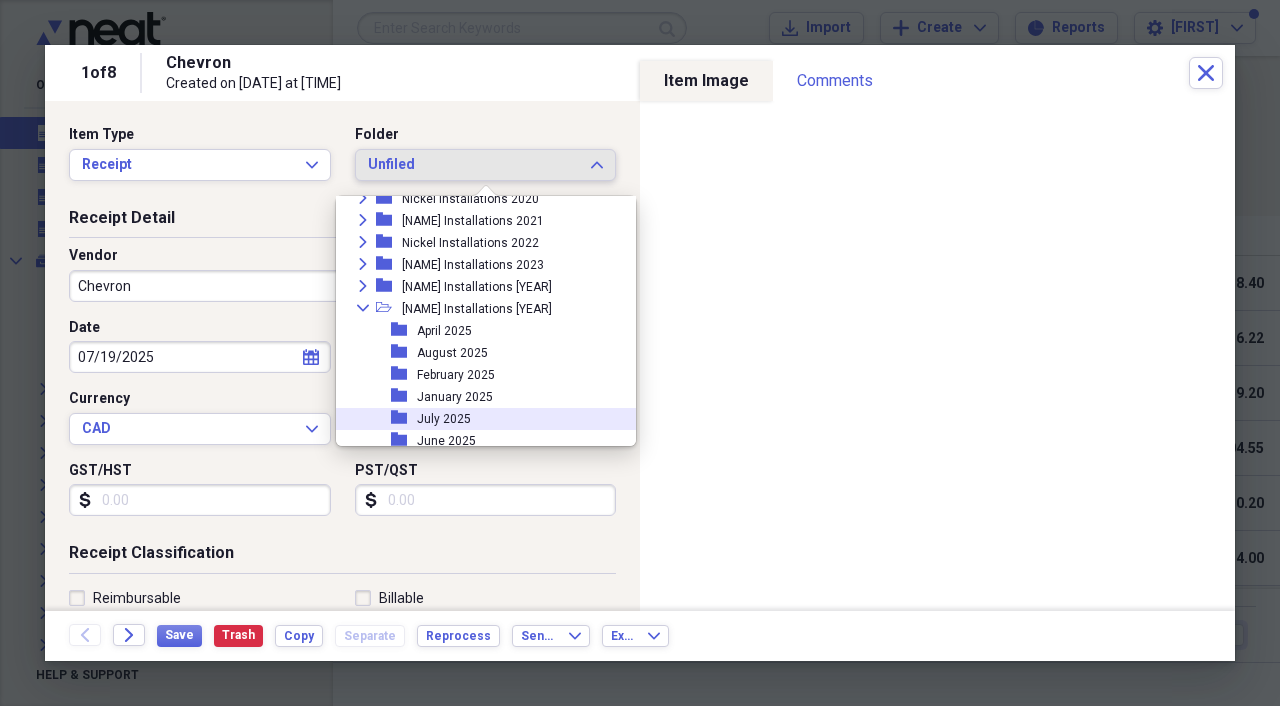 click on "July 2025" at bounding box center (444, 419) 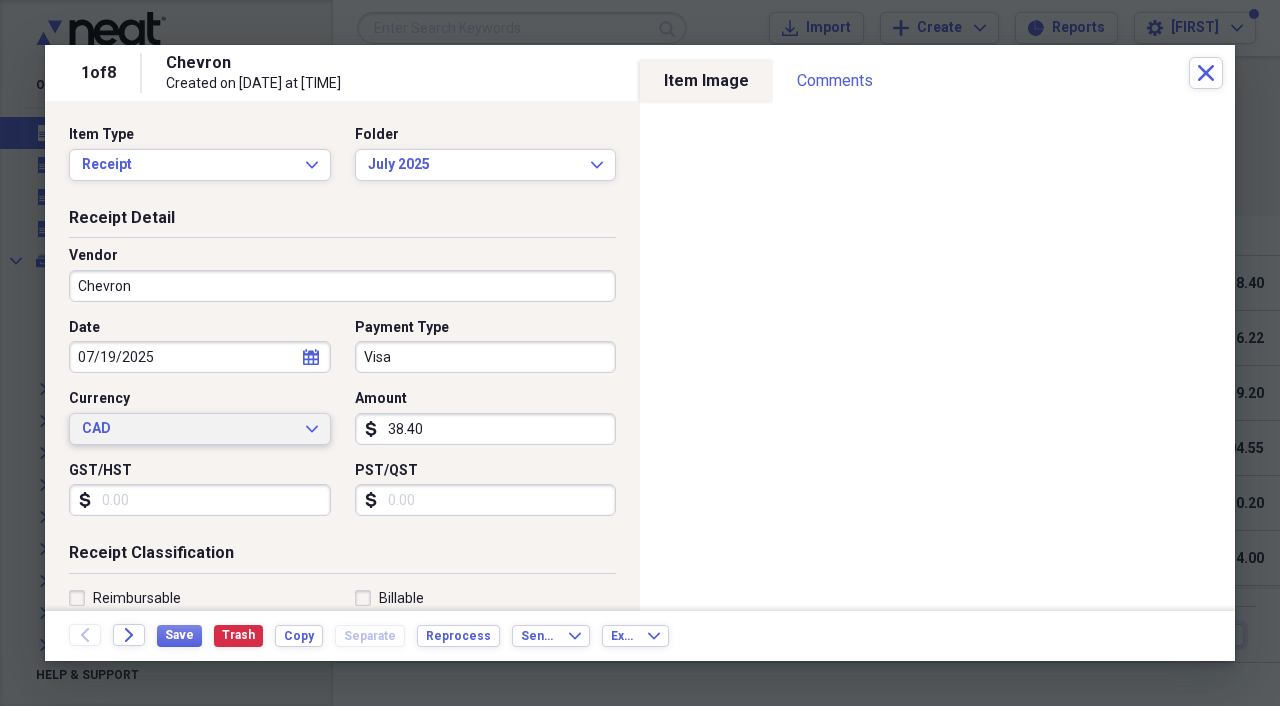 click on "CAD Expand" at bounding box center (200, 429) 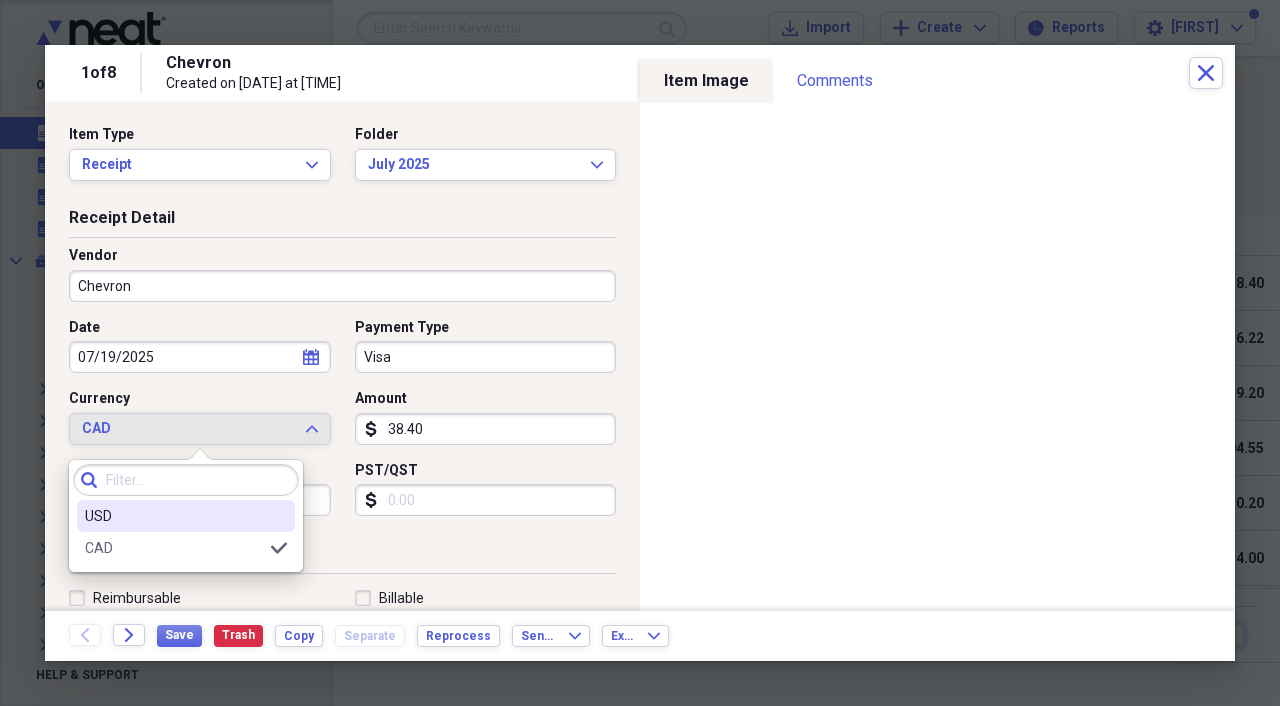 click on "USD" at bounding box center (174, 516) 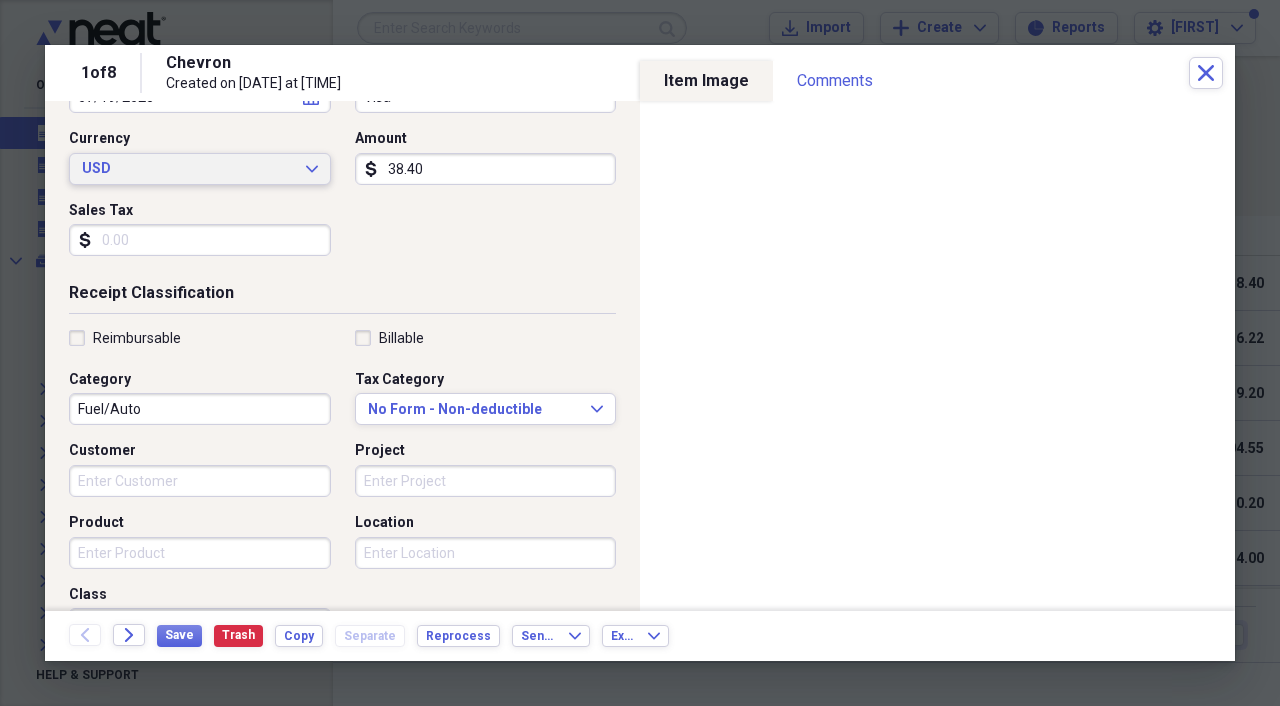 scroll, scrollTop: 271, scrollLeft: 0, axis: vertical 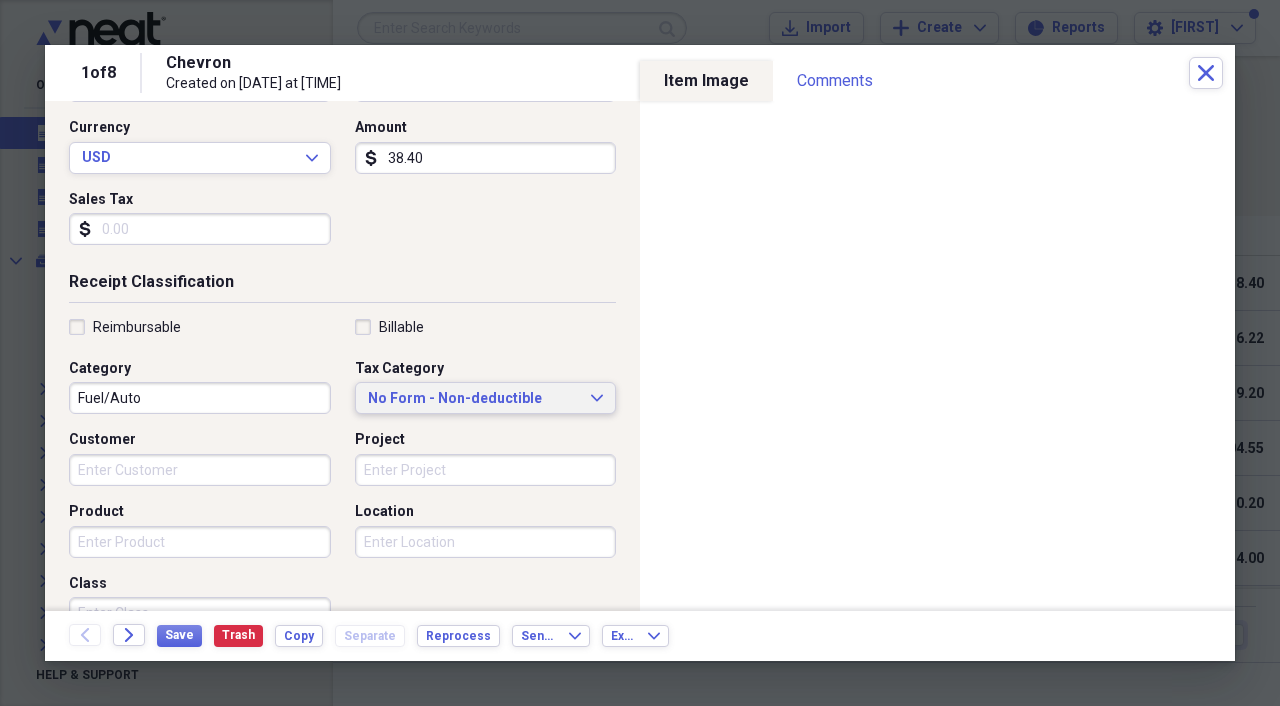 click on "Expand" 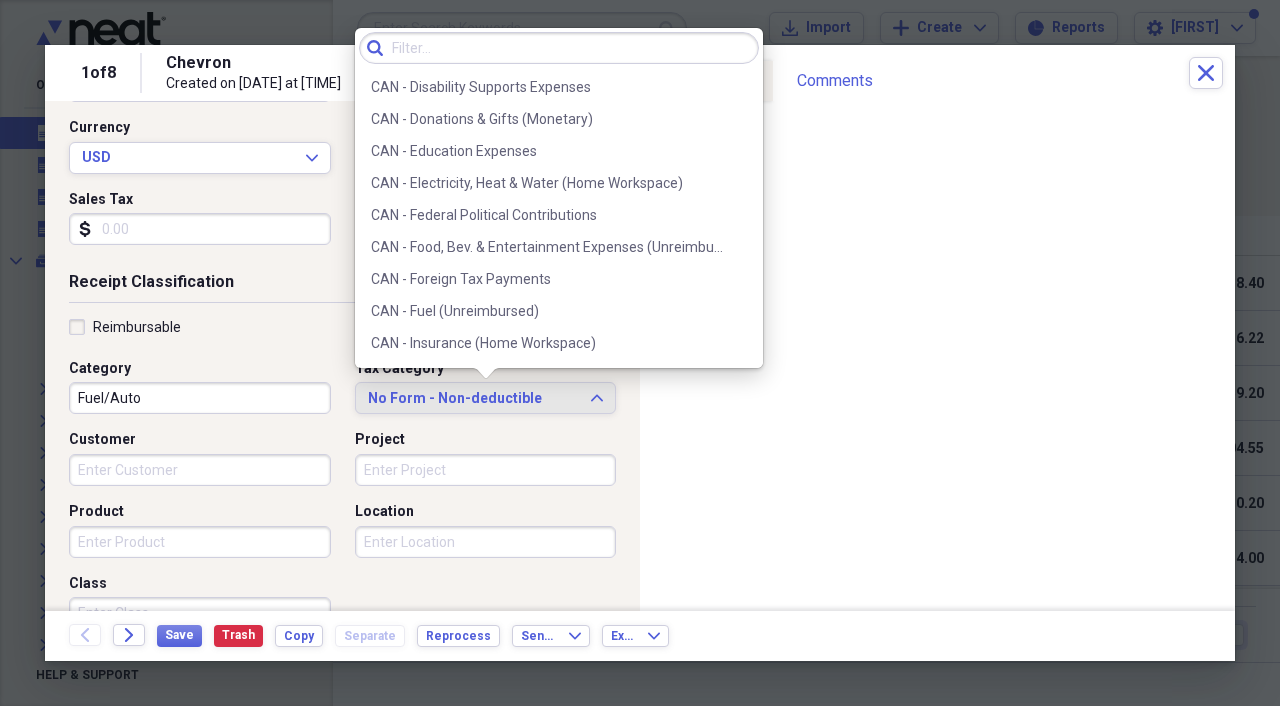 scroll, scrollTop: 447, scrollLeft: 0, axis: vertical 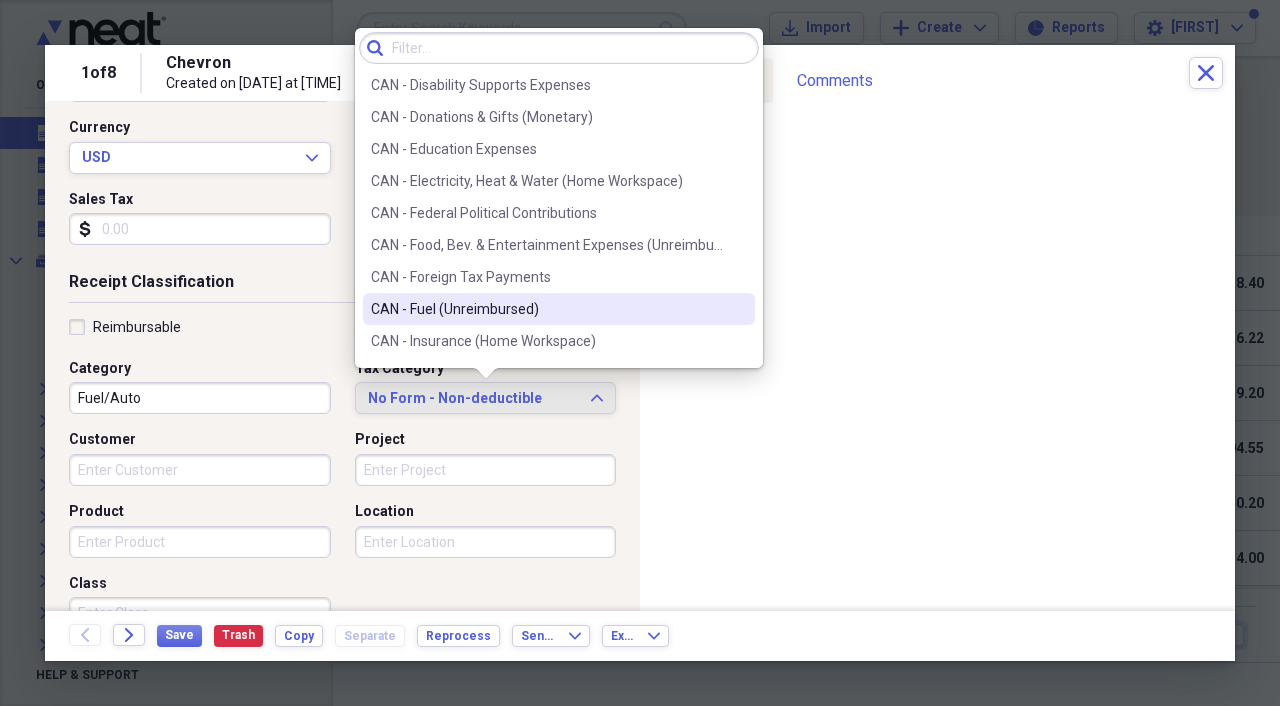 click on "CAN - Fuel (Unreimbursed)" at bounding box center (547, 309) 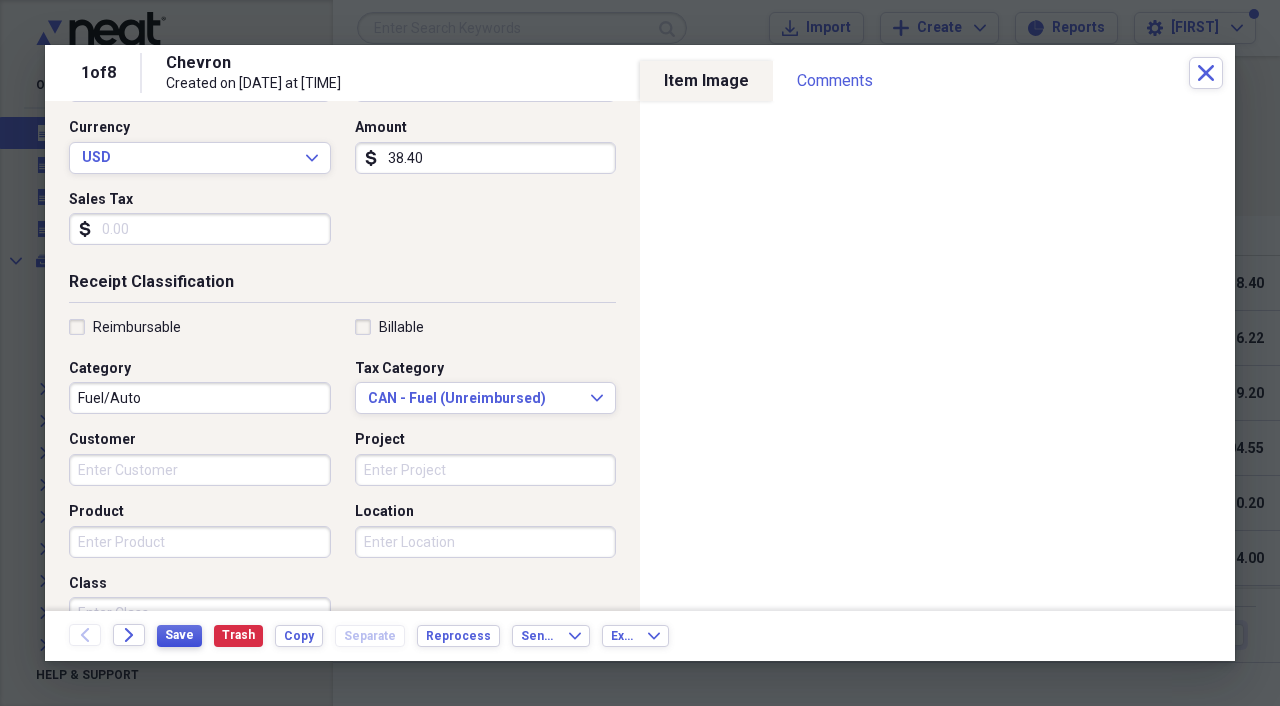 click on "Save" at bounding box center [179, 635] 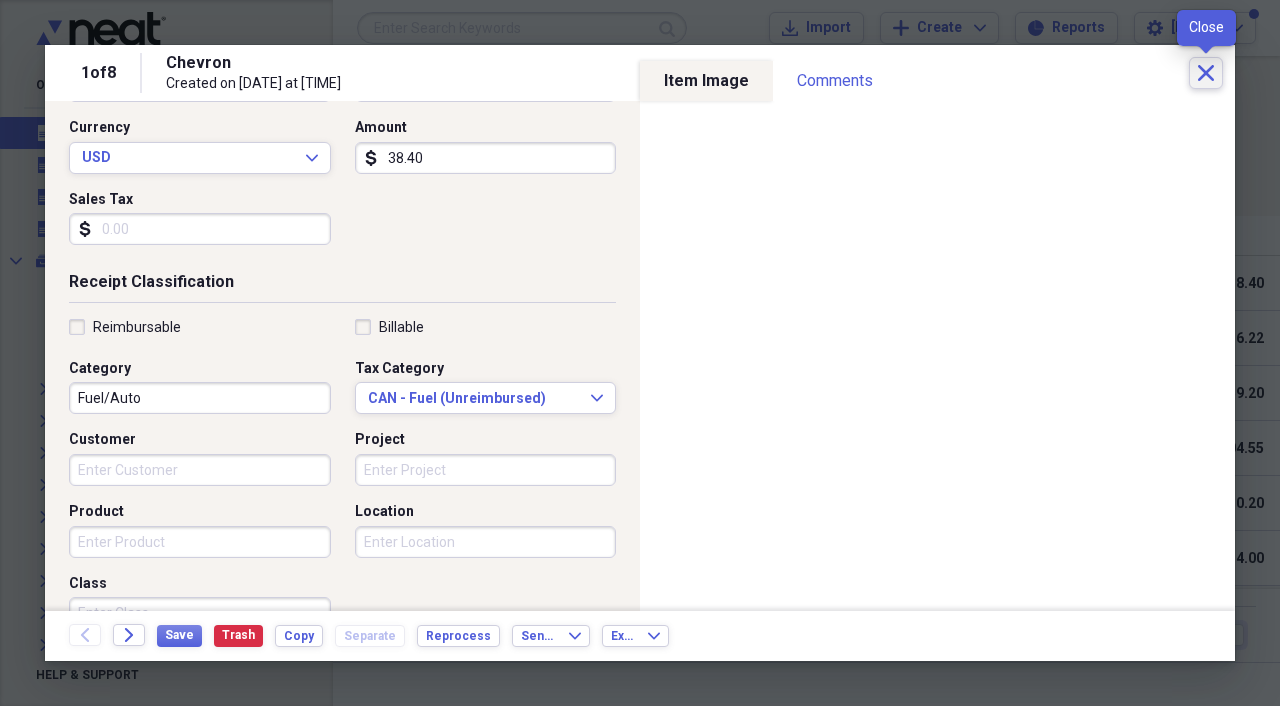 click on "Close" 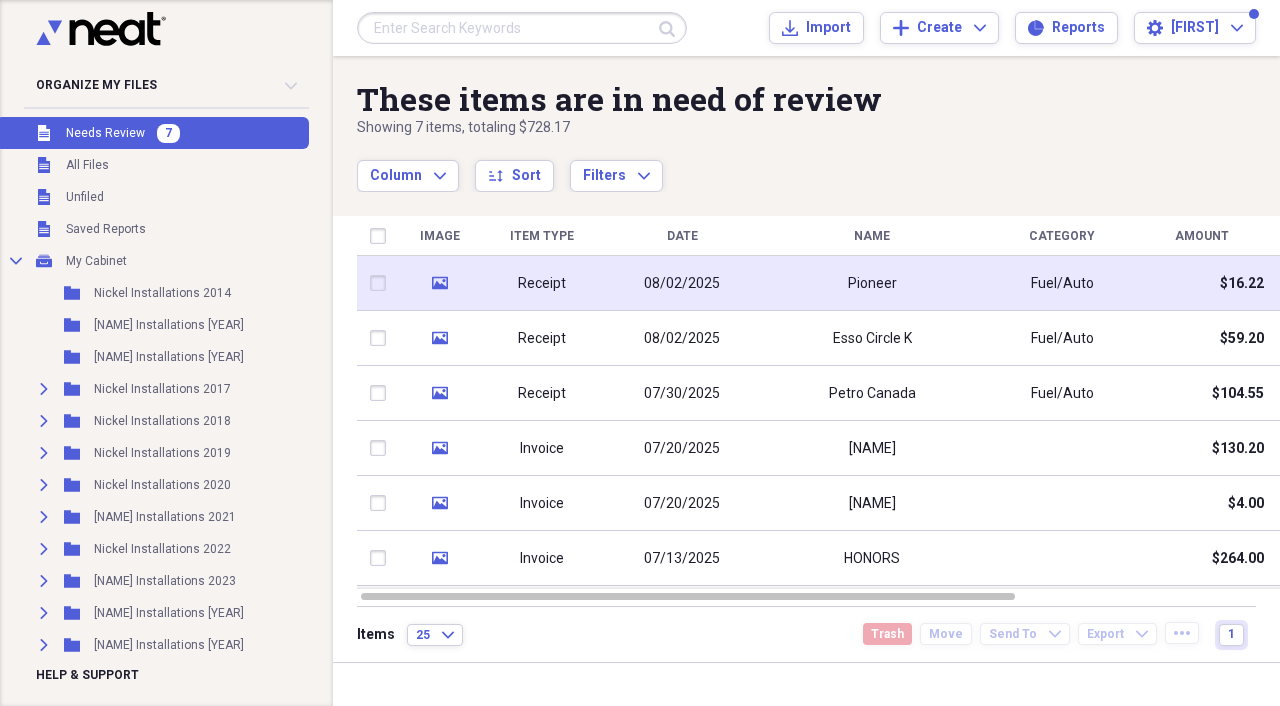 click on "Receipt" at bounding box center (542, 283) 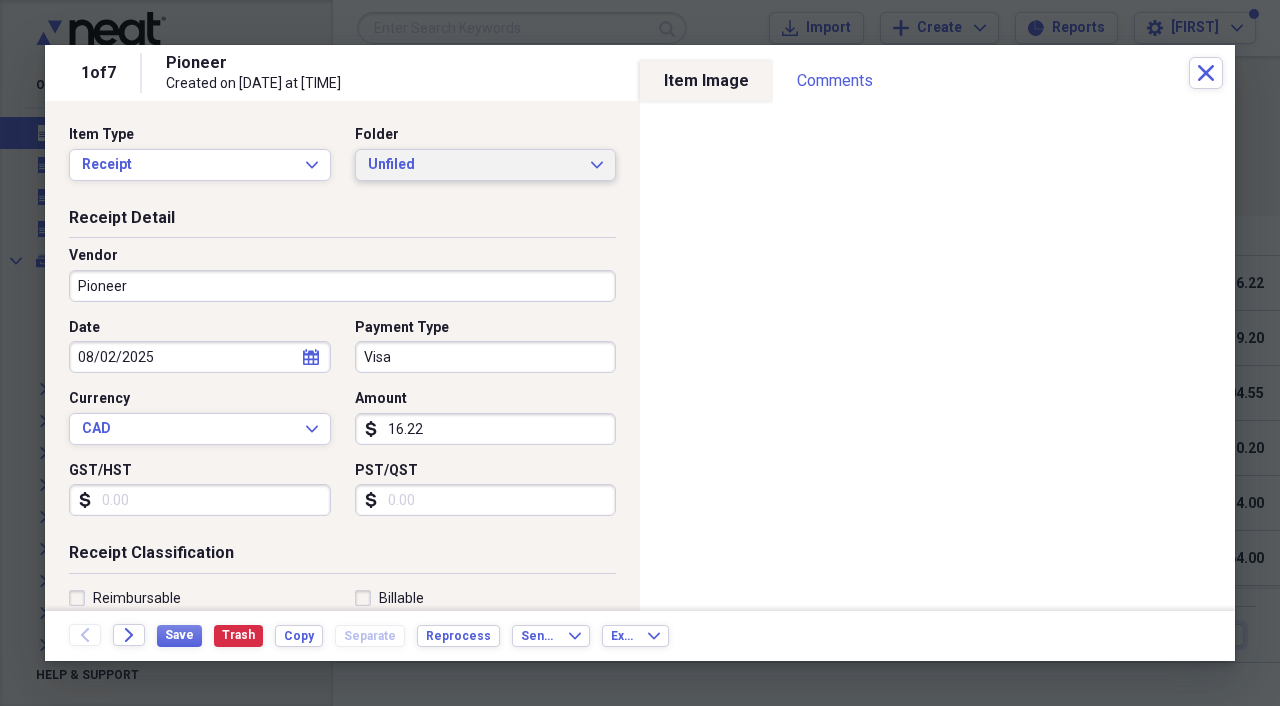 click on "Expand" 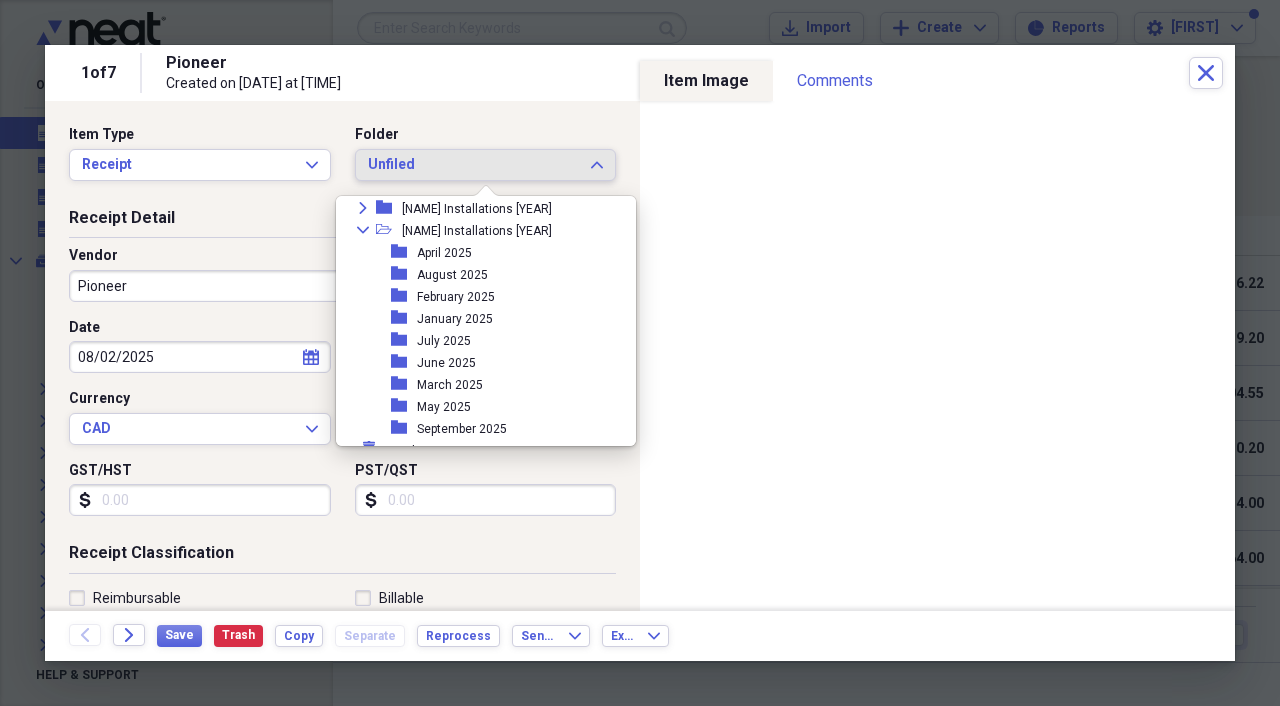 scroll, scrollTop: 279, scrollLeft: 0, axis: vertical 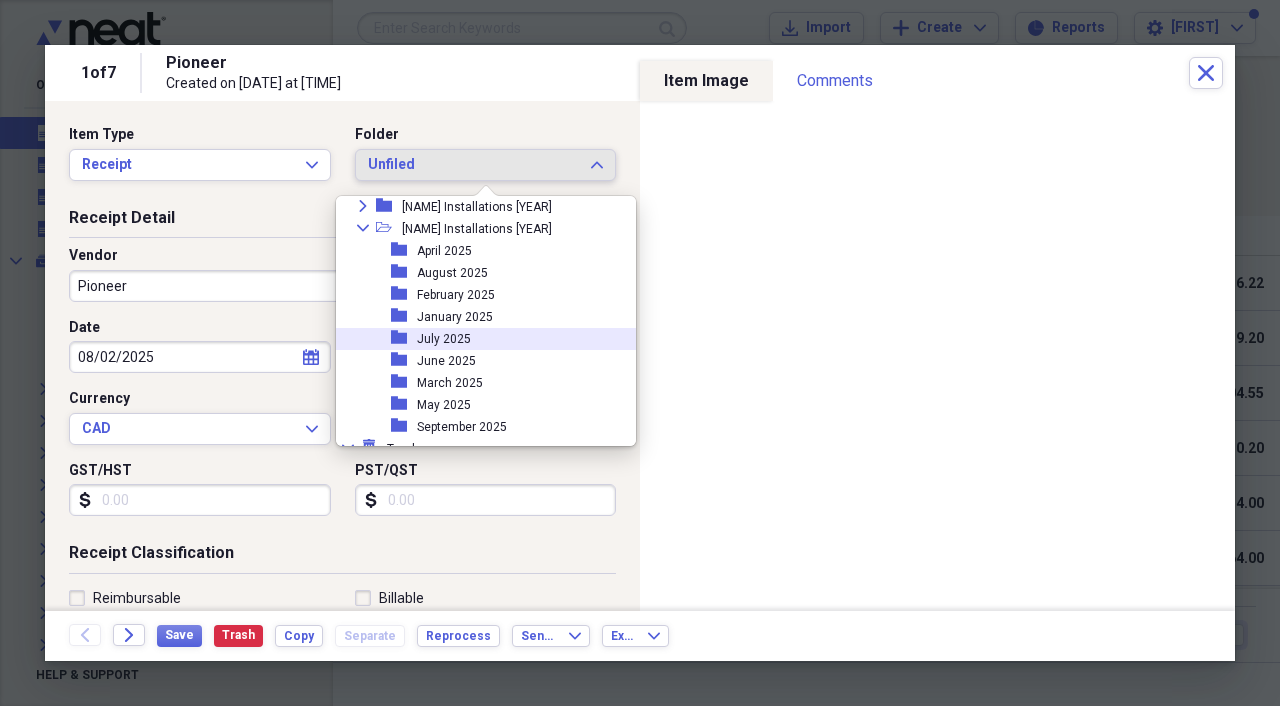 click on "July 2025" at bounding box center [444, 339] 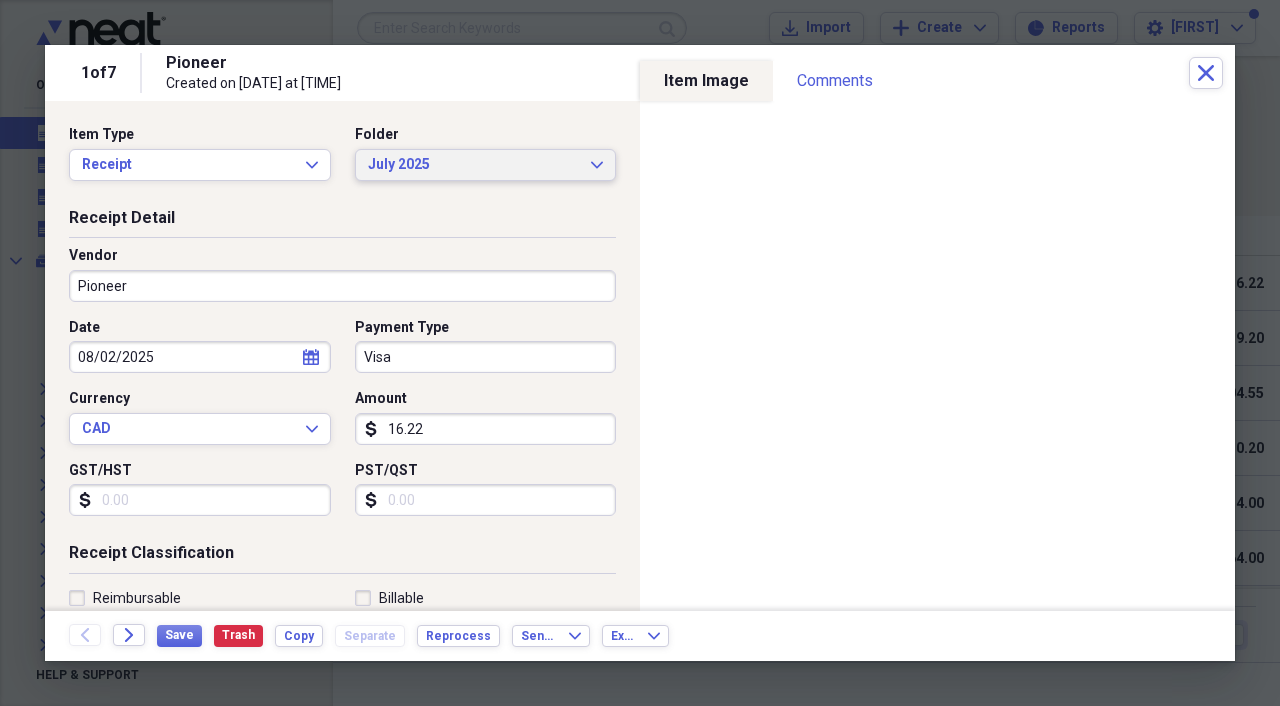 click on "Expand" 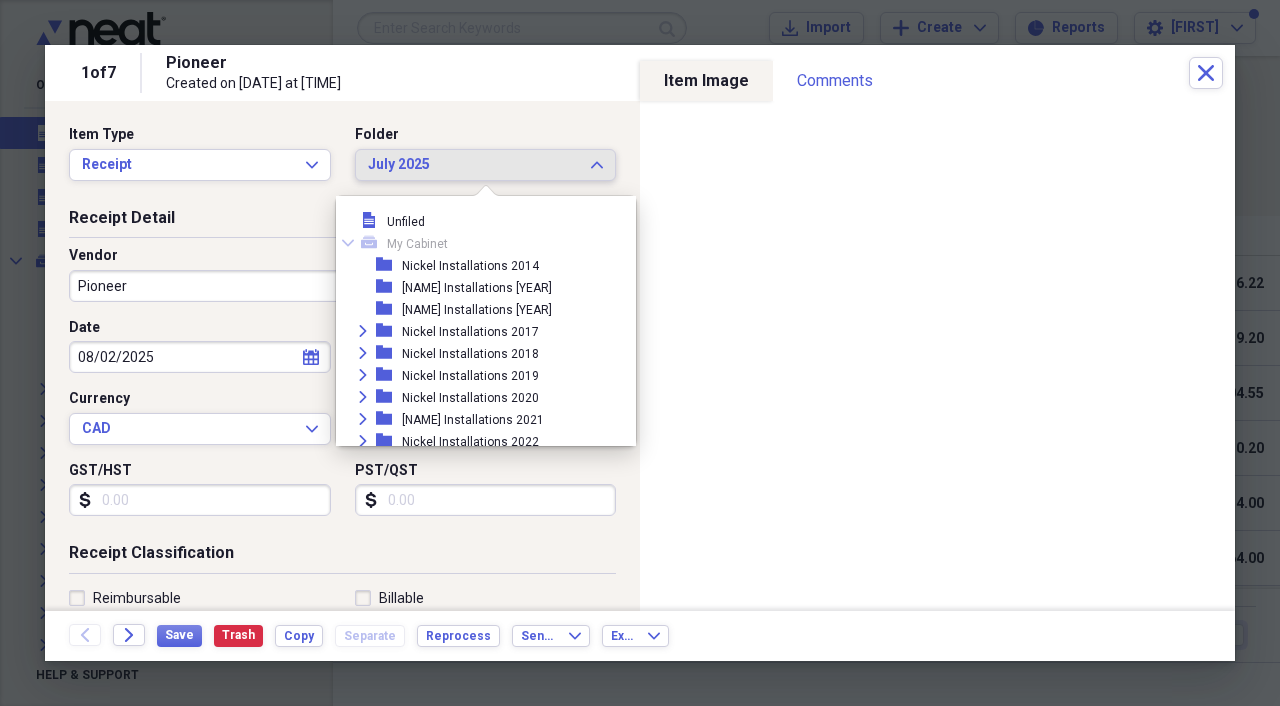 scroll, scrollTop: 297, scrollLeft: 0, axis: vertical 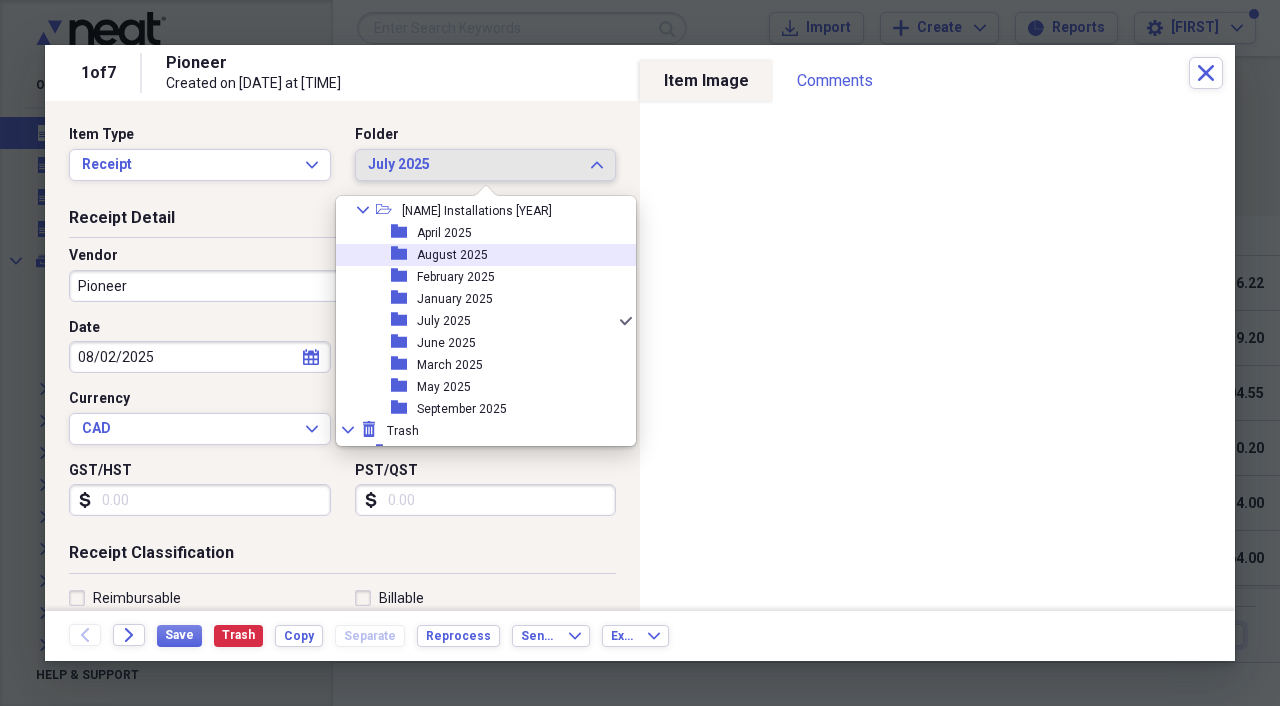 click on "August 2025" at bounding box center [452, 255] 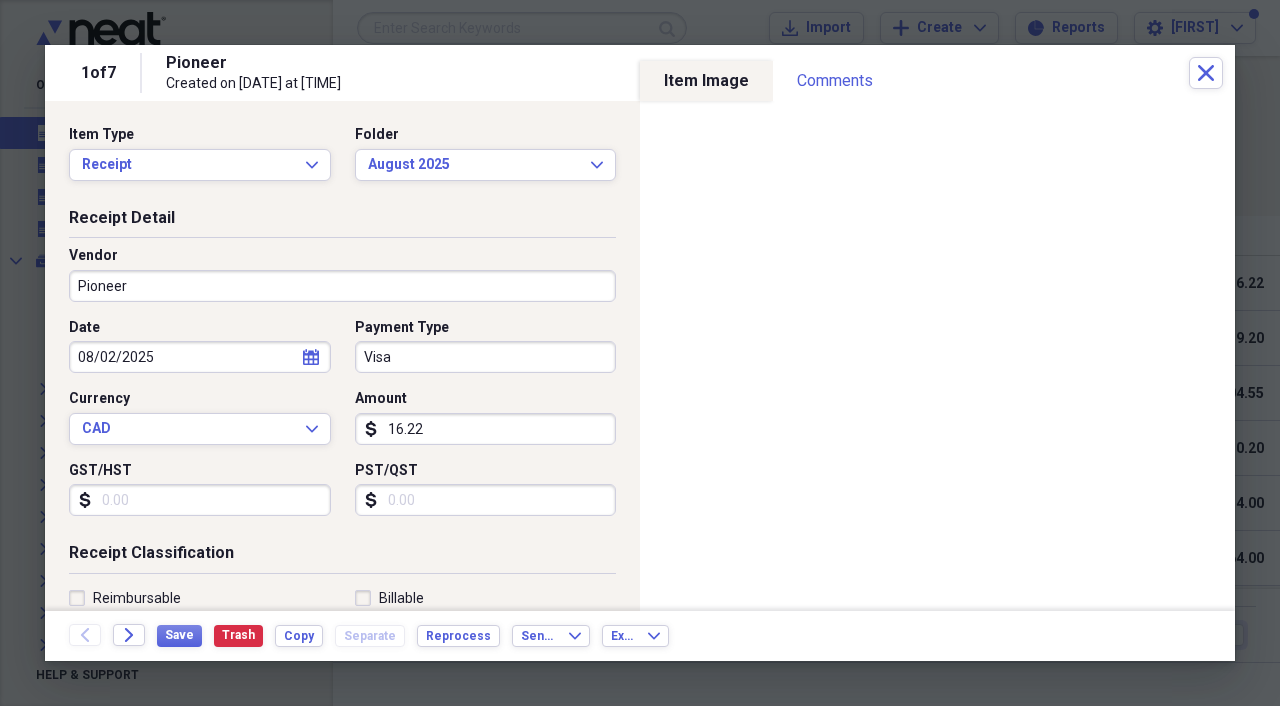 click on "16.22" at bounding box center [486, 429] 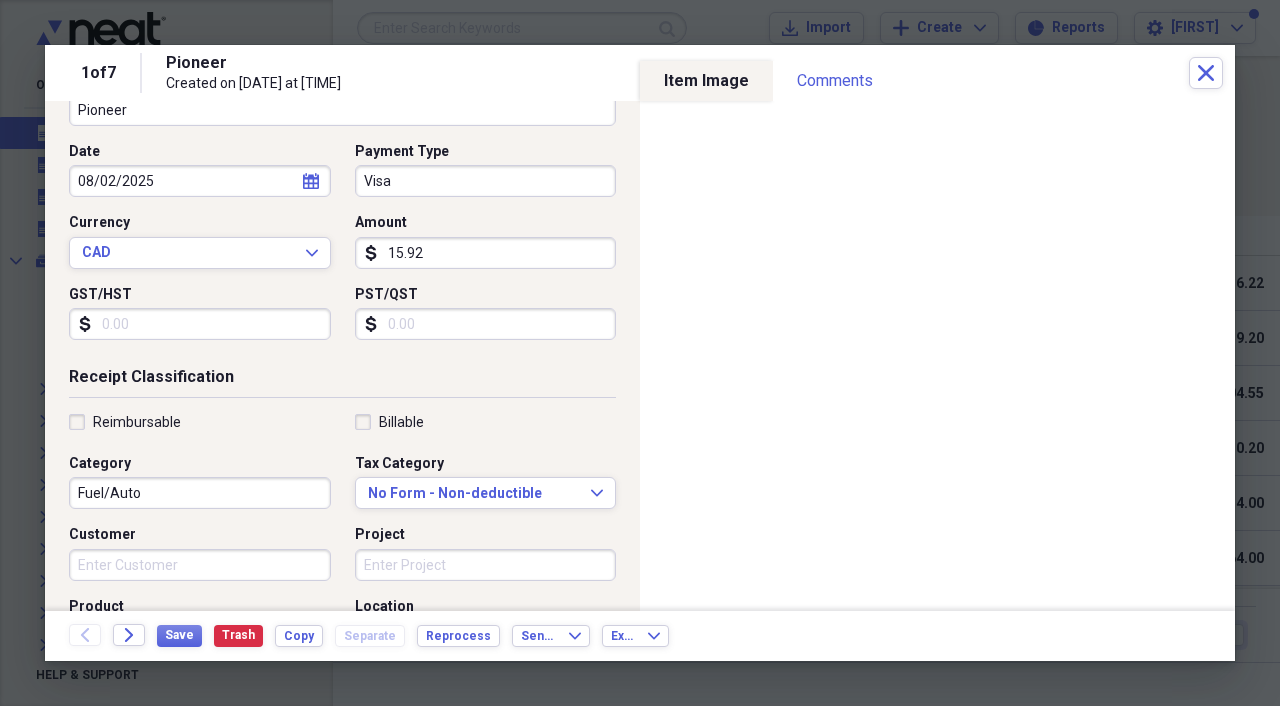 scroll, scrollTop: 179, scrollLeft: 0, axis: vertical 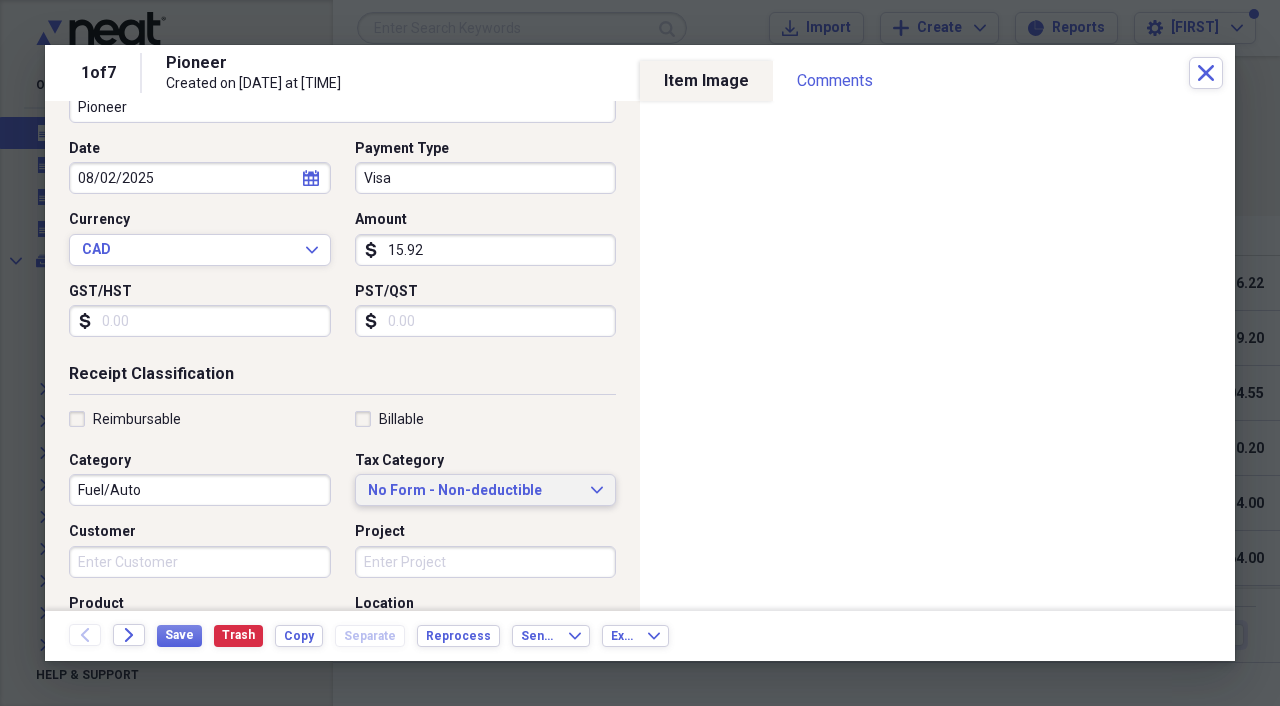 type on "15.92" 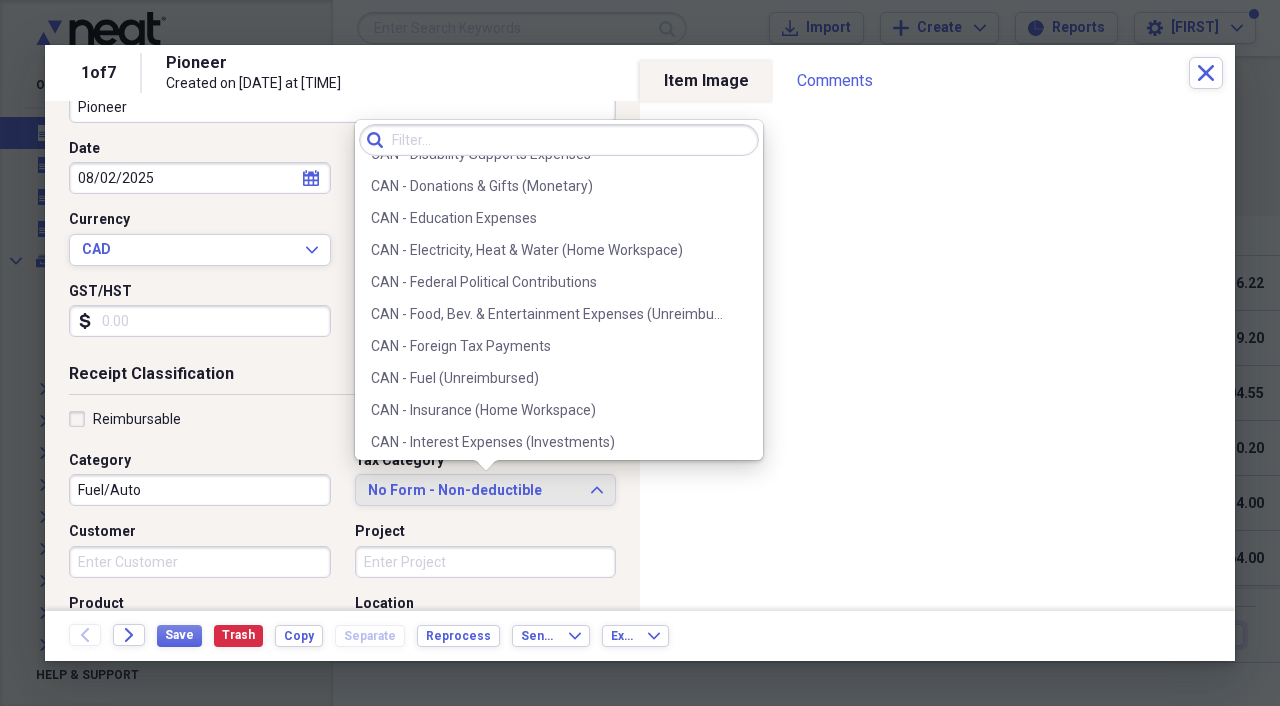 scroll, scrollTop: 478, scrollLeft: 0, axis: vertical 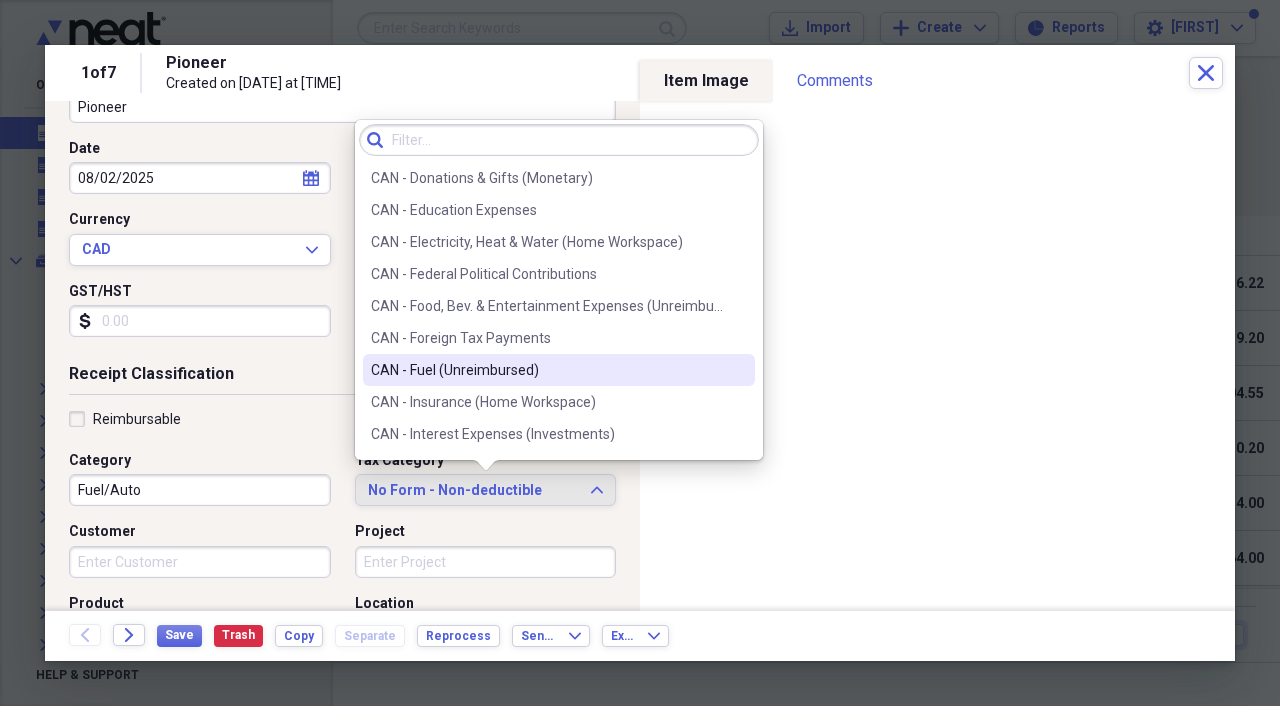 click on "CAN - Fuel (Unreimbursed)" at bounding box center (547, 370) 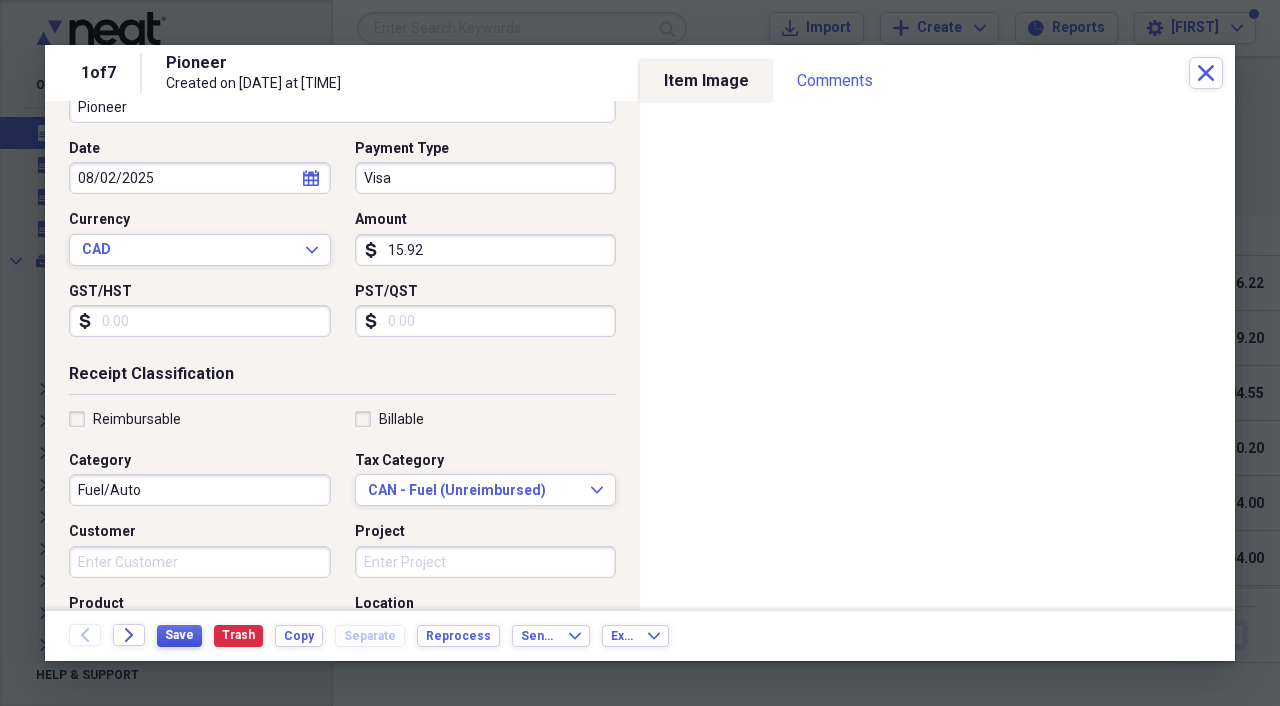 click on "Save" at bounding box center (179, 635) 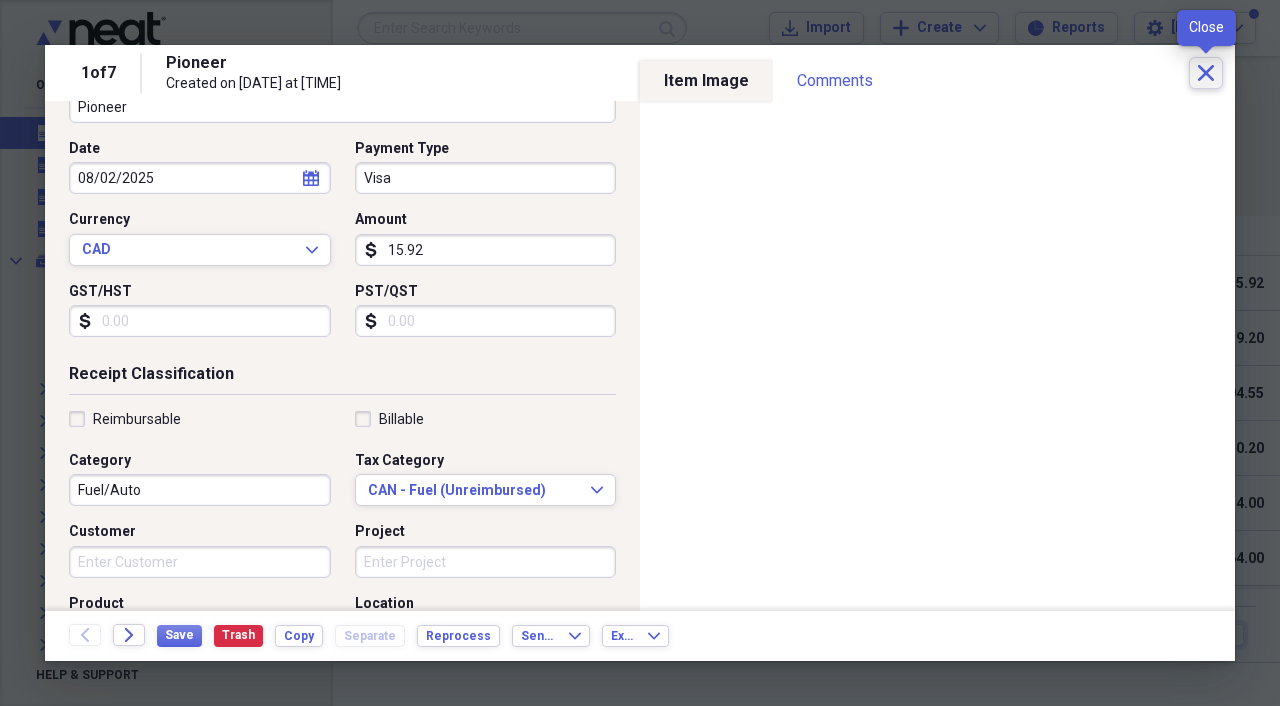 click 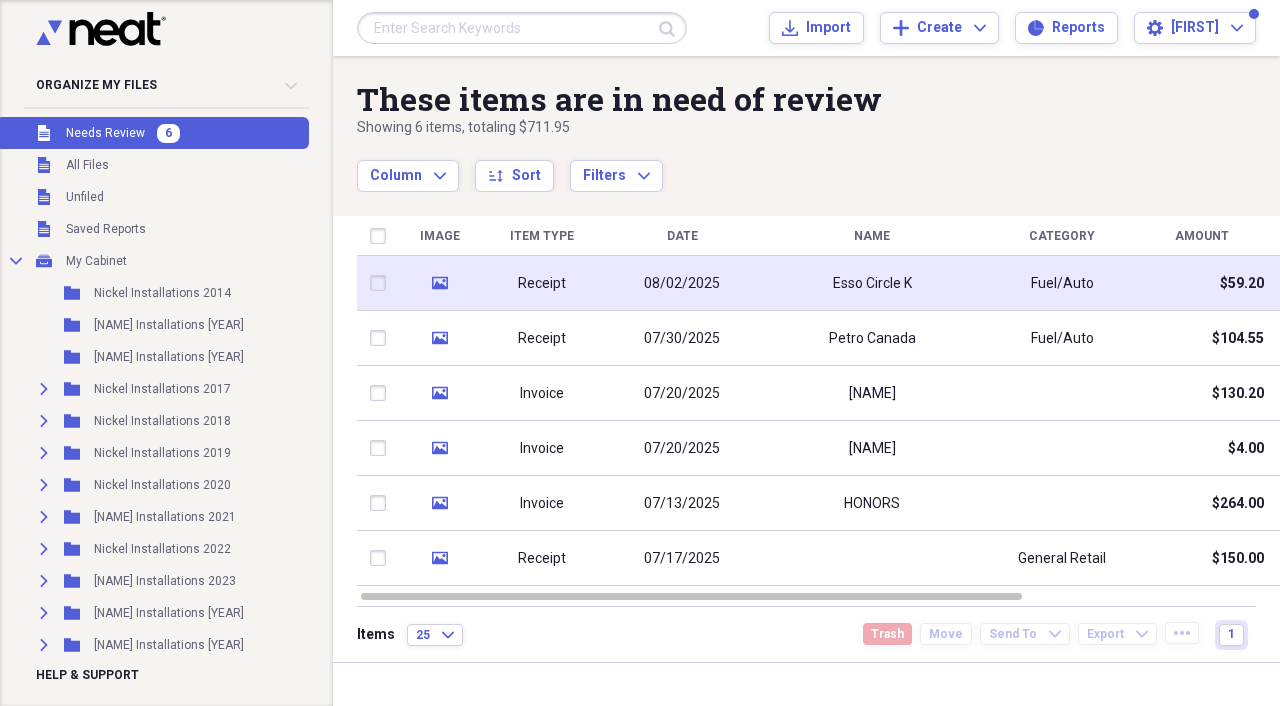 click on "Receipt" at bounding box center (542, 283) 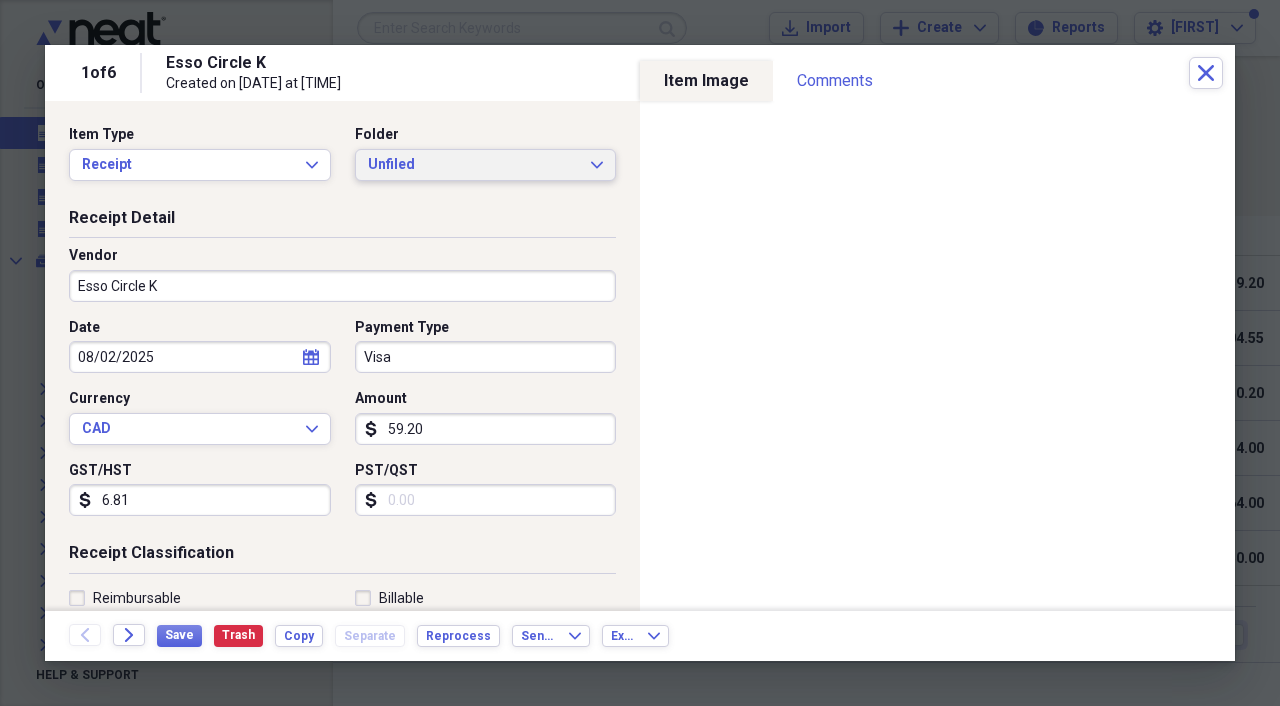 click on "Expand" 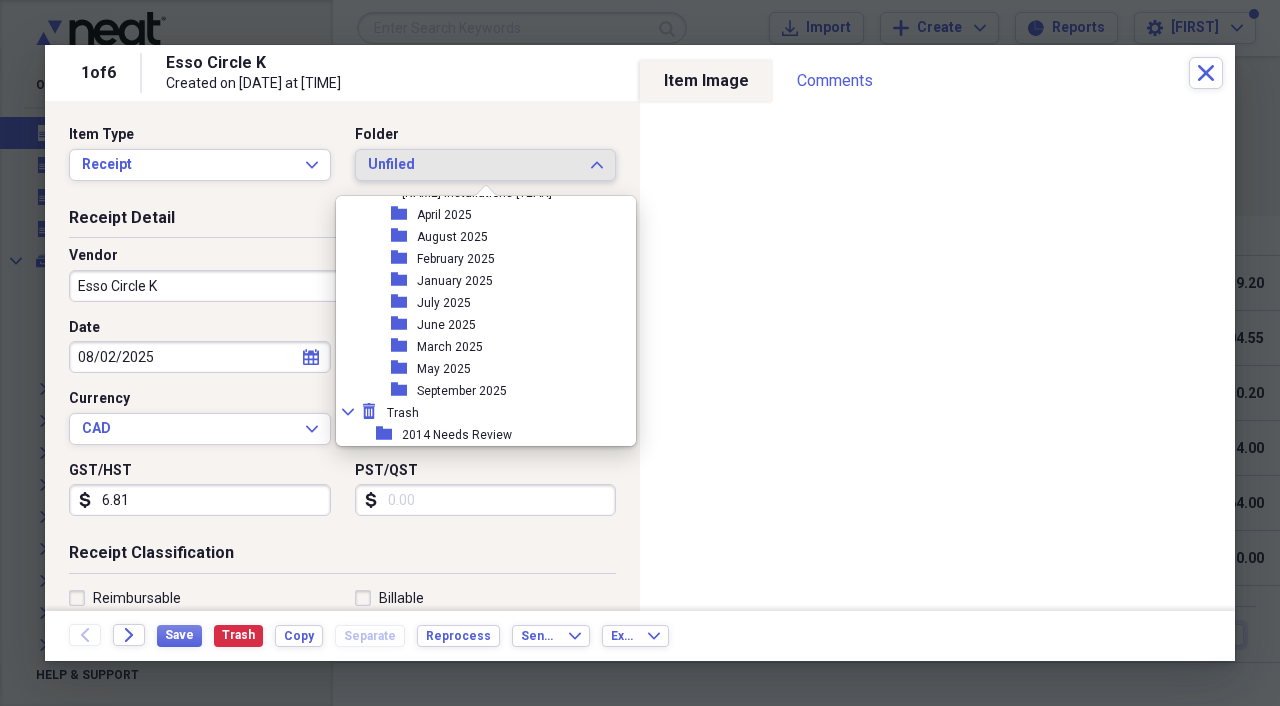 scroll, scrollTop: 324, scrollLeft: 0, axis: vertical 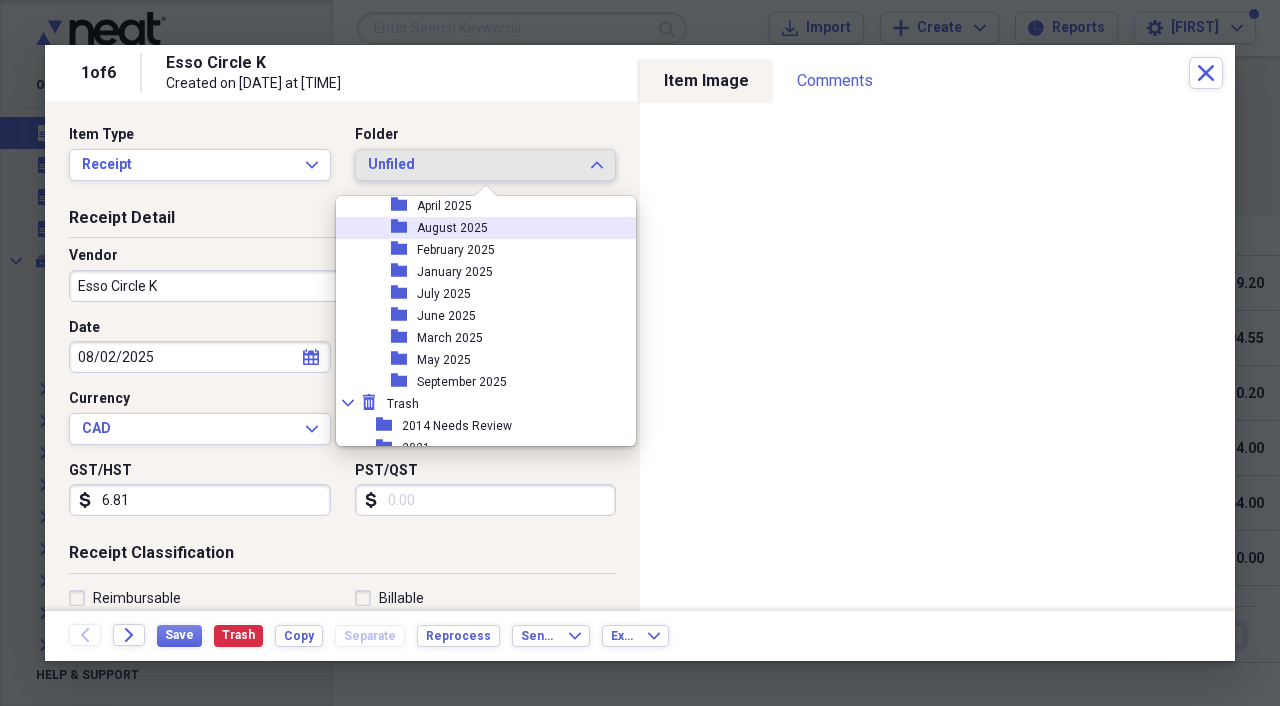 click on "folder [DATE]" at bounding box center [478, 228] 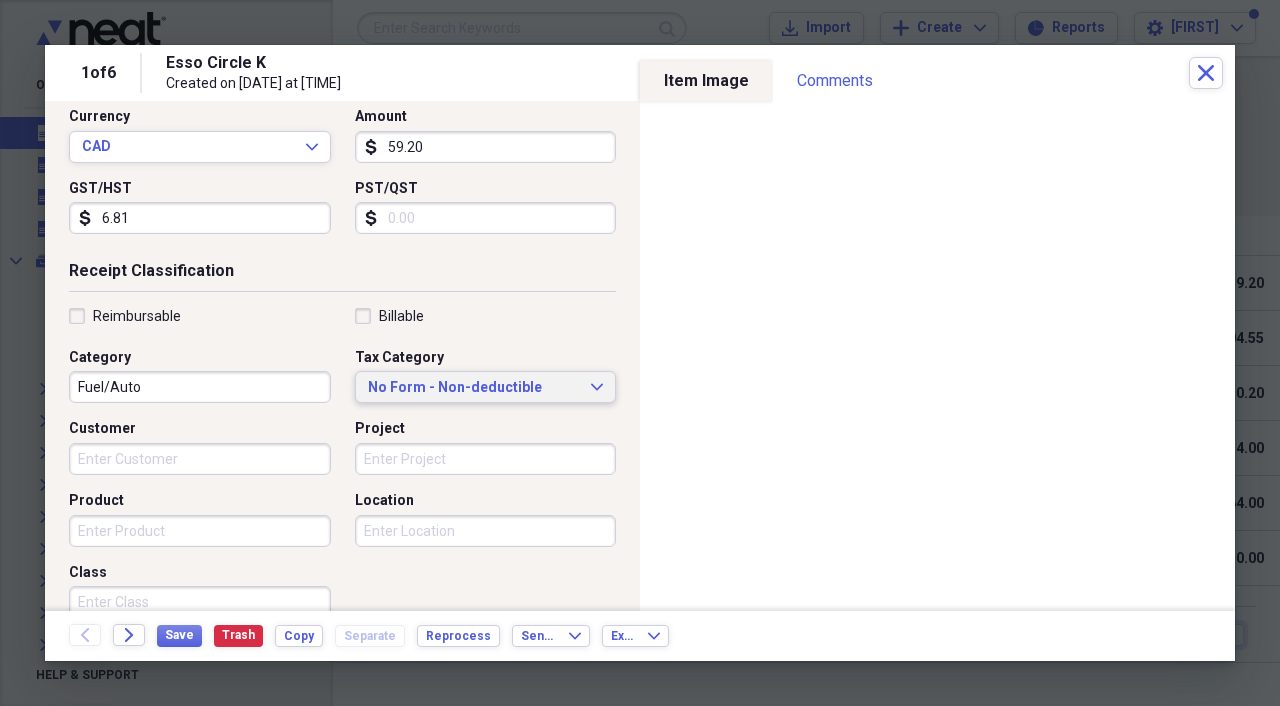 scroll, scrollTop: 290, scrollLeft: 0, axis: vertical 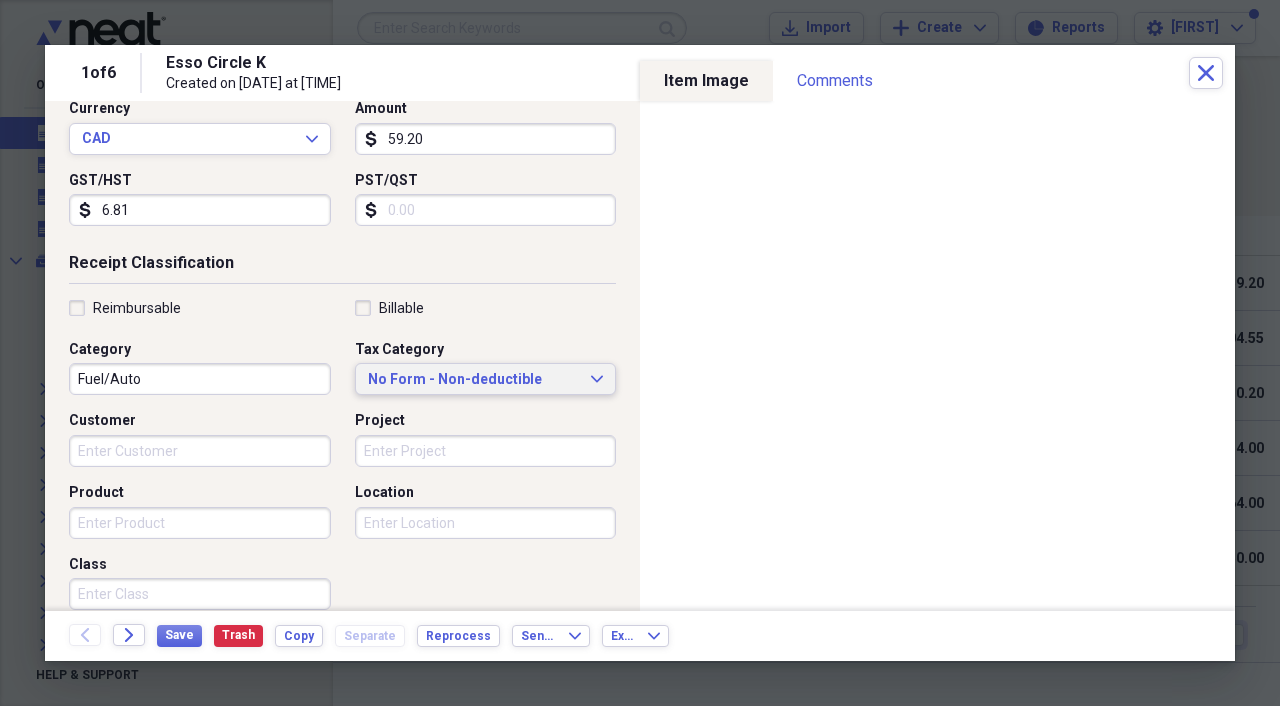 click on "Expand" 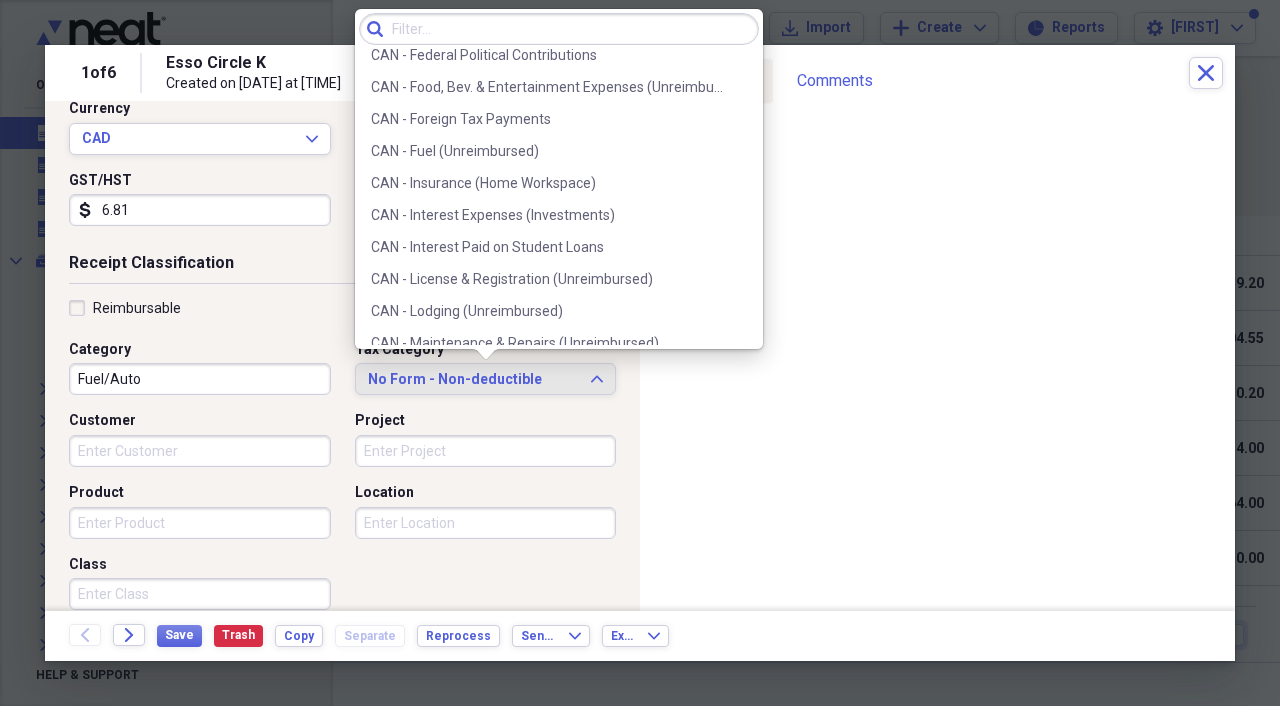 scroll, scrollTop: 589, scrollLeft: 0, axis: vertical 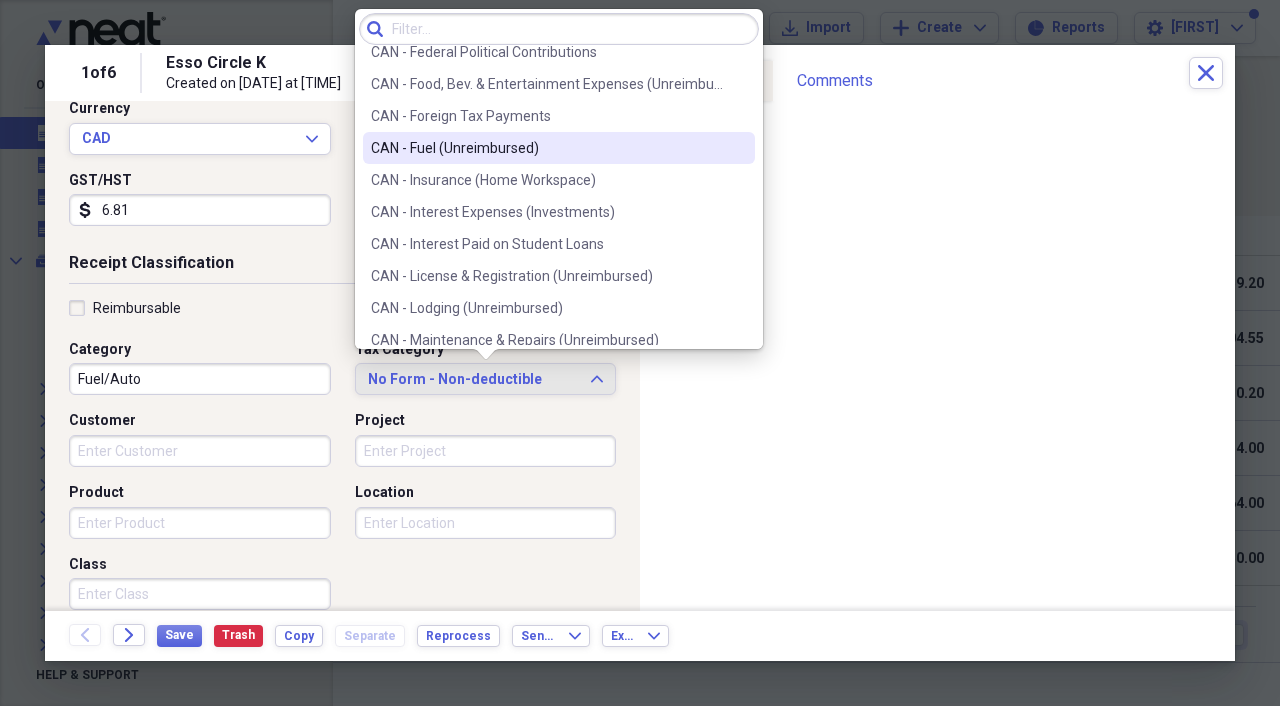 click on "CAN - Fuel (Unreimbursed)" at bounding box center (559, 148) 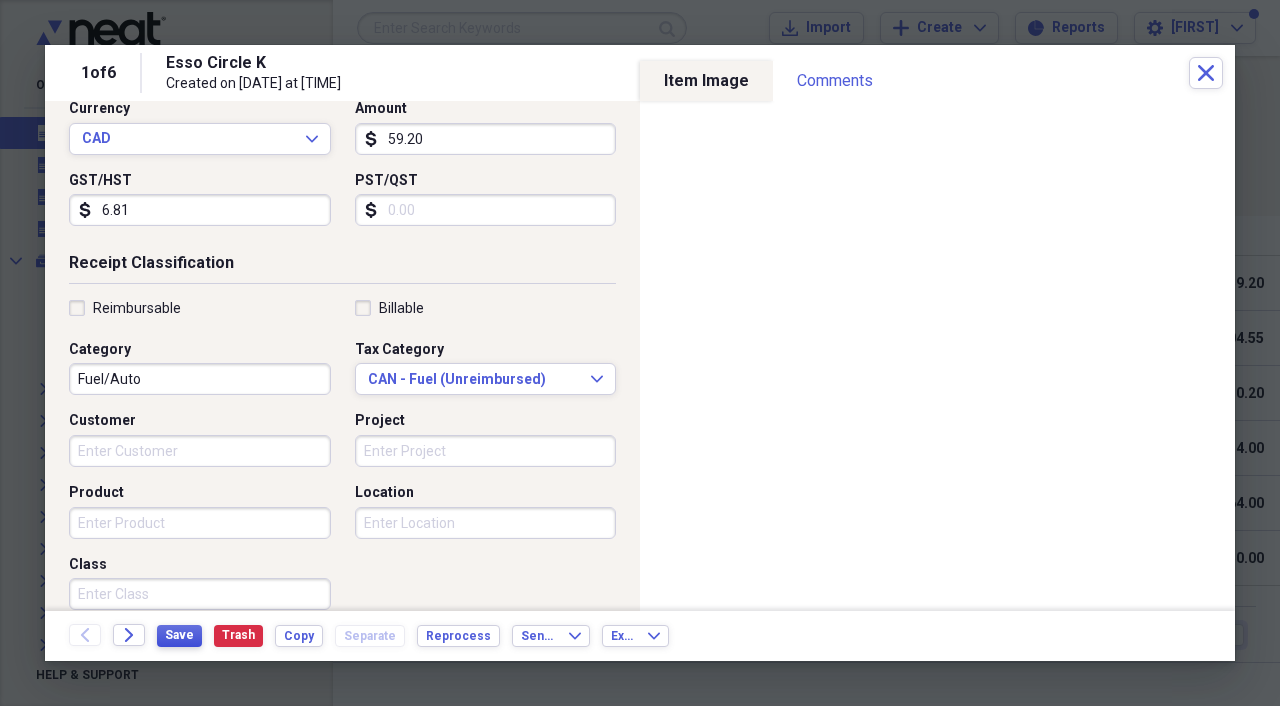 click on "Save" at bounding box center [179, 635] 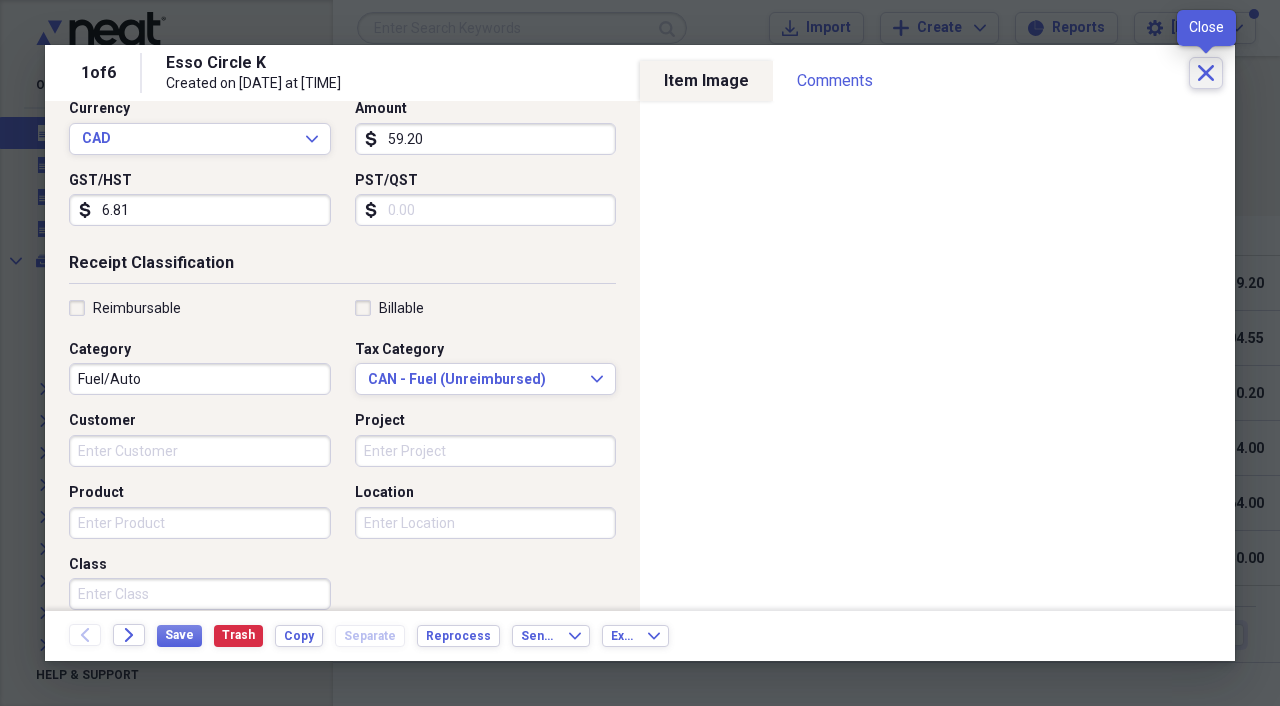 click on "Close" at bounding box center [1206, 73] 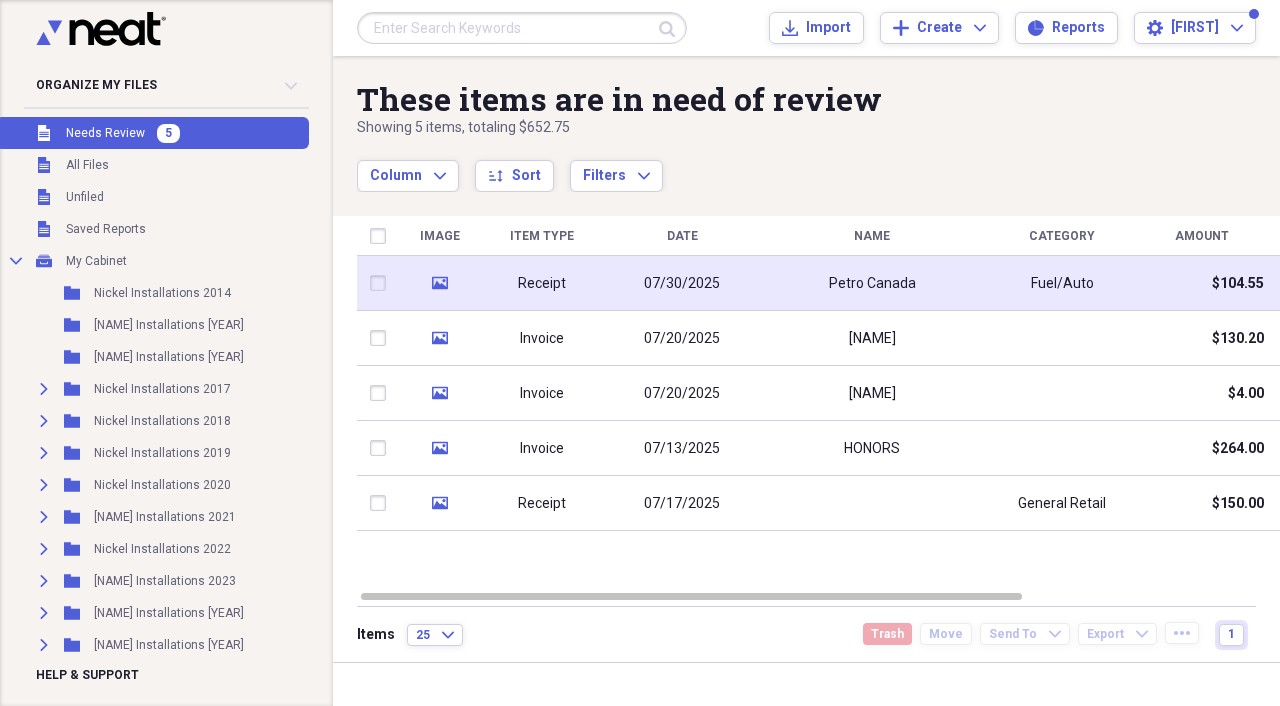 click on "Receipt" at bounding box center [542, 283] 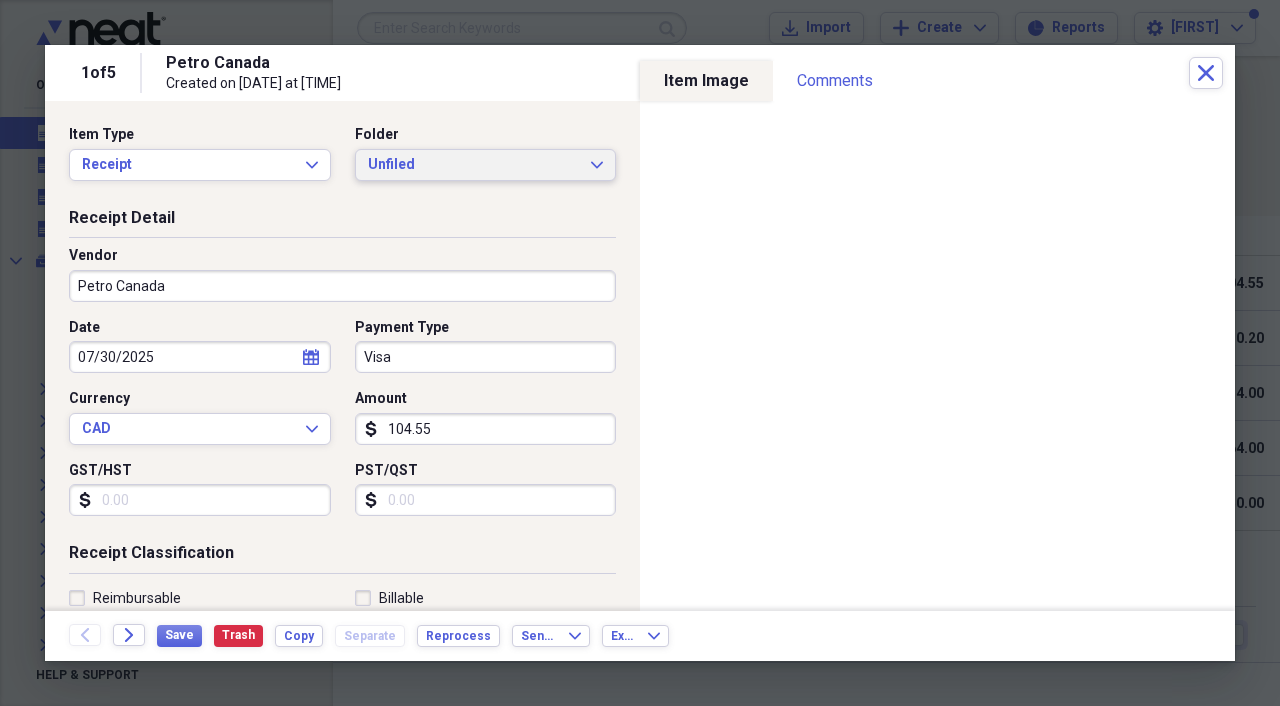 click on "Expand" 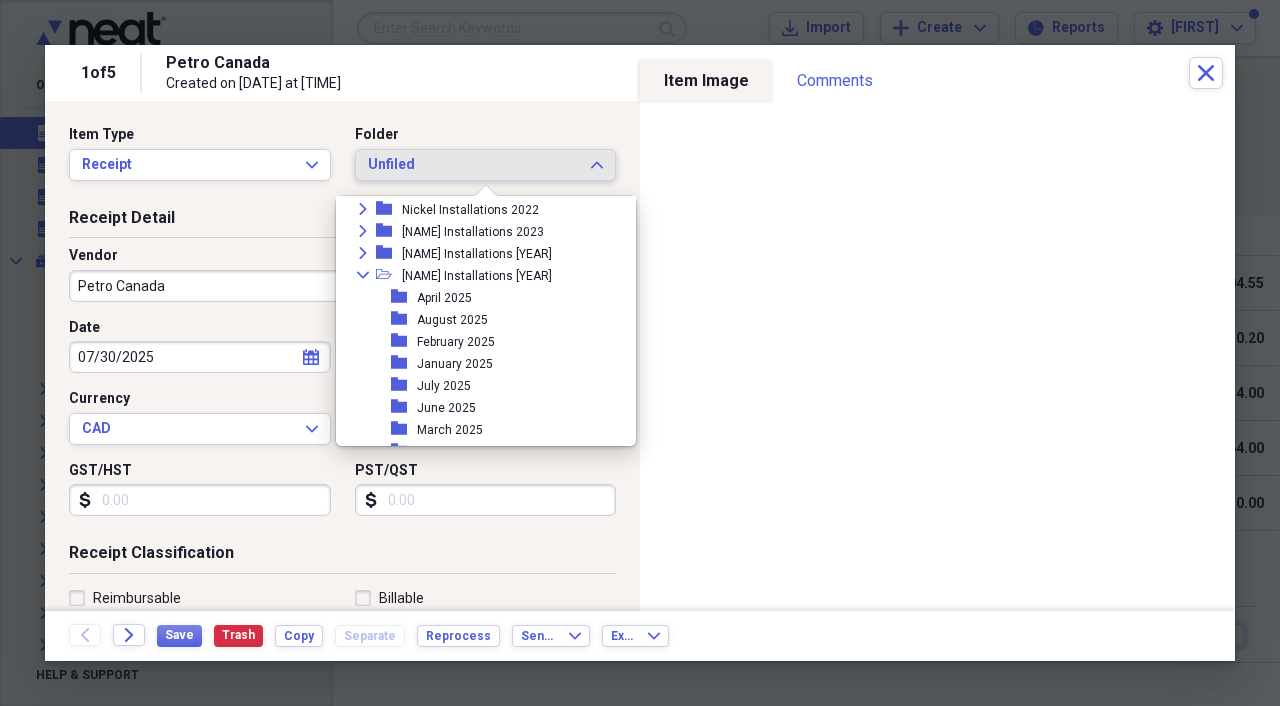 scroll, scrollTop: 246, scrollLeft: 0, axis: vertical 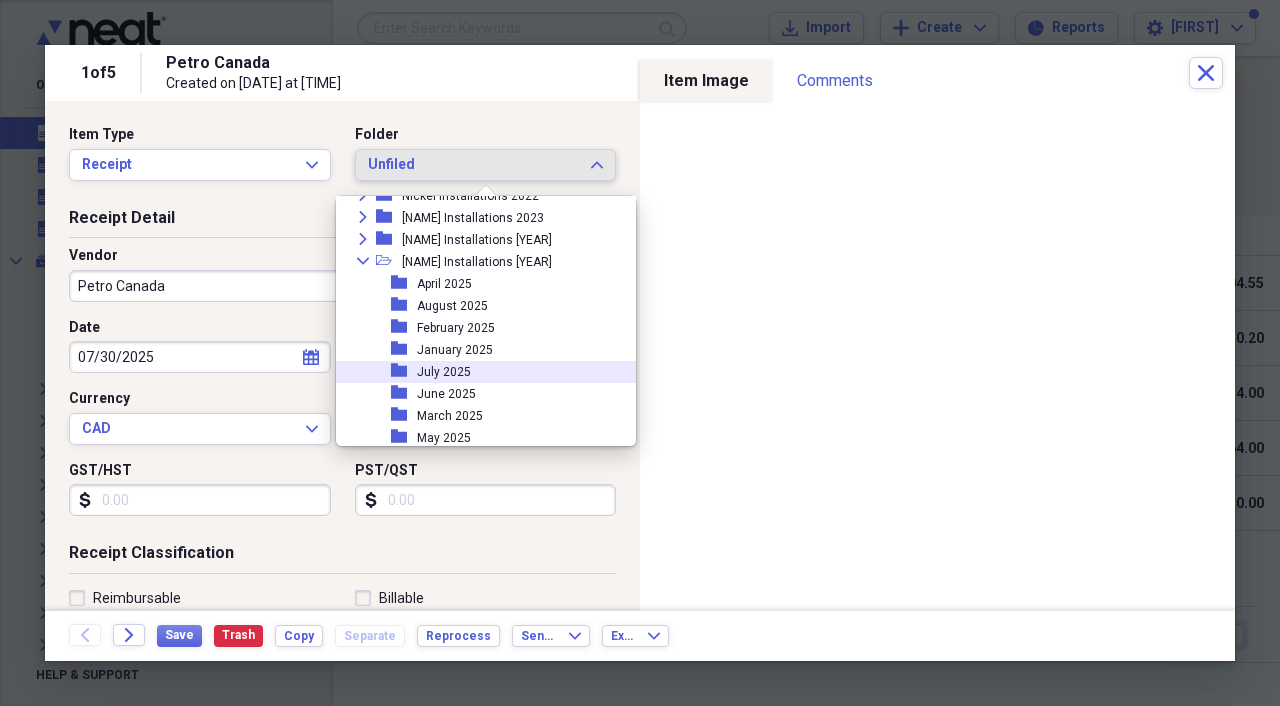 click on "folder July 2025" at bounding box center (478, 372) 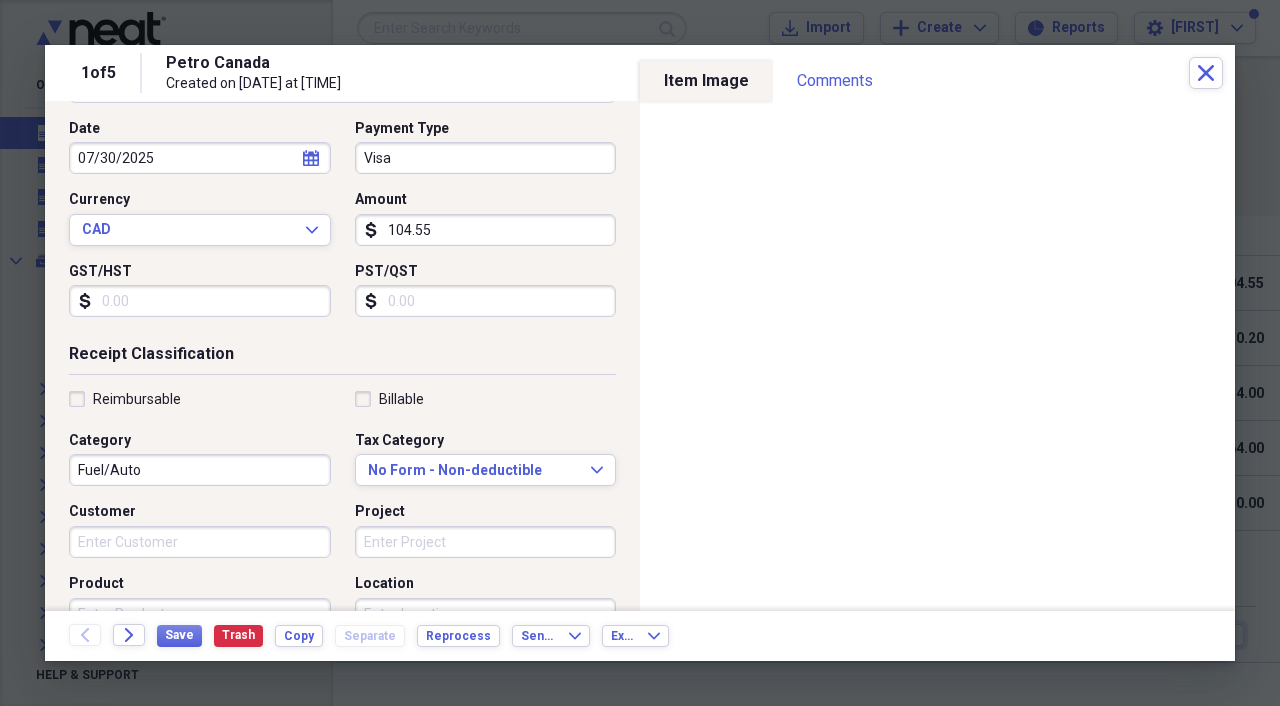 scroll, scrollTop: 212, scrollLeft: 0, axis: vertical 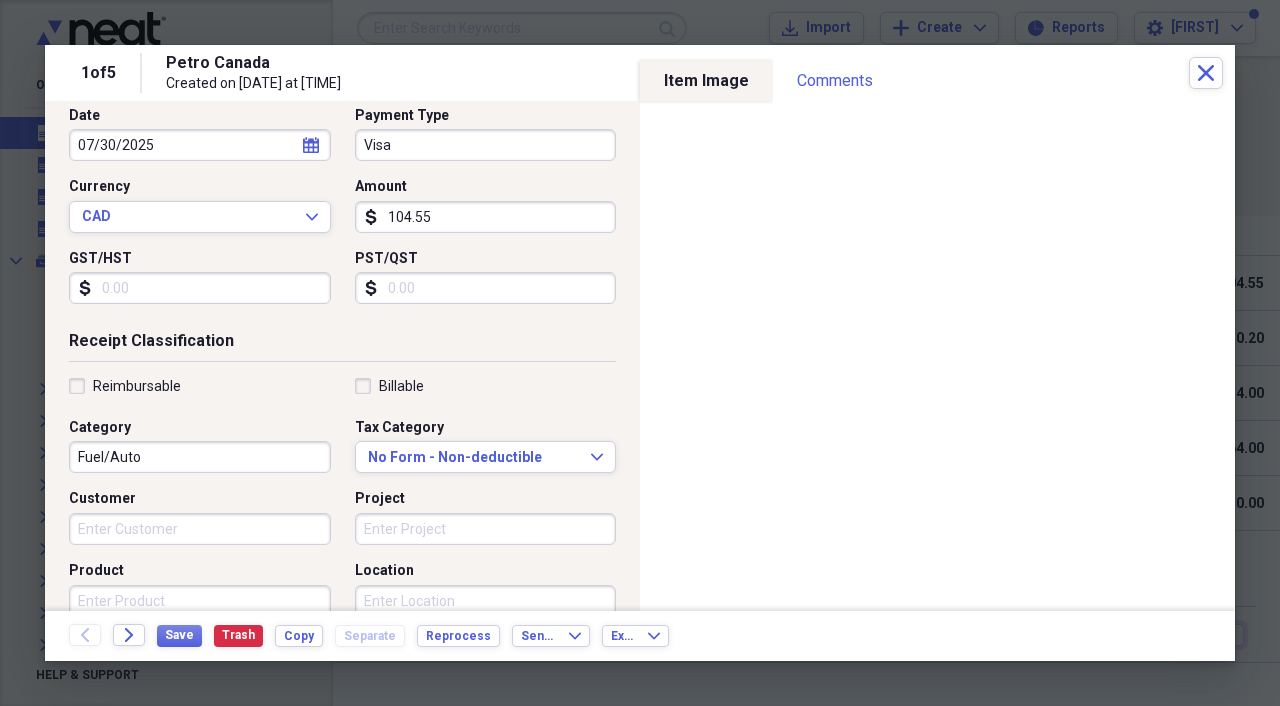 click on "GST/HST" at bounding box center (200, 288) 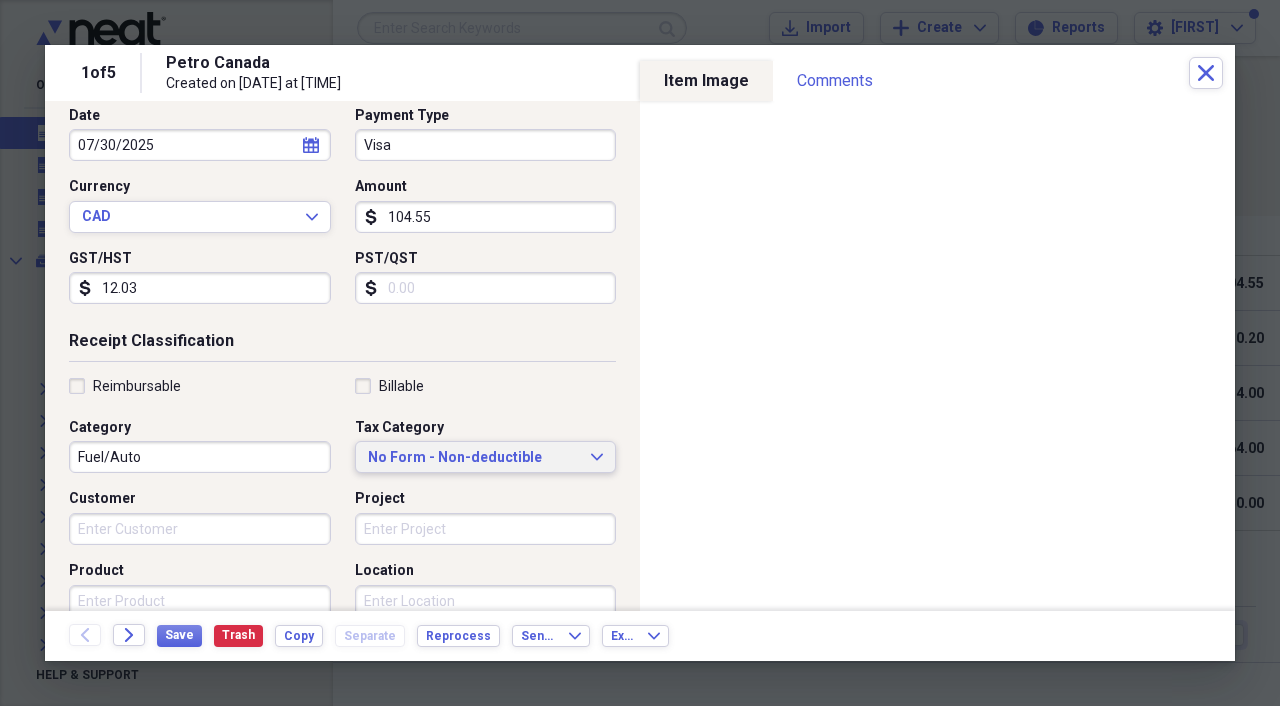 type on "12.03" 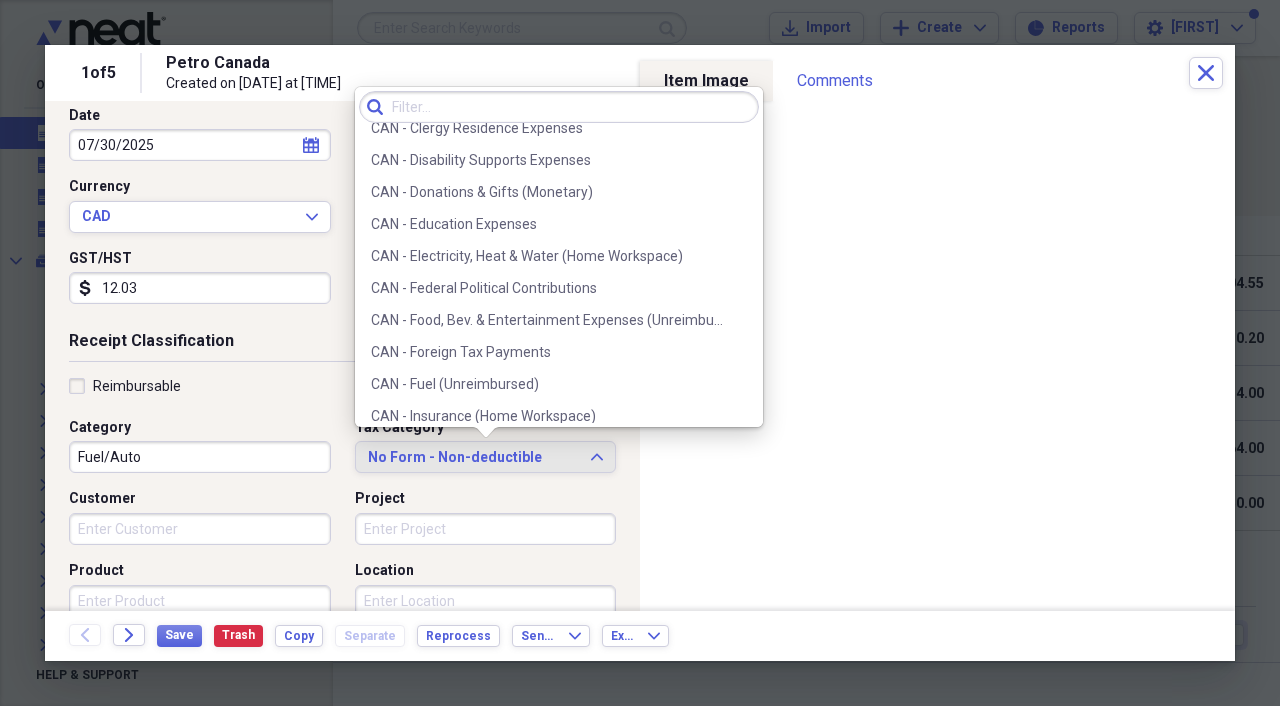 scroll, scrollTop: 438, scrollLeft: 0, axis: vertical 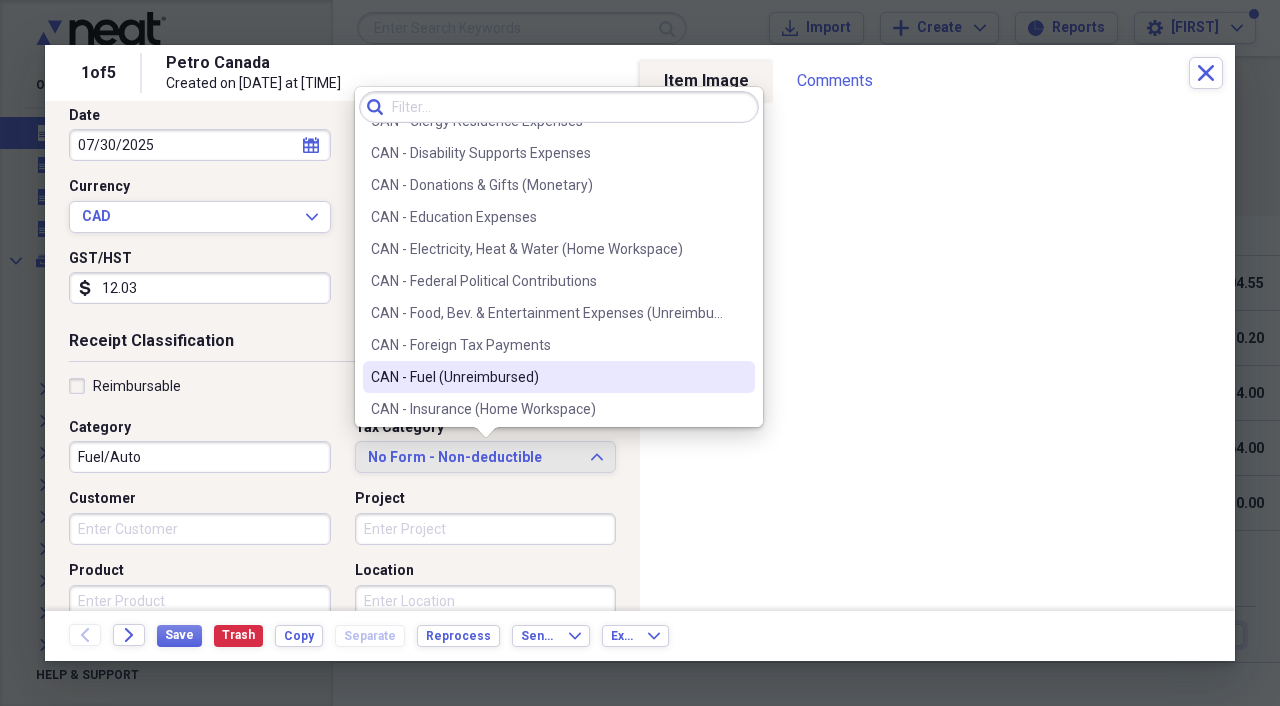 click on "CAN - Fuel (Unreimbursed)" at bounding box center [559, 377] 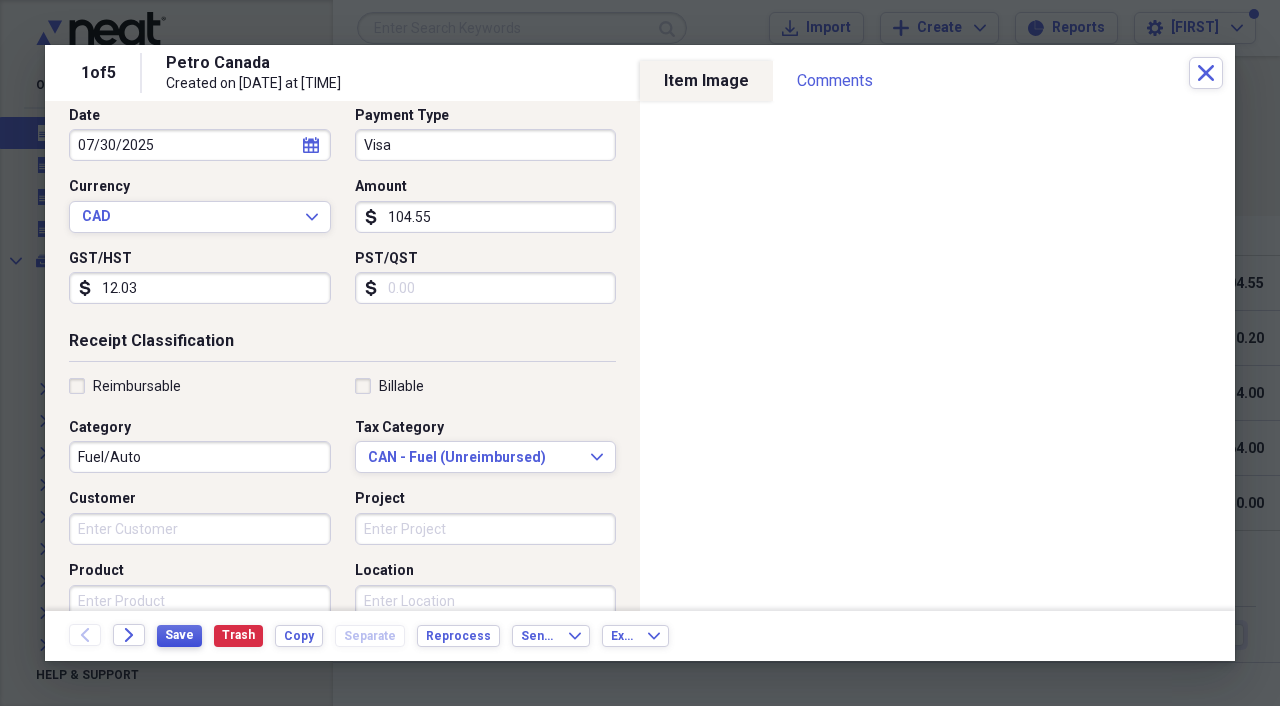 click on "Save" at bounding box center [179, 635] 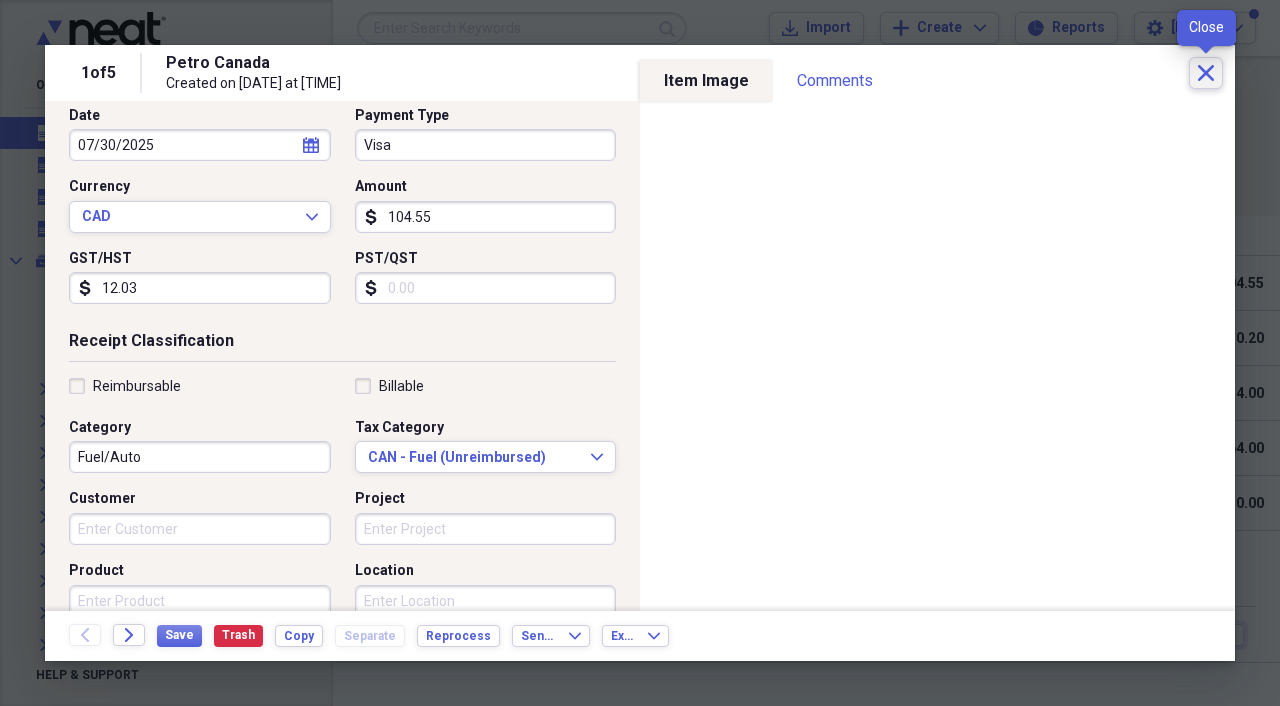 click 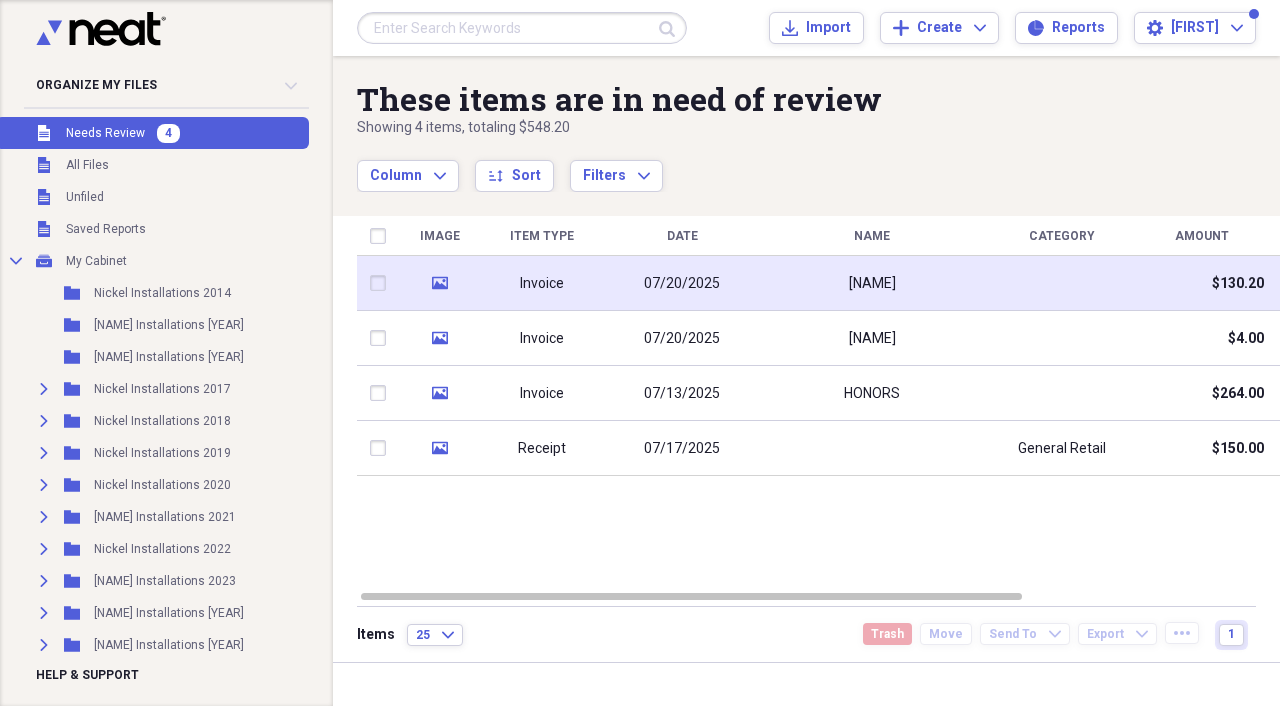 click on "media" at bounding box center (439, 283) 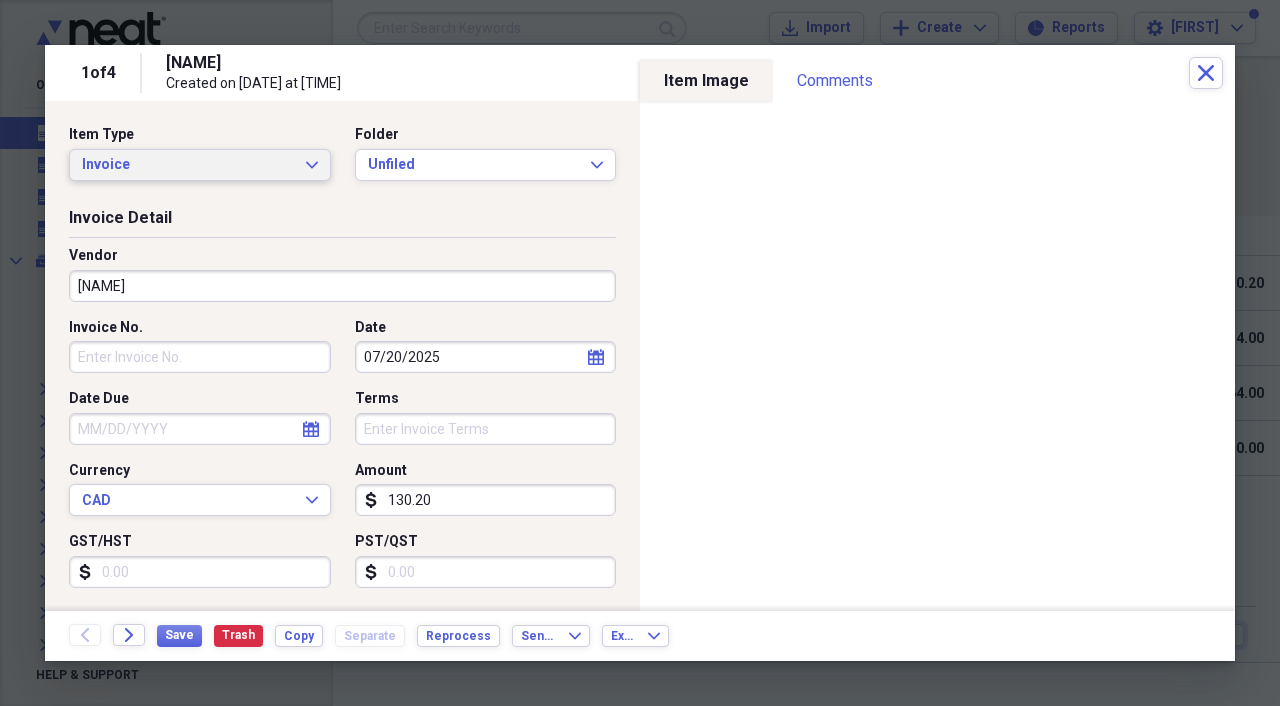 click on "Expand" 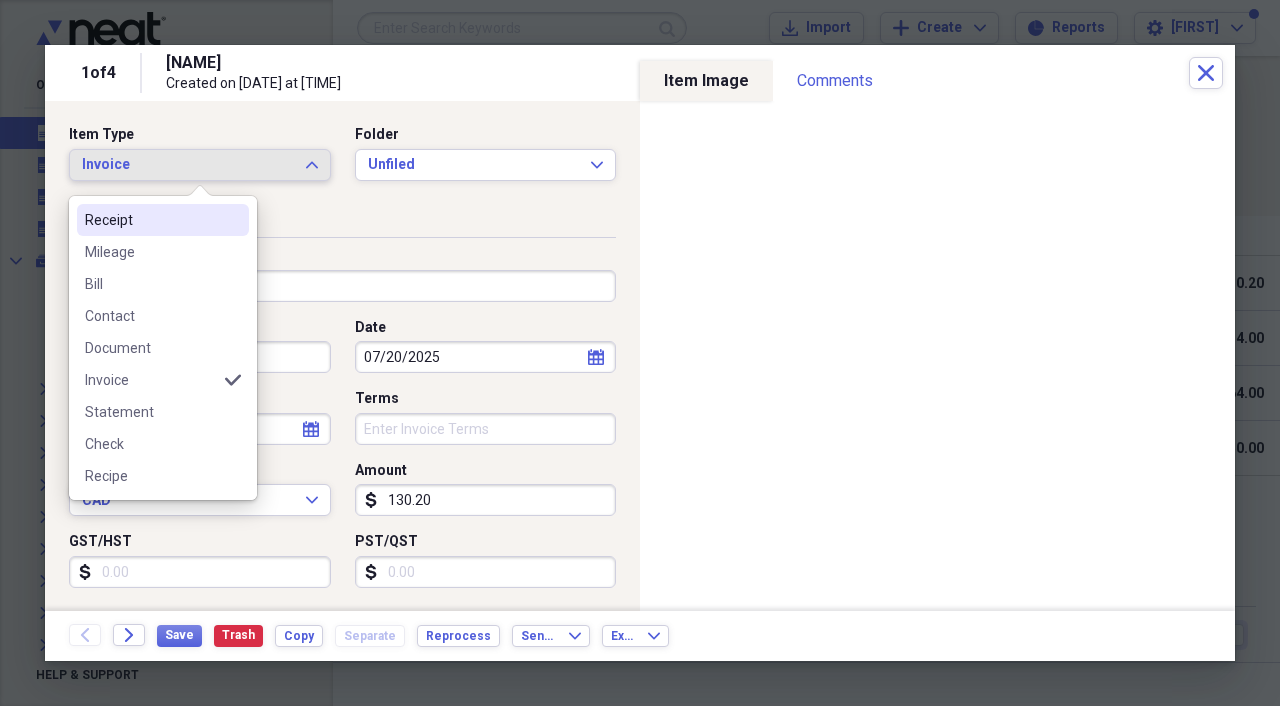 click on "Receipt" at bounding box center (163, 220) 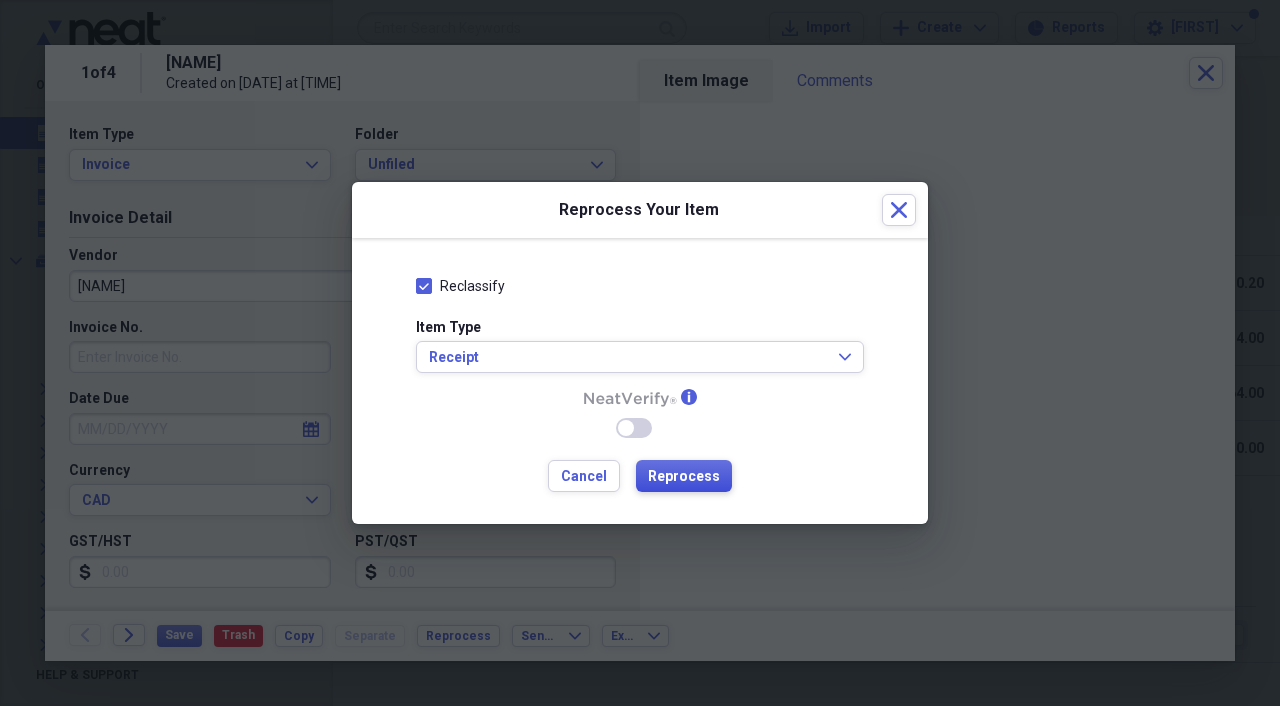 click on "Reprocess" at bounding box center (684, 477) 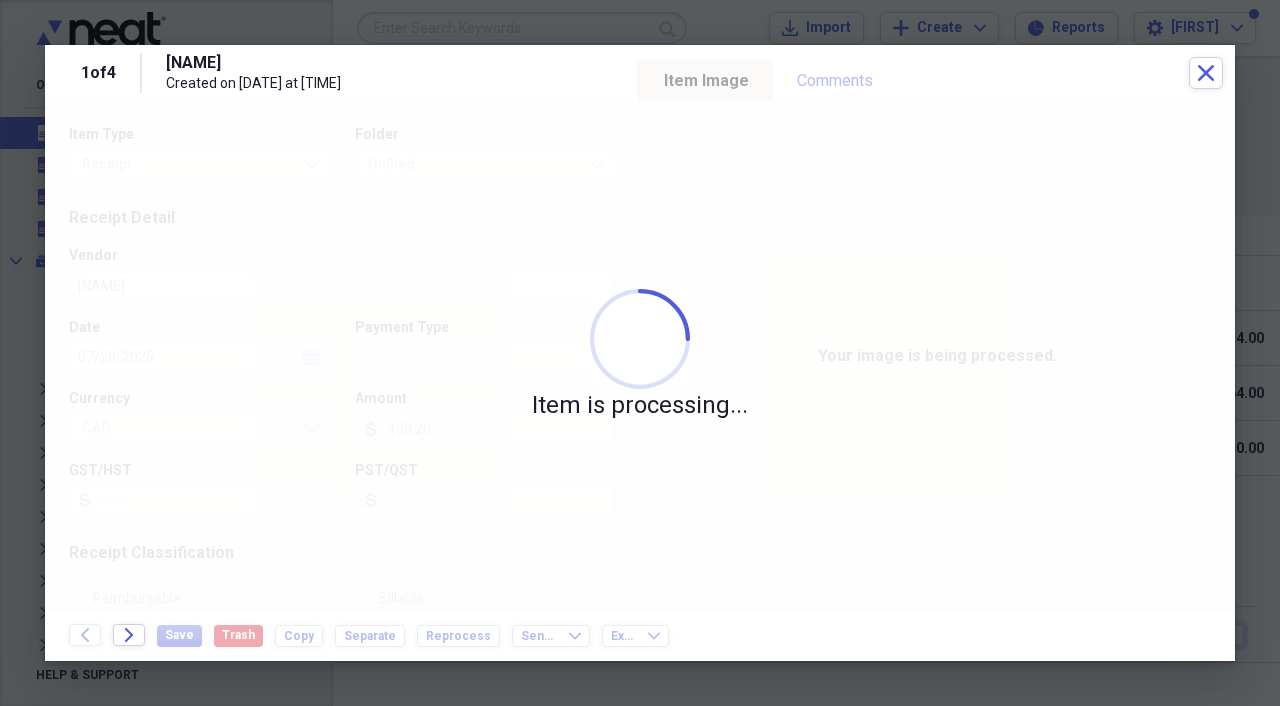 type on "HILTON GARDEN INN" 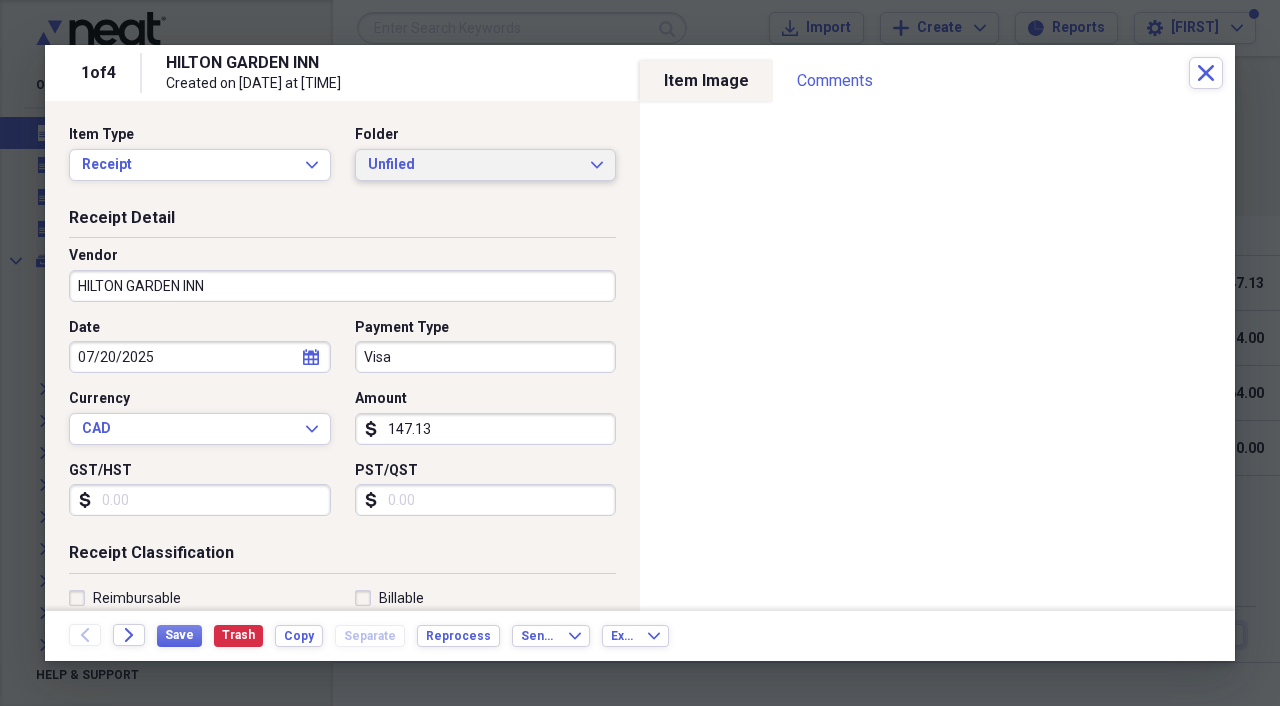 click on "Expand" 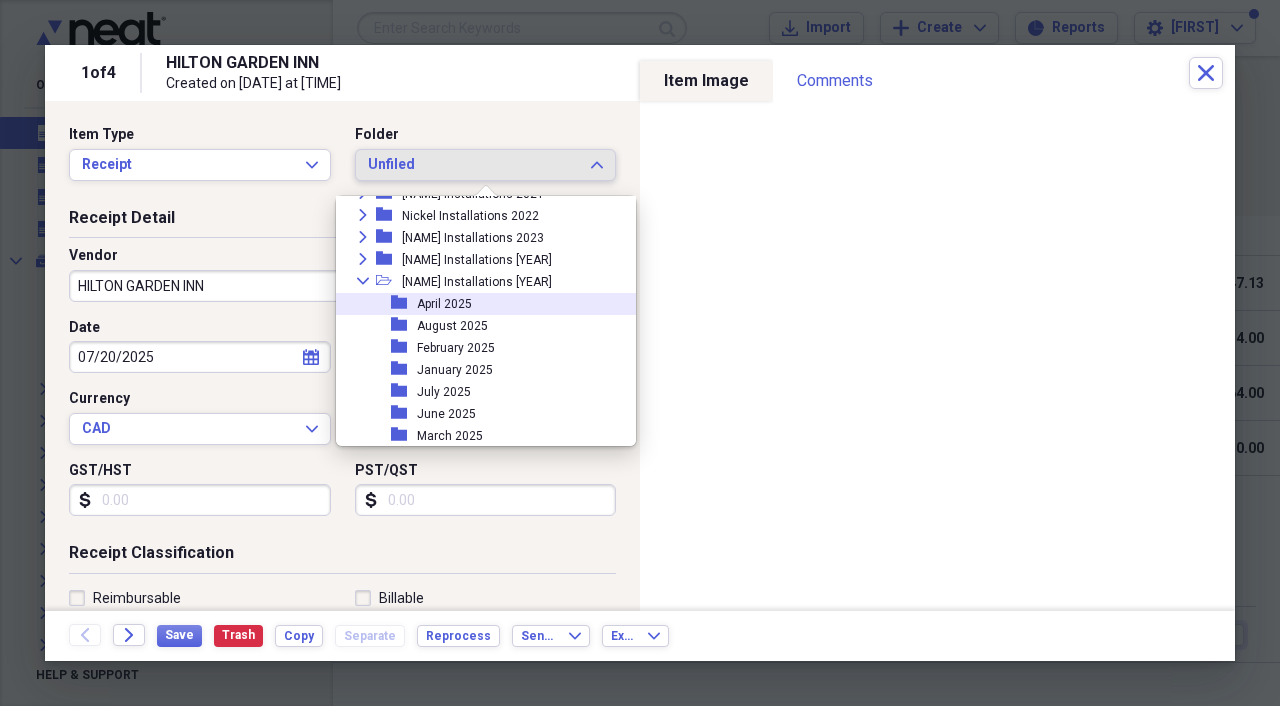 scroll, scrollTop: 233, scrollLeft: 0, axis: vertical 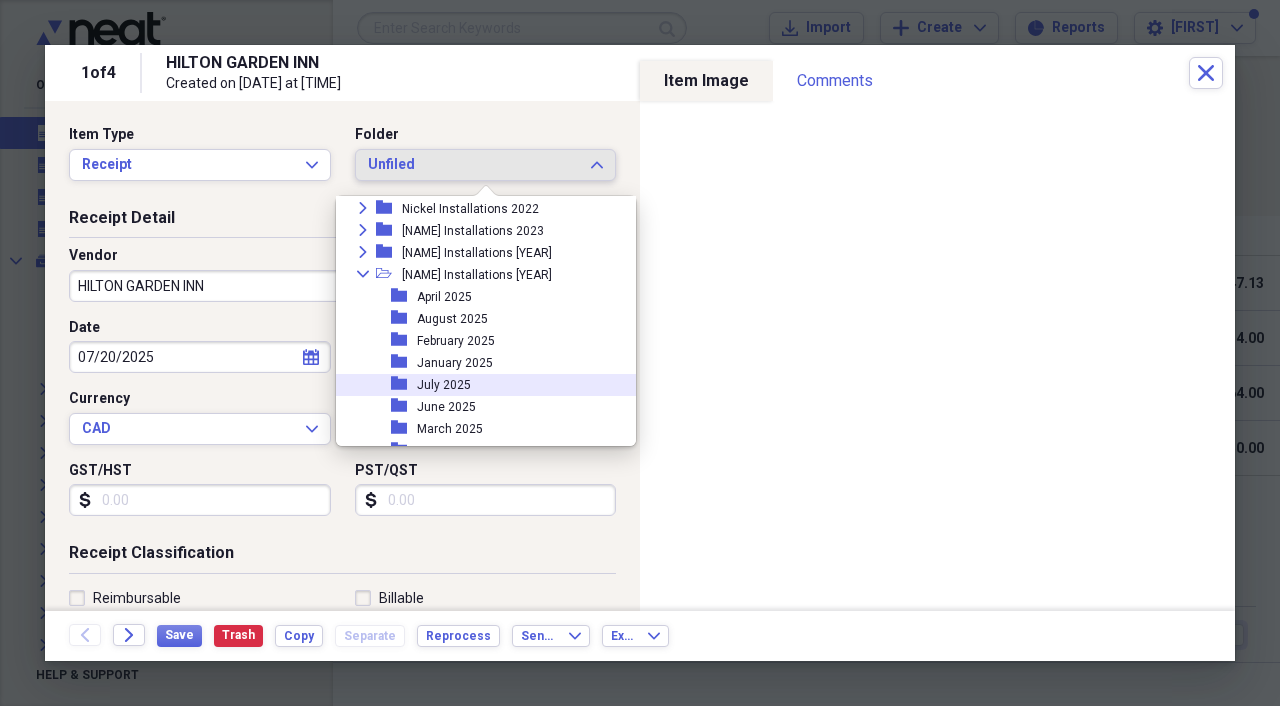 click on "July 2025" at bounding box center [444, 385] 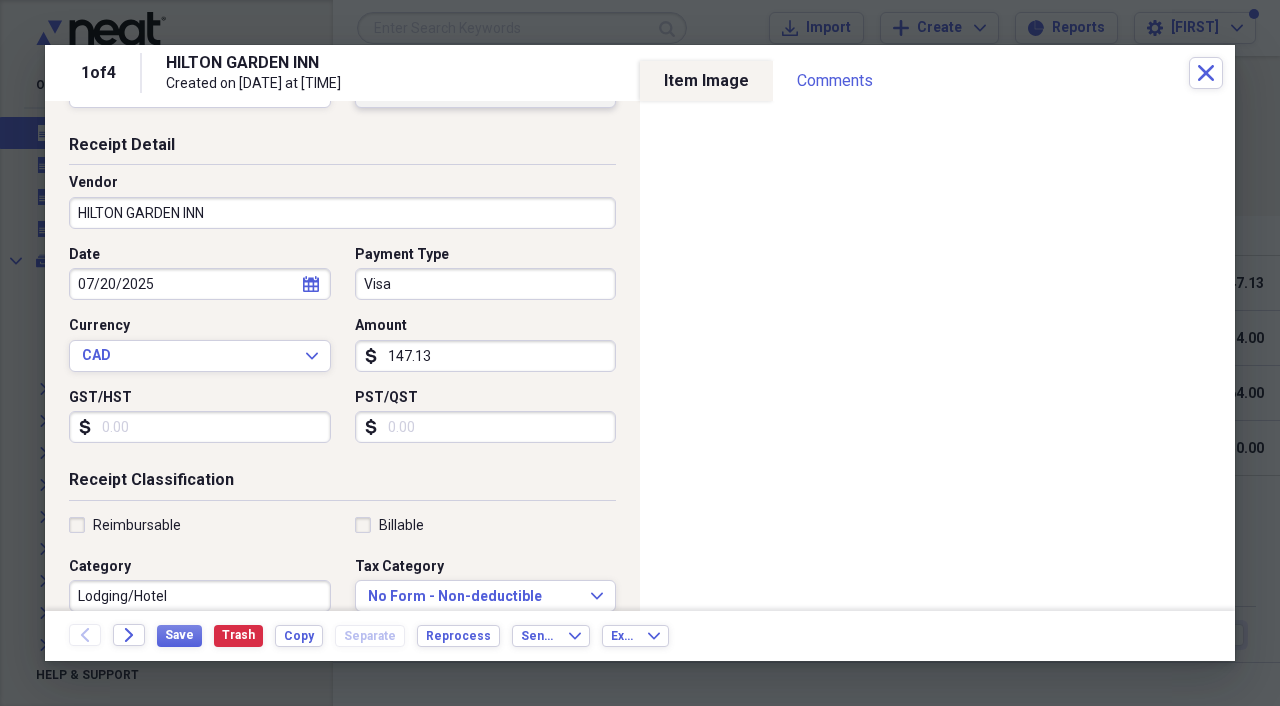 scroll, scrollTop: 81, scrollLeft: 0, axis: vertical 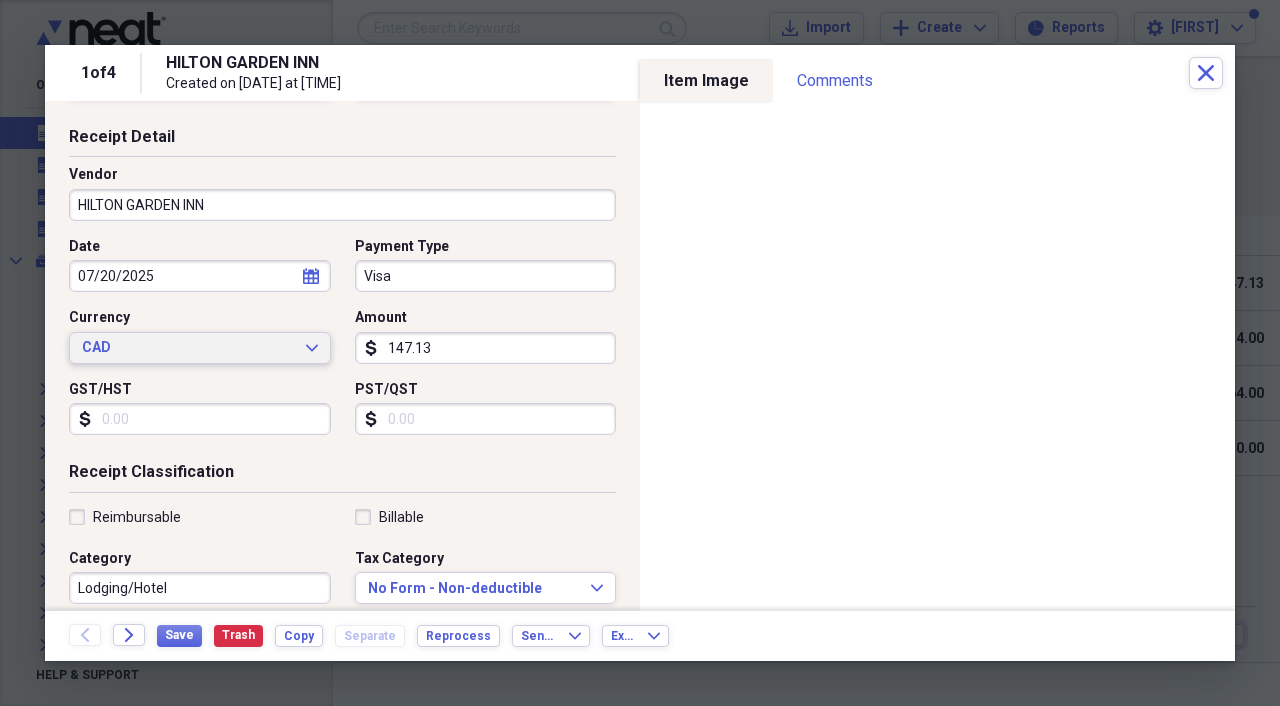 click on "CAD Expand" at bounding box center (200, 348) 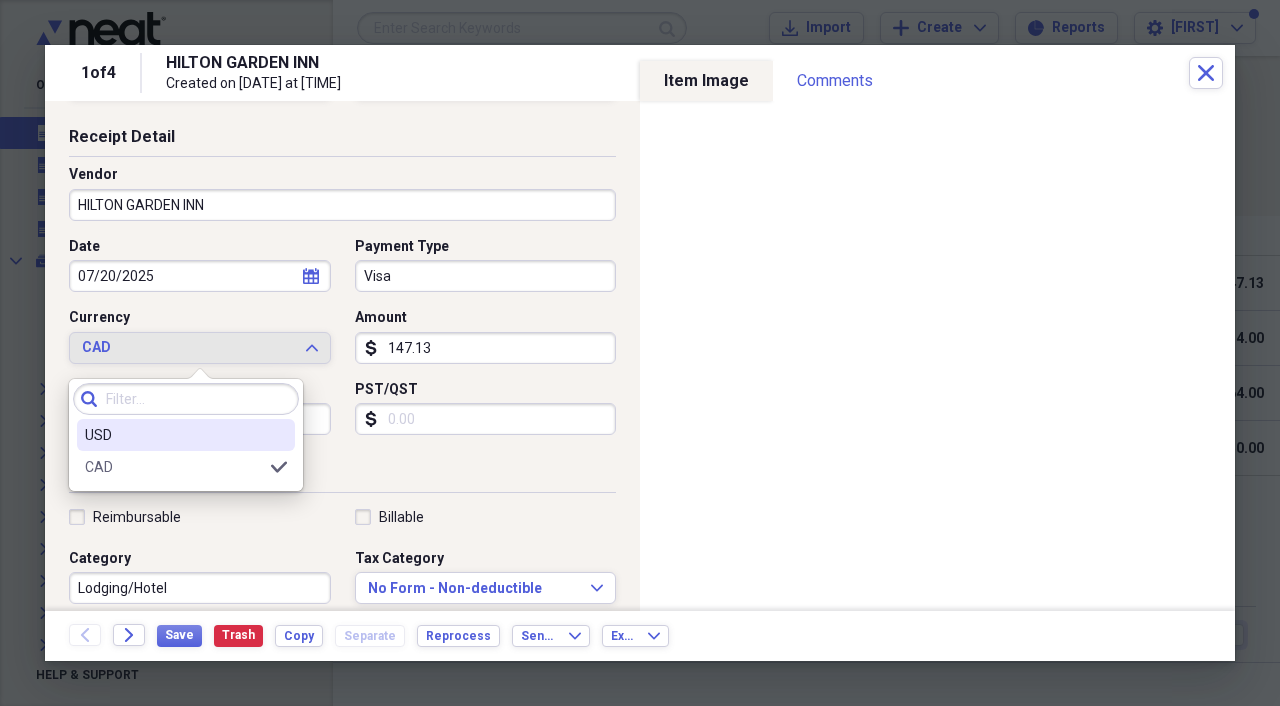 click on "USD" at bounding box center [174, 435] 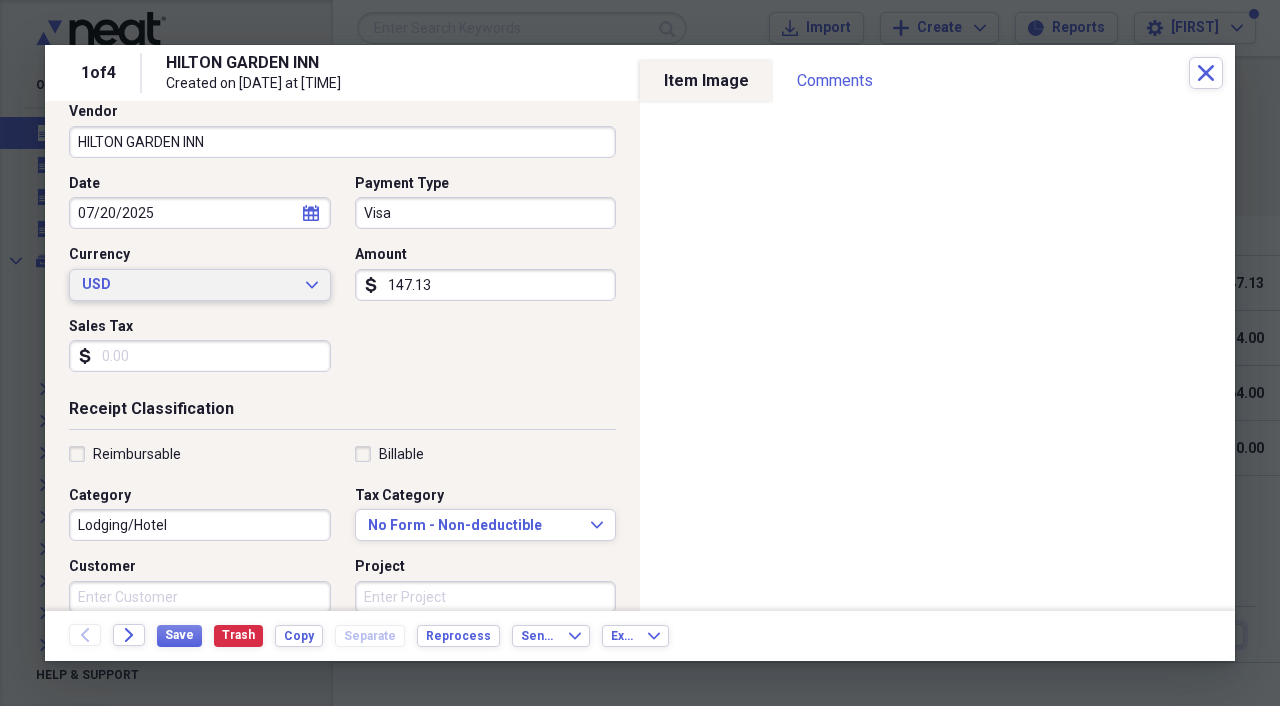 scroll, scrollTop: 148, scrollLeft: 0, axis: vertical 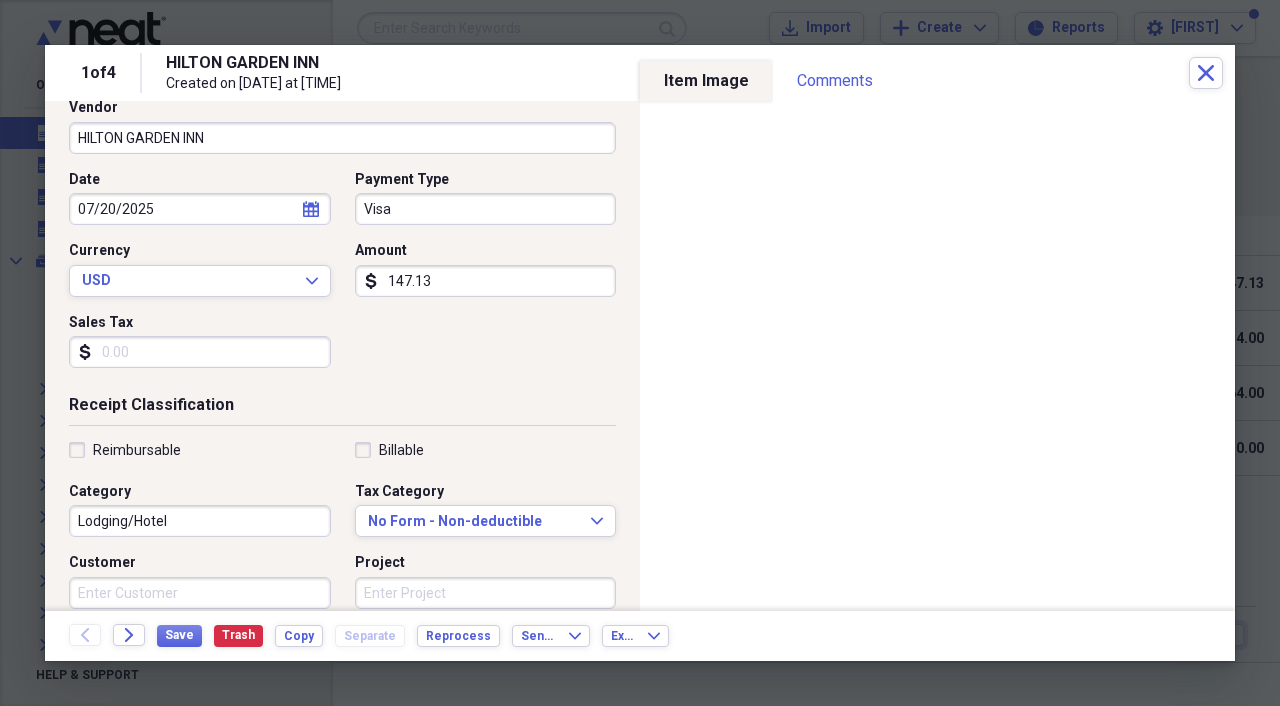click on "Sales Tax" at bounding box center [200, 352] 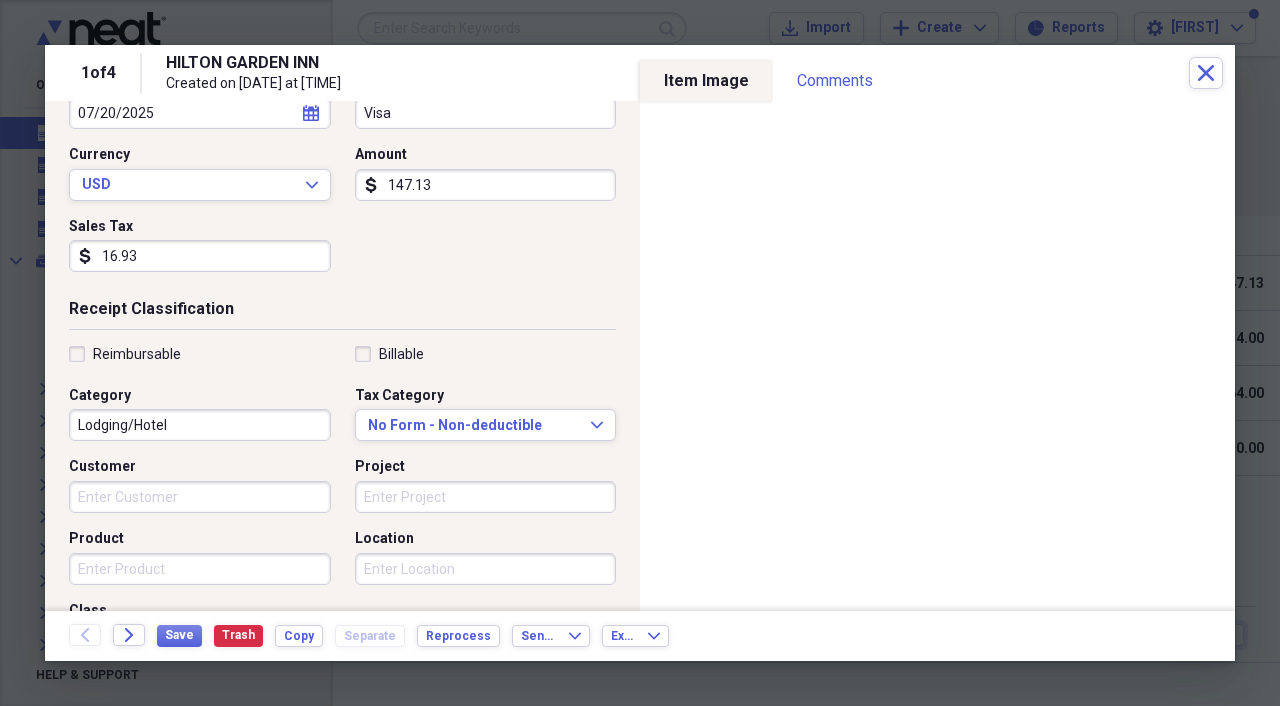 scroll, scrollTop: 246, scrollLeft: 0, axis: vertical 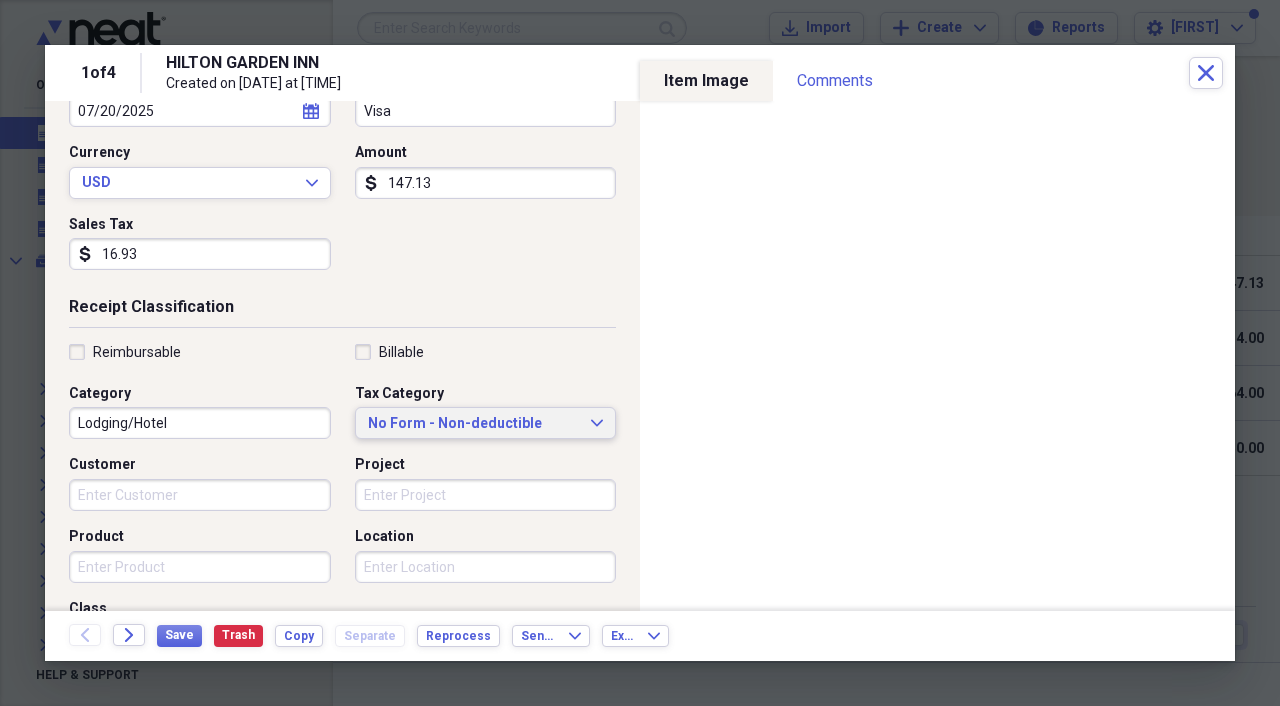 type on "16.93" 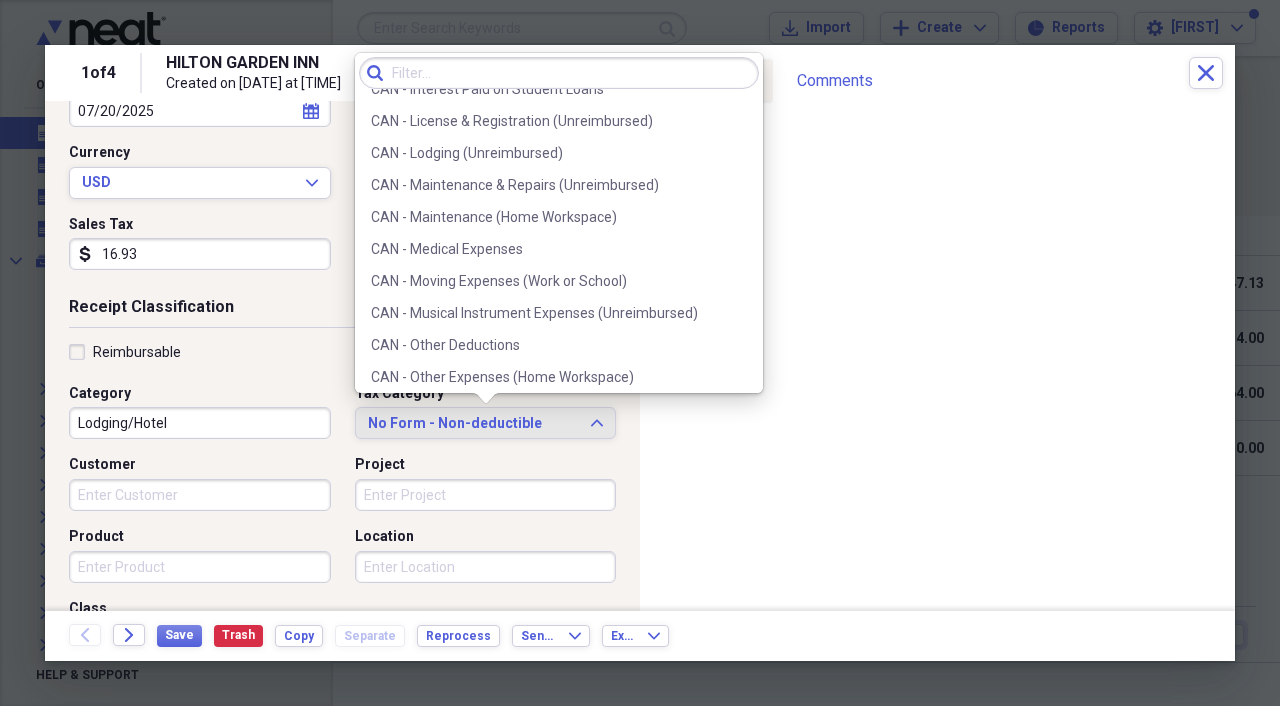 scroll, scrollTop: 790, scrollLeft: 0, axis: vertical 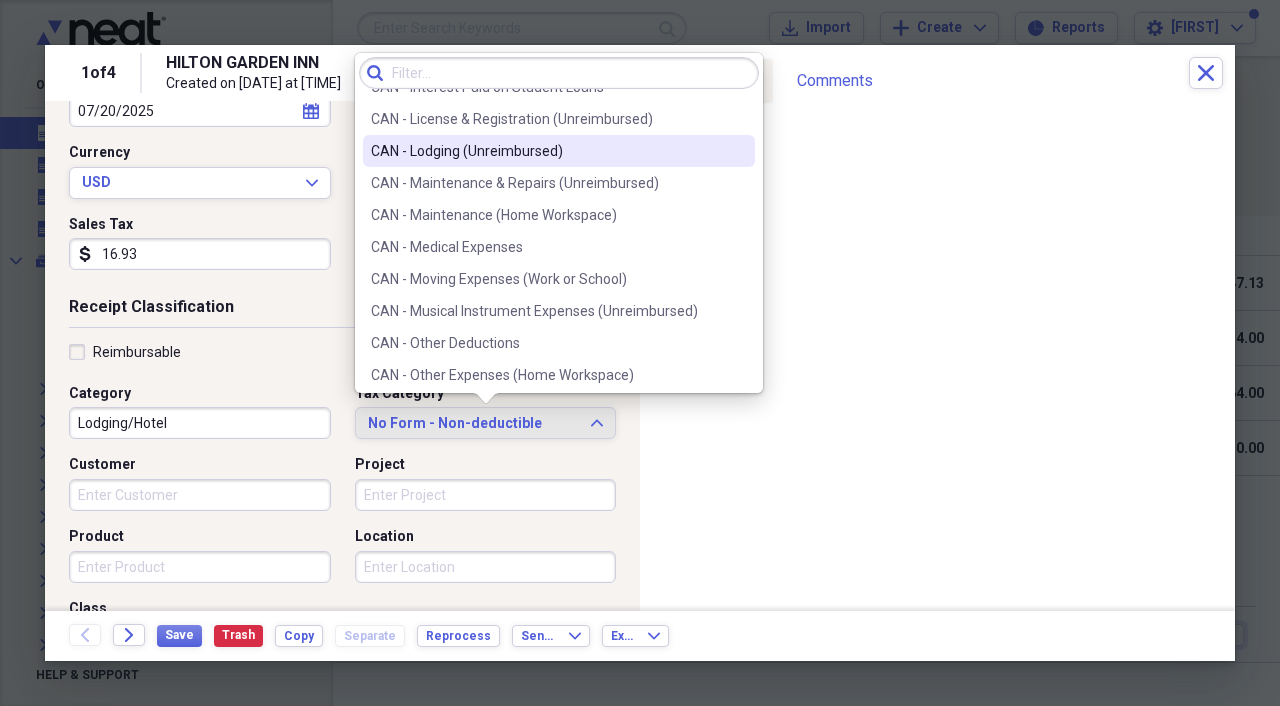 click on "CAN - Lodging (Unreimbursed)" at bounding box center (547, 151) 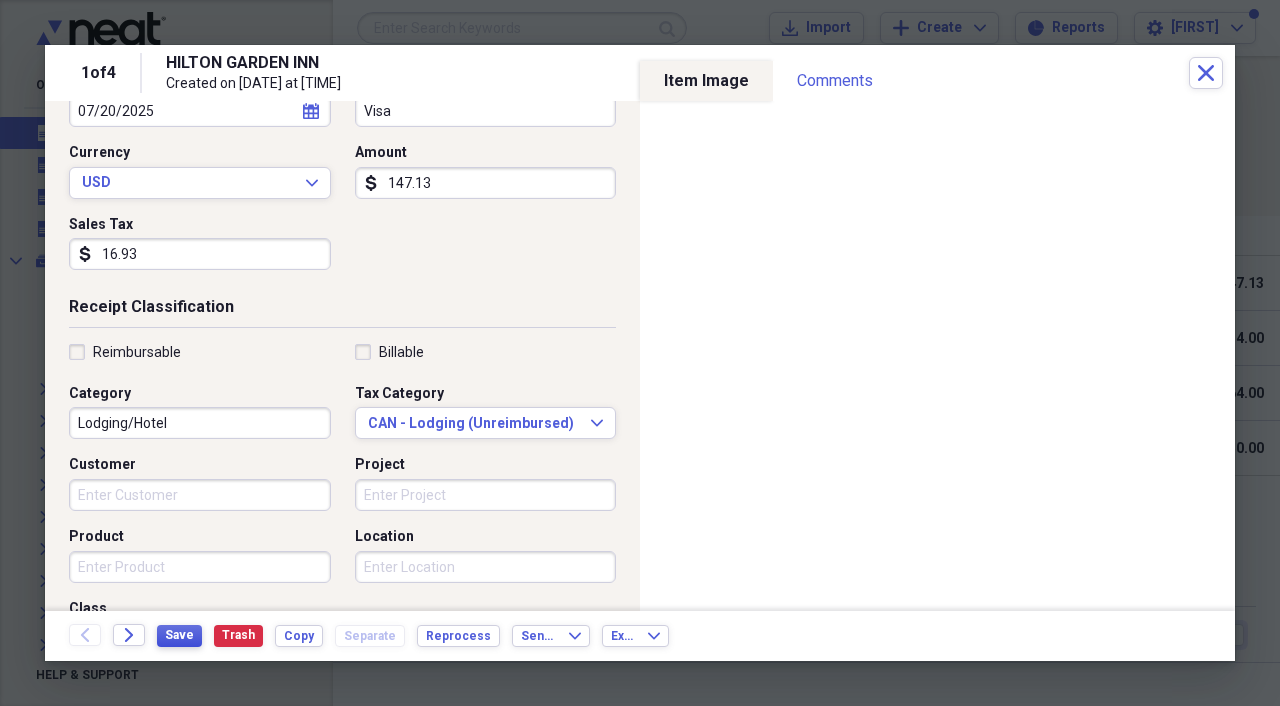 click on "Save" at bounding box center (179, 635) 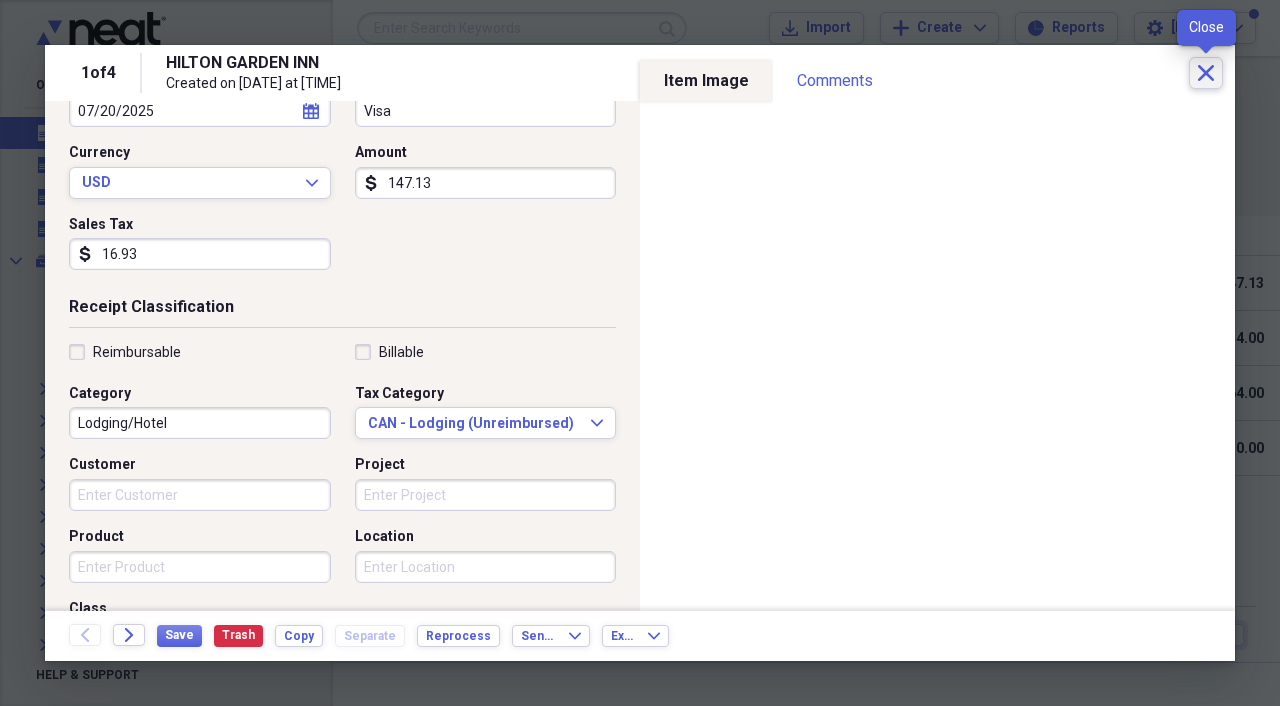 click on "Close" 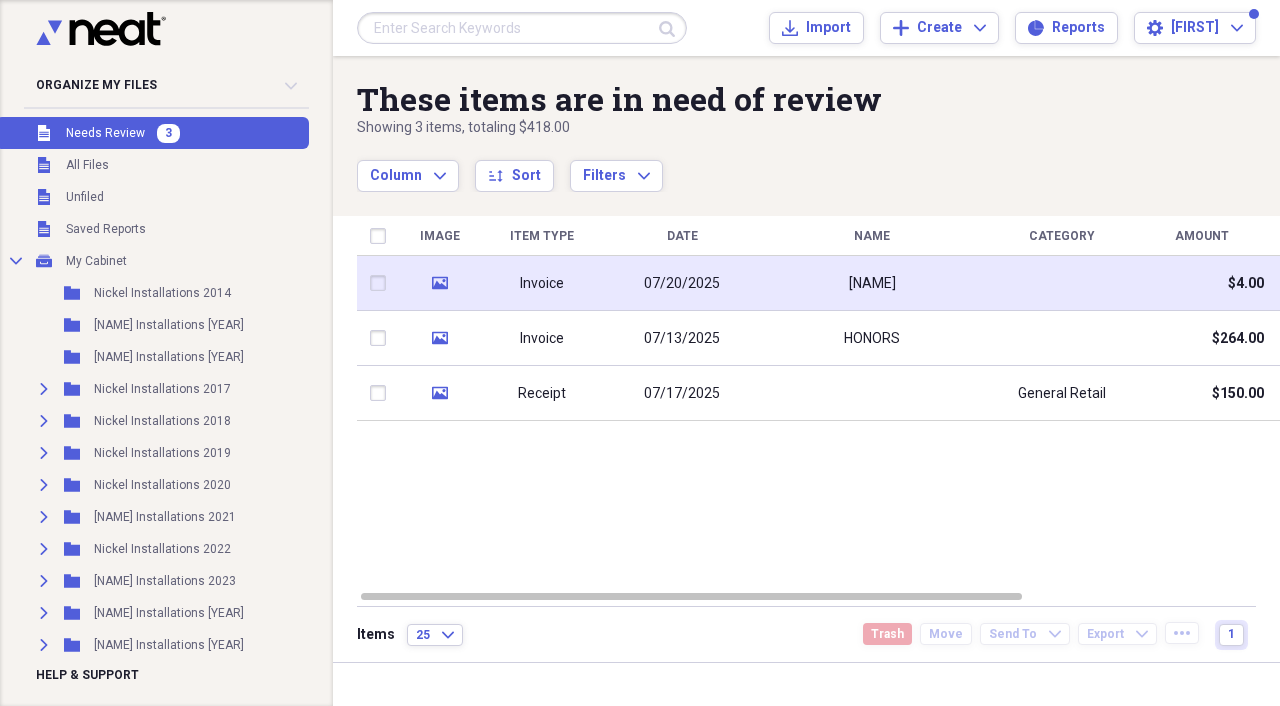 click on "Invoice" at bounding box center [542, 283] 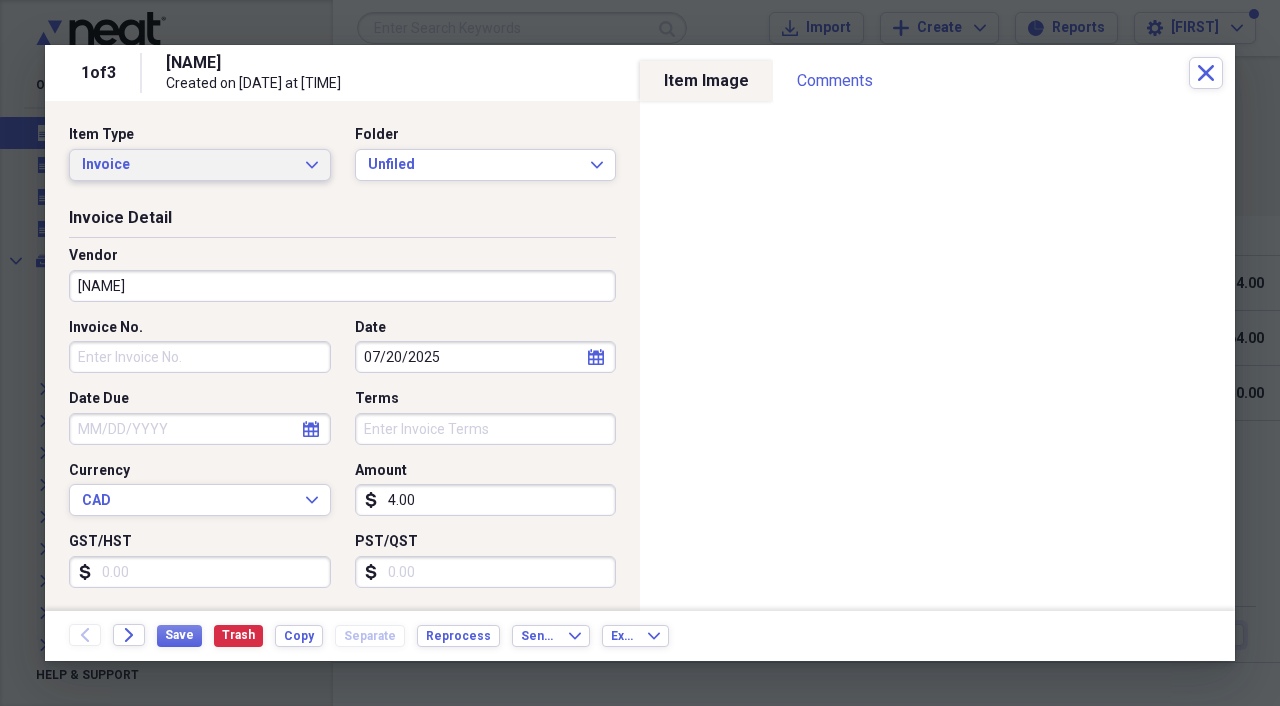 click on "Invoice Expand" at bounding box center [200, 165] 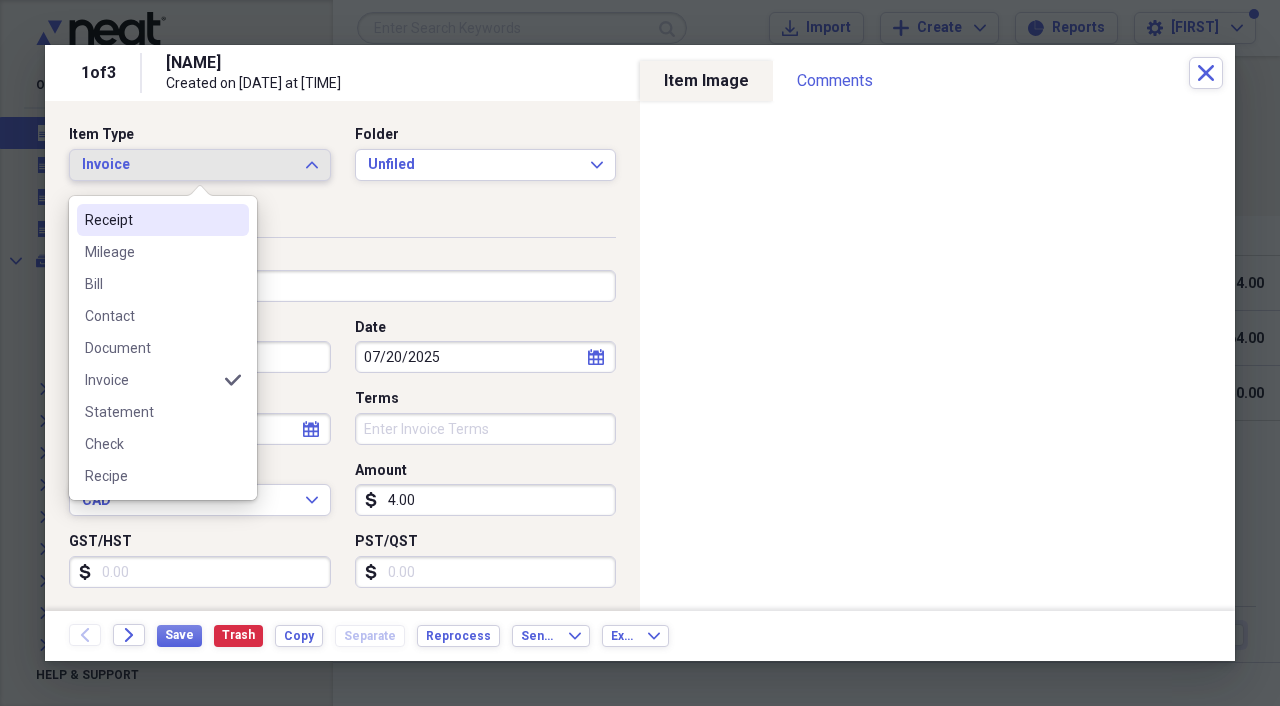 click on "Receipt" at bounding box center [151, 220] 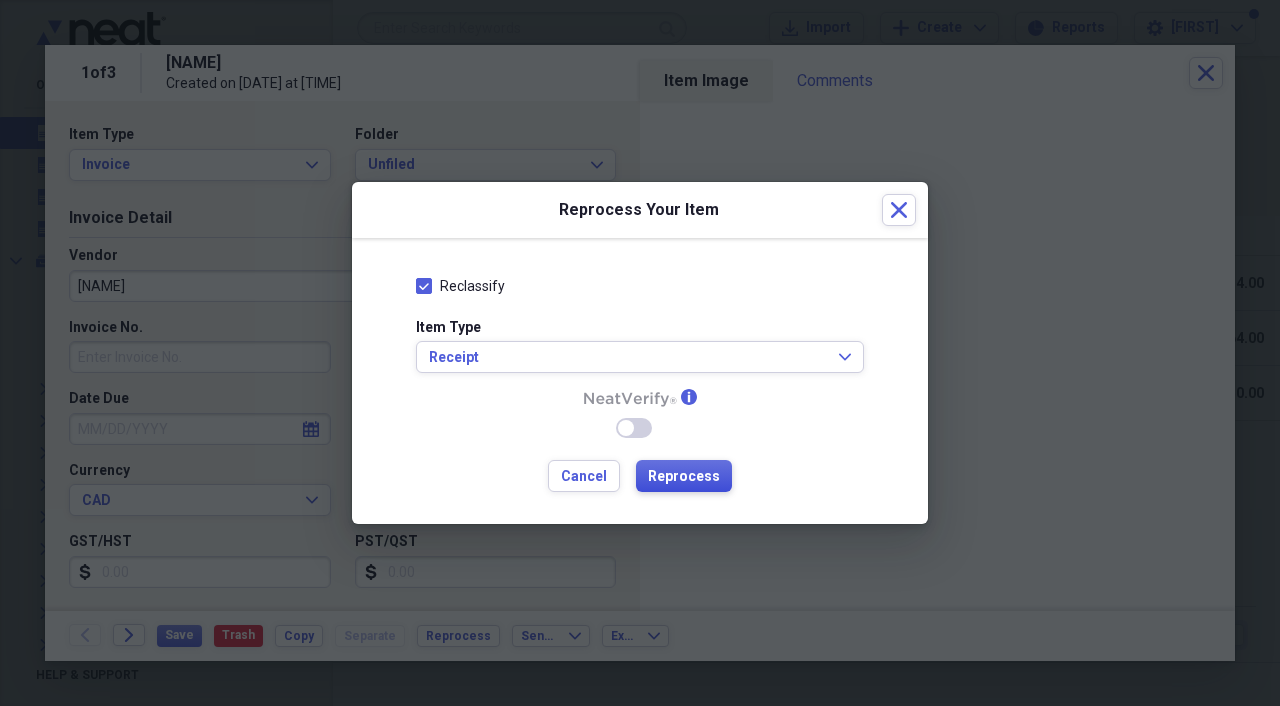 click on "Reprocess" at bounding box center [684, 477] 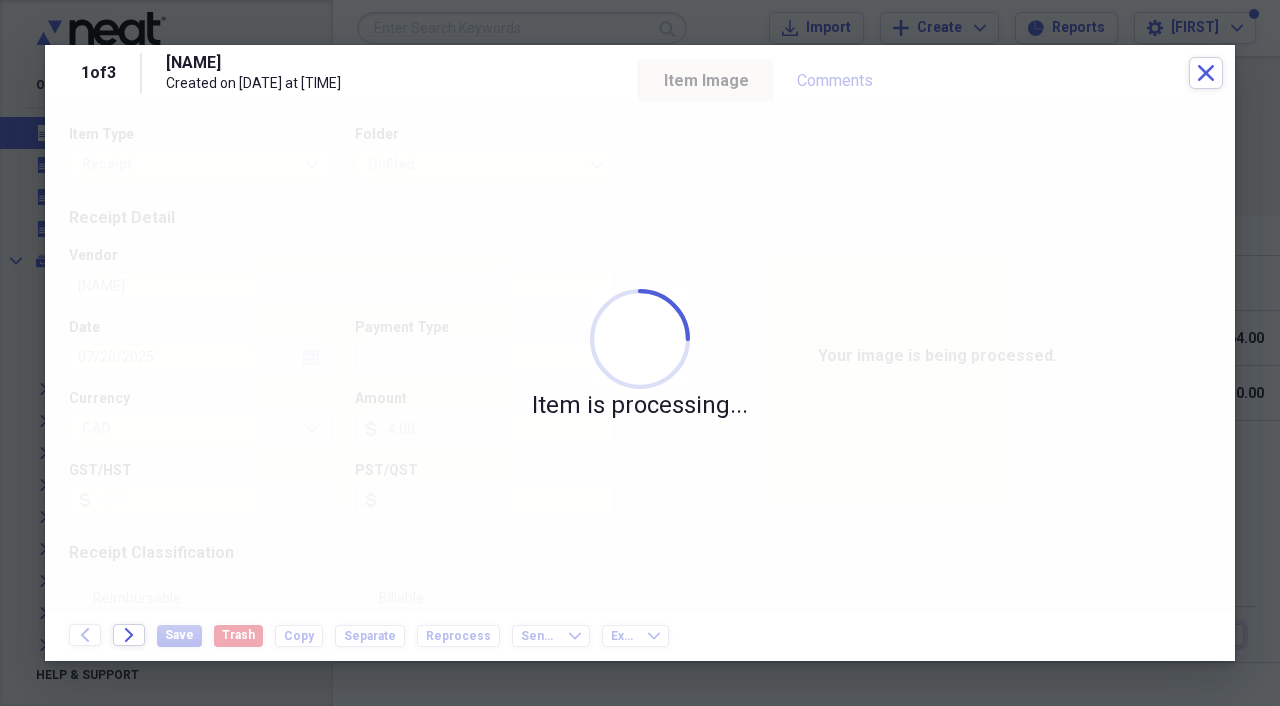 type on "HILTON GARDEN INN" 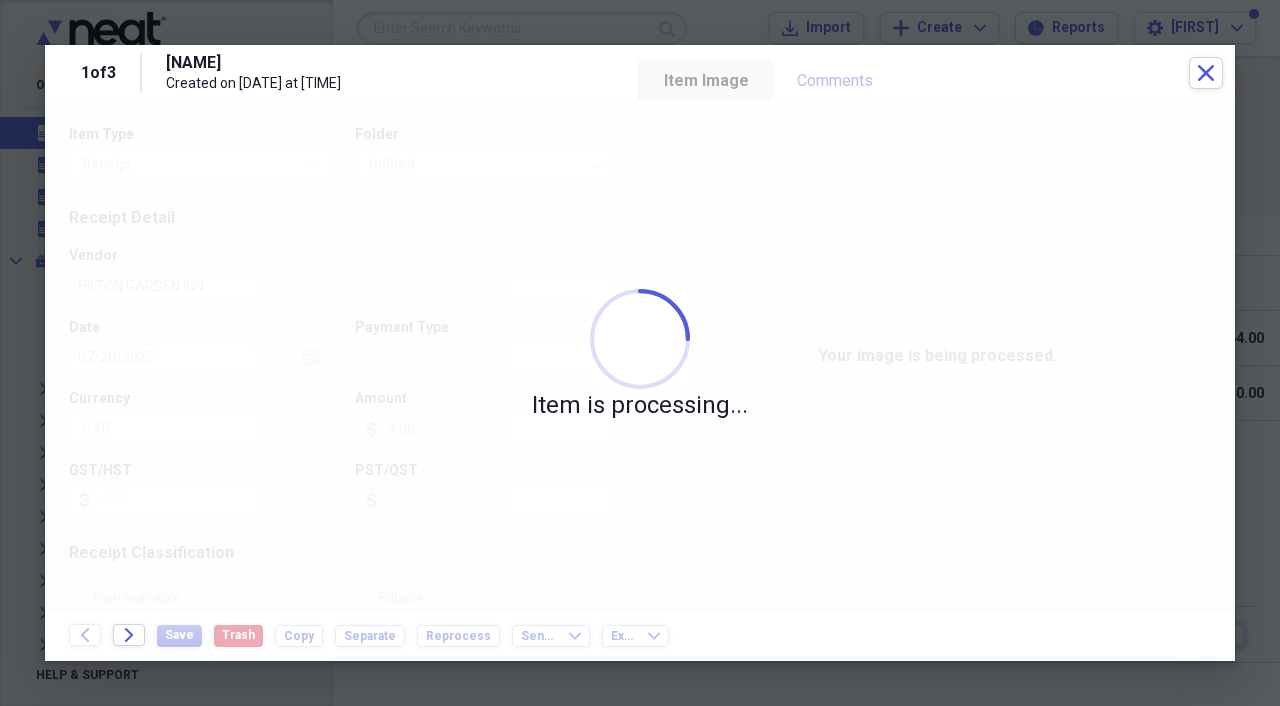 type on "Visa" 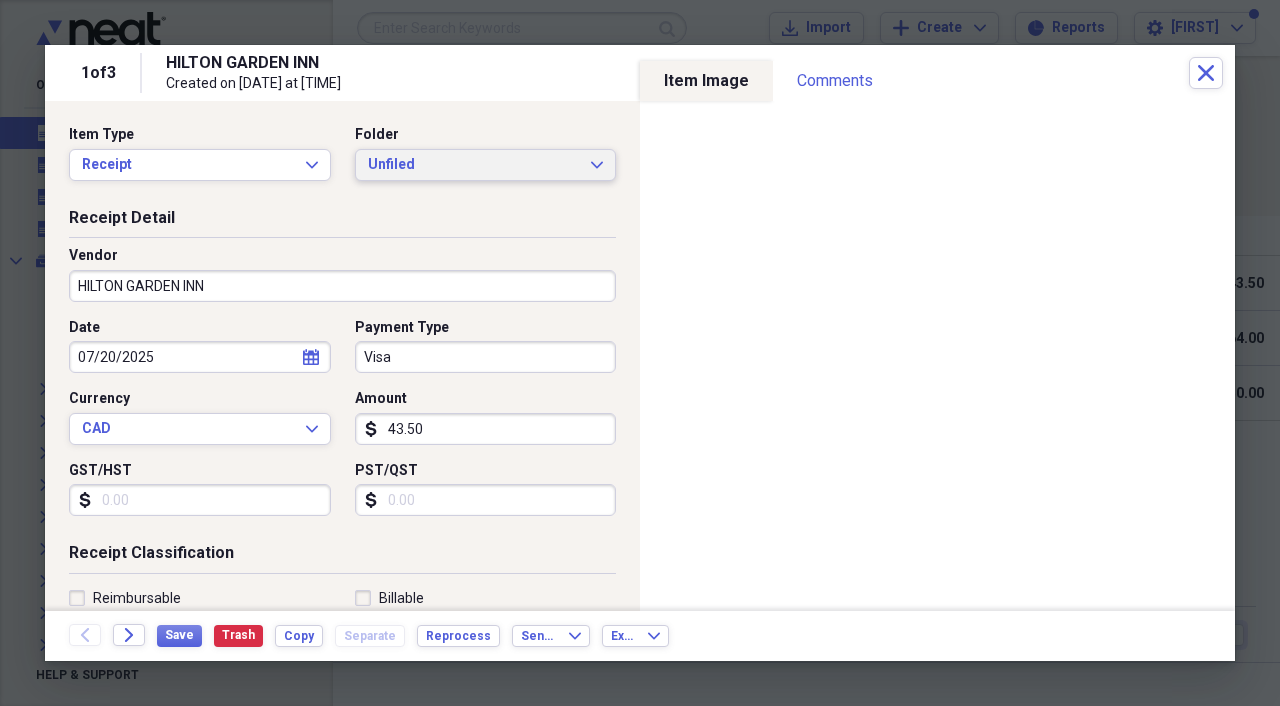 click on "Expand" 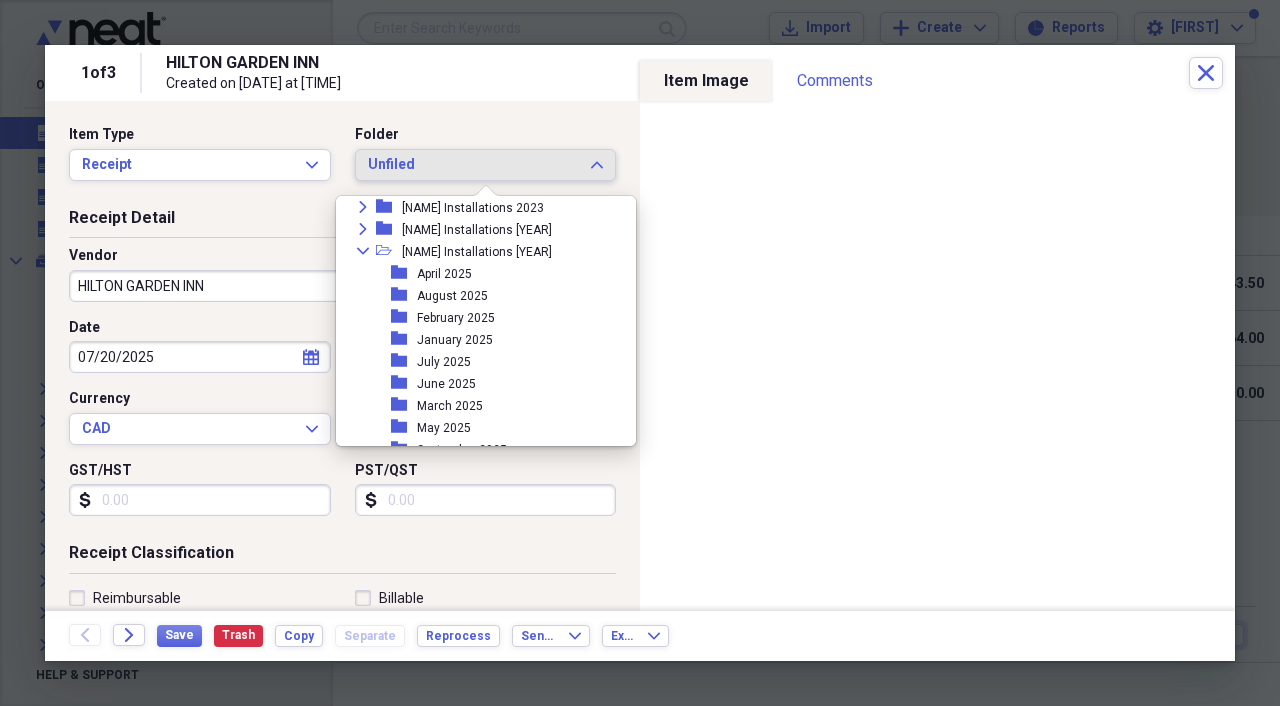 scroll, scrollTop: 260, scrollLeft: 0, axis: vertical 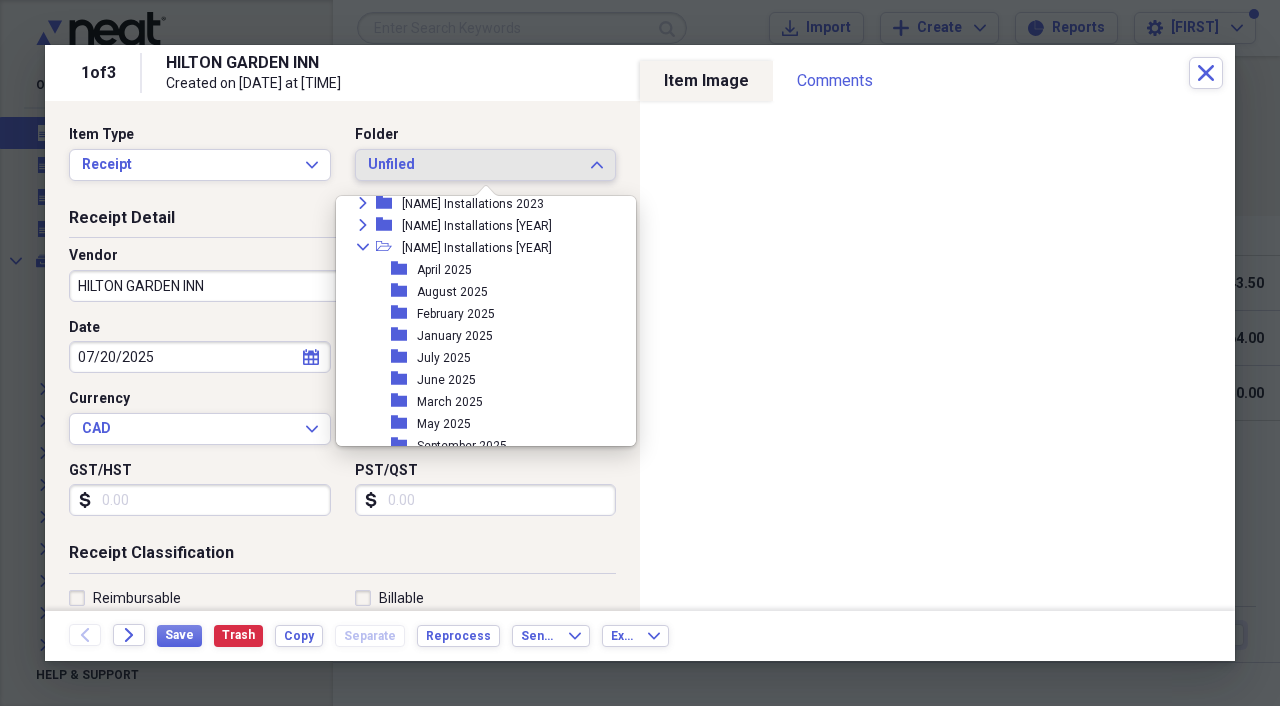 click on "folder July 2025" at bounding box center (478, 358) 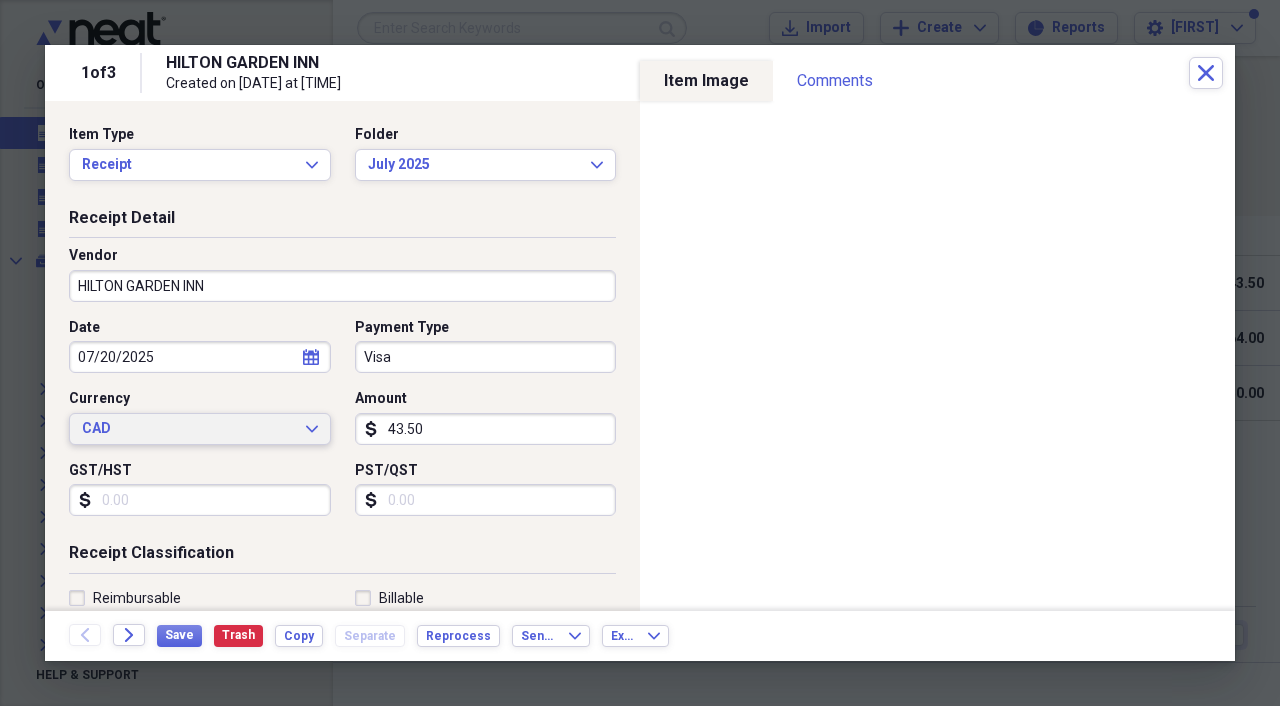 click 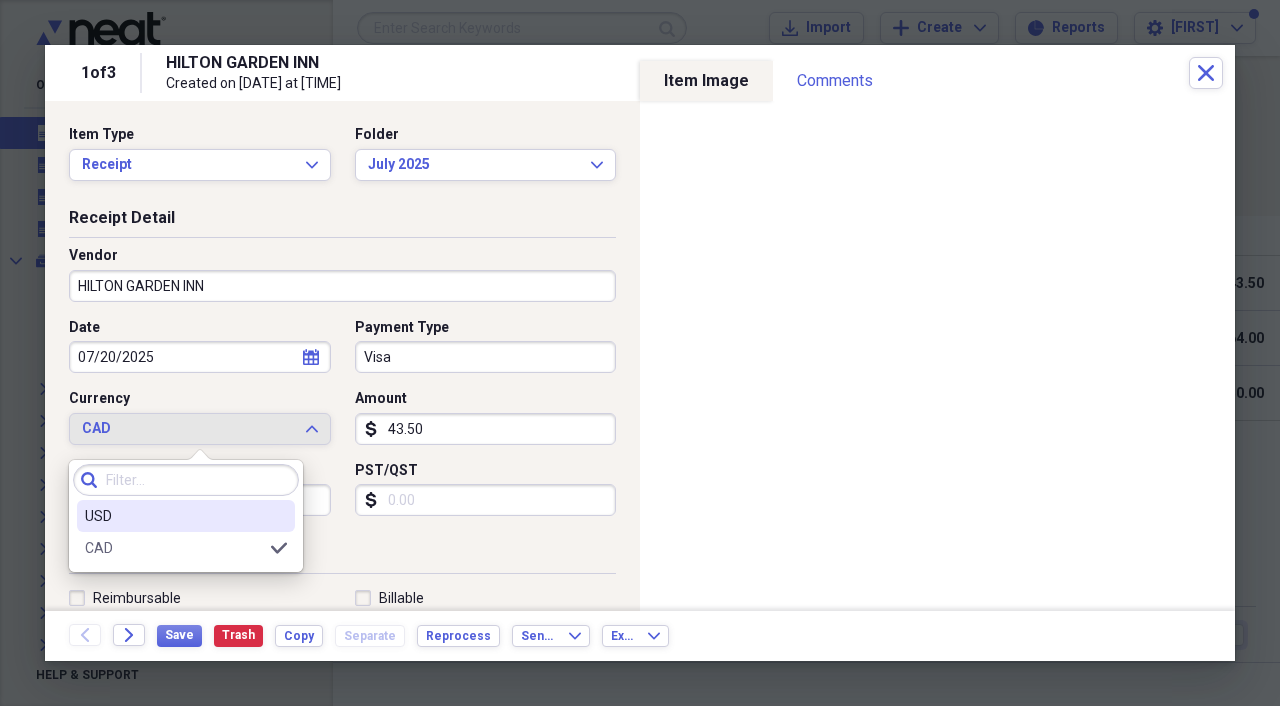 click on "USD" at bounding box center (174, 516) 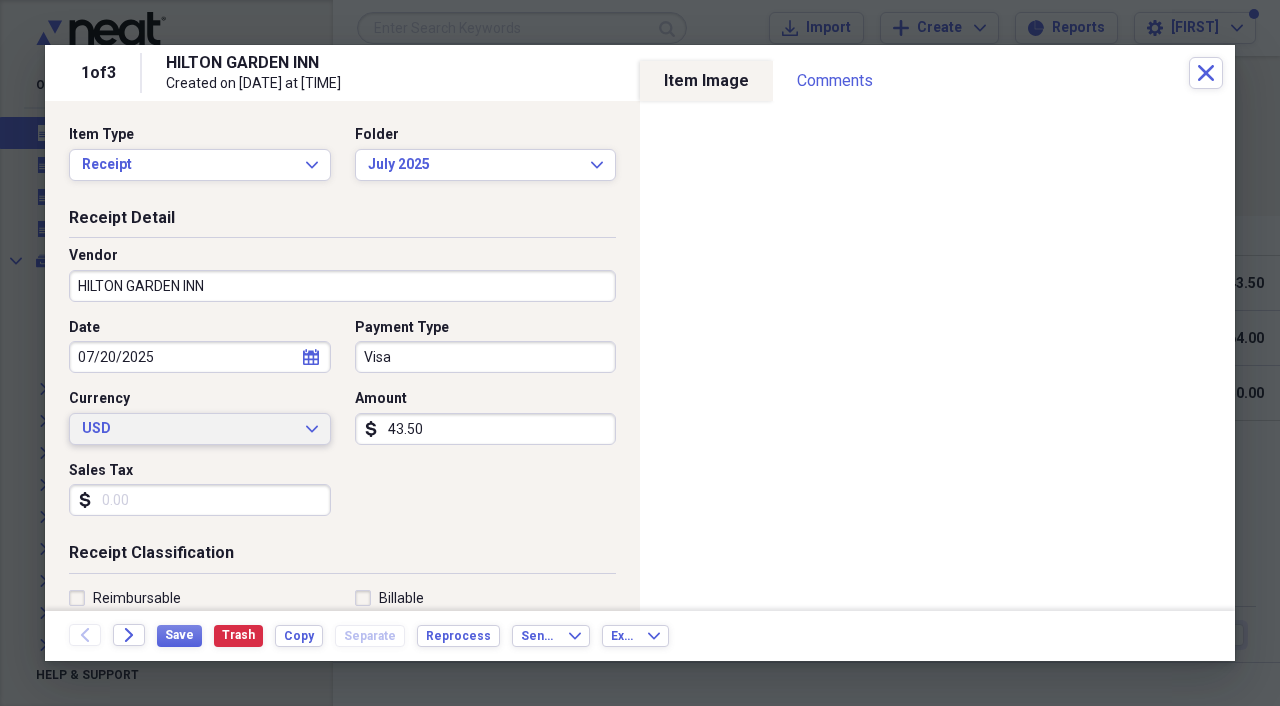 scroll, scrollTop: 6, scrollLeft: 0, axis: vertical 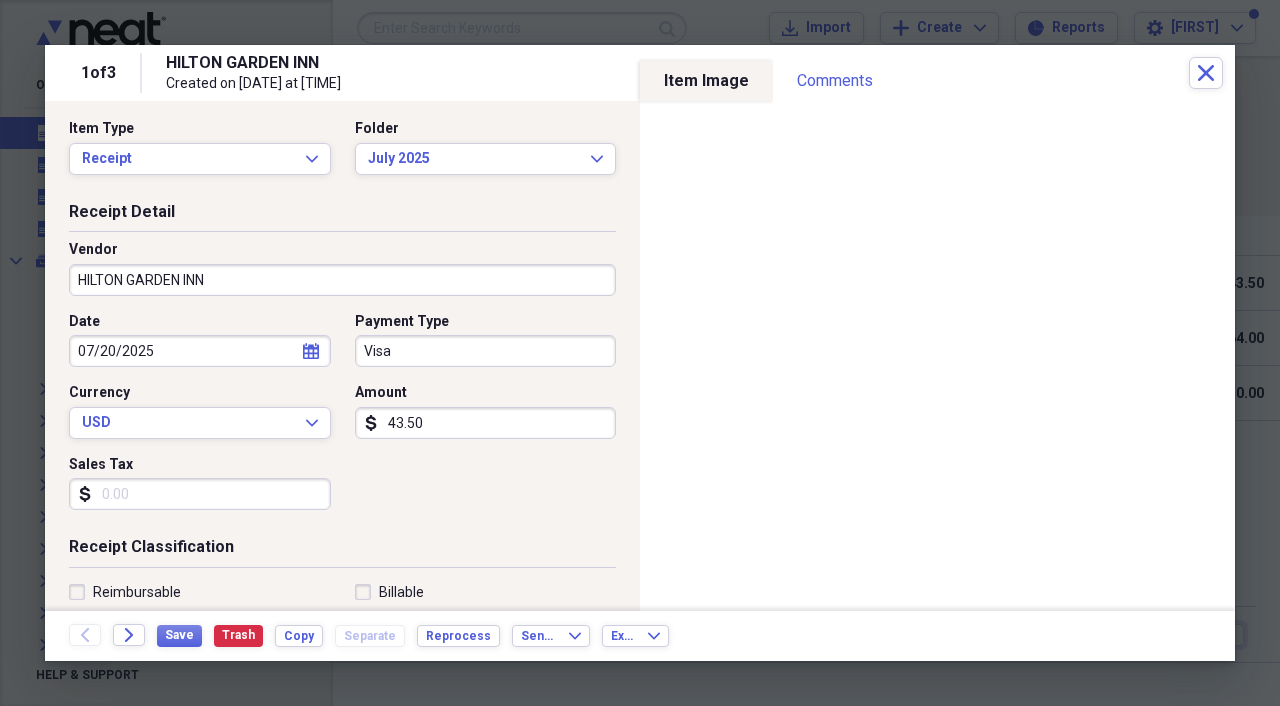 click on "43.50" at bounding box center (486, 423) 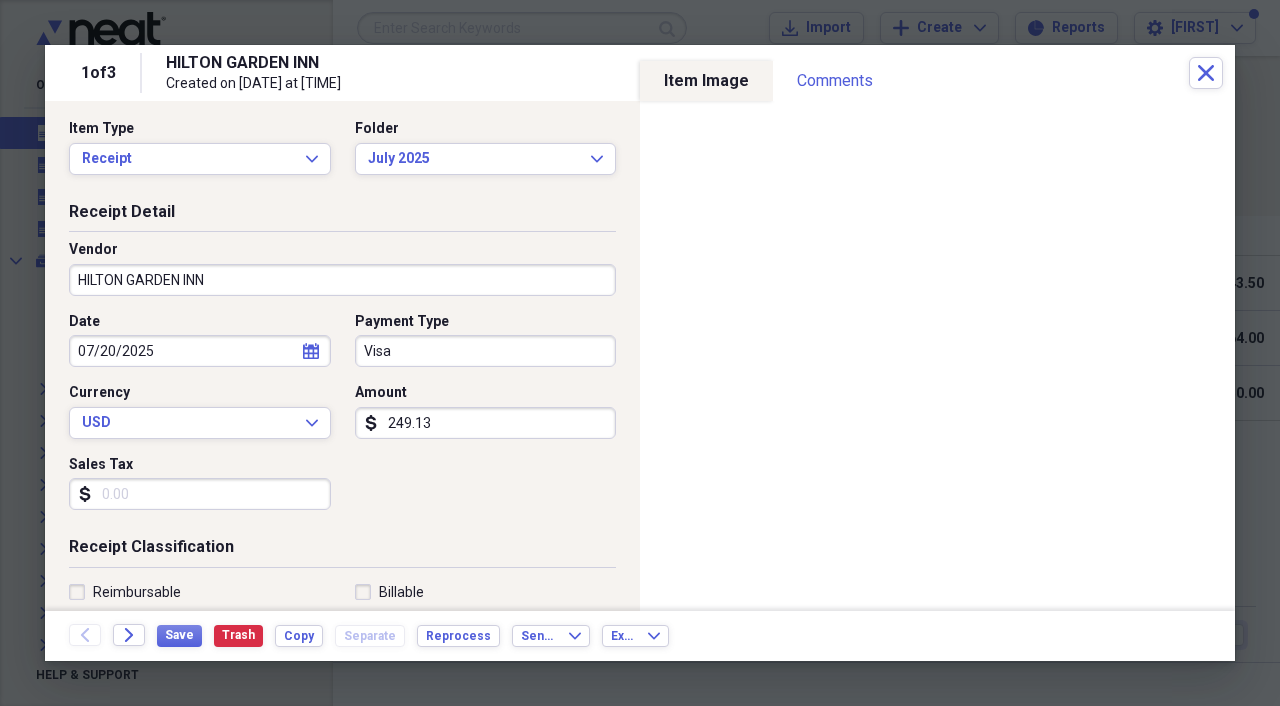 type on "249.13" 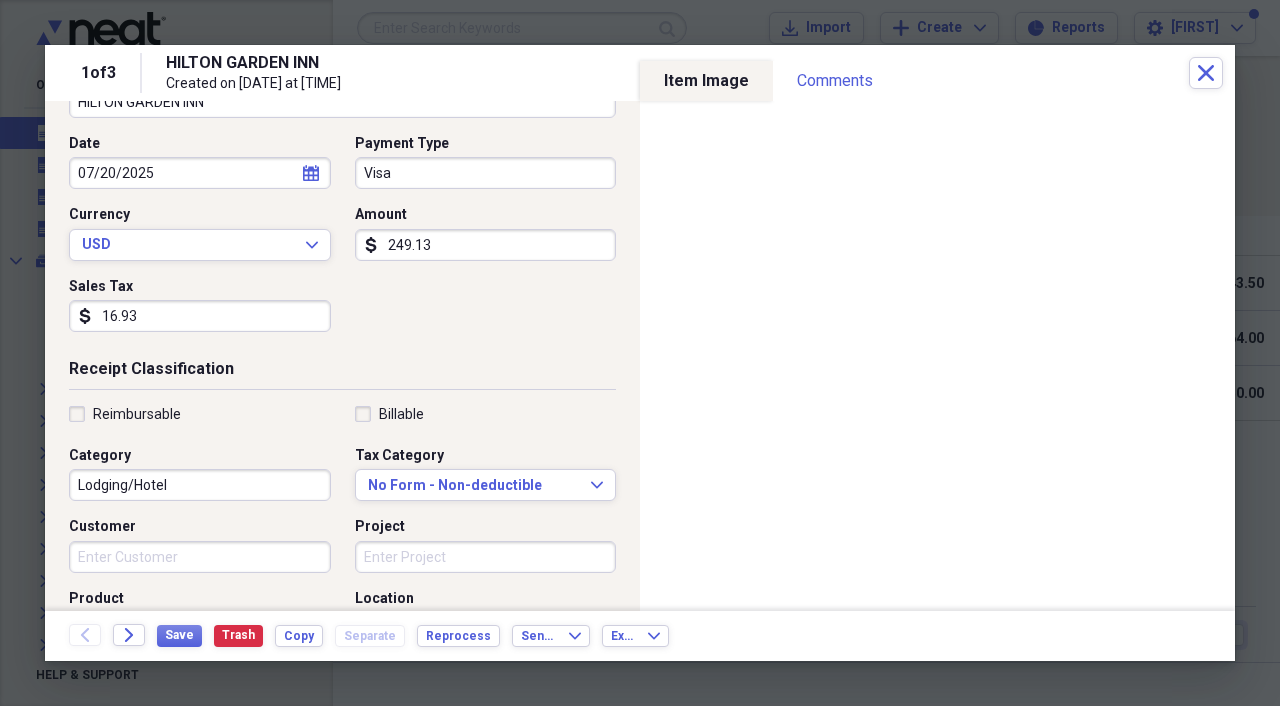 scroll, scrollTop: 192, scrollLeft: 0, axis: vertical 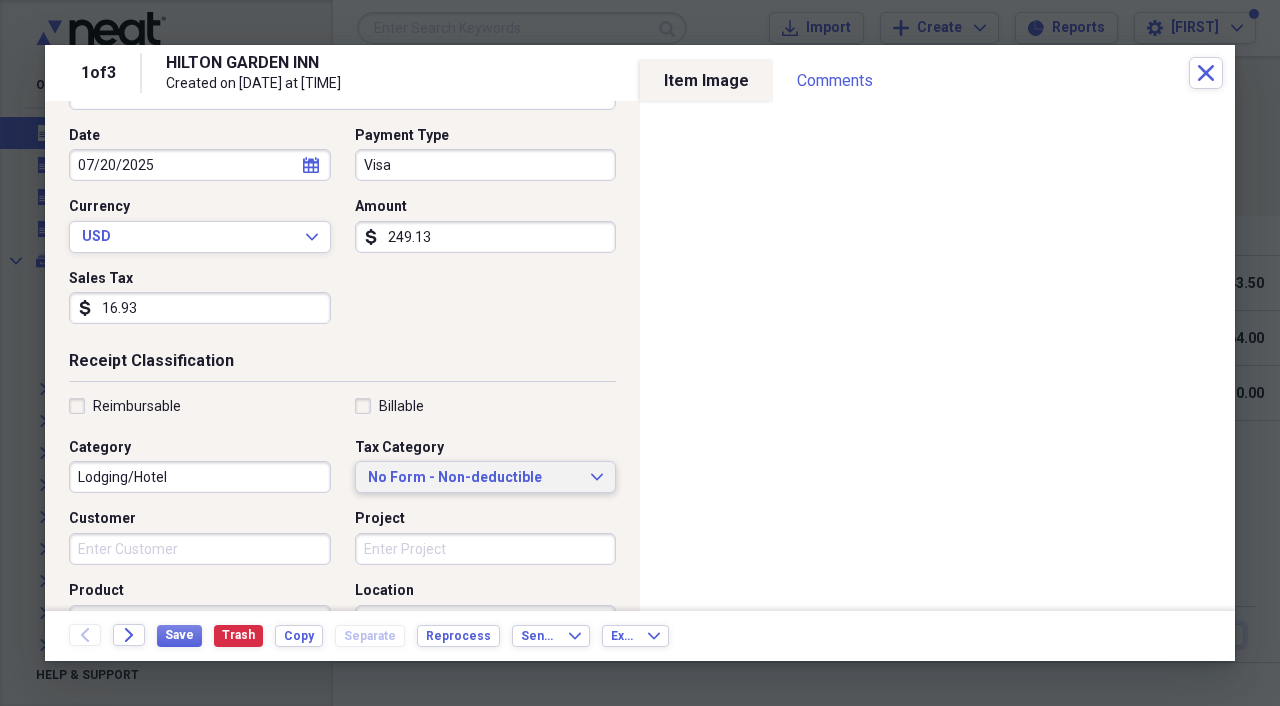 type on "16.93" 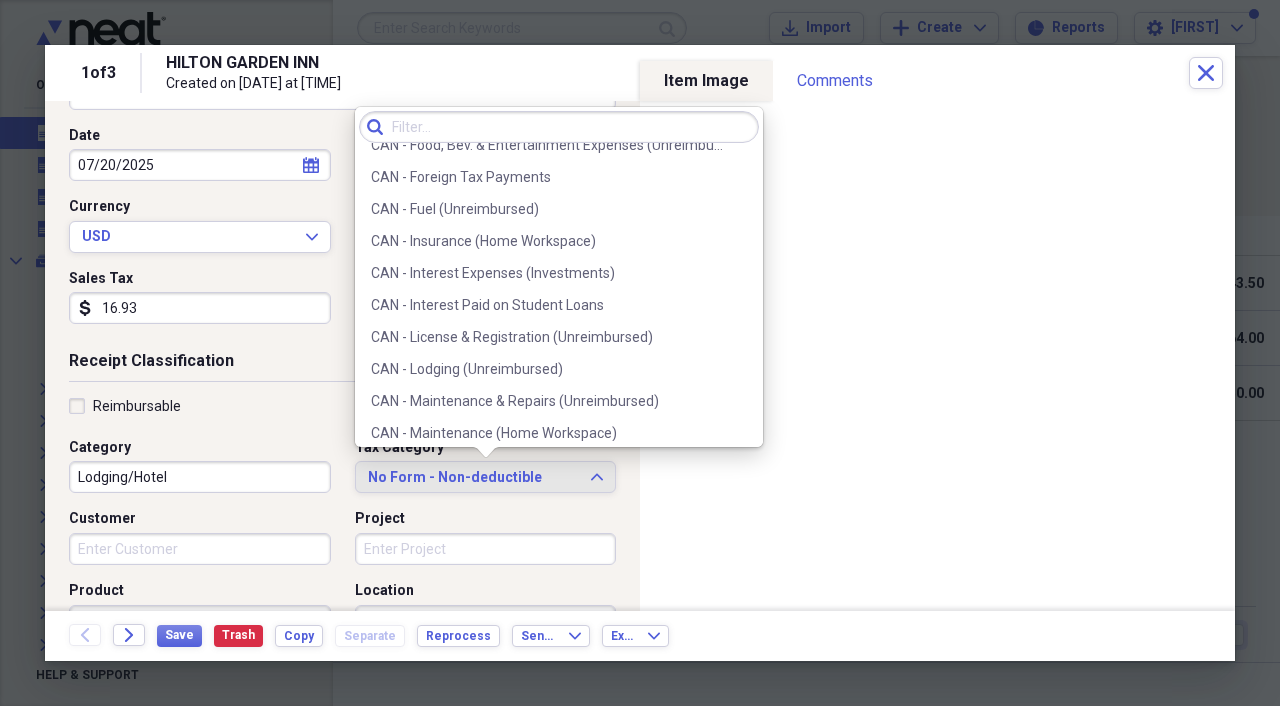 scroll, scrollTop: 627, scrollLeft: 0, axis: vertical 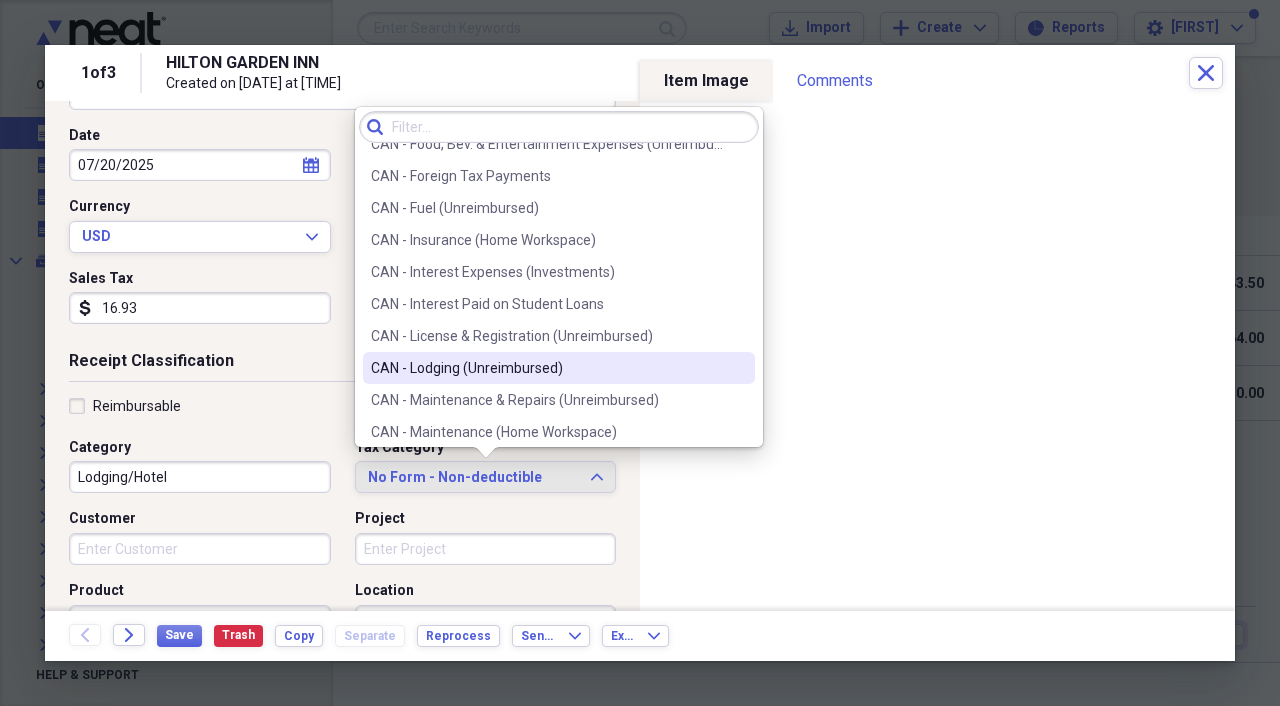 click on "CAN - Lodging (Unreimbursed)" at bounding box center [547, 368] 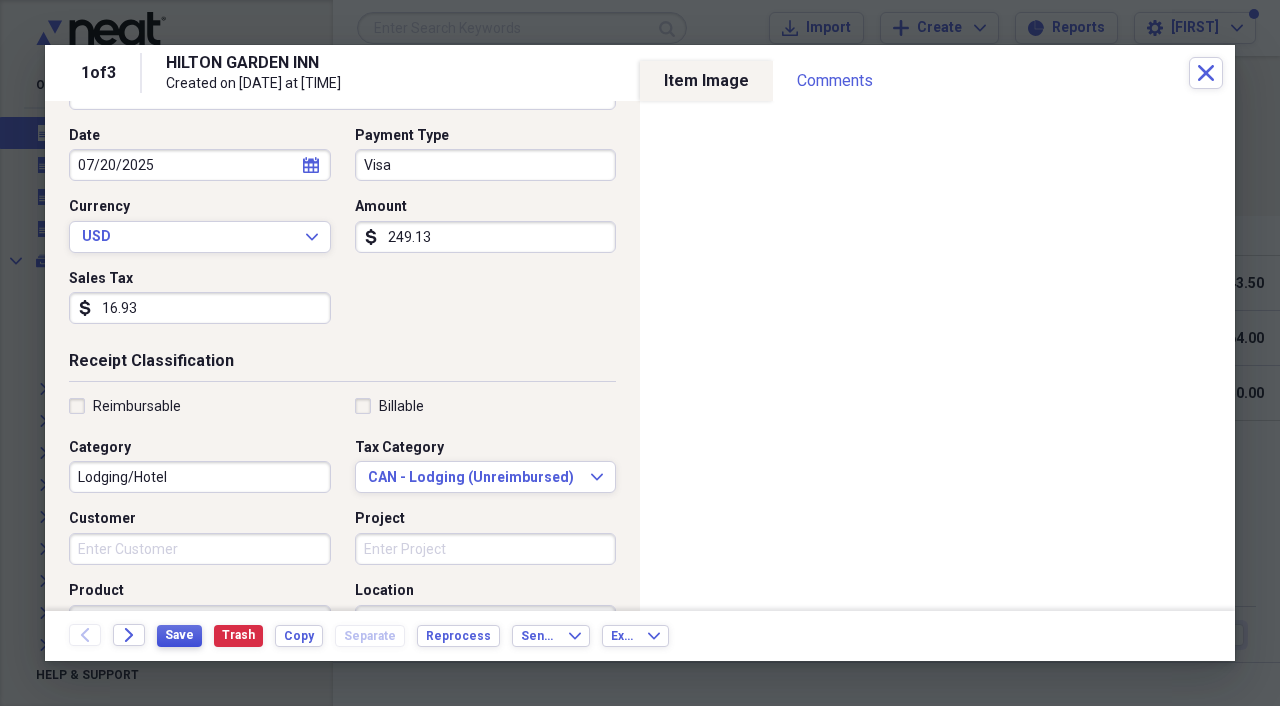 click on "Save" at bounding box center (179, 635) 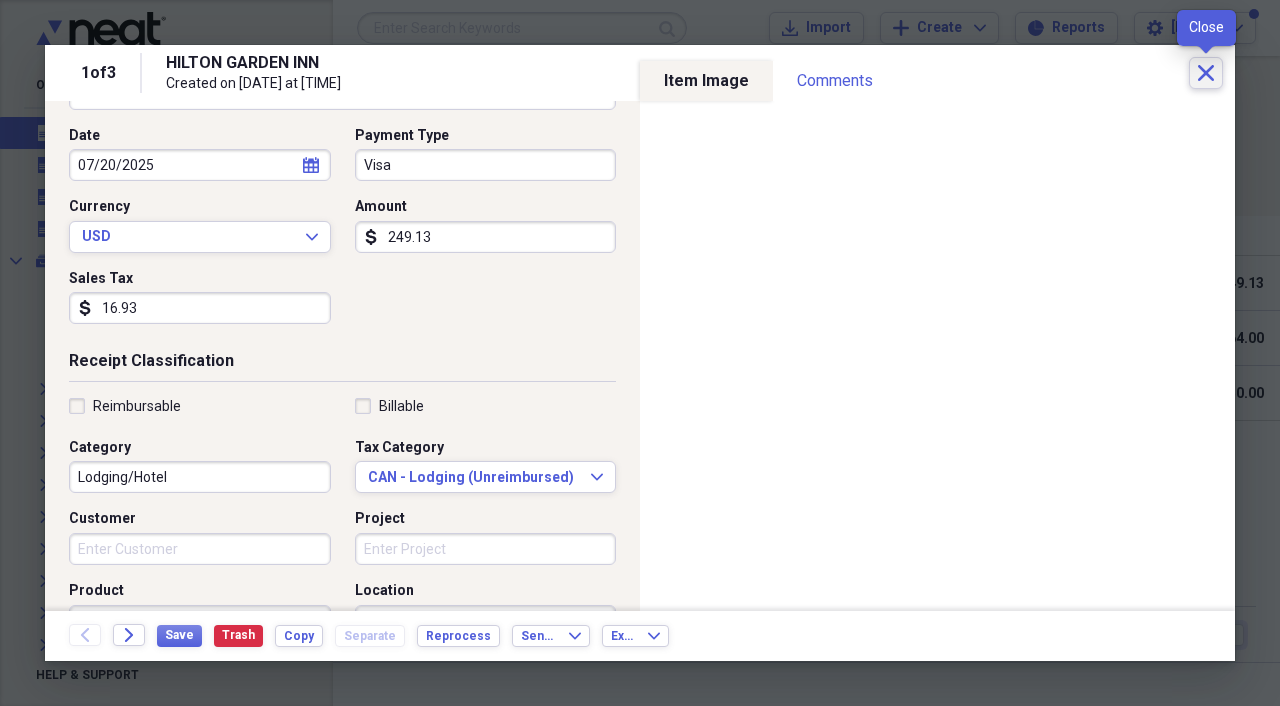 click on "Close" 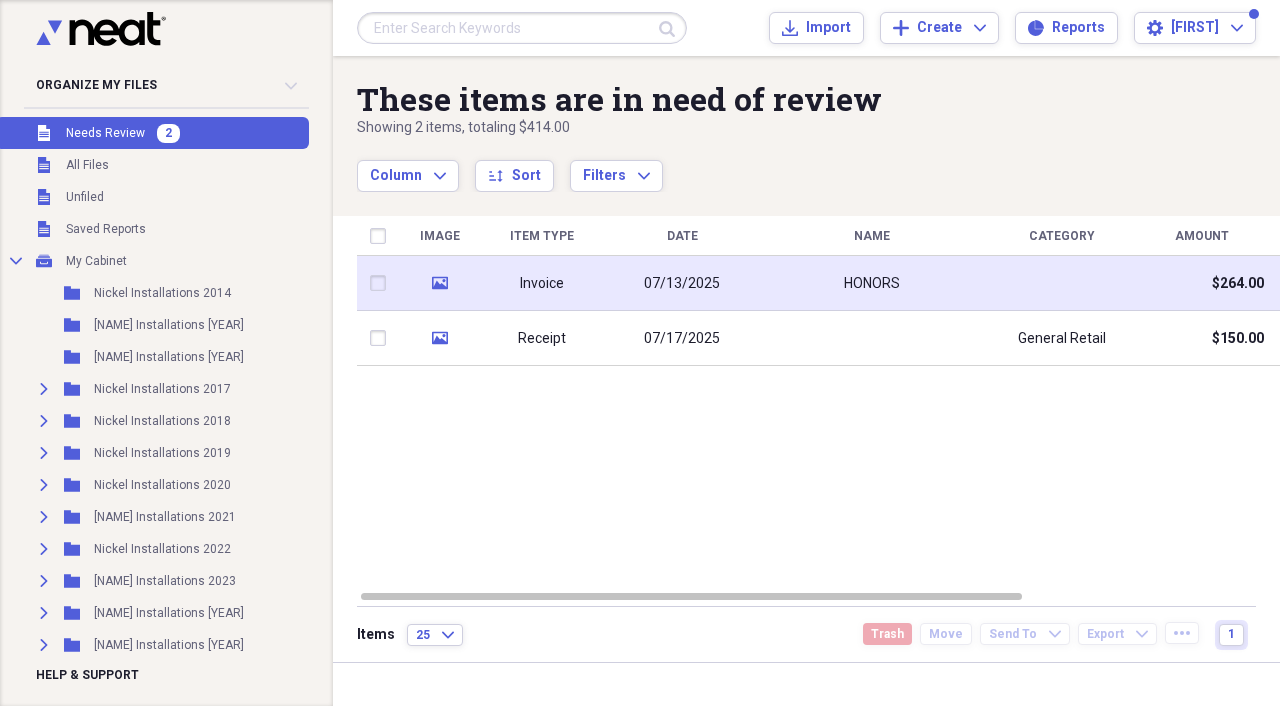 click on "07/13/2025" at bounding box center [682, 283] 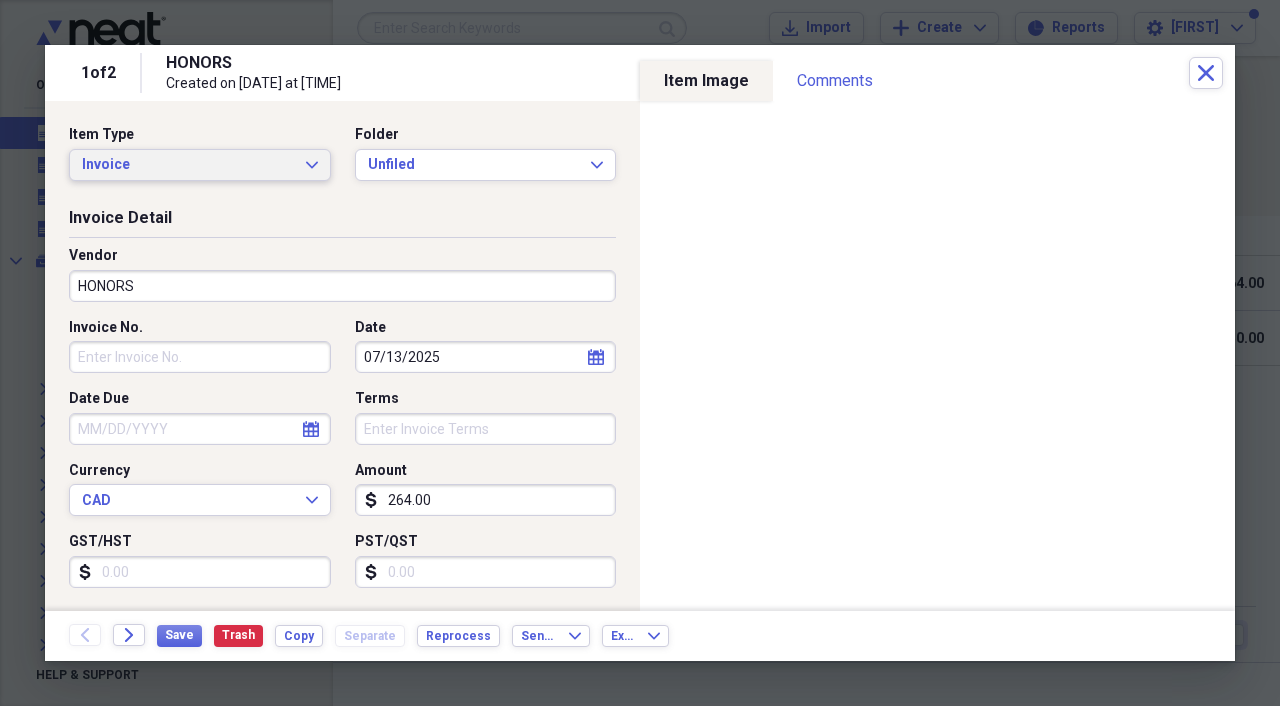 click on "Expand" 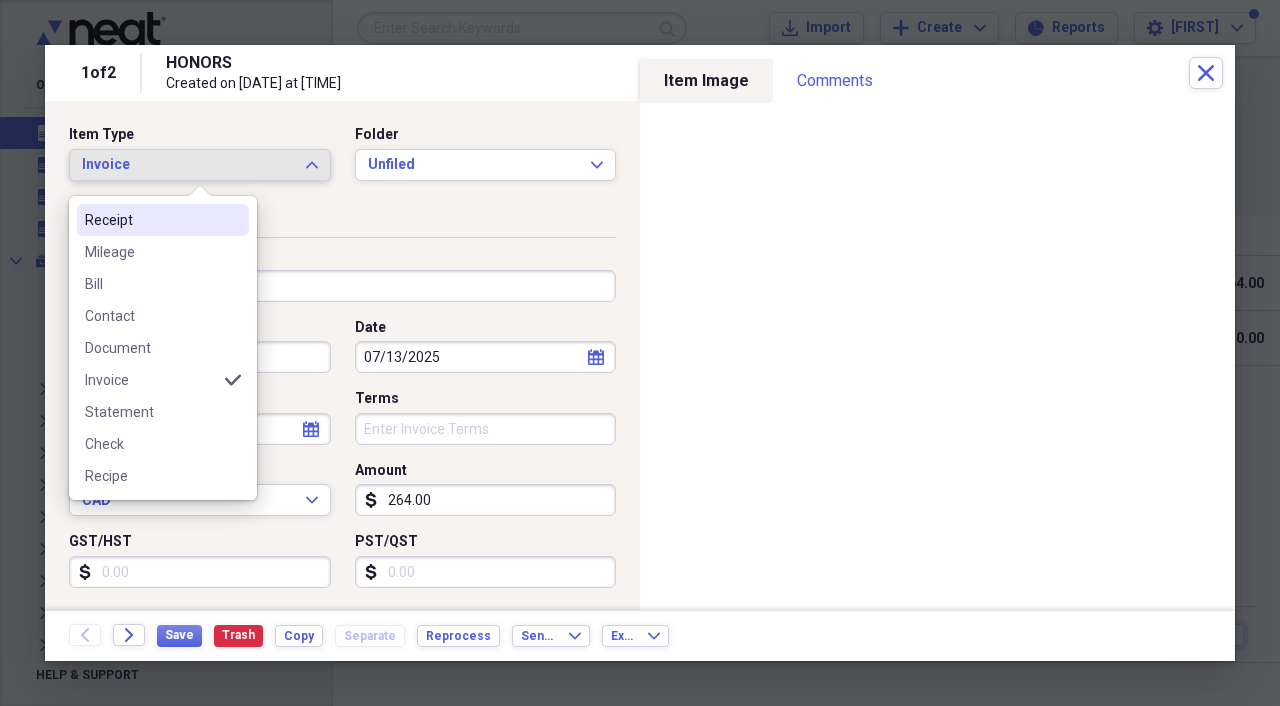click on "Receipt" at bounding box center (163, 220) 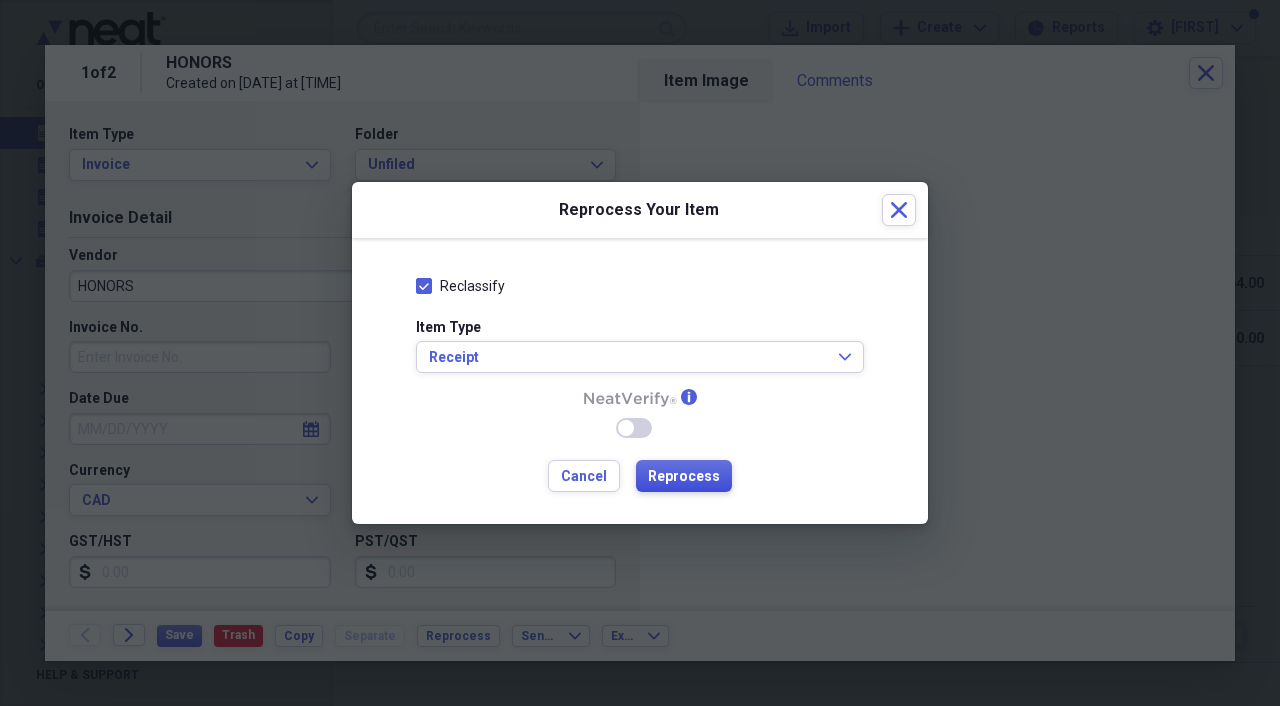 click on "Reprocess" at bounding box center (684, 477) 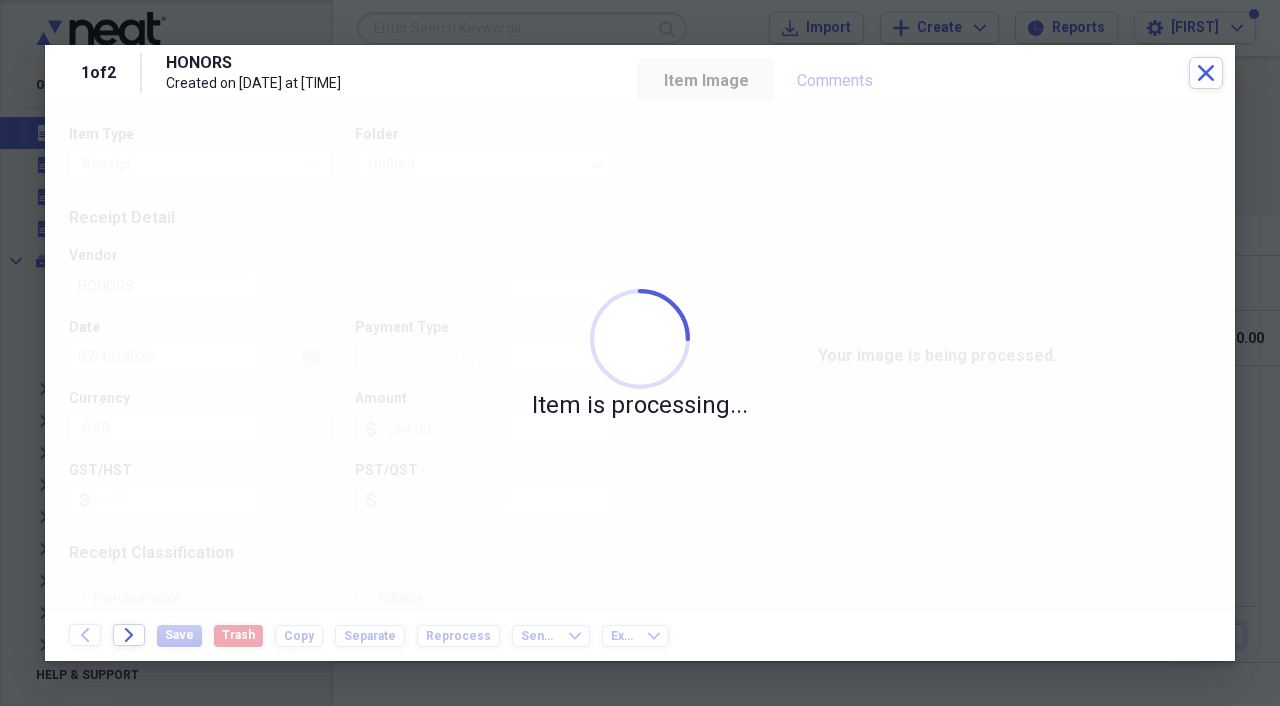 type on "HILTON GARDEN INN" 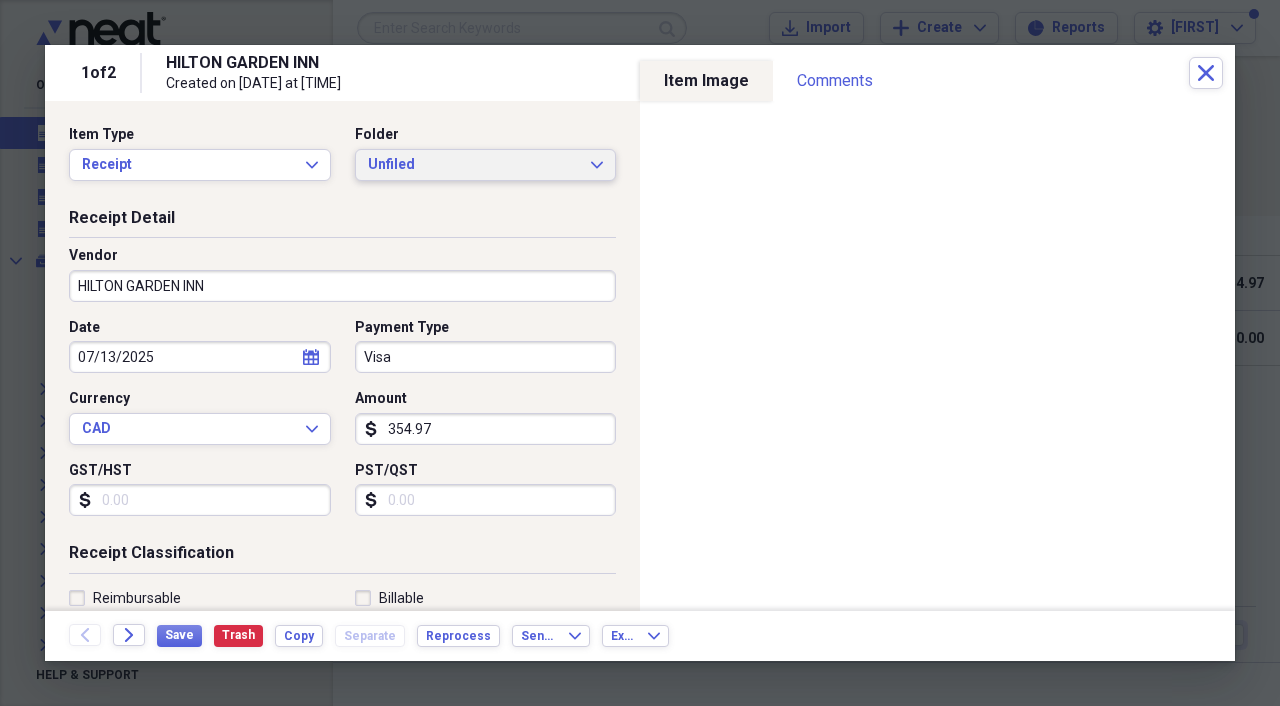 click on "Expand" 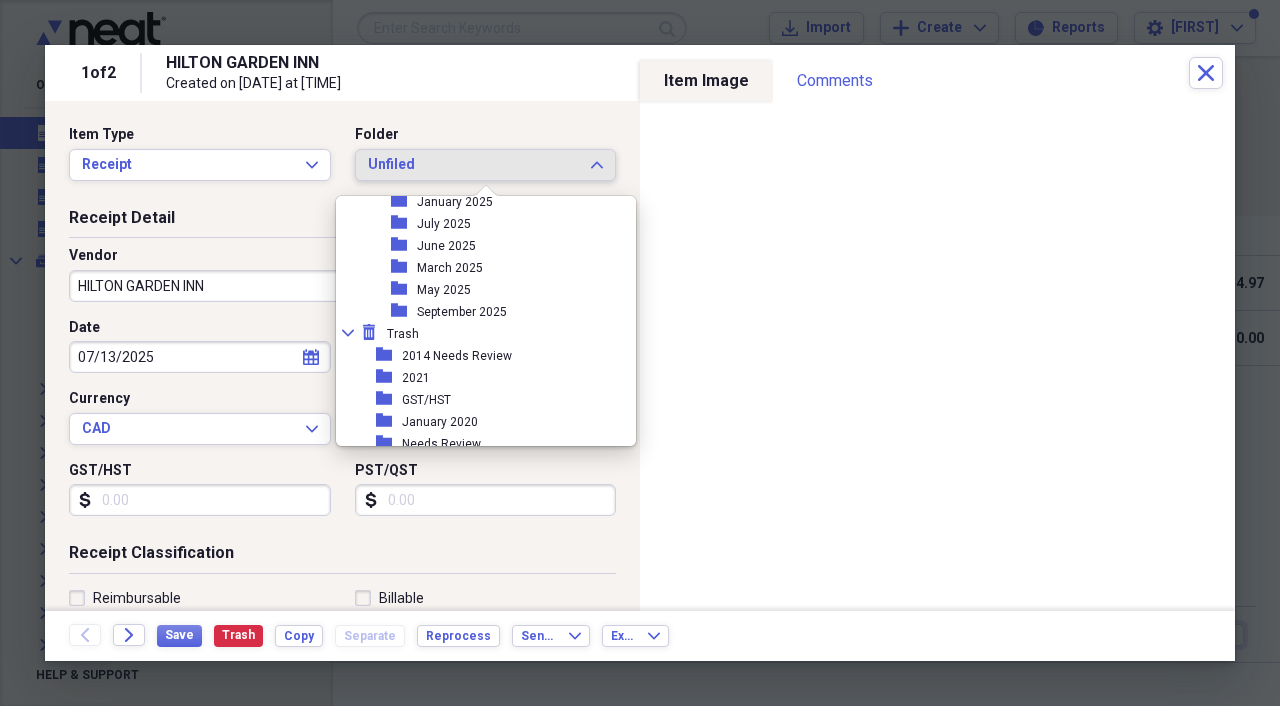 scroll, scrollTop: 403, scrollLeft: 0, axis: vertical 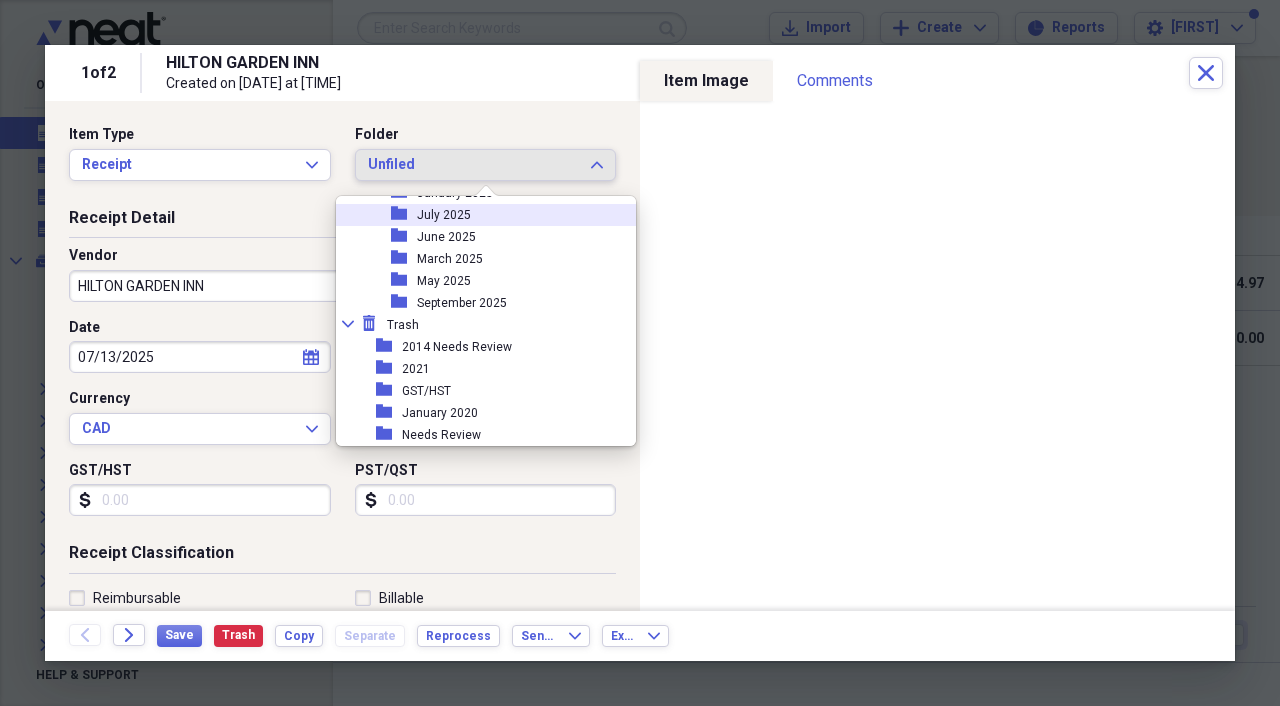 click on "folder July 2025" at bounding box center (478, 215) 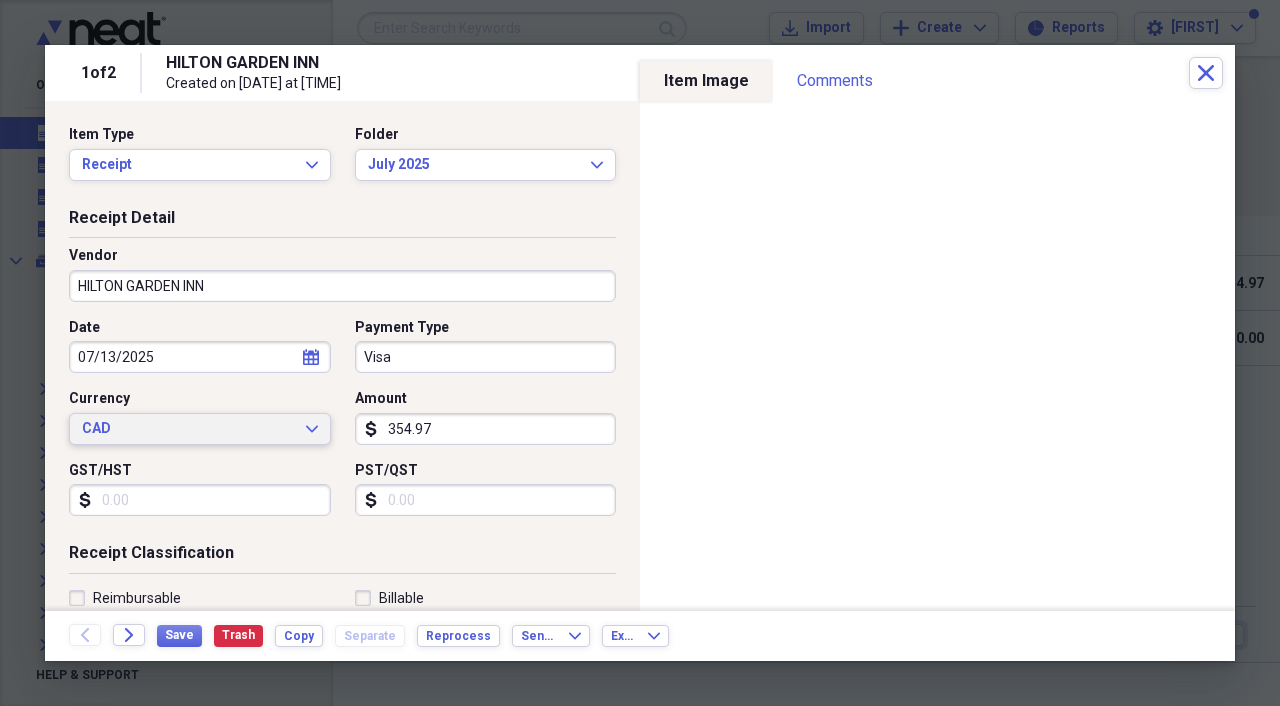 click on "Expand" 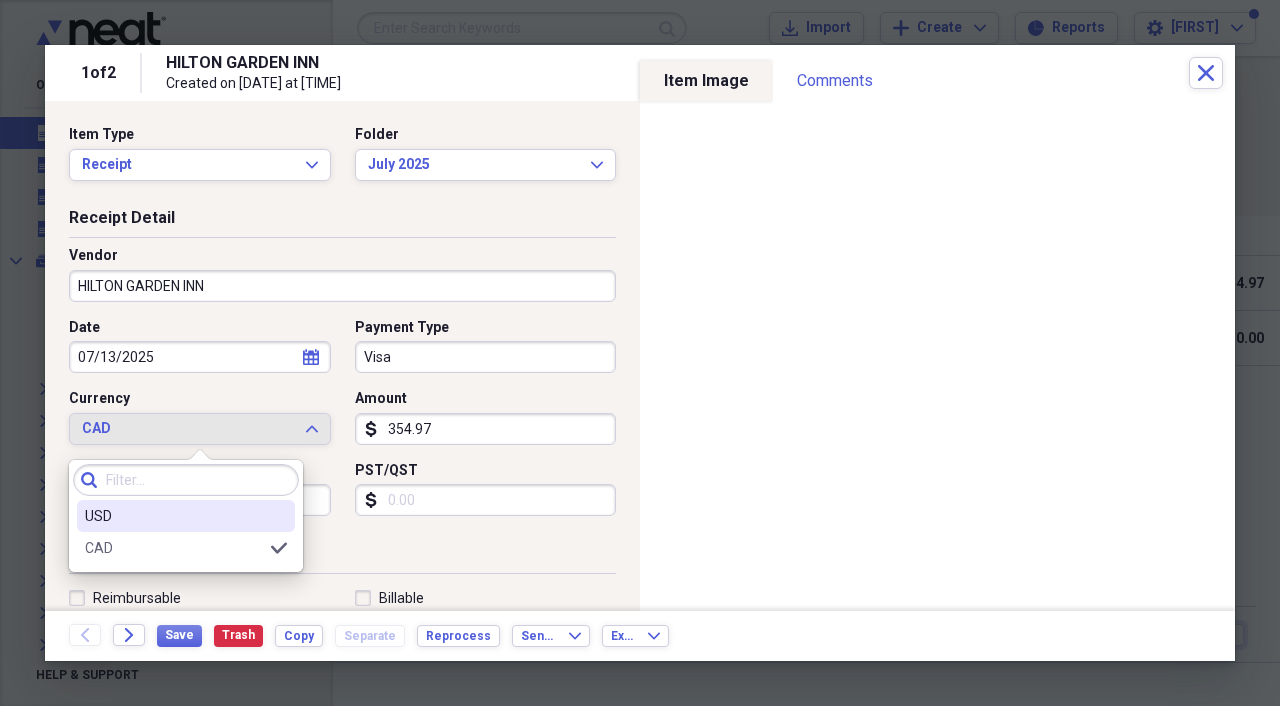 click on "USD" at bounding box center (174, 516) 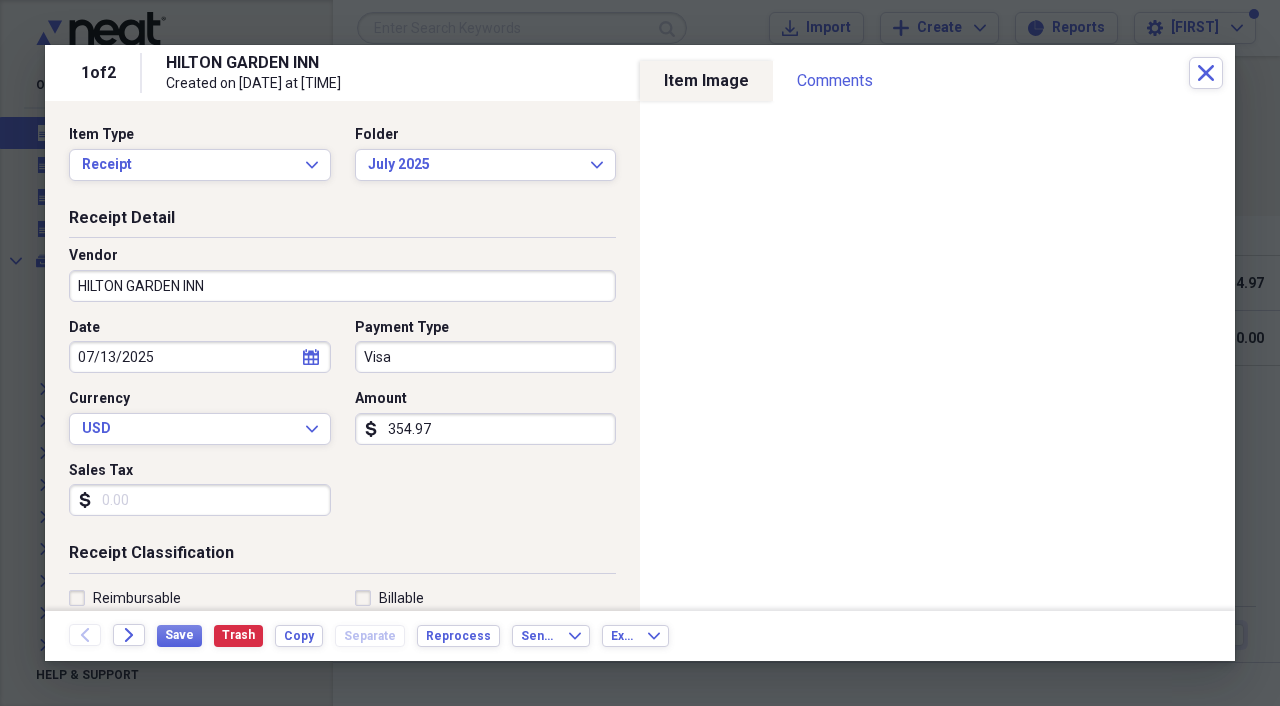 click on "Sales Tax" at bounding box center [200, 500] 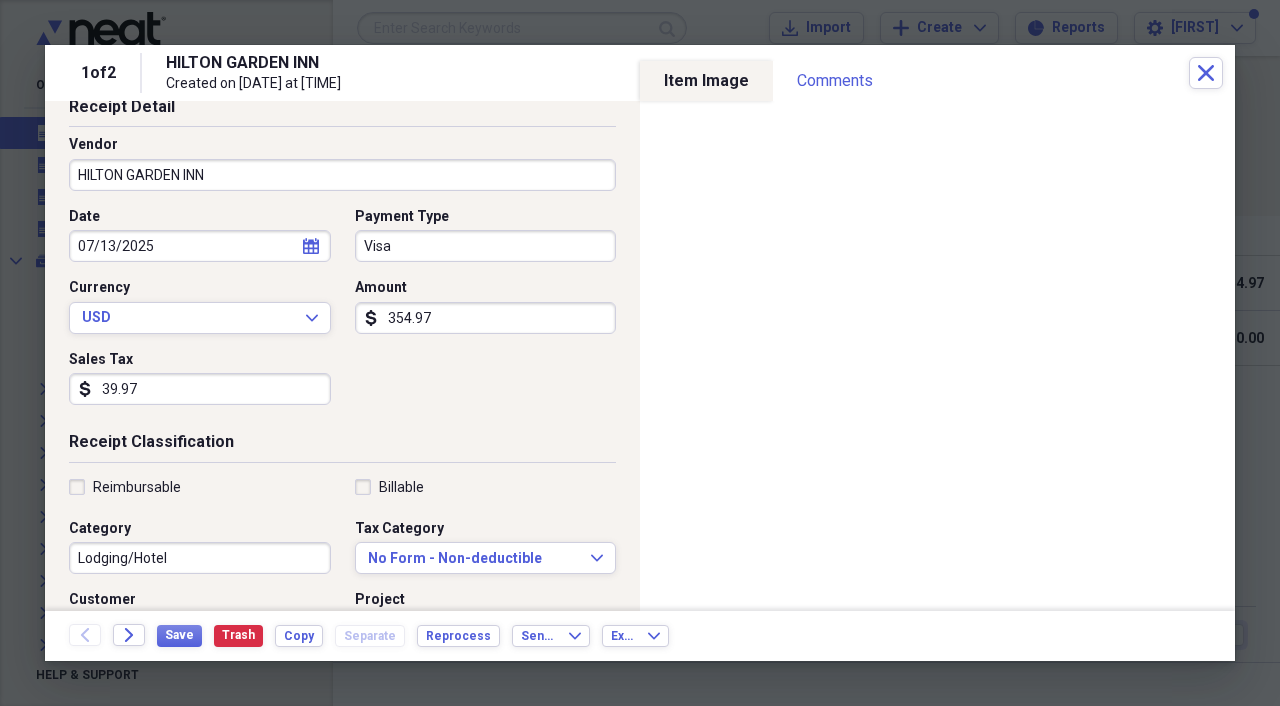 scroll, scrollTop: 125, scrollLeft: 0, axis: vertical 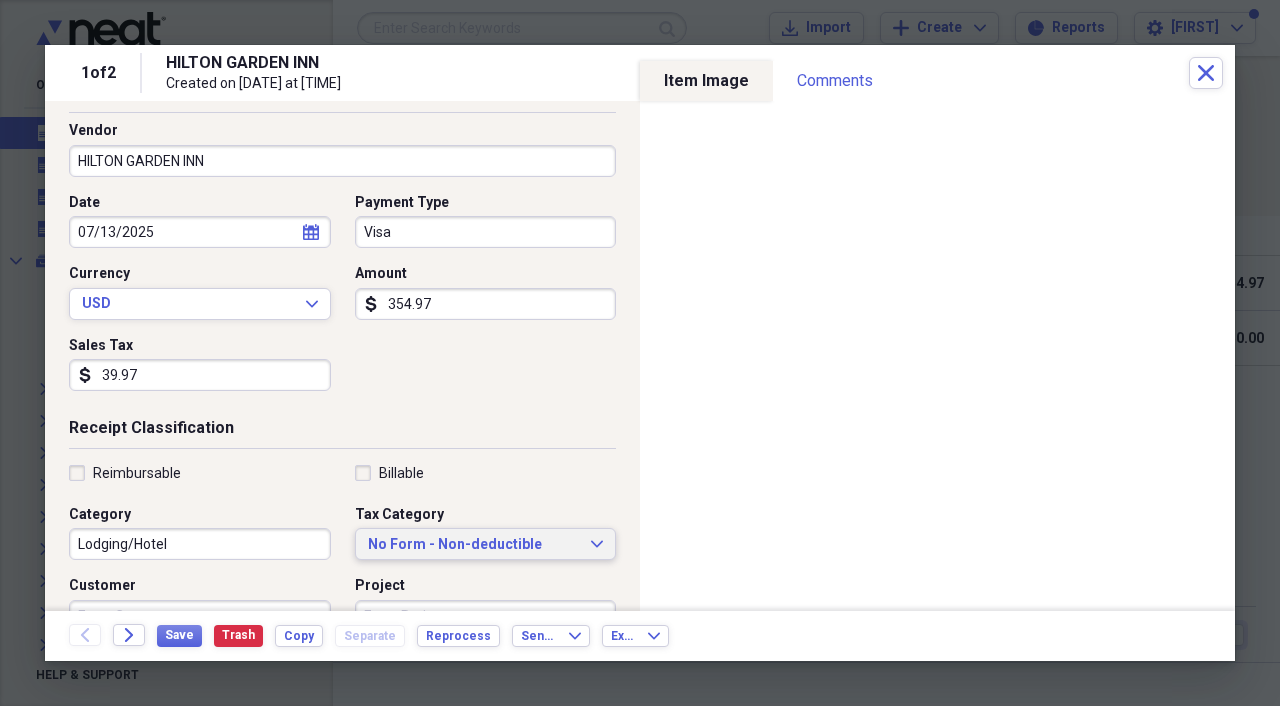 type on "39.97" 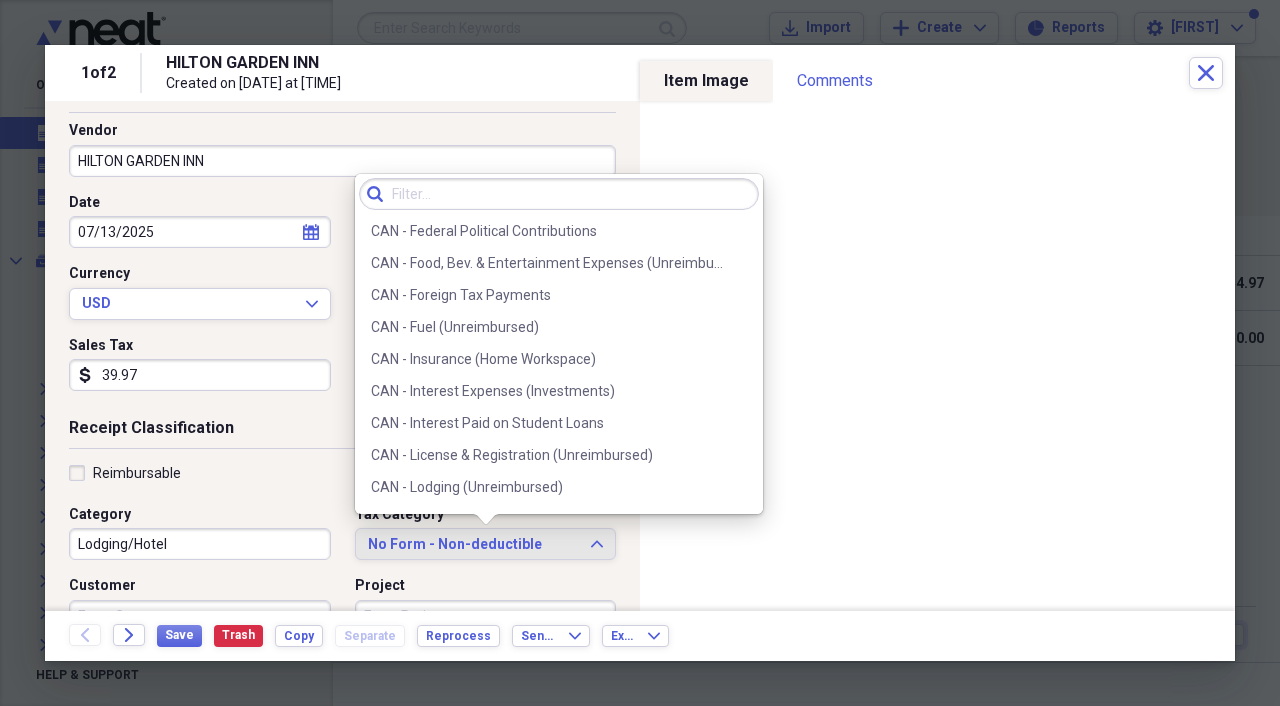scroll, scrollTop: 577, scrollLeft: 0, axis: vertical 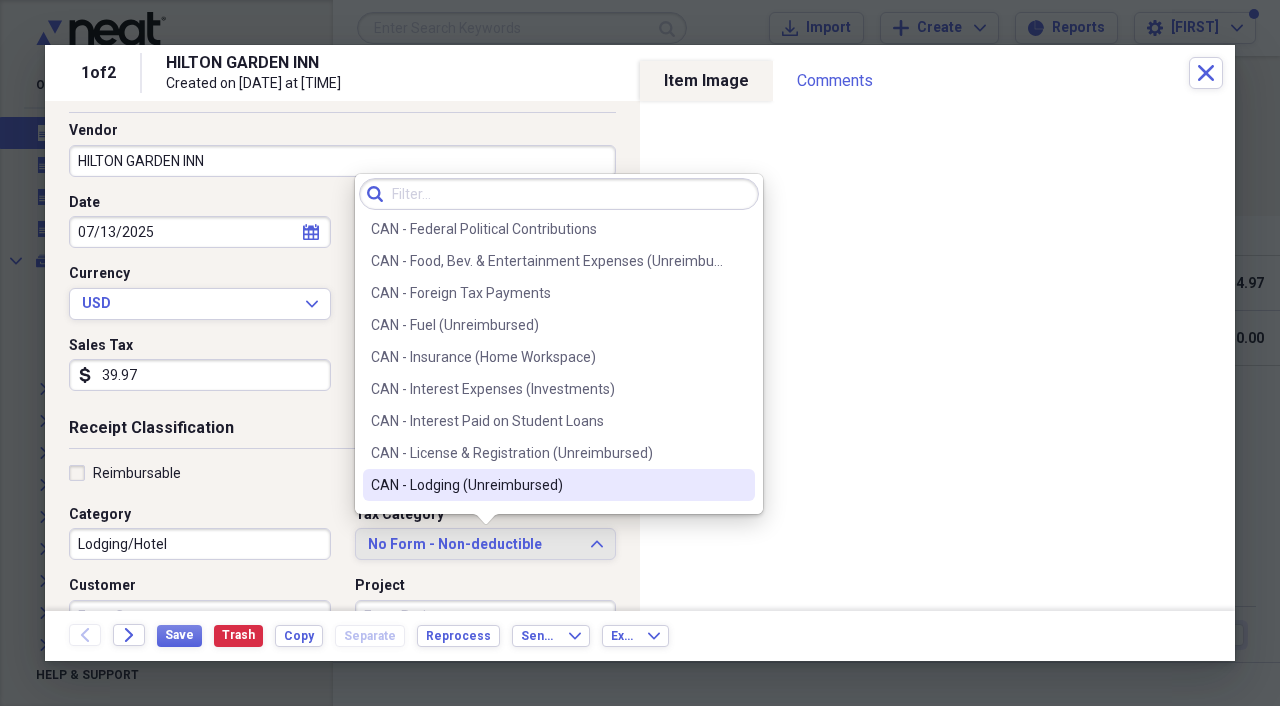 click on "CAN - Lodging (Unreimbursed)" at bounding box center [547, 485] 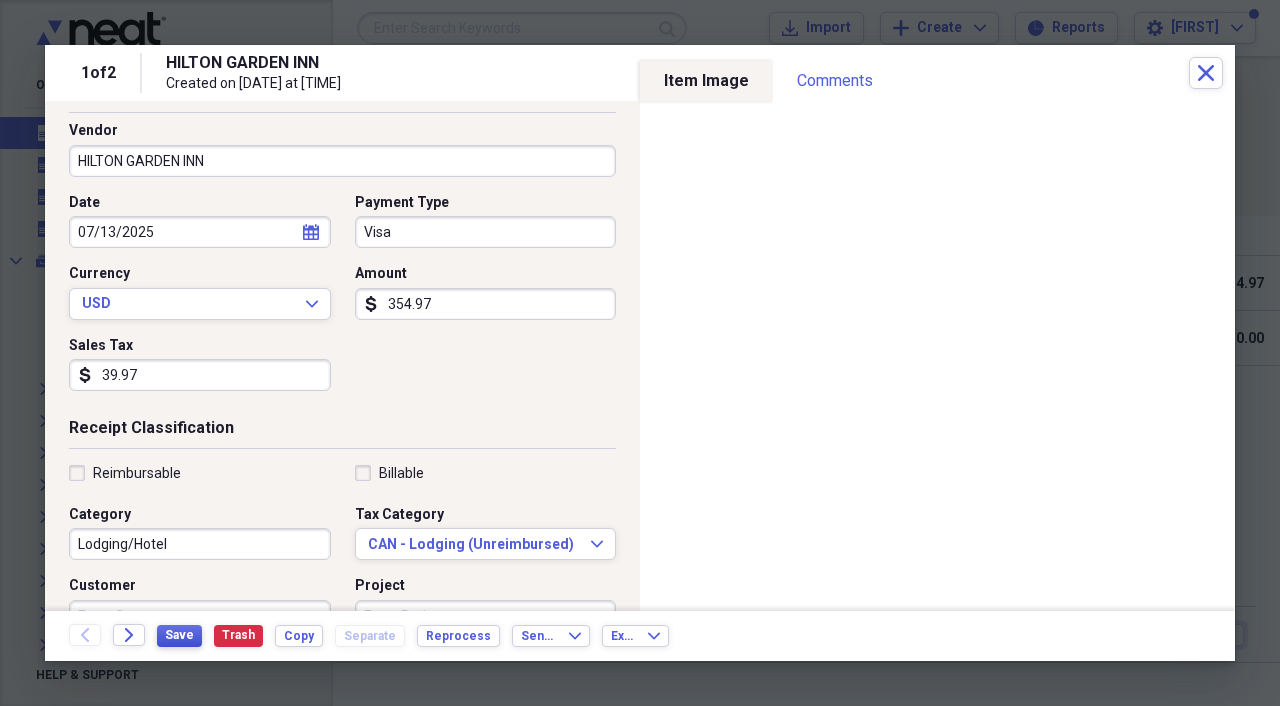 click on "Save" at bounding box center [179, 635] 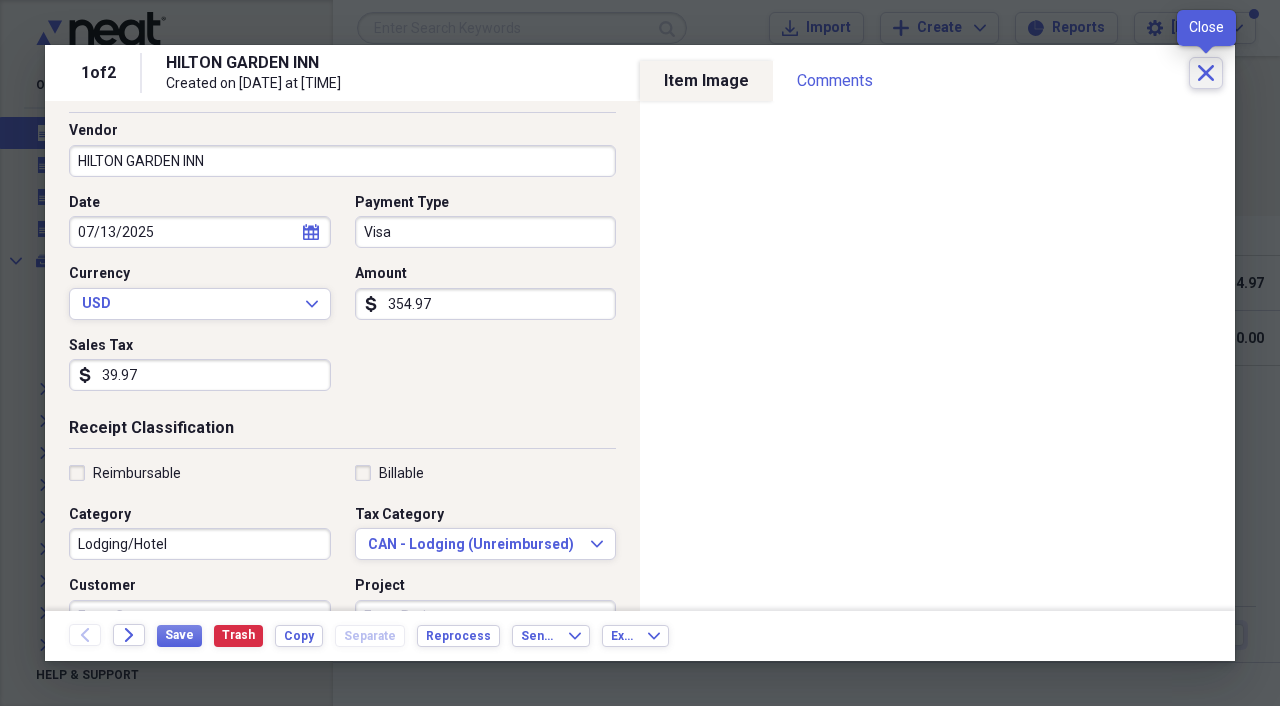 click 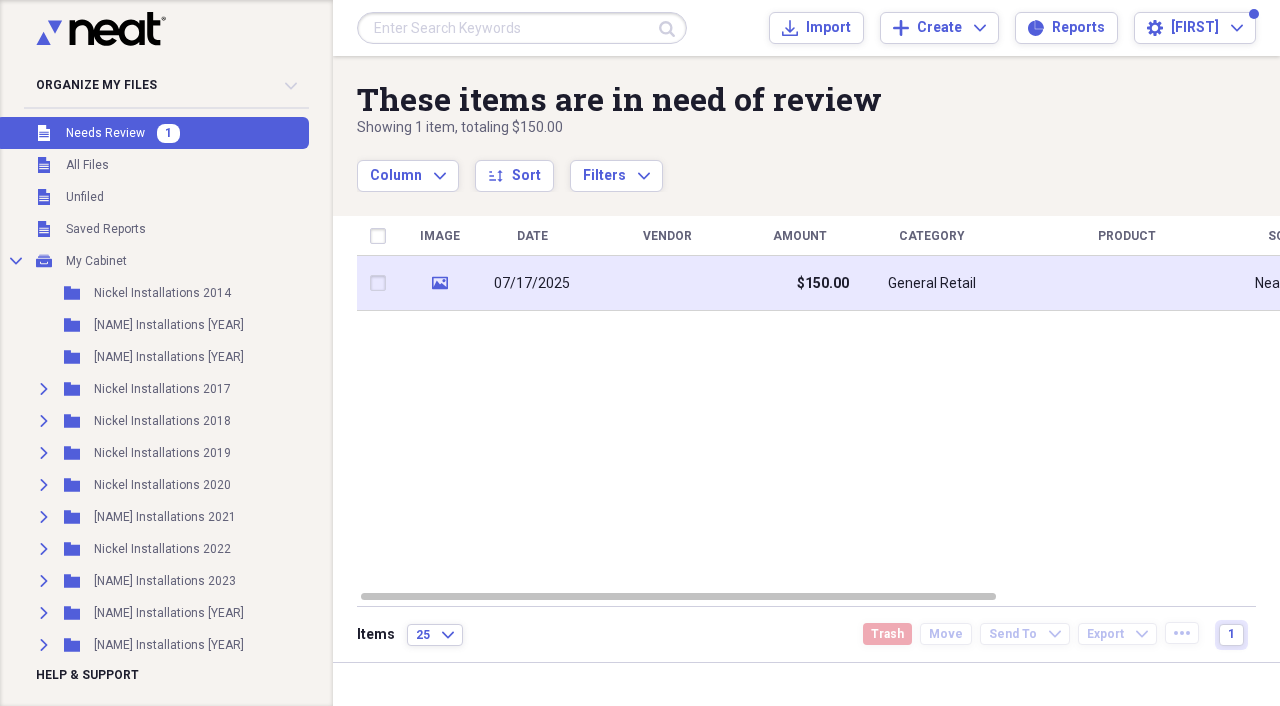 click at bounding box center (667, 283) 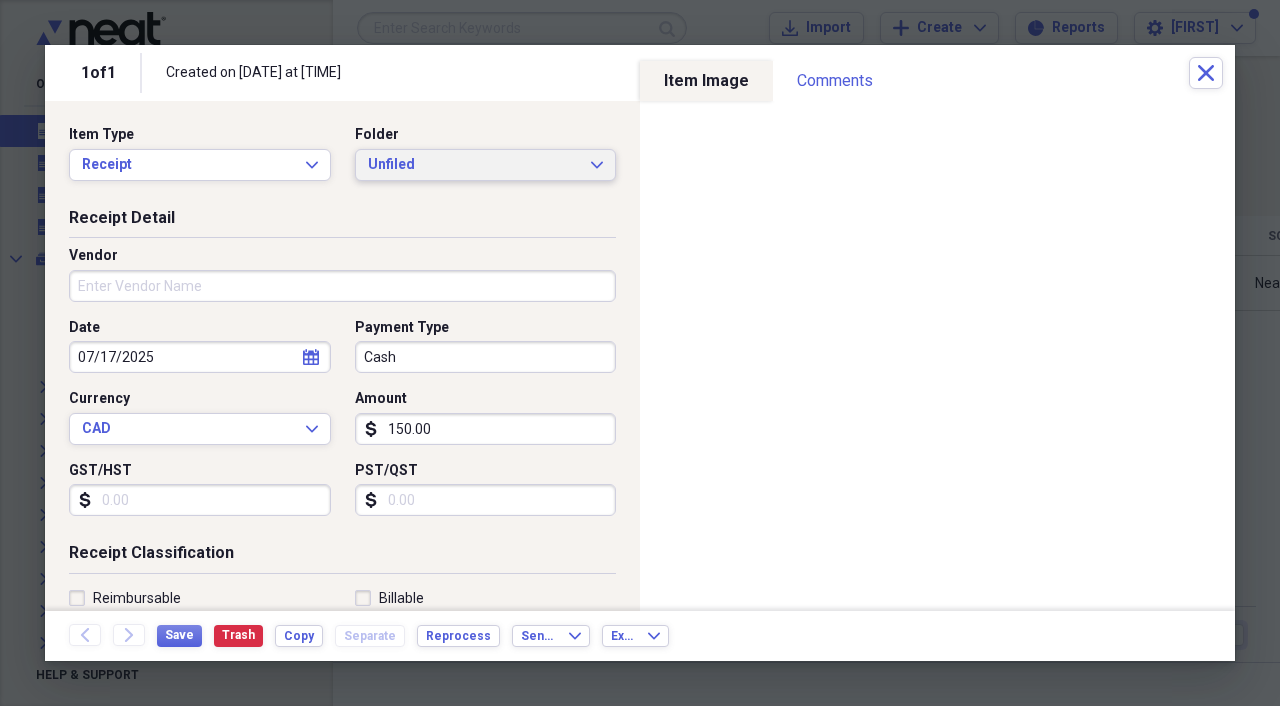click on "Expand" 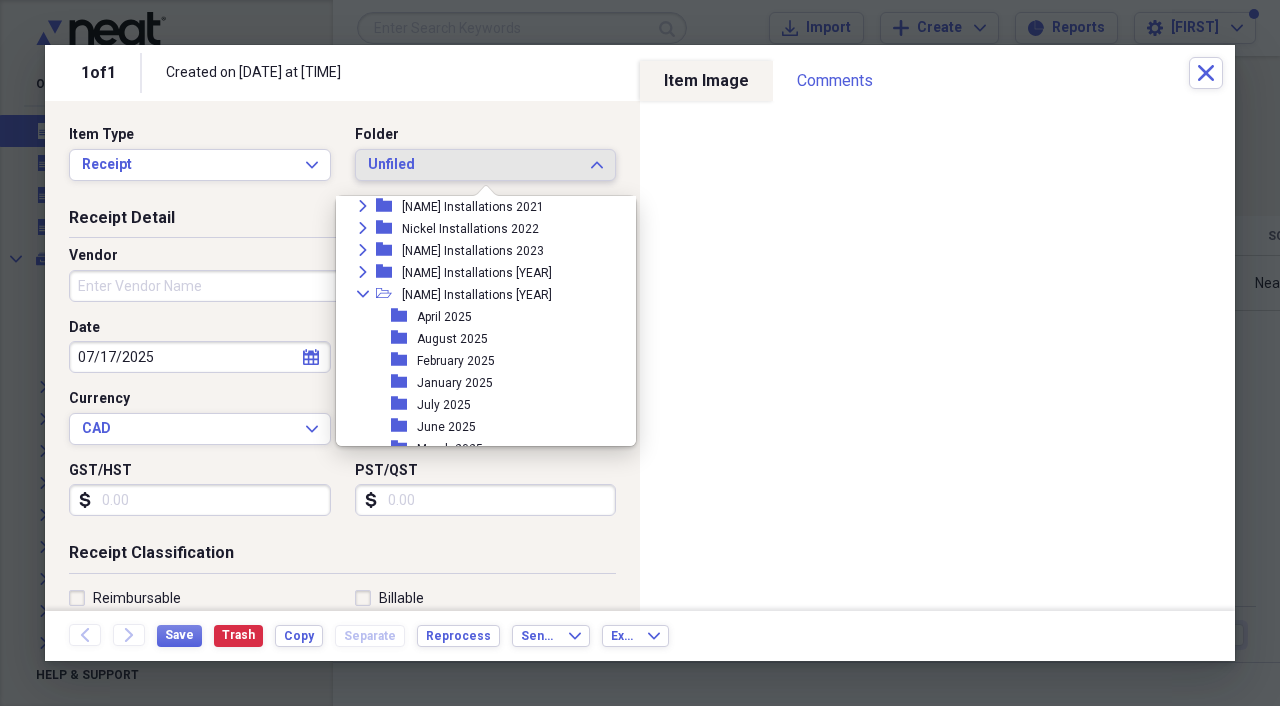 scroll, scrollTop: 216, scrollLeft: 0, axis: vertical 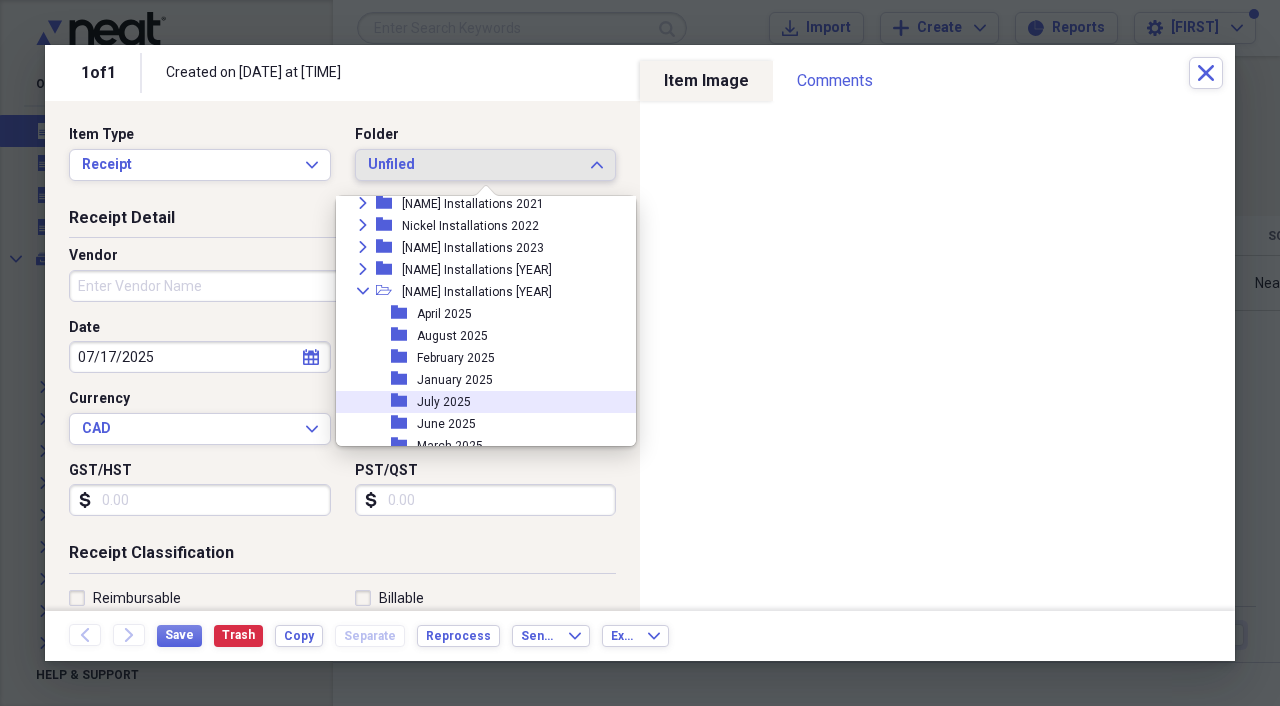 click on "folder July 2025" at bounding box center (478, 402) 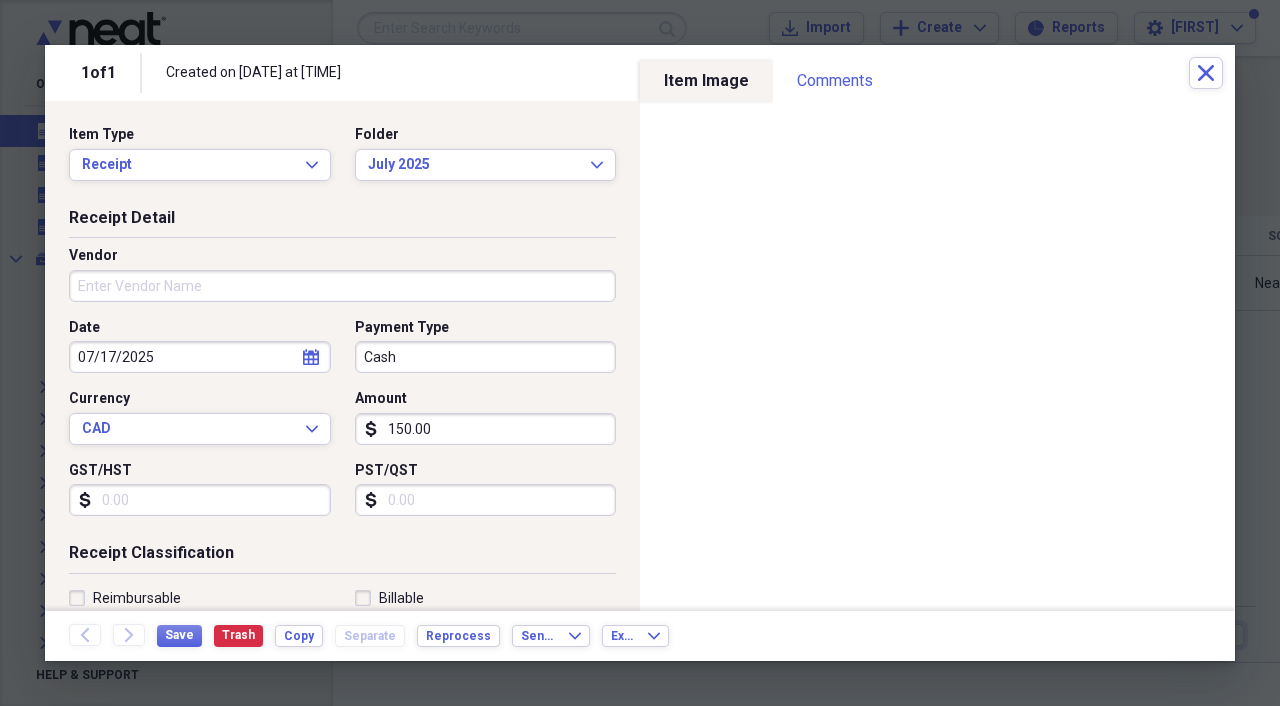 click on "Vendor" at bounding box center [342, 286] 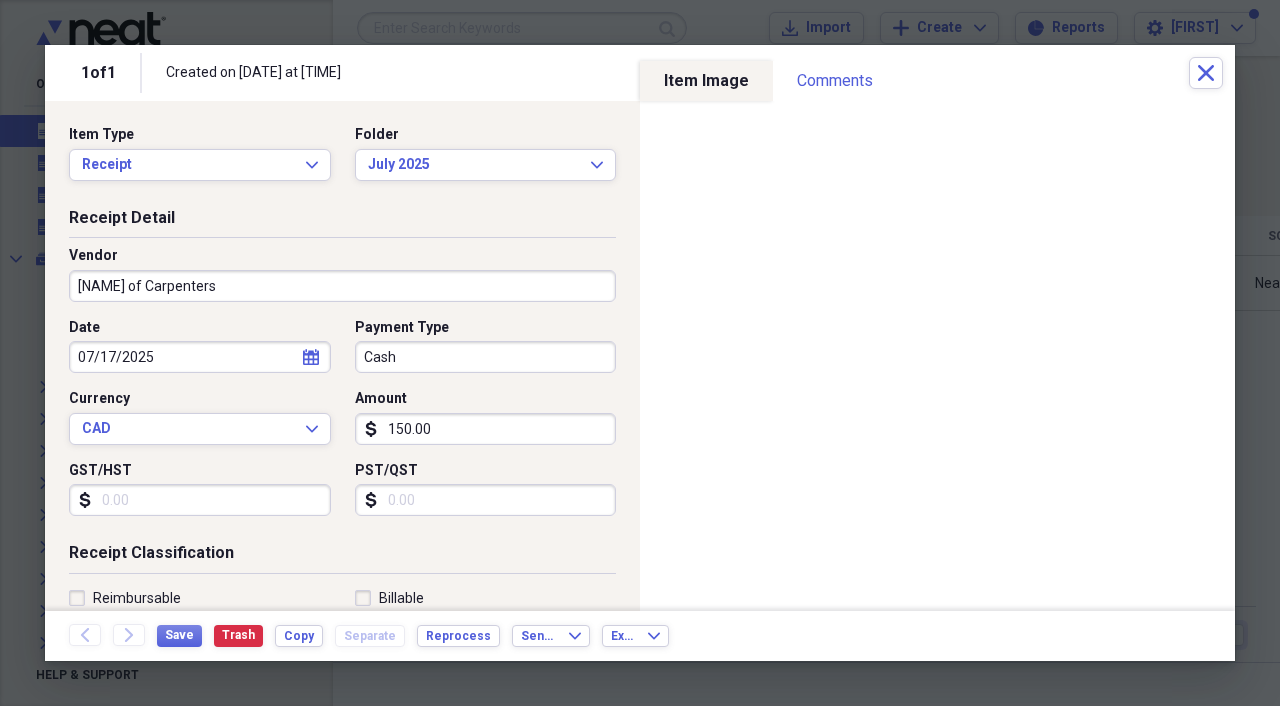 type on "[NAME] of Carpenters" 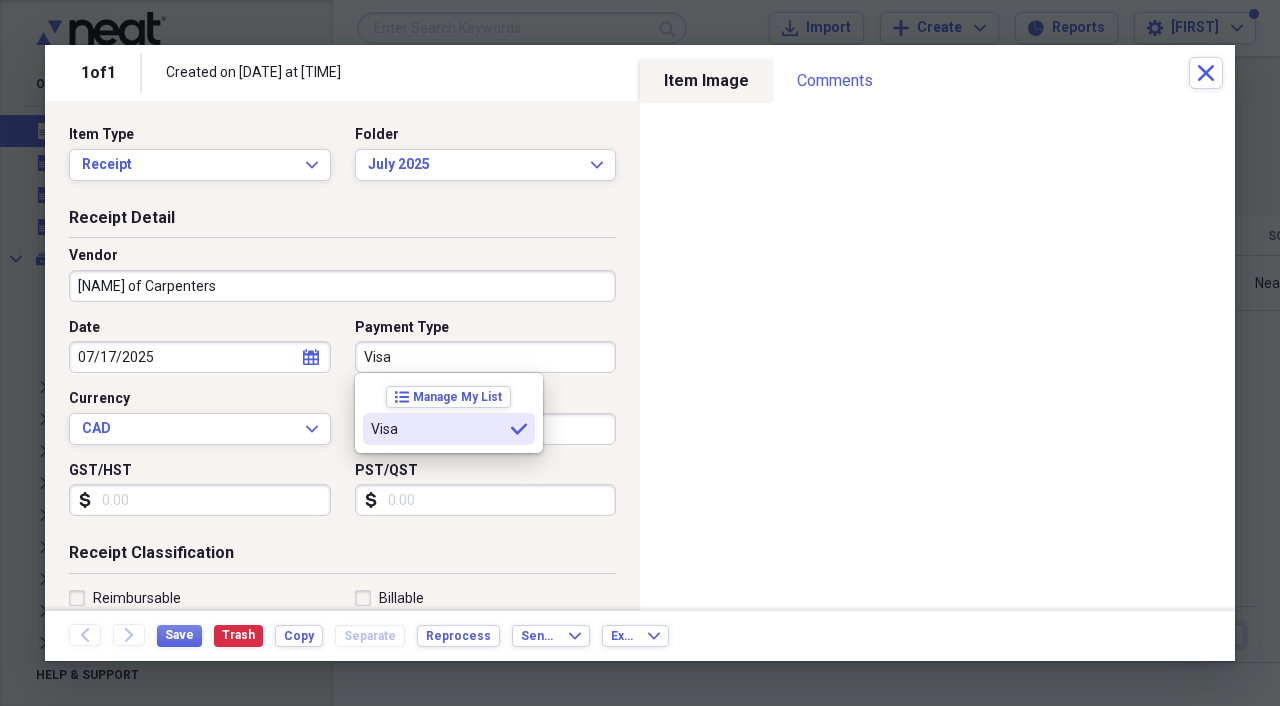 type on "Visa" 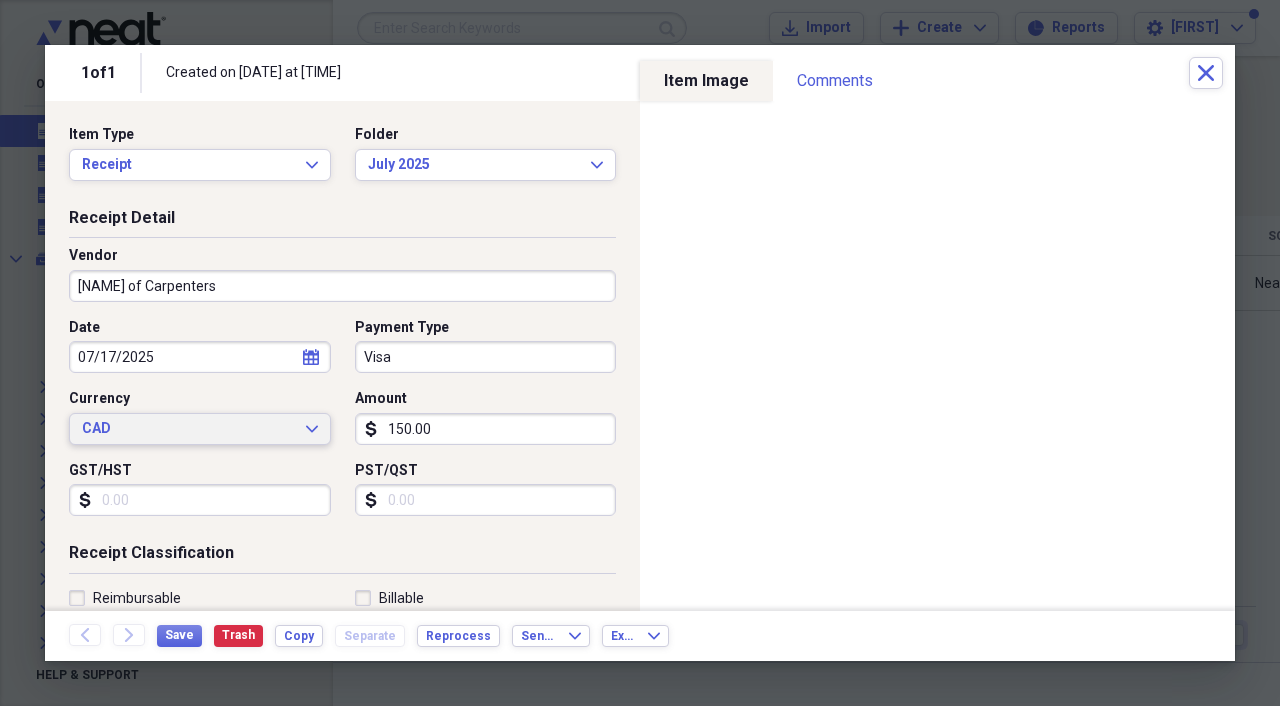 click on "CAD Expand" at bounding box center [200, 429] 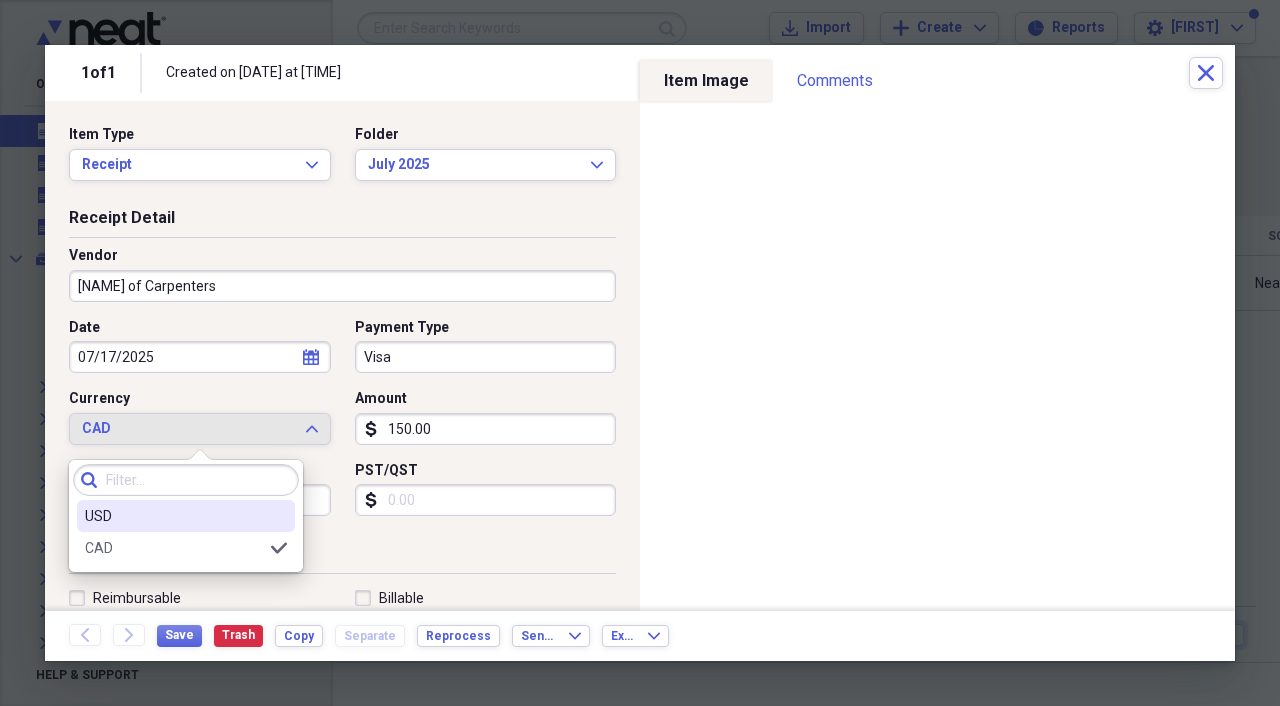 click on "USD" at bounding box center [186, 516] 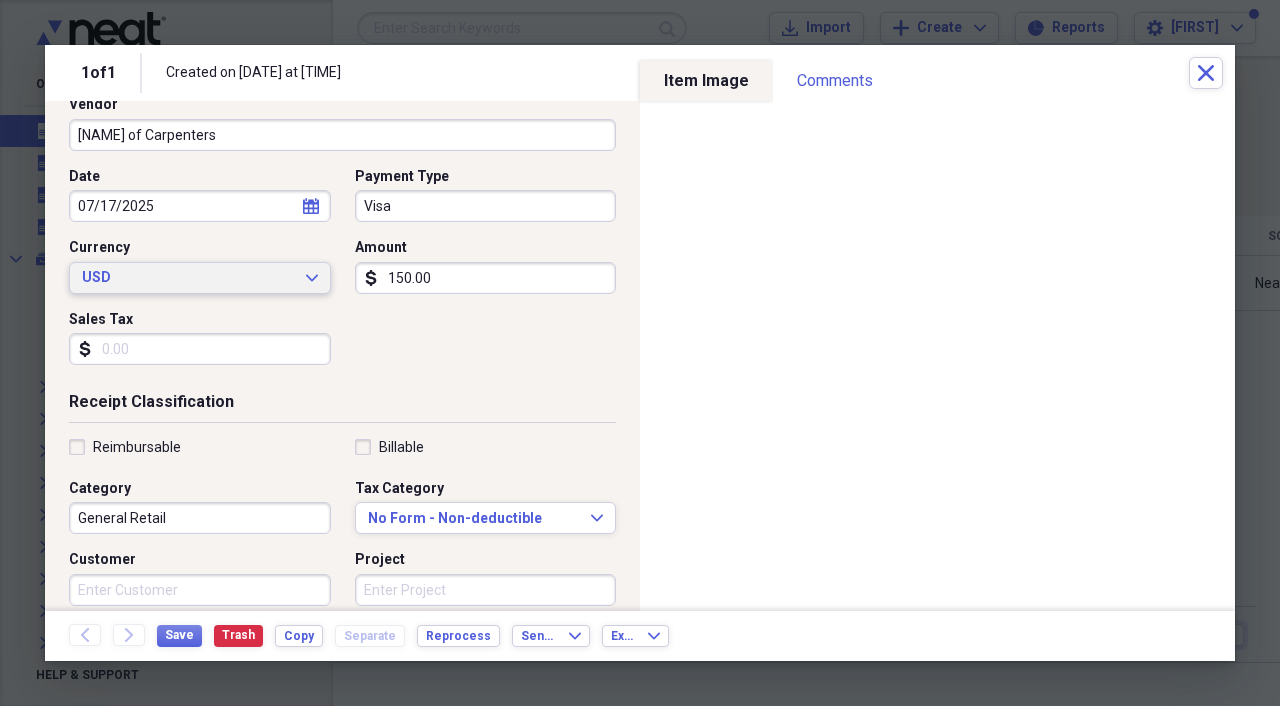 scroll, scrollTop: 154, scrollLeft: 0, axis: vertical 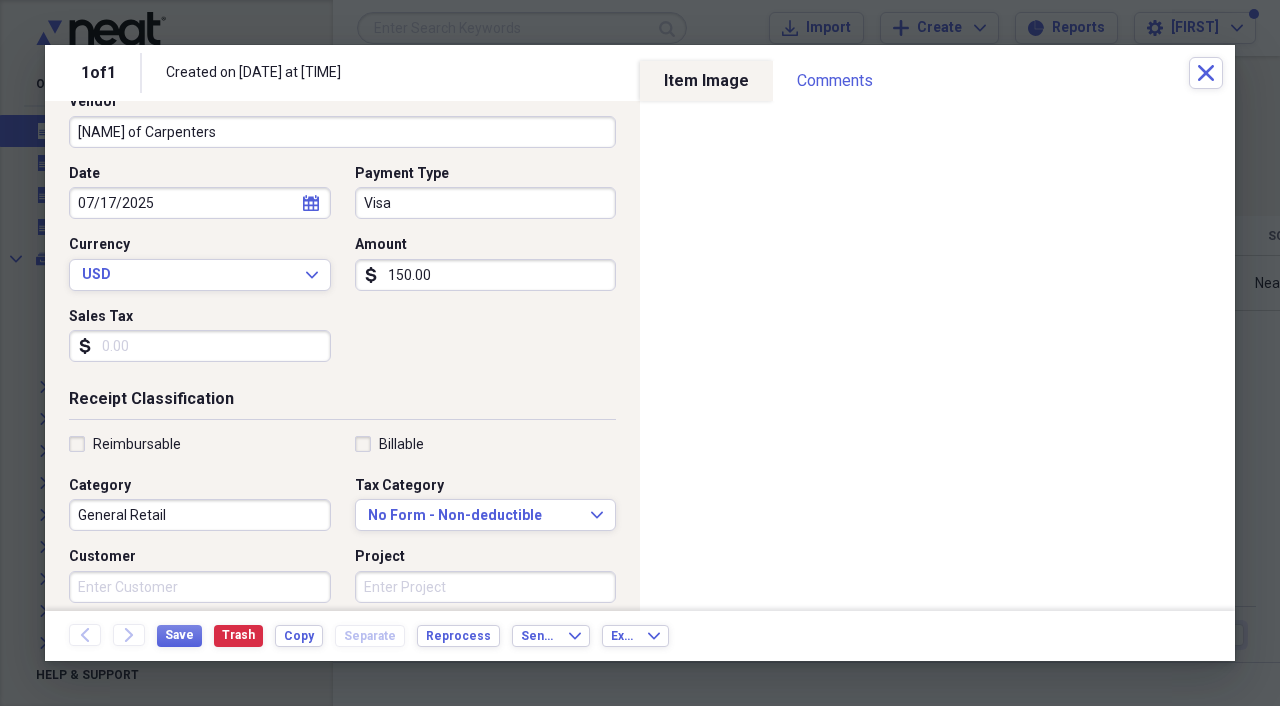 click on "General Retail" at bounding box center (200, 515) 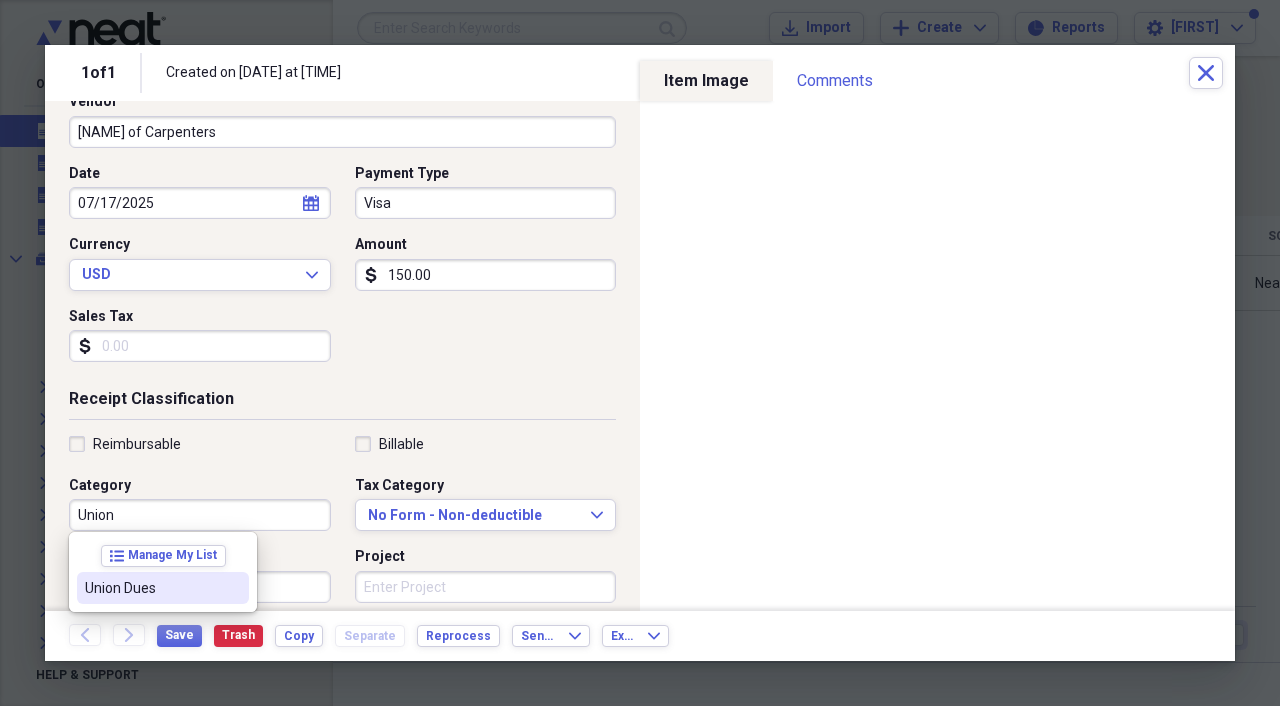 click on "Union Dues" at bounding box center (163, 588) 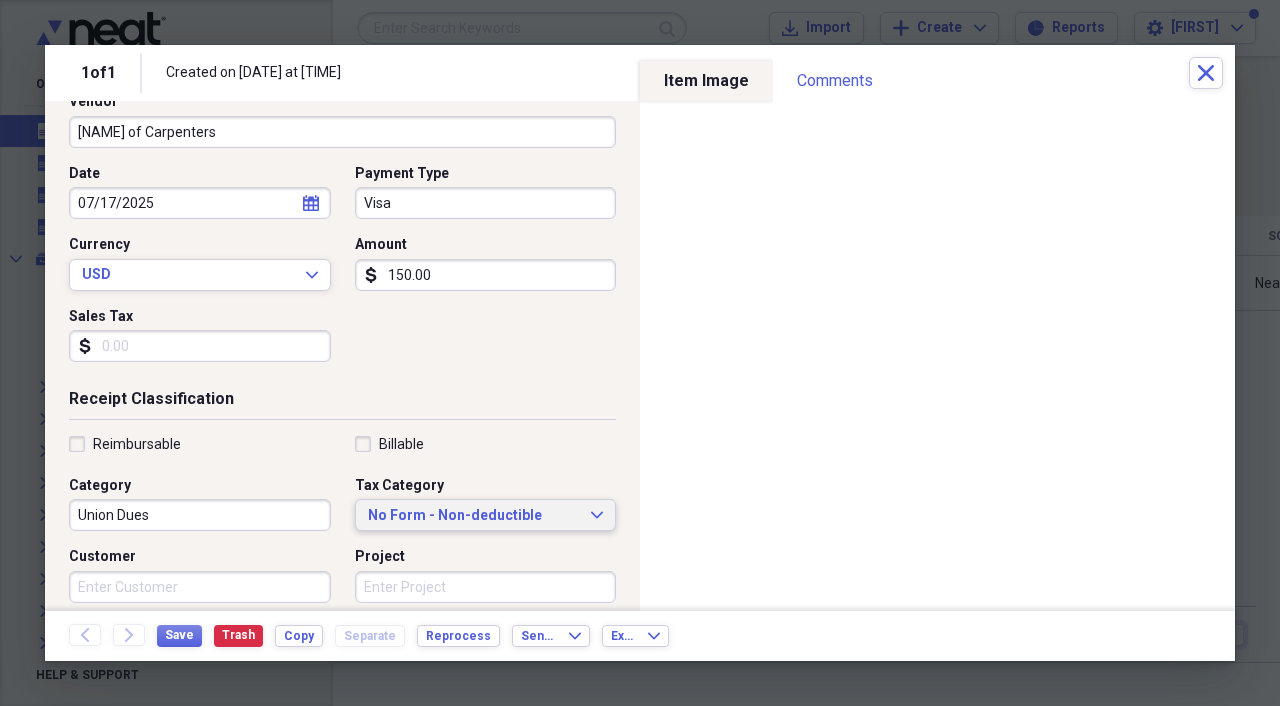 click on "Expand" 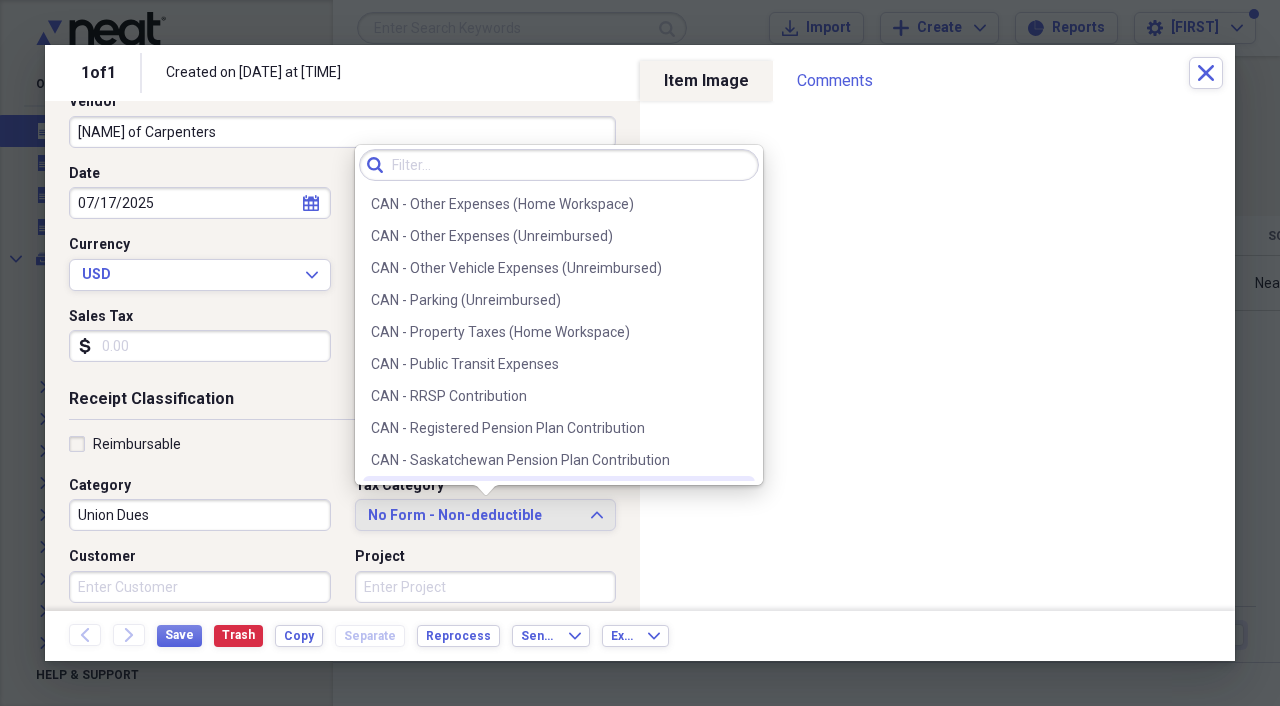 scroll, scrollTop: 1037, scrollLeft: 0, axis: vertical 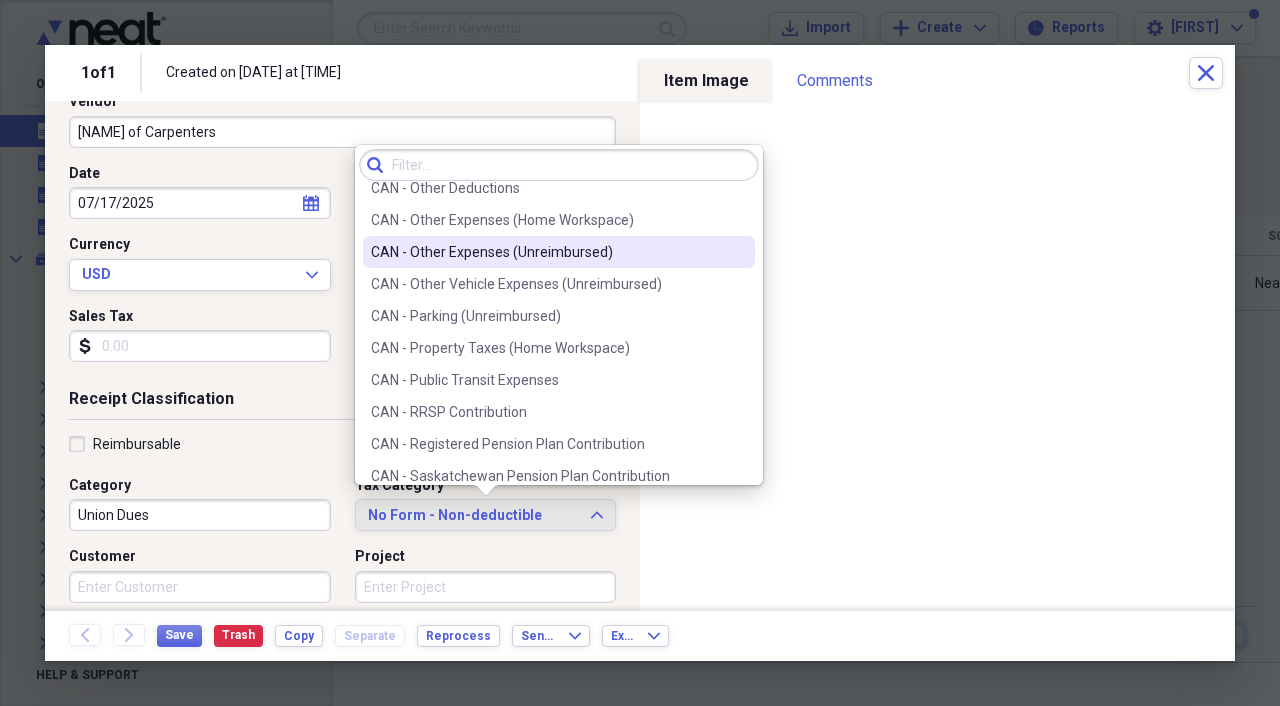 click on "CAN - Other Expenses (Unreimbursed)" at bounding box center [547, 252] 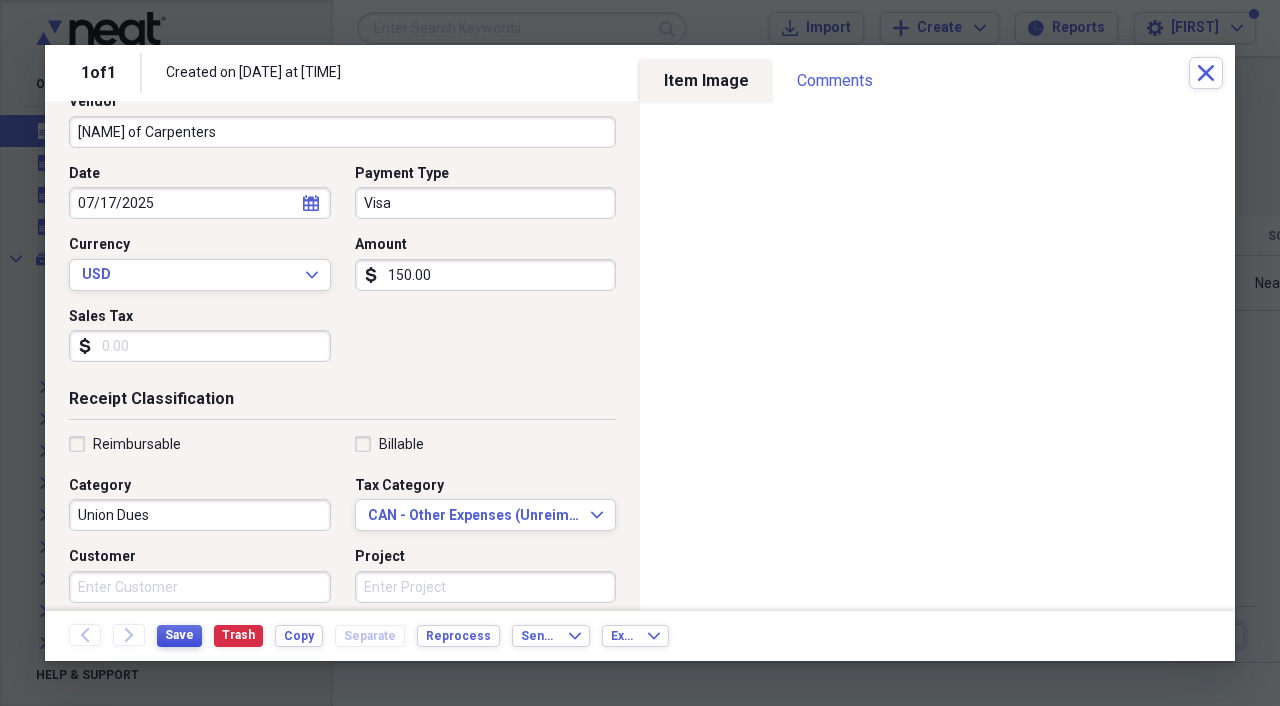 click on "Save" at bounding box center [179, 635] 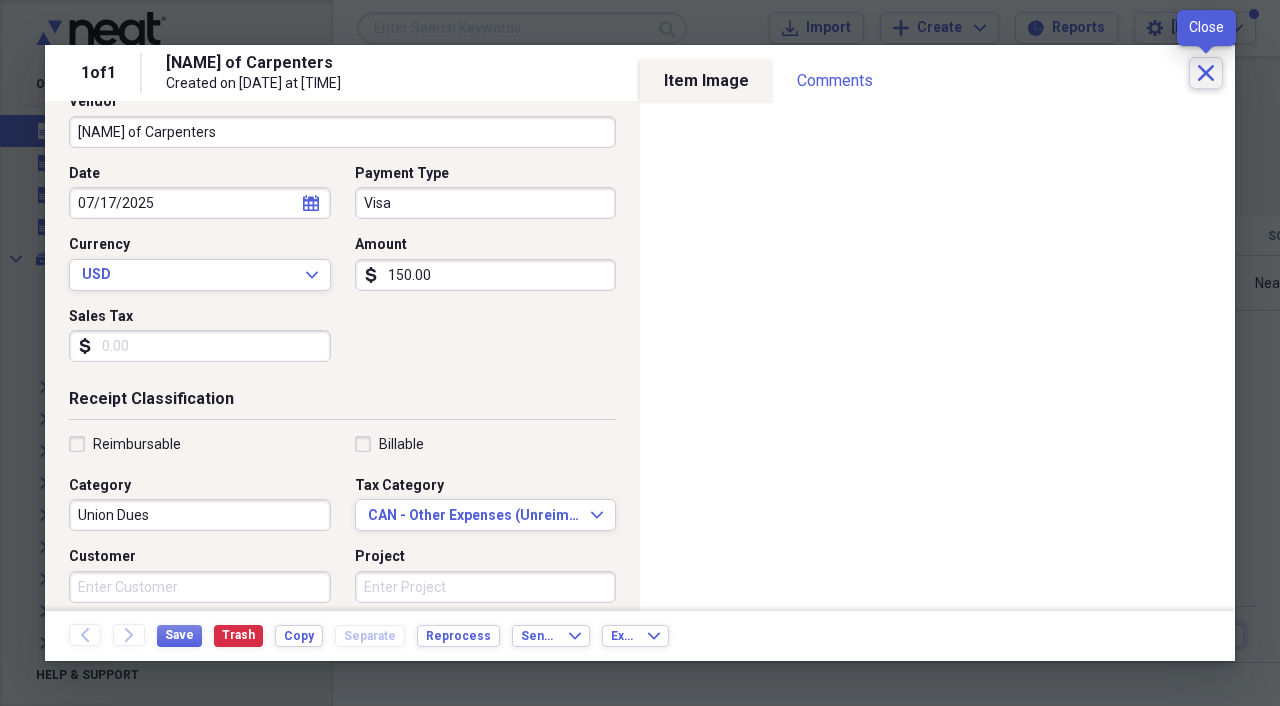 click 